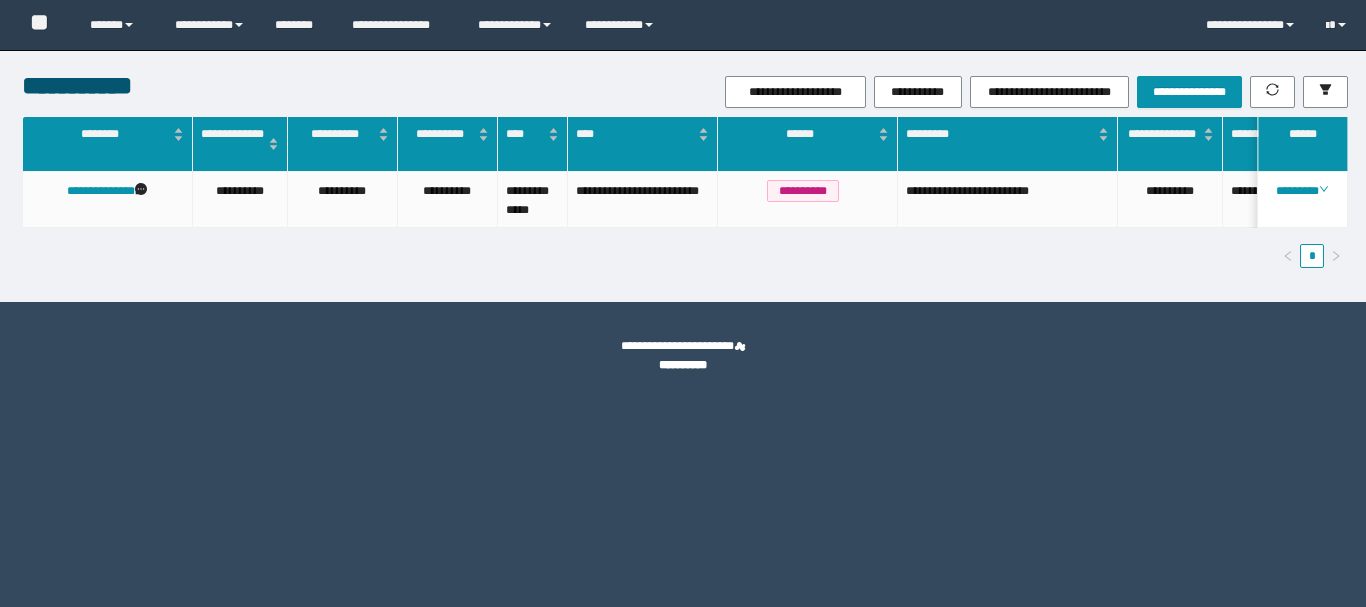 scroll, scrollTop: 0, scrollLeft: 0, axis: both 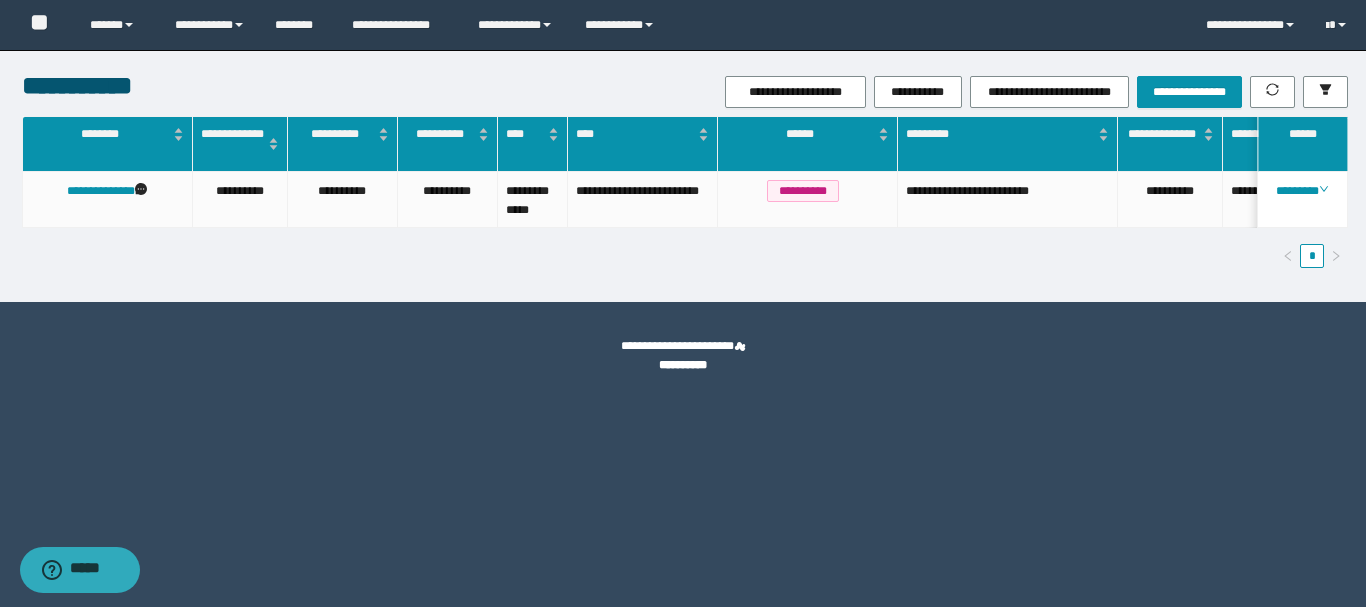 click on "**********" at bounding box center (683, 303) 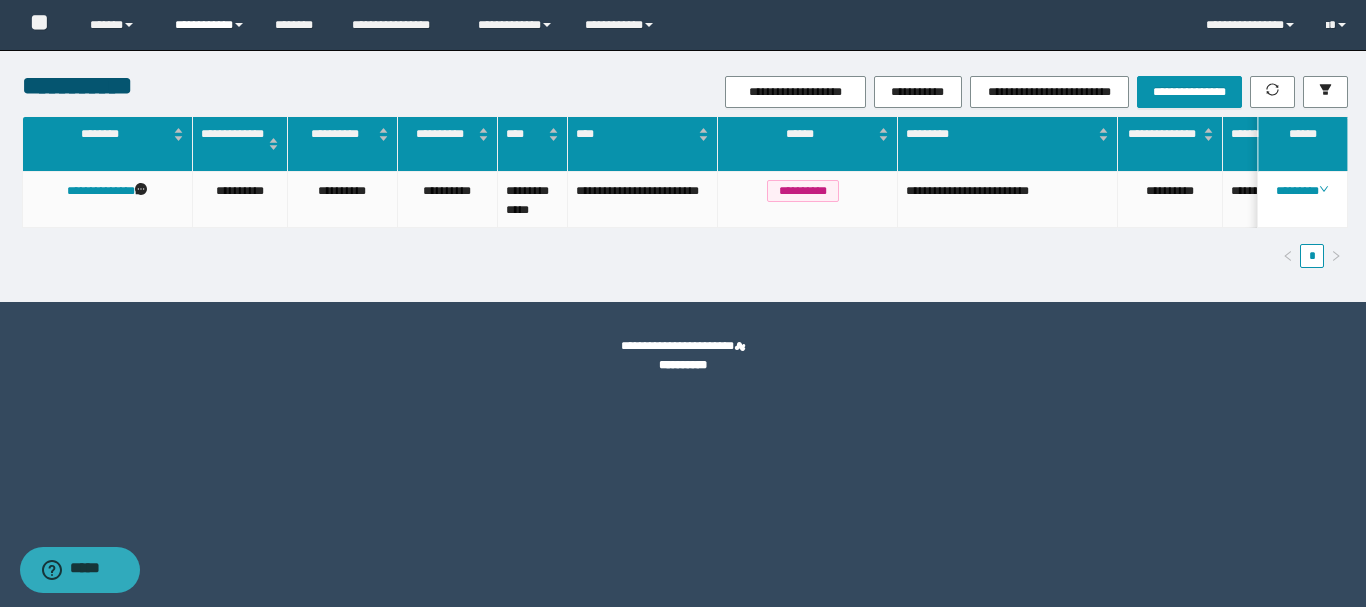 click on "**********" at bounding box center [210, 25] 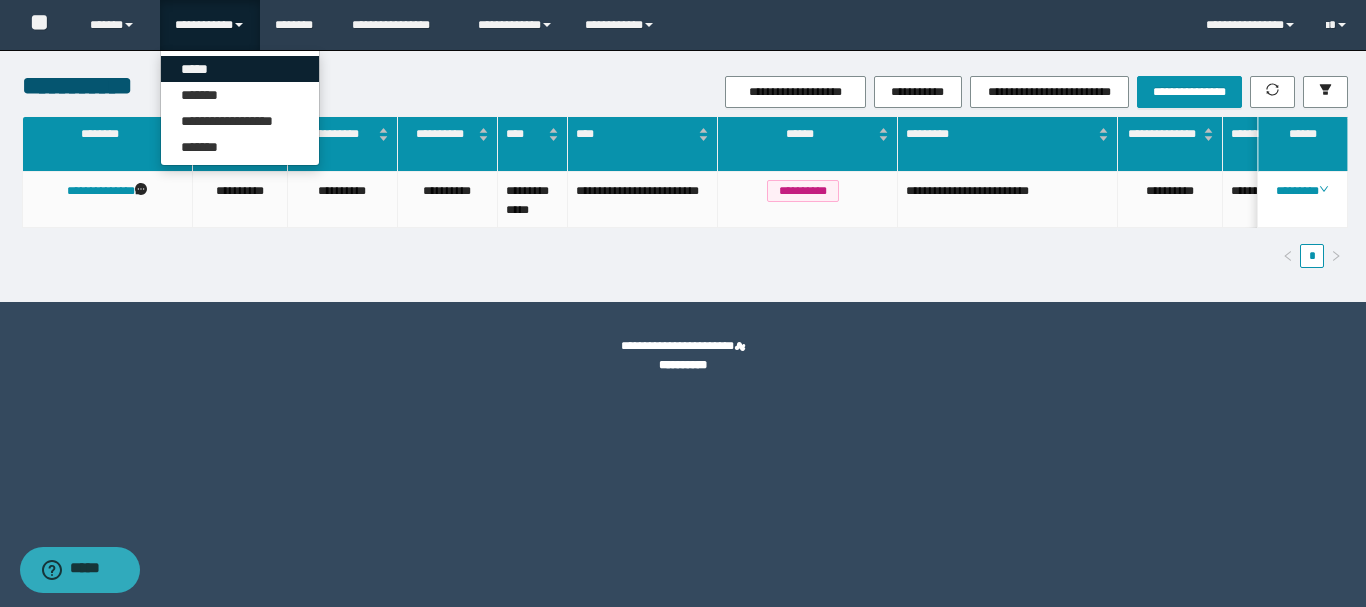 click on "*****" at bounding box center [240, 69] 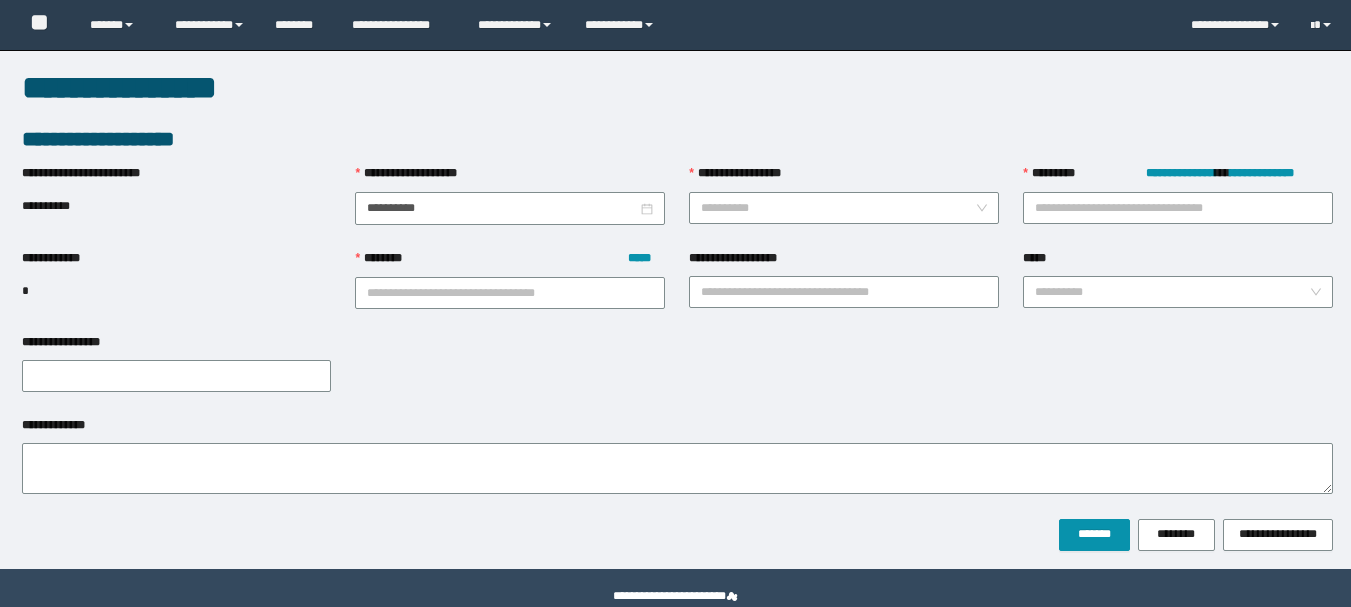 scroll, scrollTop: 0, scrollLeft: 0, axis: both 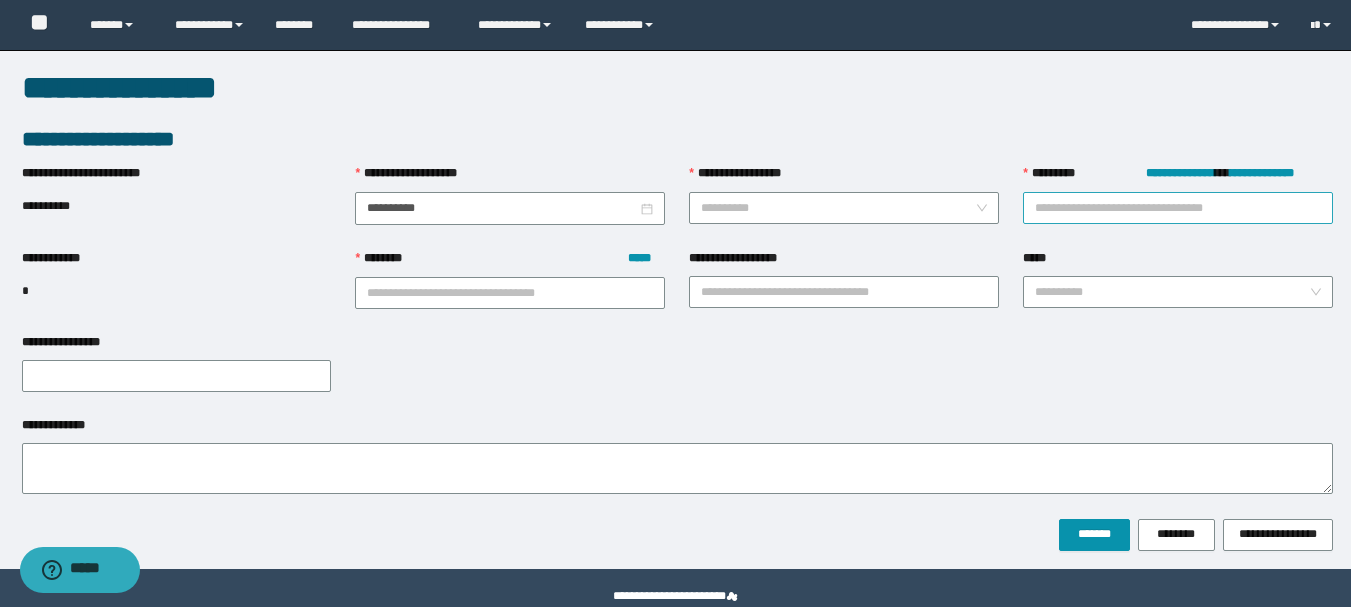 click on "**********" at bounding box center (1178, 208) 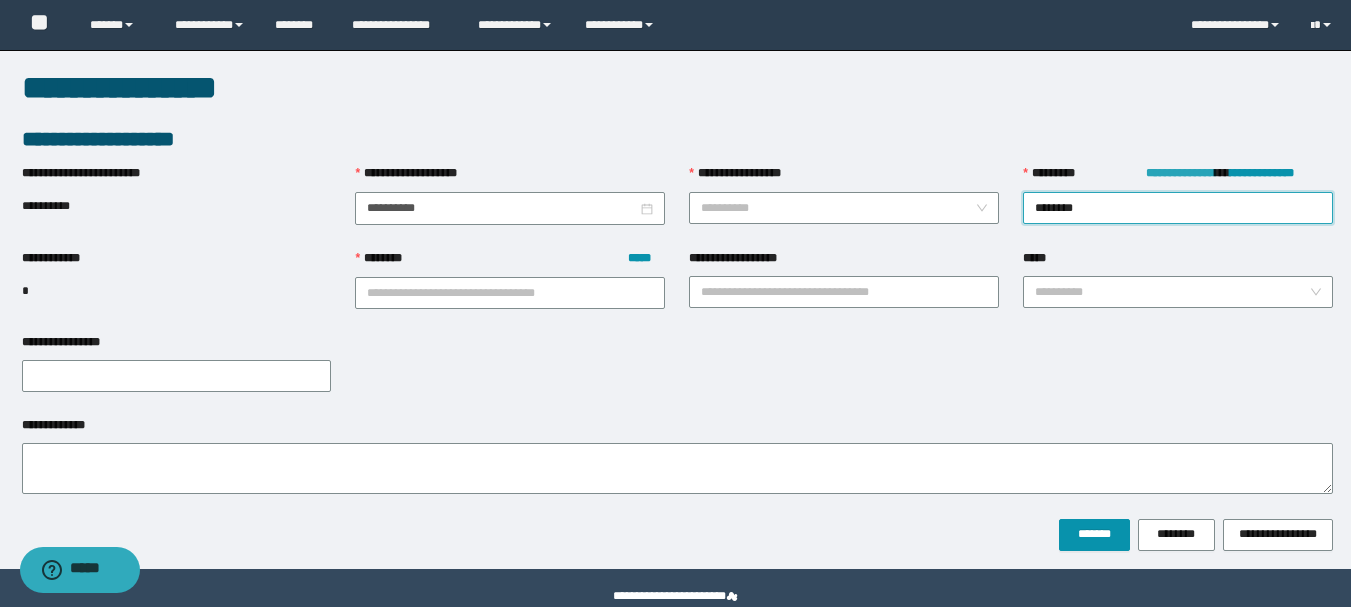 type on "********" 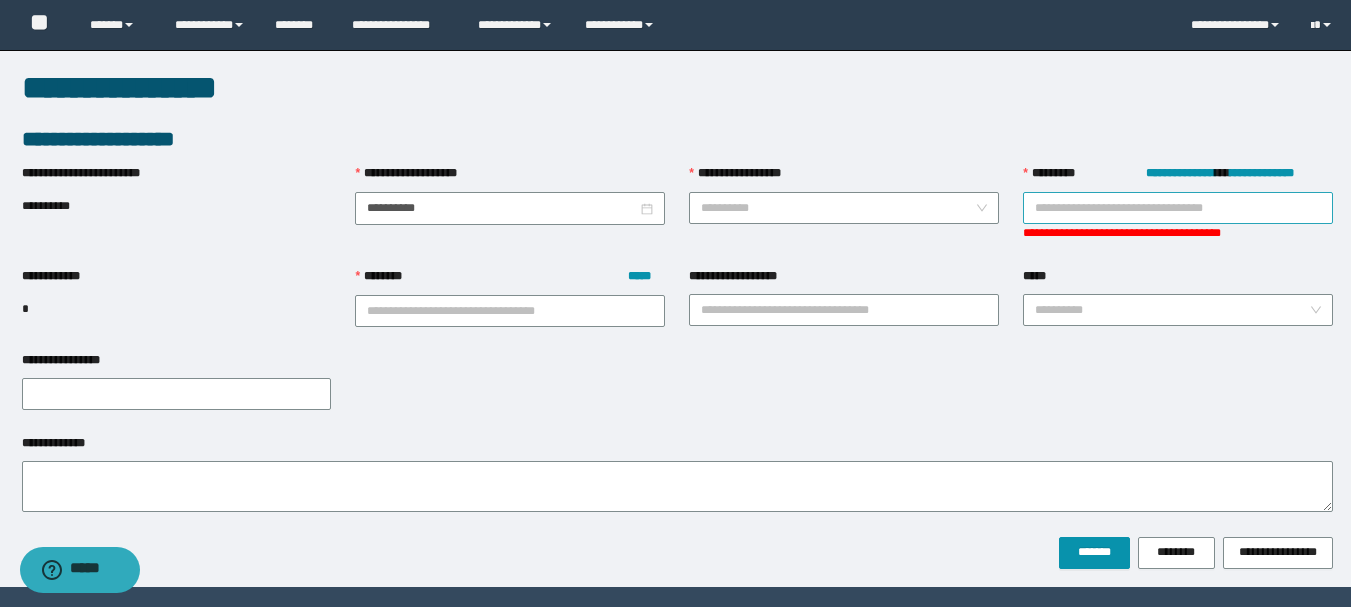 click on "**********" at bounding box center [1178, 208] 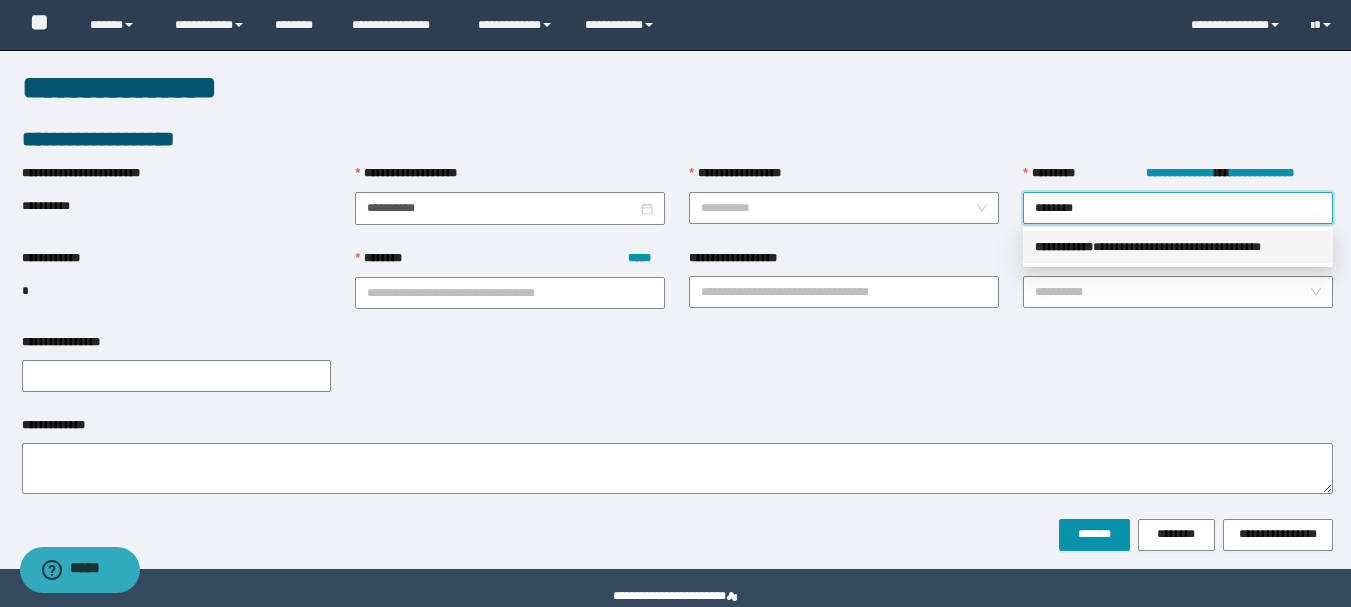 click on "** *   ********" at bounding box center (1064, 247) 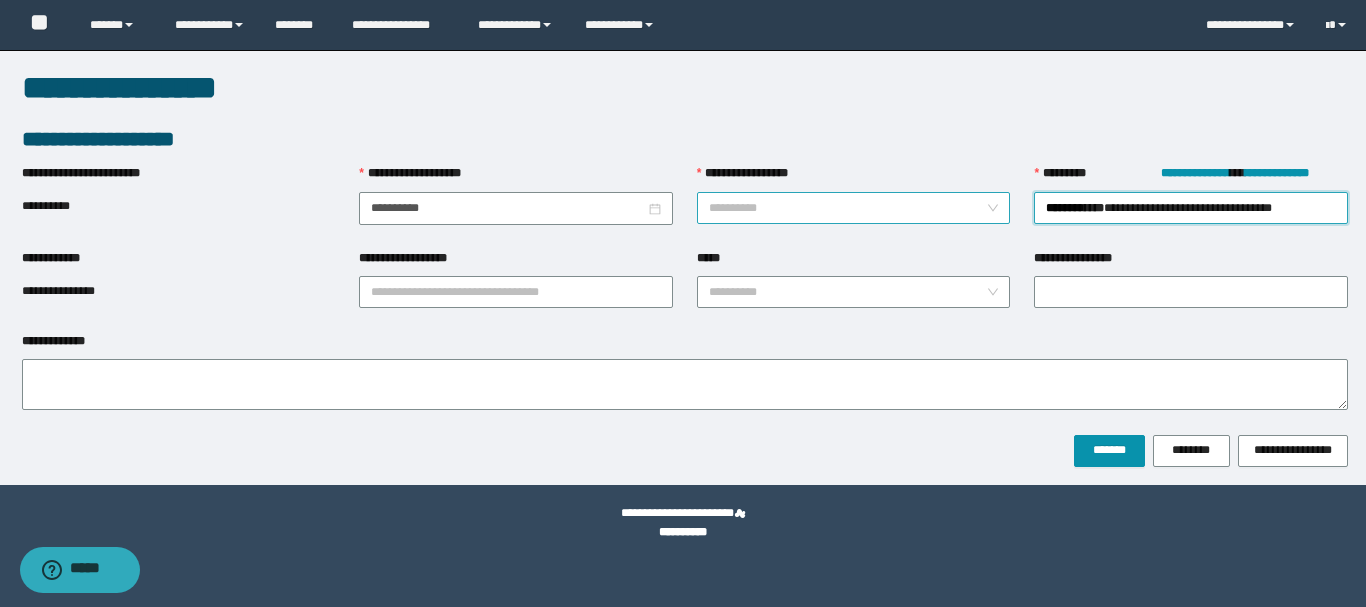 click on "**********" at bounding box center [848, 208] 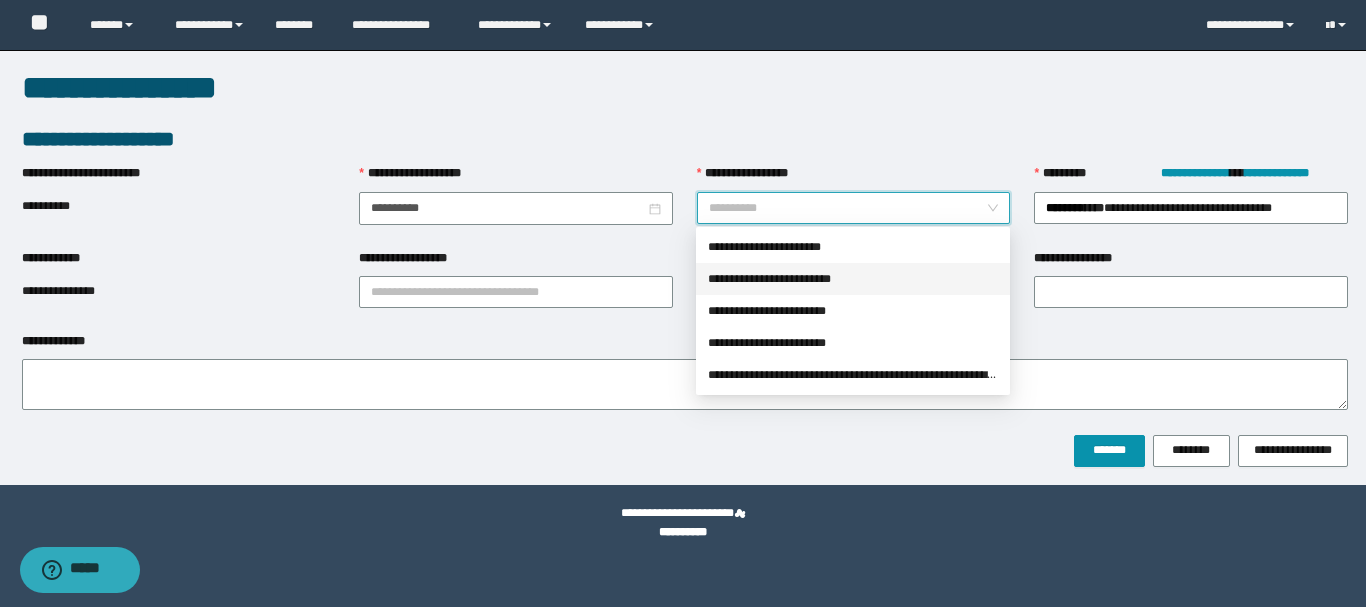 click on "**********" at bounding box center [853, 279] 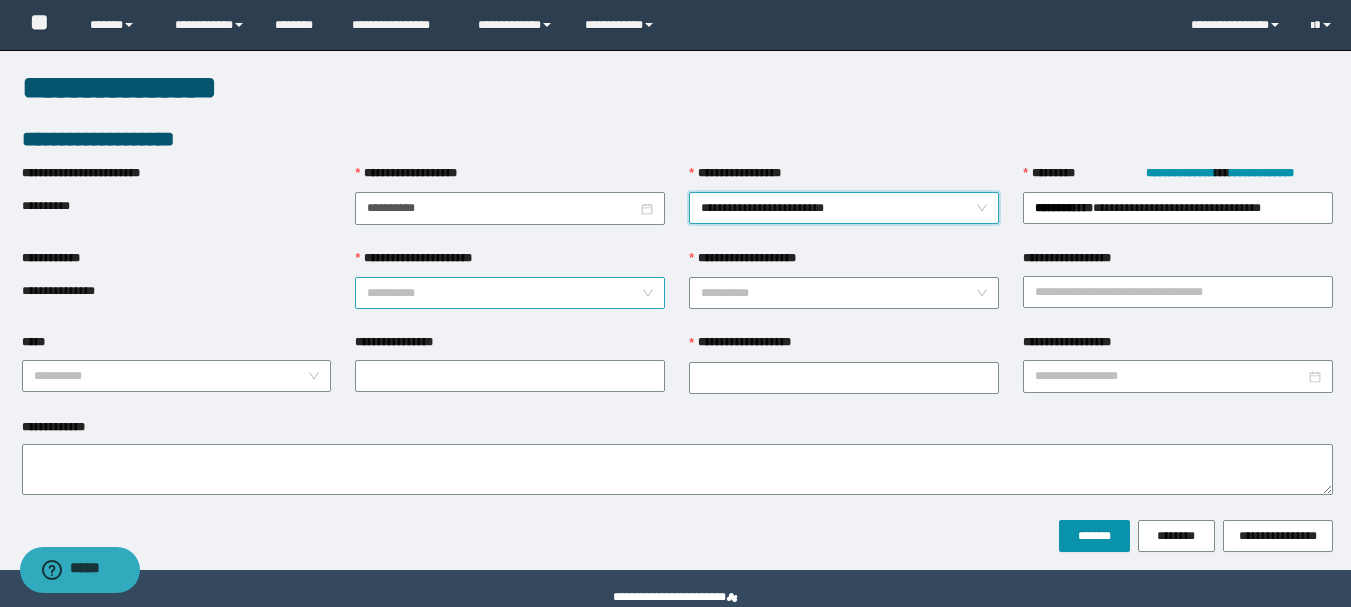 click on "**********" at bounding box center (504, 293) 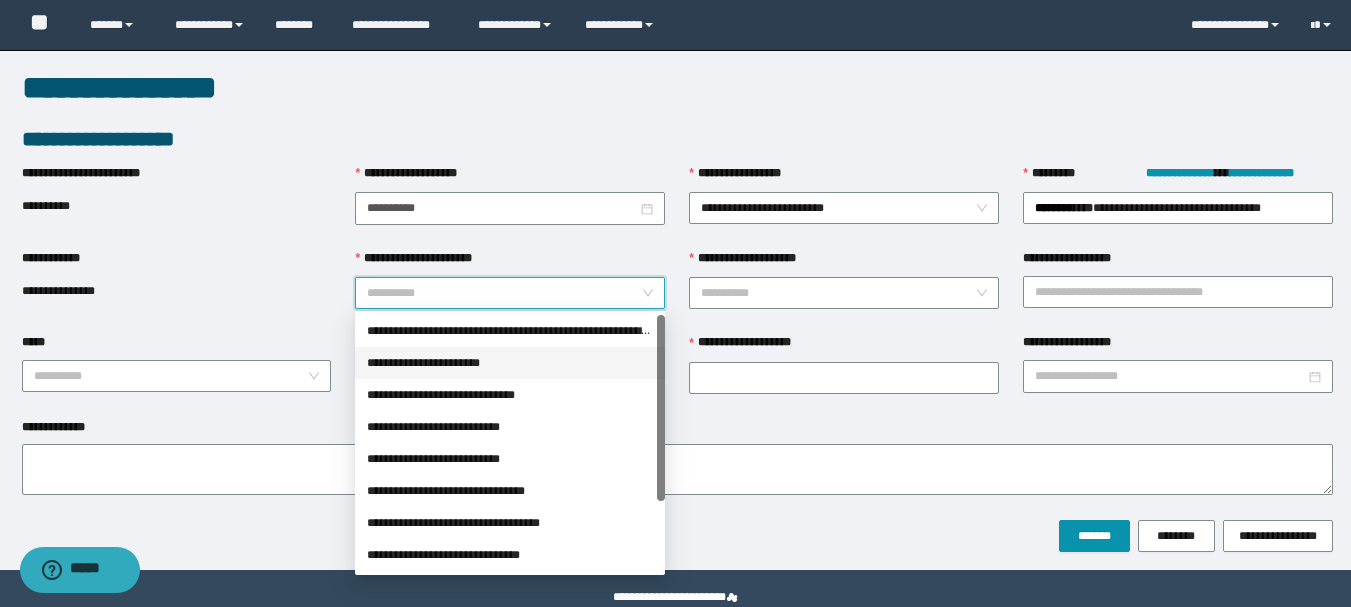 click on "**********" at bounding box center [510, 363] 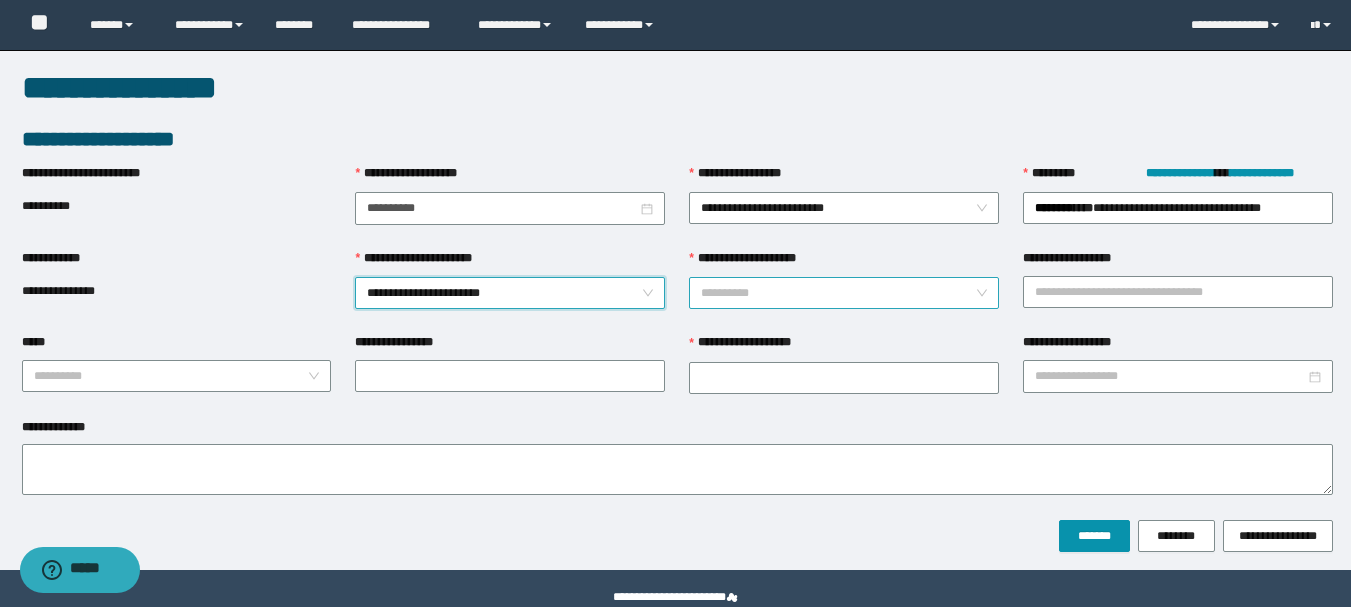 click on "**********" at bounding box center (838, 293) 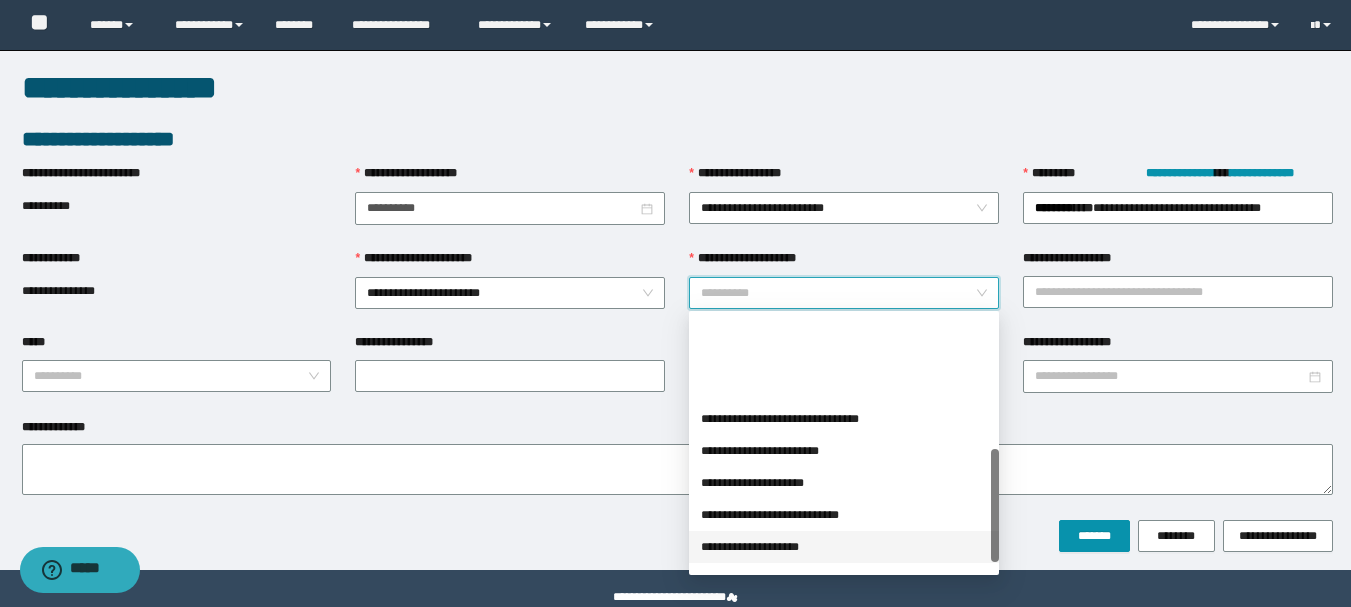 scroll, scrollTop: 300, scrollLeft: 0, axis: vertical 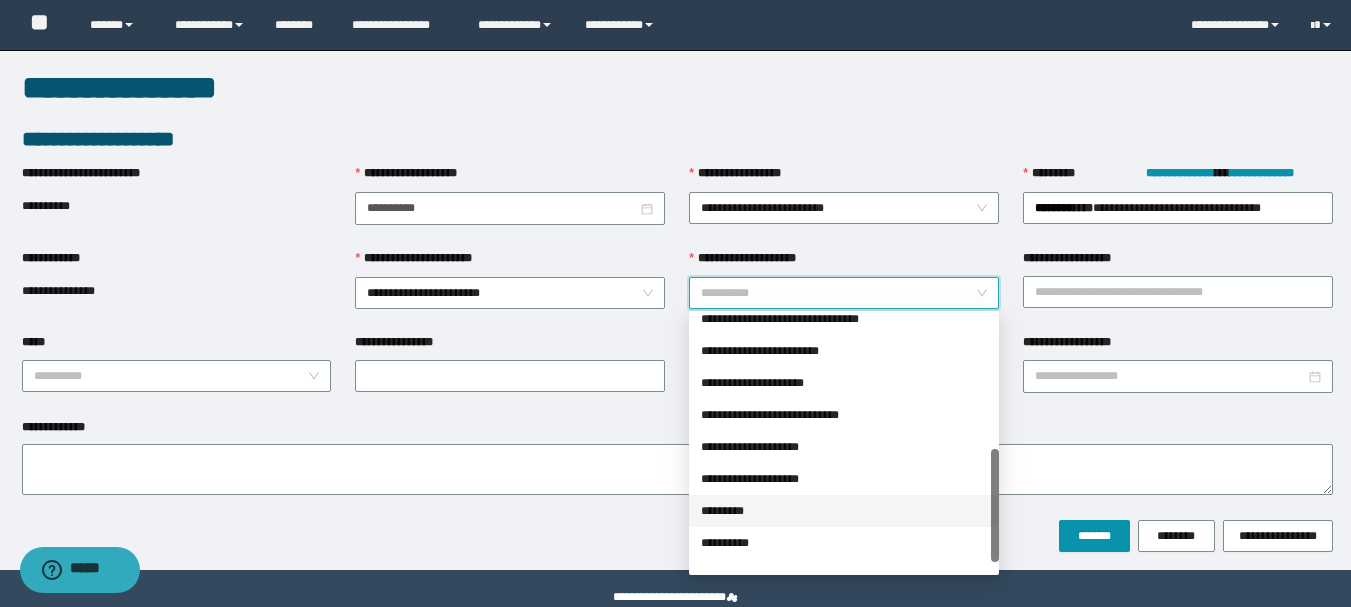 click on "*********" at bounding box center [844, 511] 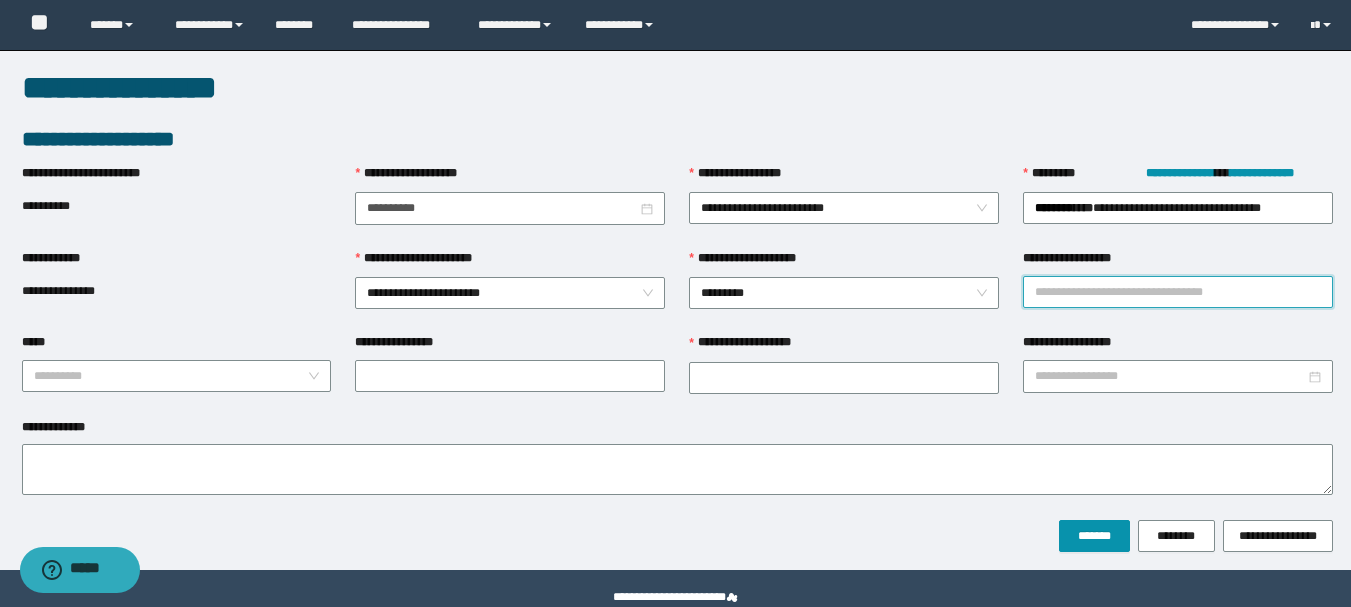 click on "**********" at bounding box center [1178, 292] 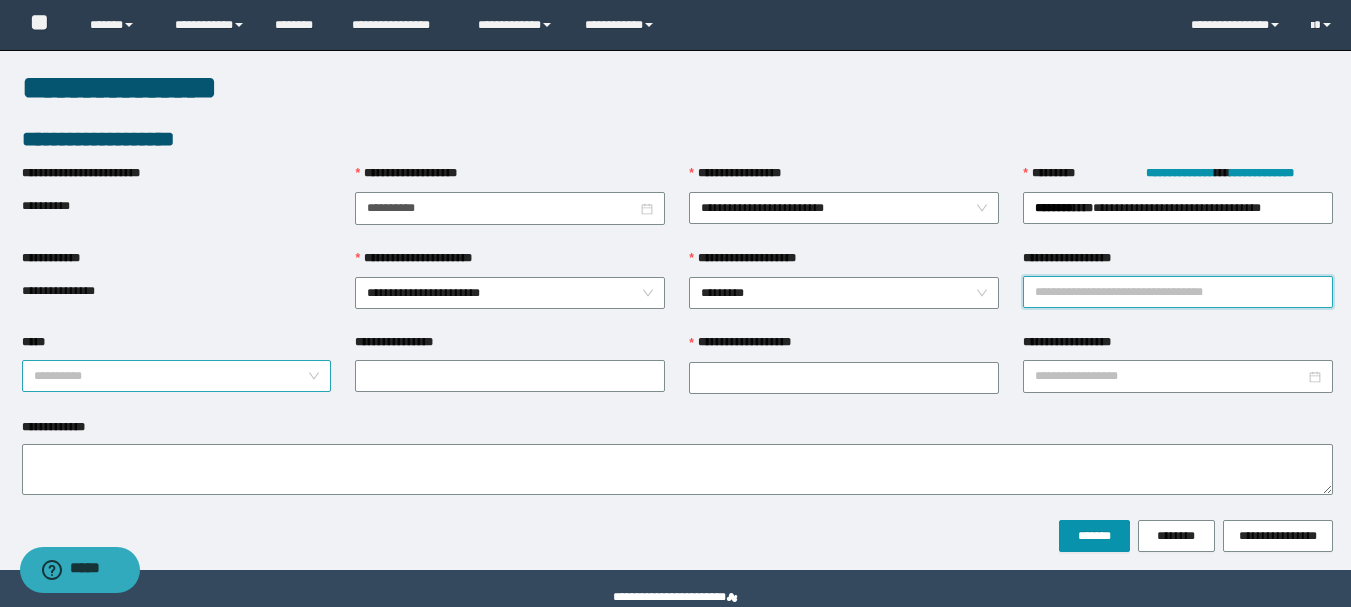 click on "**********" at bounding box center [177, 376] 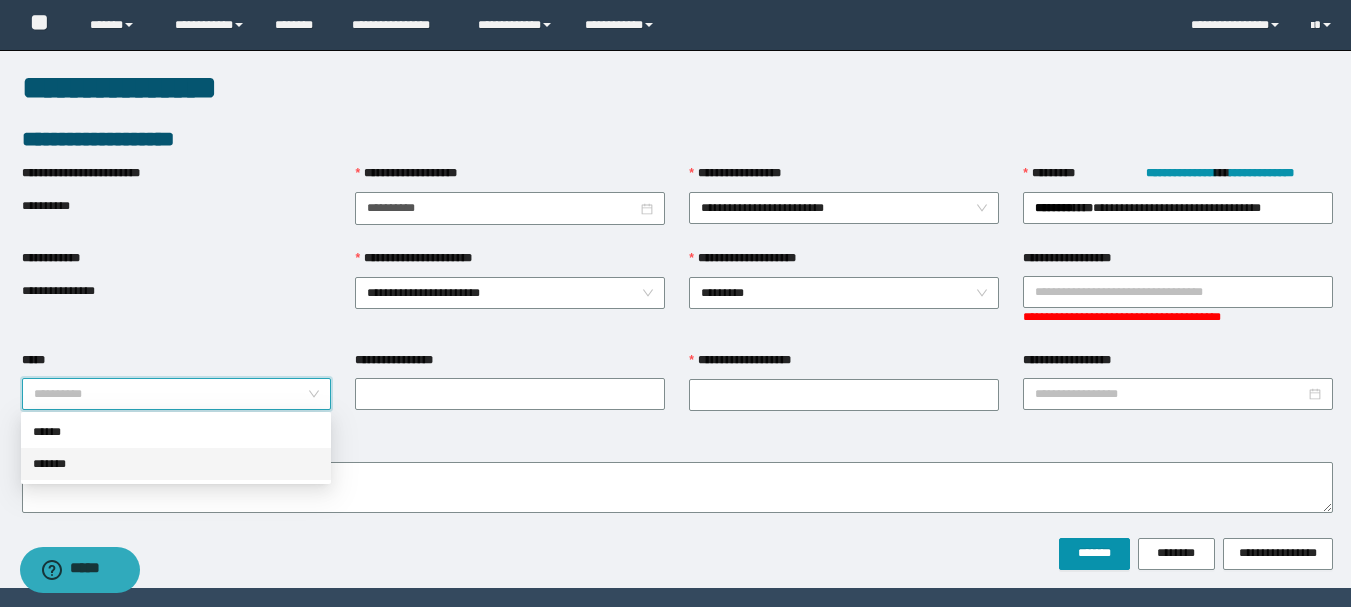 drag, startPoint x: 125, startPoint y: 460, endPoint x: 187, endPoint y: 449, distance: 62.968246 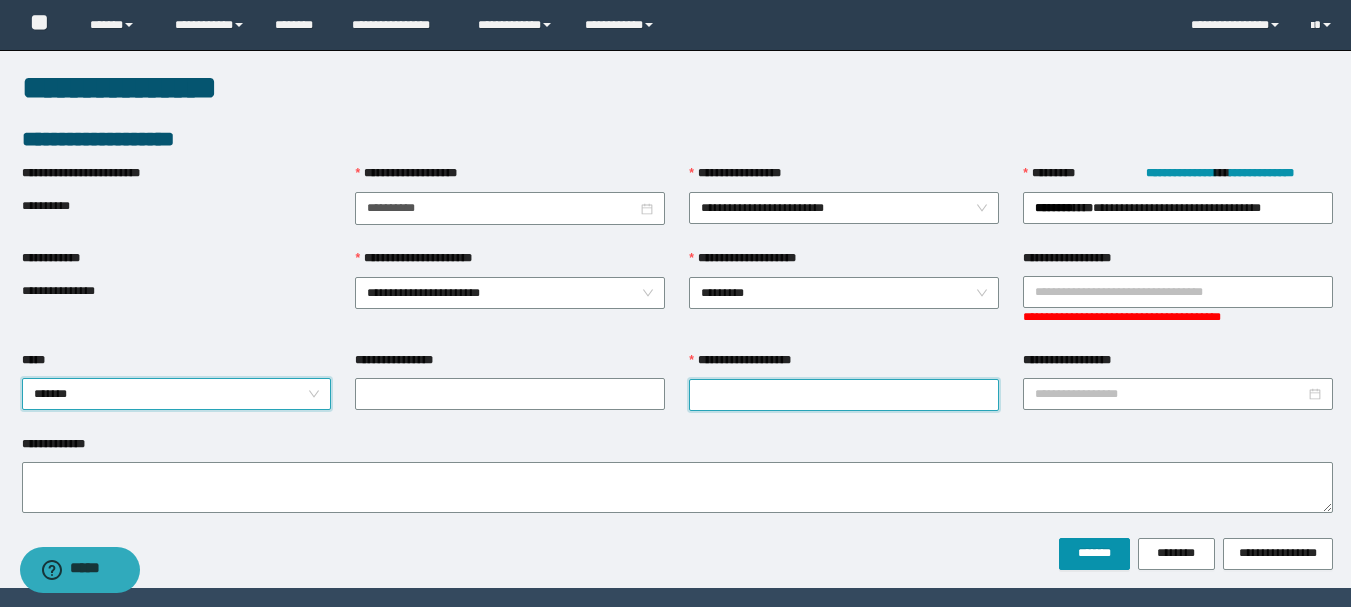 click on "**********" at bounding box center [844, 395] 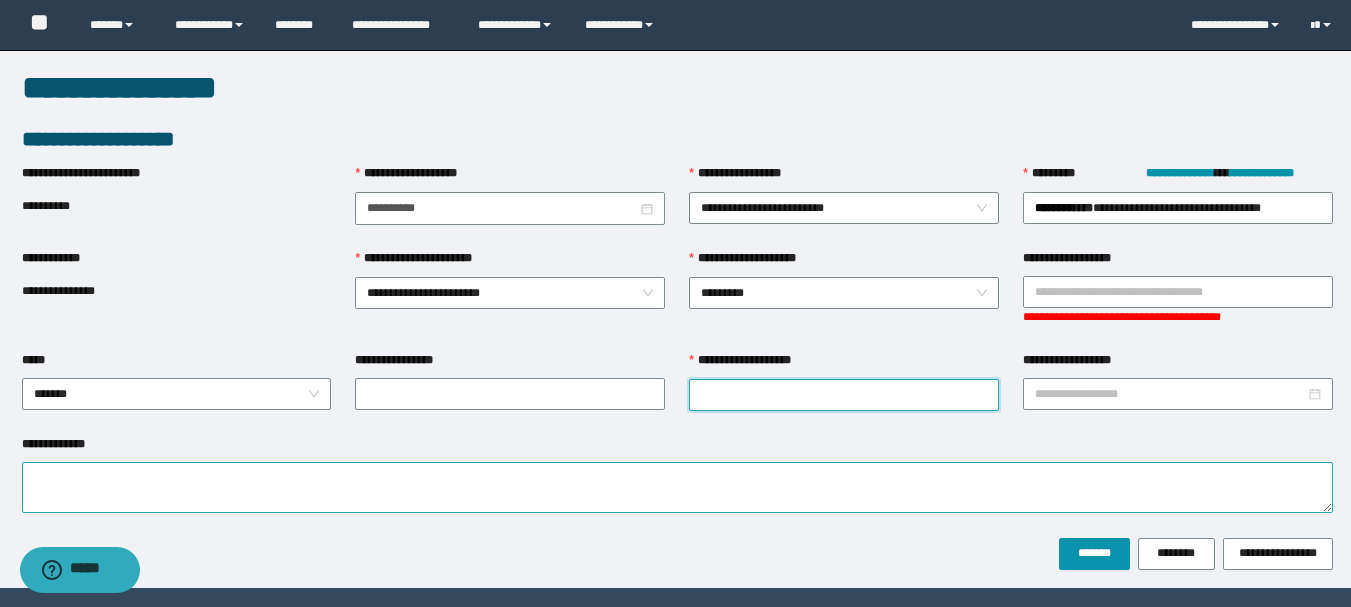 paste on "*********" 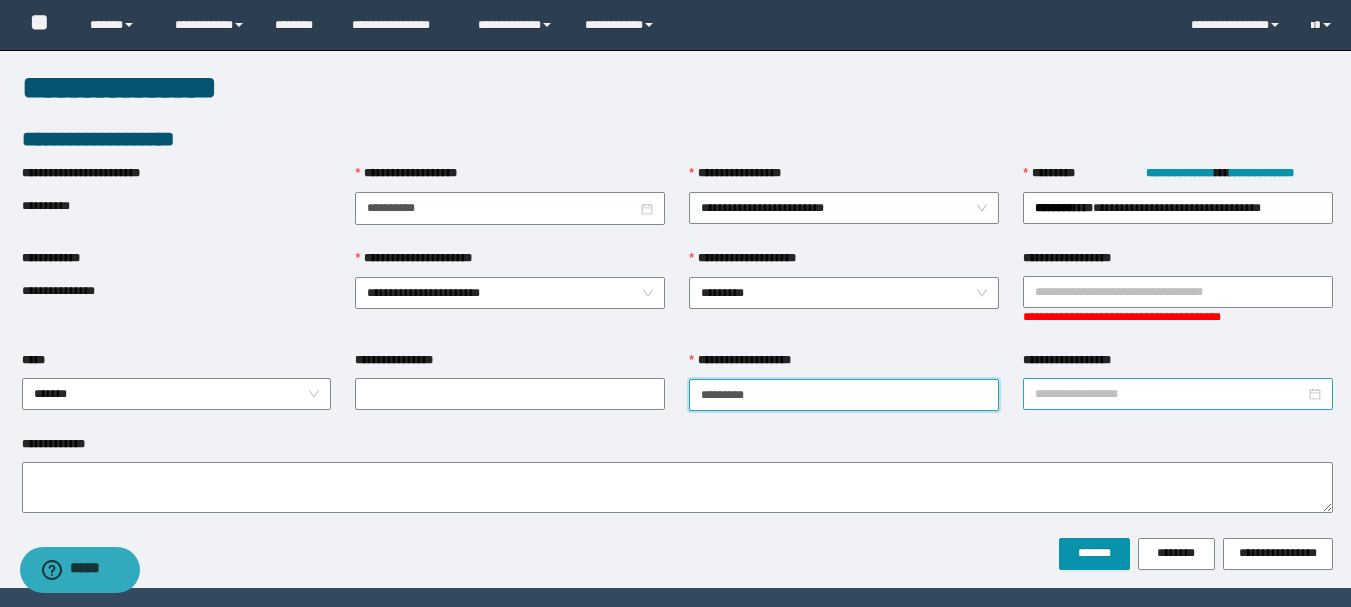 type on "*********" 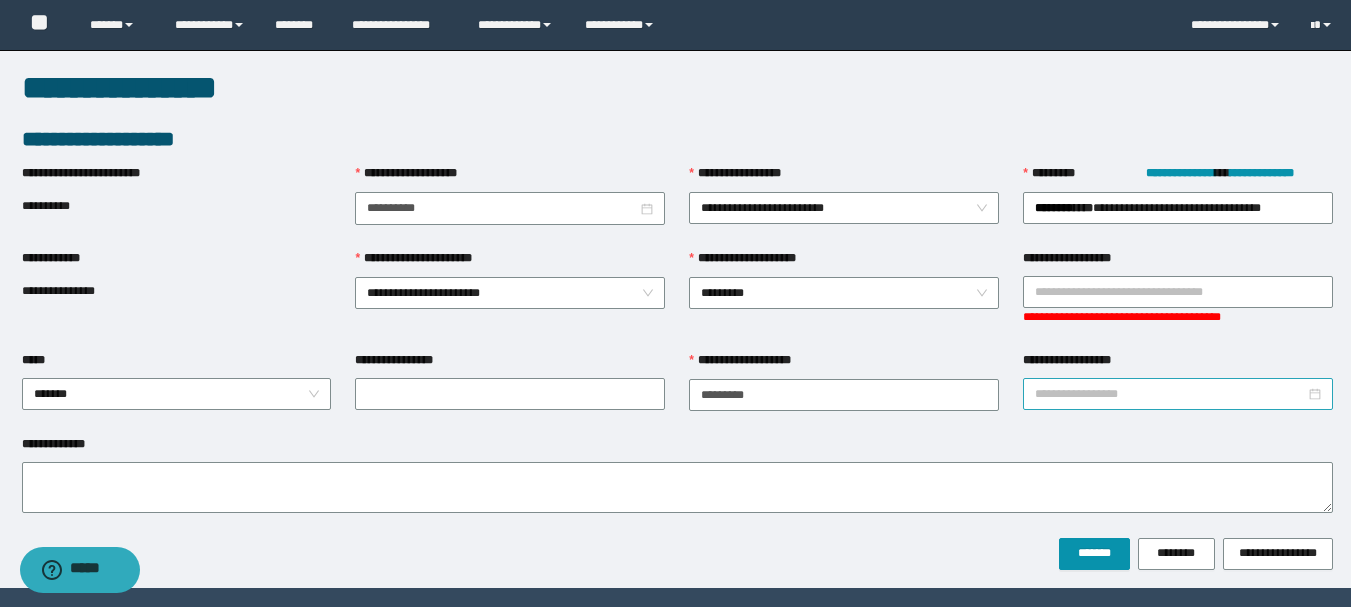 click on "**********" at bounding box center (1170, 394) 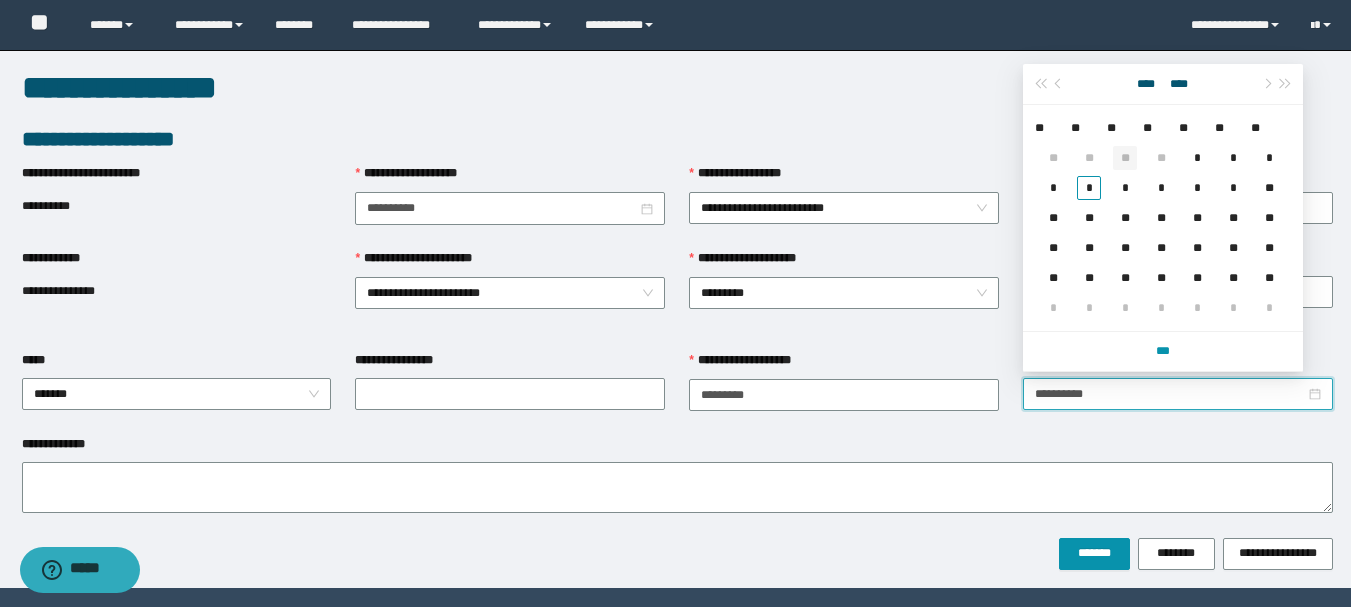 type on "**********" 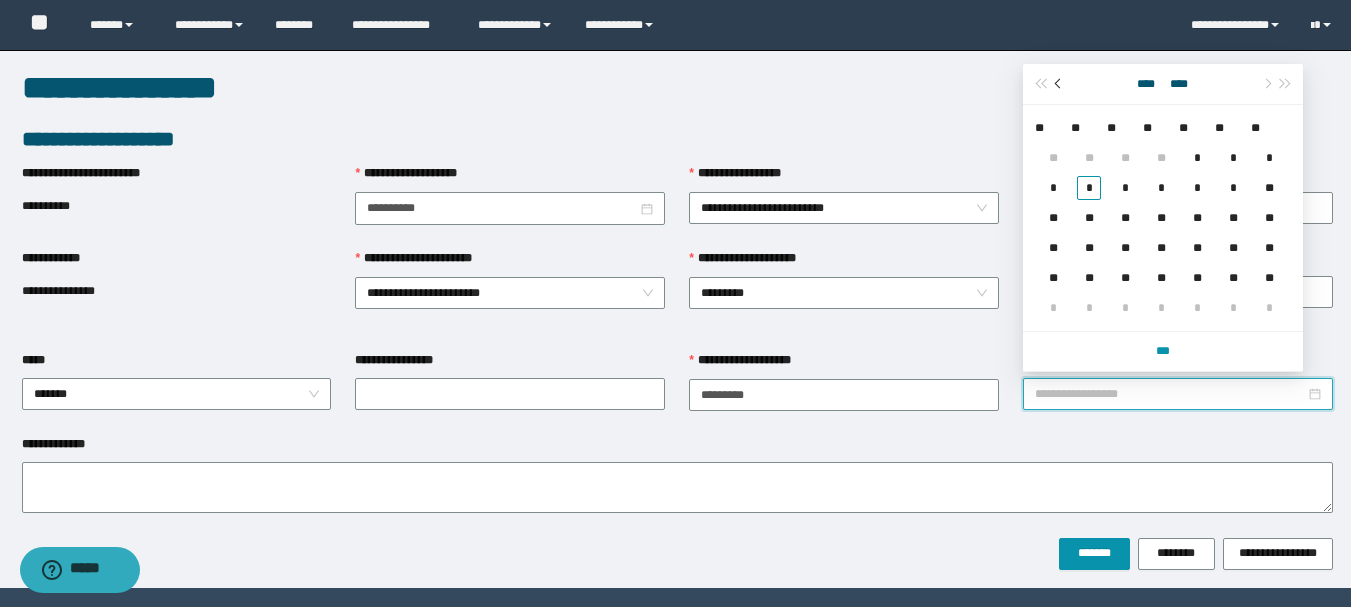 click at bounding box center (1060, 84) 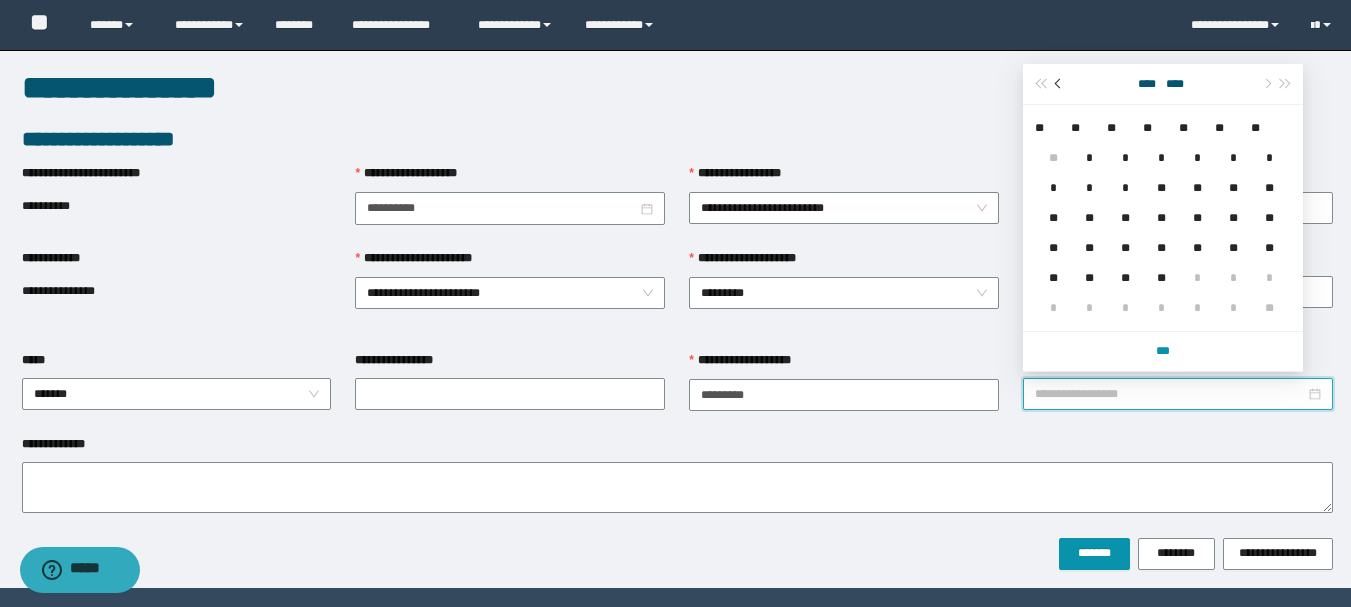 click at bounding box center [1060, 84] 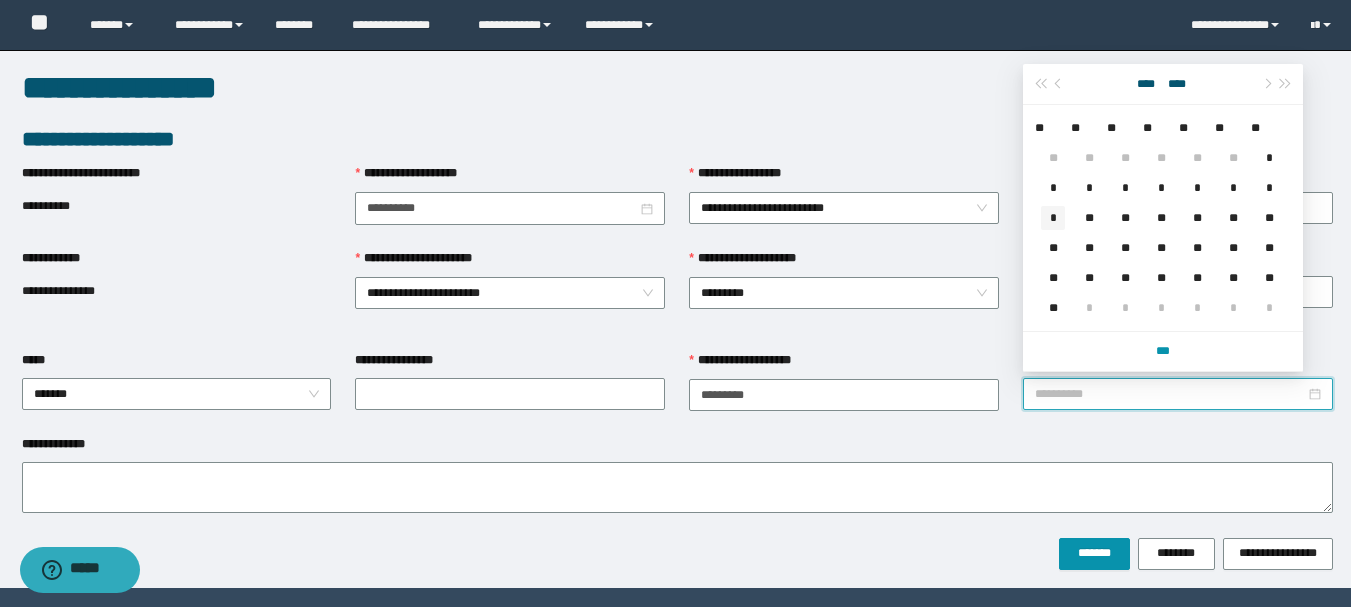 type on "**********" 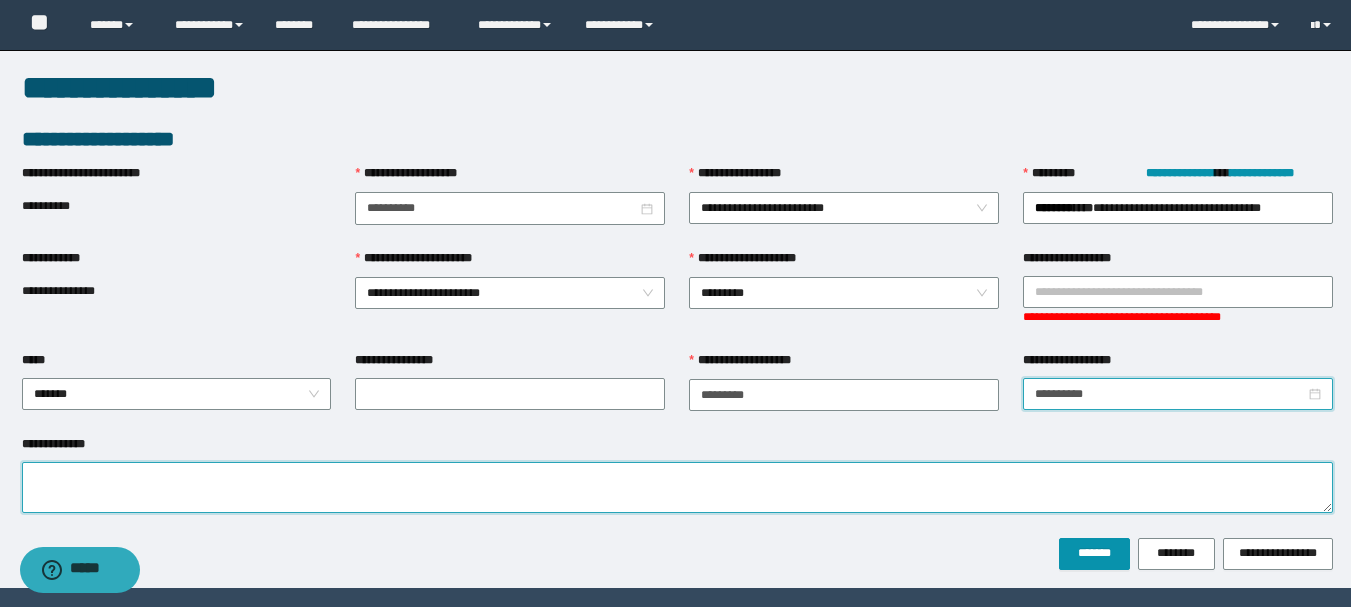 click on "**********" at bounding box center (677, 487) 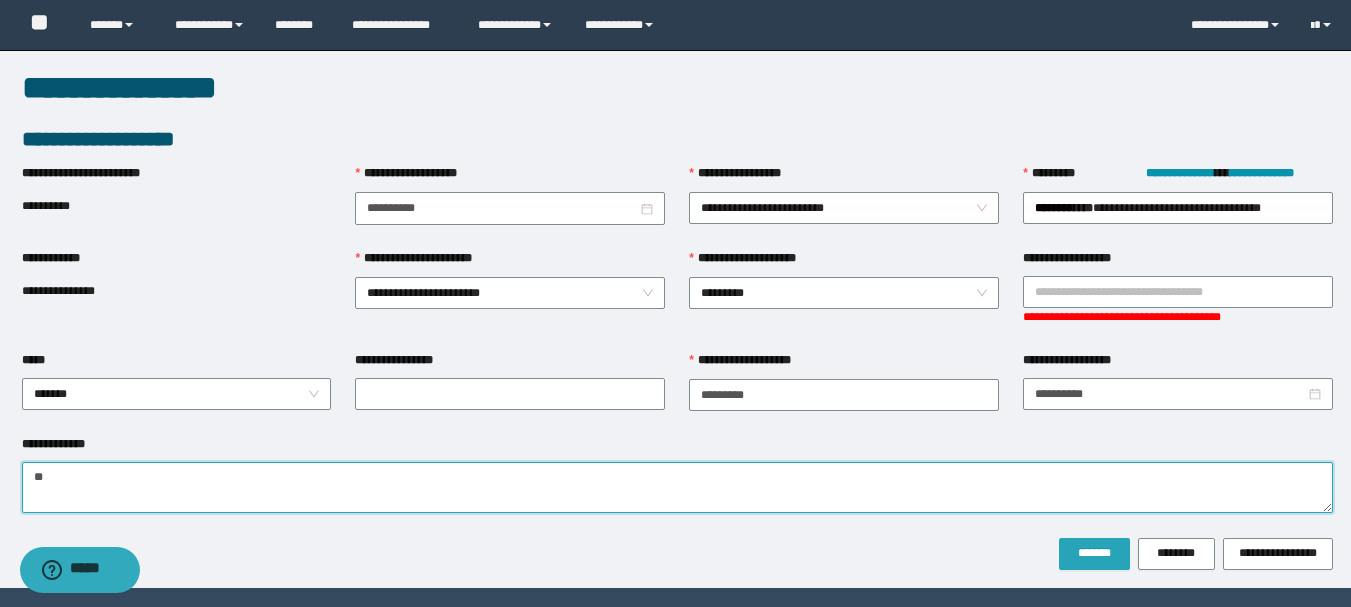 type on "**" 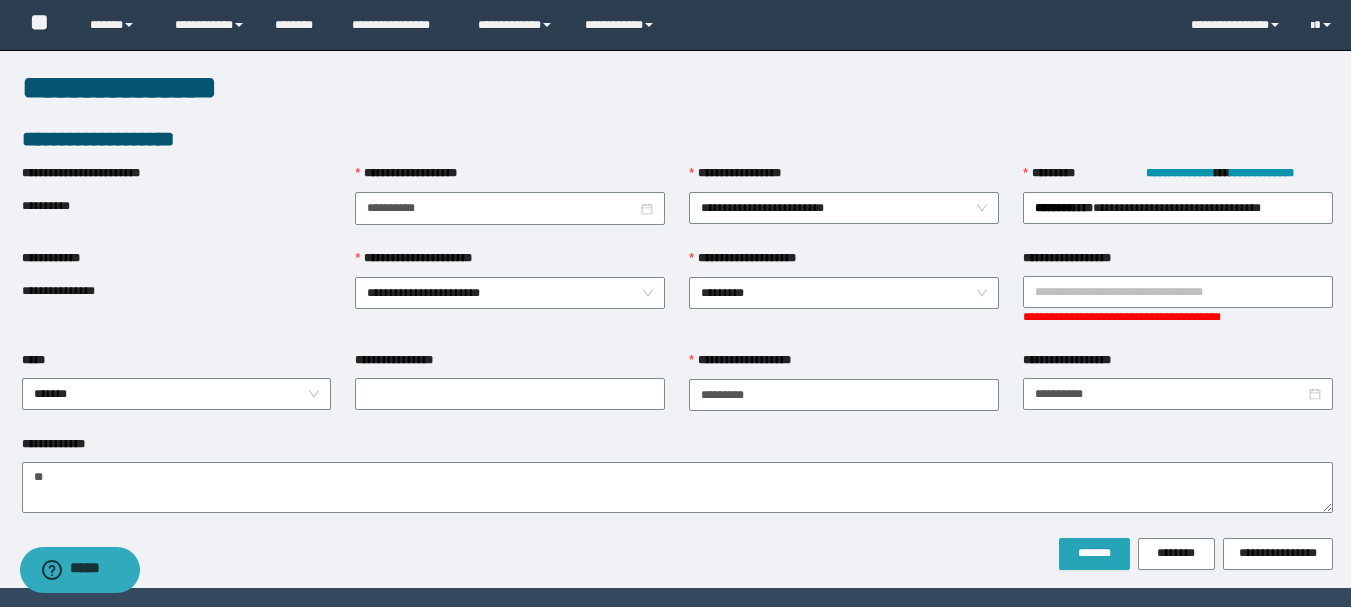 click on "*******" at bounding box center (1094, 553) 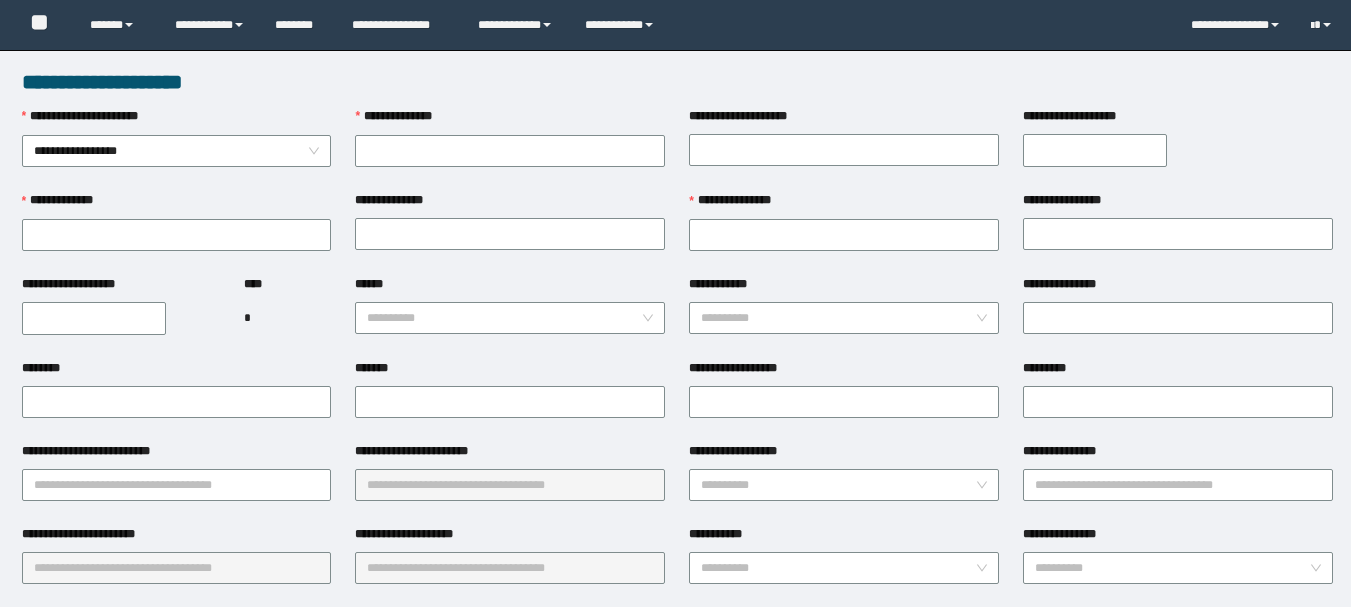 scroll, scrollTop: 0, scrollLeft: 0, axis: both 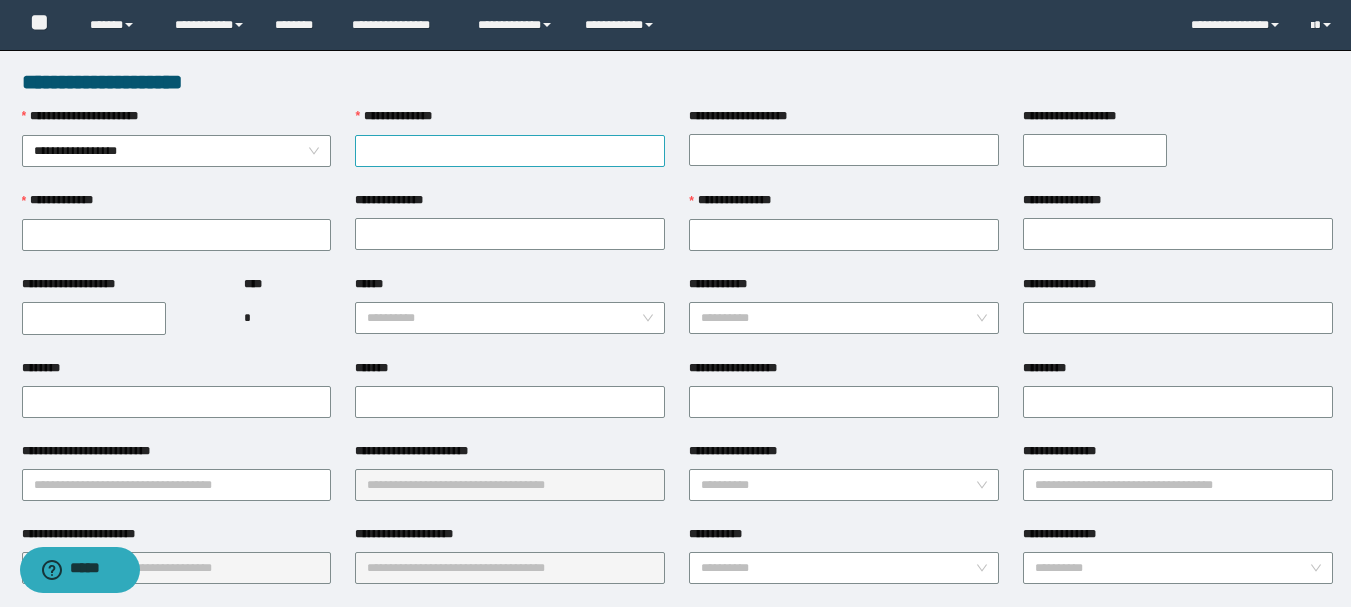 click on "**********" at bounding box center [510, 151] 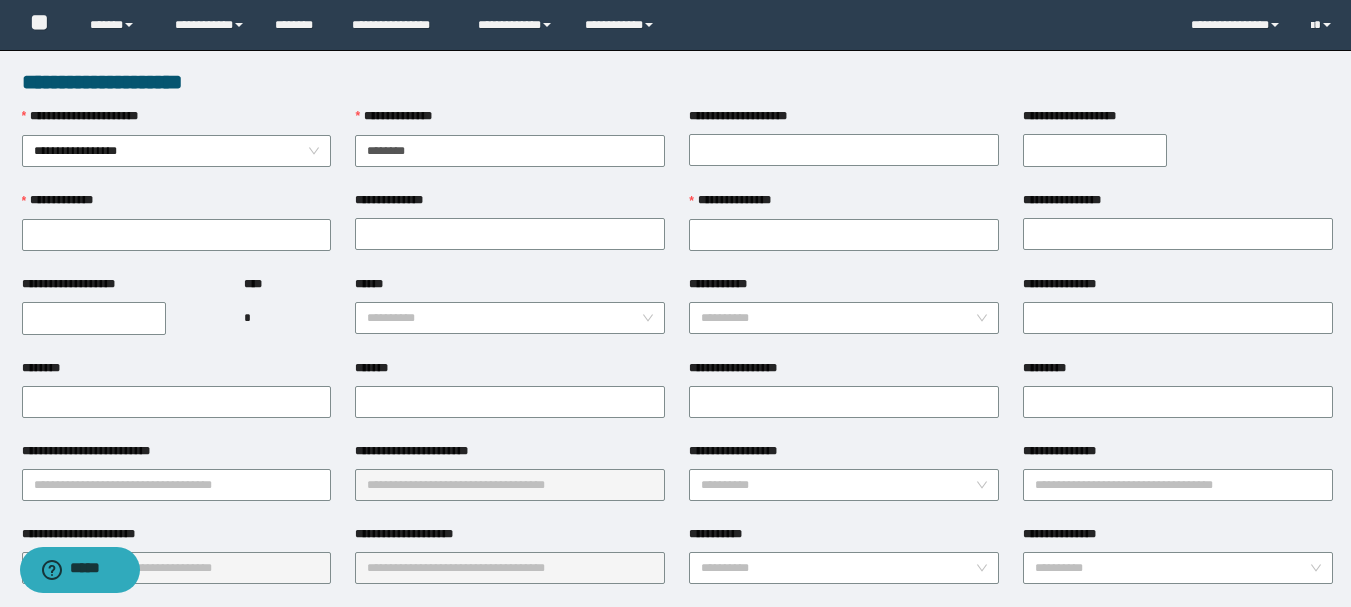 type on "********" 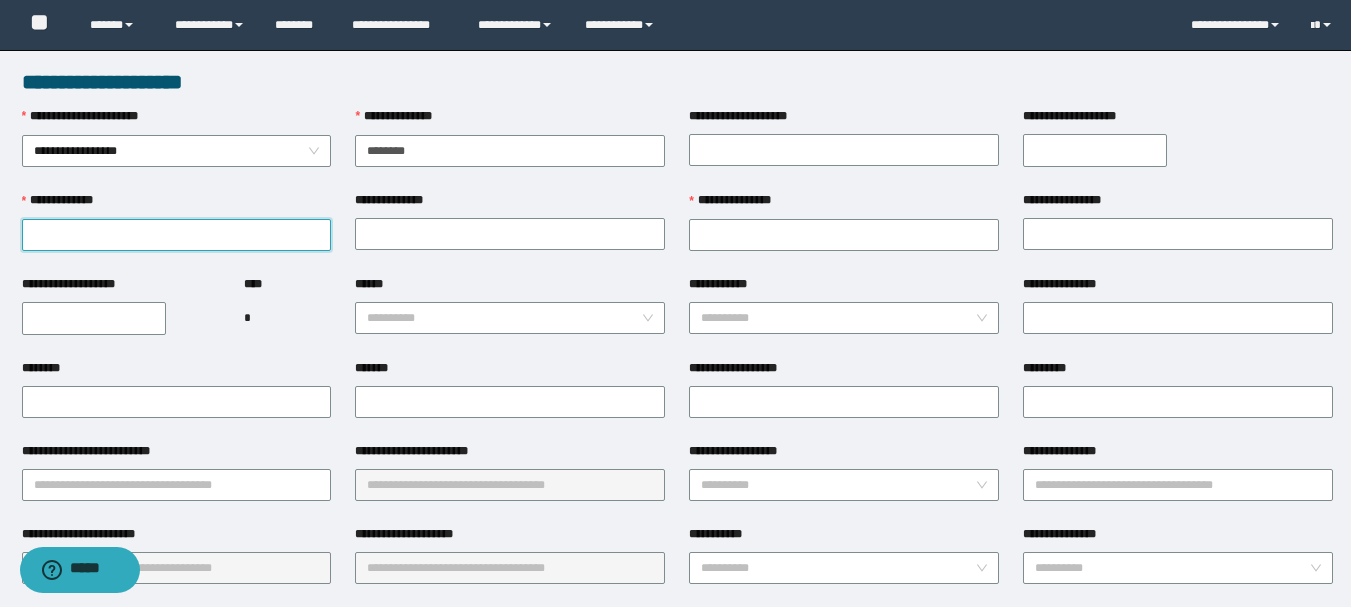 click on "**********" at bounding box center (177, 235) 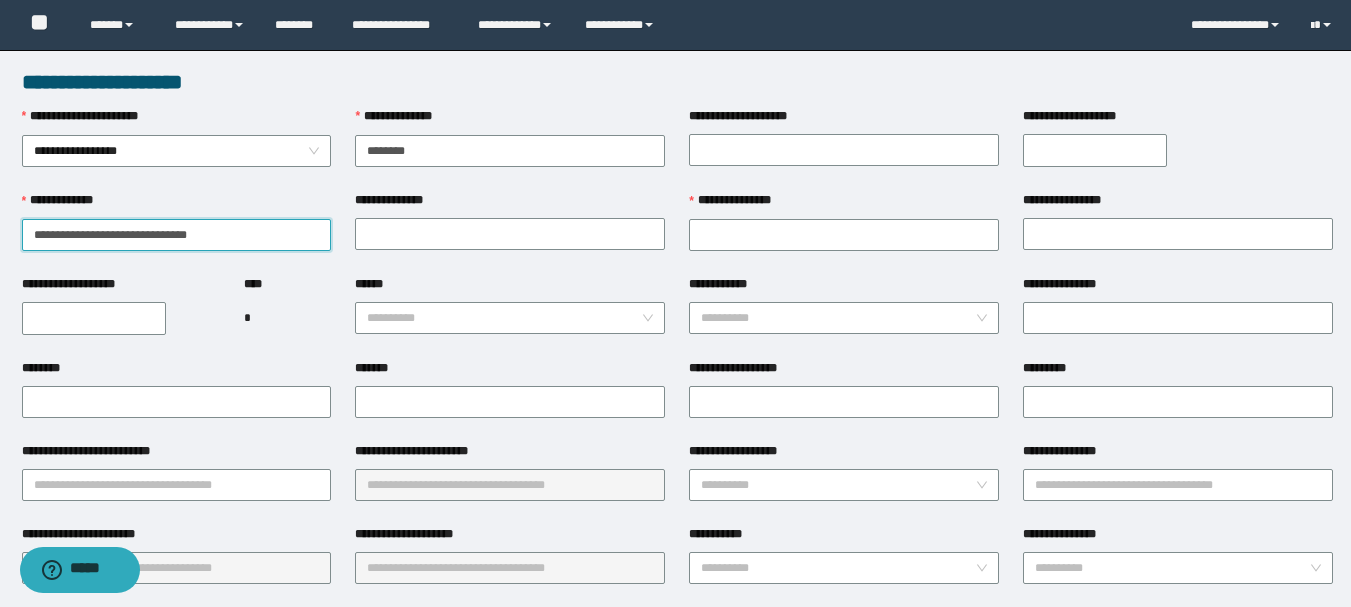 drag, startPoint x: 277, startPoint y: 237, endPoint x: 70, endPoint y: 237, distance: 207 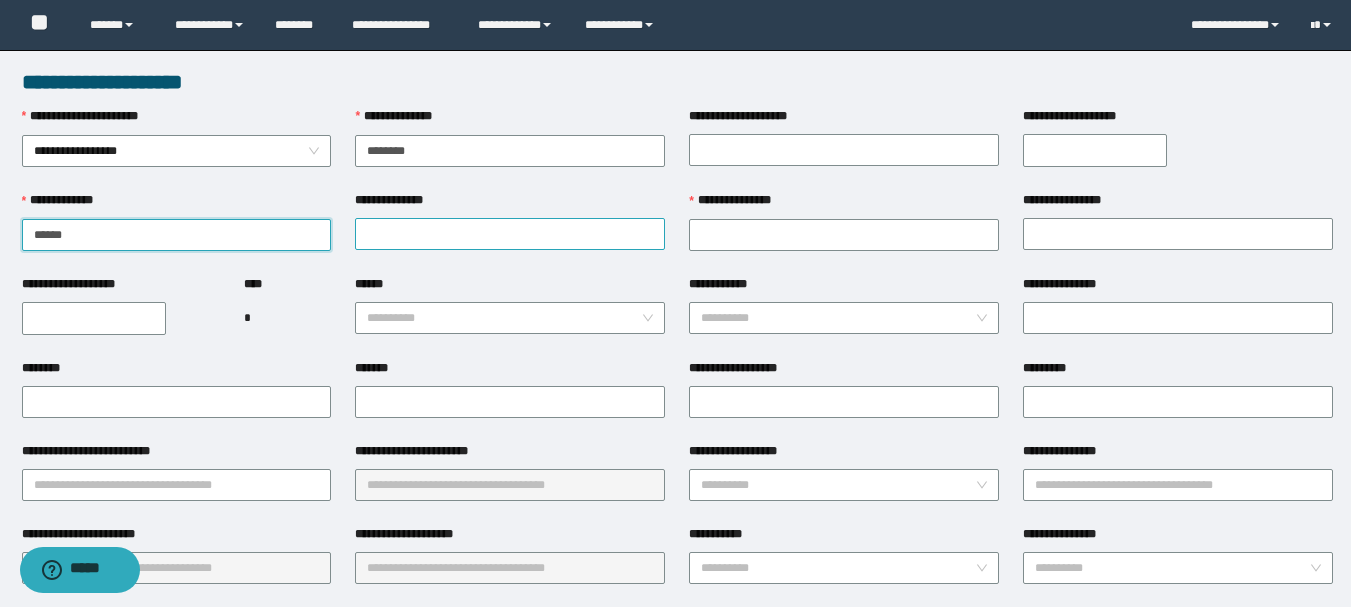 type on "******" 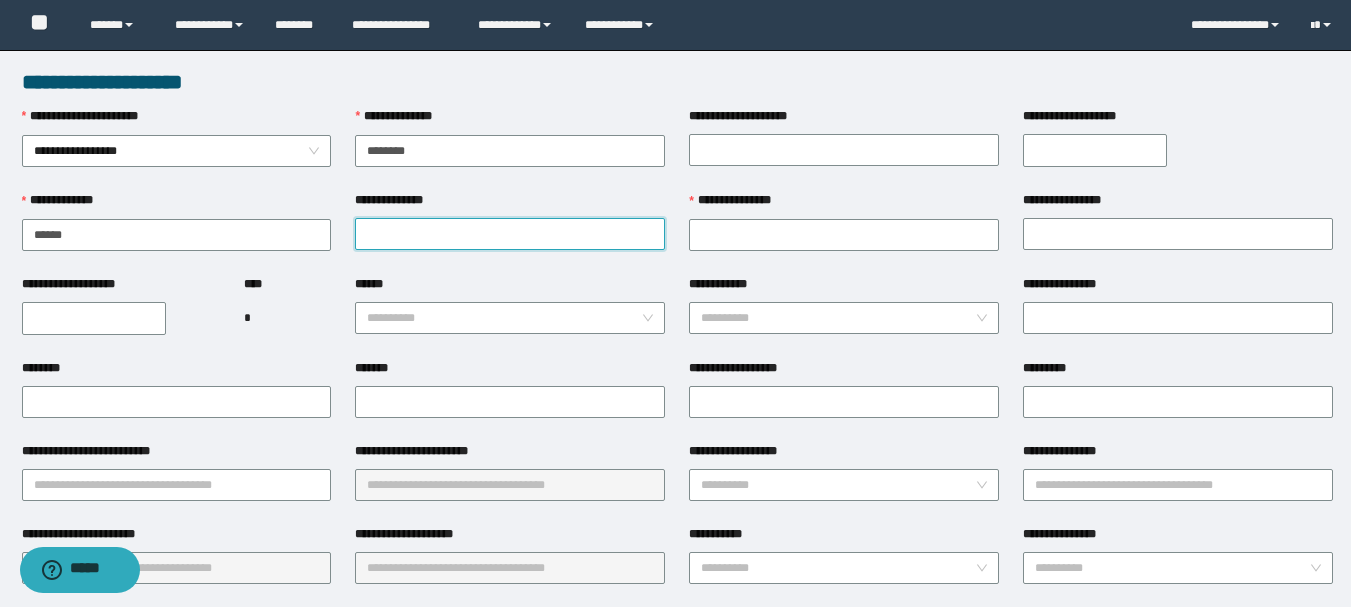 click on "**********" at bounding box center (510, 234) 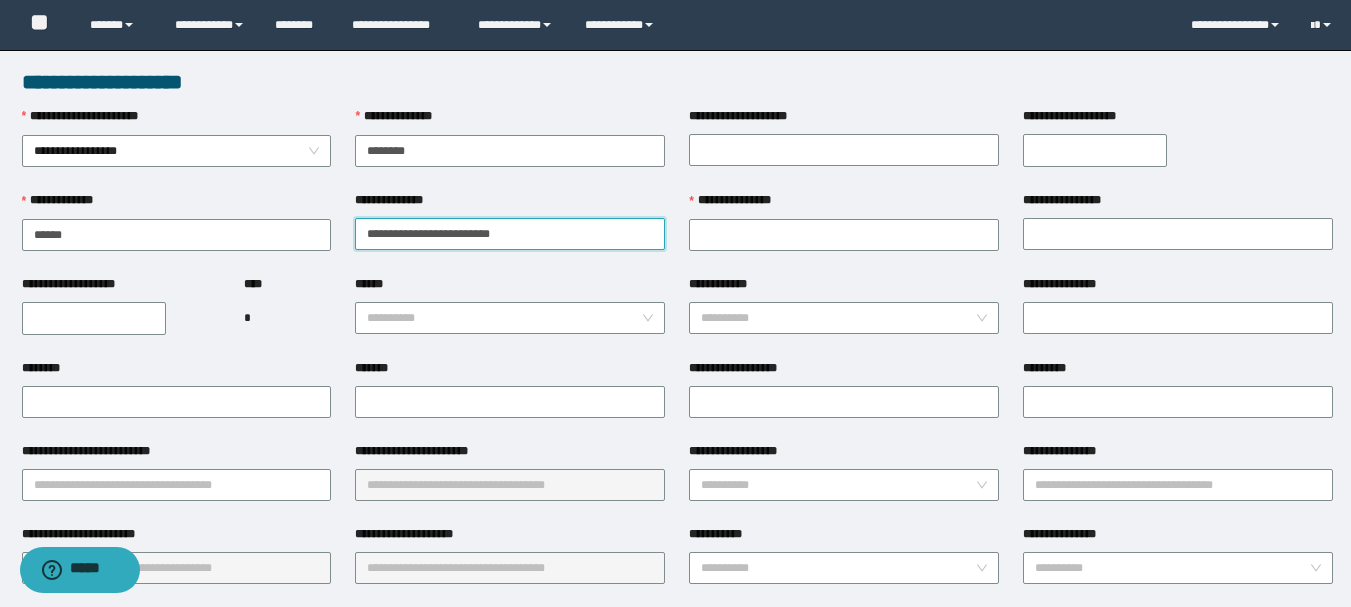 drag, startPoint x: 543, startPoint y: 230, endPoint x: 435, endPoint y: 230, distance: 108 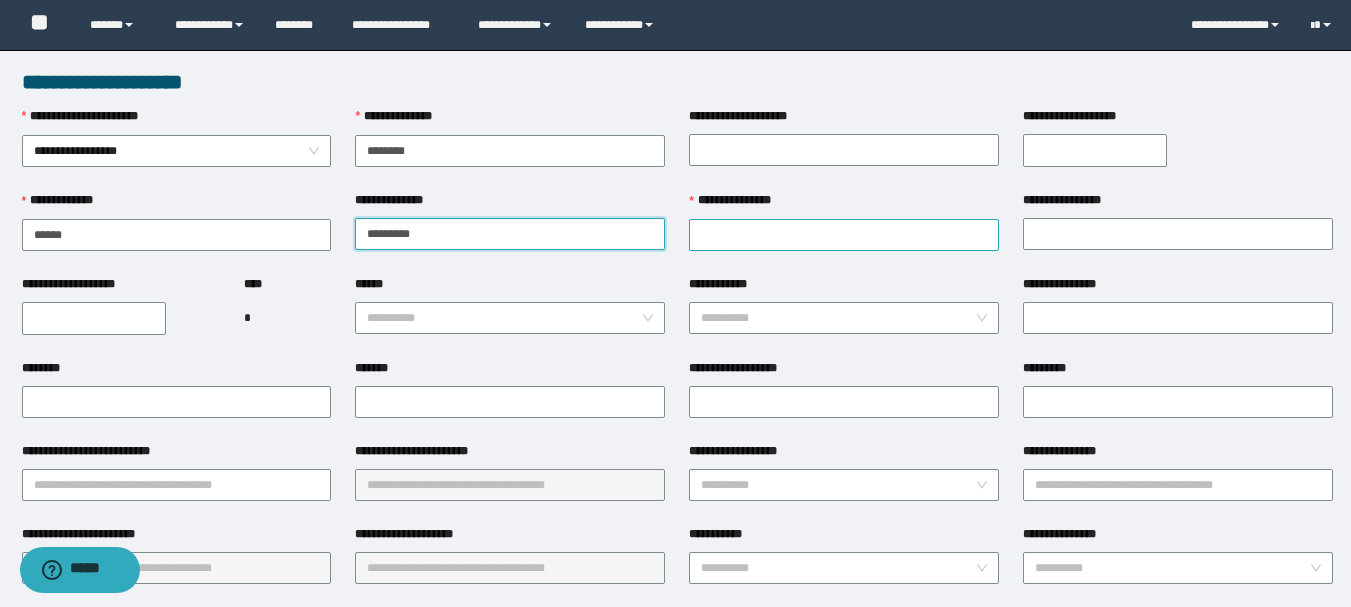 type on "*******" 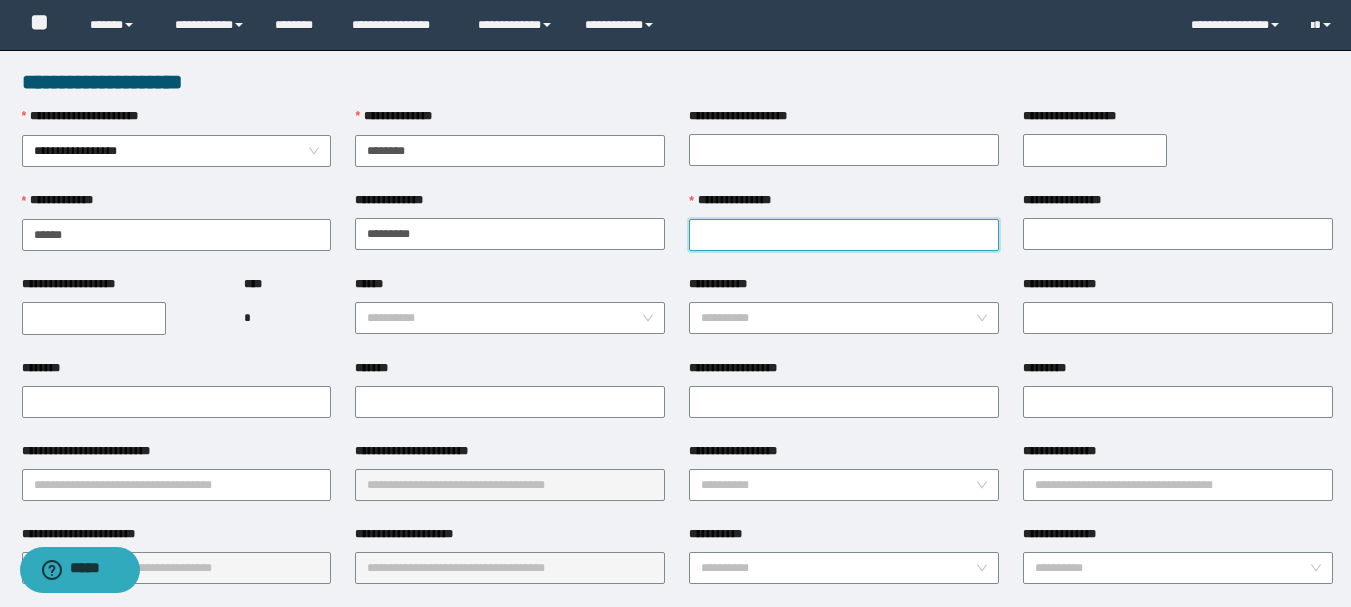 click on "**********" at bounding box center (844, 235) 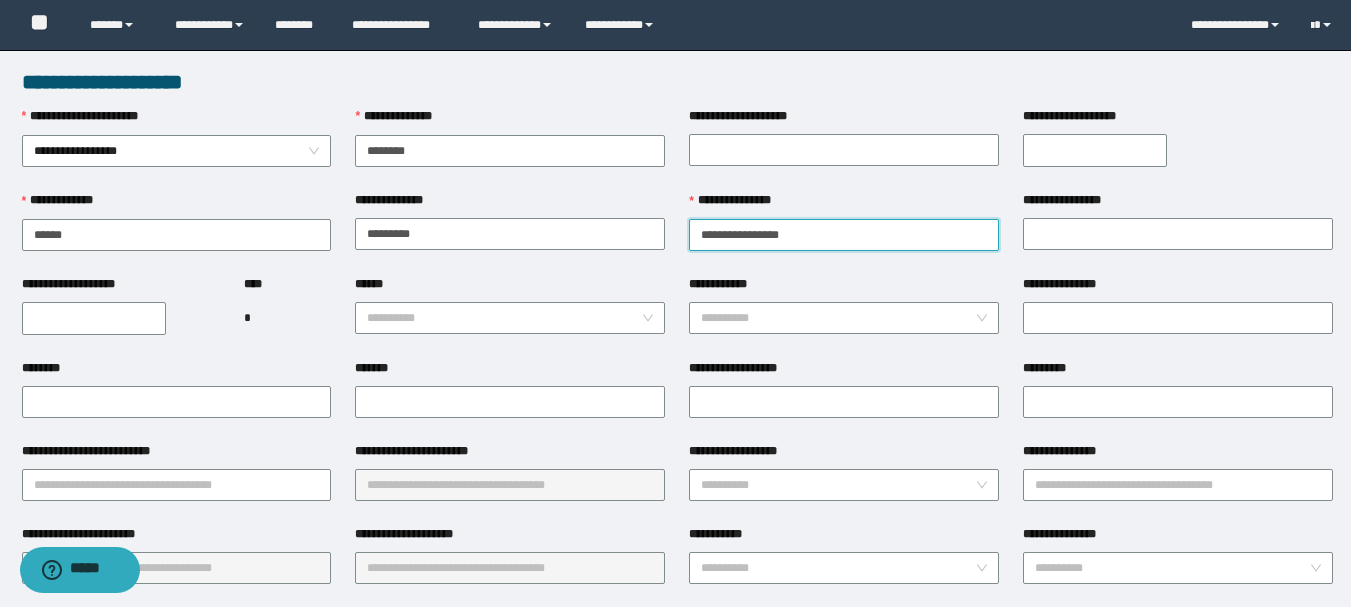 drag, startPoint x: 870, startPoint y: 234, endPoint x: 747, endPoint y: 247, distance: 123.68508 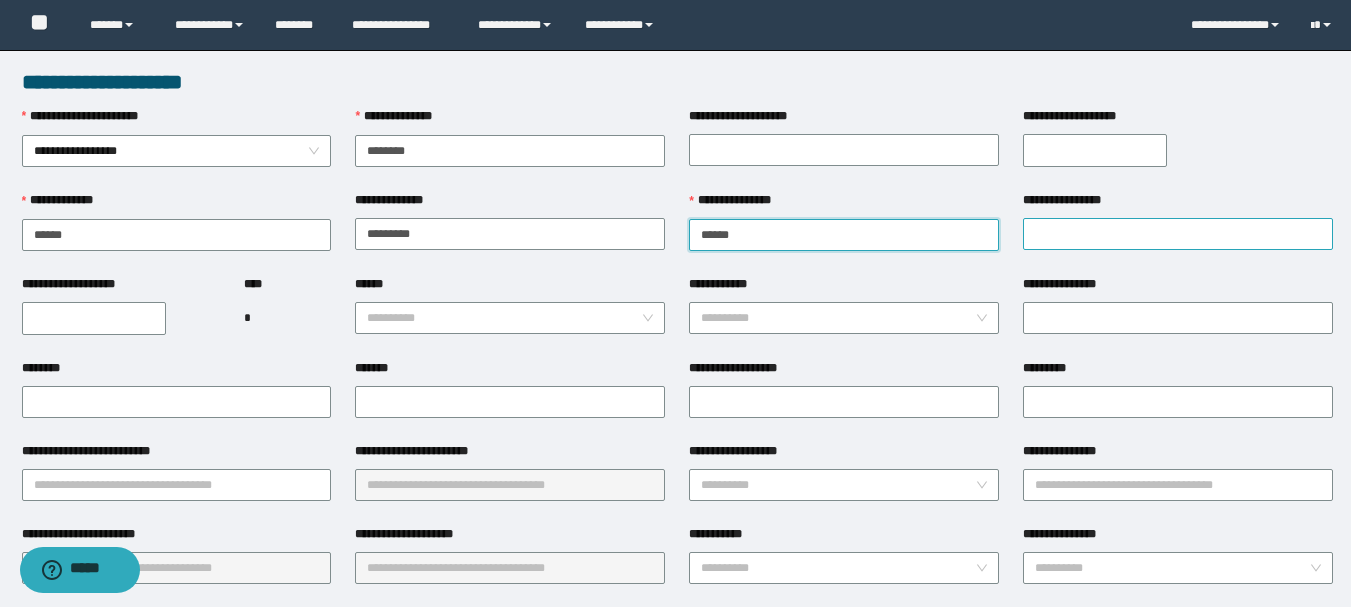 type on "*****" 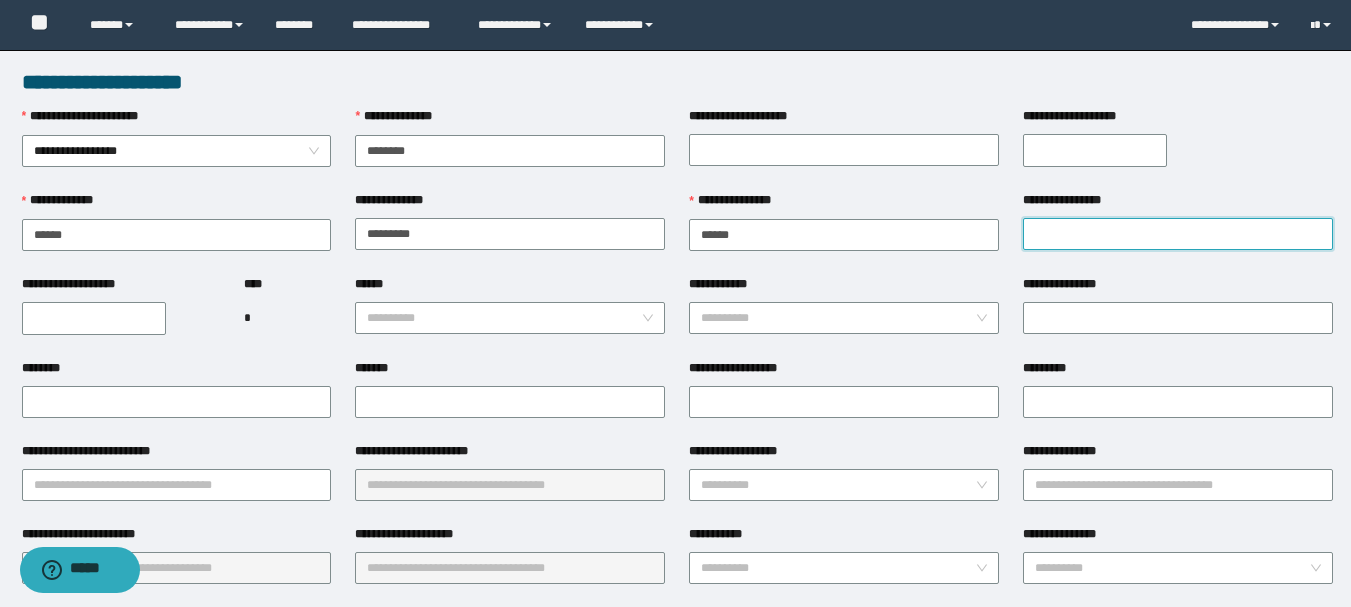 click on "**********" at bounding box center [1178, 234] 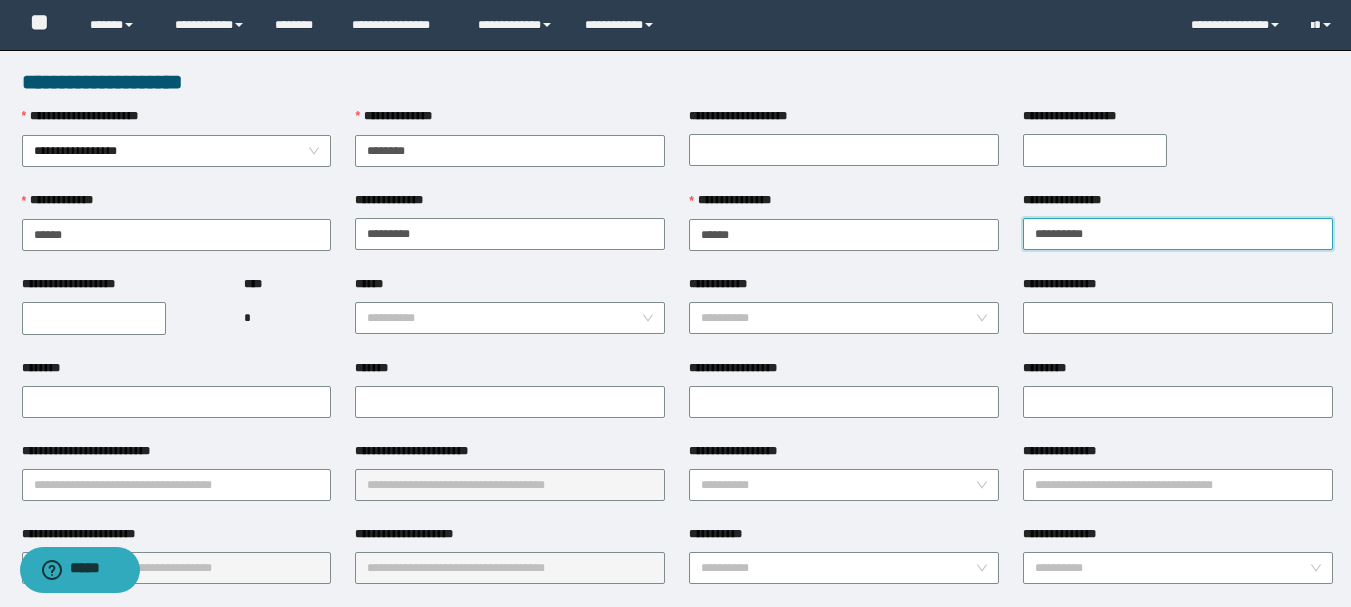 type on "**********" 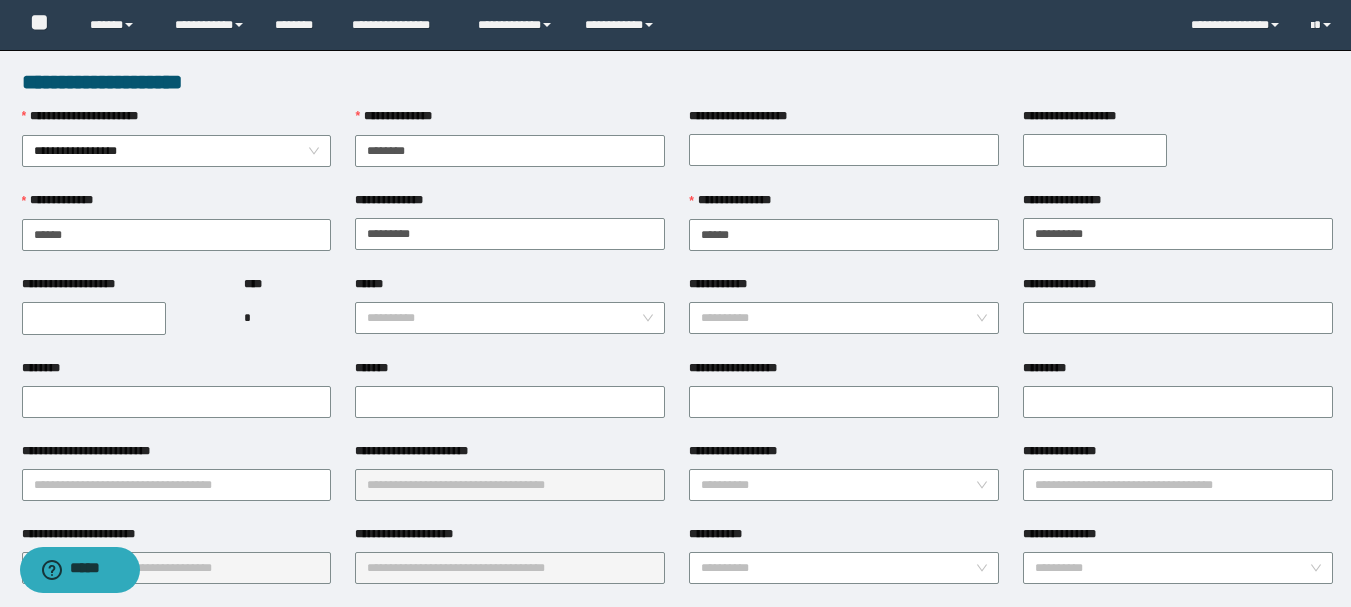 click on "**********" at bounding box center (94, 318) 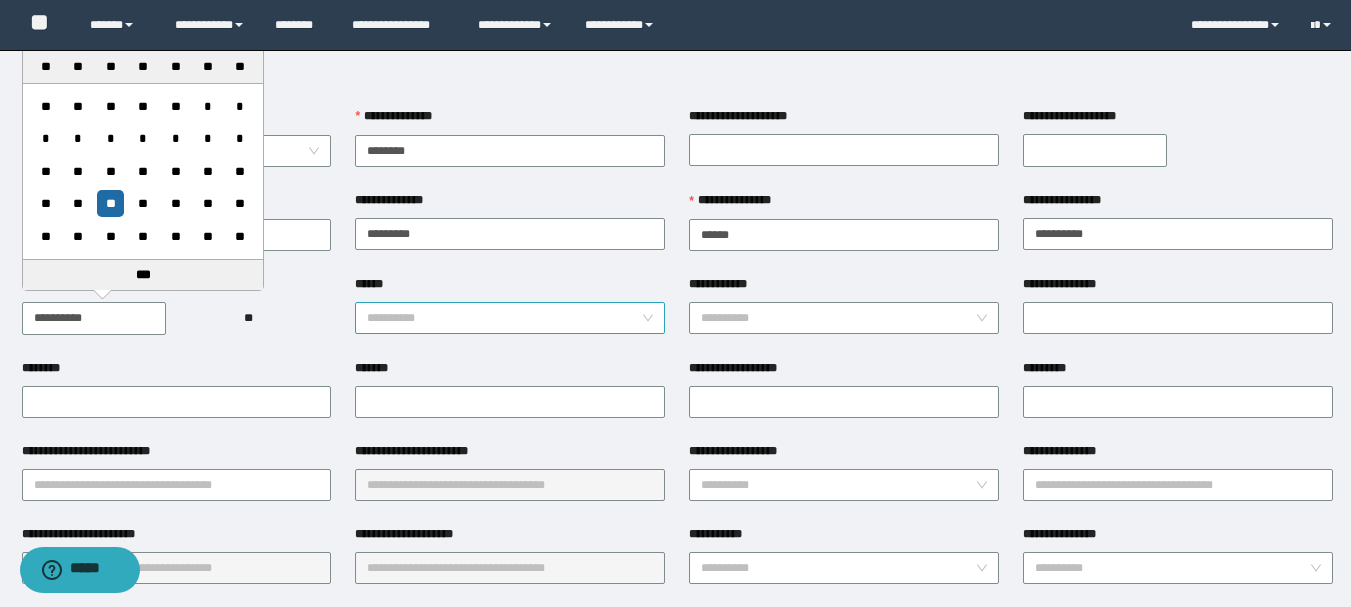 type on "**********" 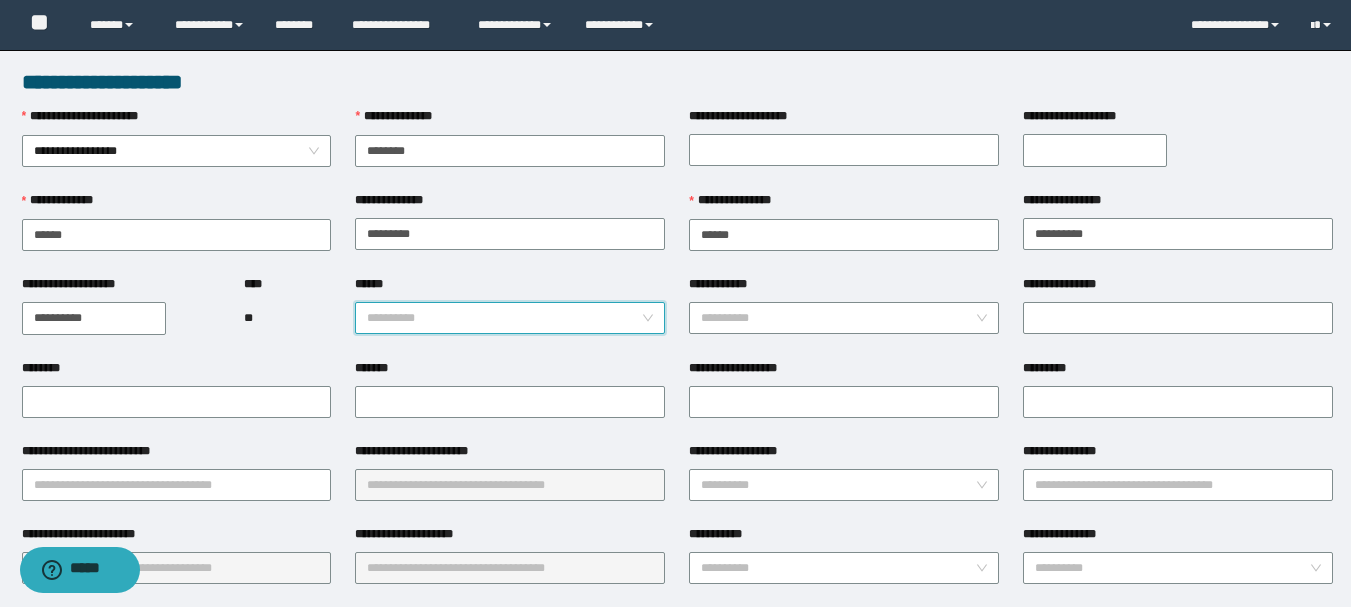 click on "******" at bounding box center (504, 318) 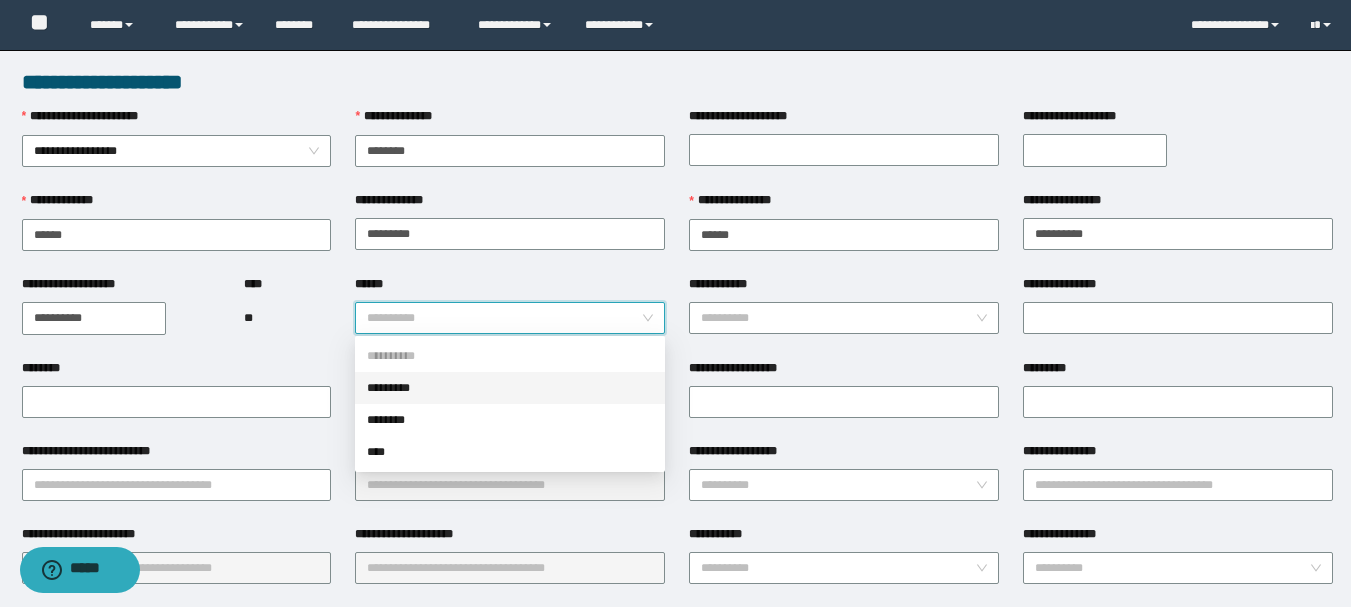 click on "*********" at bounding box center [510, 388] 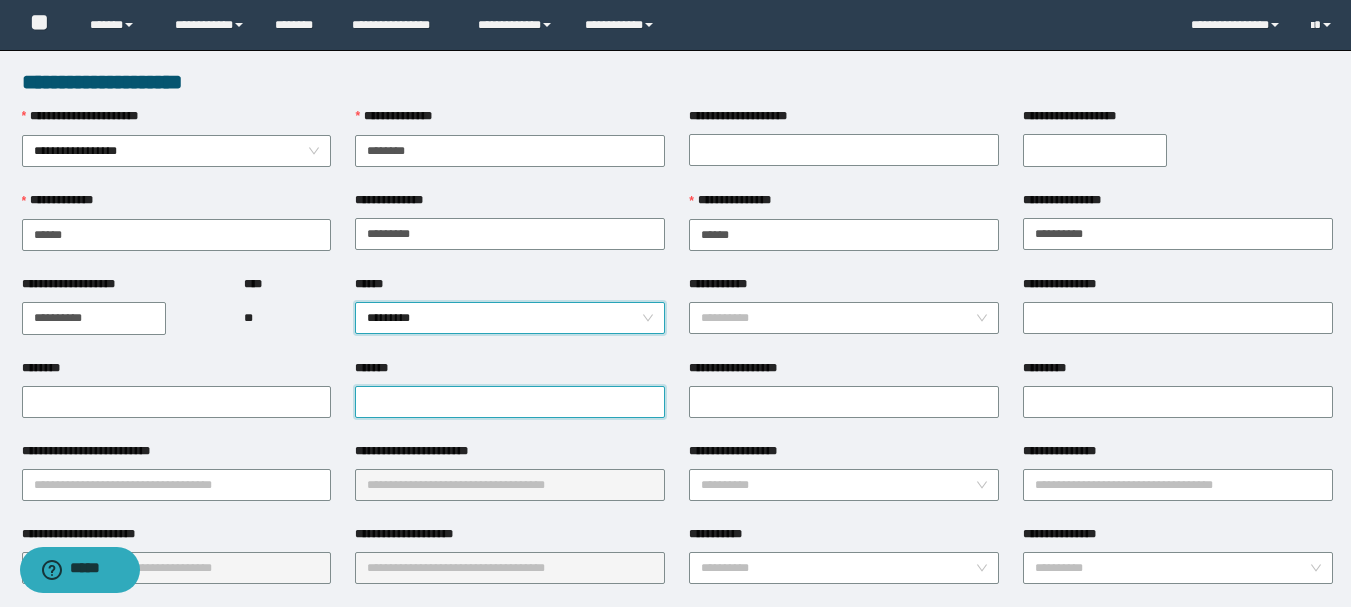 click on "*******" at bounding box center (510, 402) 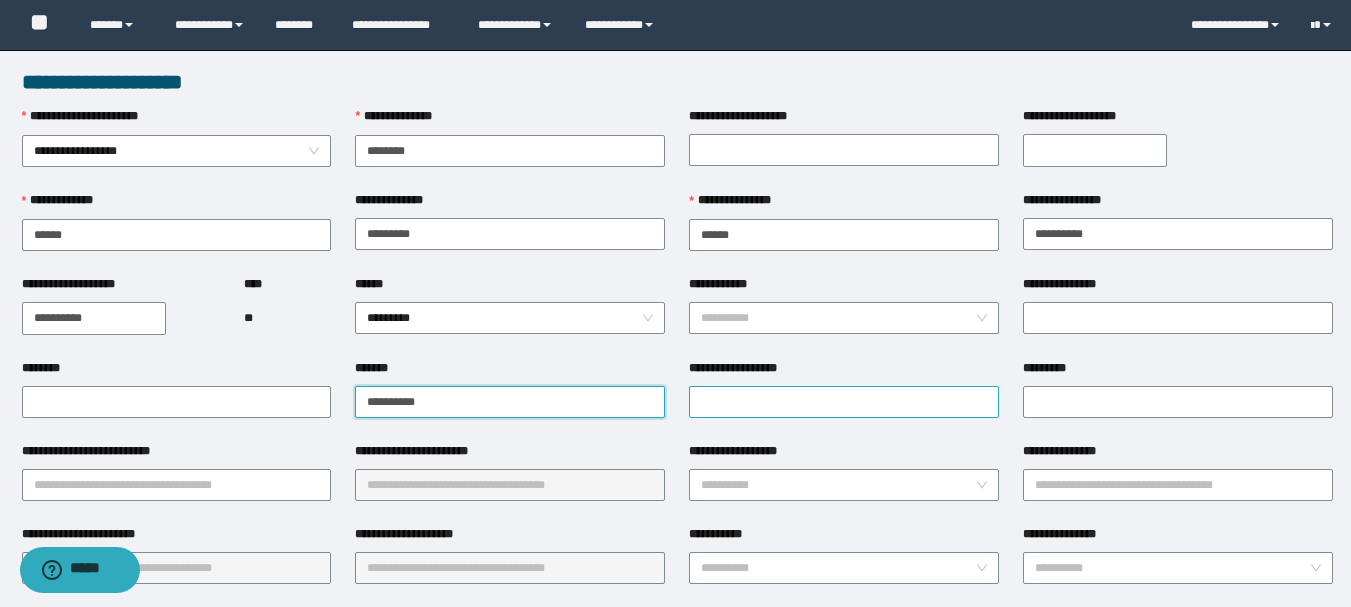 type on "**********" 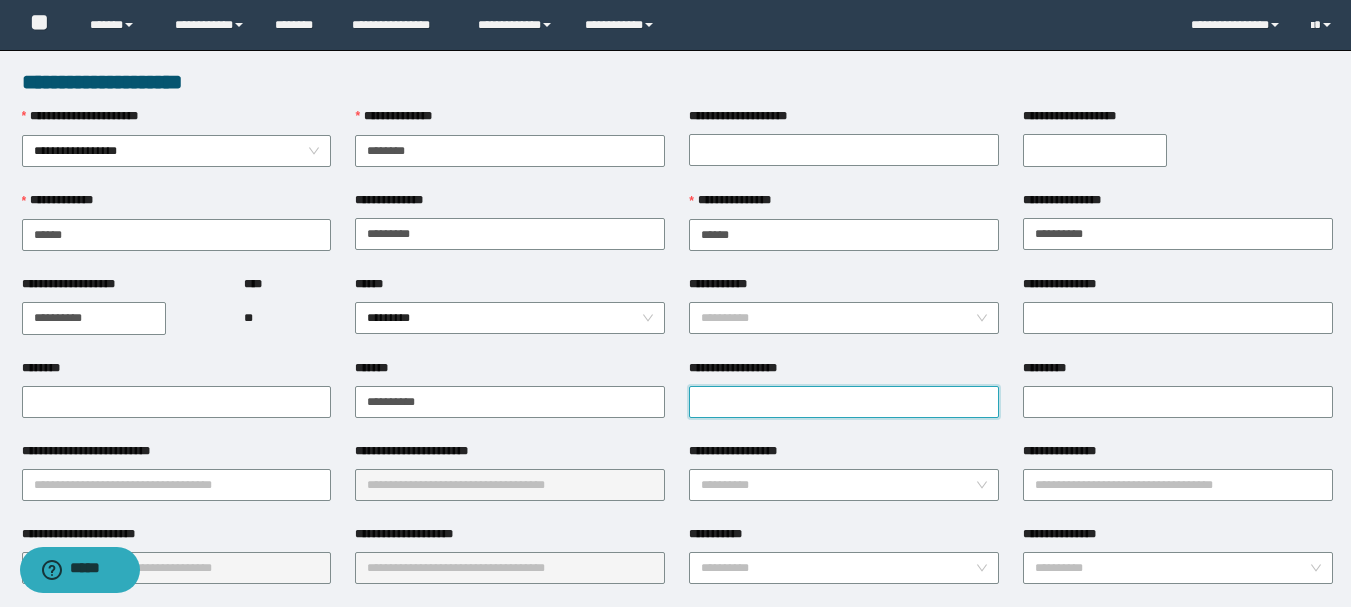 click on "**********" at bounding box center [844, 402] 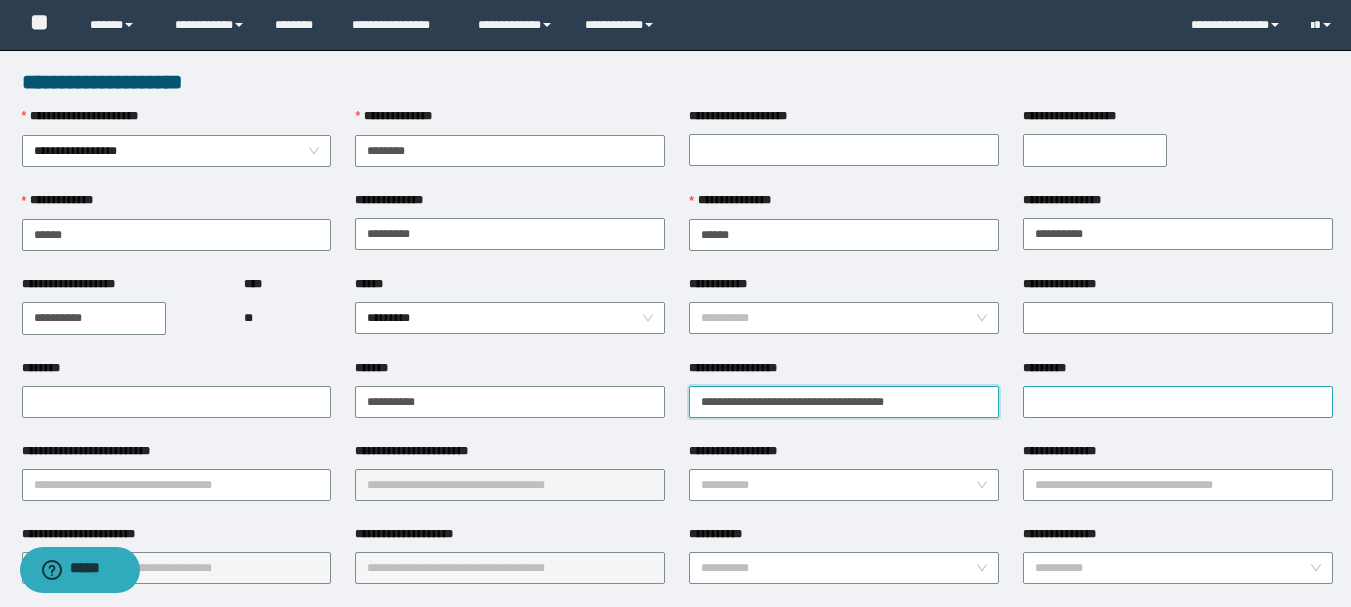 type on "**********" 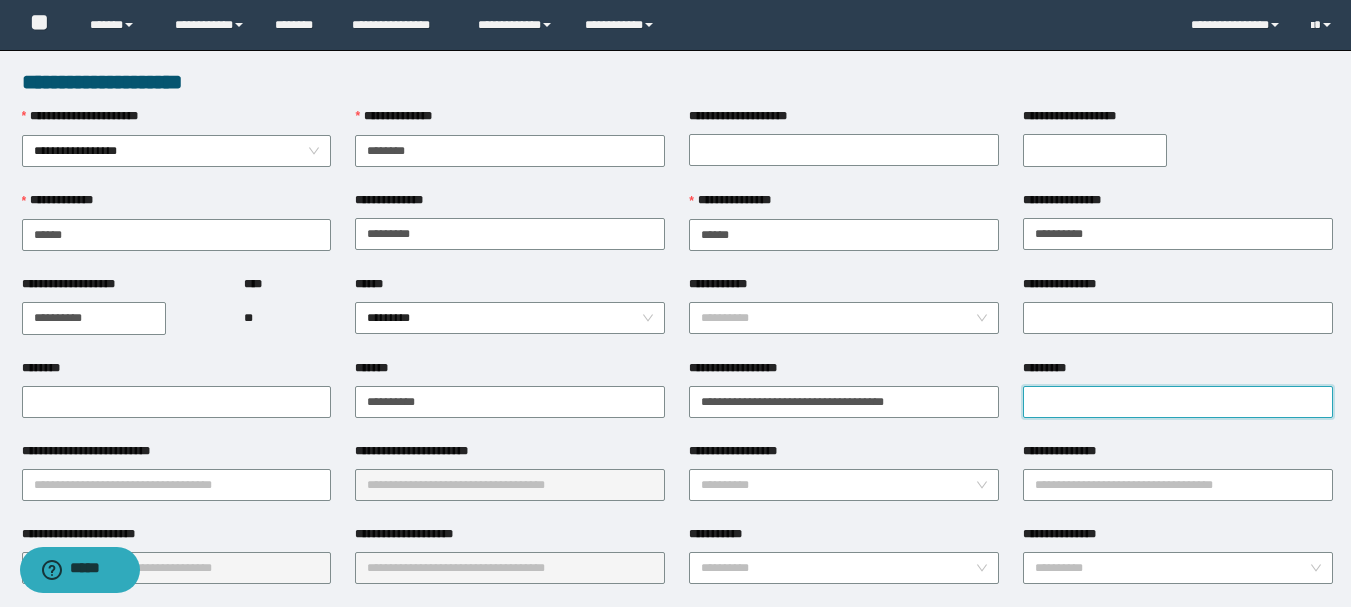 click on "*********" at bounding box center [1178, 402] 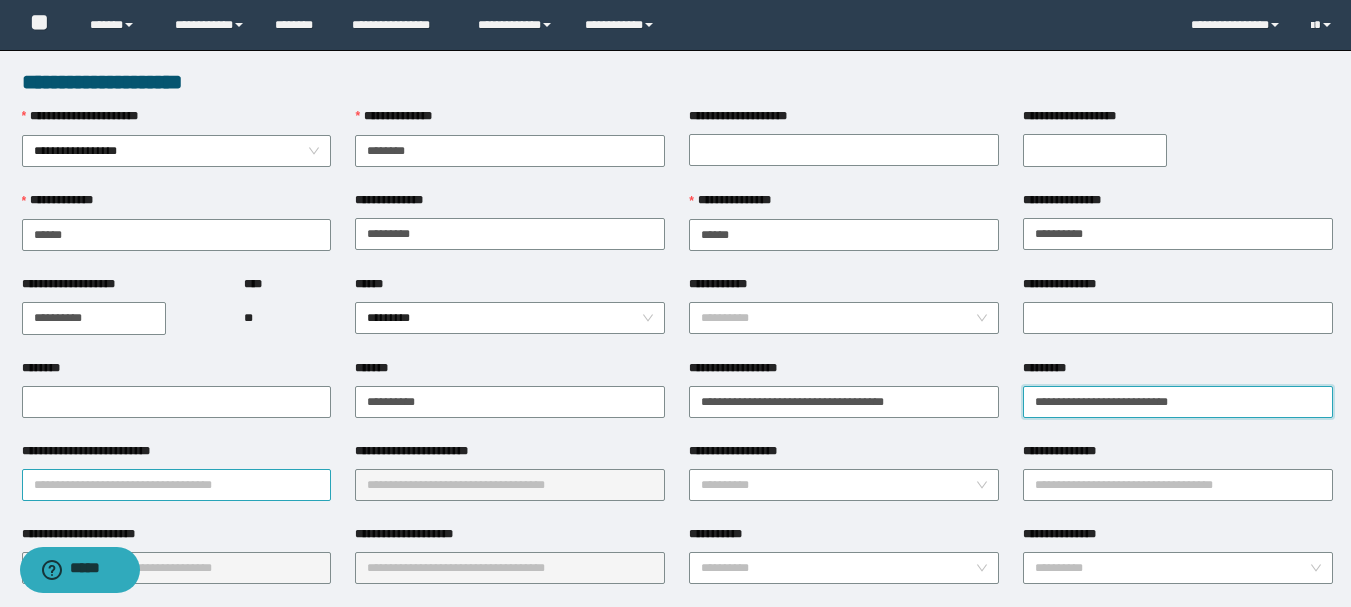 type on "**********" 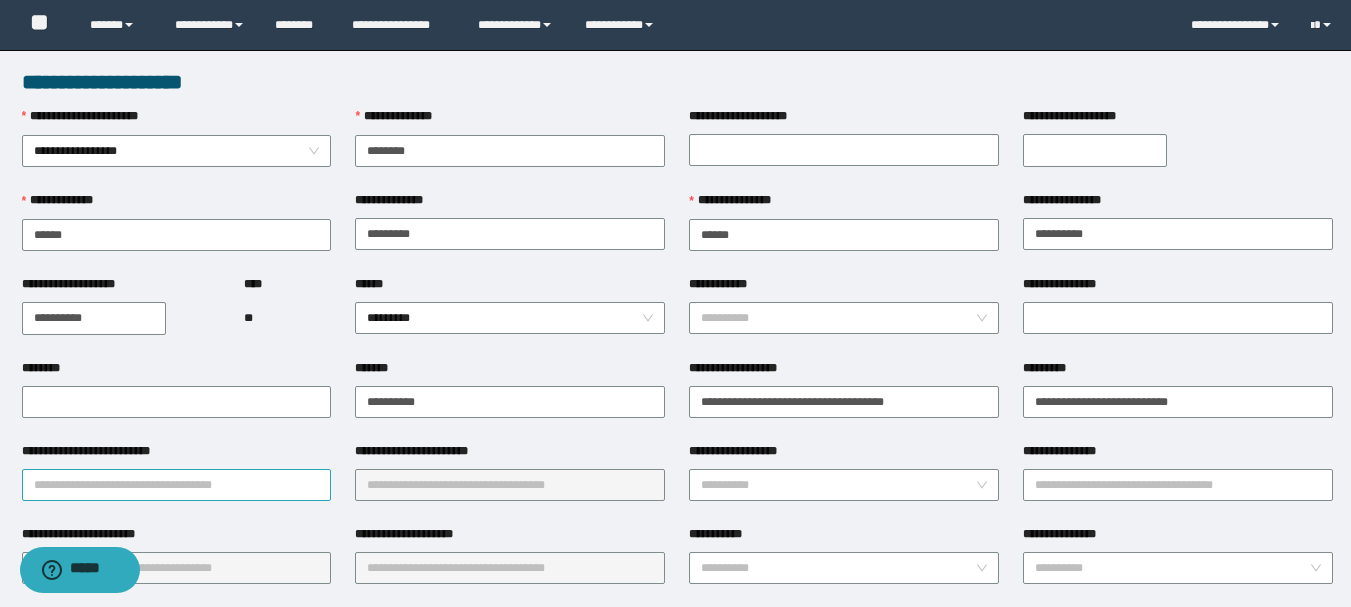 click on "**********" at bounding box center (177, 485) 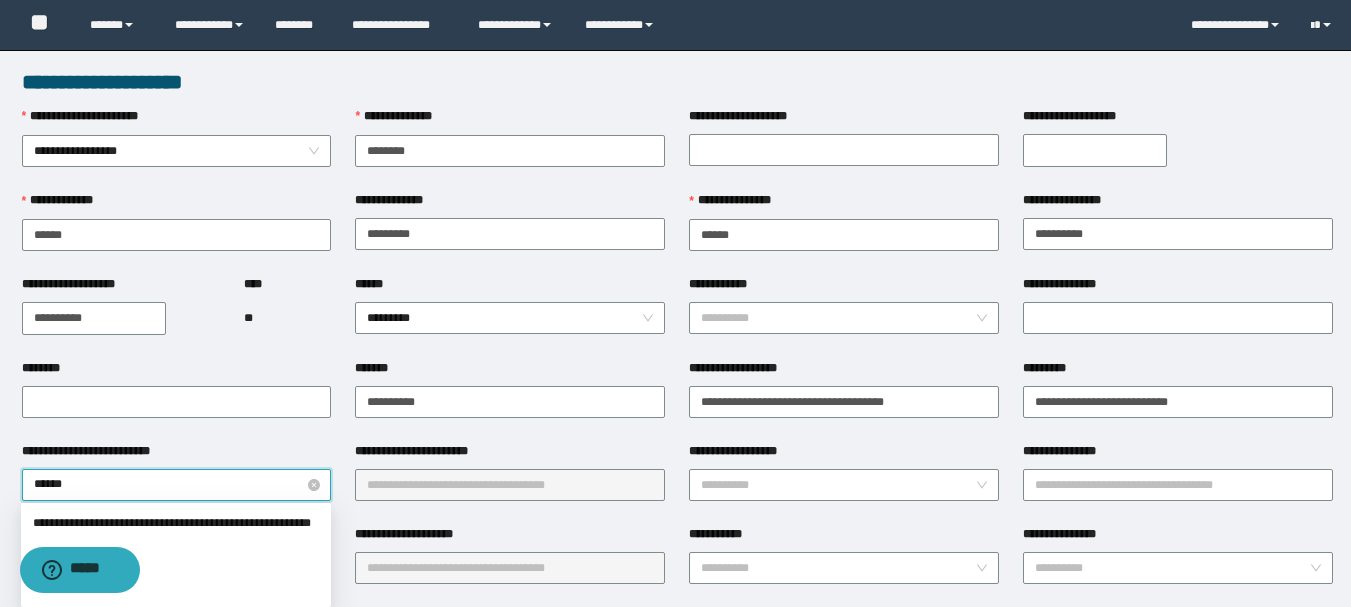 type on "*******" 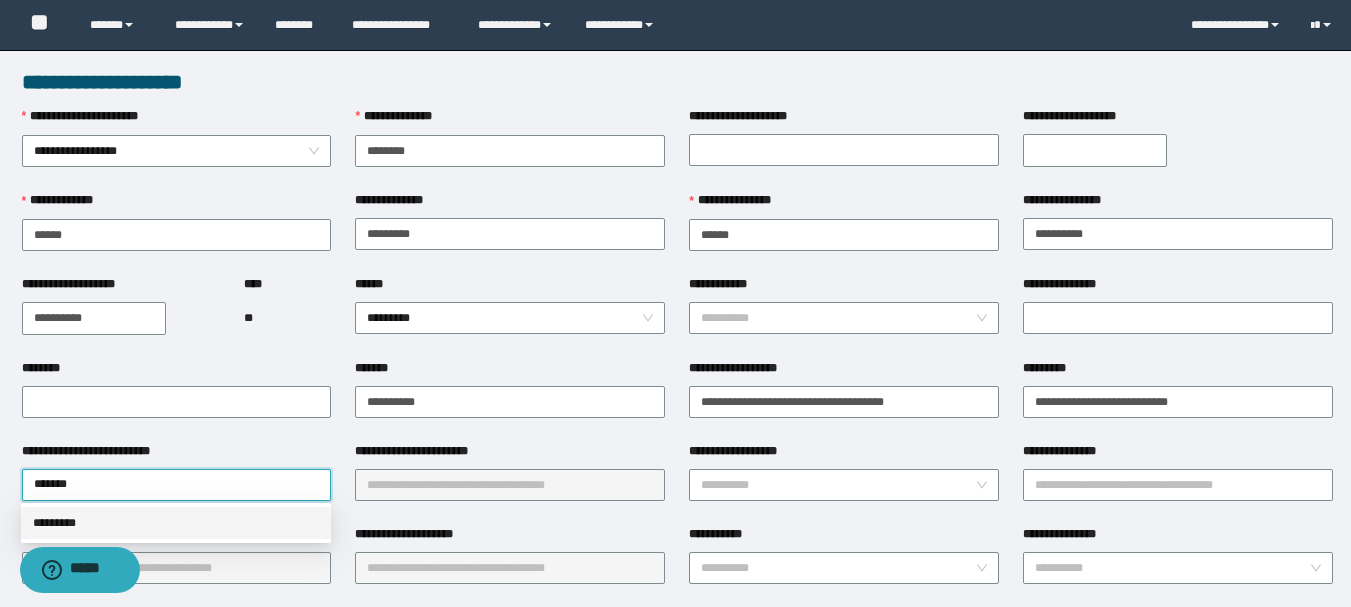 click on "*********" at bounding box center [176, 523] 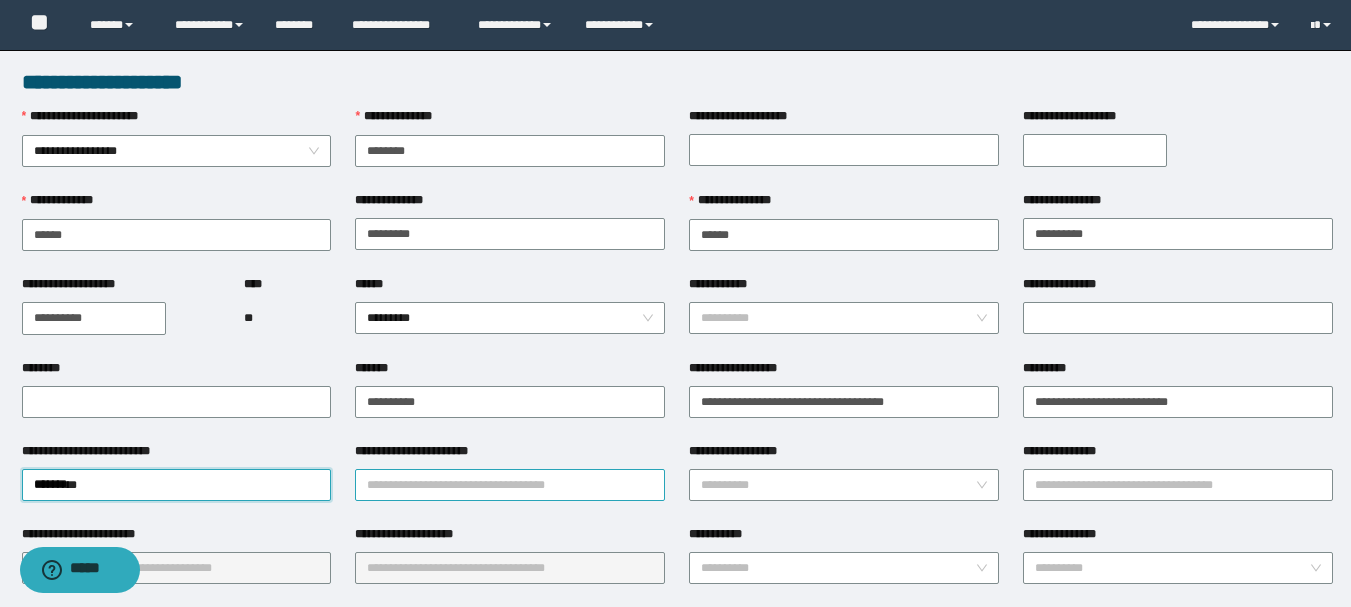 click on "**********" at bounding box center [510, 485] 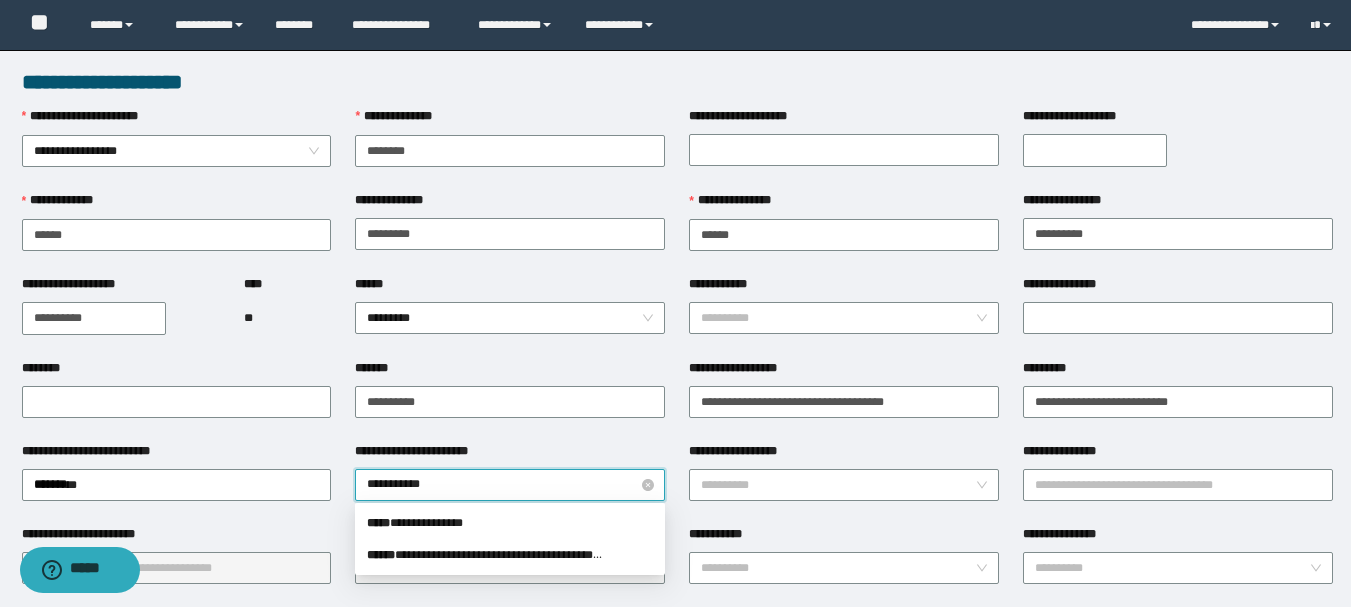 type on "**********" 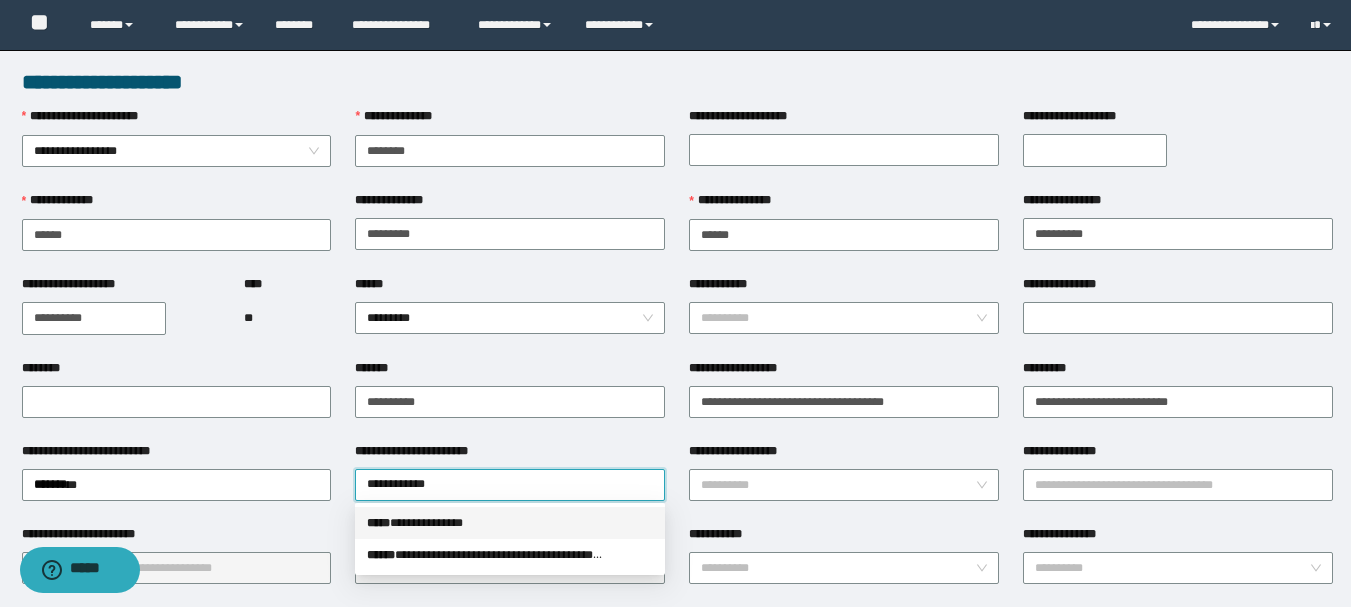 click on "**********" at bounding box center (510, 523) 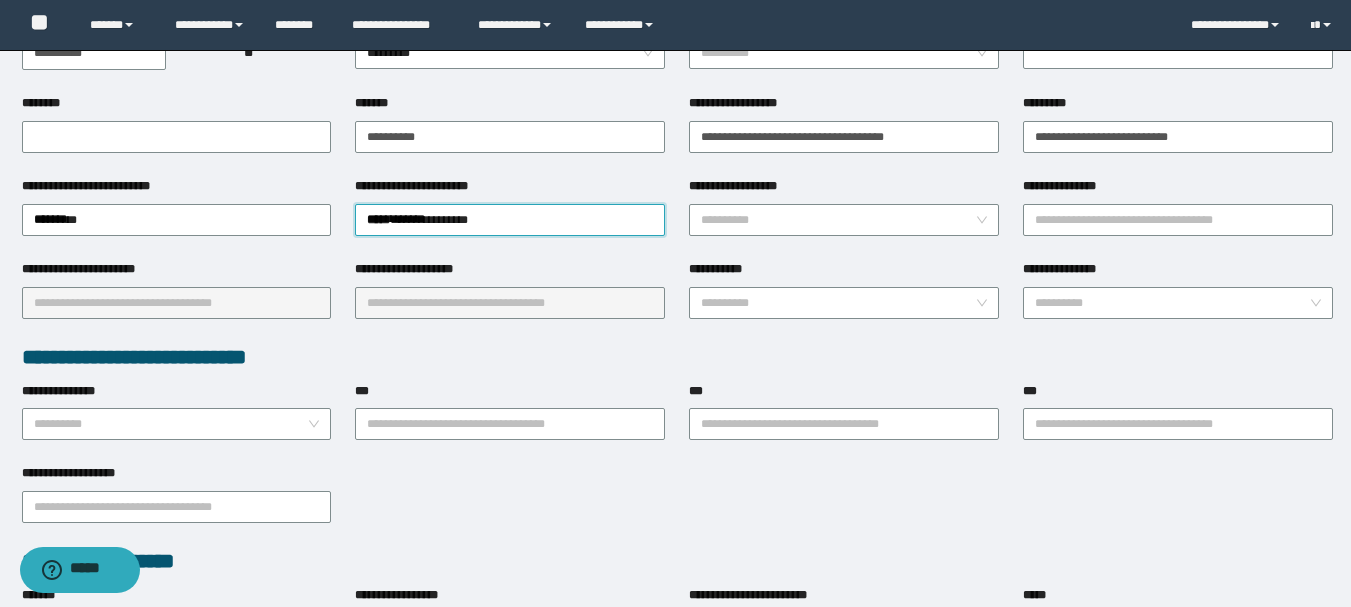 scroll, scrollTop: 300, scrollLeft: 0, axis: vertical 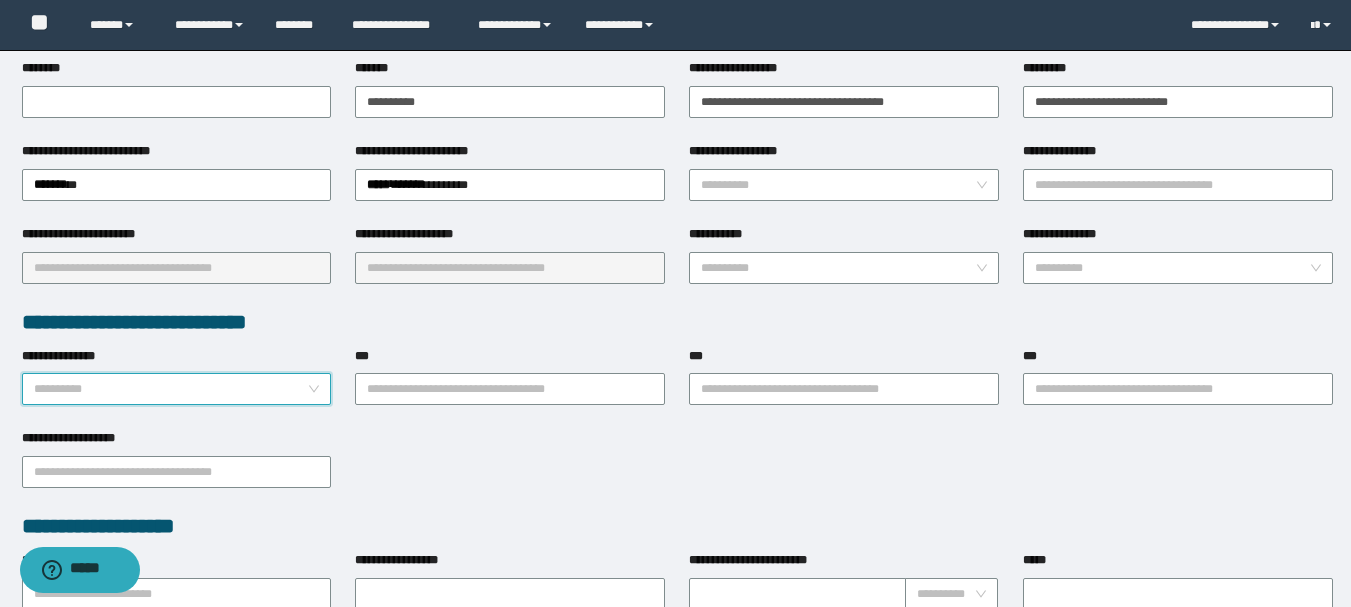 click on "**********" at bounding box center (171, 389) 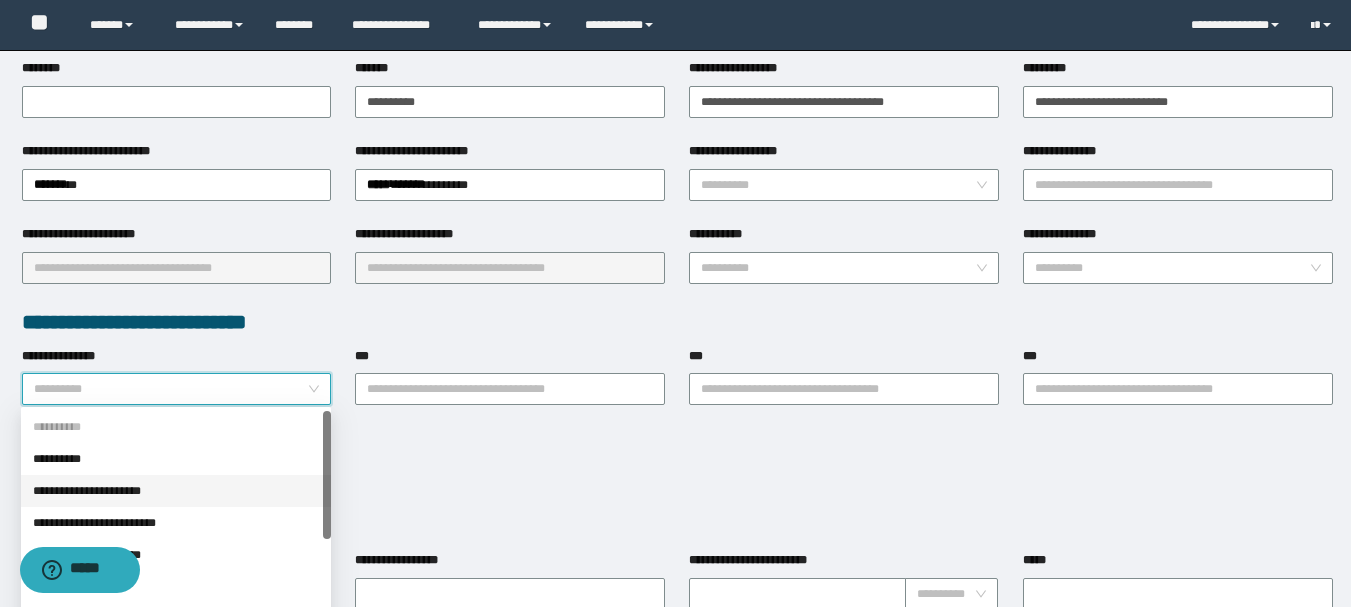 click on "**********" at bounding box center [176, 491] 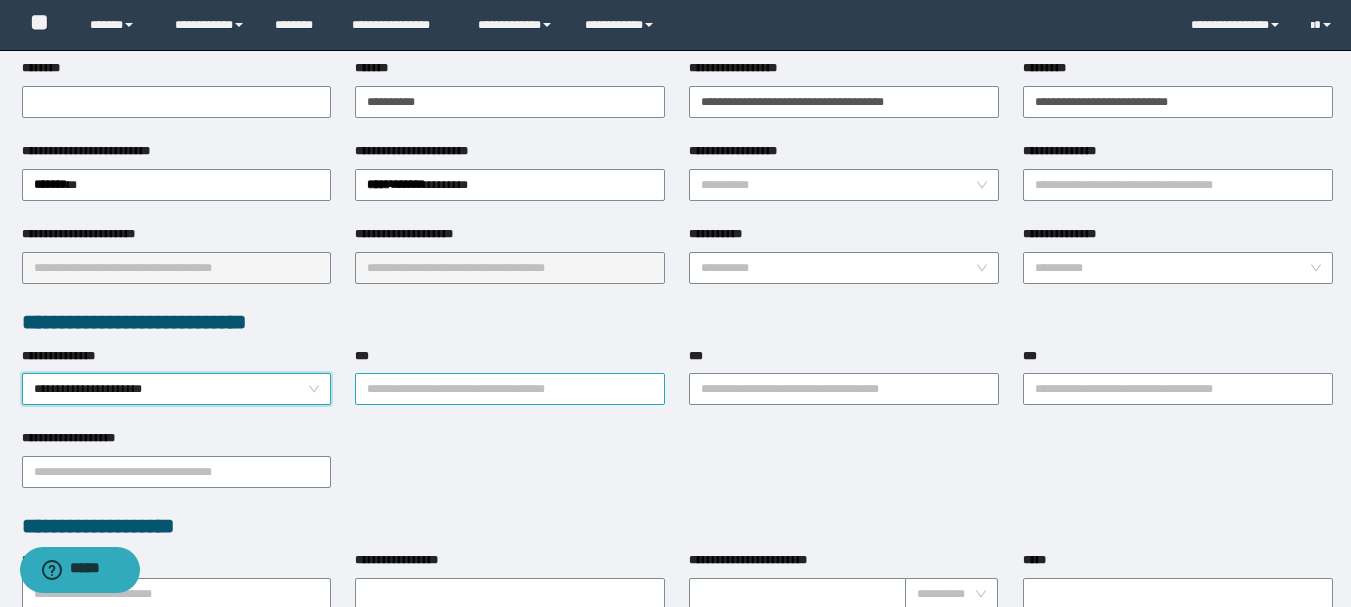 click on "***" at bounding box center (510, 389) 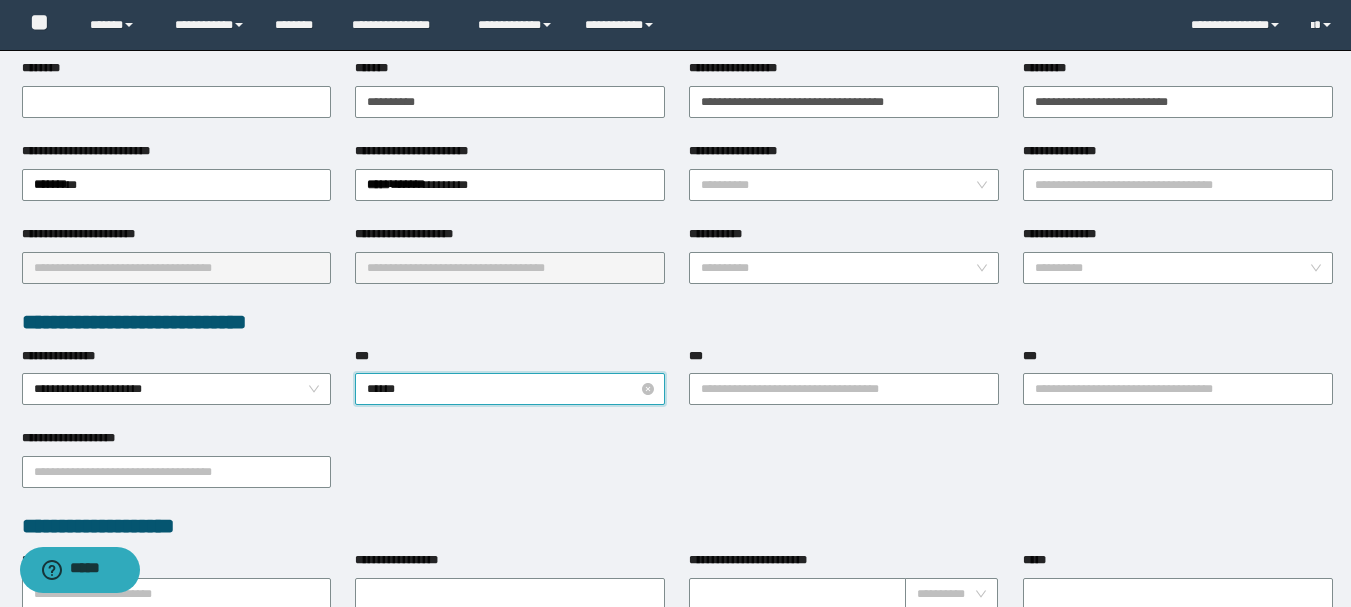 type on "*******" 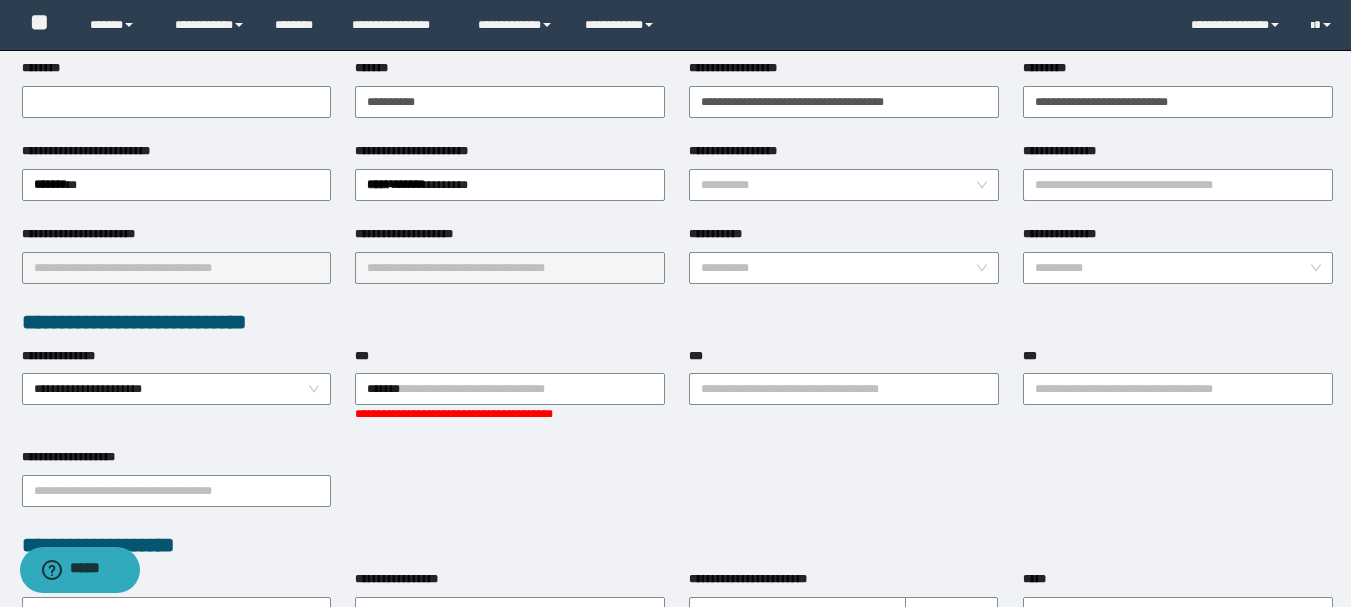 click on "**********" at bounding box center [677, 489] 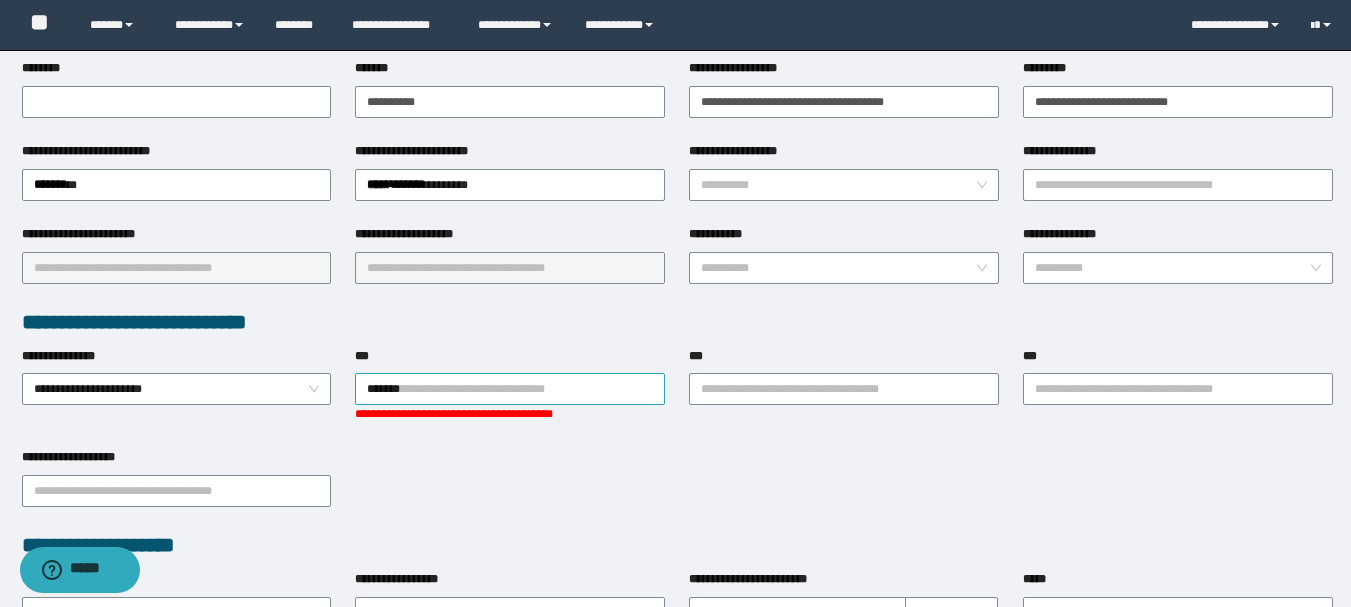 click on "*******" at bounding box center [510, 389] 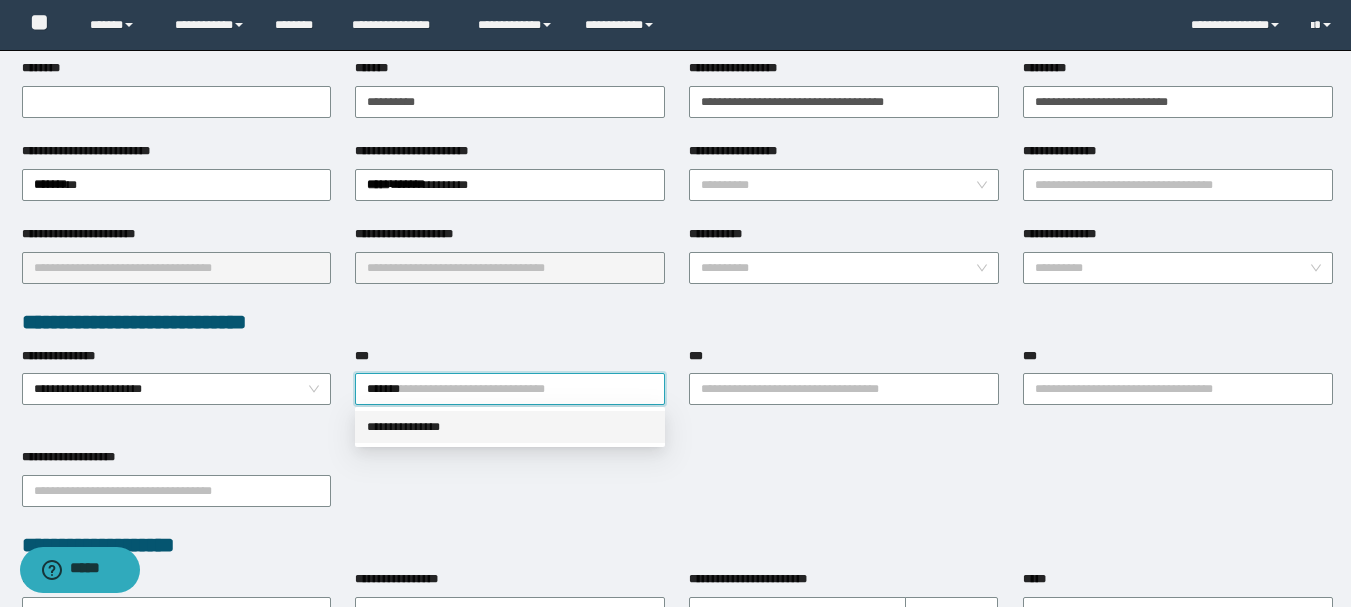 click on "**********" at bounding box center (510, 427) 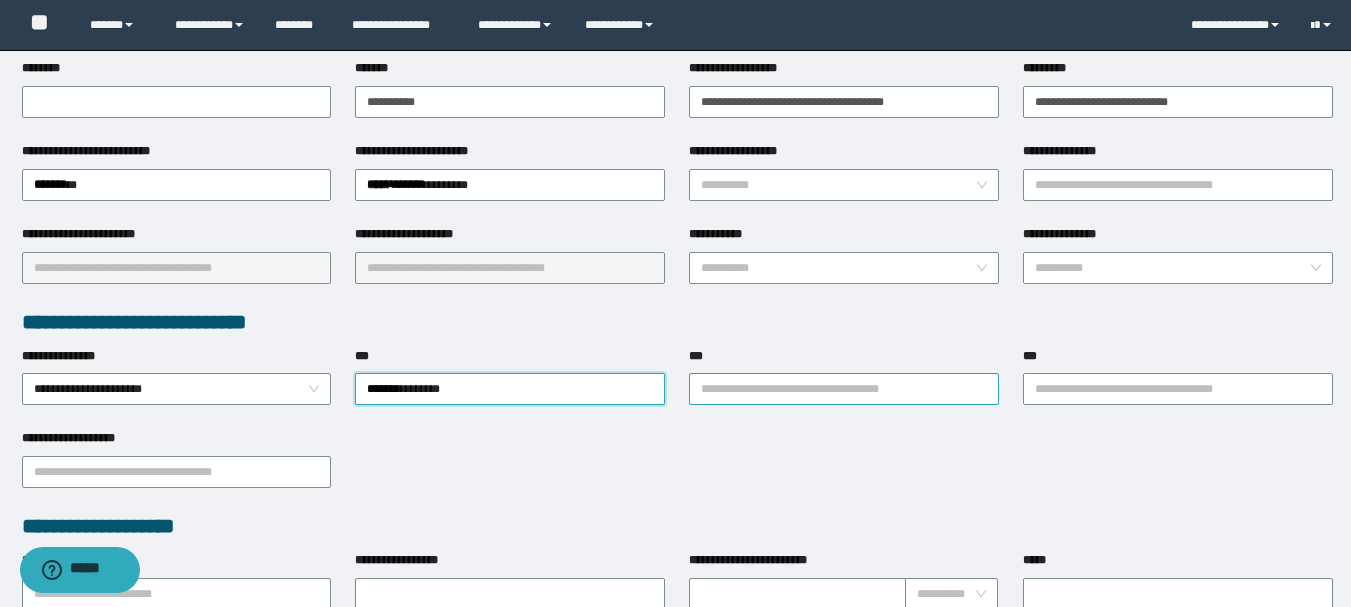 click on "***" at bounding box center (844, 389) 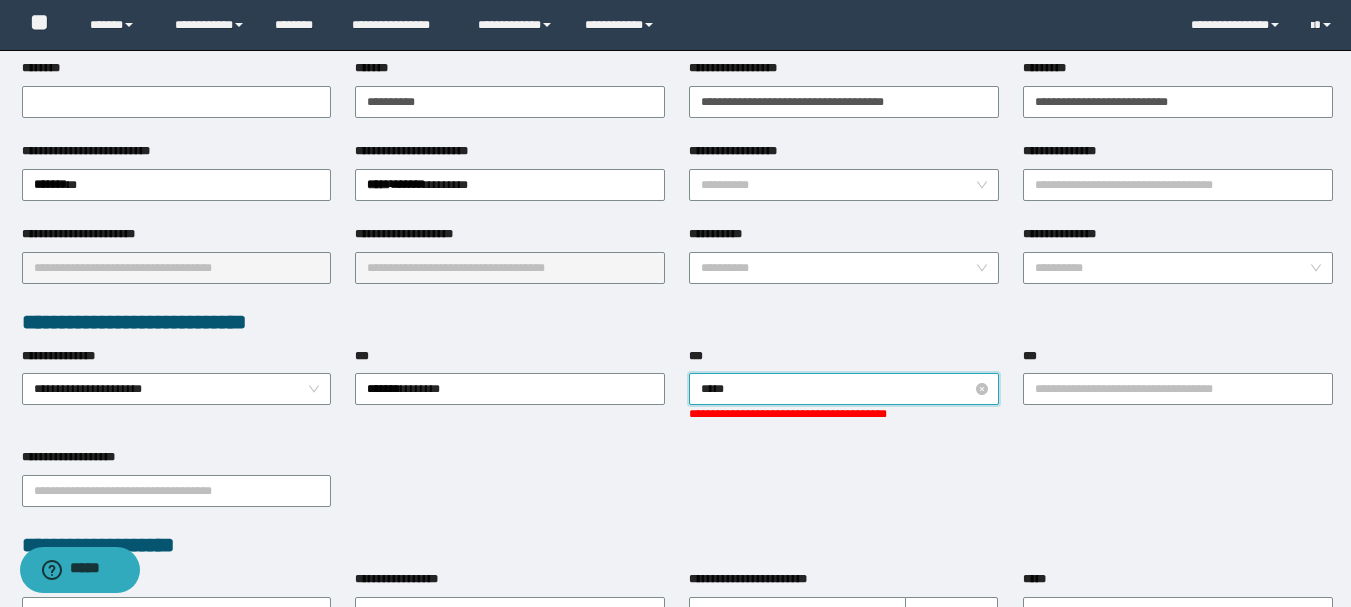 type on "******" 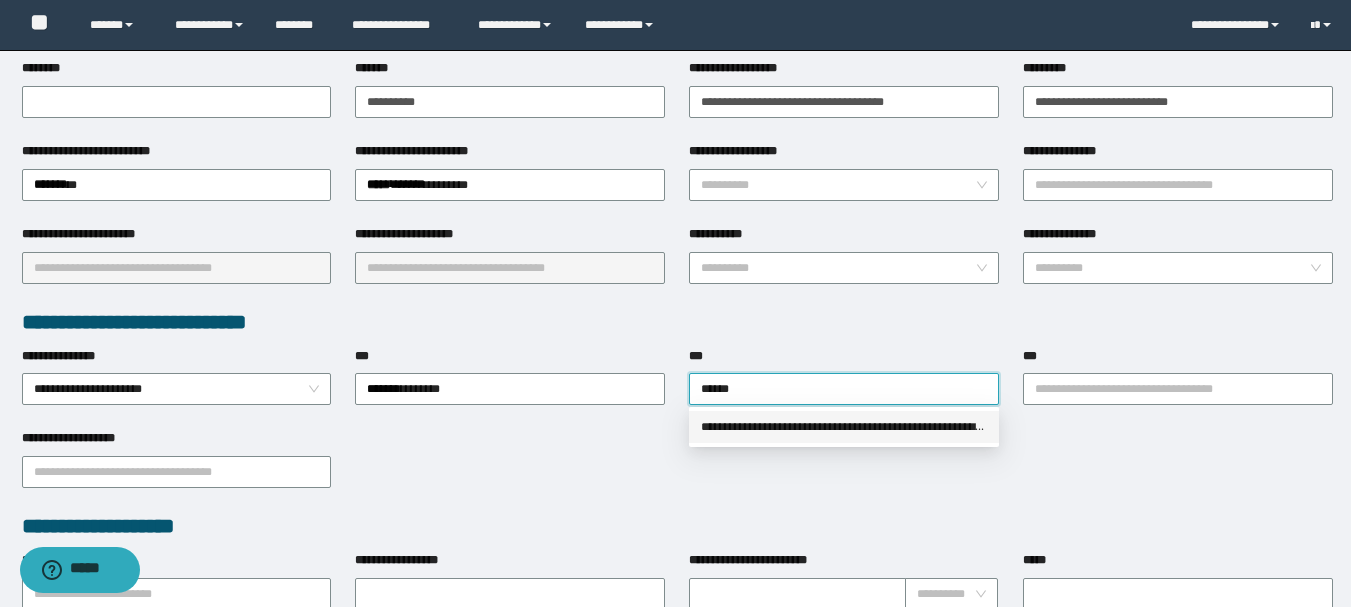 click on "**********" at bounding box center (844, 427) 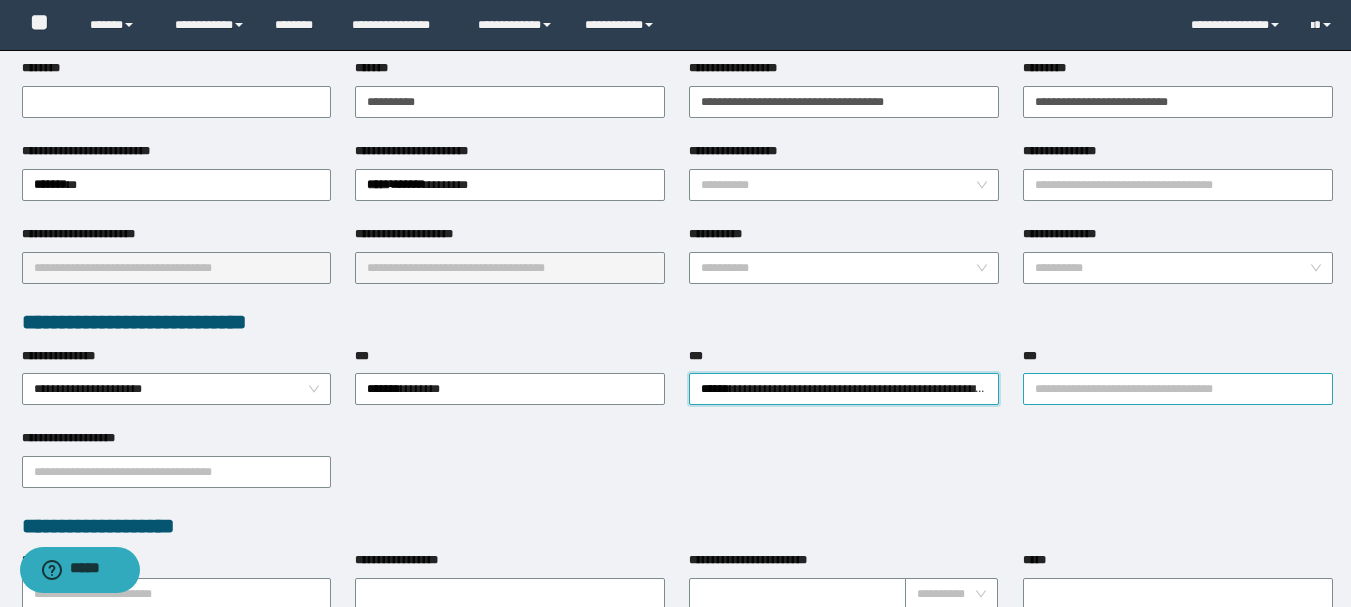 drag, startPoint x: 1073, startPoint y: 374, endPoint x: 1076, endPoint y: 385, distance: 11.401754 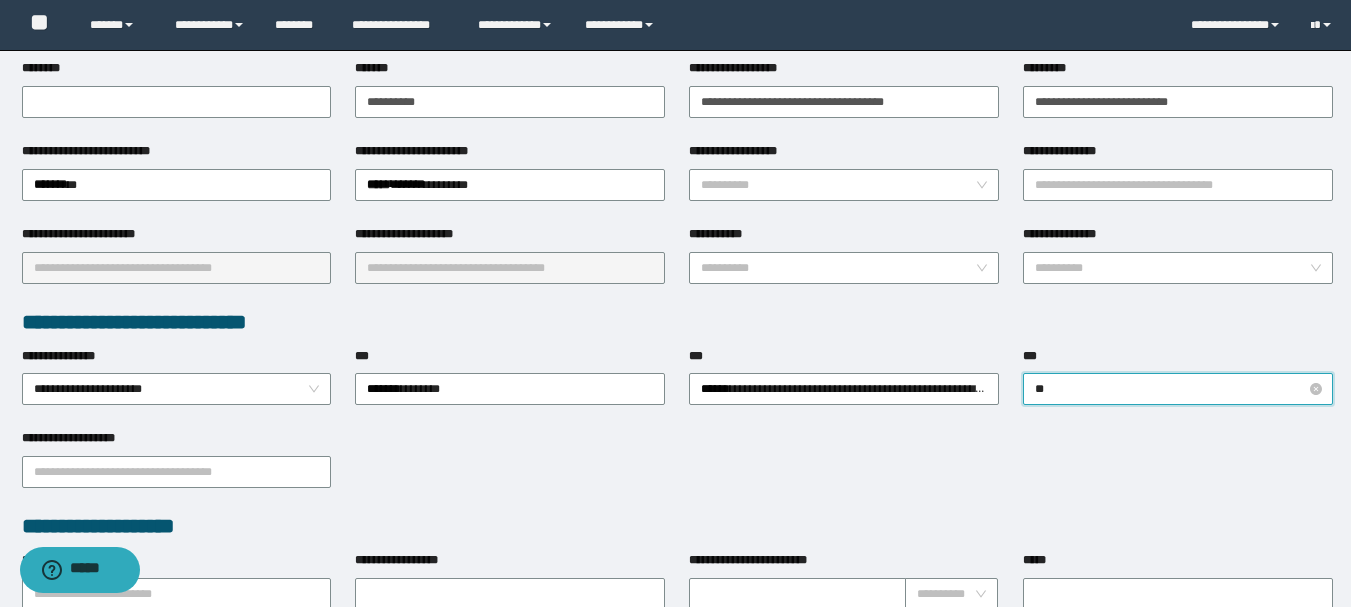 type on "***" 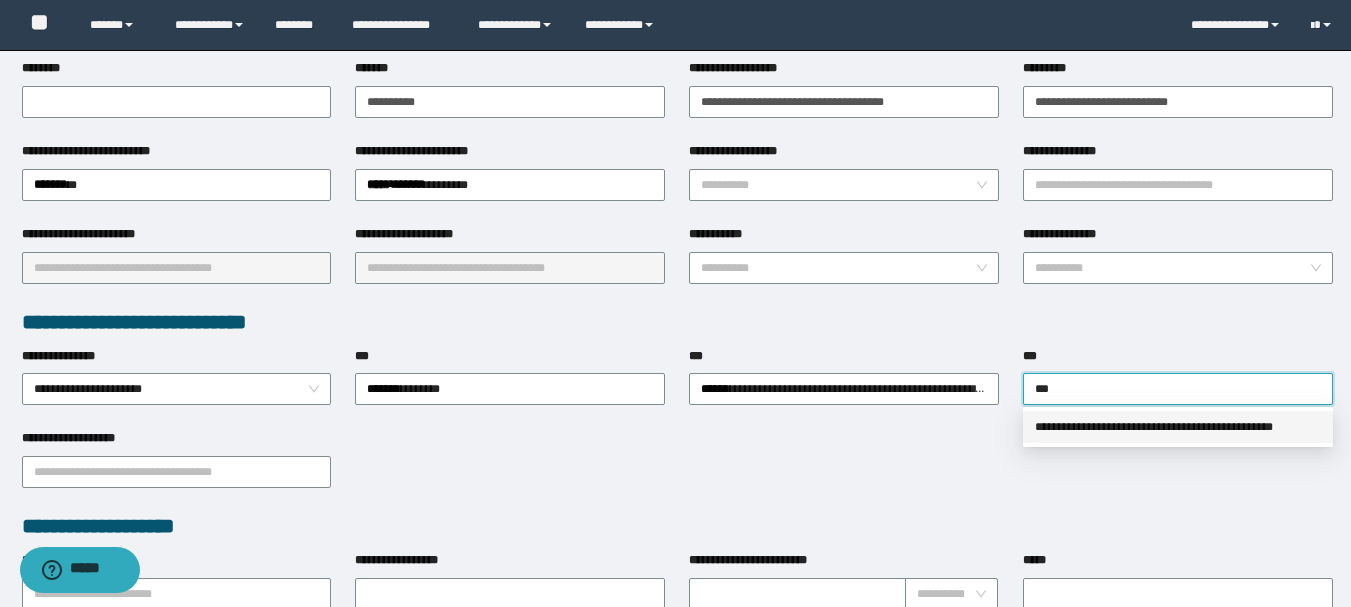 click on "**********" at bounding box center (1178, 427) 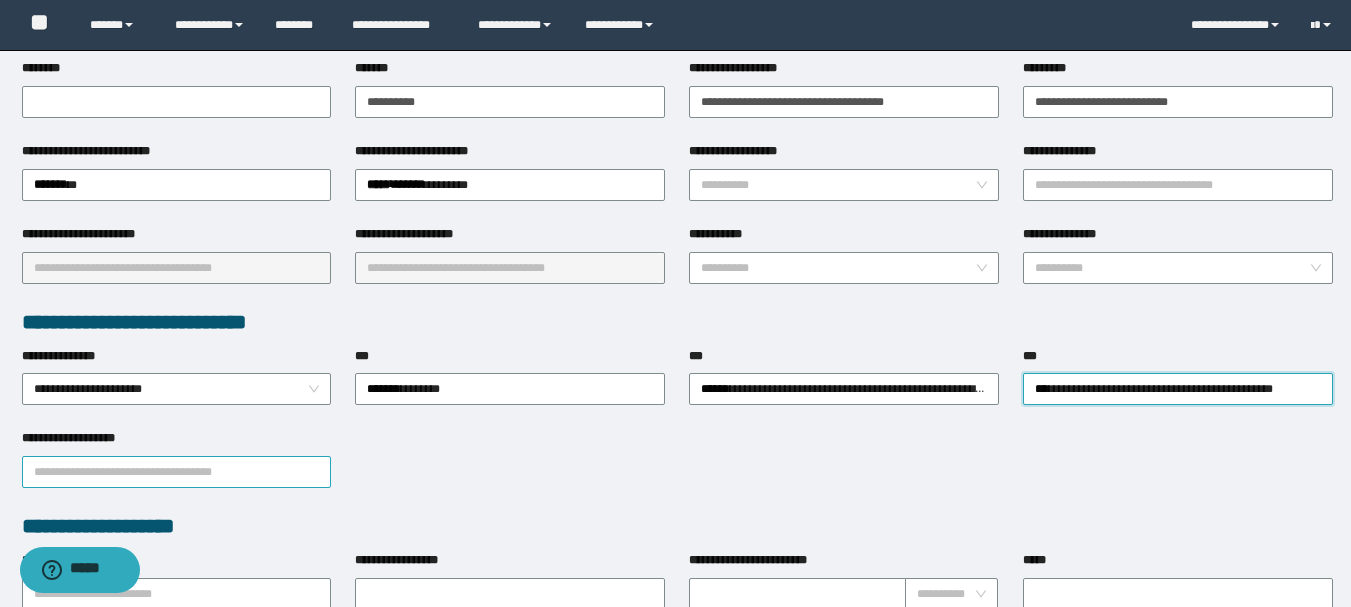 click on "**********" at bounding box center [177, 472] 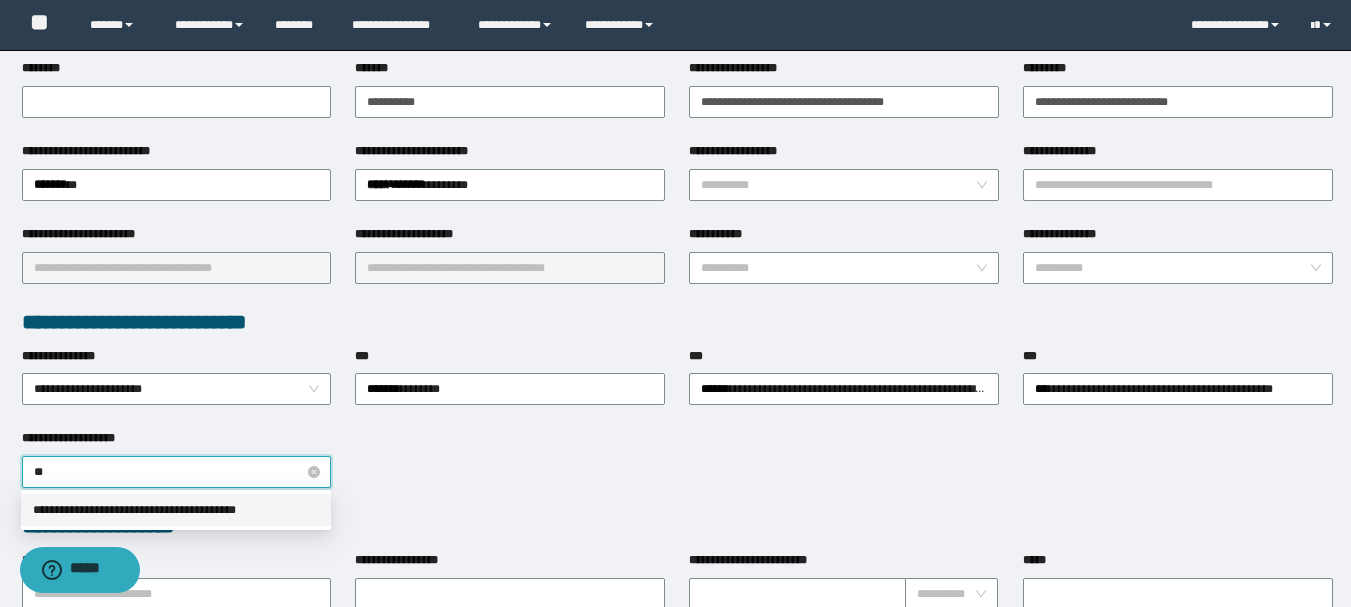 type on "*" 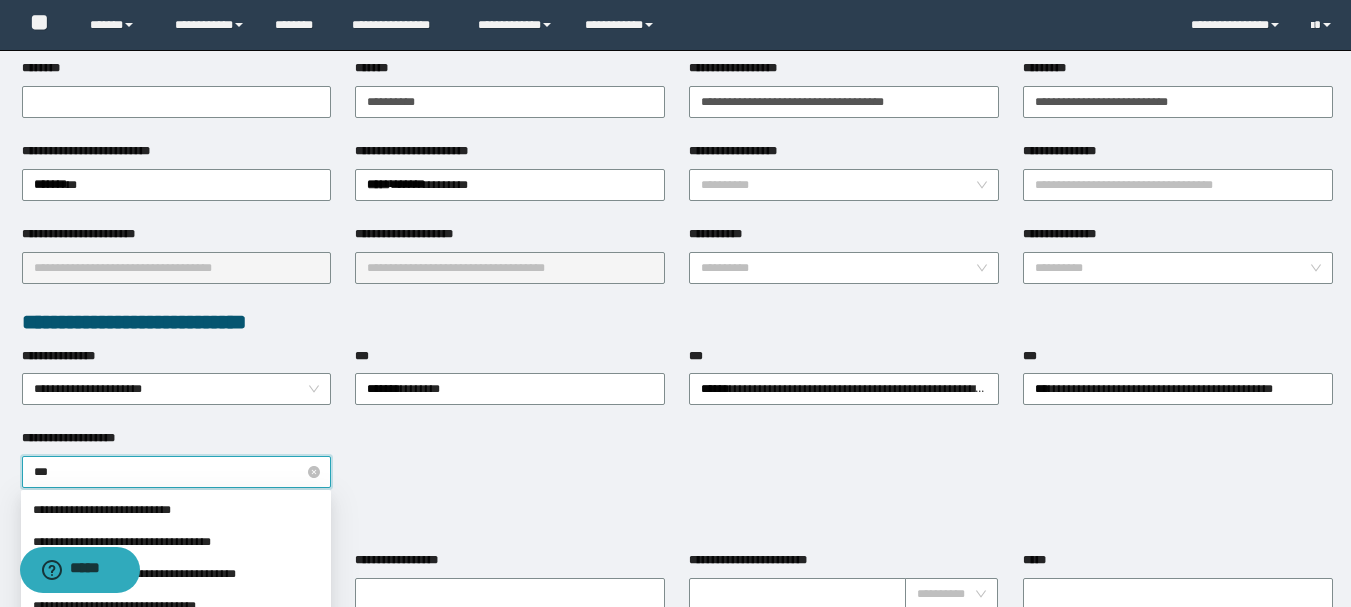 type on "****" 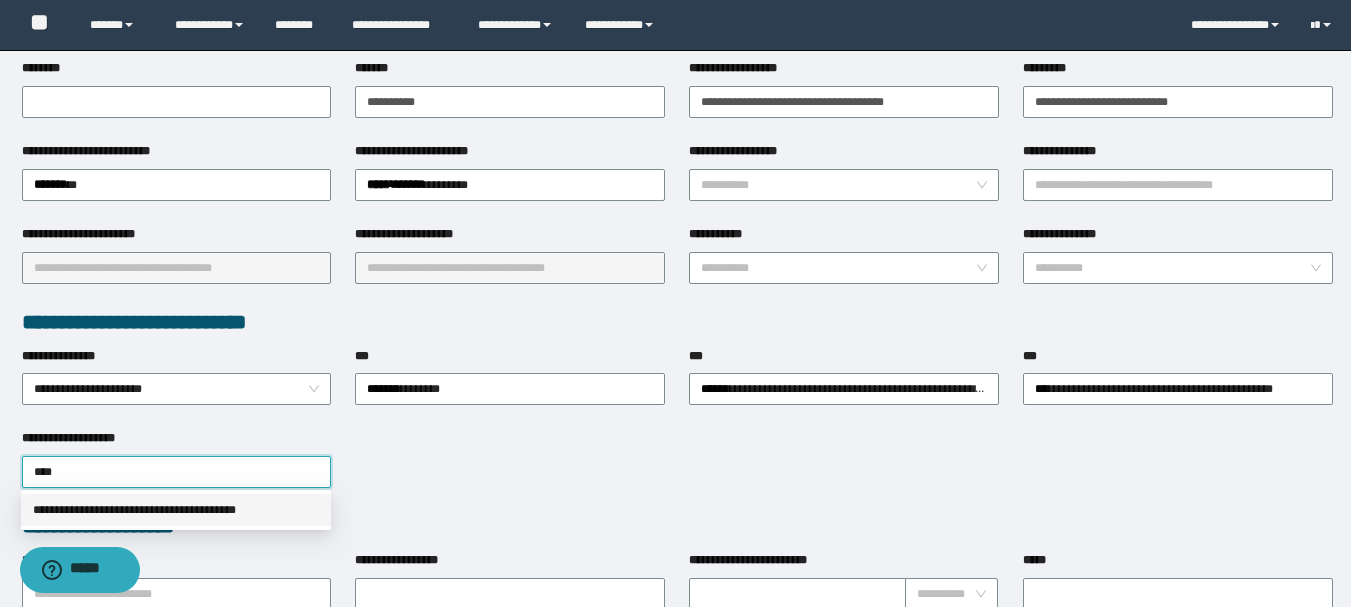 click on "**********" at bounding box center (176, 510) 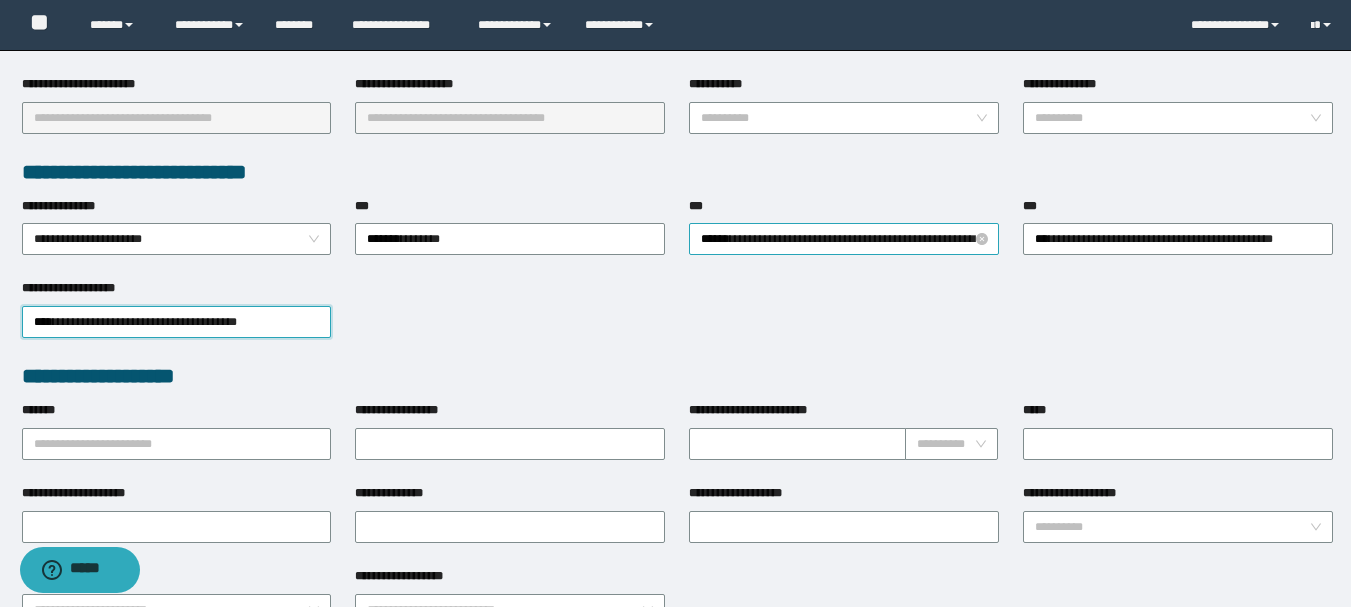 scroll, scrollTop: 500, scrollLeft: 0, axis: vertical 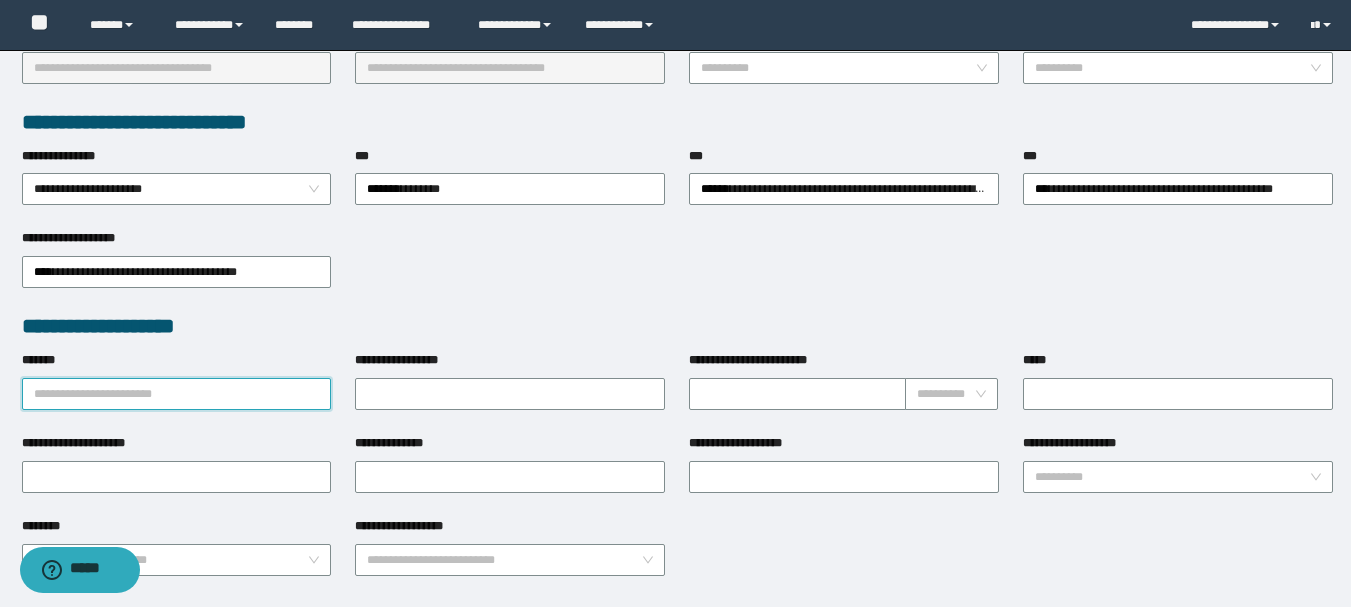 click on "*******" at bounding box center (177, 394) 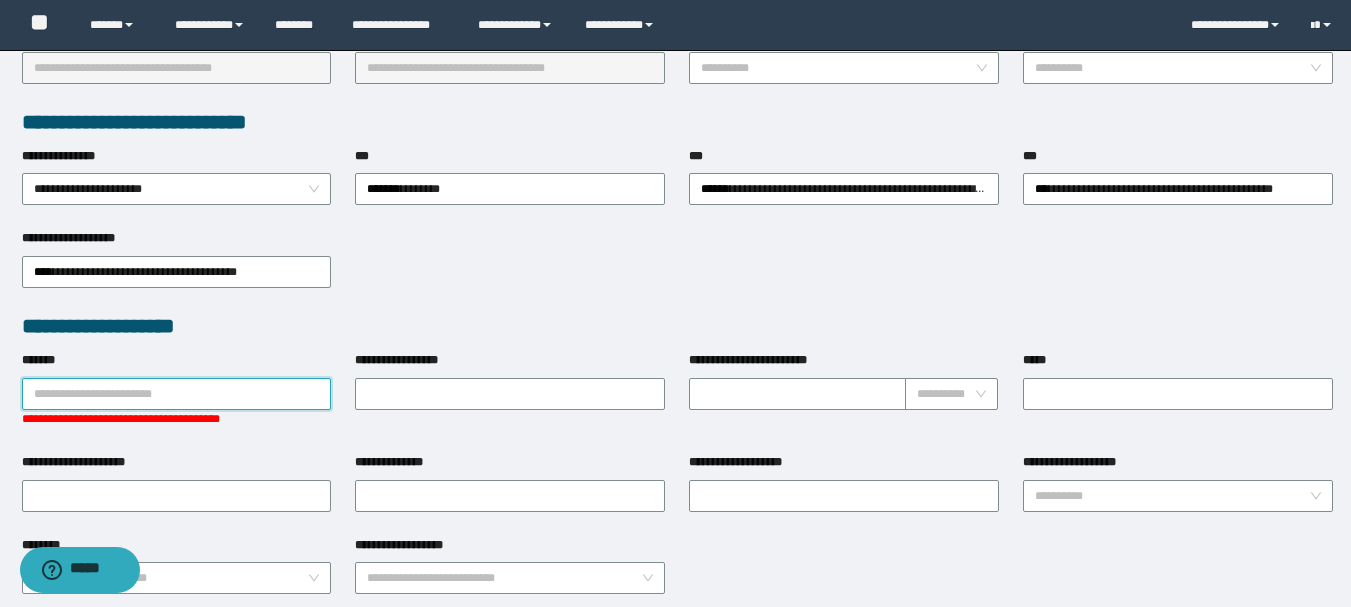 paste on "*********" 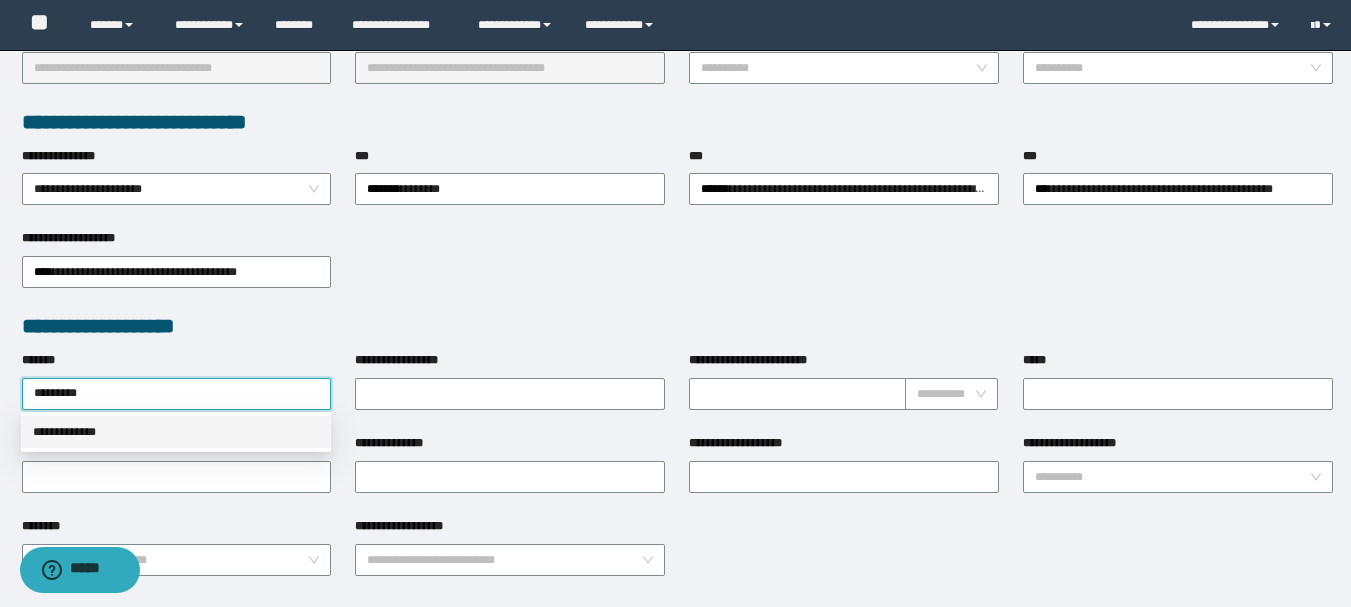 click on "**********" at bounding box center [176, 432] 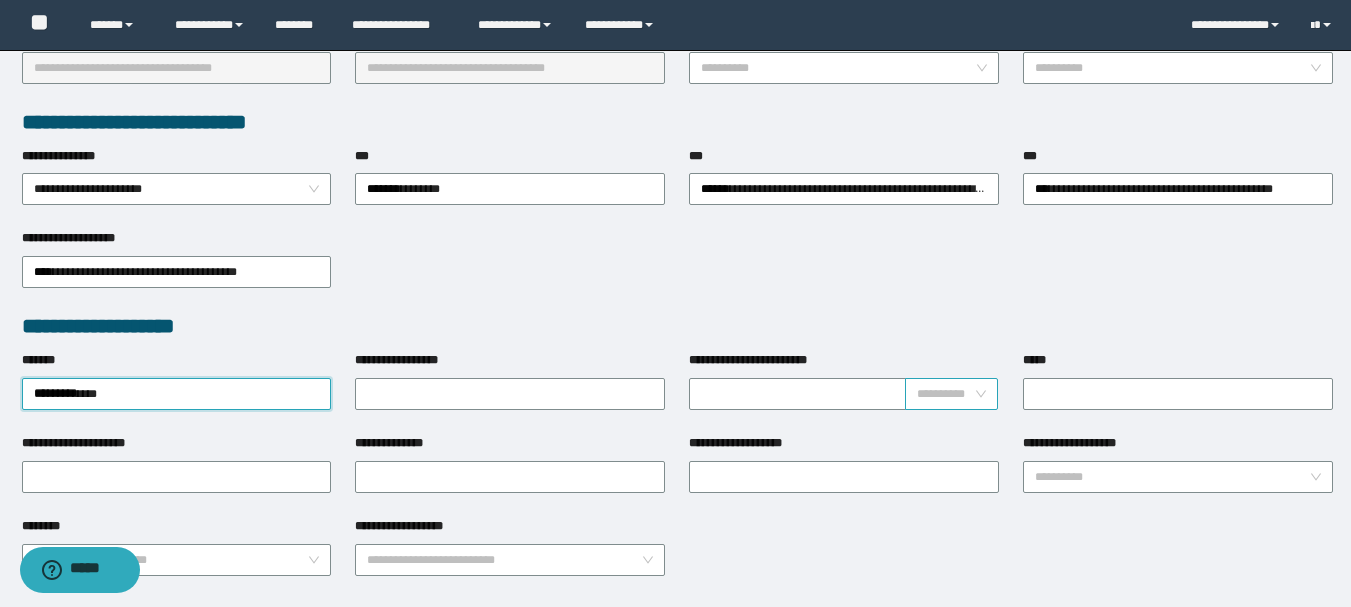 type 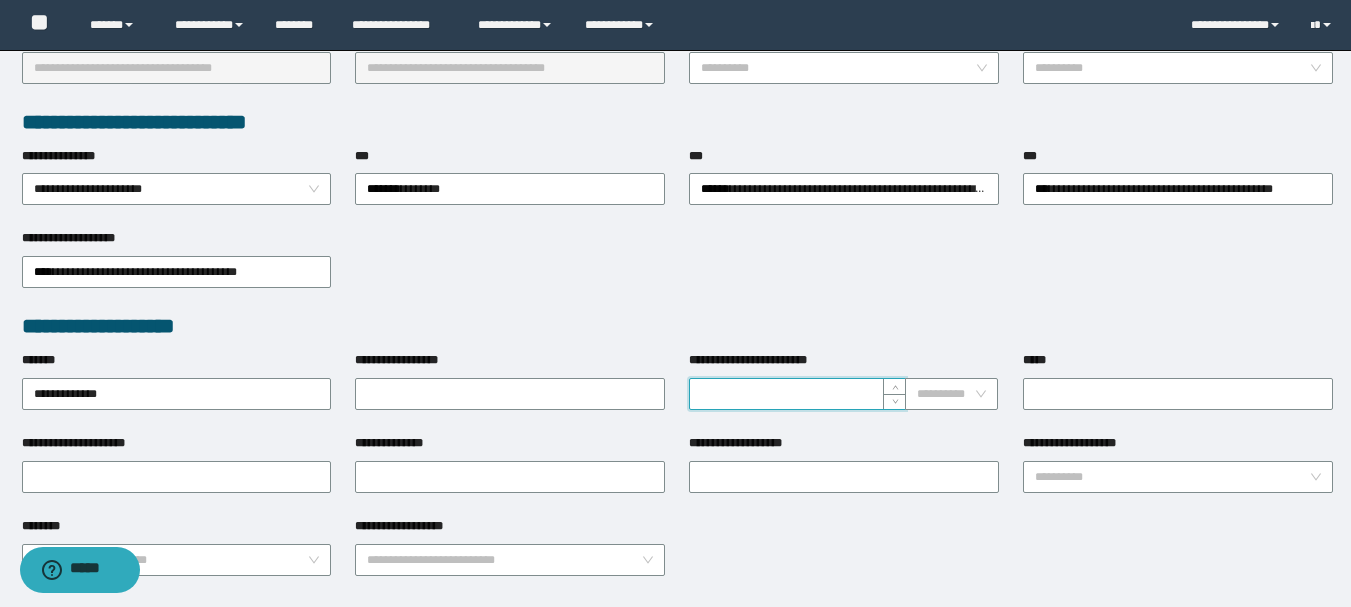 click on "**********" at bounding box center (797, 394) 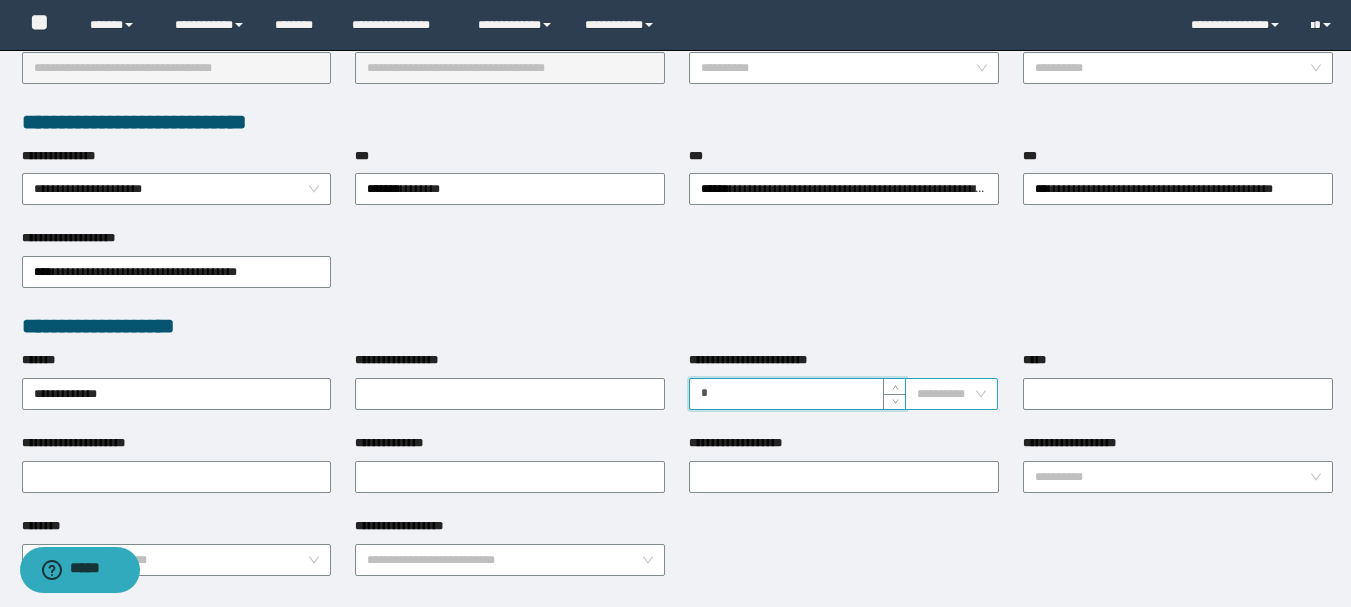 type on "*" 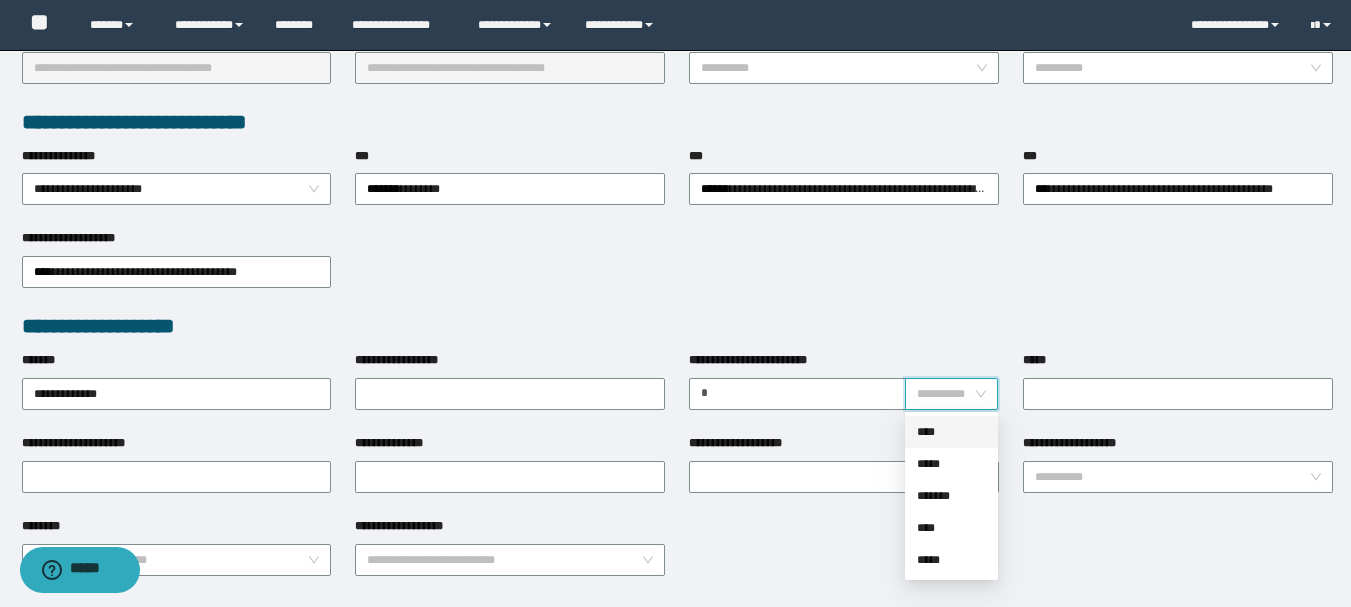 click at bounding box center (945, 394) 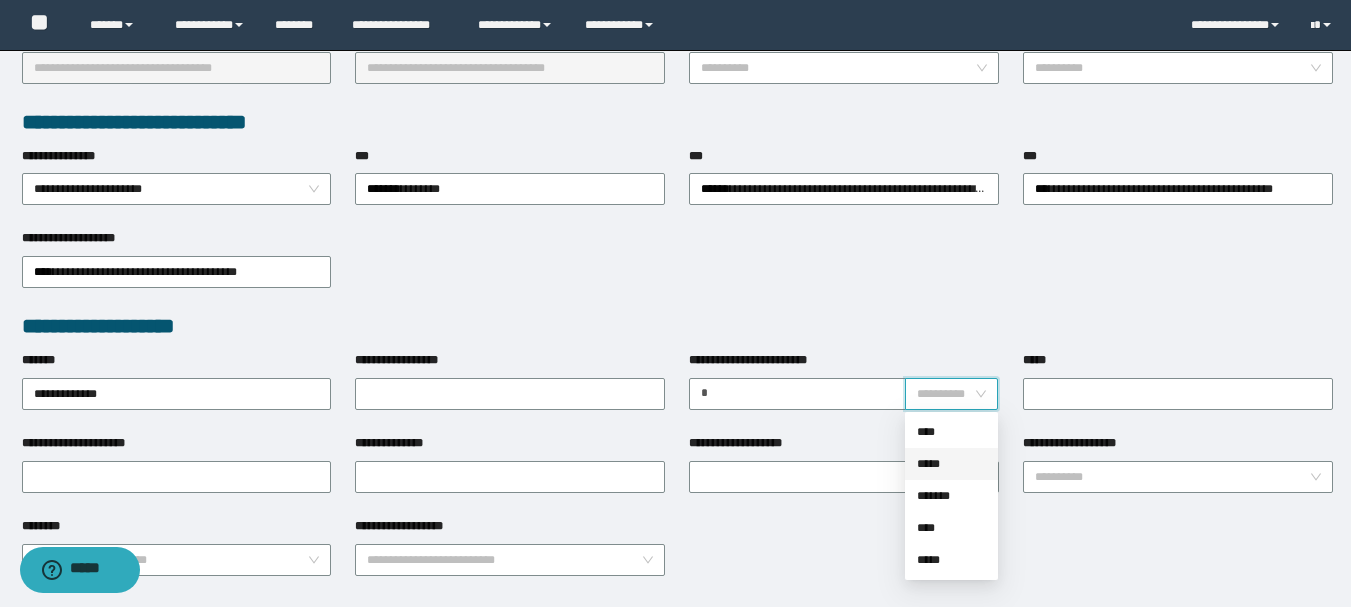 click on "*****" at bounding box center [951, 464] 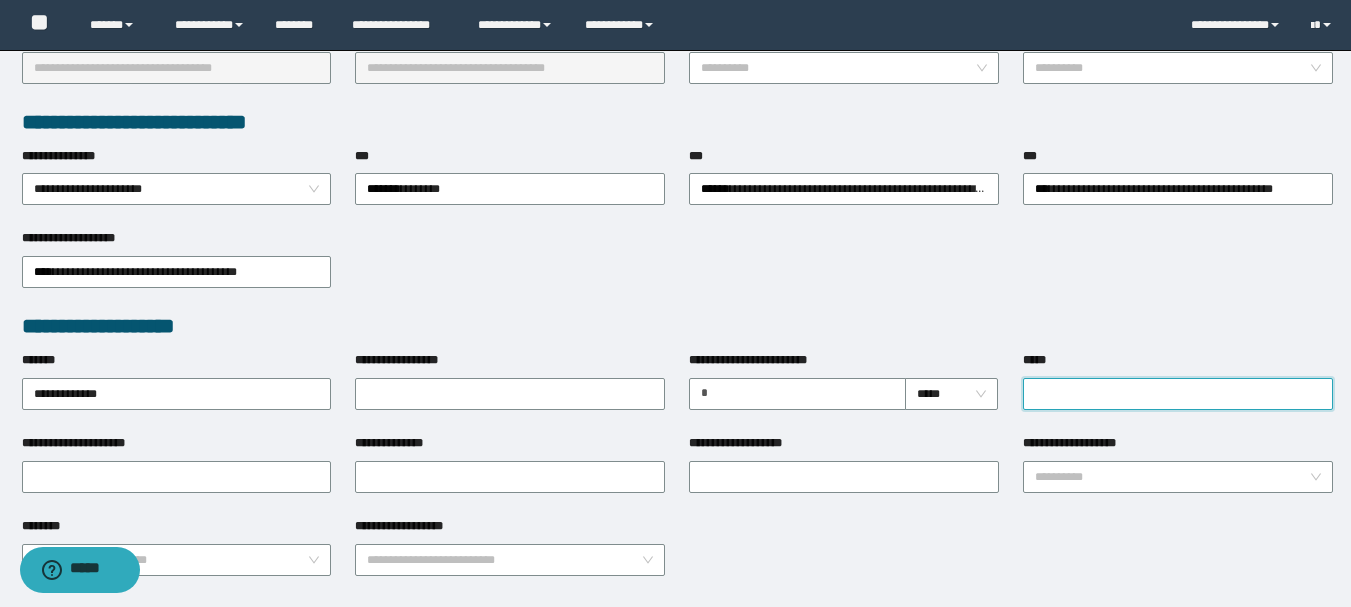 click on "*****" at bounding box center [1178, 394] 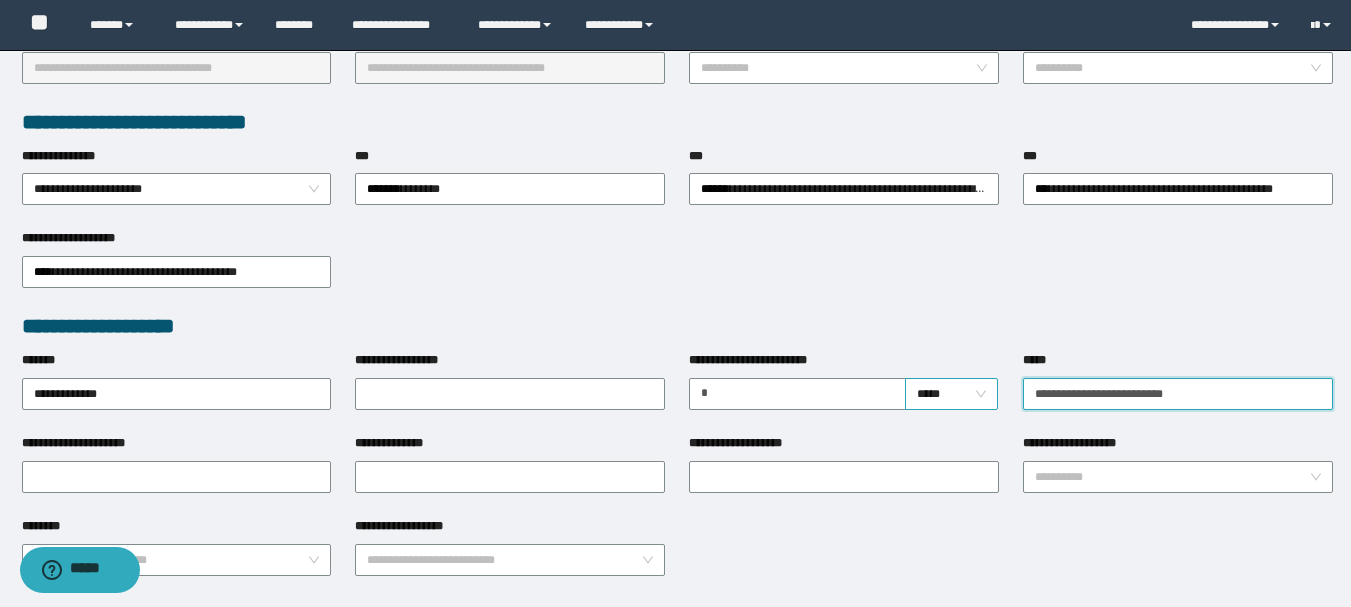 drag, startPoint x: 1164, startPoint y: 389, endPoint x: 958, endPoint y: 386, distance: 206.02185 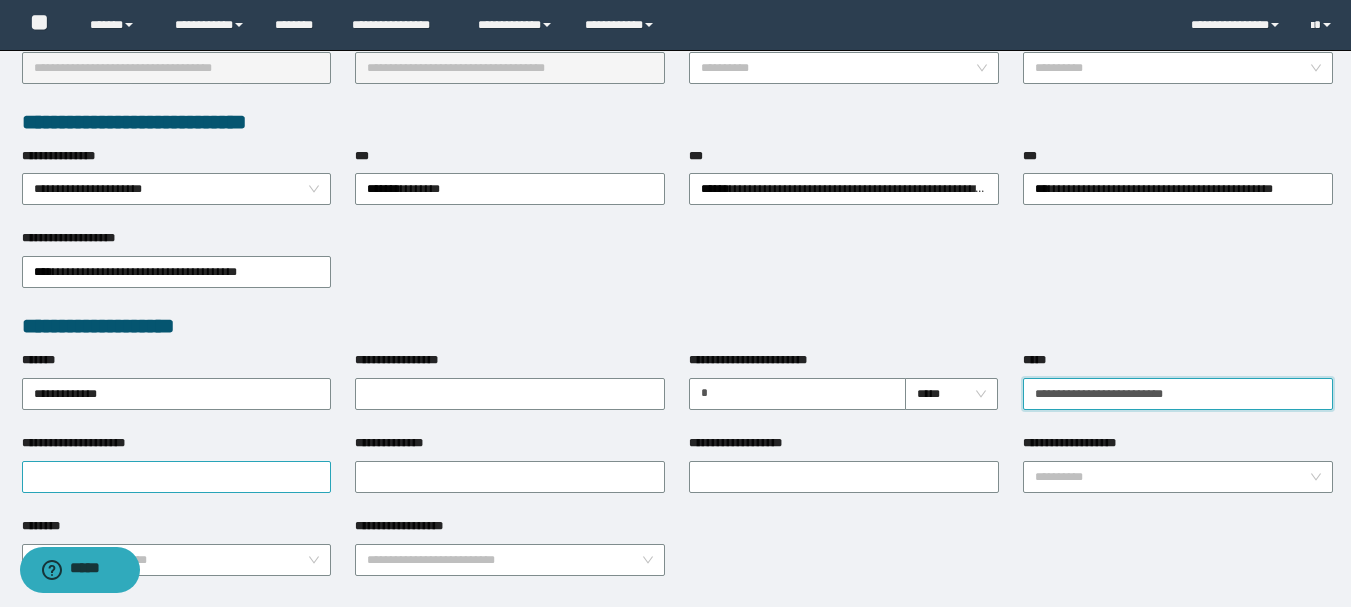 type on "**********" 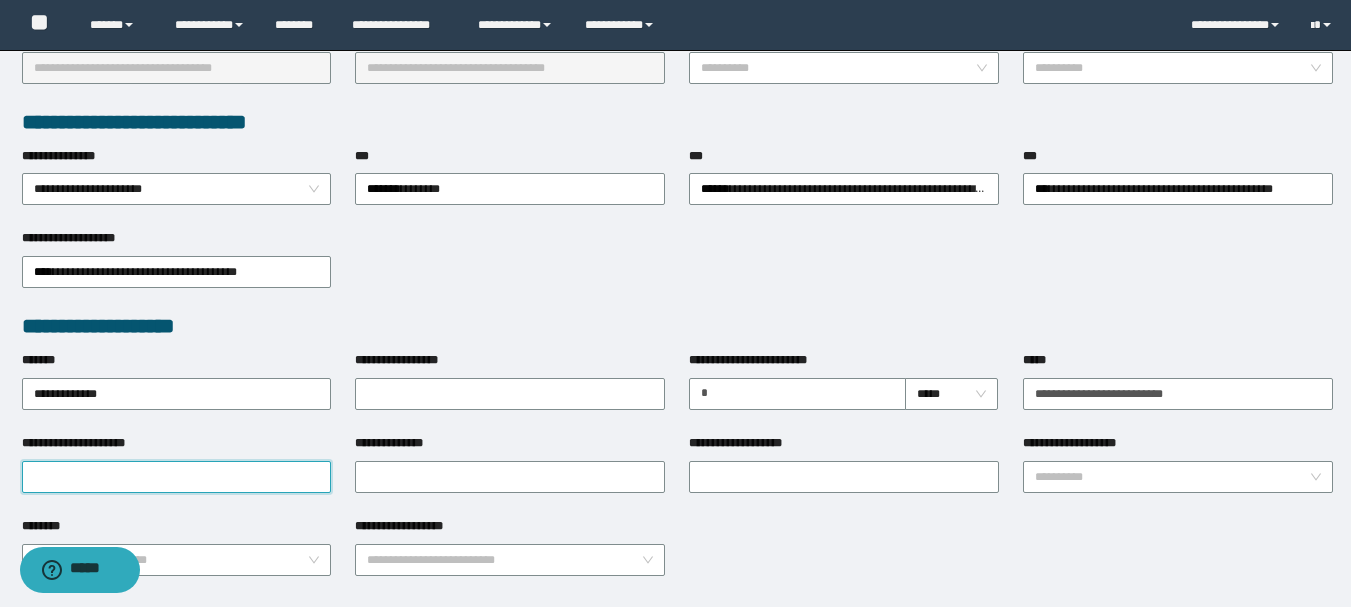 click on "**********" at bounding box center (177, 477) 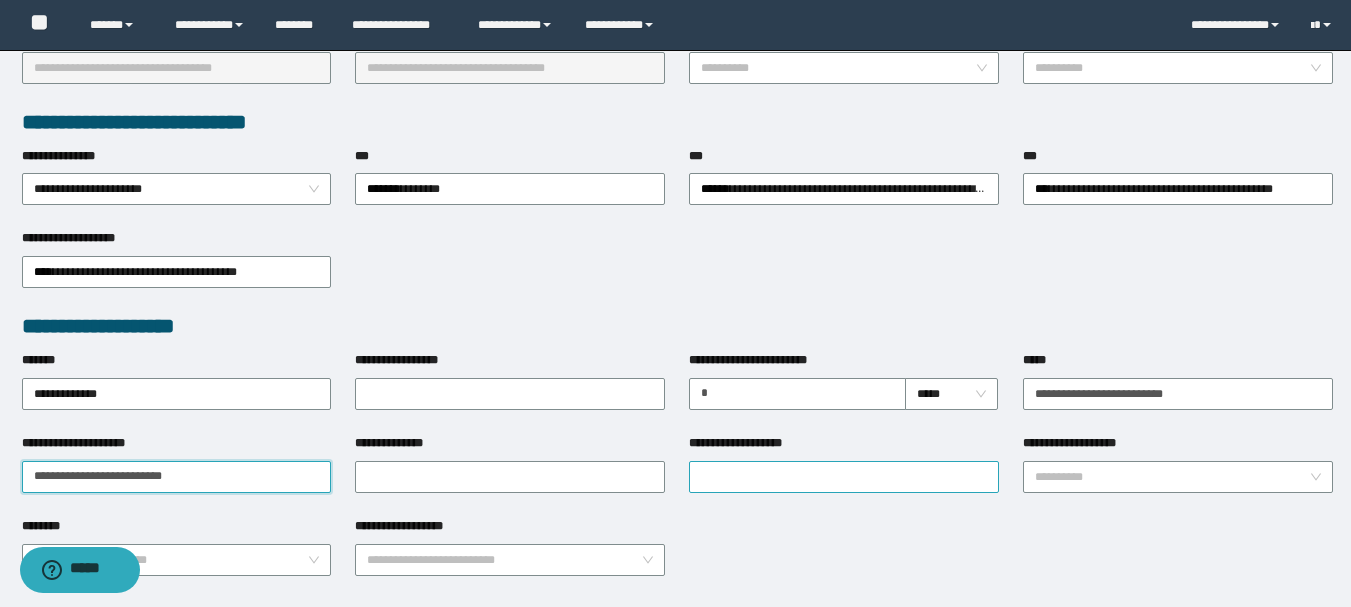 type on "**********" 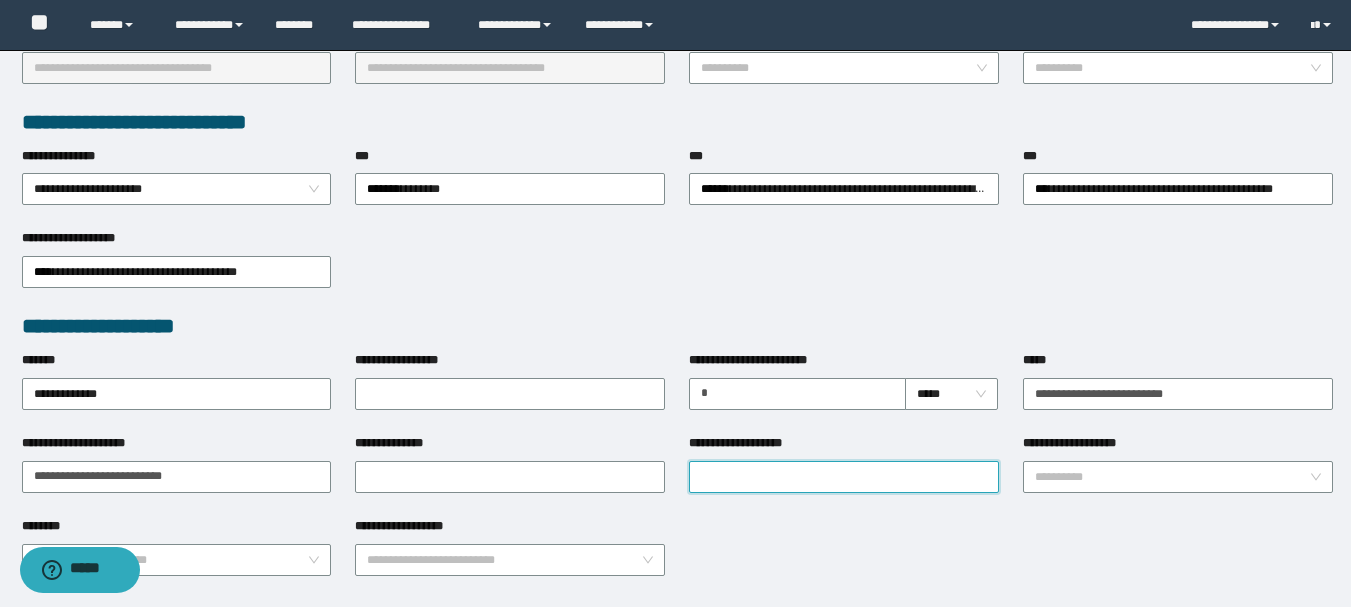 click on "**********" at bounding box center [844, 477] 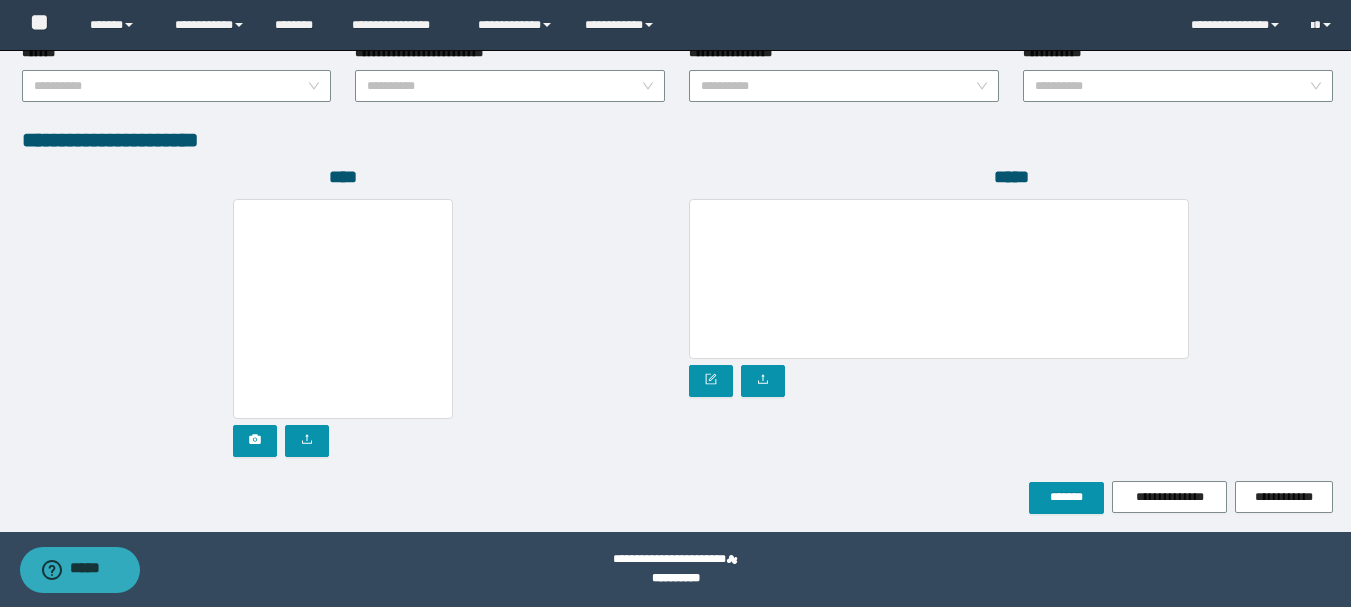 scroll, scrollTop: 1096, scrollLeft: 0, axis: vertical 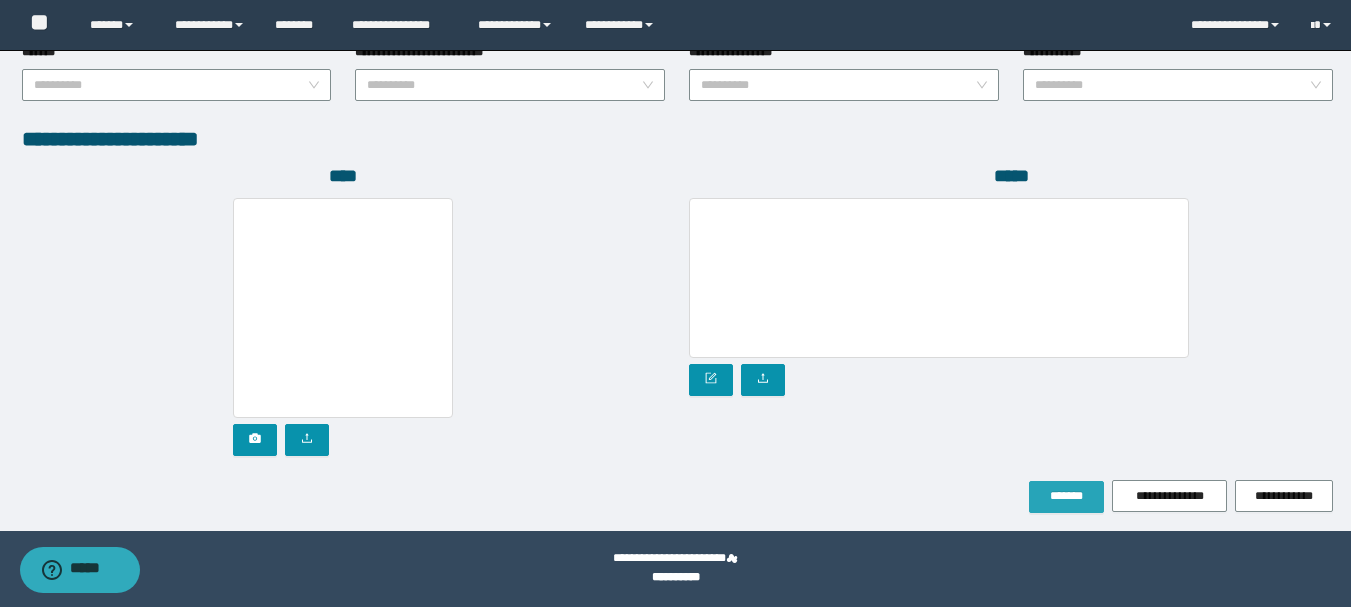 type on "**********" 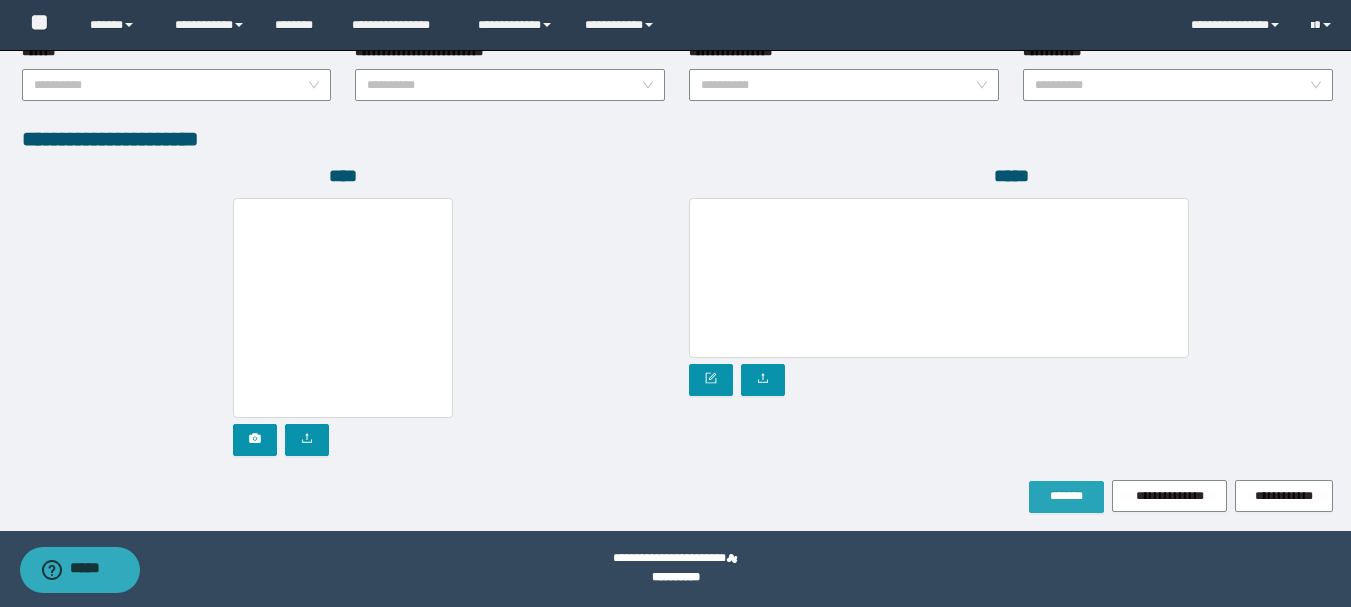 drag, startPoint x: 1077, startPoint y: 491, endPoint x: 1073, endPoint y: 474, distance: 17.464249 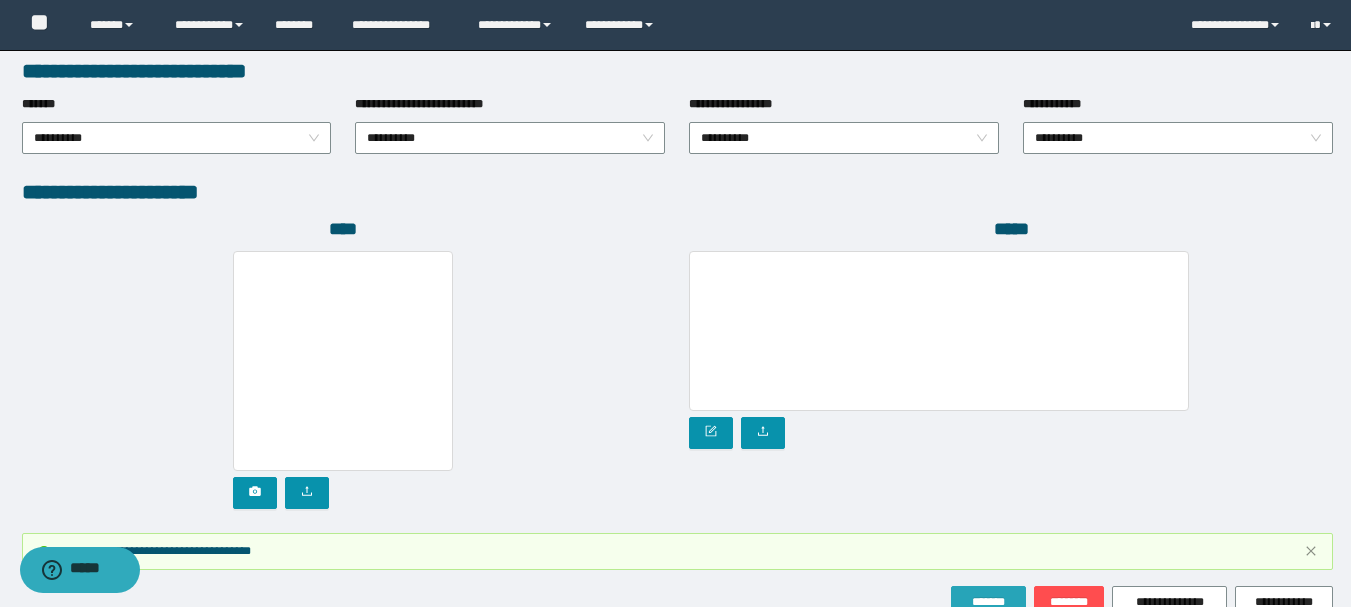 scroll, scrollTop: 1149, scrollLeft: 0, axis: vertical 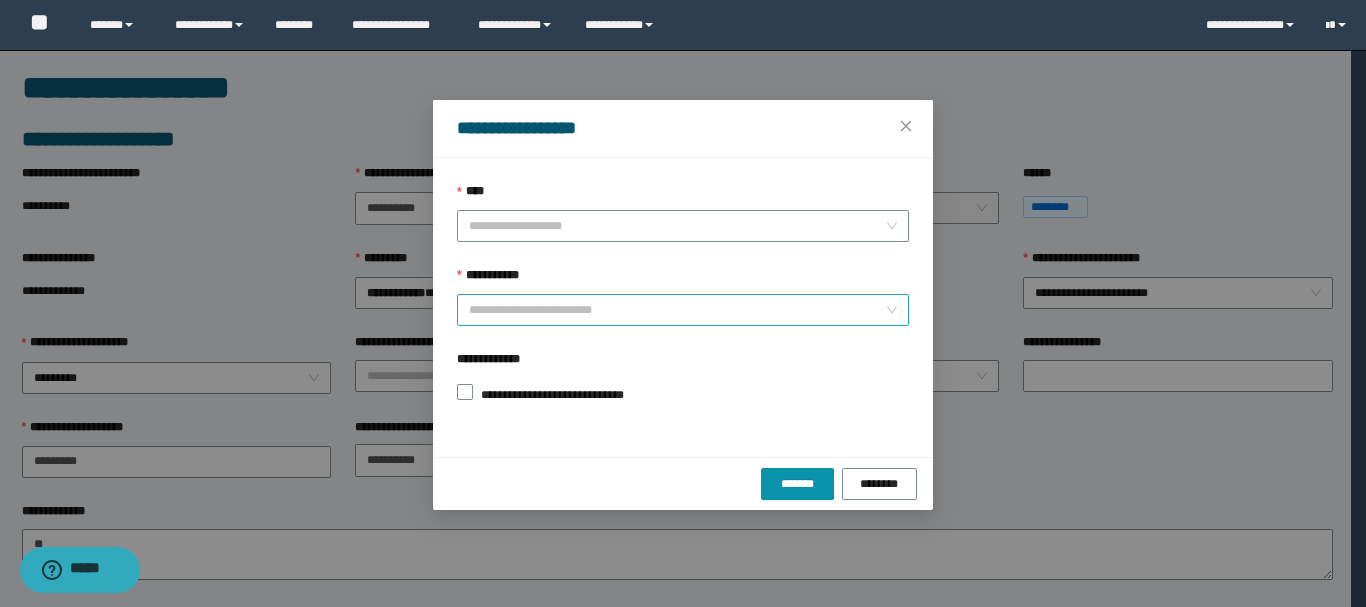 click on "****" at bounding box center (677, 226) 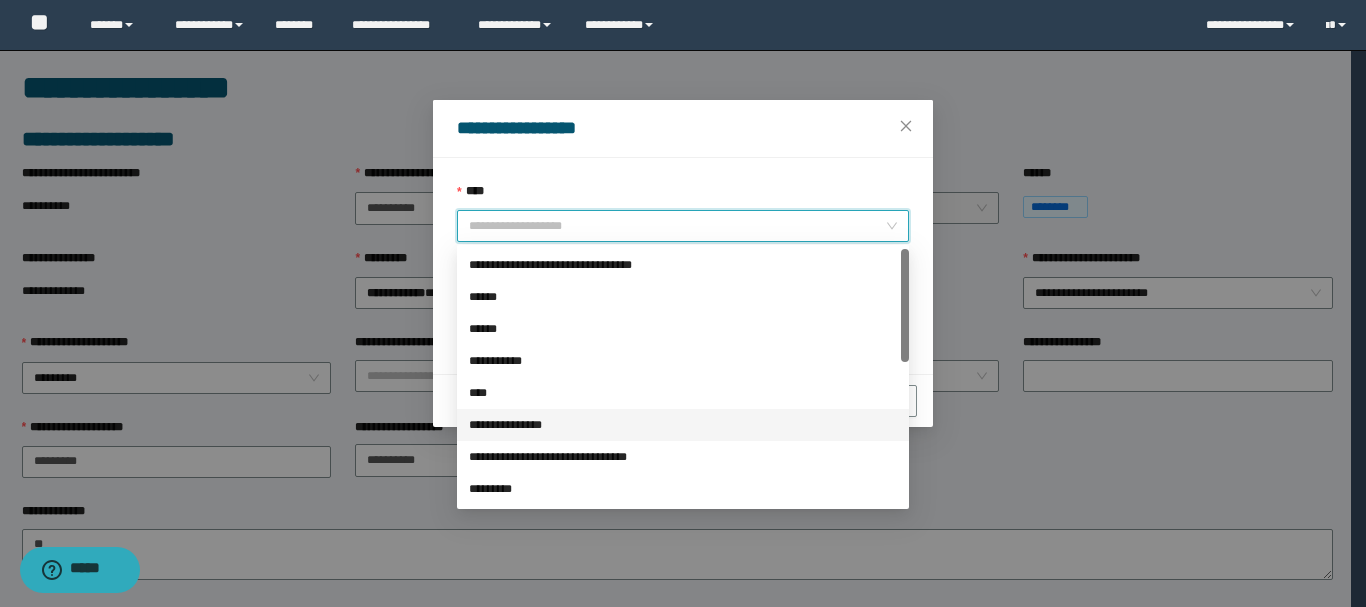click on "**********" at bounding box center [683, 425] 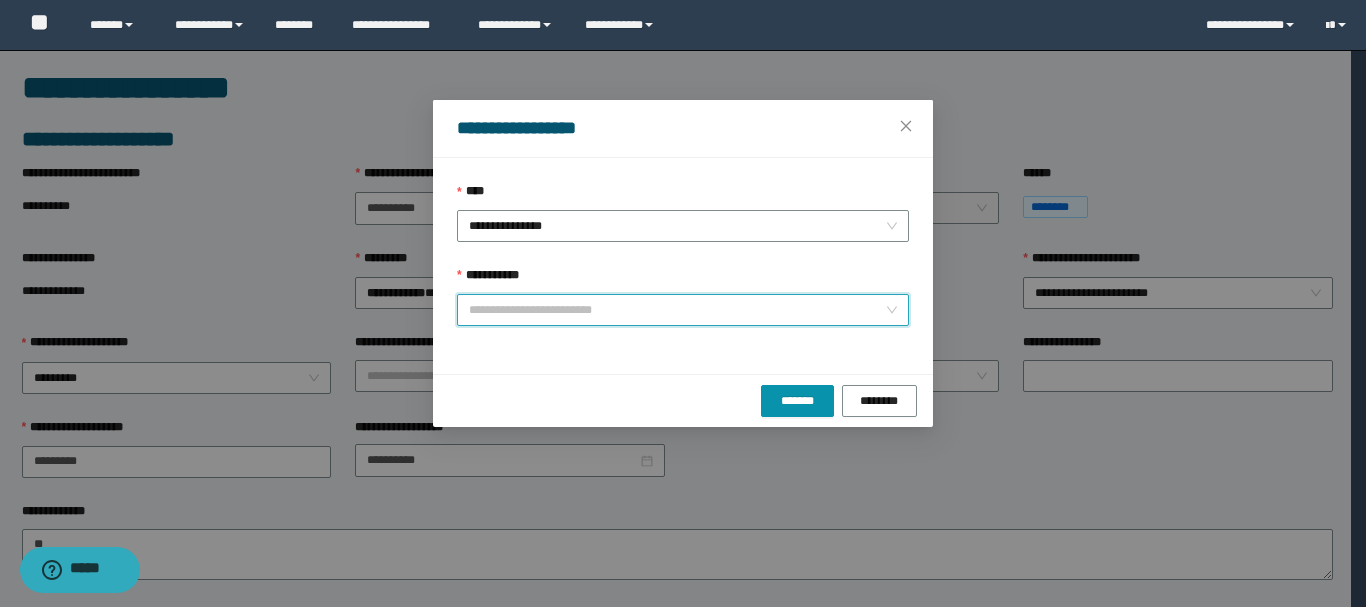 click on "**********" at bounding box center (677, 310) 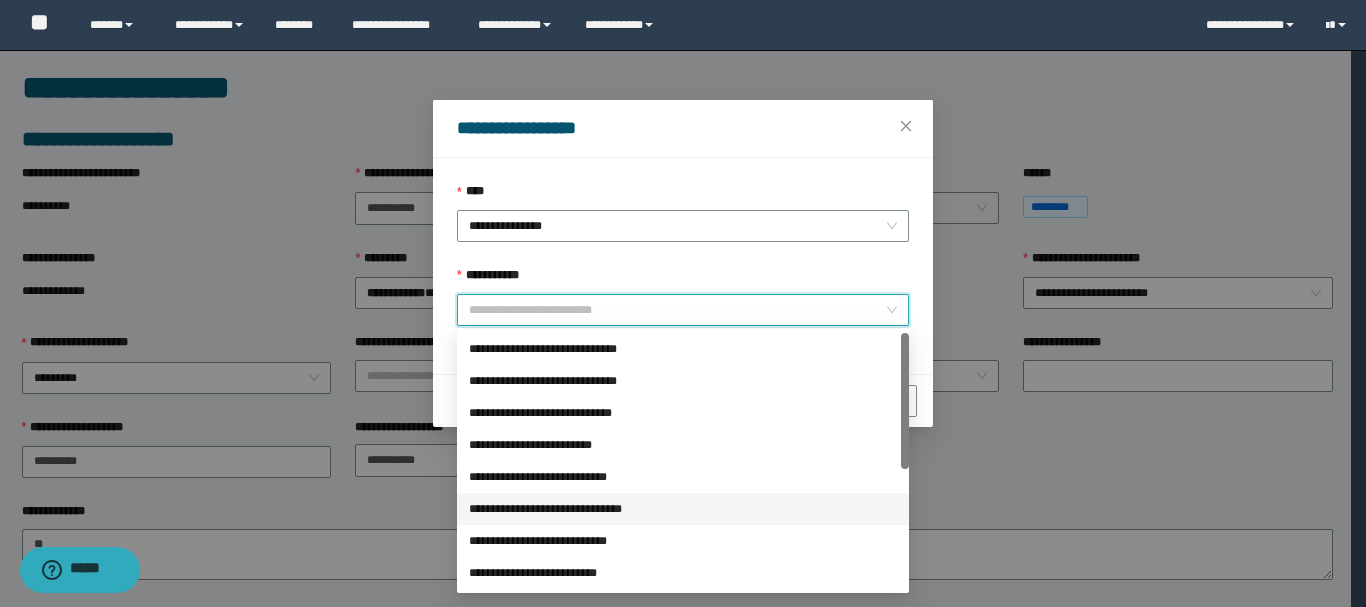 click on "**********" at bounding box center [683, 509] 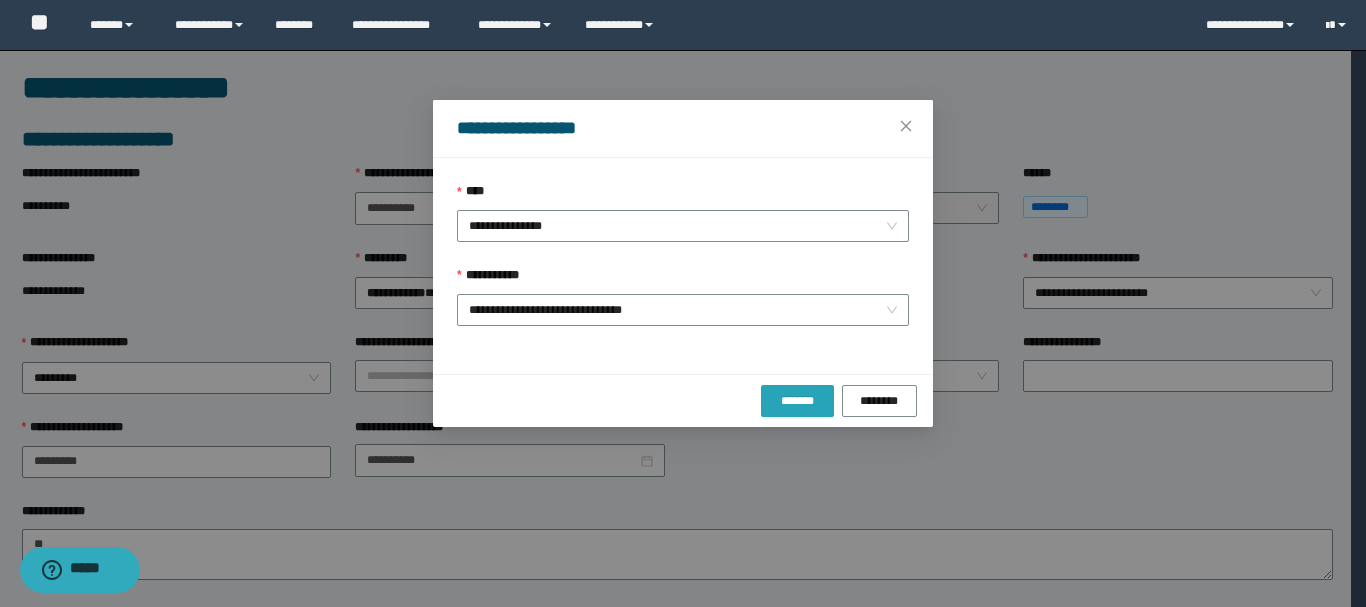 click on "*******" at bounding box center (797, 401) 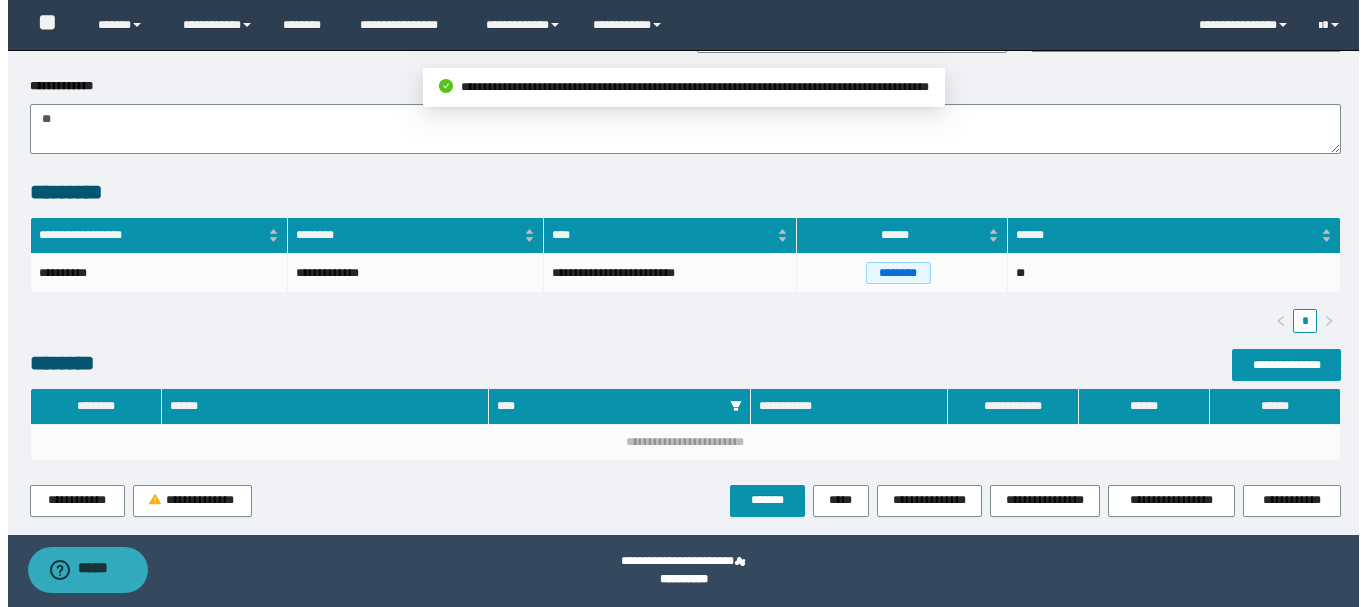 scroll, scrollTop: 480, scrollLeft: 0, axis: vertical 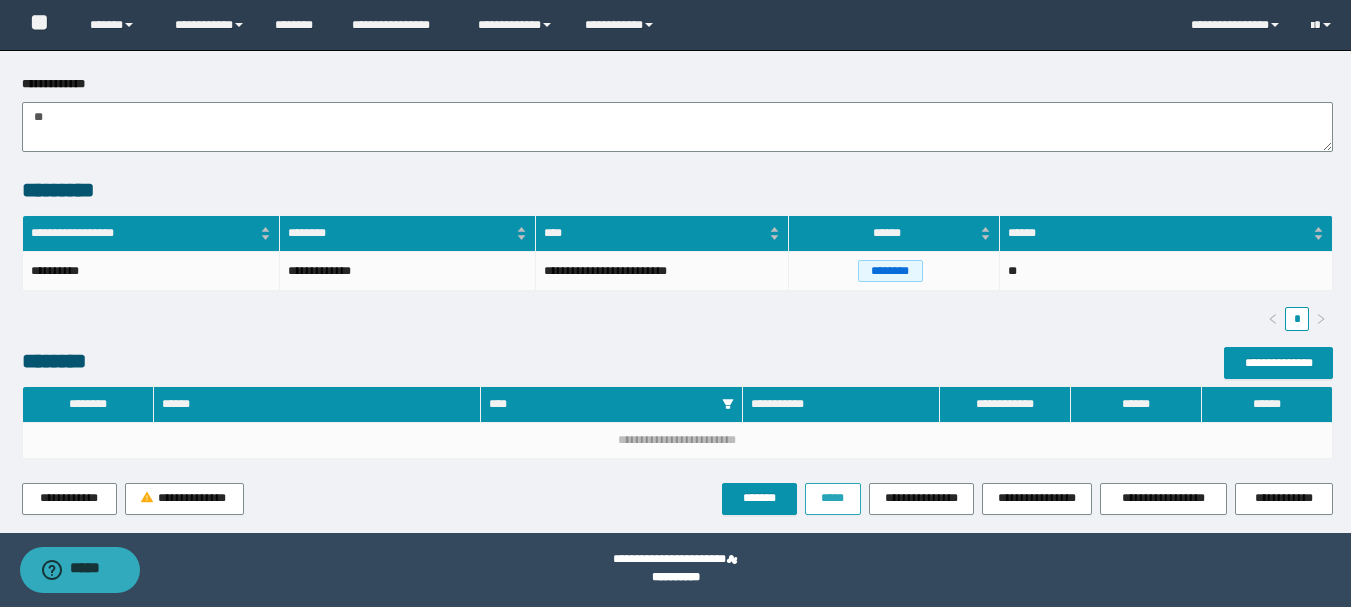 click on "*****" at bounding box center (833, 498) 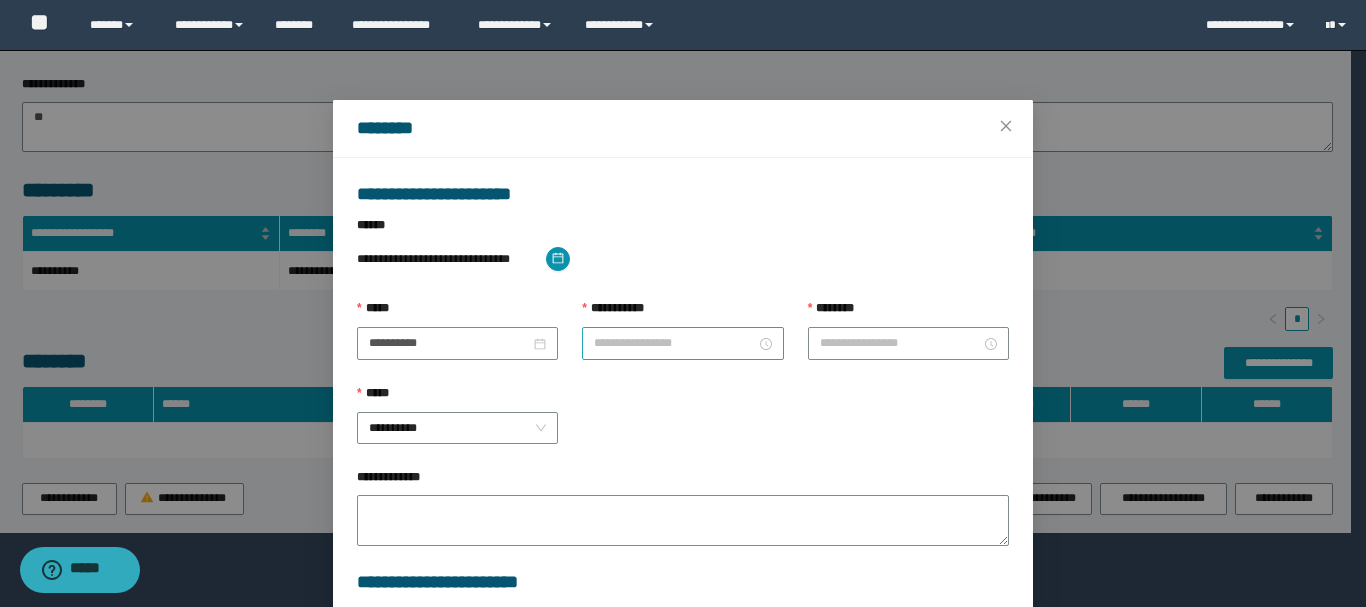 click on "**********" at bounding box center [674, 343] 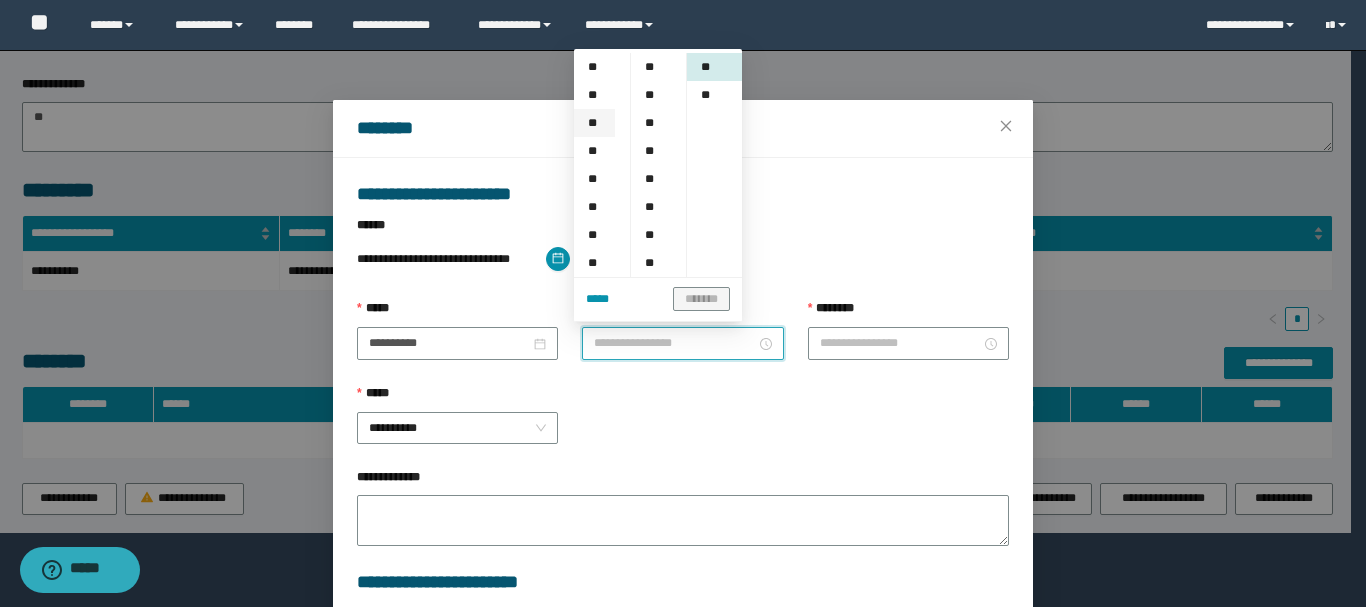 click on "**" at bounding box center [594, 123] 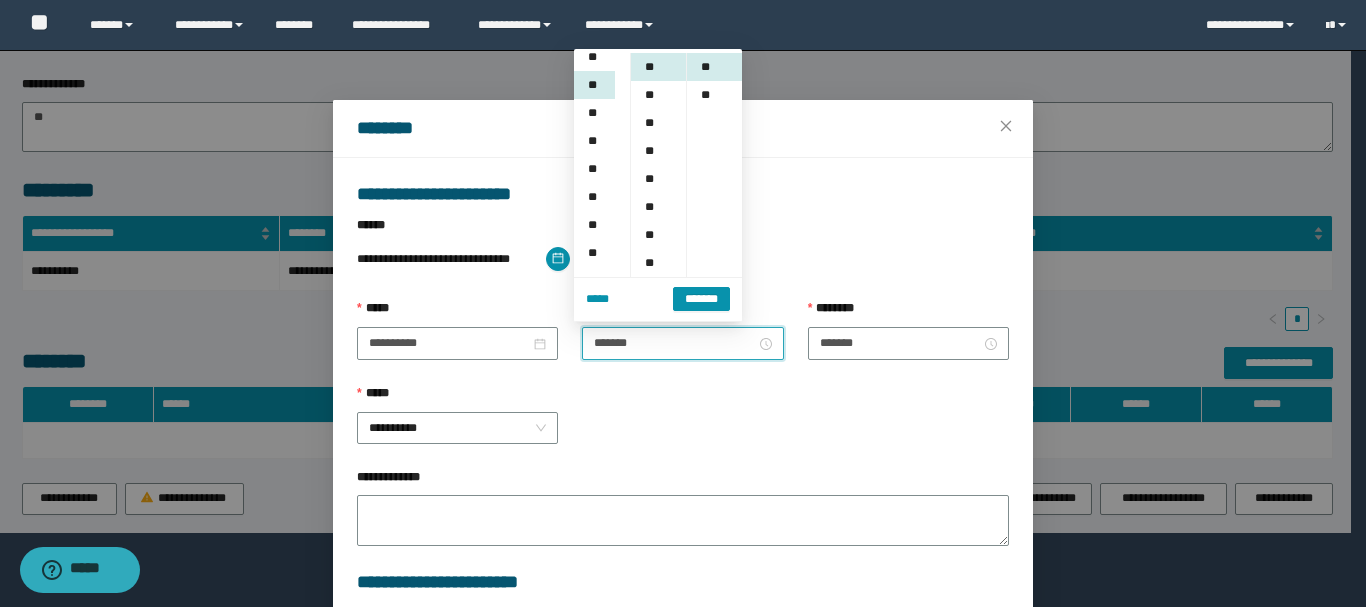 scroll, scrollTop: 56, scrollLeft: 0, axis: vertical 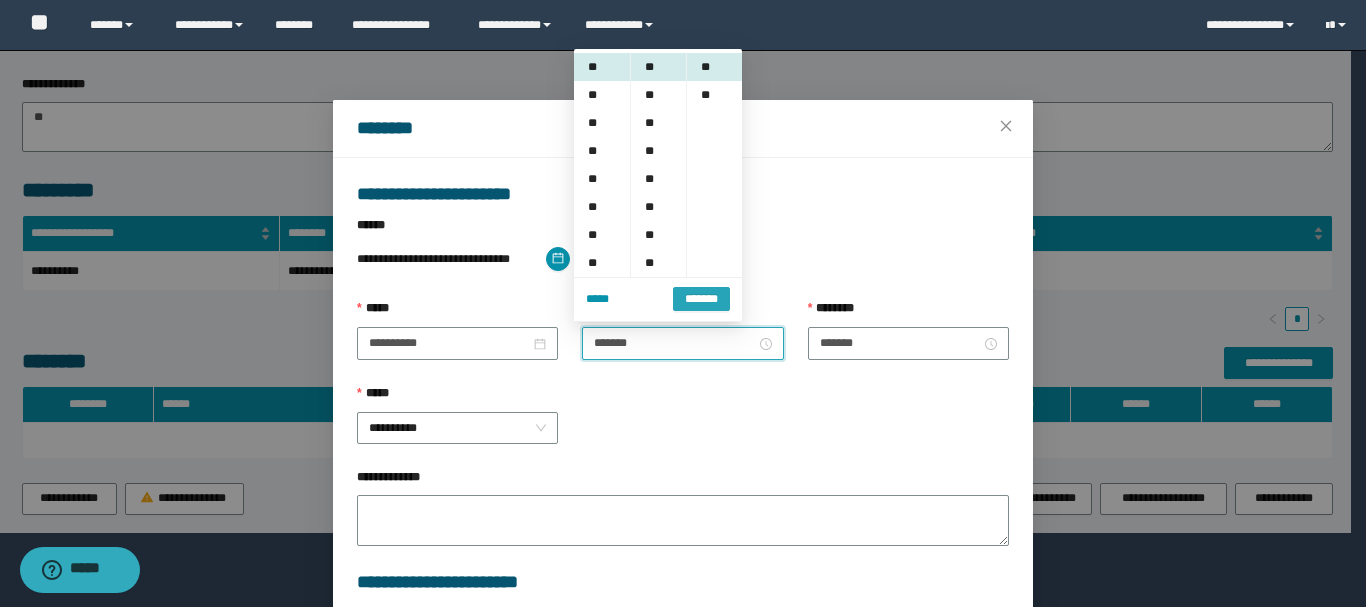 click on "*******" at bounding box center [701, 299] 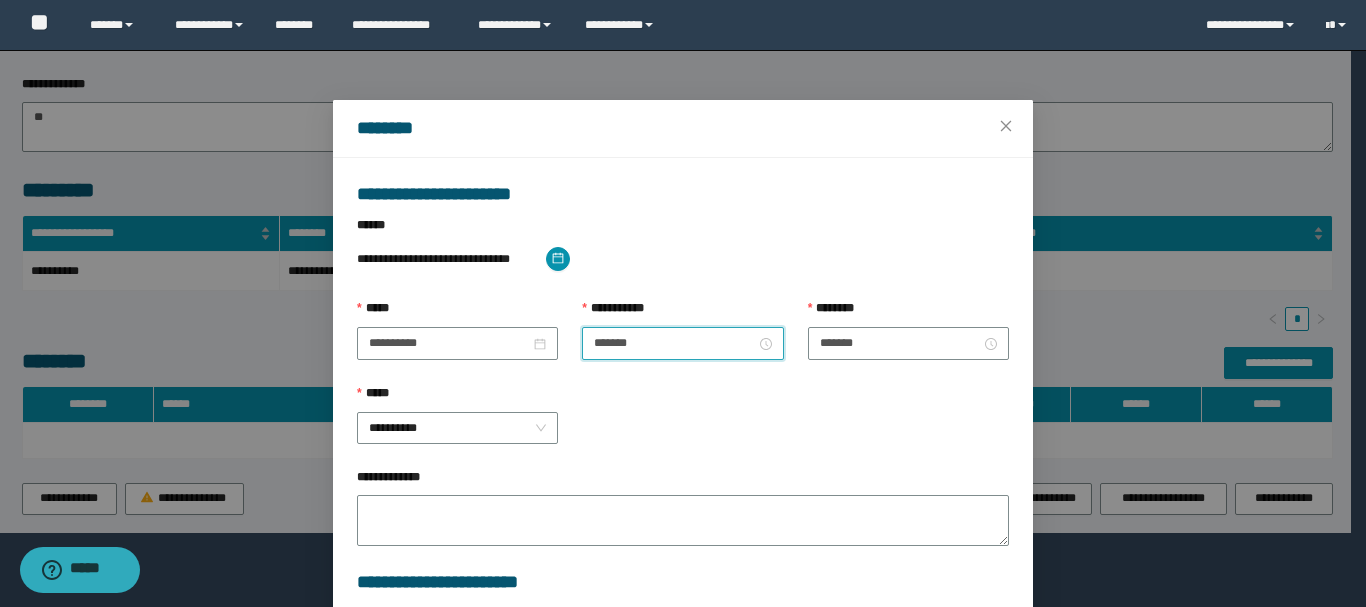 scroll, scrollTop: 100, scrollLeft: 0, axis: vertical 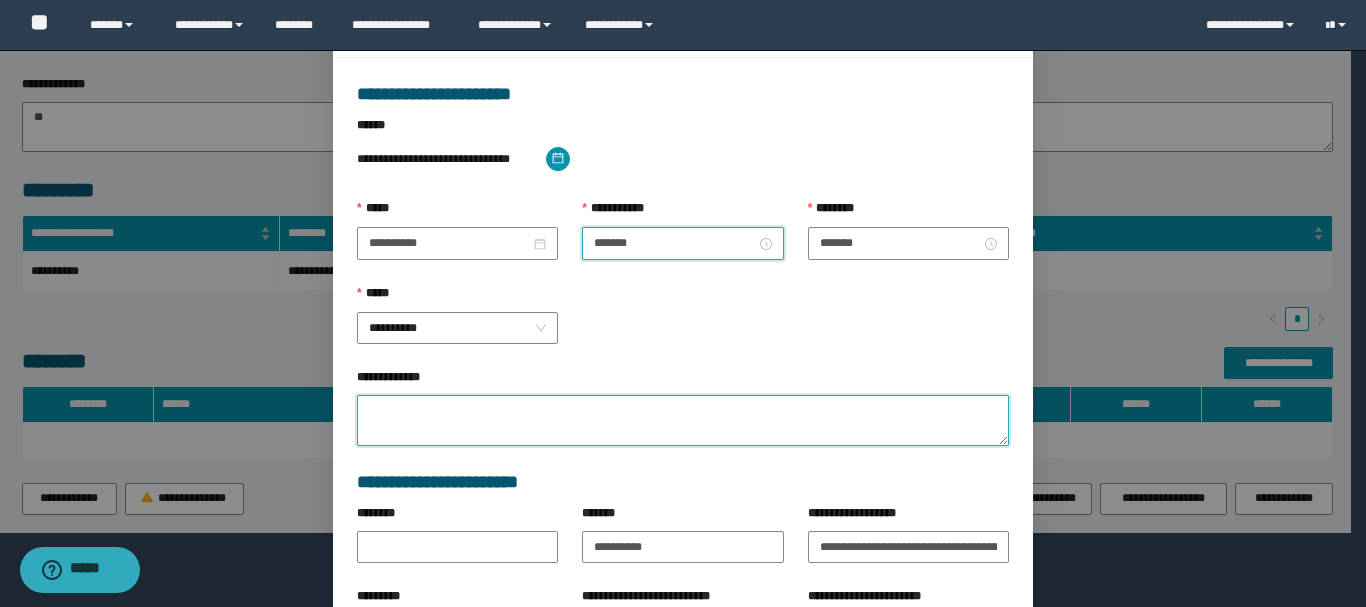 click on "**********" at bounding box center (683, 420) 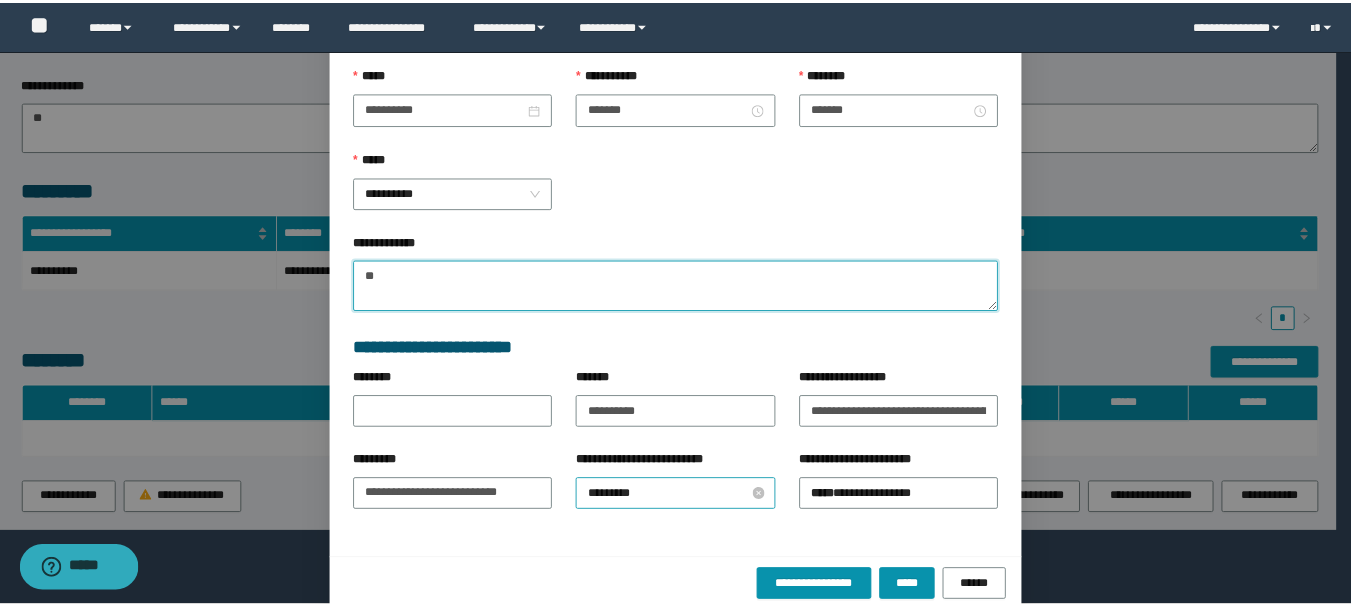 scroll, scrollTop: 263, scrollLeft: 0, axis: vertical 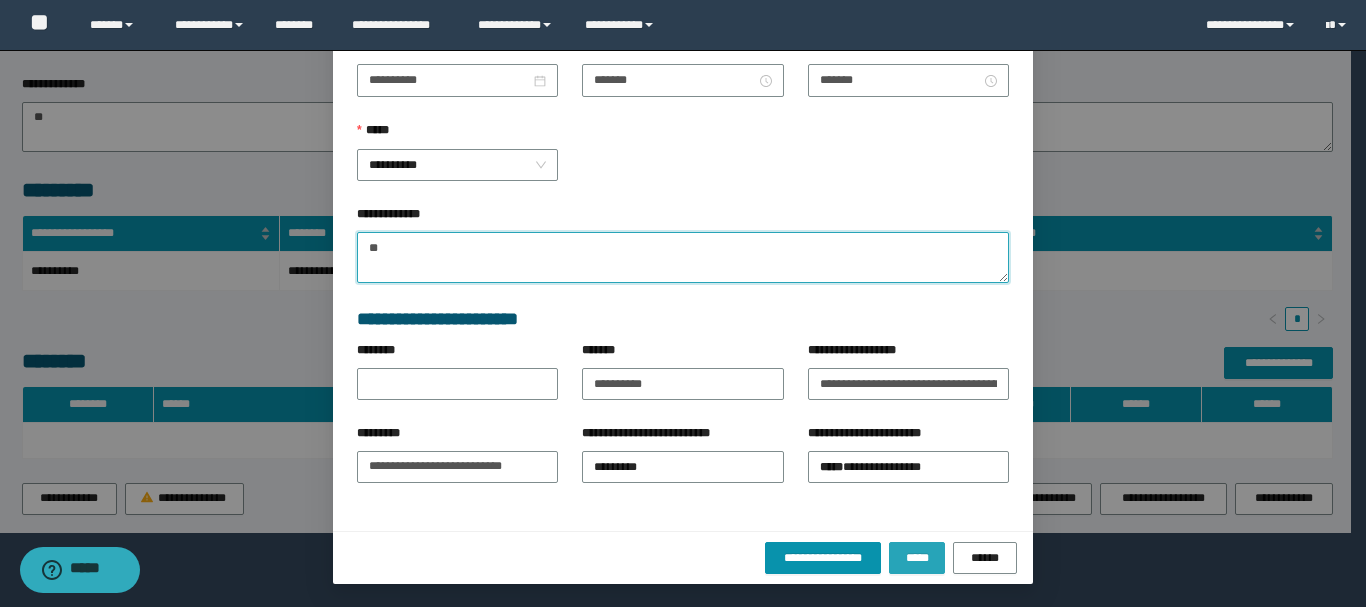 type on "**" 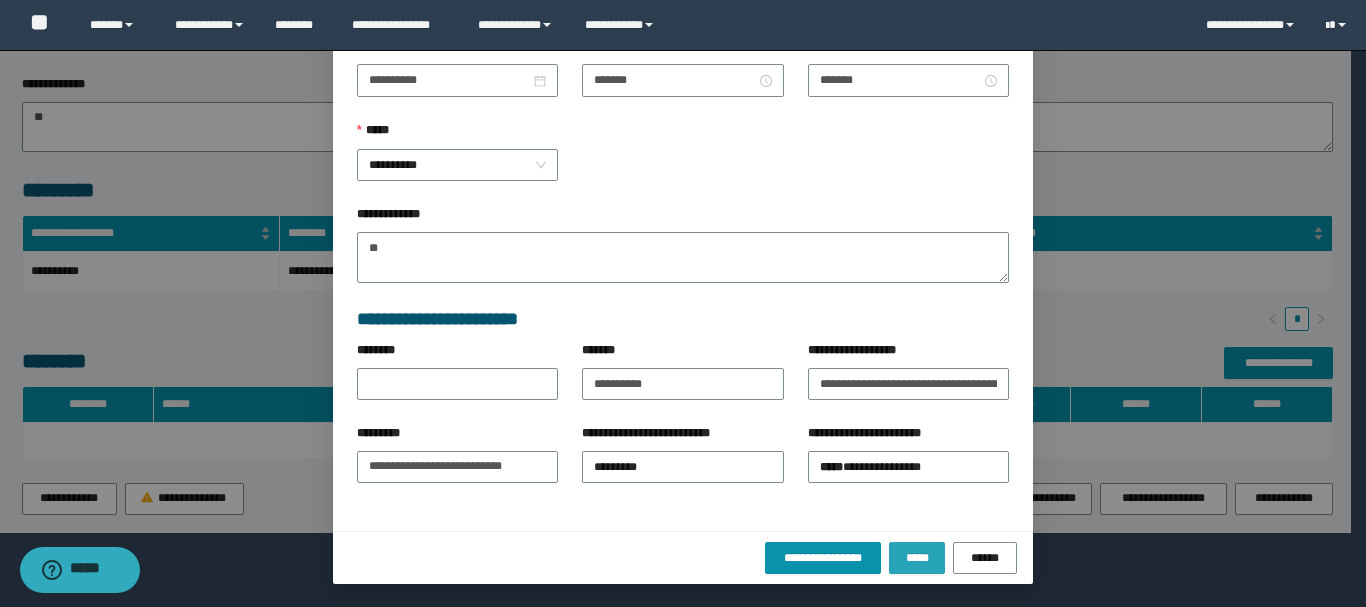 click on "*****" at bounding box center (917, 558) 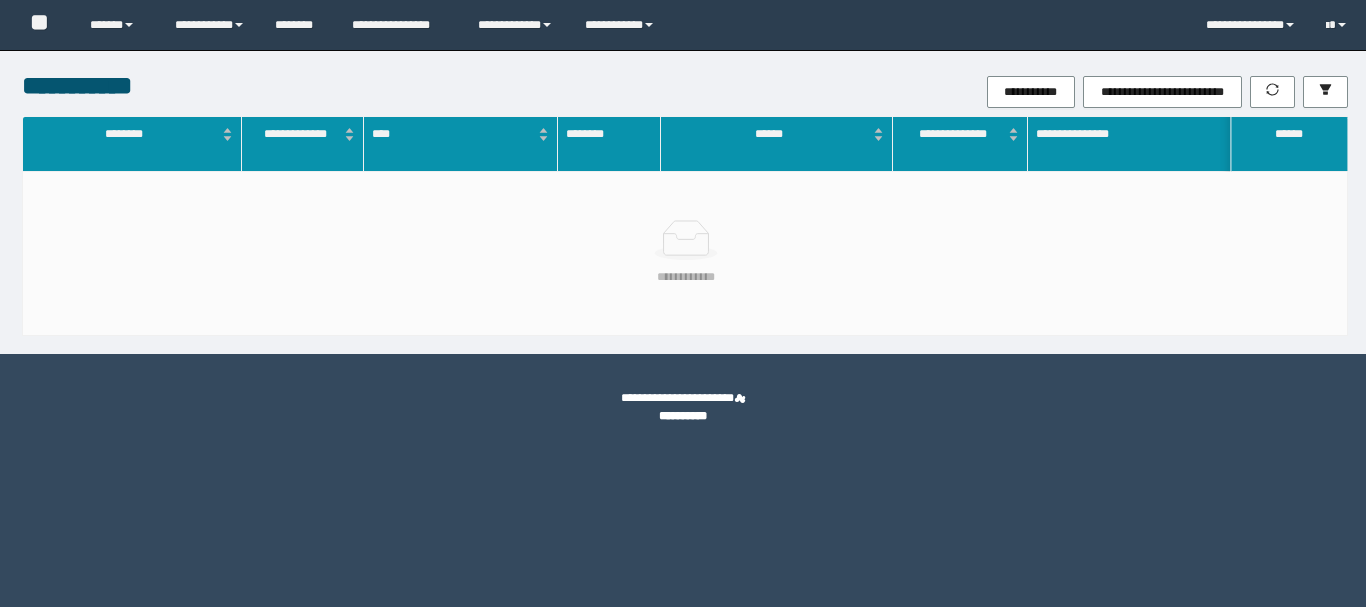 scroll, scrollTop: 0, scrollLeft: 0, axis: both 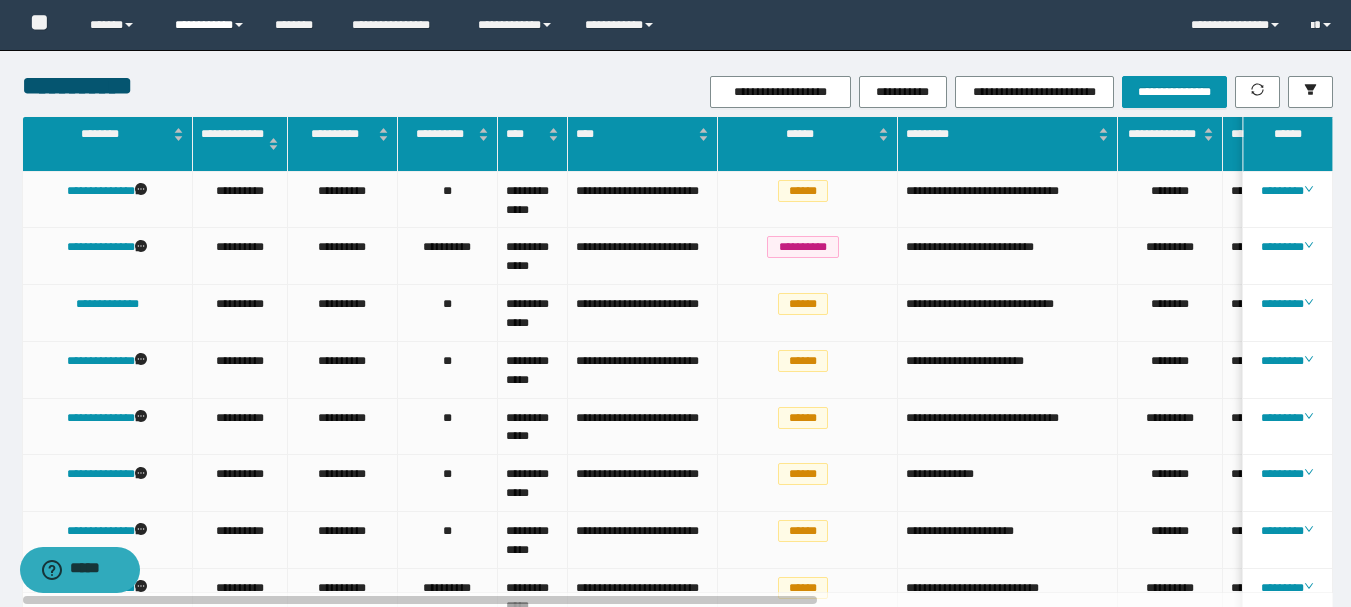 click on "**********" at bounding box center [210, 25] 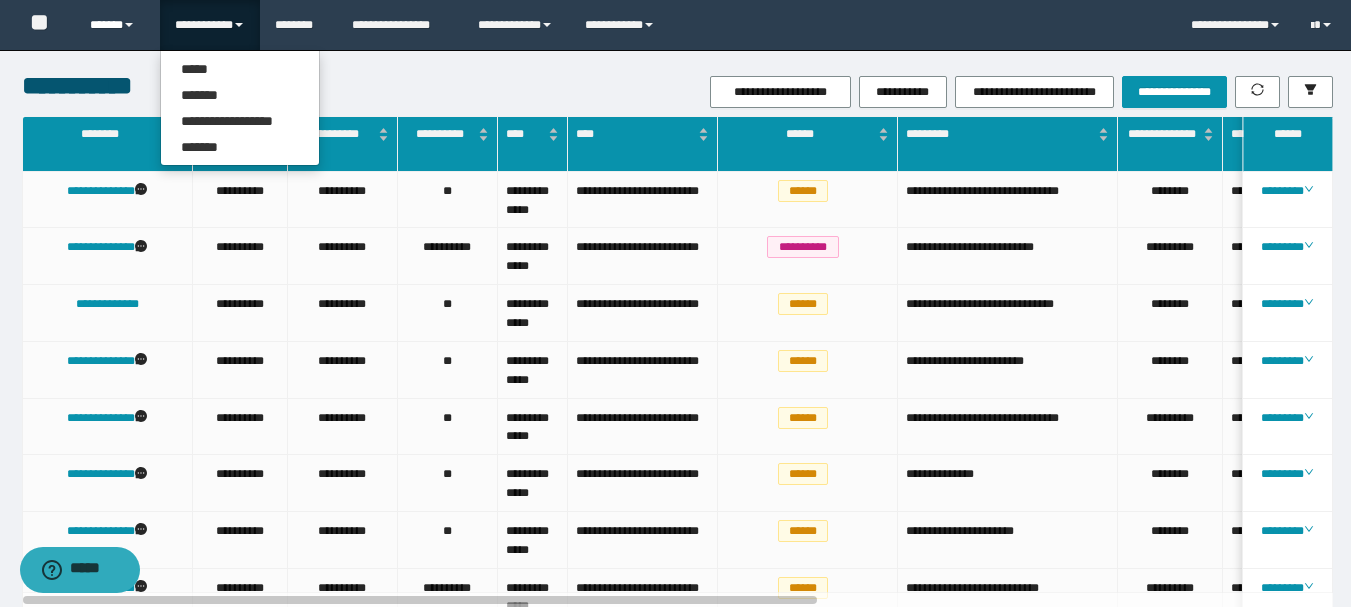 click on "******" at bounding box center (117, 25) 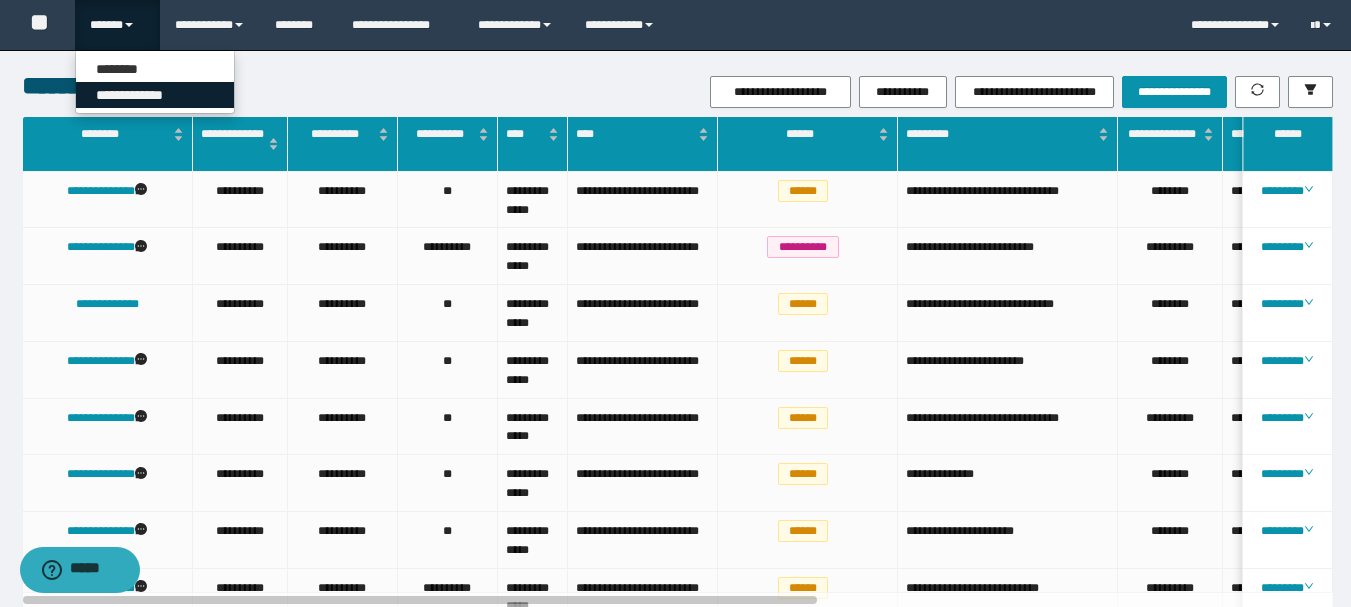 click on "**********" at bounding box center (155, 95) 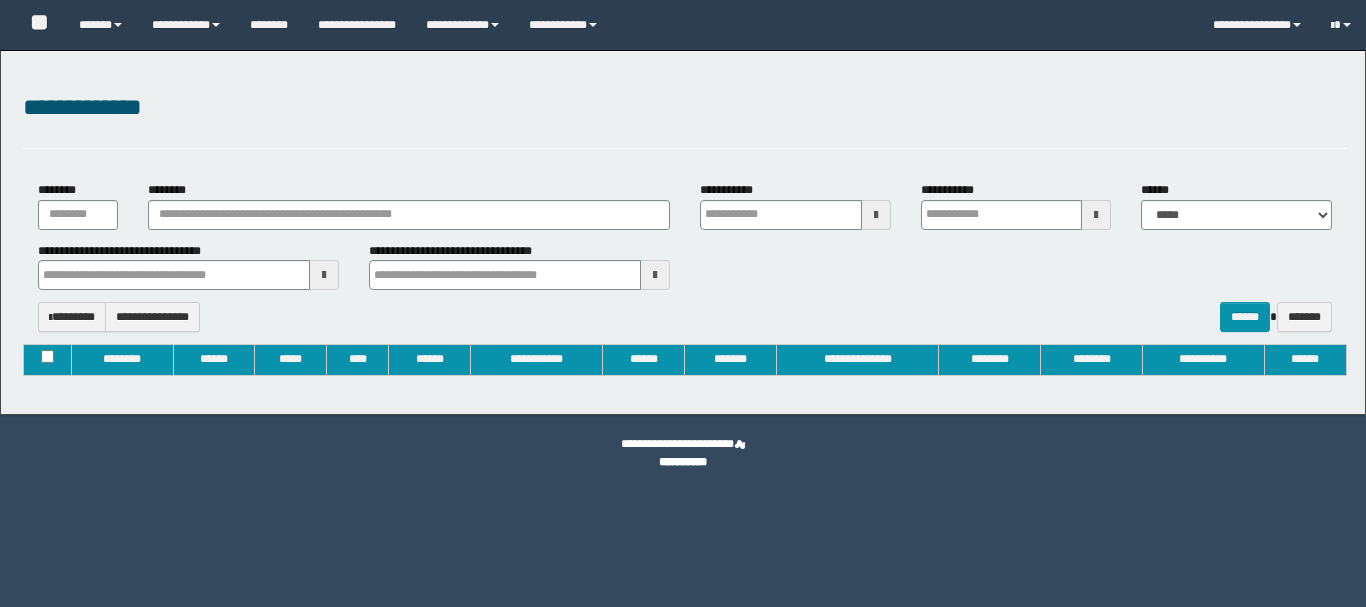 type on "**********" 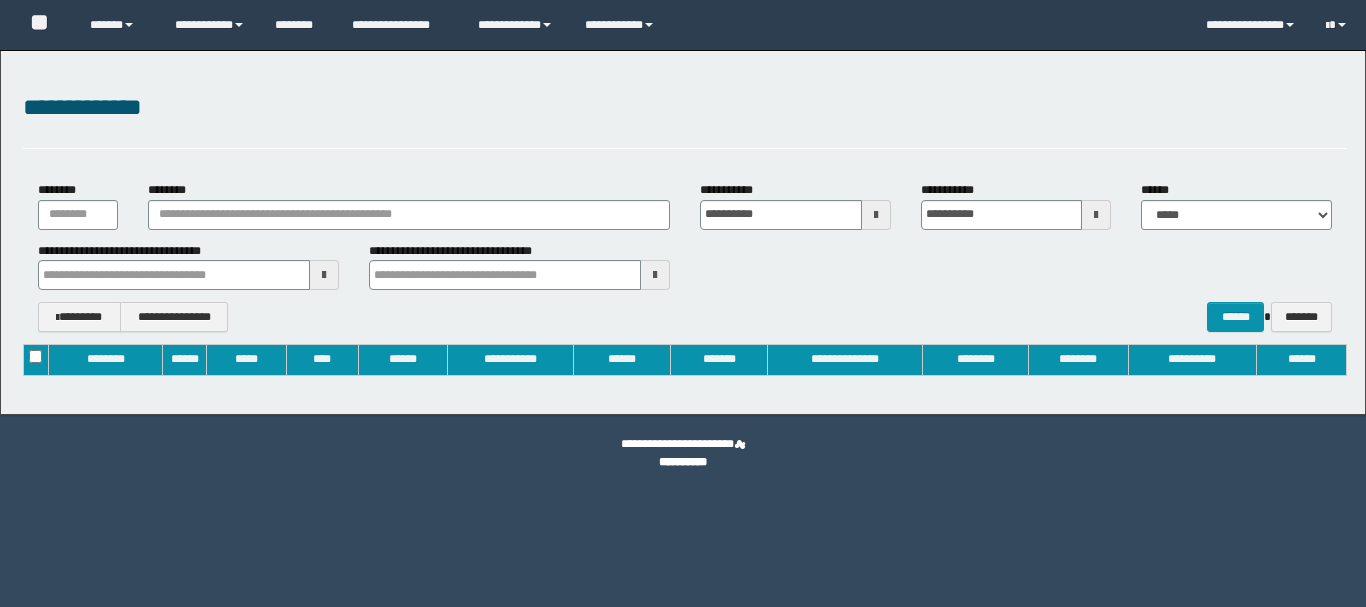 scroll, scrollTop: 0, scrollLeft: 0, axis: both 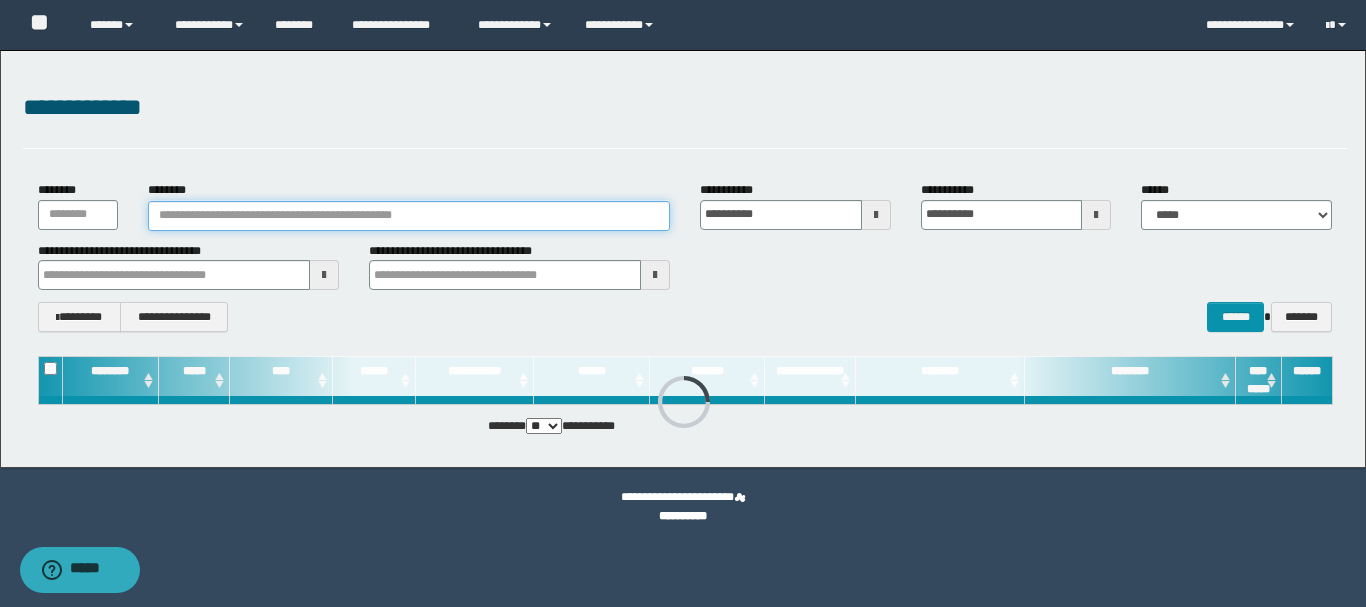 click on "********" at bounding box center [409, 216] 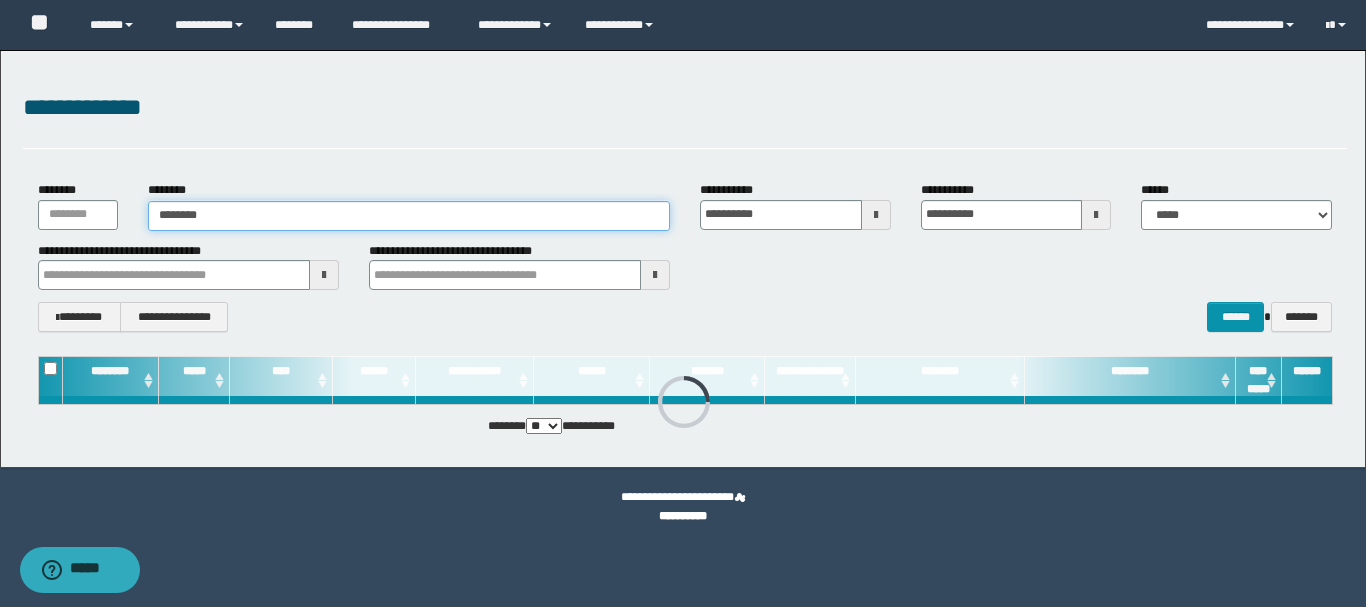 type on "********" 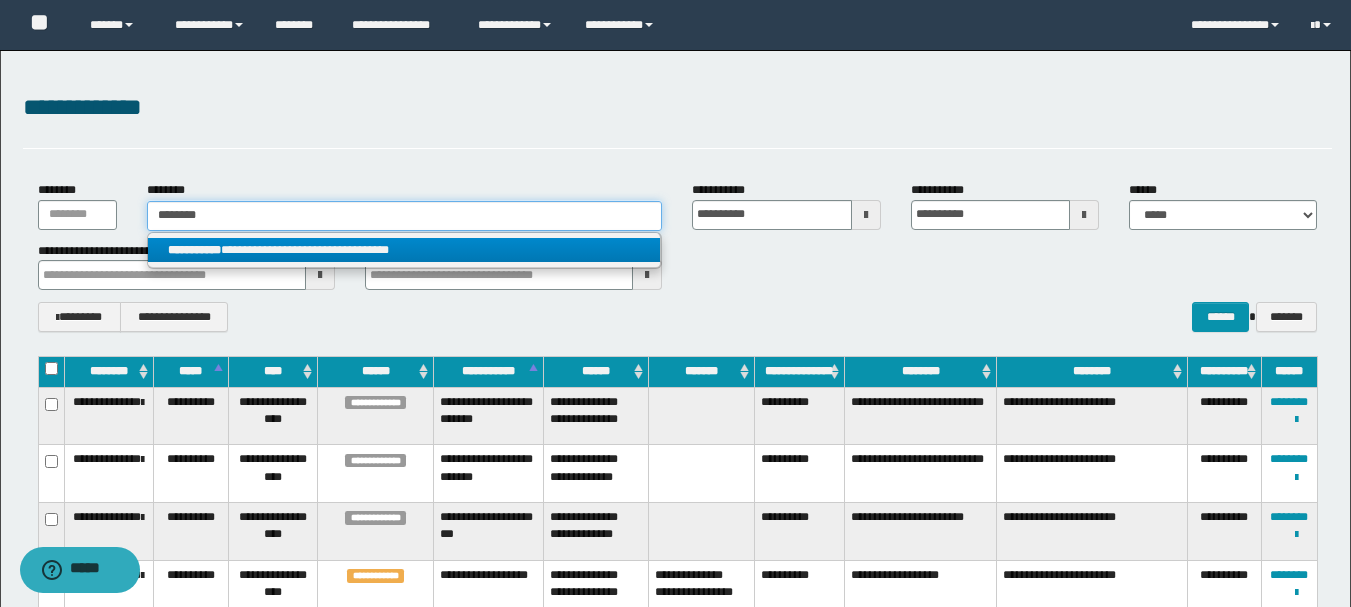 type on "********" 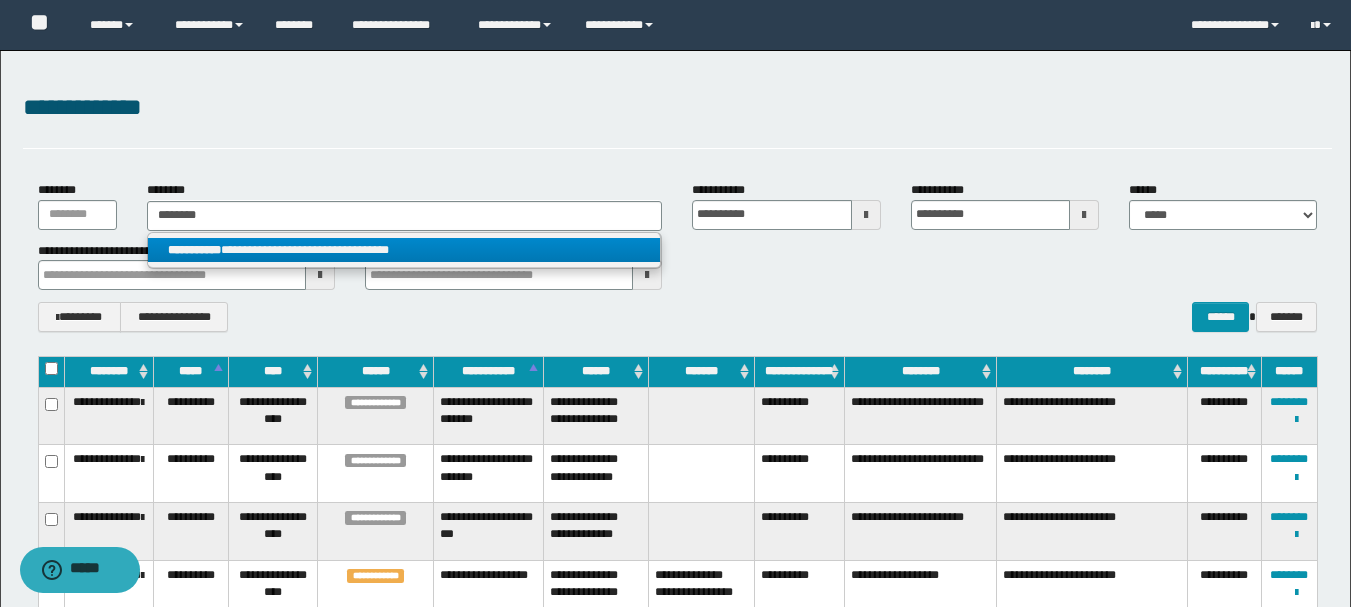 click on "**********" at bounding box center [404, 250] 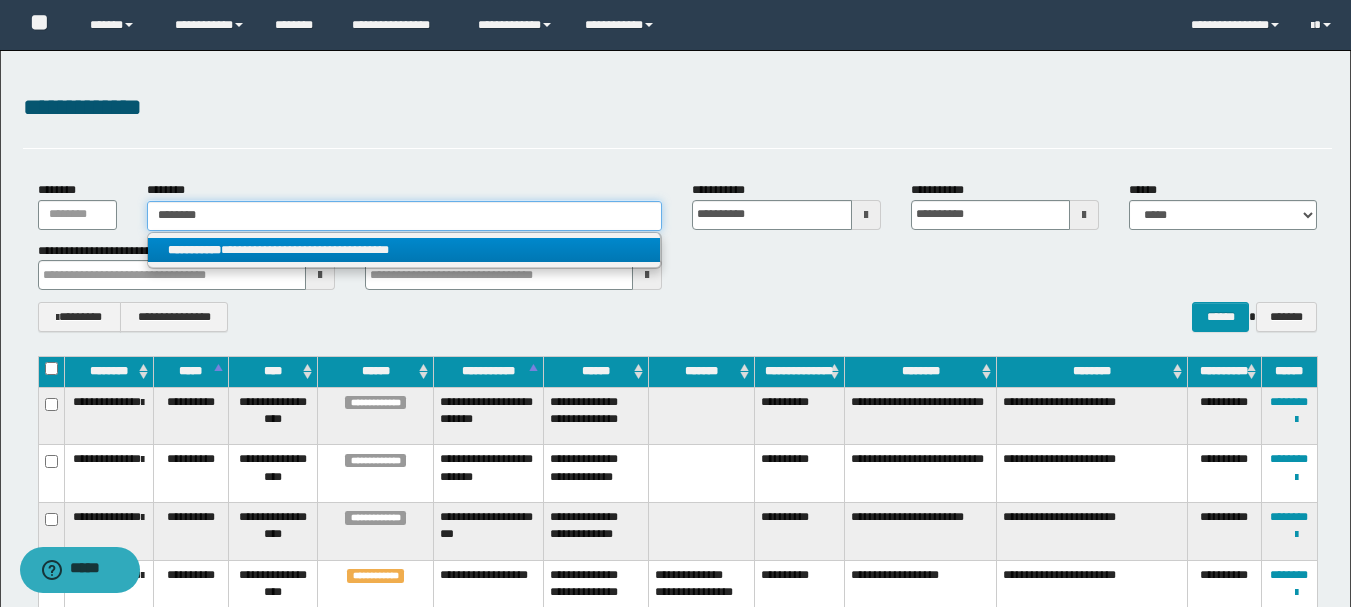 type 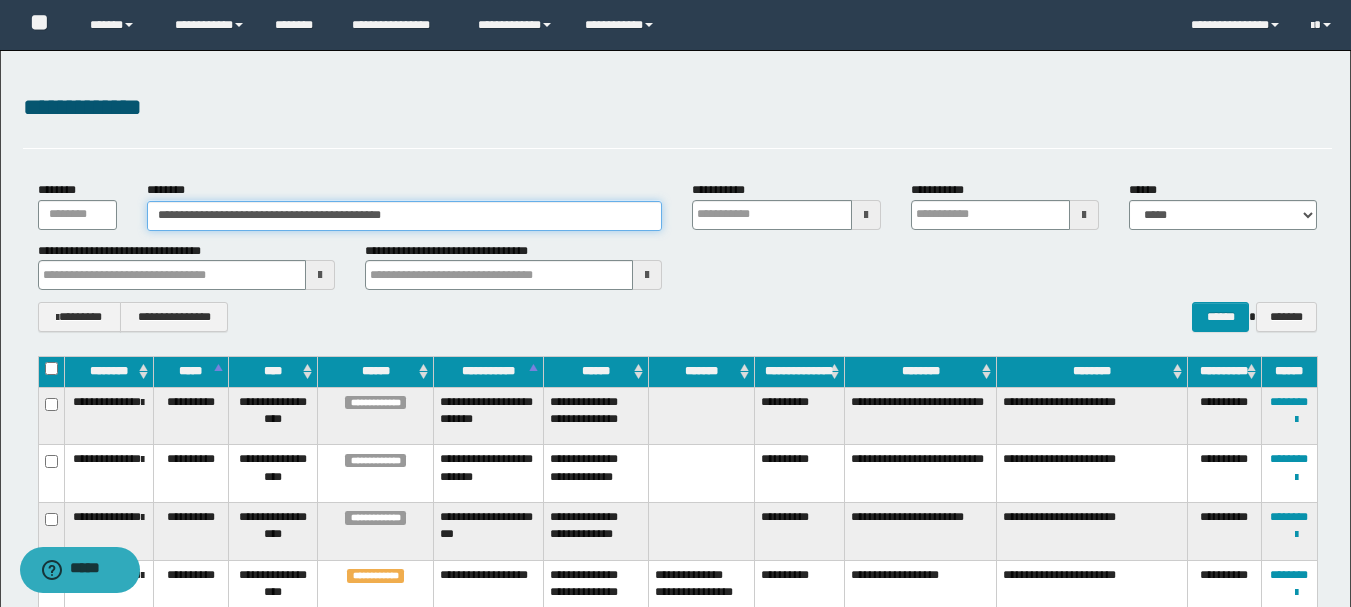 type 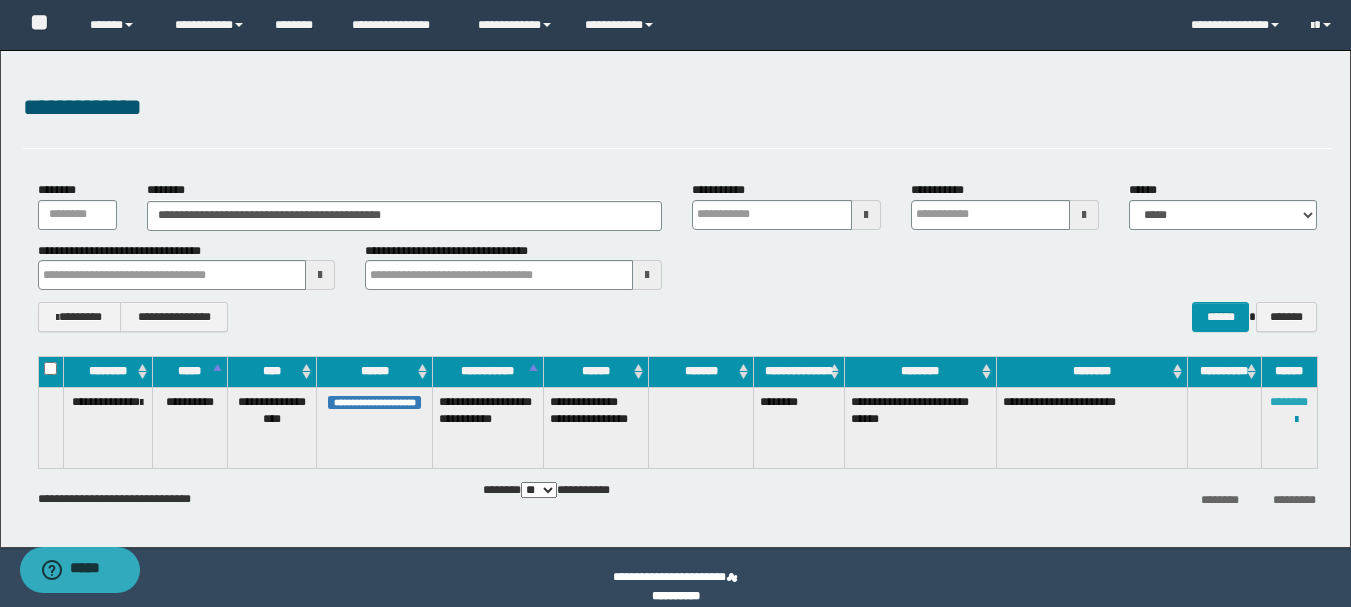click on "********" at bounding box center (1289, 402) 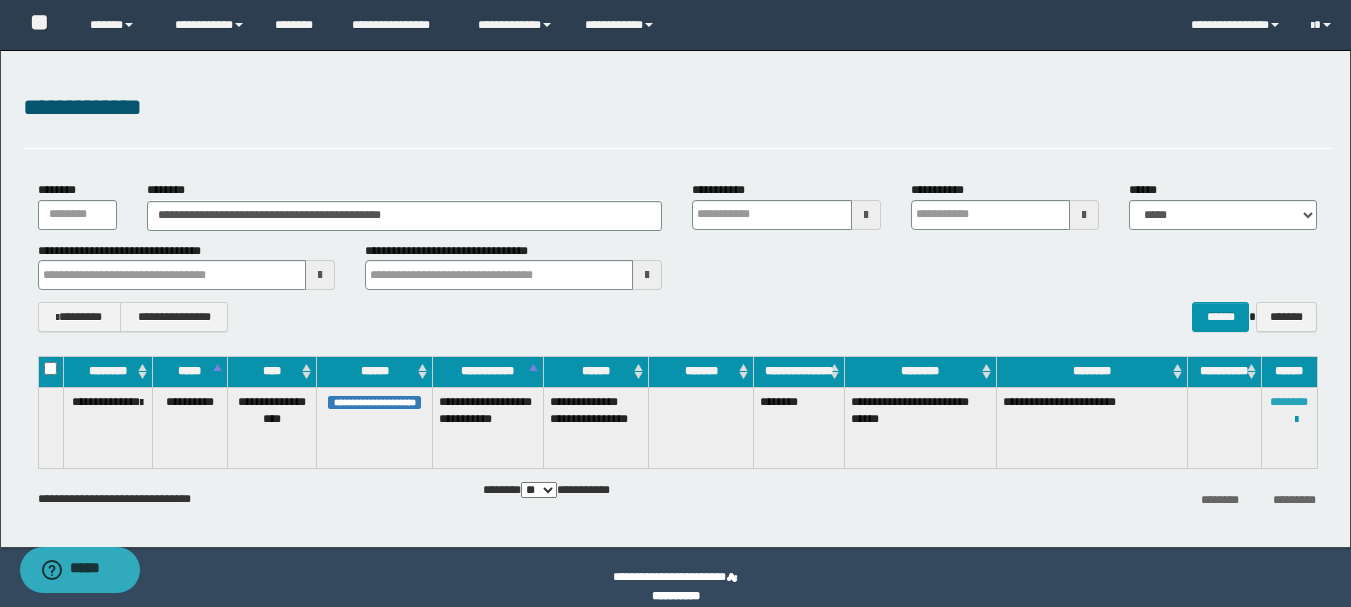 type 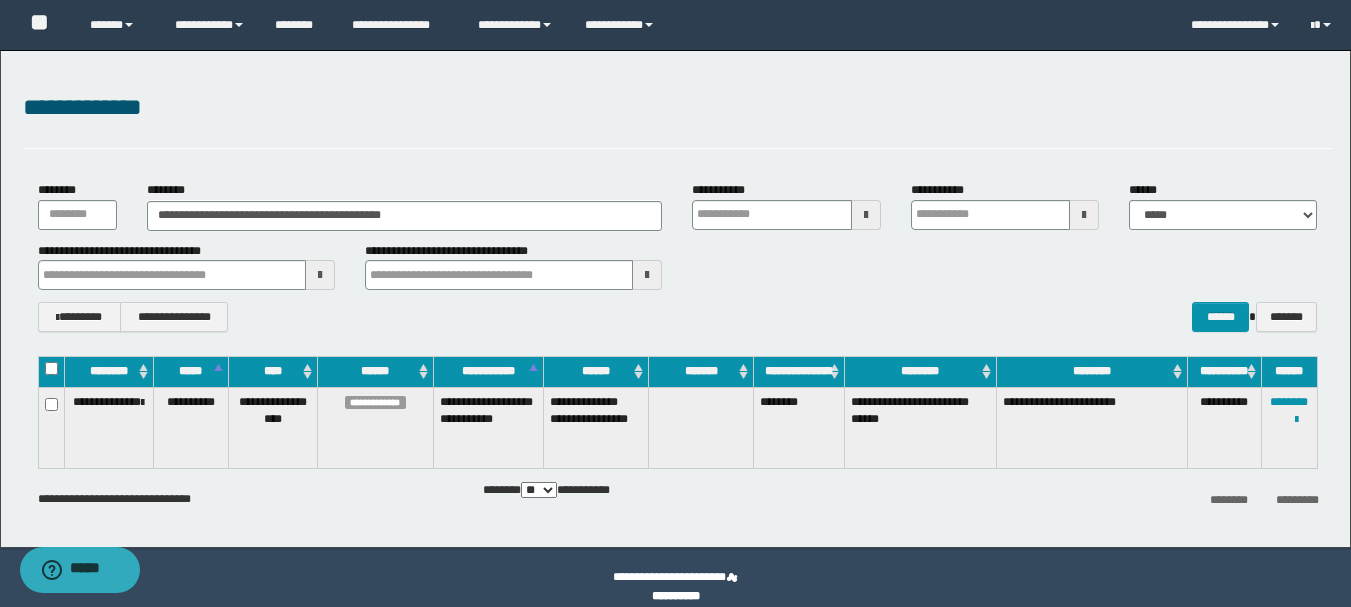 type 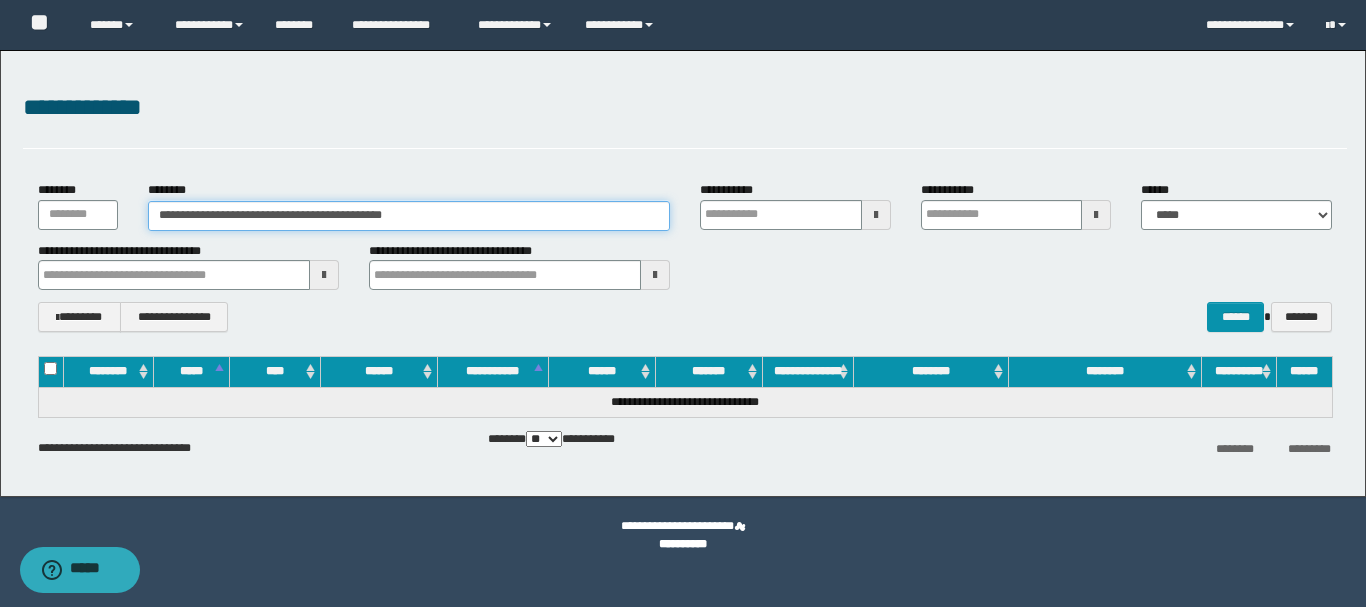 drag, startPoint x: 230, startPoint y: 217, endPoint x: 176, endPoint y: 217, distance: 54 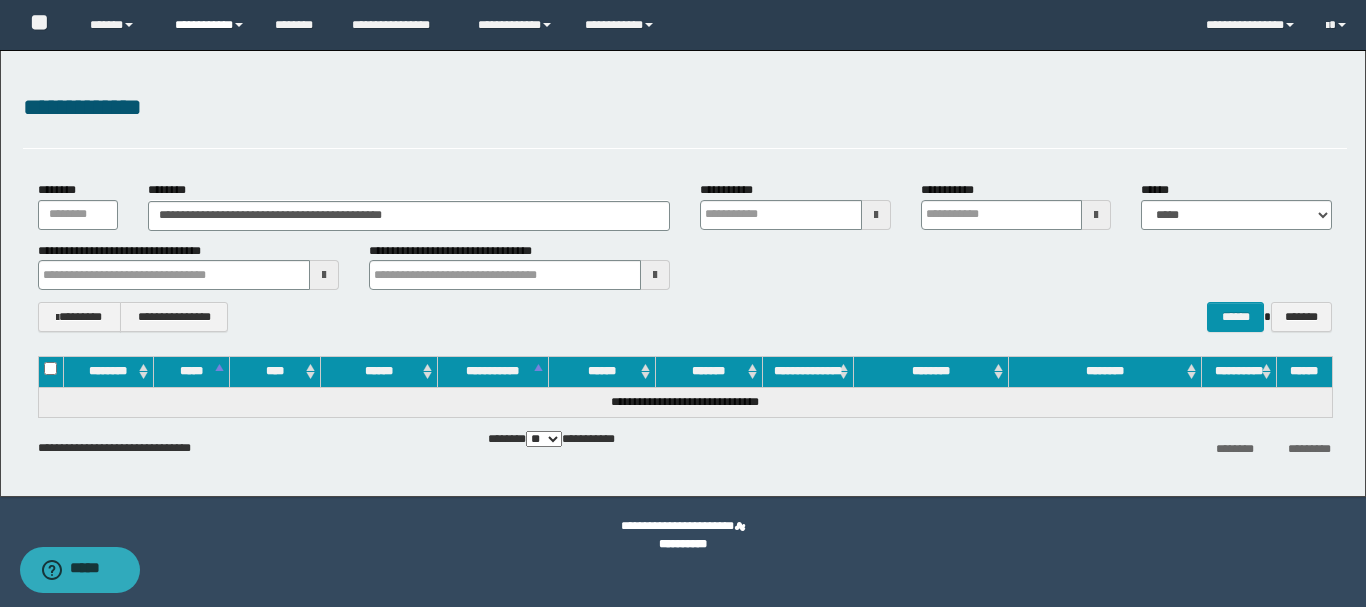 click on "**********" at bounding box center [210, 25] 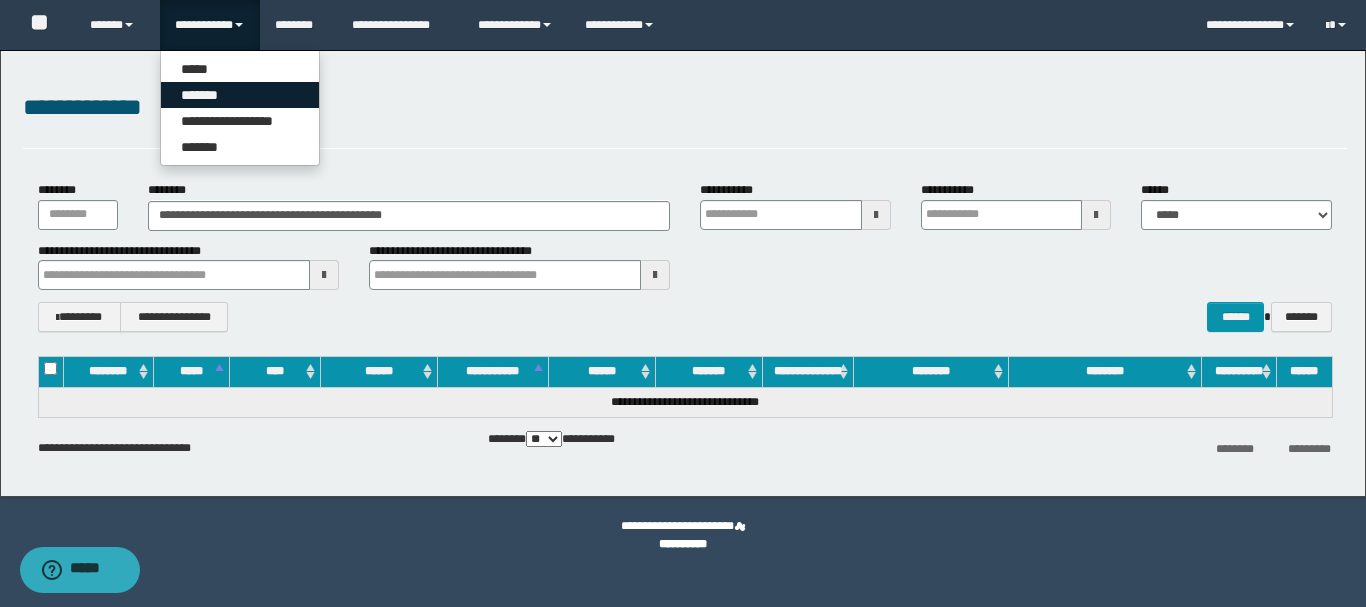 click on "*******" at bounding box center (240, 95) 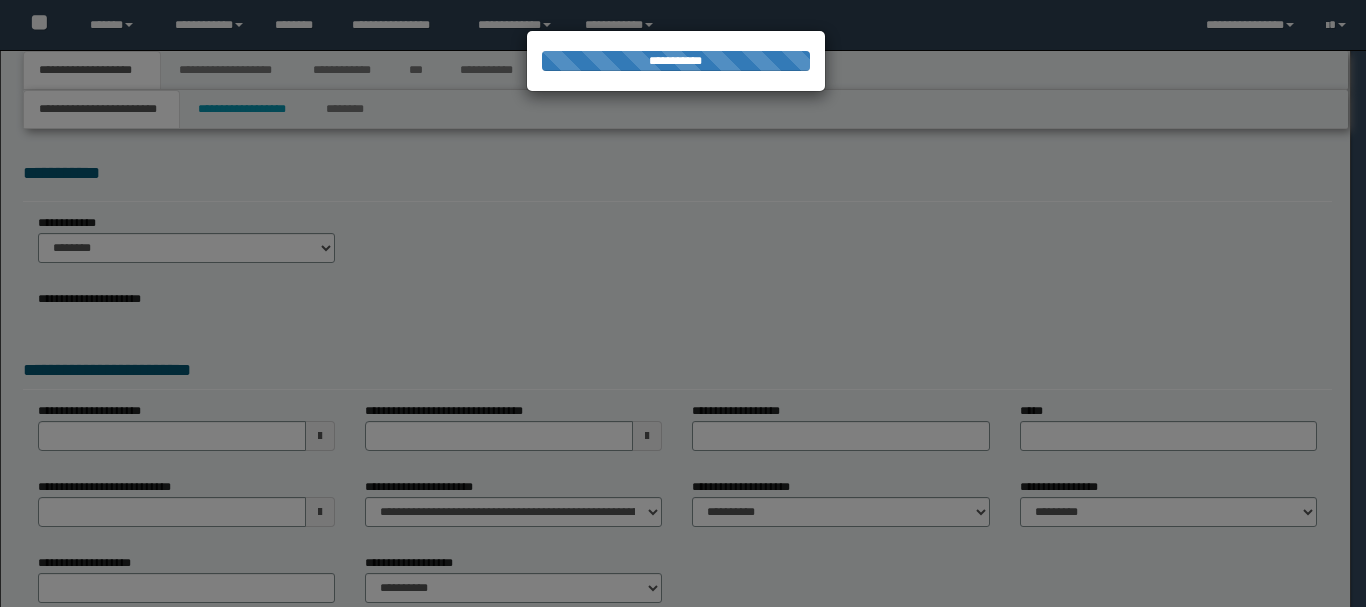 scroll, scrollTop: 0, scrollLeft: 0, axis: both 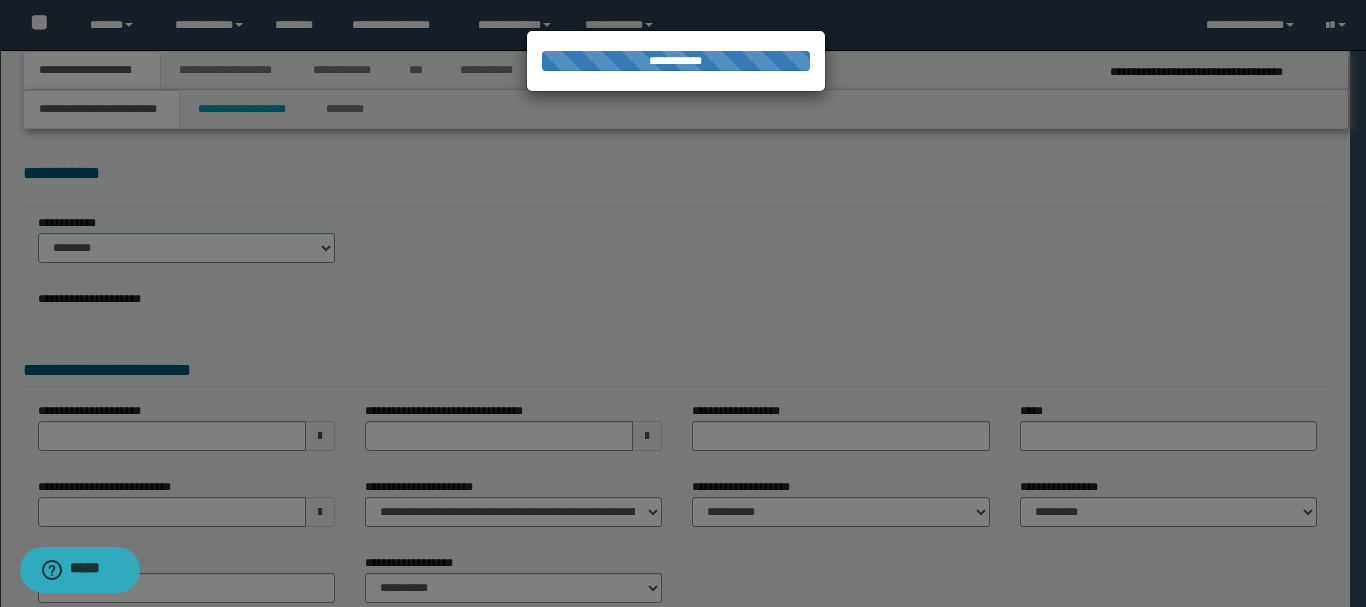 select on "*" 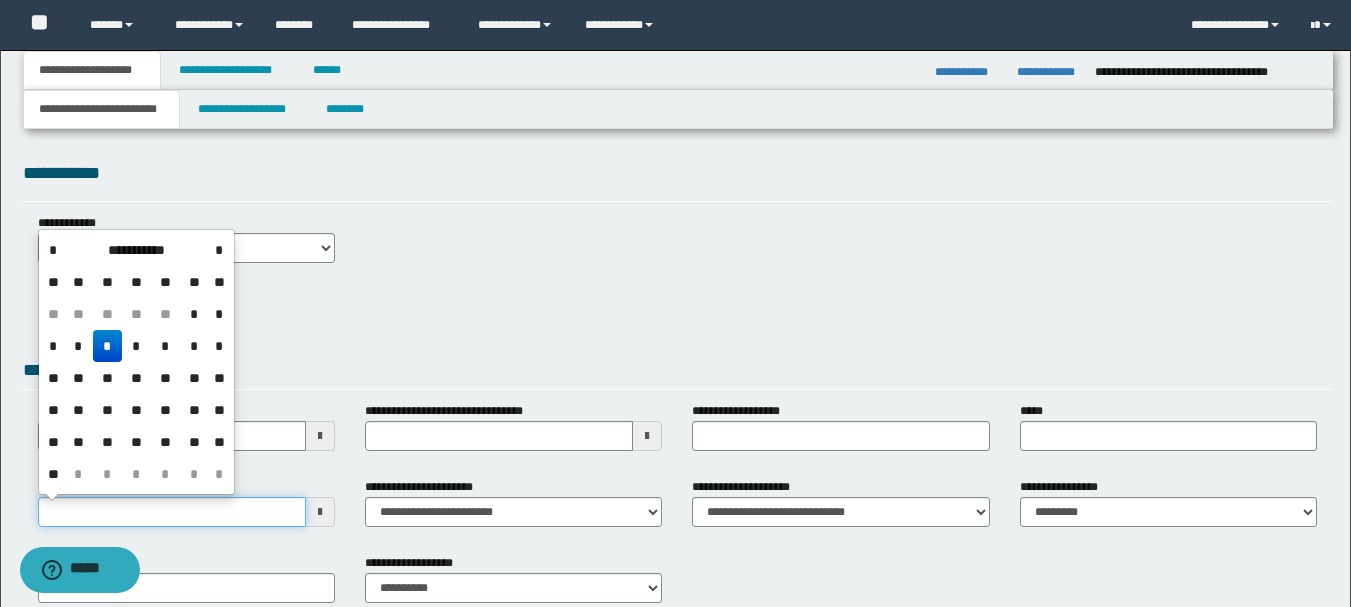 click on "**********" at bounding box center [172, 512] 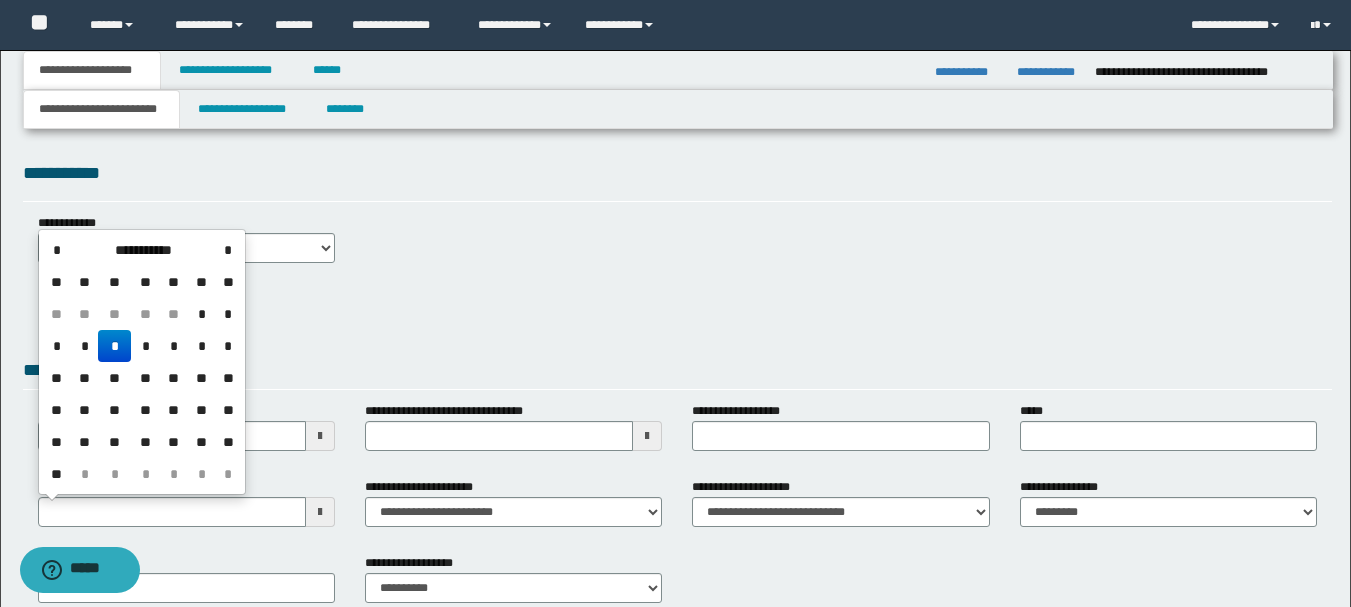 click on "*" at bounding box center [114, 346] 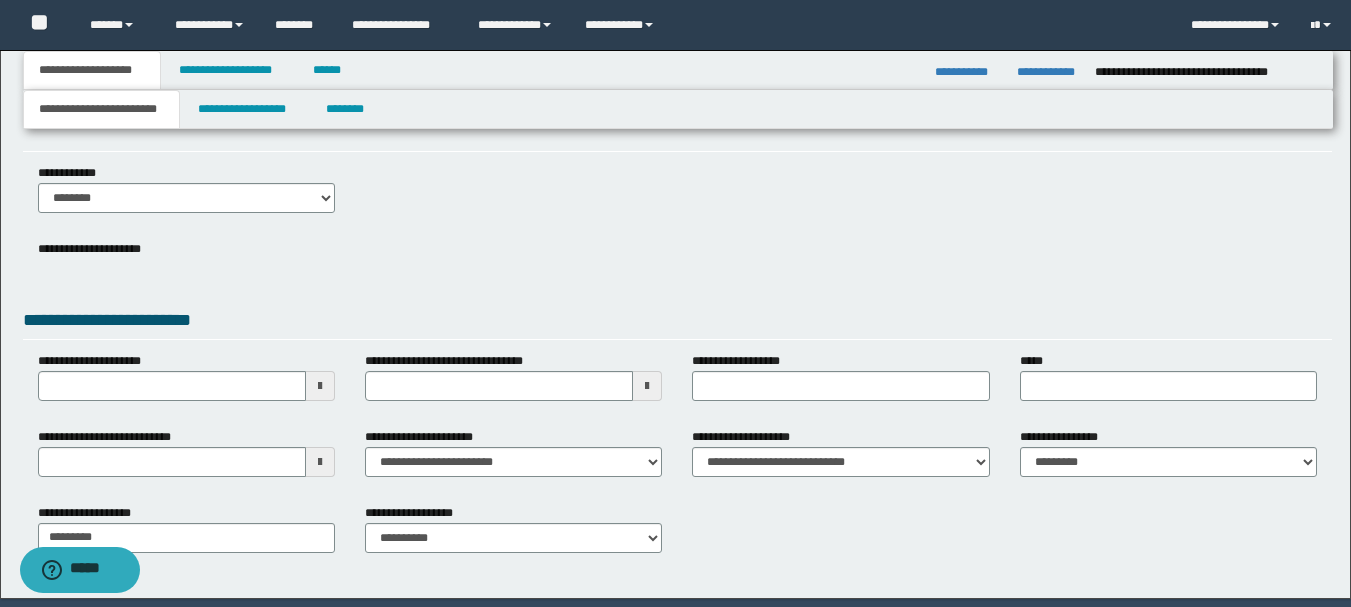 scroll, scrollTop: 0, scrollLeft: 0, axis: both 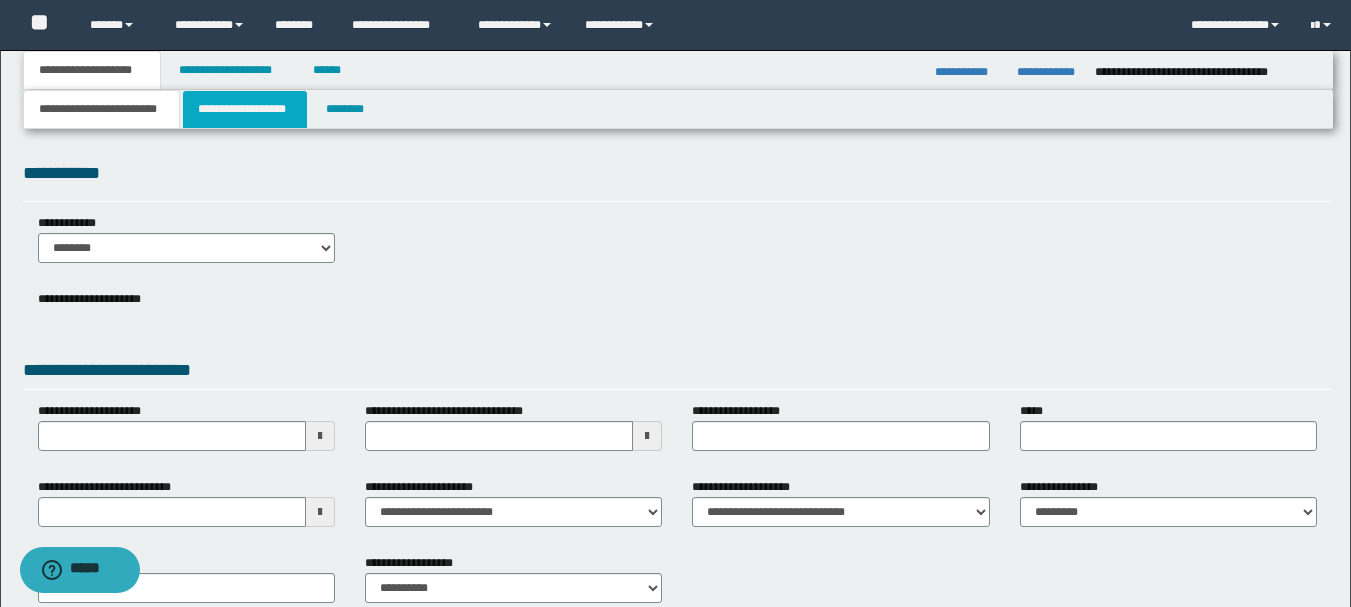 click on "**********" at bounding box center [245, 109] 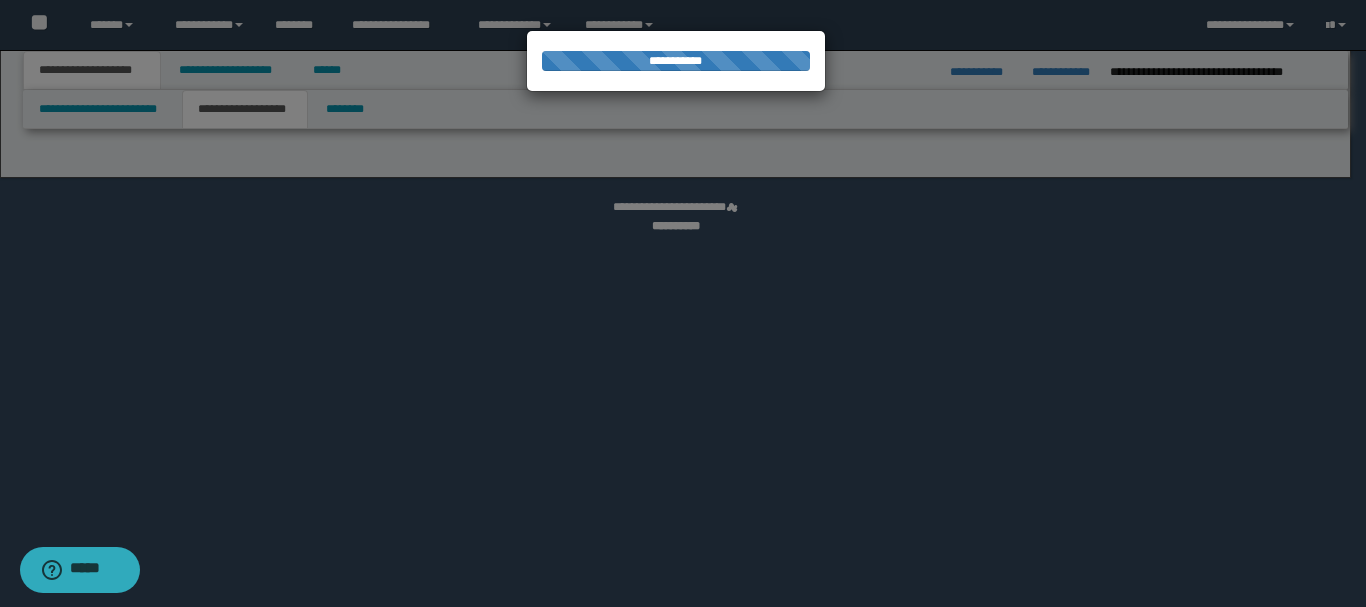 select on "*" 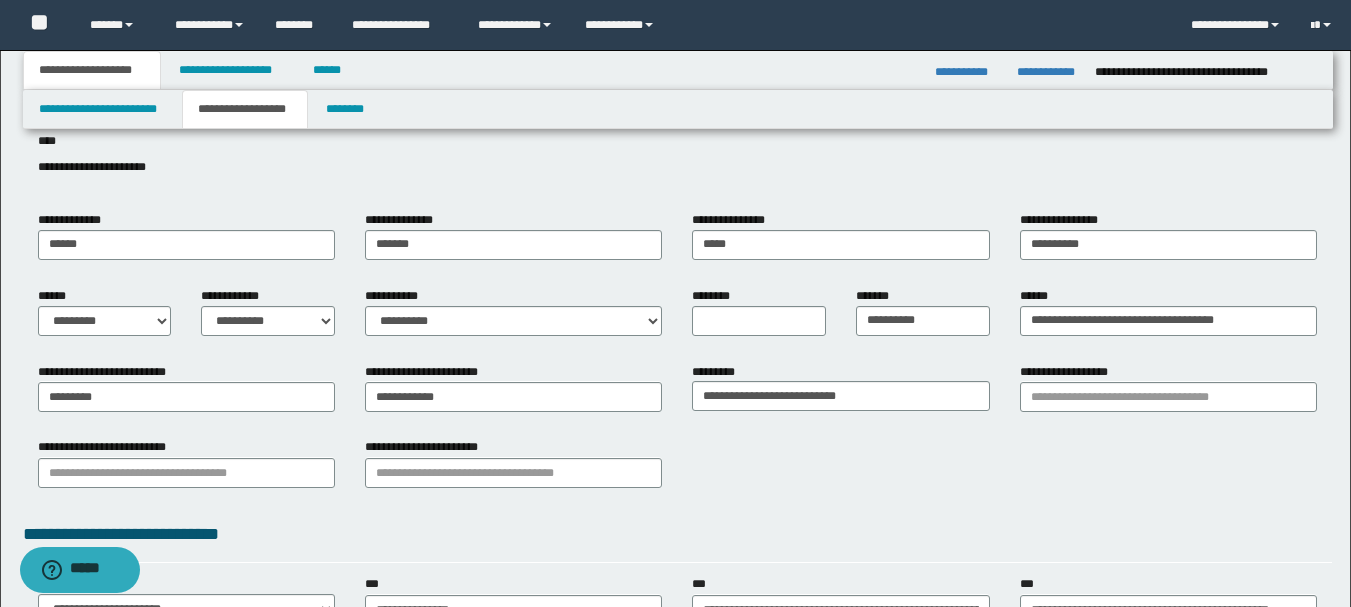 scroll, scrollTop: 100, scrollLeft: 0, axis: vertical 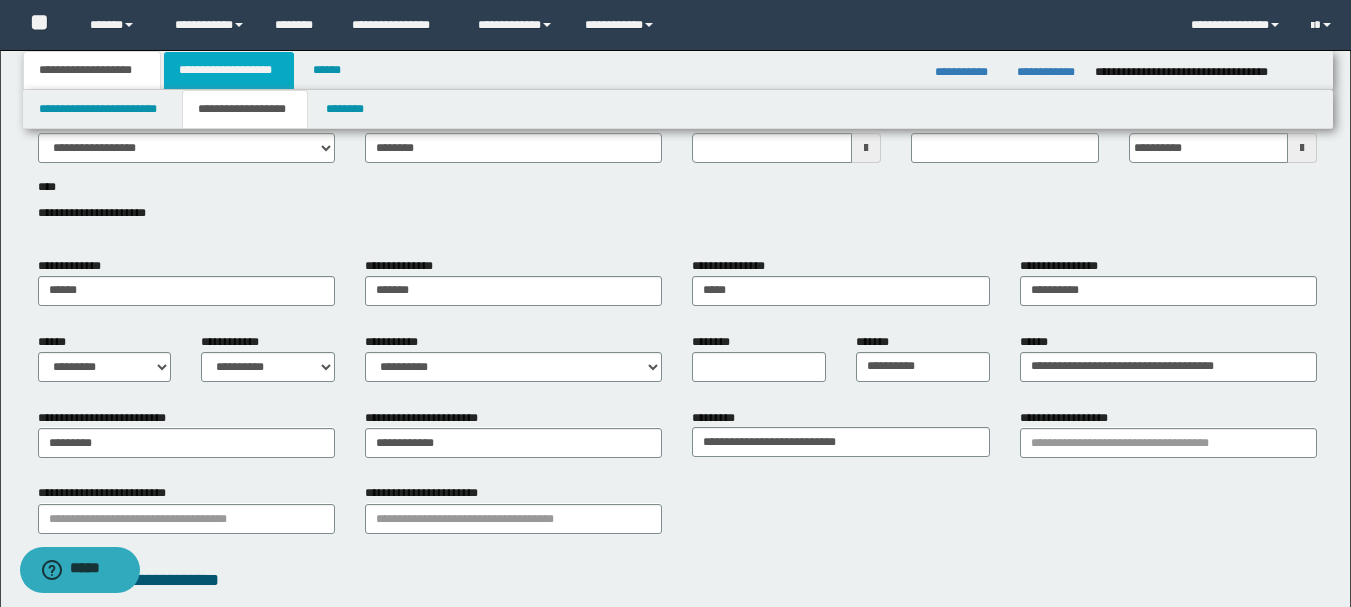 click on "**********" at bounding box center [229, 70] 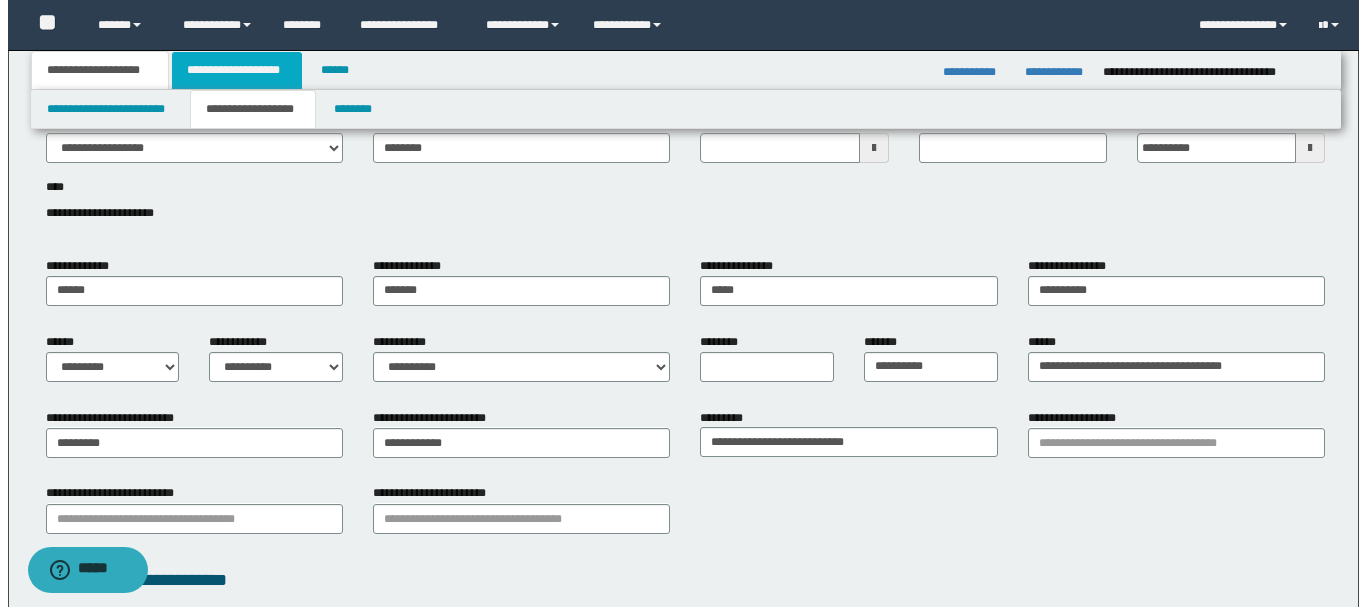 scroll, scrollTop: 0, scrollLeft: 0, axis: both 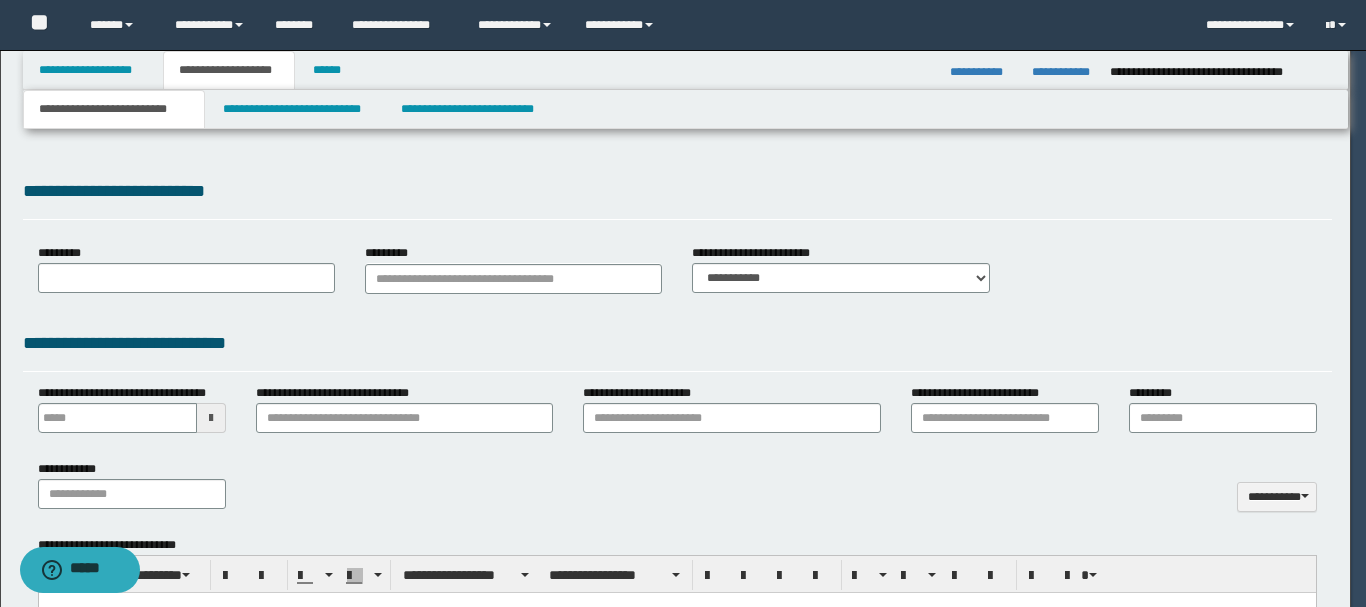 type on "**********" 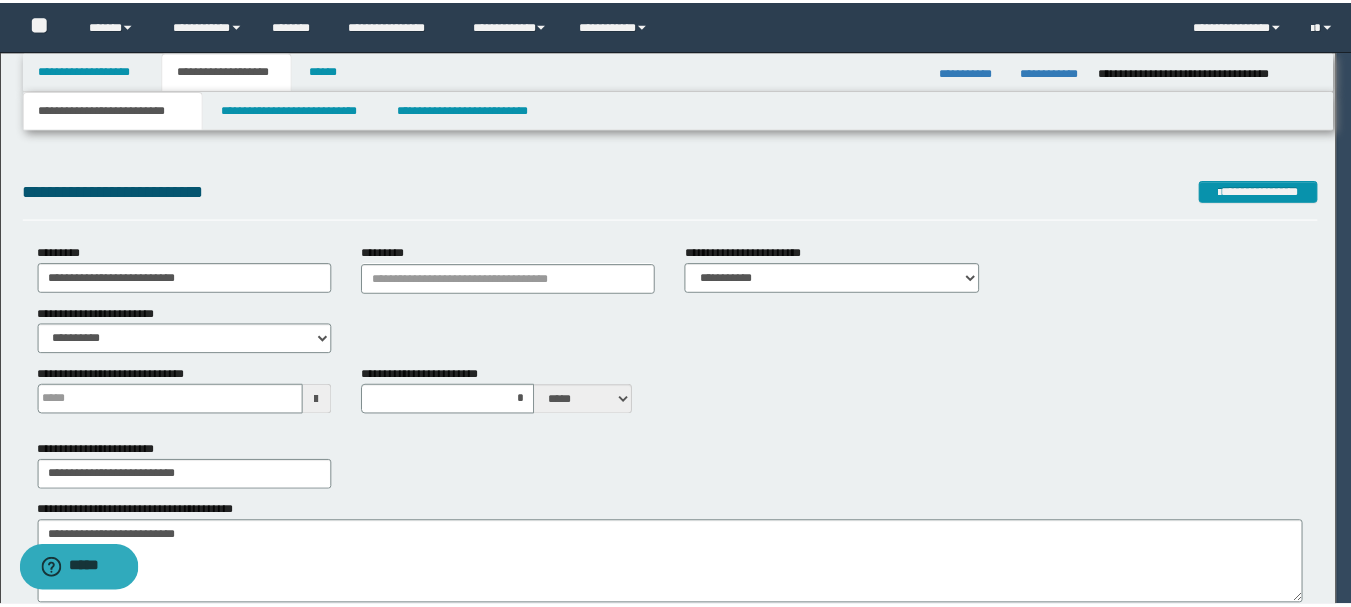 scroll, scrollTop: 0, scrollLeft: 0, axis: both 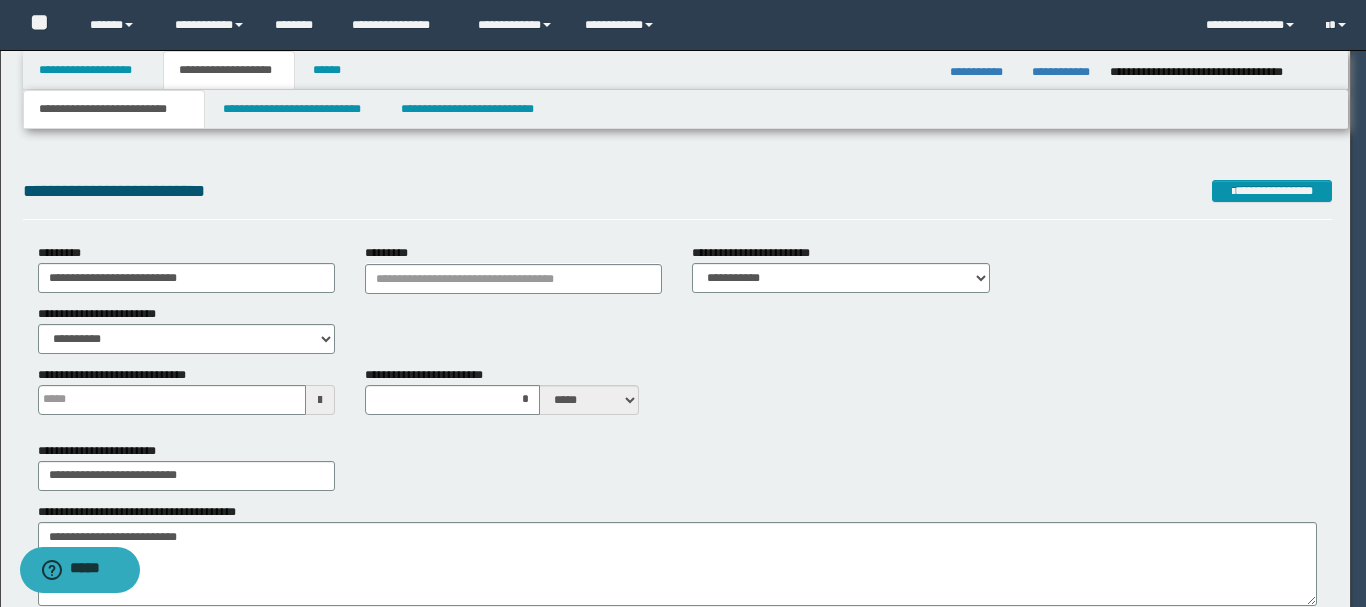 type 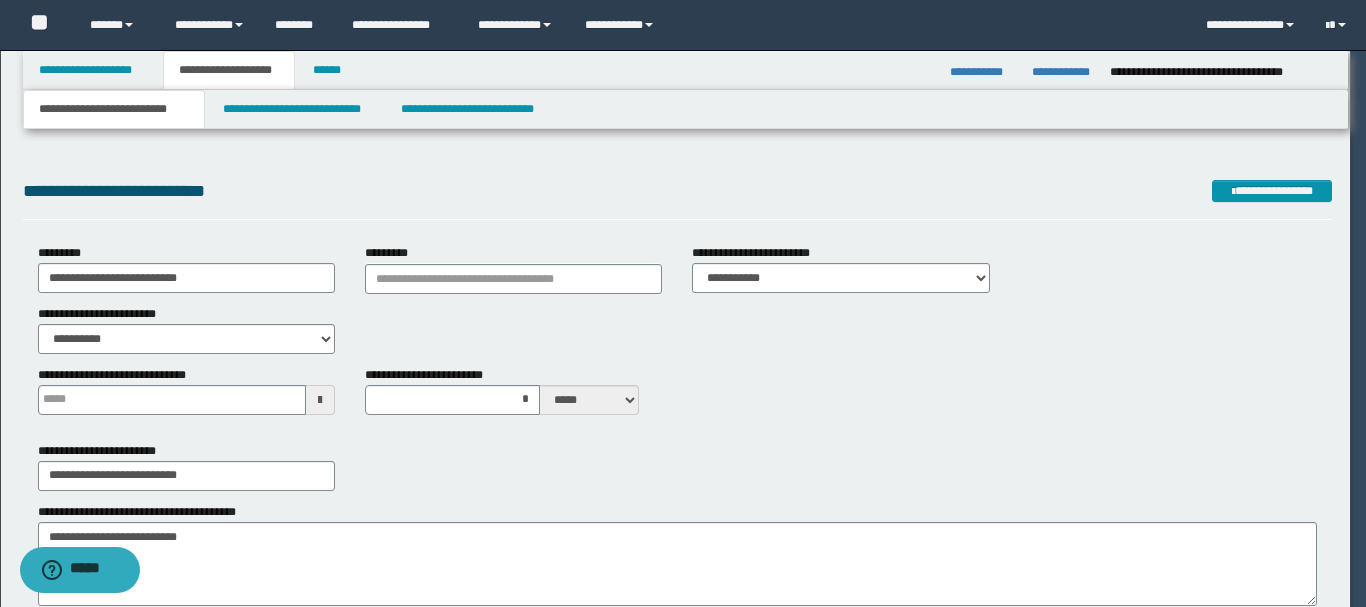 type on "*" 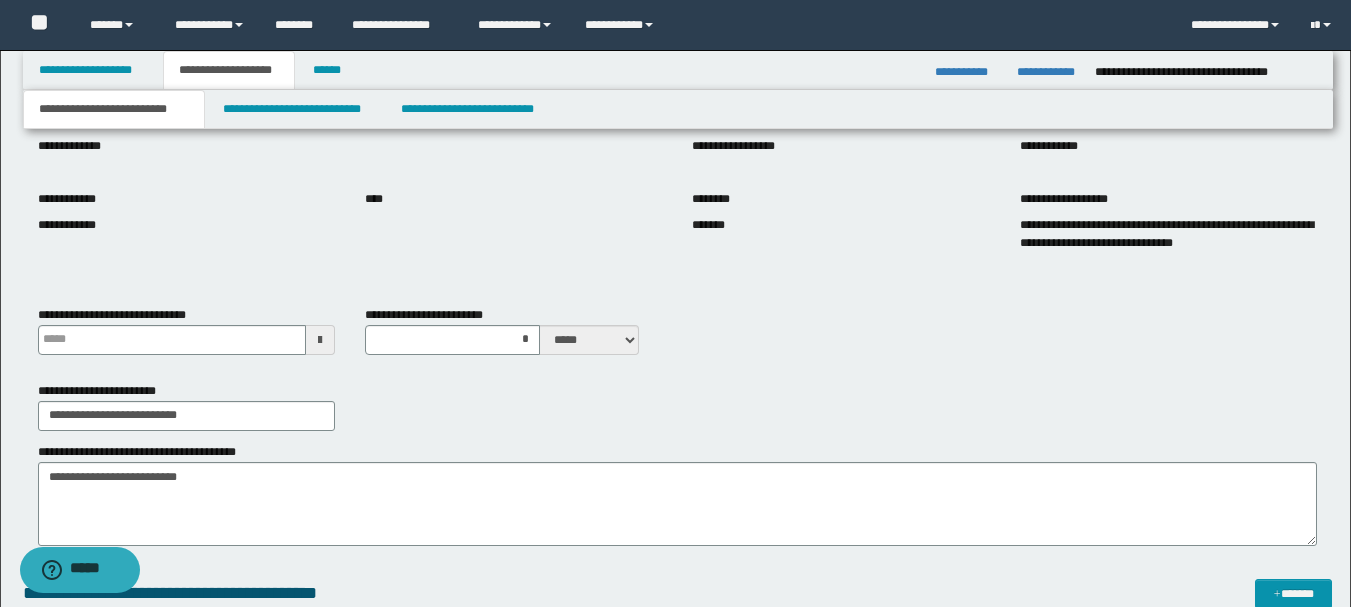 scroll, scrollTop: 300, scrollLeft: 0, axis: vertical 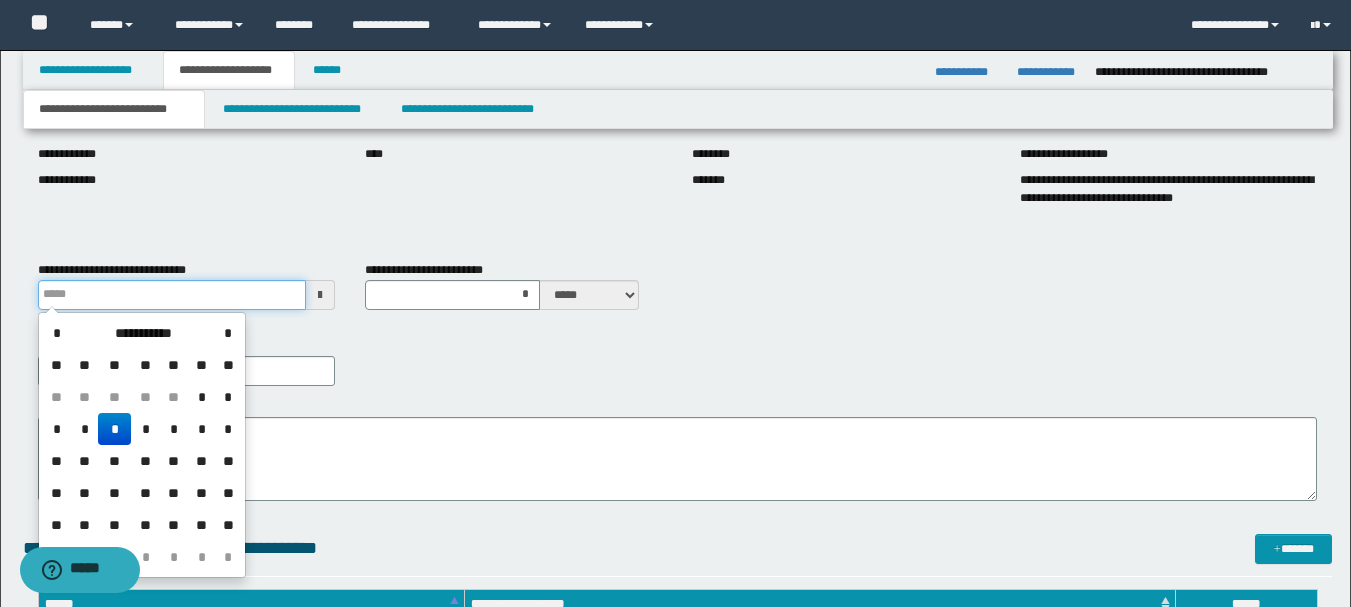 drag, startPoint x: 45, startPoint y: 295, endPoint x: 58, endPoint y: 306, distance: 17.029387 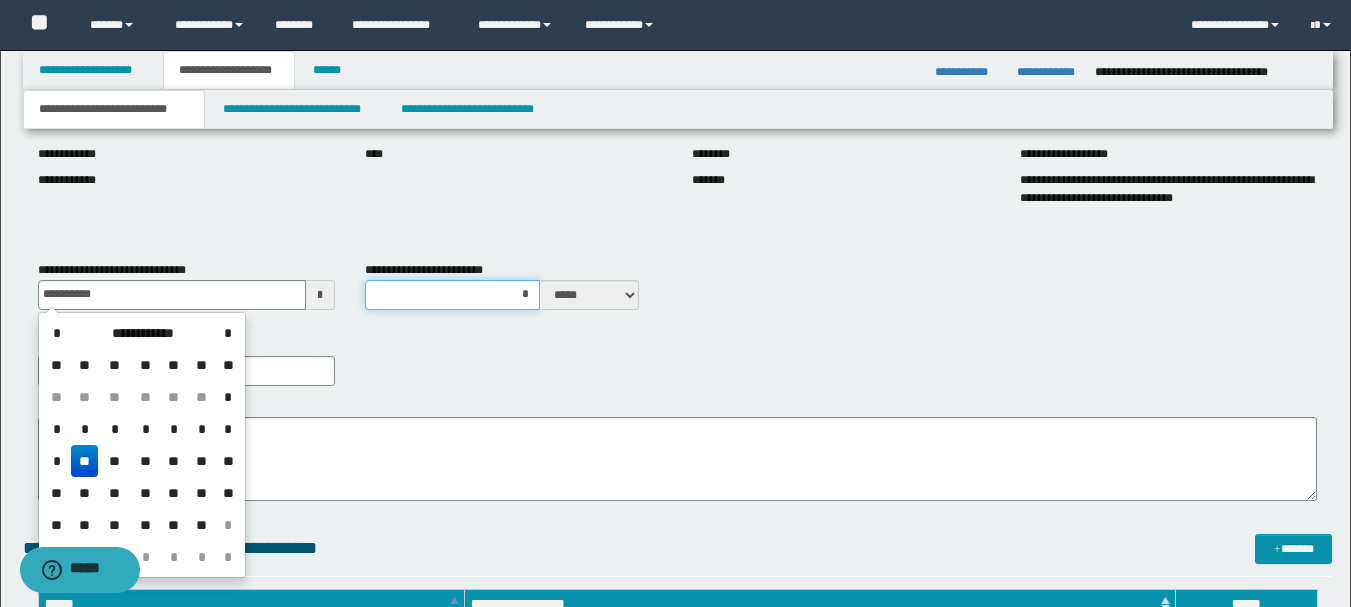 type on "**********" 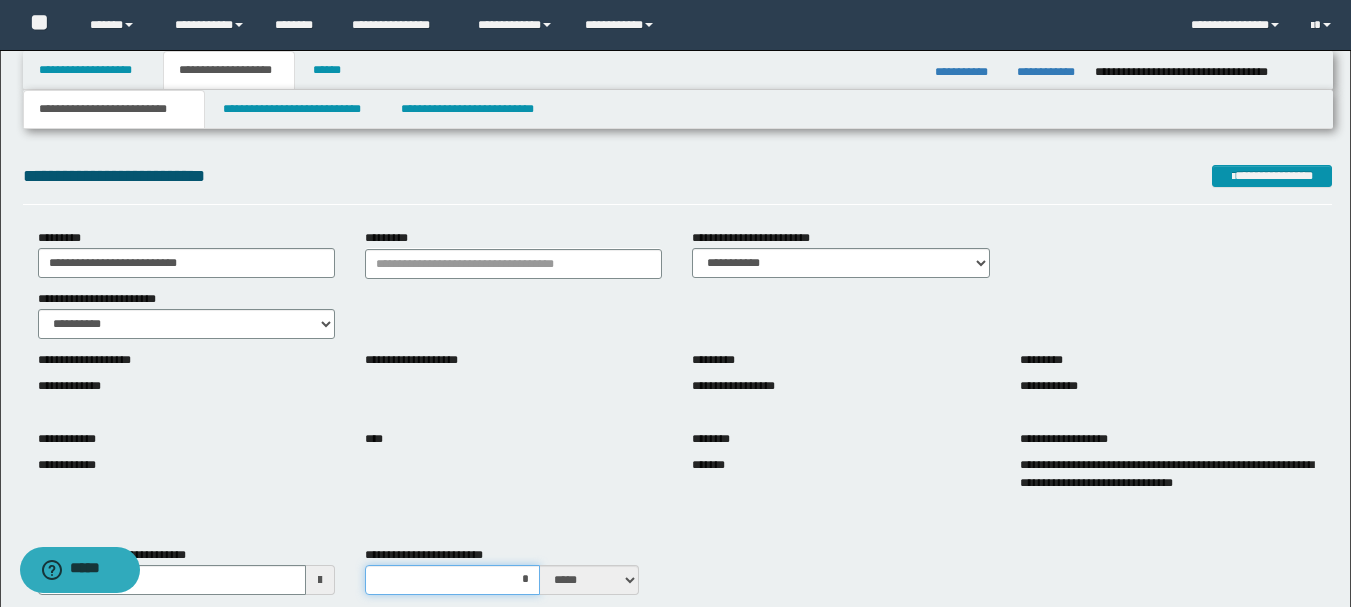 scroll, scrollTop: 0, scrollLeft: 0, axis: both 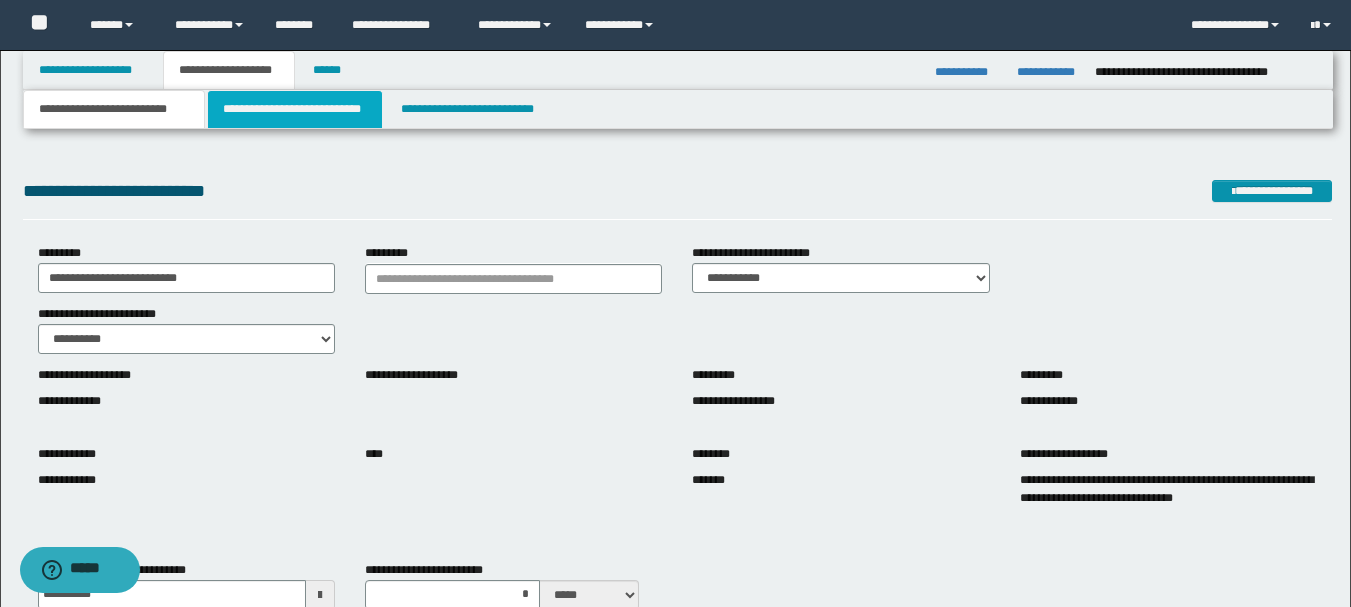 click on "**********" at bounding box center (295, 109) 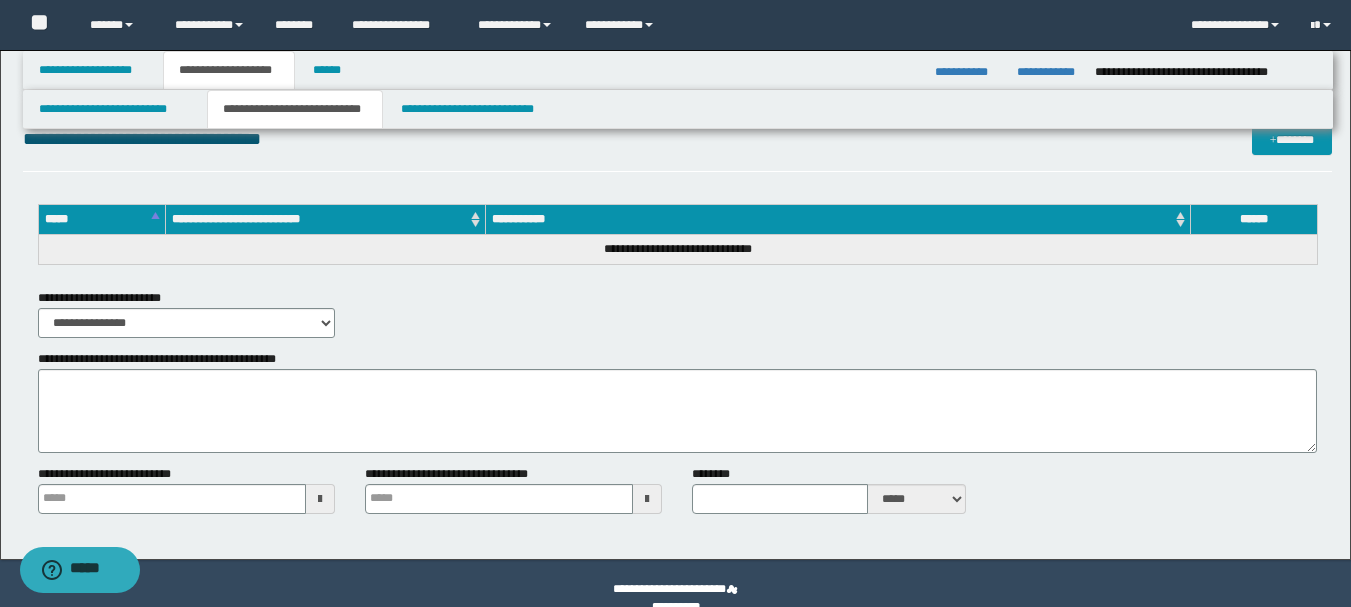 scroll, scrollTop: 630, scrollLeft: 0, axis: vertical 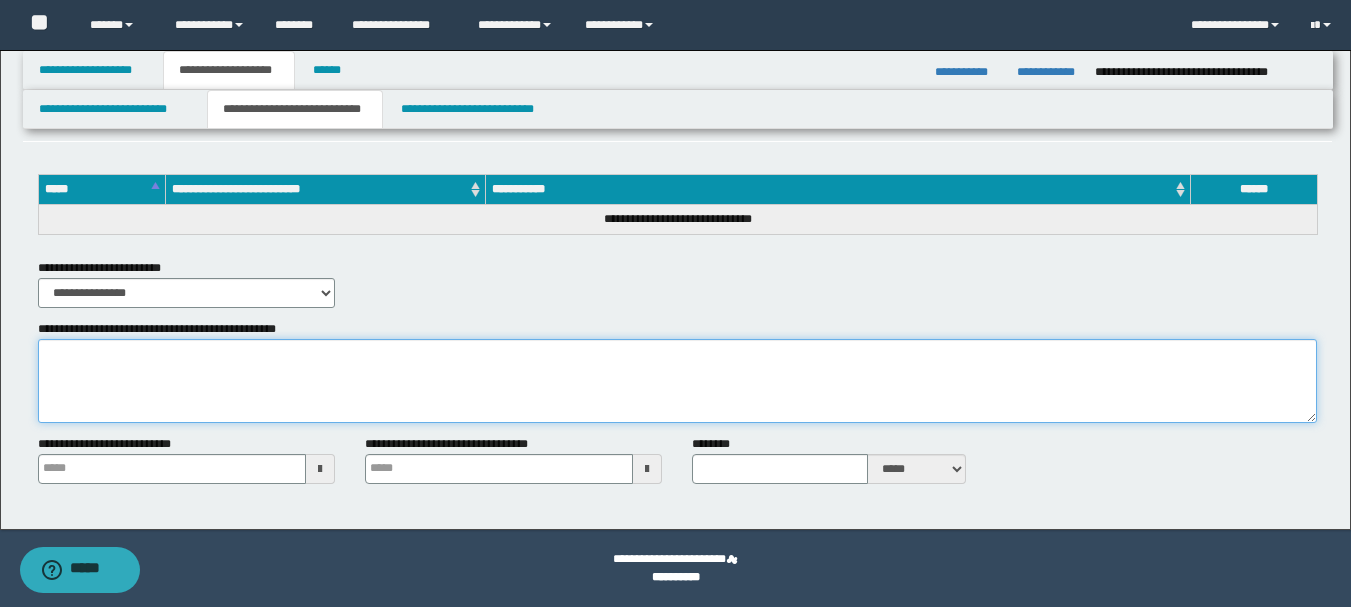 click on "**********" at bounding box center [677, 381] 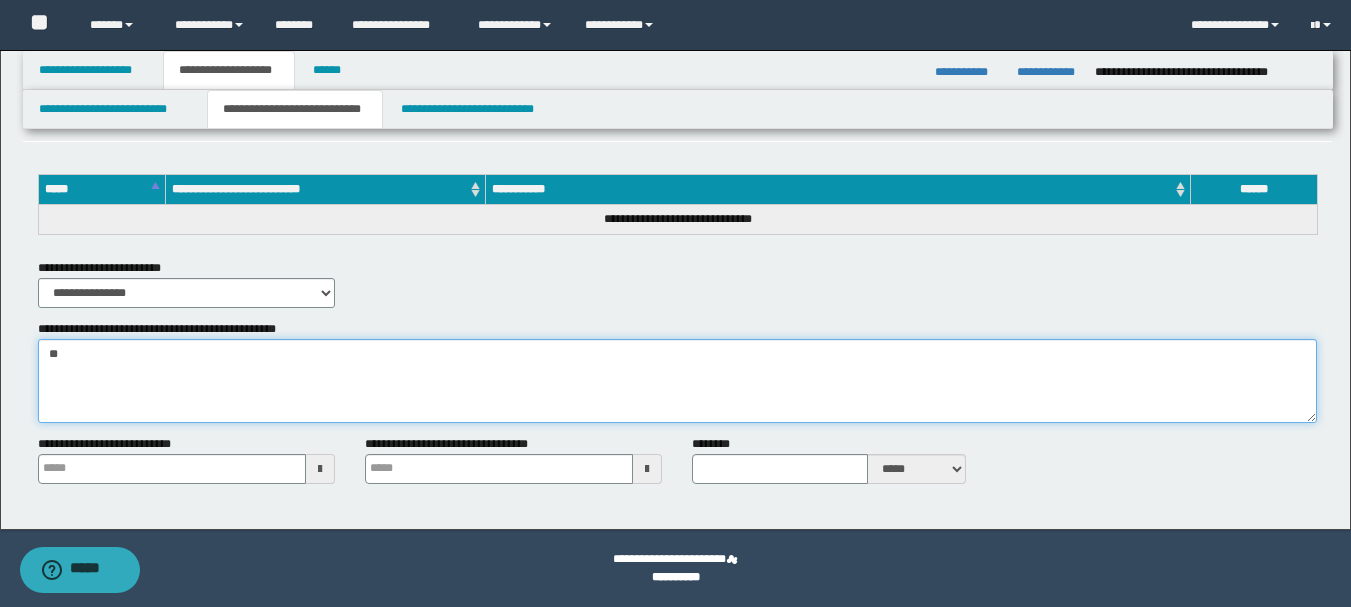 type on "*" 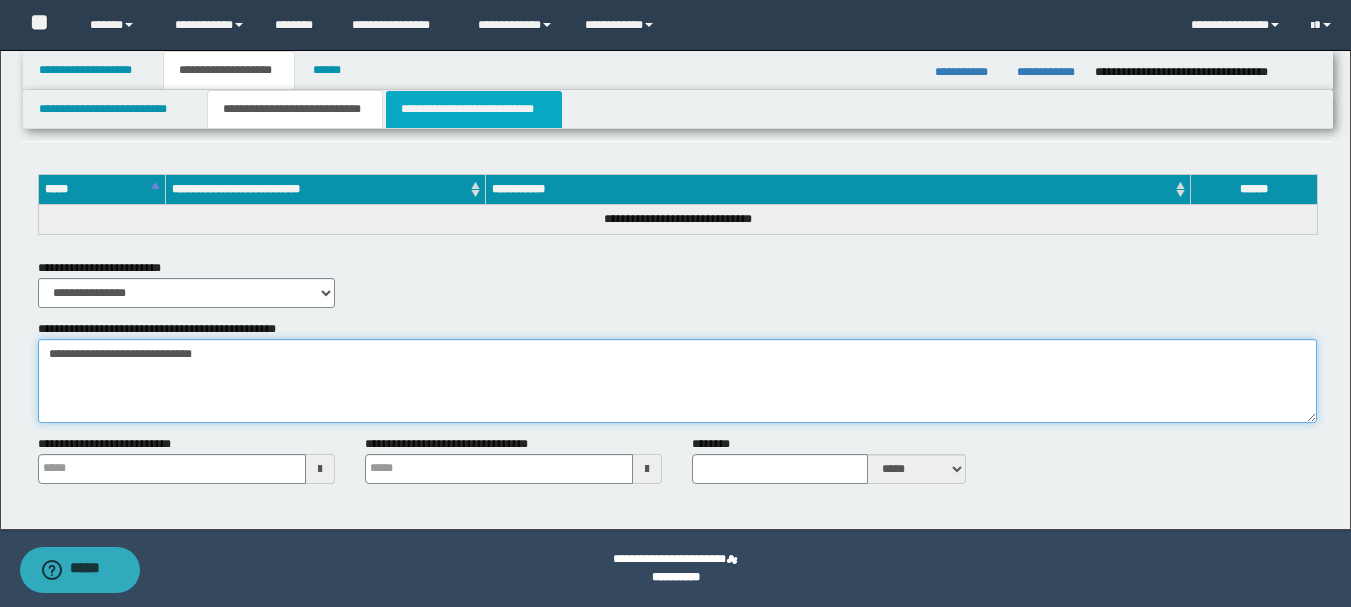 type on "**********" 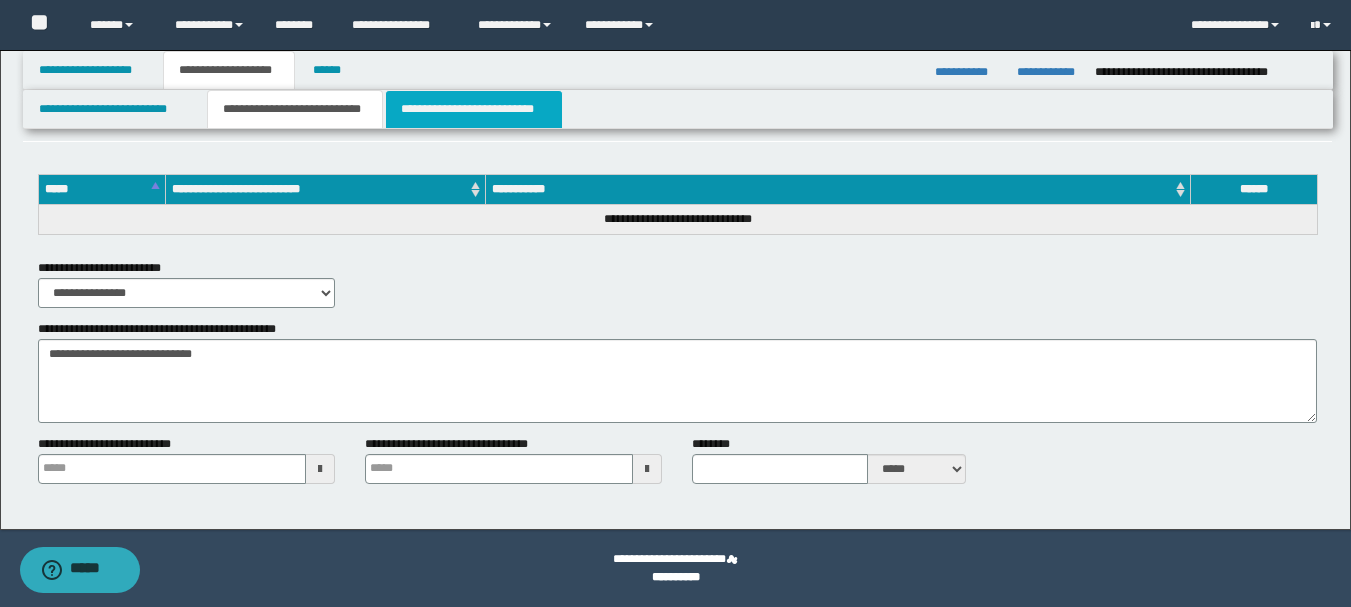 click on "**********" at bounding box center (474, 109) 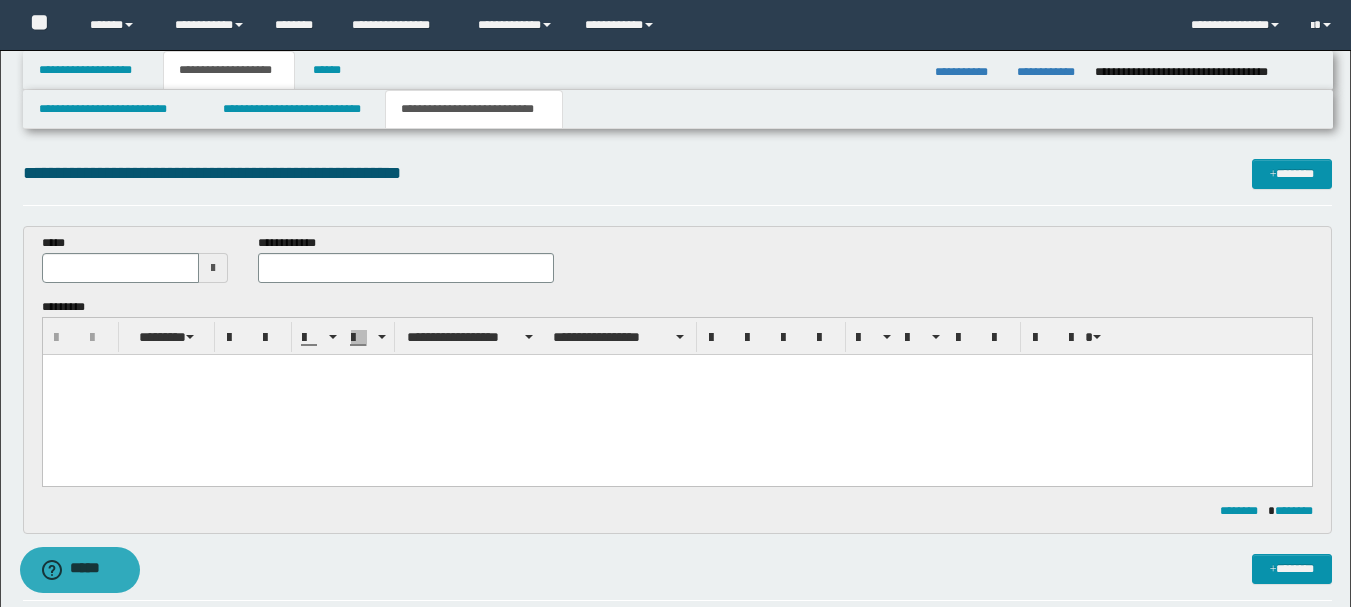 scroll, scrollTop: 0, scrollLeft: 0, axis: both 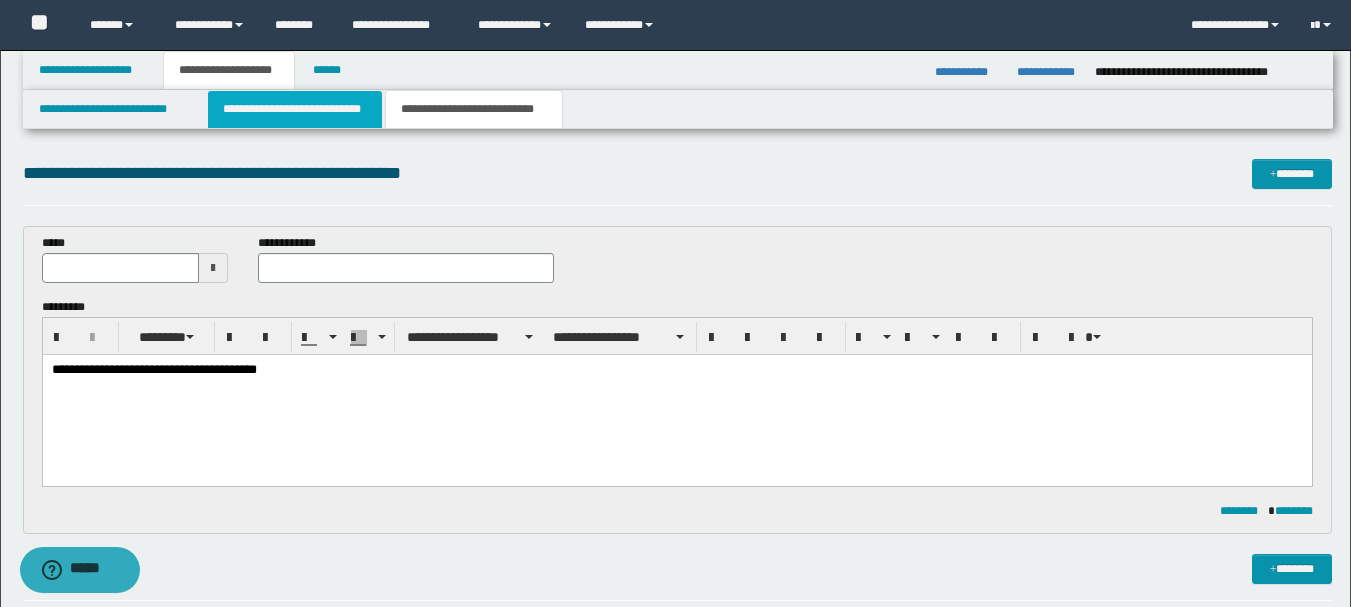click on "**********" at bounding box center (295, 109) 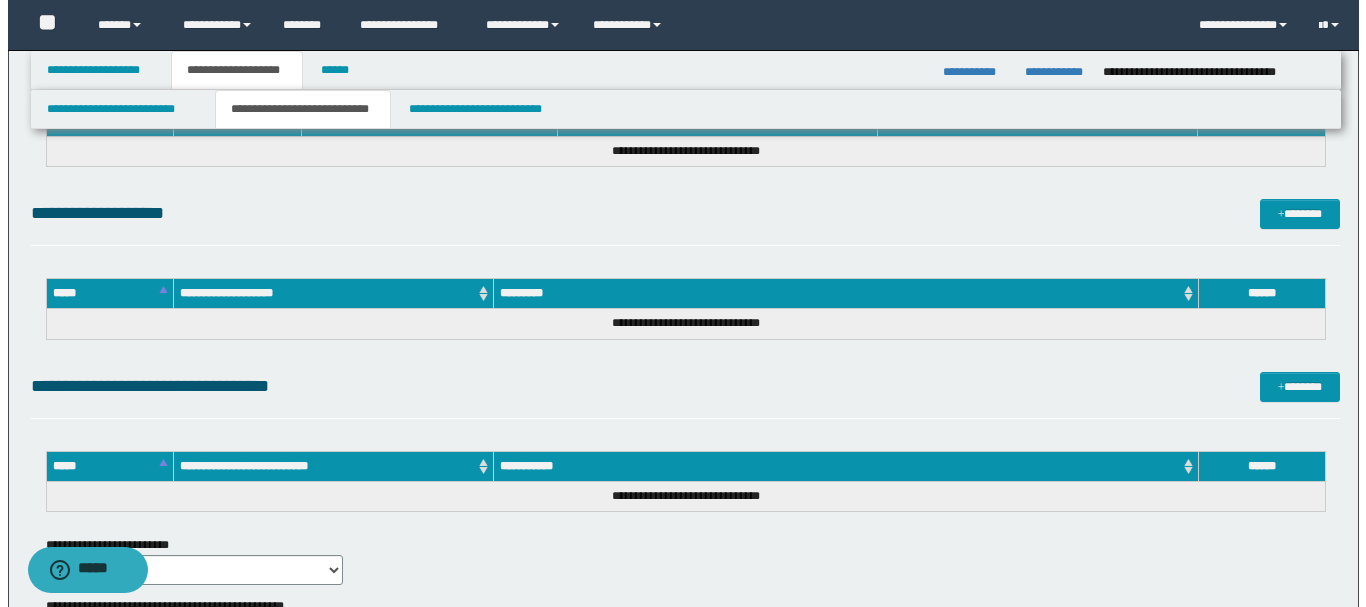 scroll, scrollTop: 400, scrollLeft: 0, axis: vertical 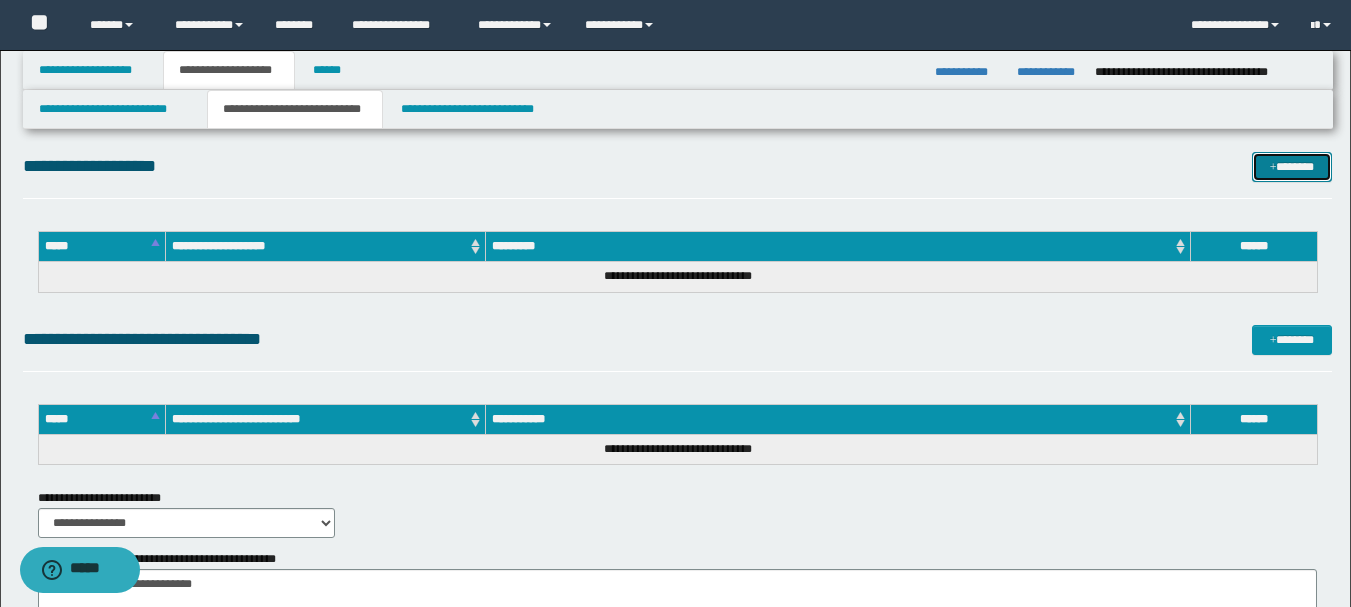 click on "*******" at bounding box center [1292, 167] 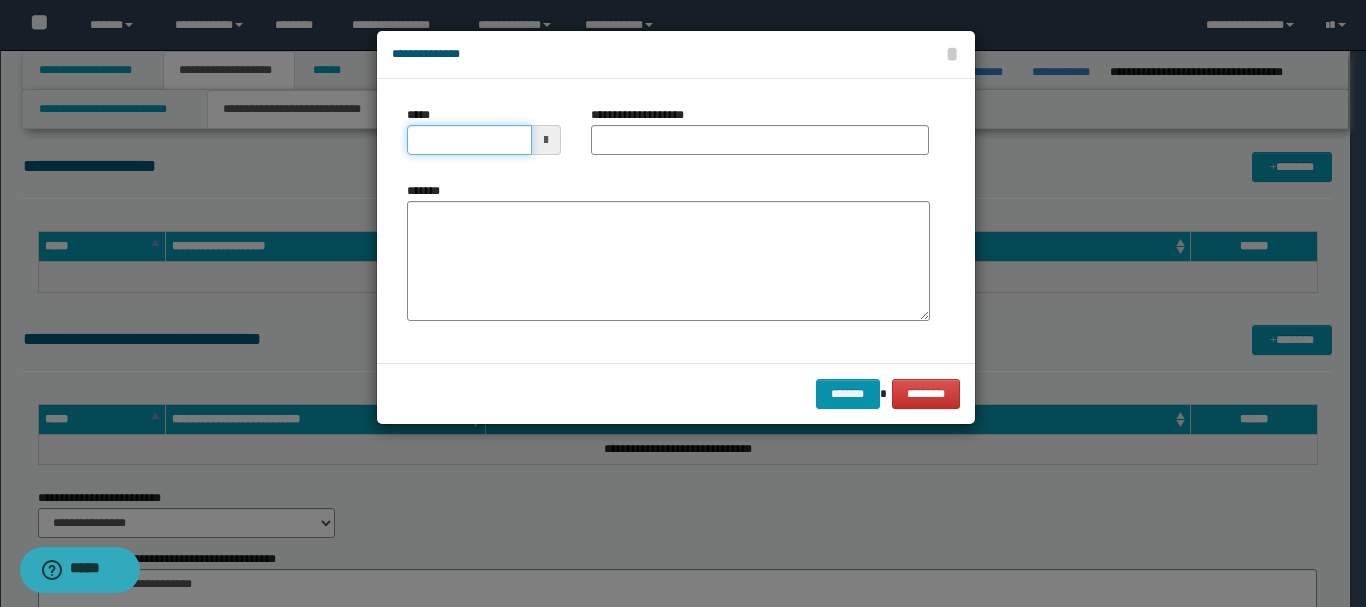 click on "*****" at bounding box center [469, 140] 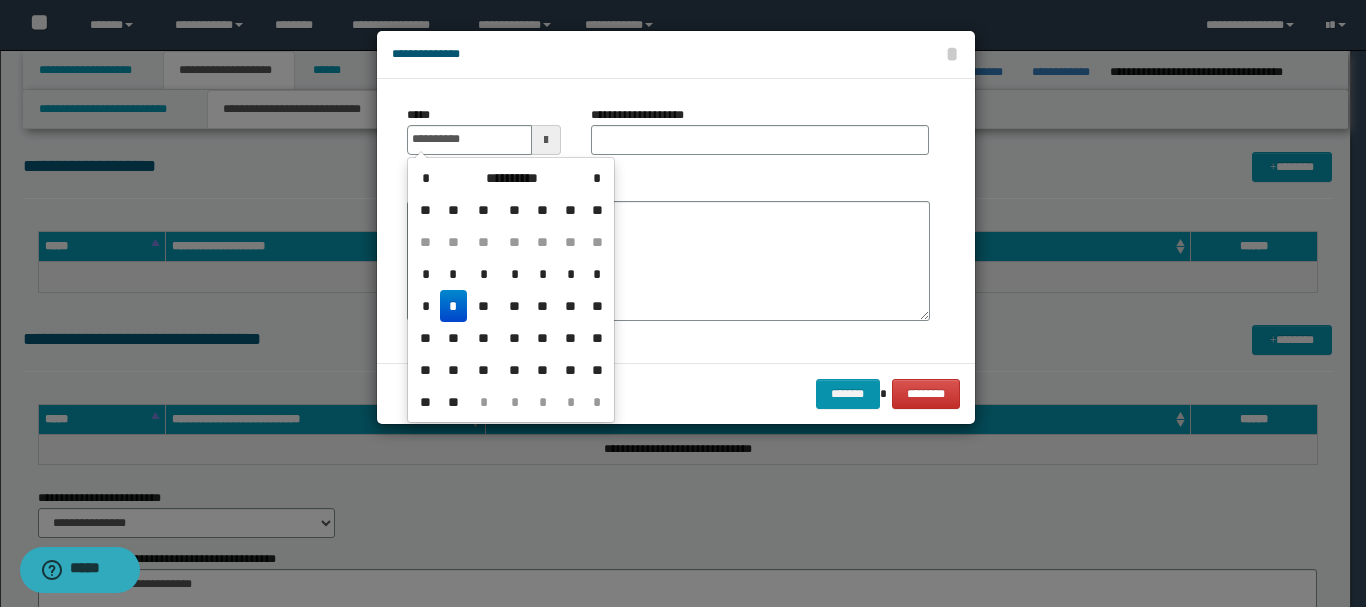 click on "*" at bounding box center [454, 306] 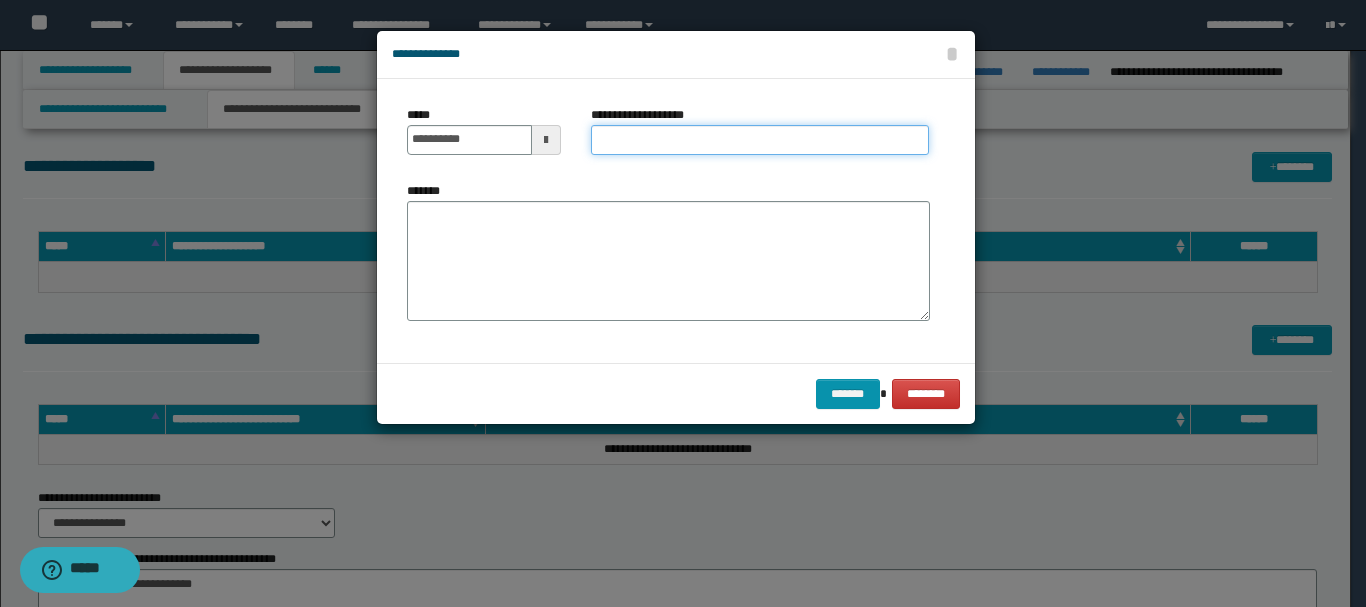 click on "**********" at bounding box center [760, 140] 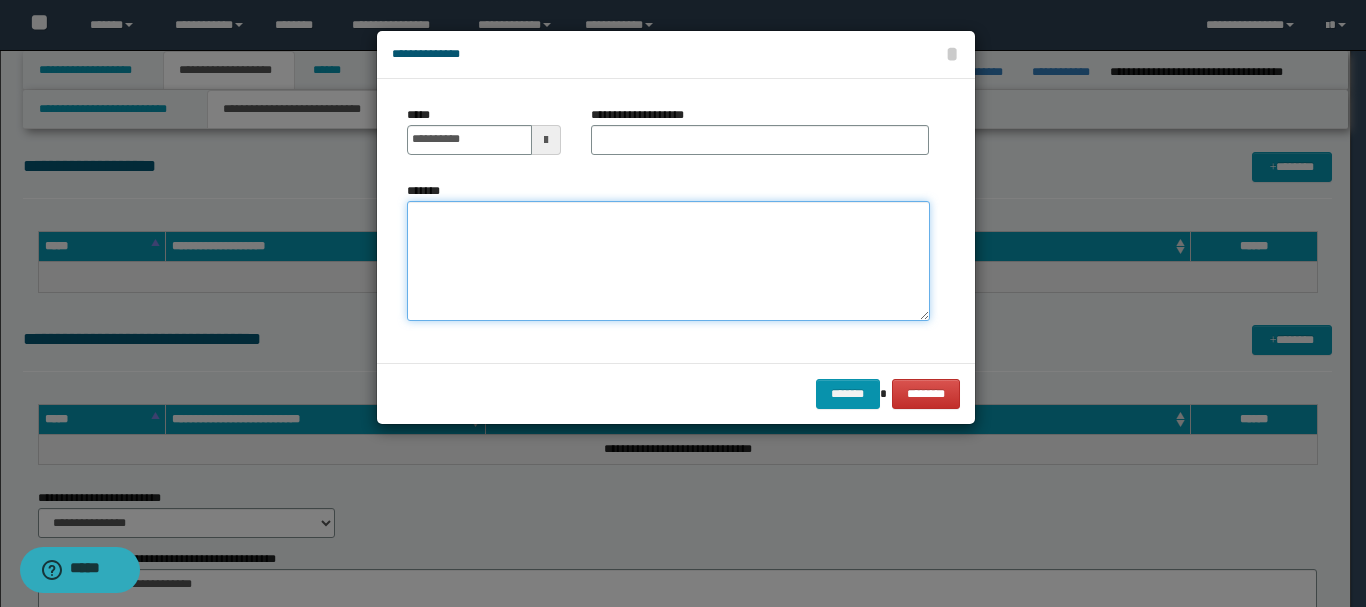 click on "*******" at bounding box center (668, 261) 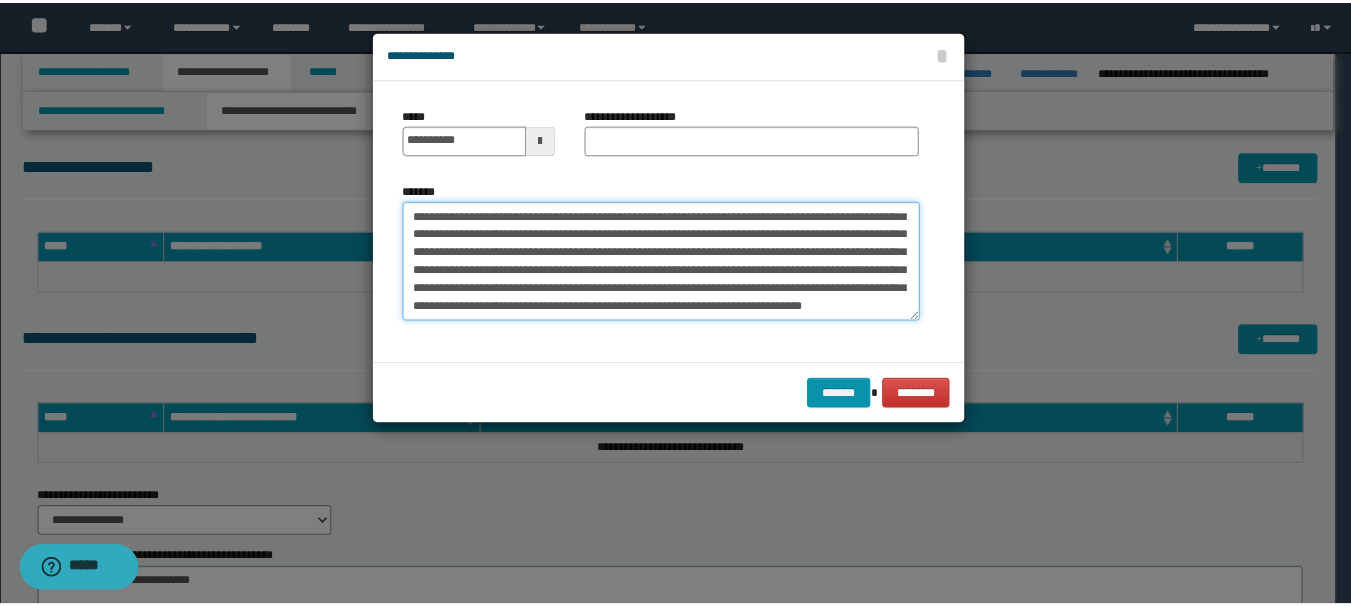 scroll, scrollTop: 0, scrollLeft: 0, axis: both 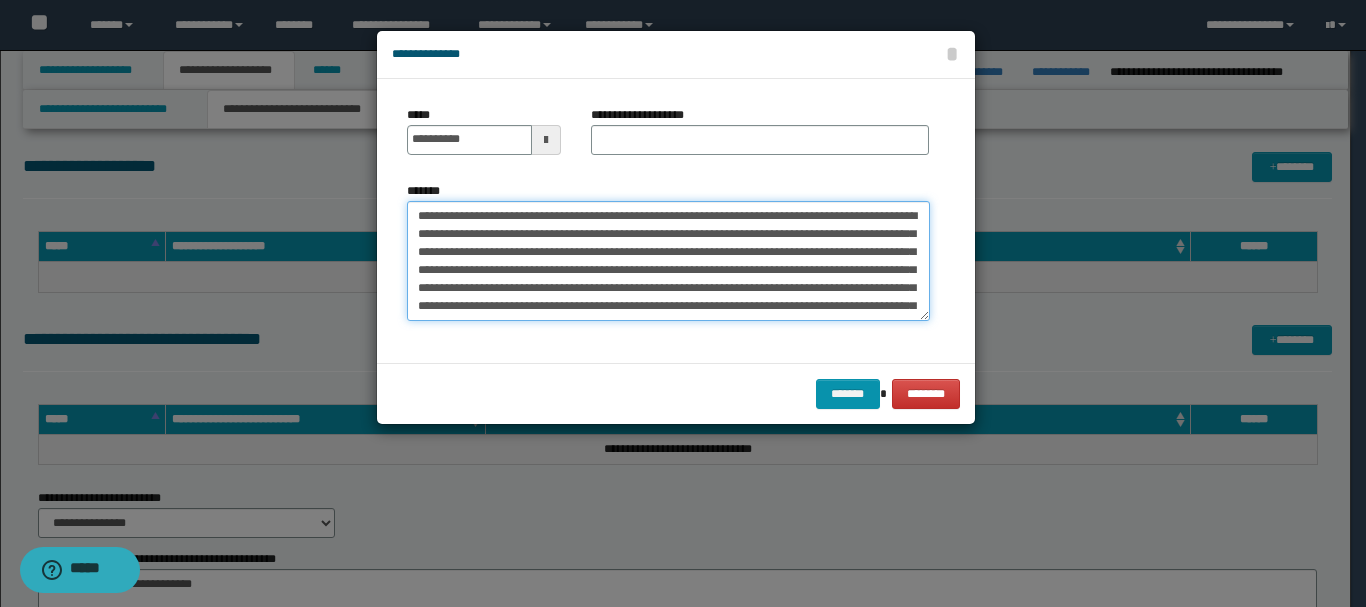 type on "**********" 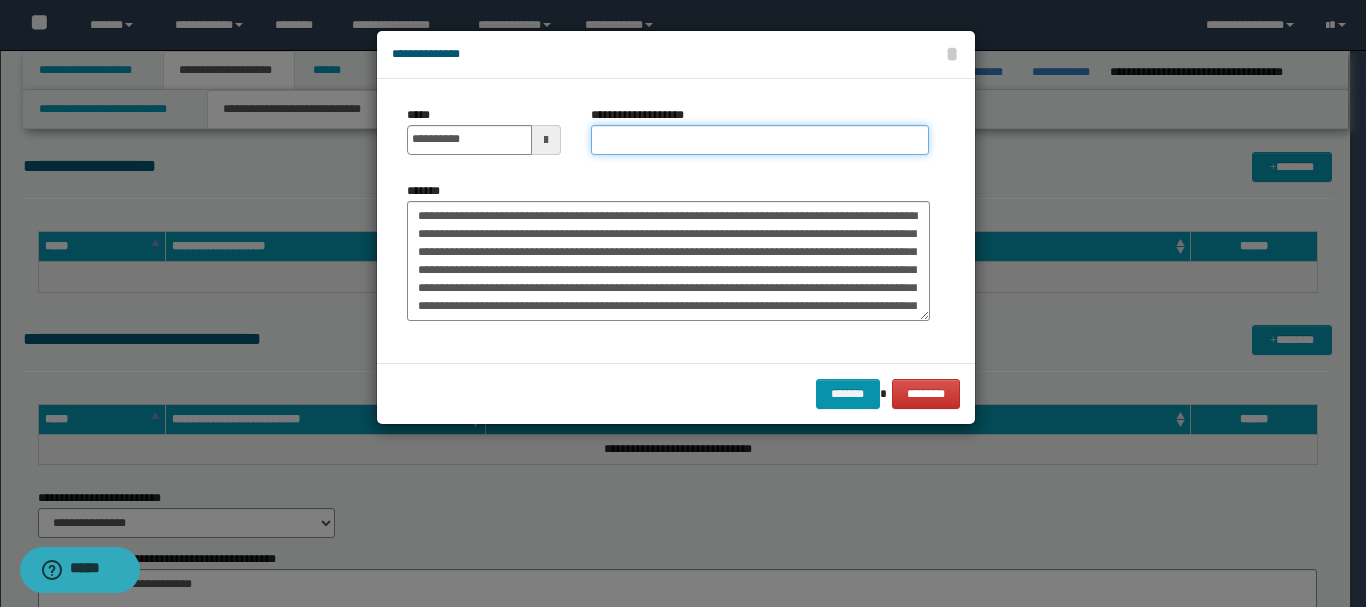 click on "**********" at bounding box center (760, 140) 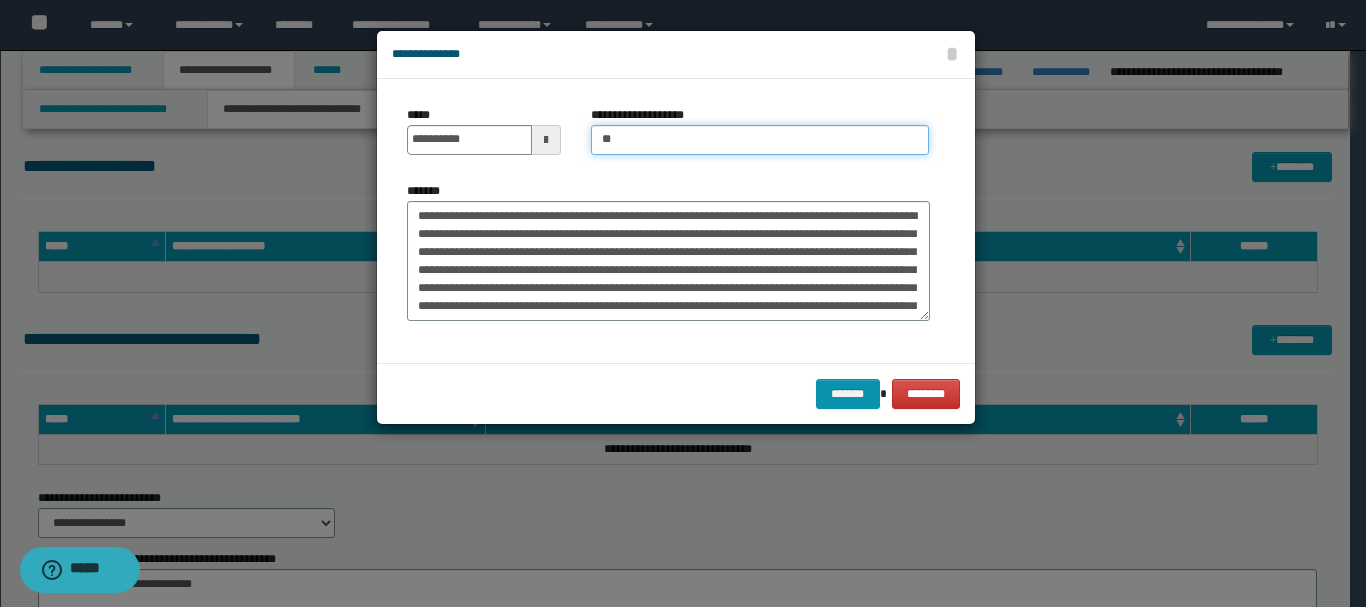 type on "*" 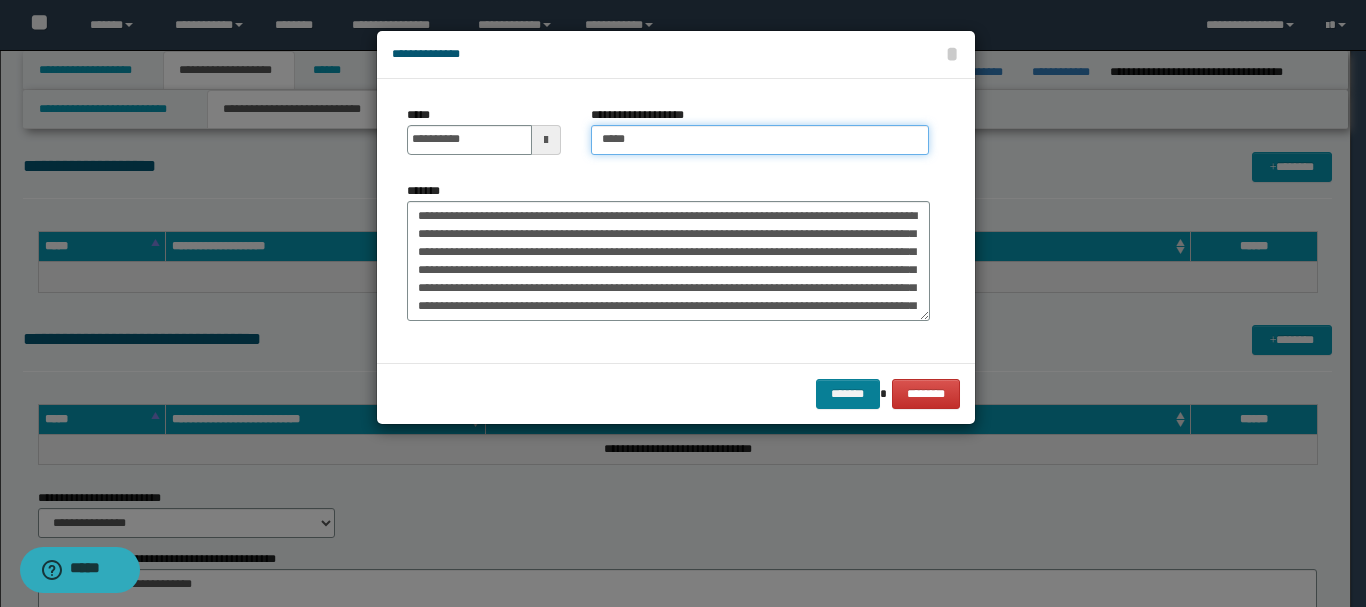 type on "*****" 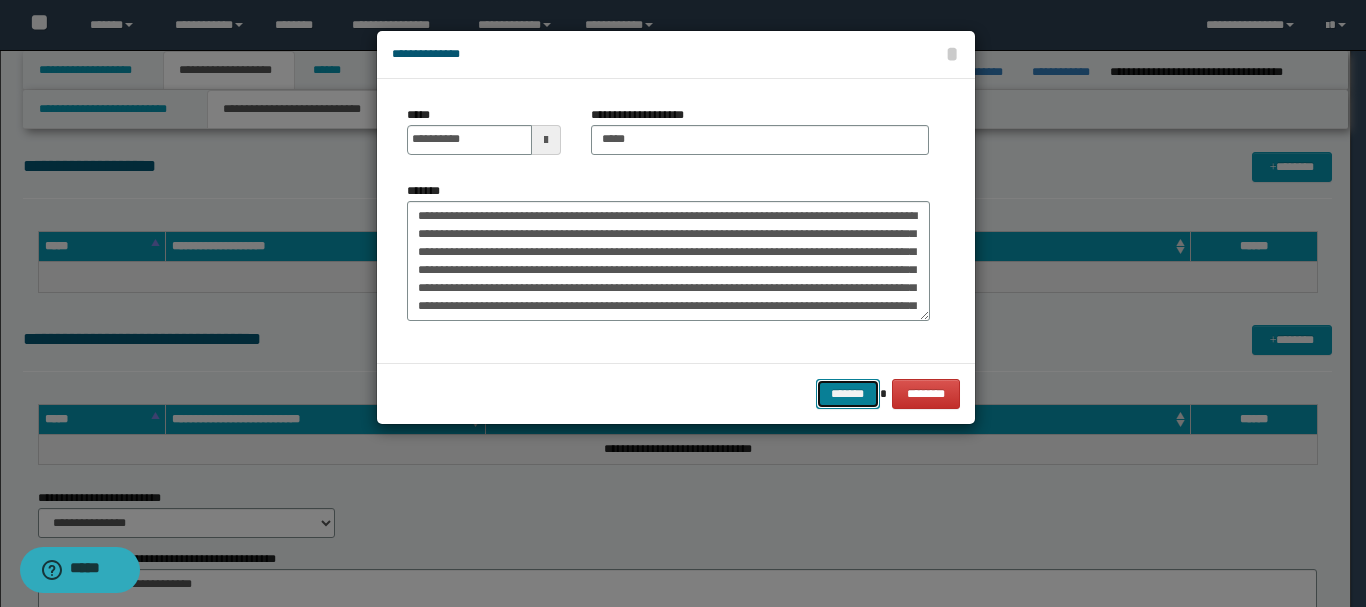 click on "*******" at bounding box center [848, 394] 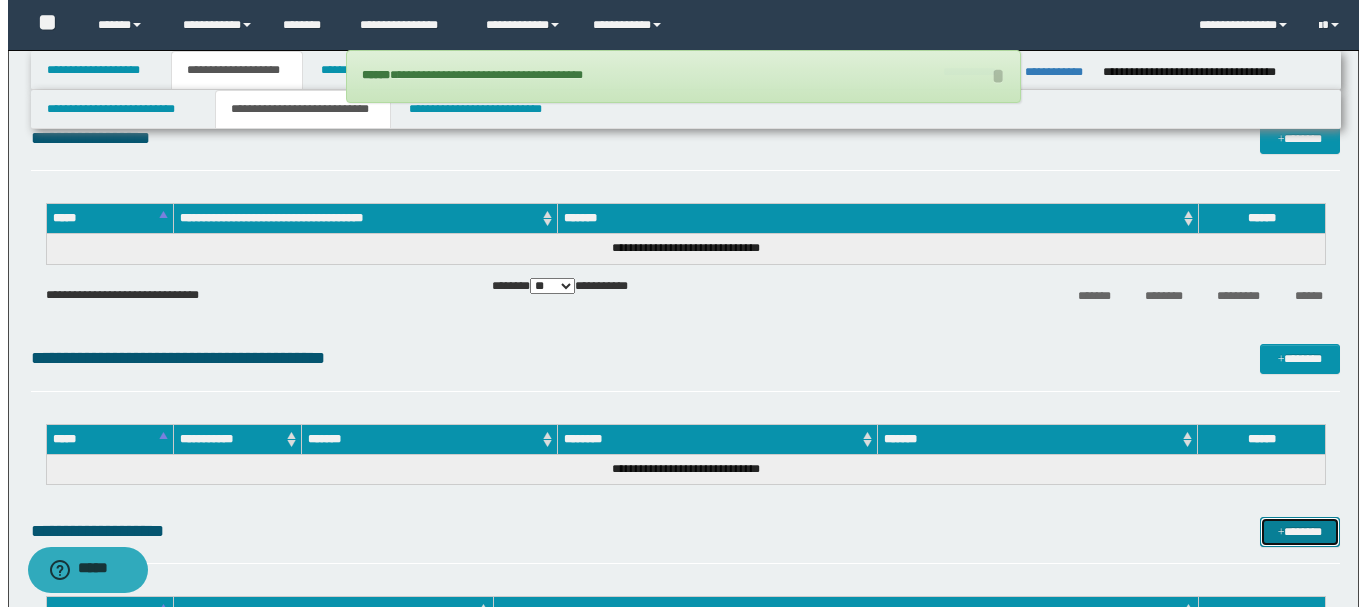 scroll, scrollTop: 0, scrollLeft: 0, axis: both 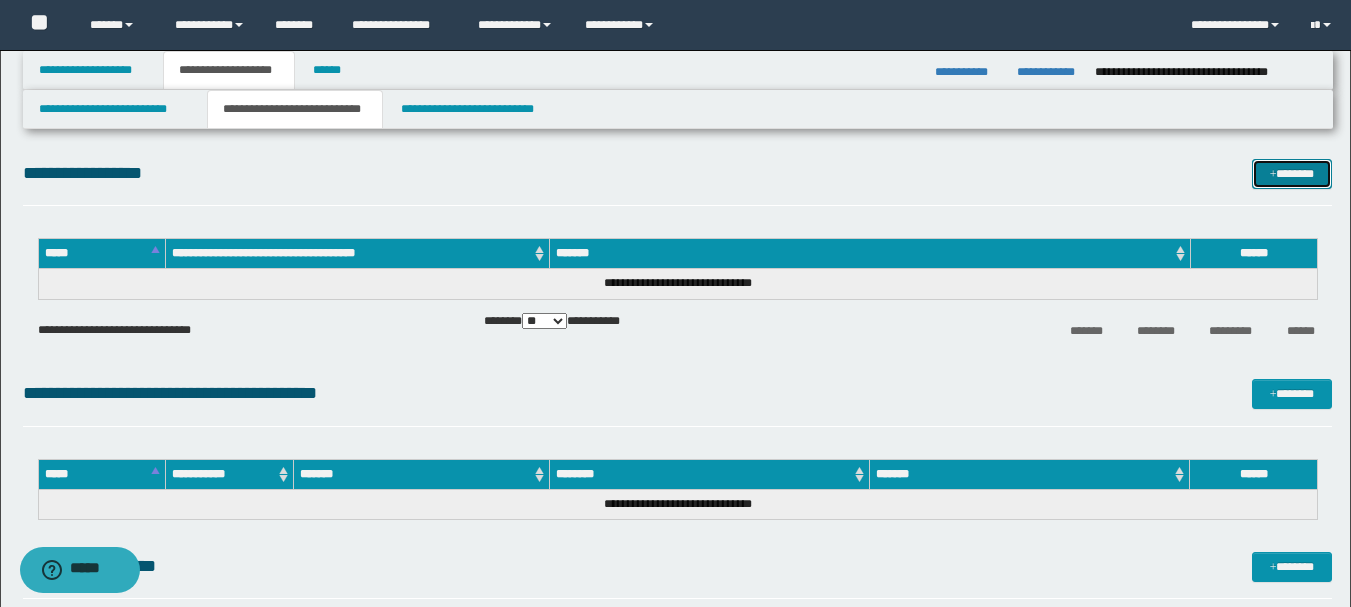 click on "*******" at bounding box center (1292, 174) 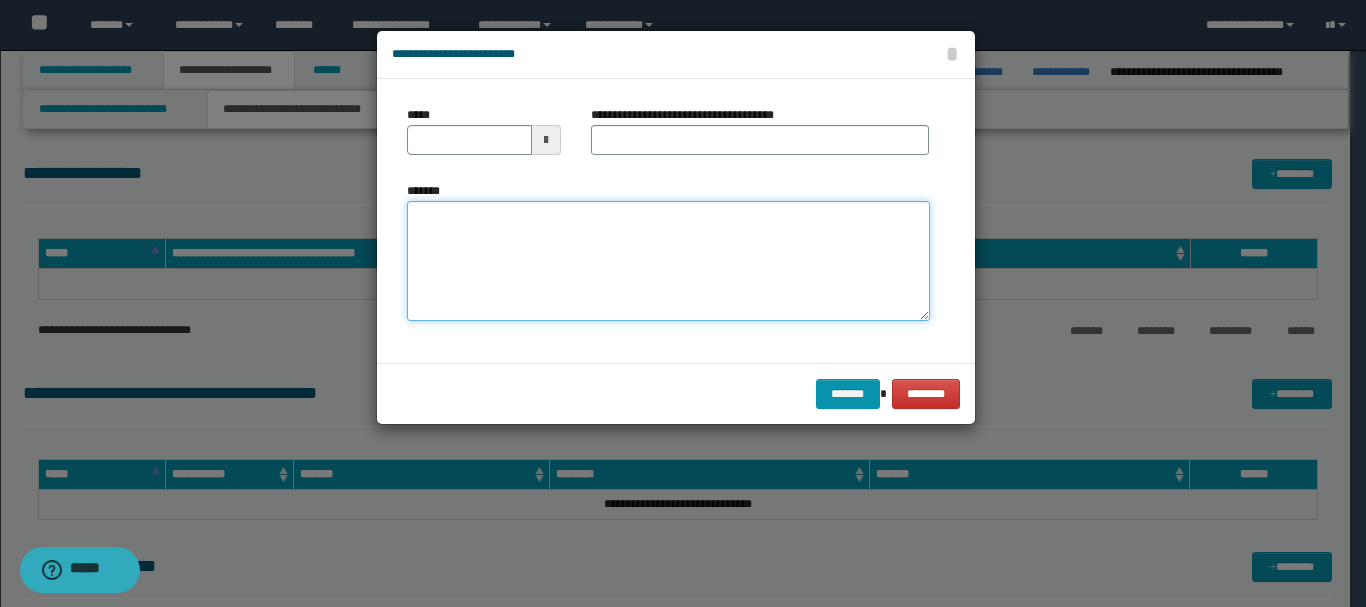 click on "*******" at bounding box center (668, 261) 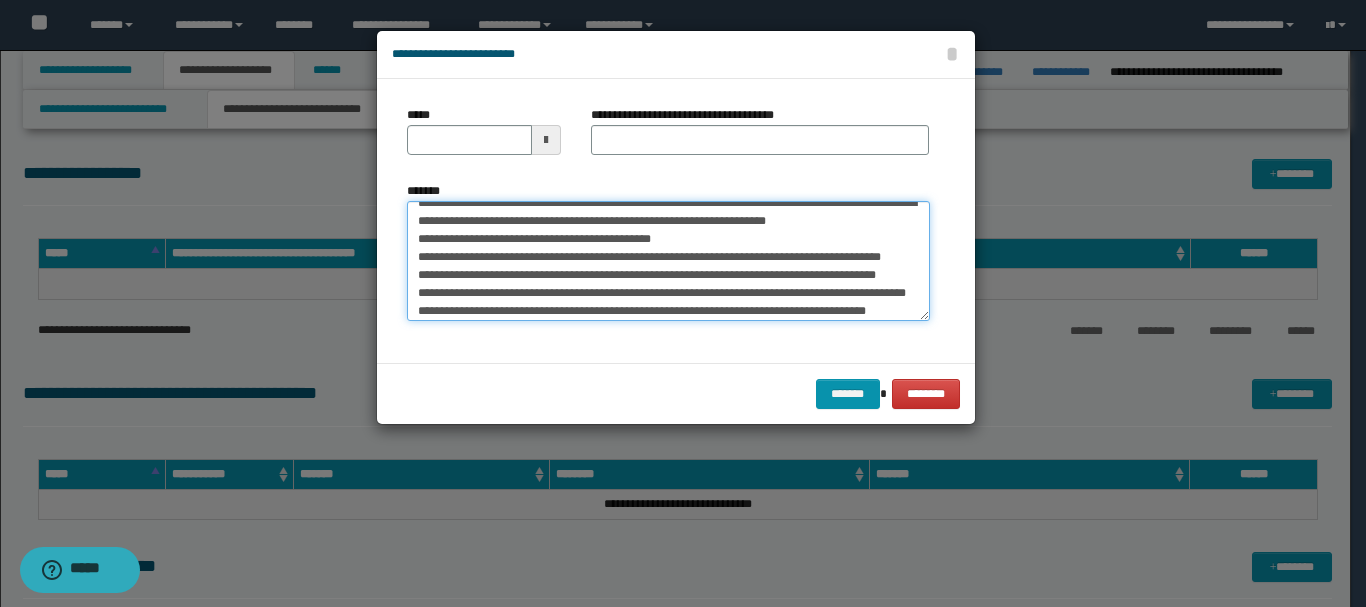 scroll, scrollTop: 0, scrollLeft: 0, axis: both 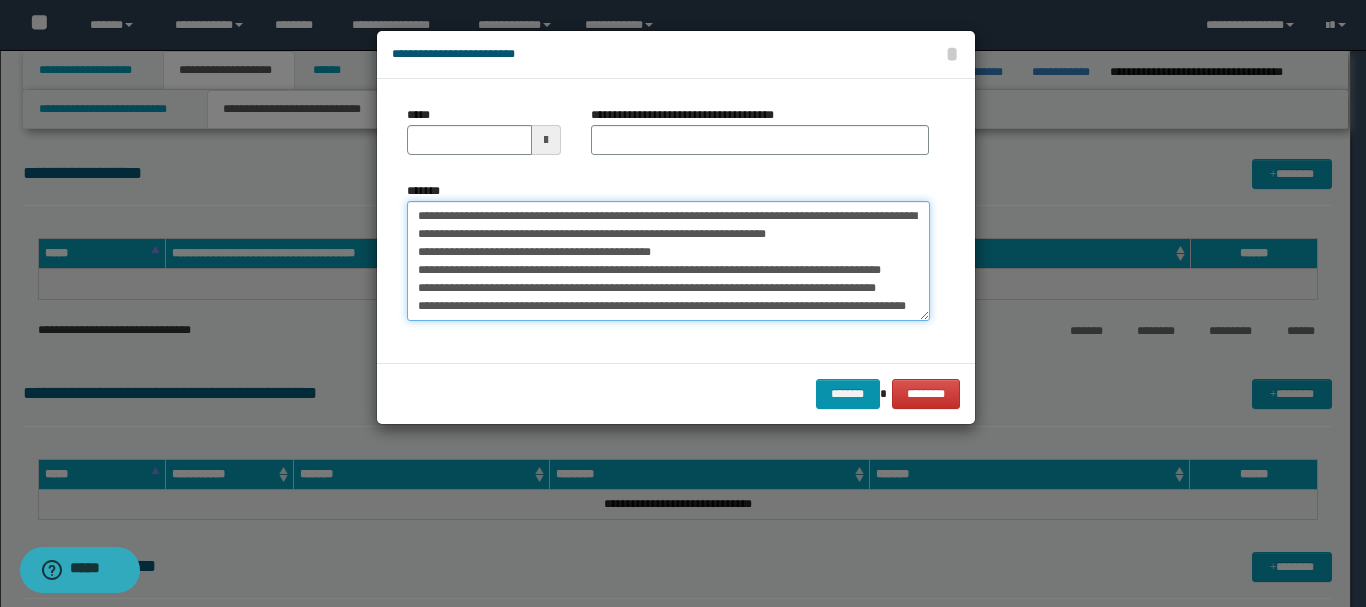 click on "*******" at bounding box center (668, 261) 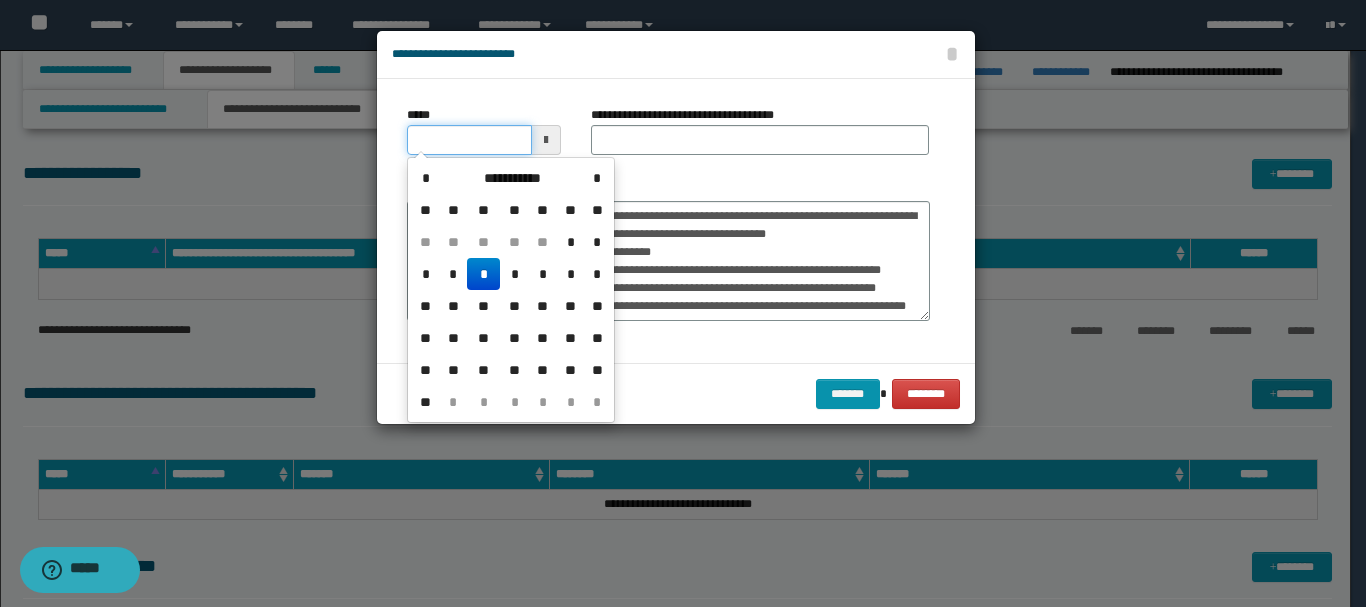 click on "*****" at bounding box center (469, 140) 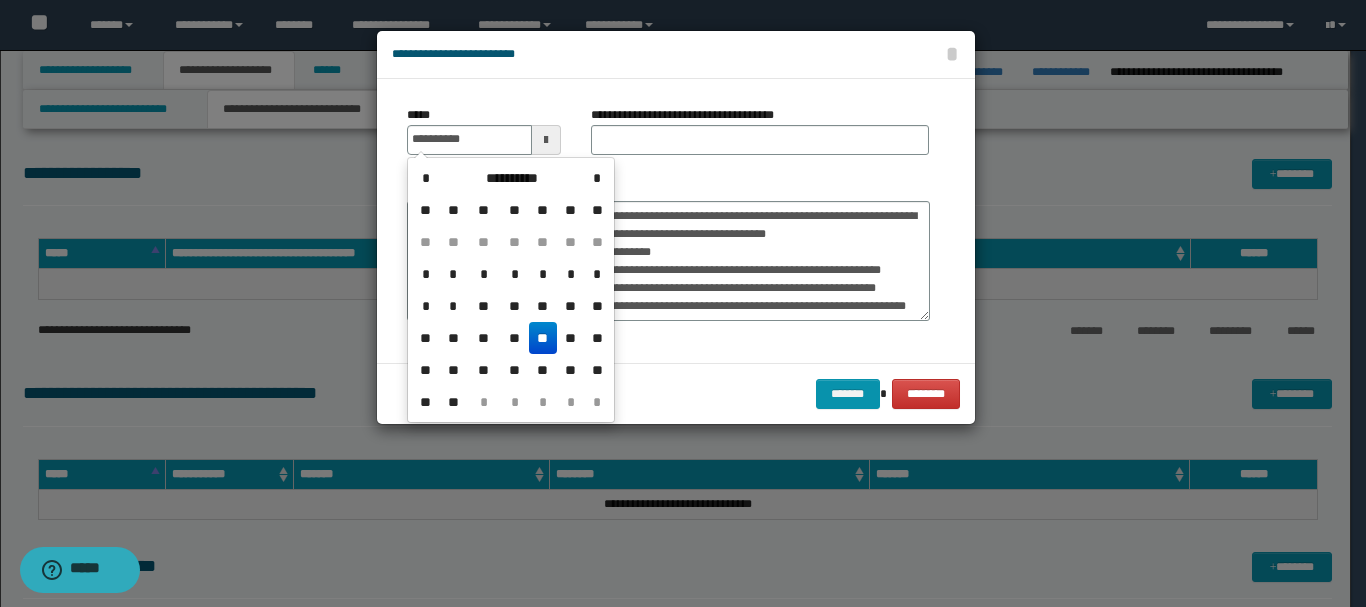 click on "**" at bounding box center (543, 338) 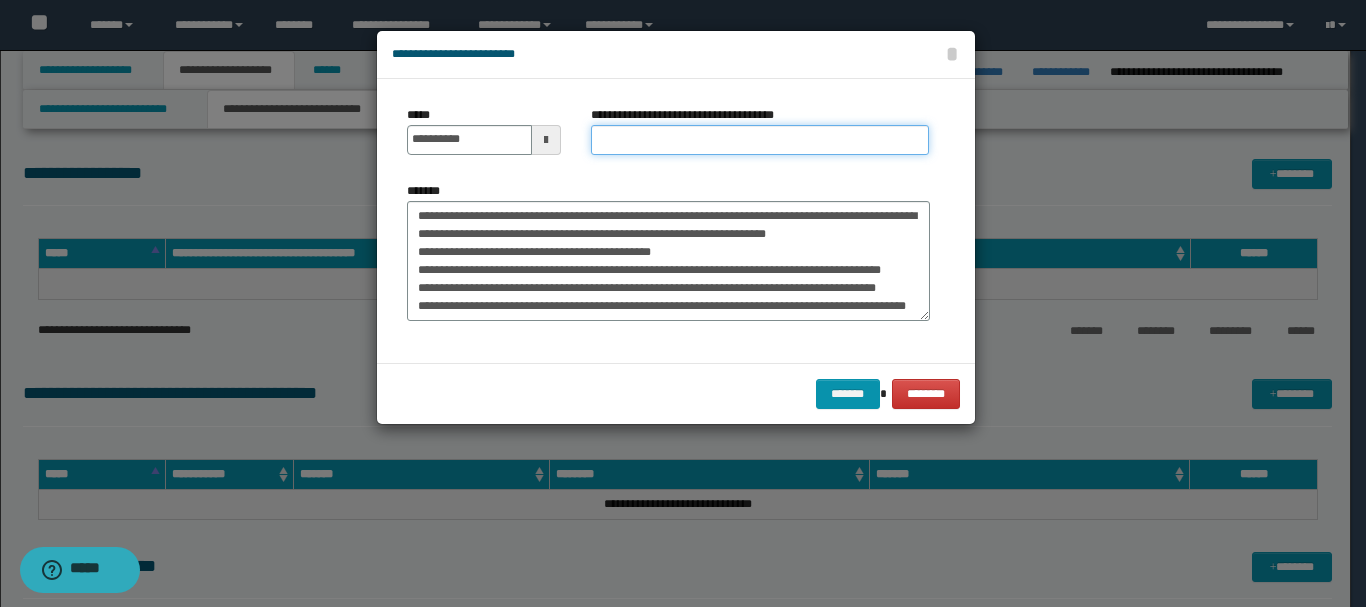 click on "**********" at bounding box center [760, 140] 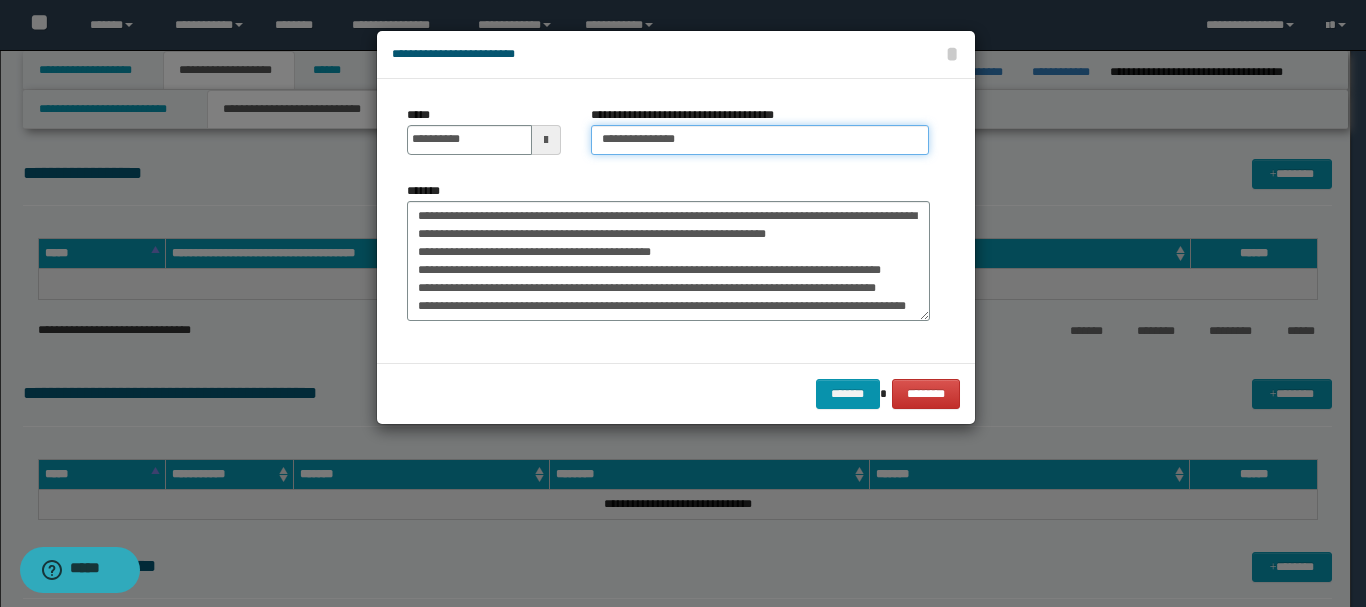 type on "**********" 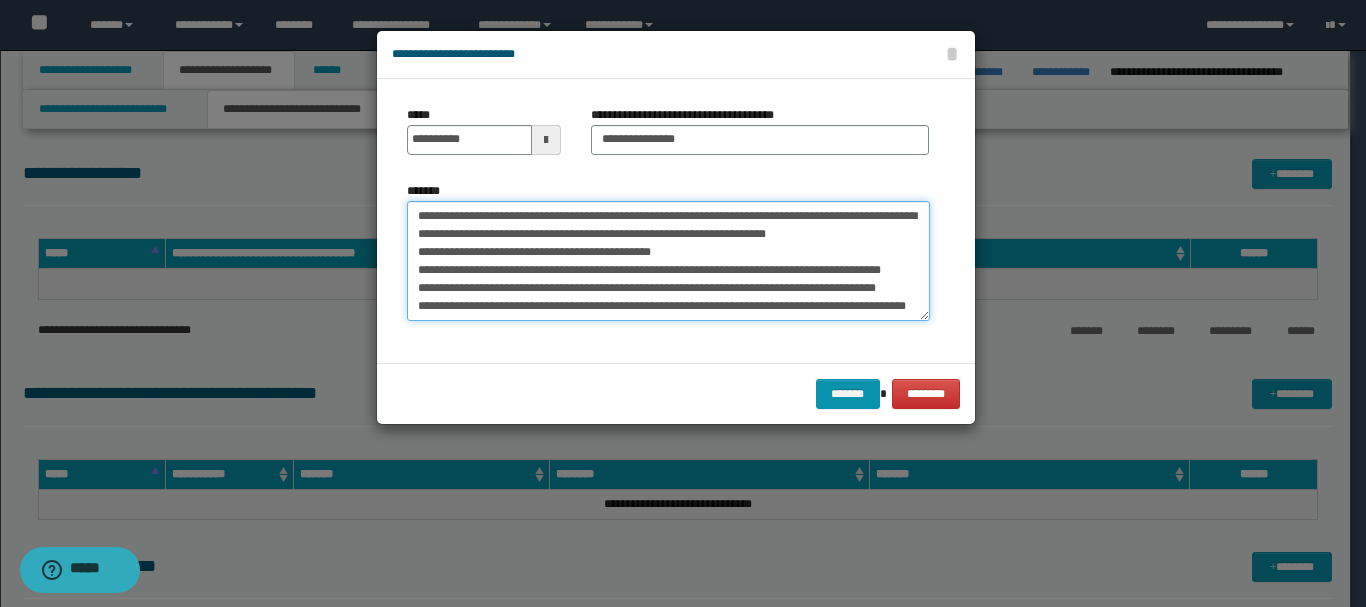 click on "*******" at bounding box center [668, 261] 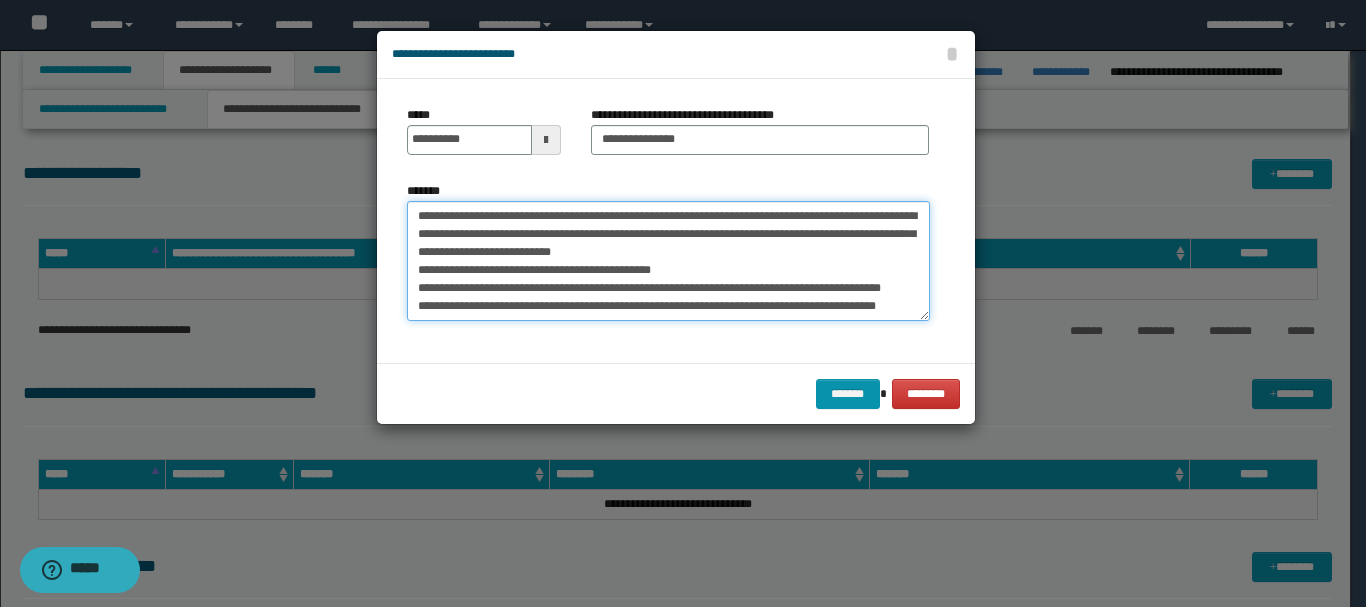 click on "*******" at bounding box center [668, 261] 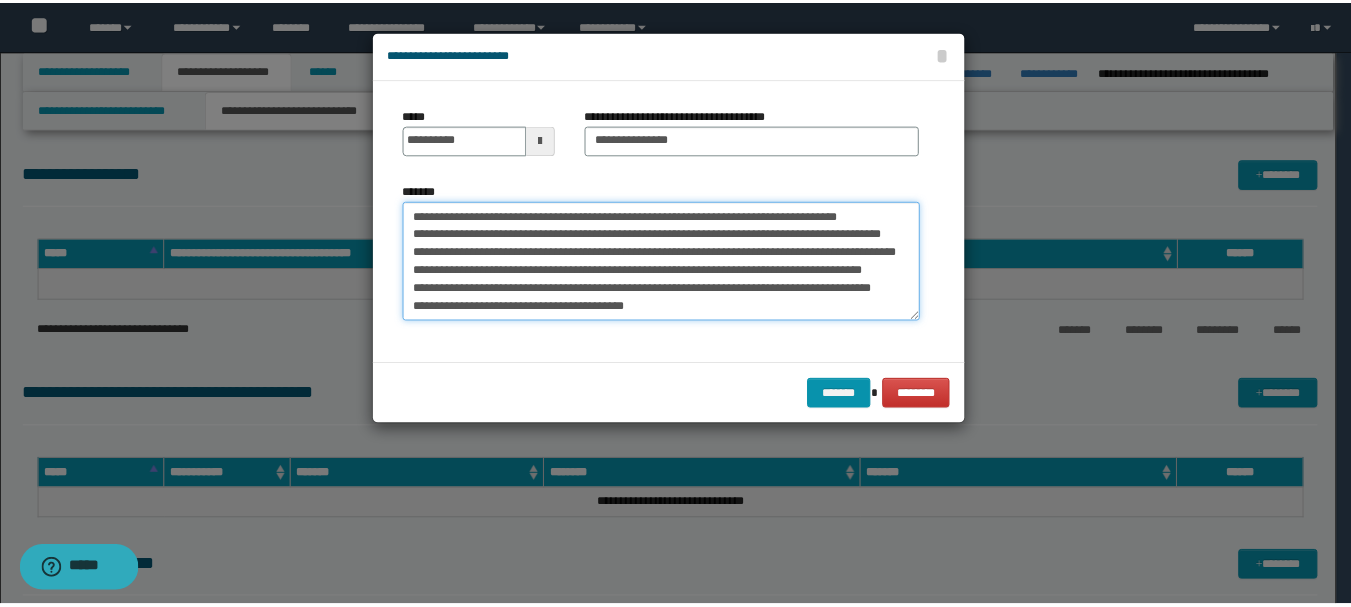 scroll, scrollTop: 1152, scrollLeft: 0, axis: vertical 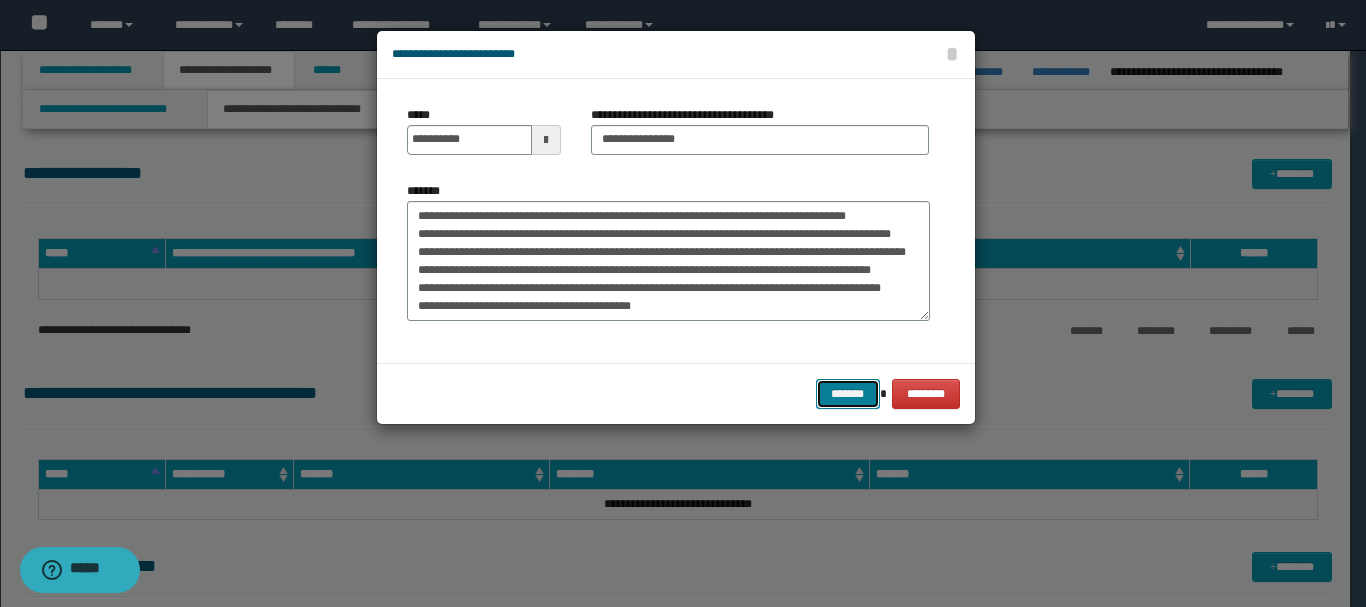 click on "*******" at bounding box center (848, 394) 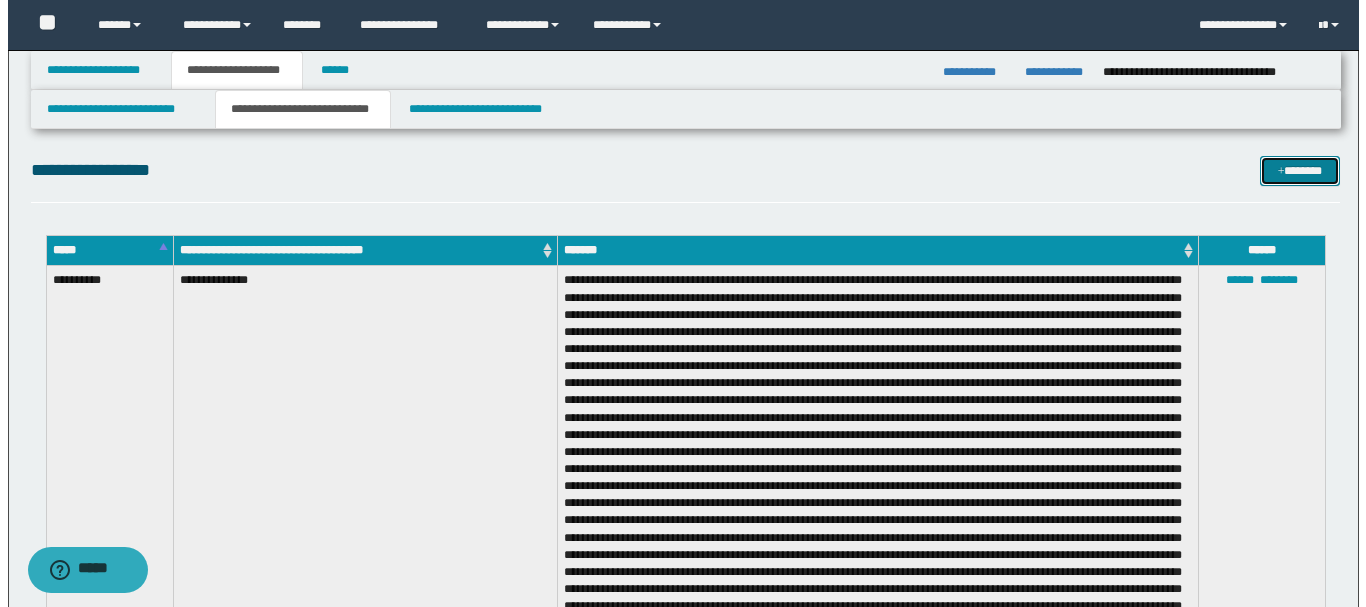 scroll, scrollTop: 0, scrollLeft: 0, axis: both 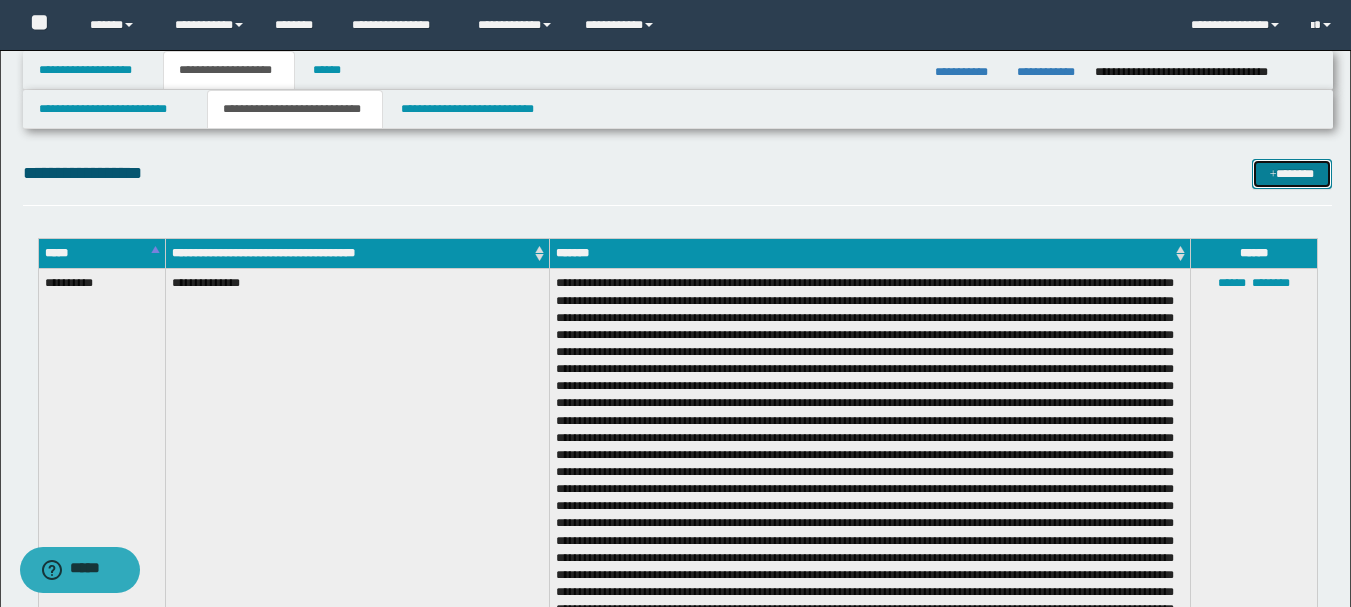 click on "*******" at bounding box center [1292, 174] 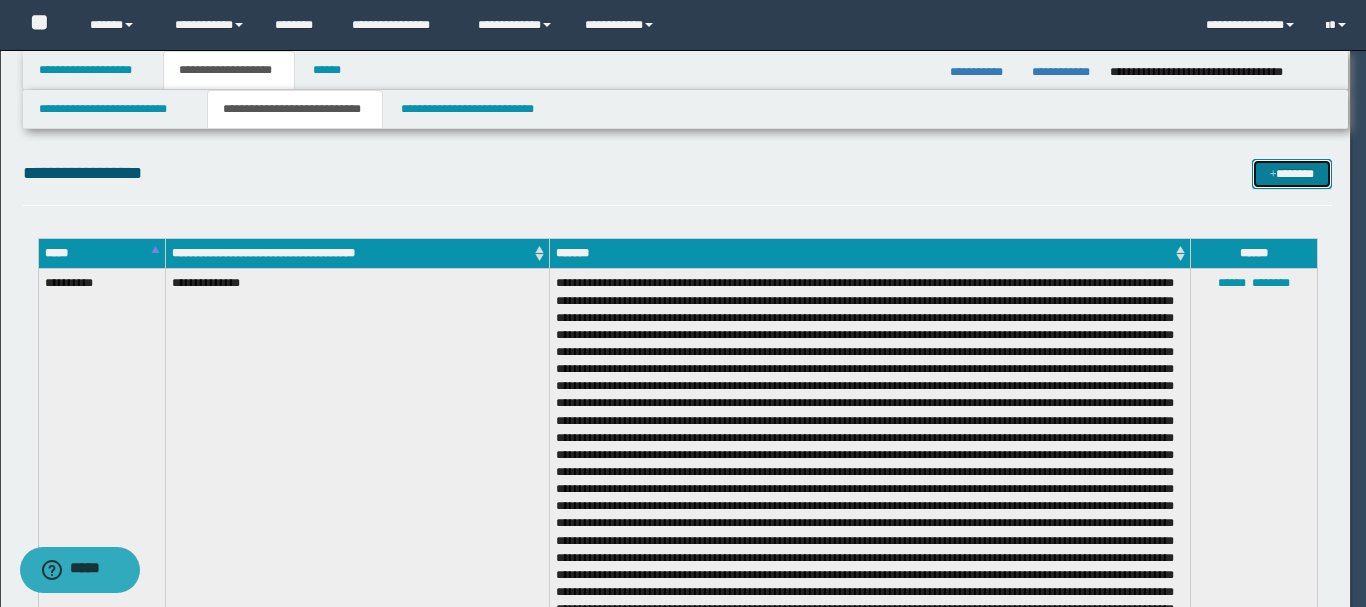 scroll, scrollTop: 0, scrollLeft: 0, axis: both 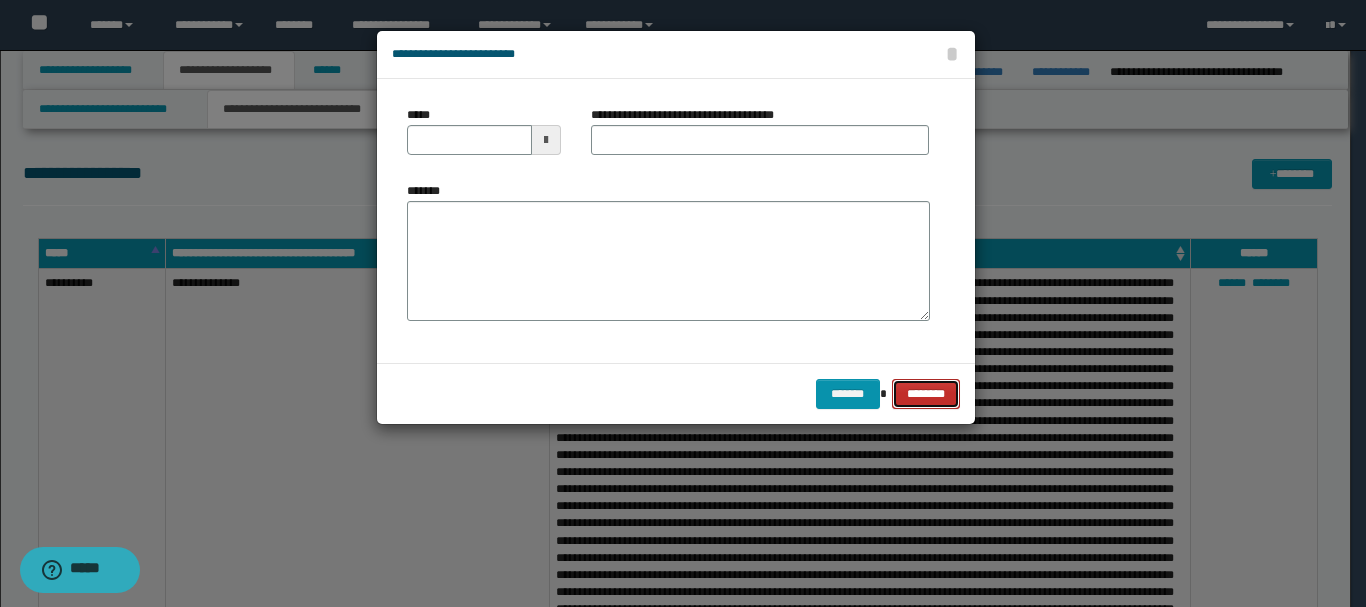 click on "********" at bounding box center (925, 394) 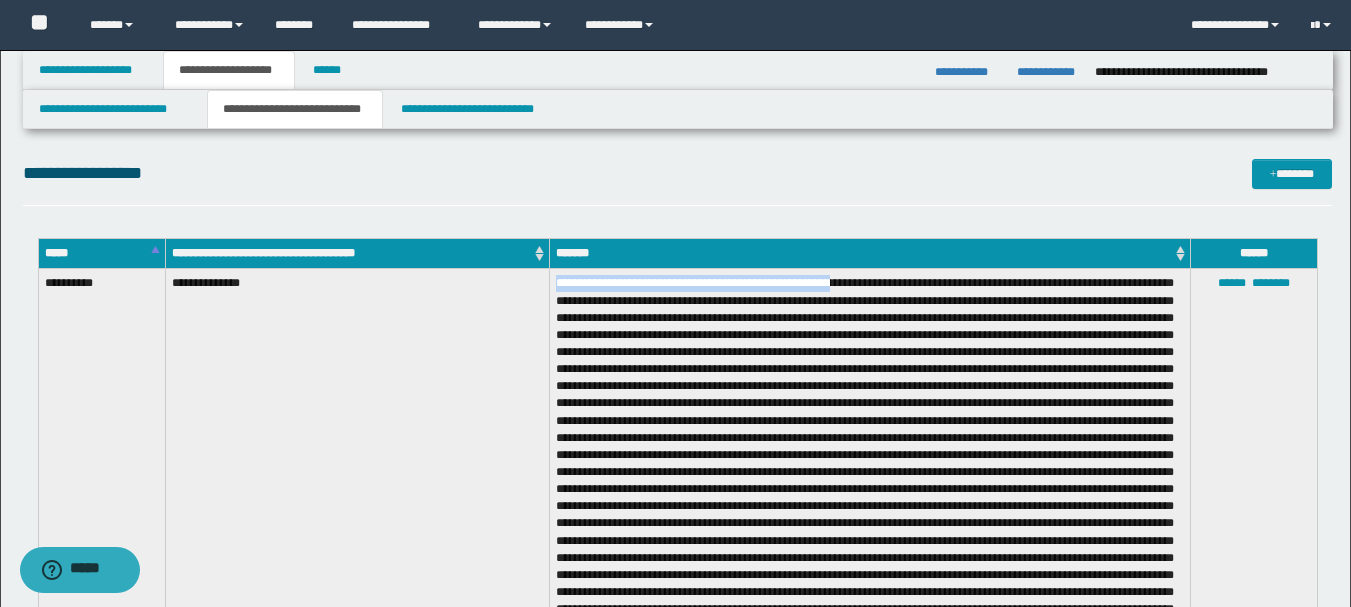 drag, startPoint x: 898, startPoint y: 281, endPoint x: 557, endPoint y: 281, distance: 341 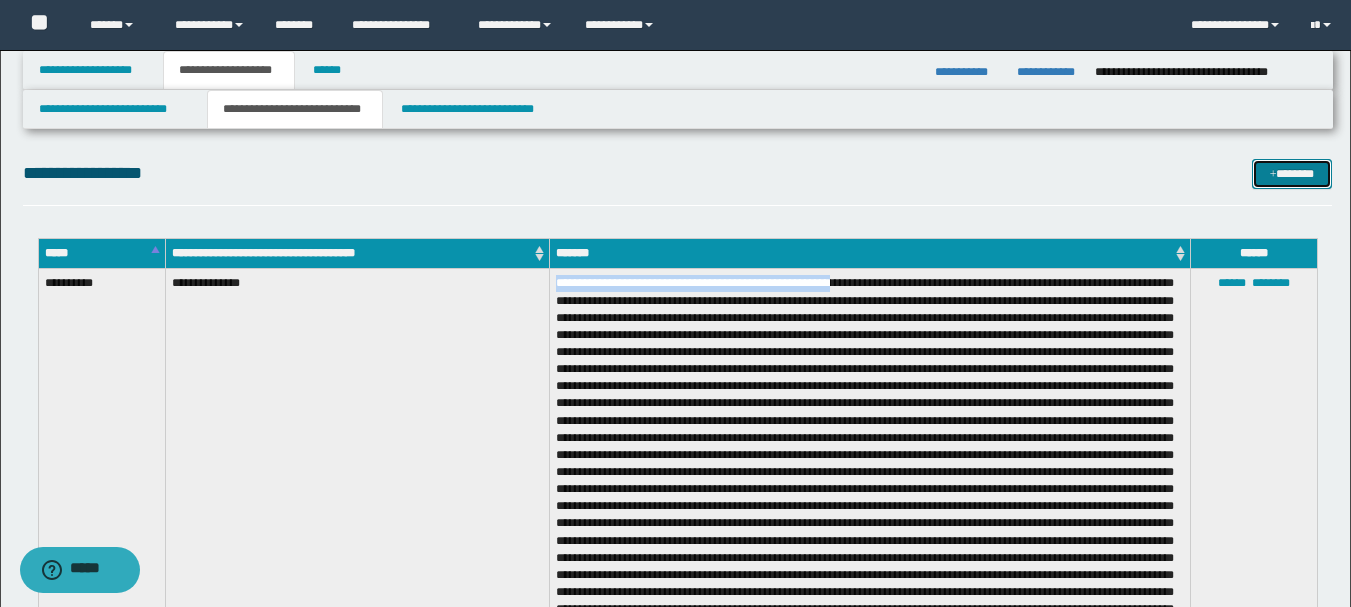 click on "*******" at bounding box center [1292, 174] 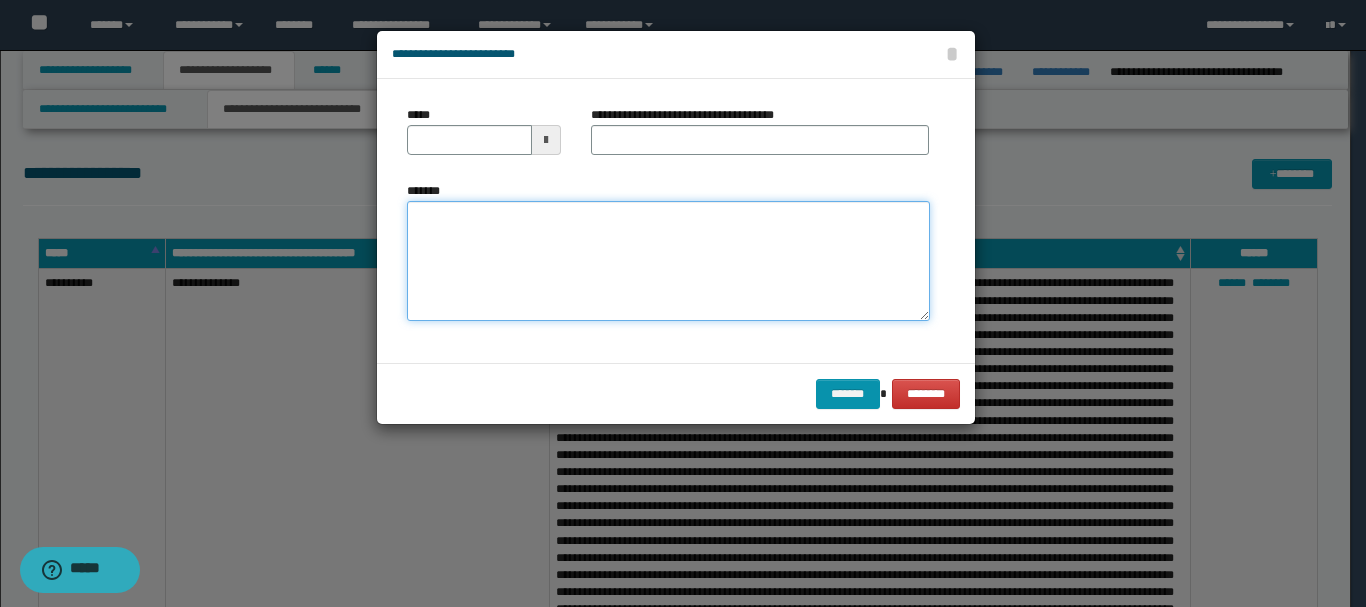 click on "*******" at bounding box center (668, 261) 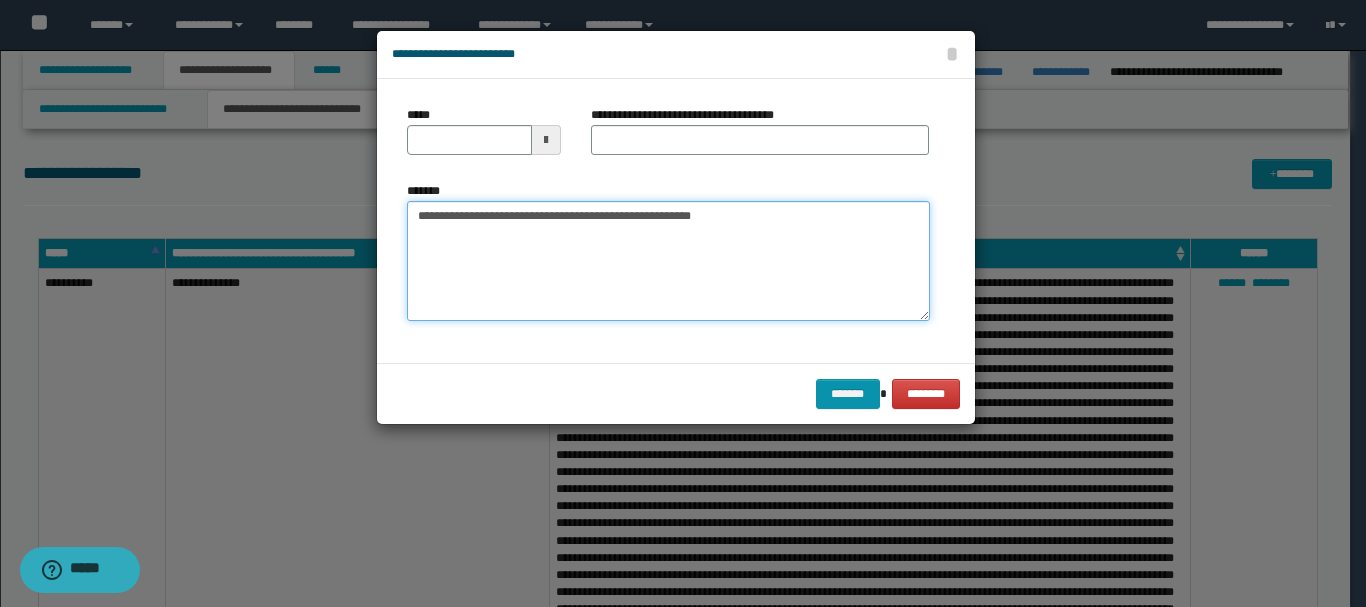 type on "**********" 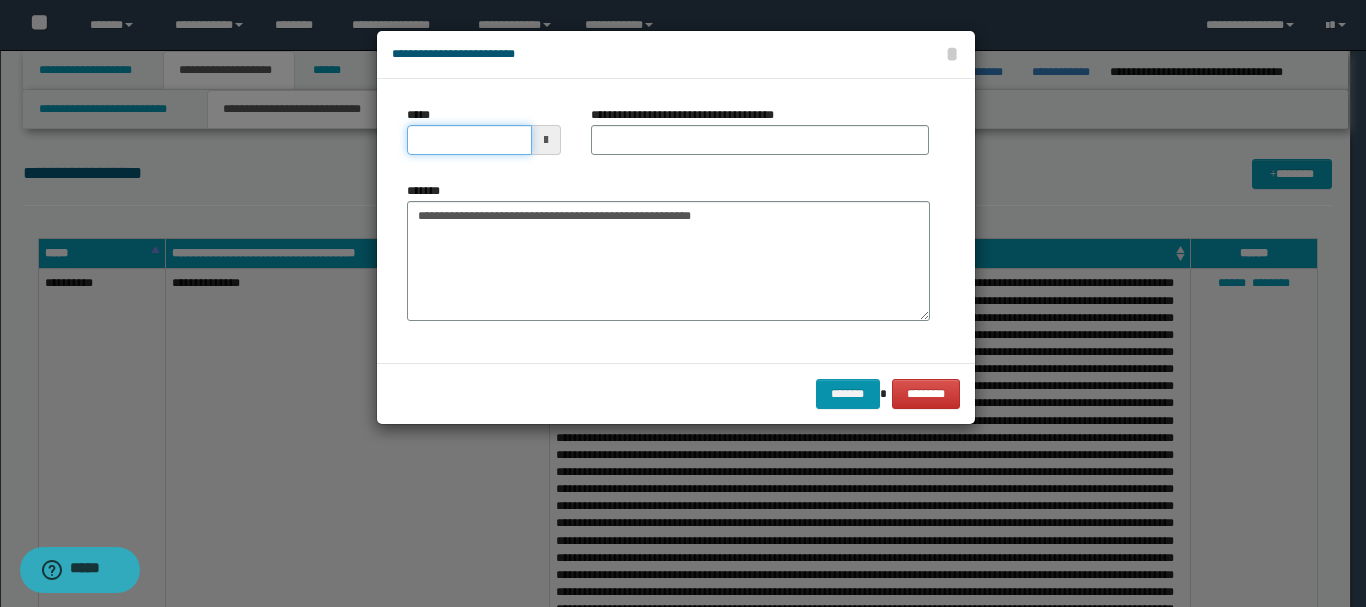 click on "*****" at bounding box center [469, 140] 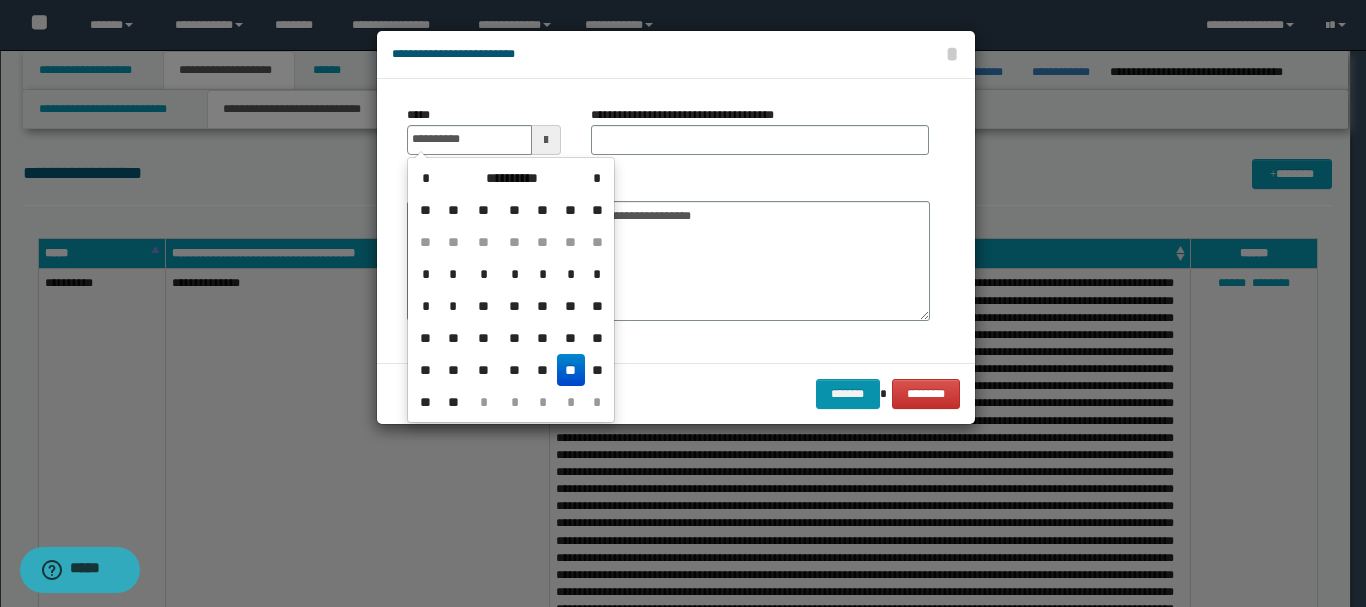 click on "**" at bounding box center (571, 370) 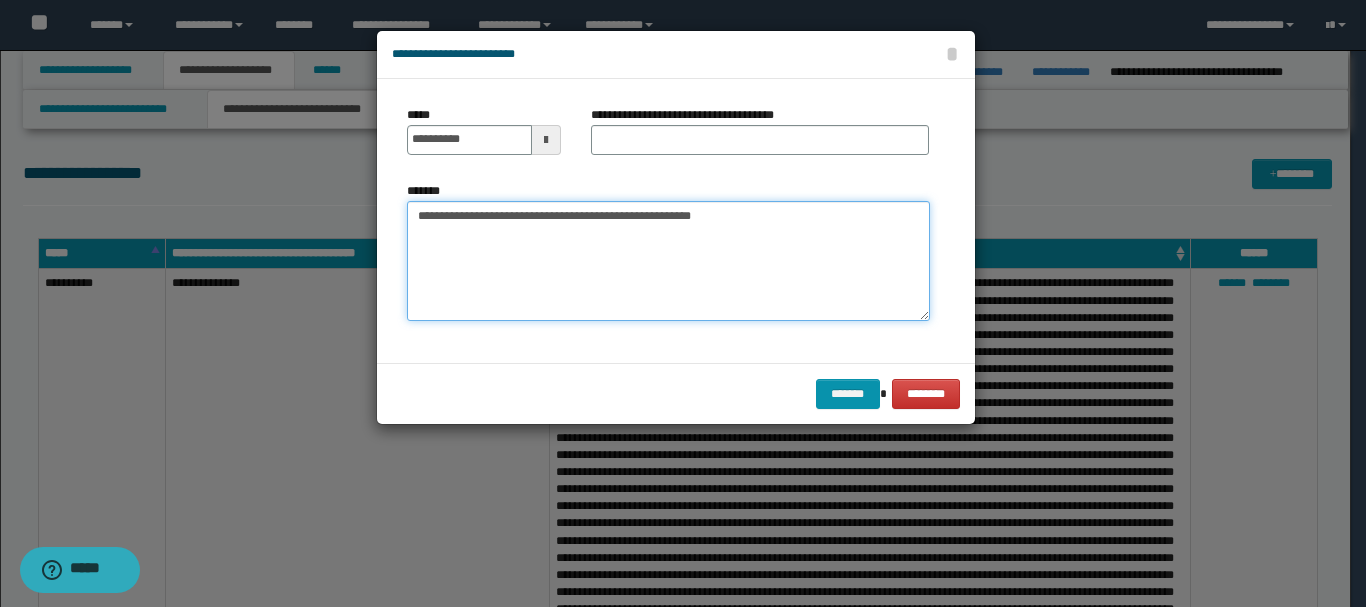 click on "**********" at bounding box center [668, 261] 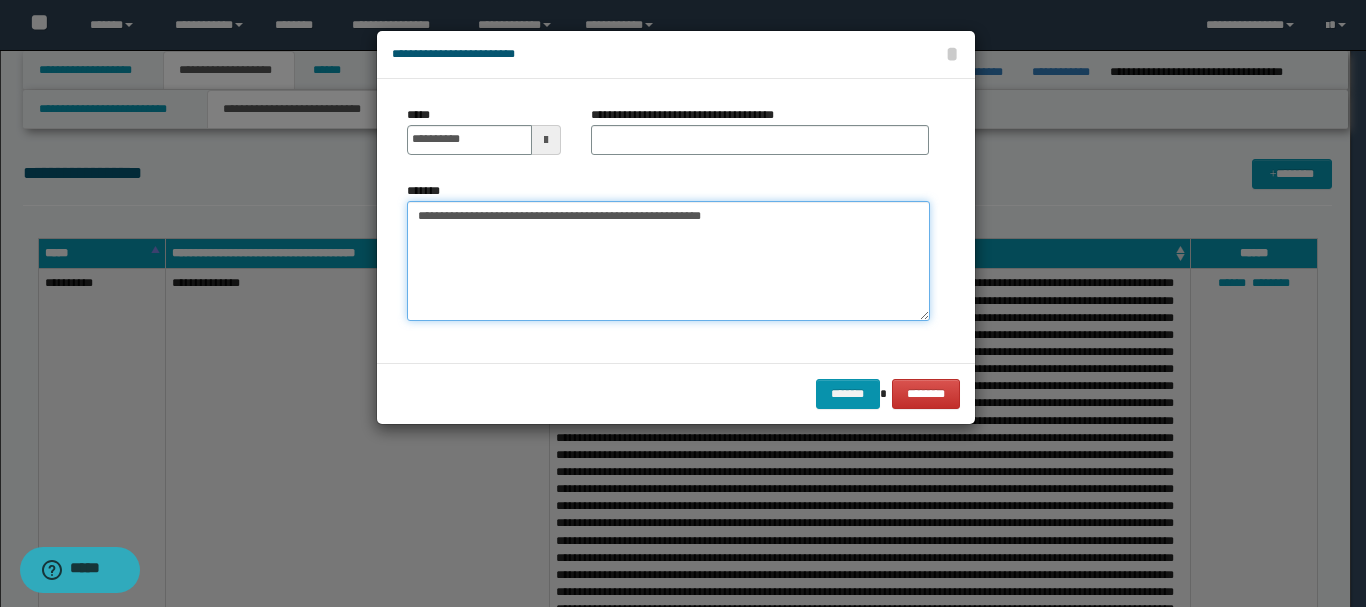 paste on "**********" 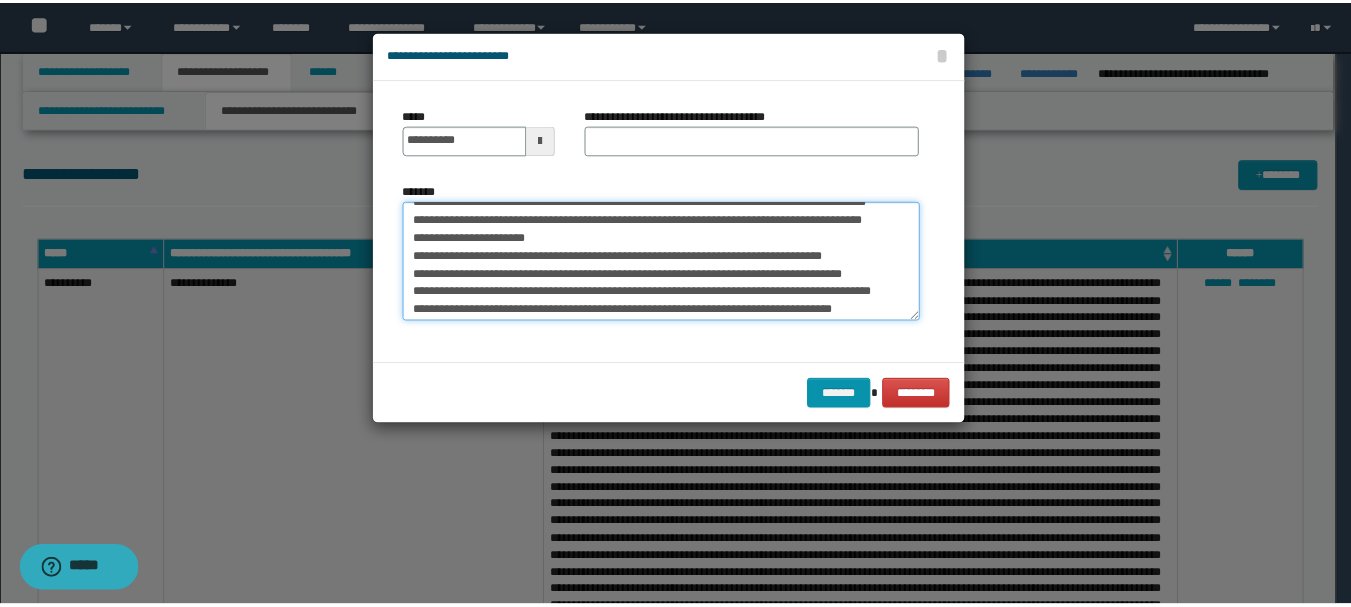 scroll, scrollTop: 0, scrollLeft: 0, axis: both 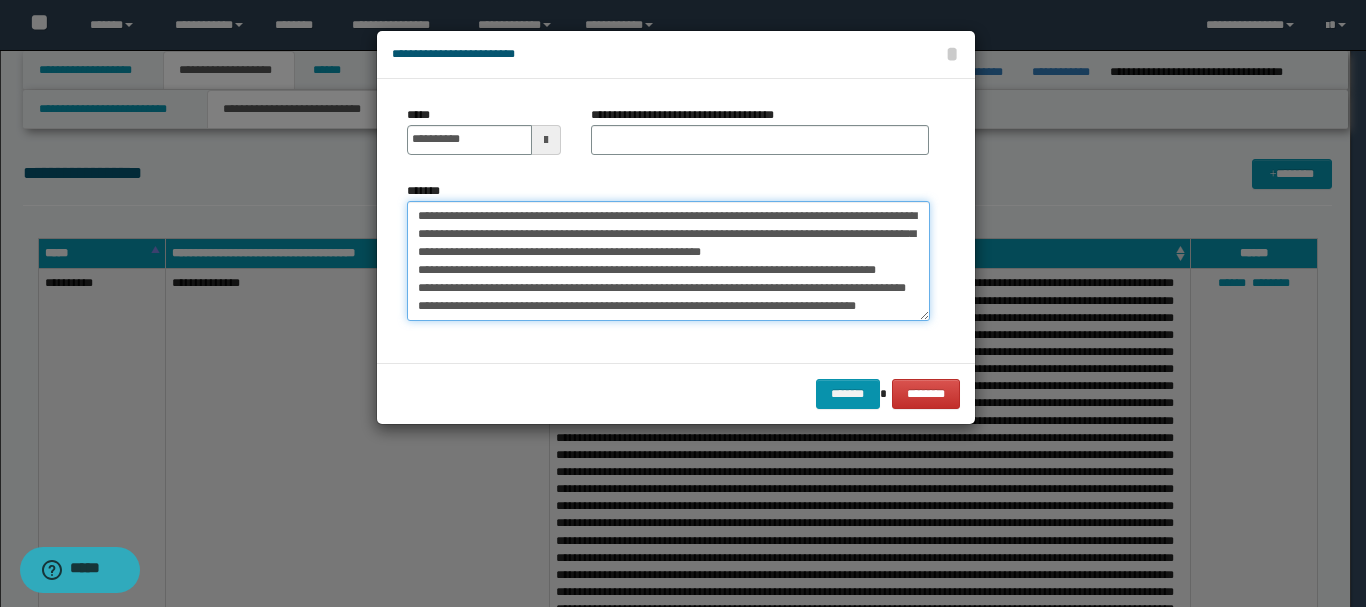 type on "**********" 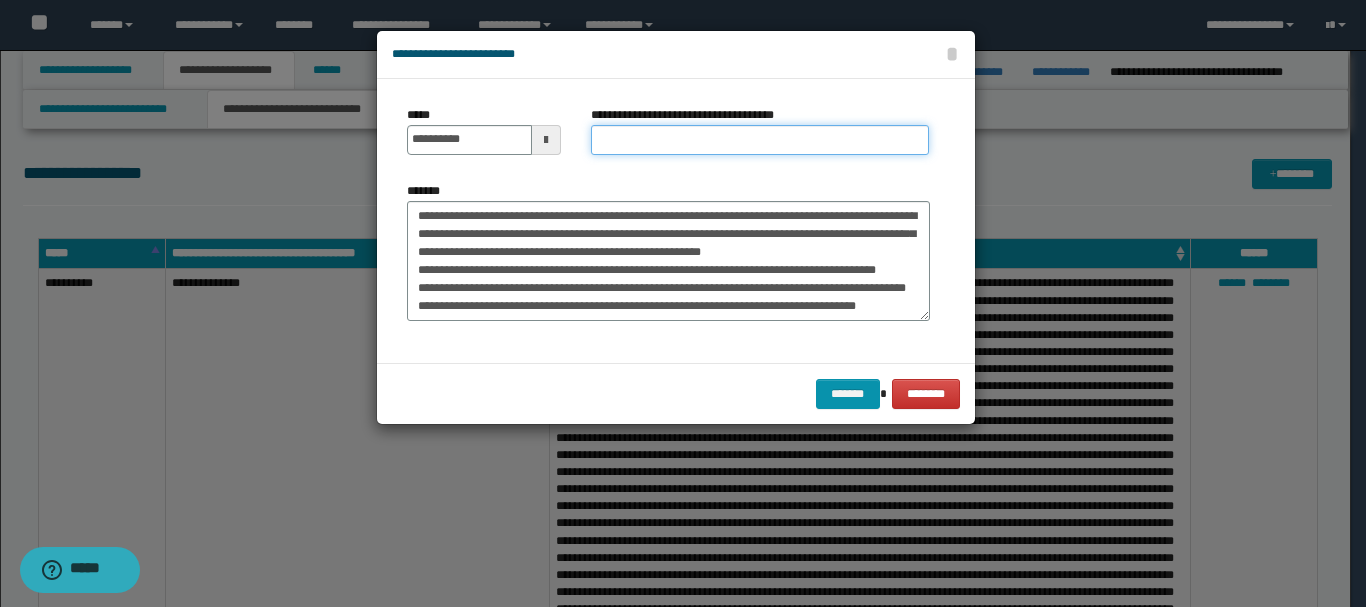 click on "**********" at bounding box center [760, 140] 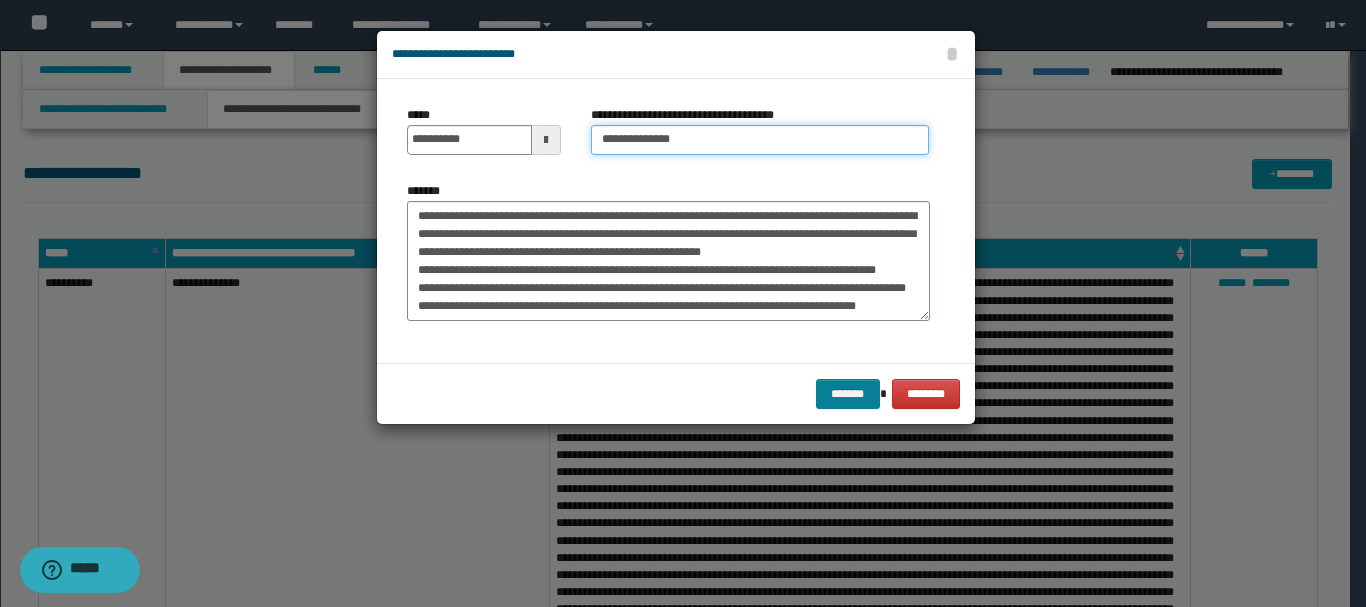 type on "**********" 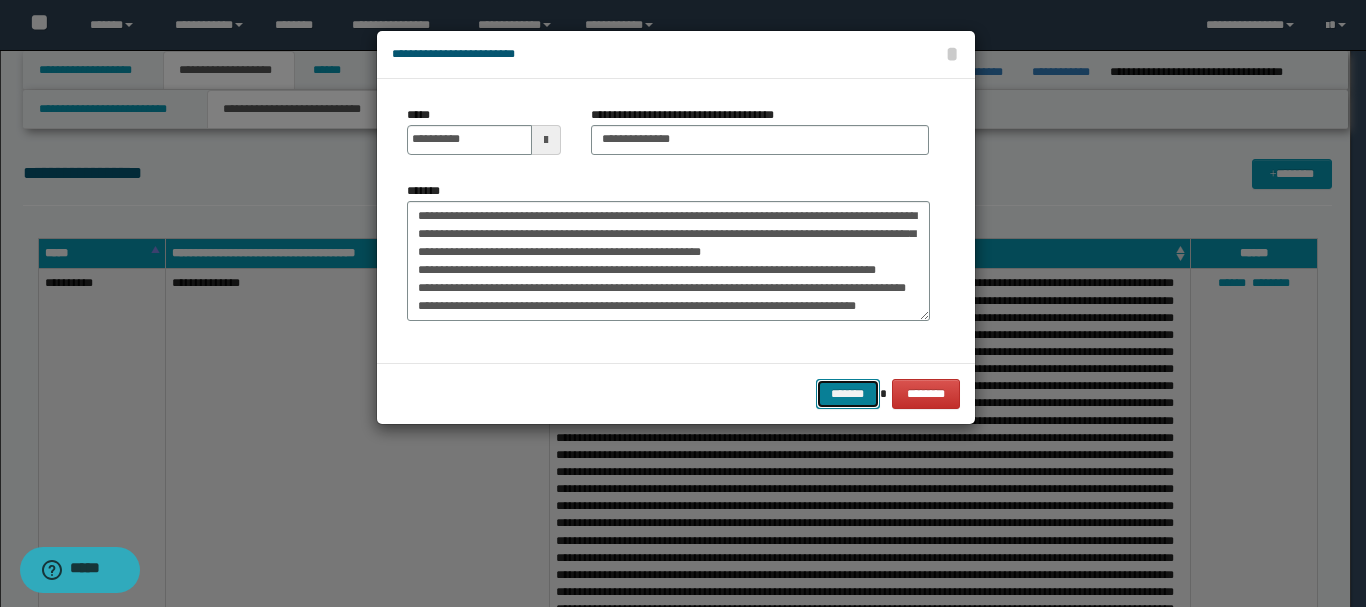 click on "*******" at bounding box center [848, 394] 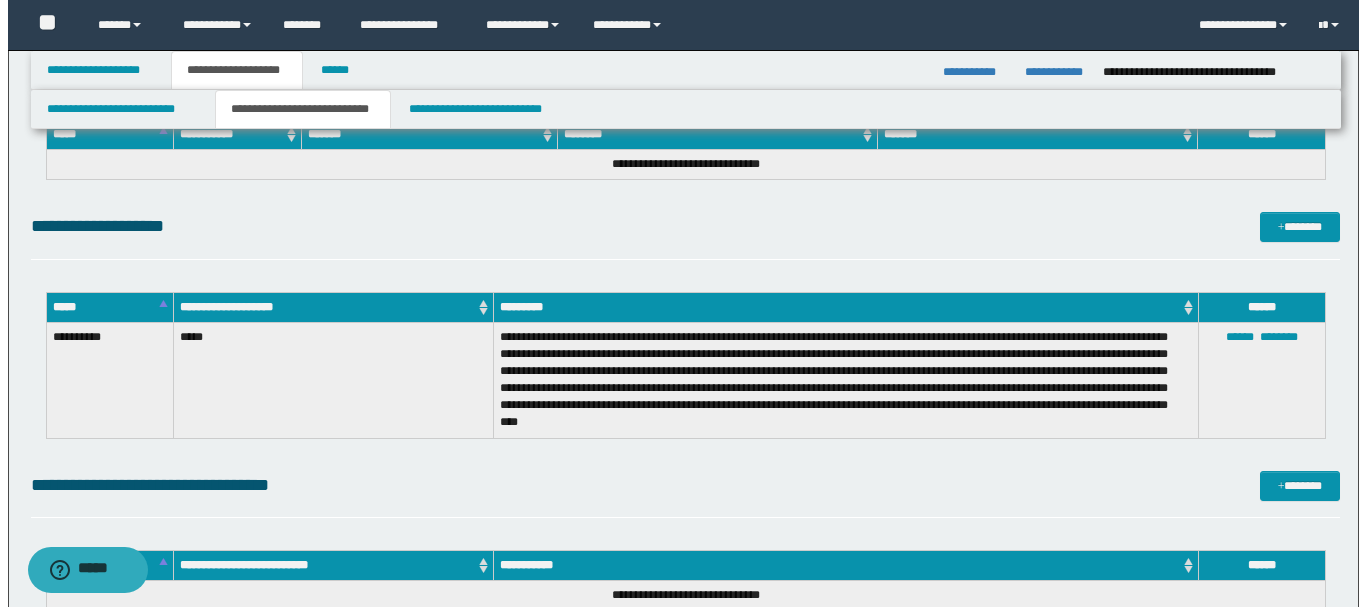 scroll, scrollTop: 1500, scrollLeft: 0, axis: vertical 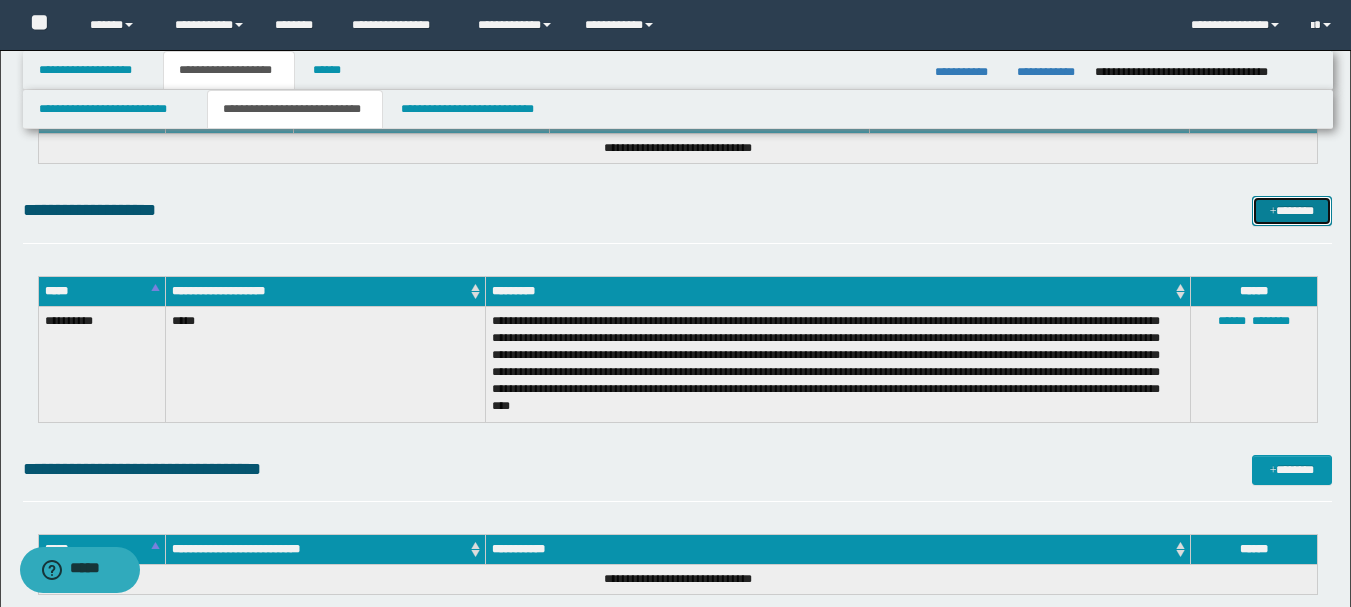 click on "*******" at bounding box center [1292, 211] 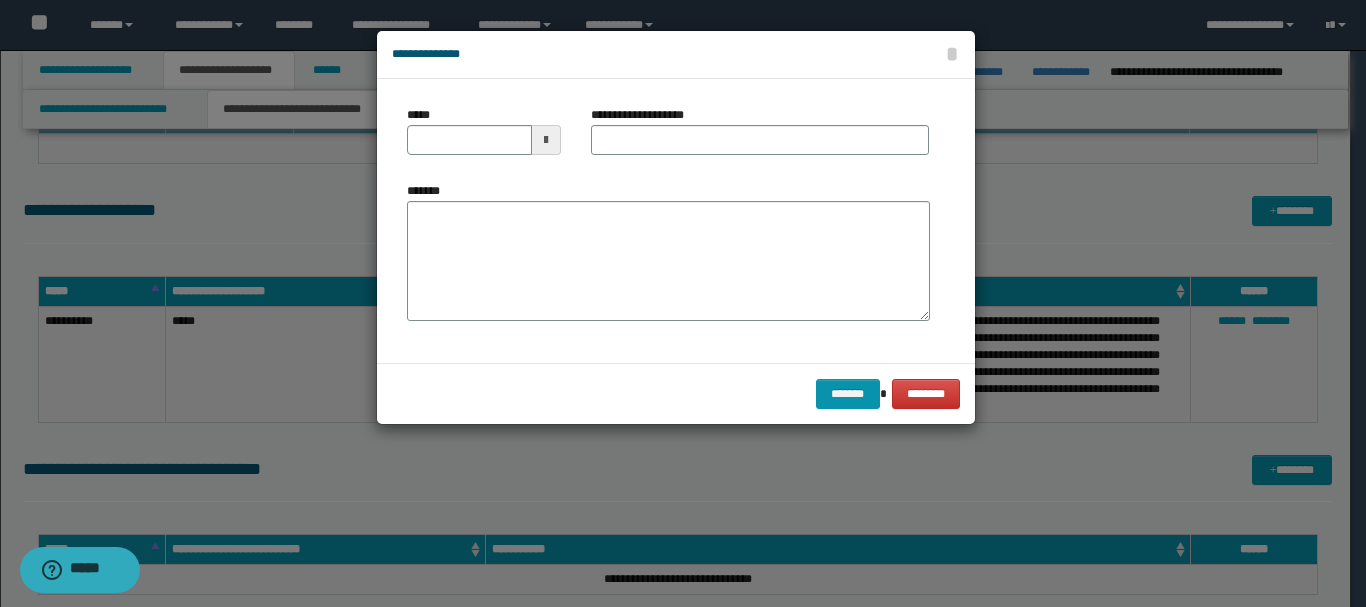 type 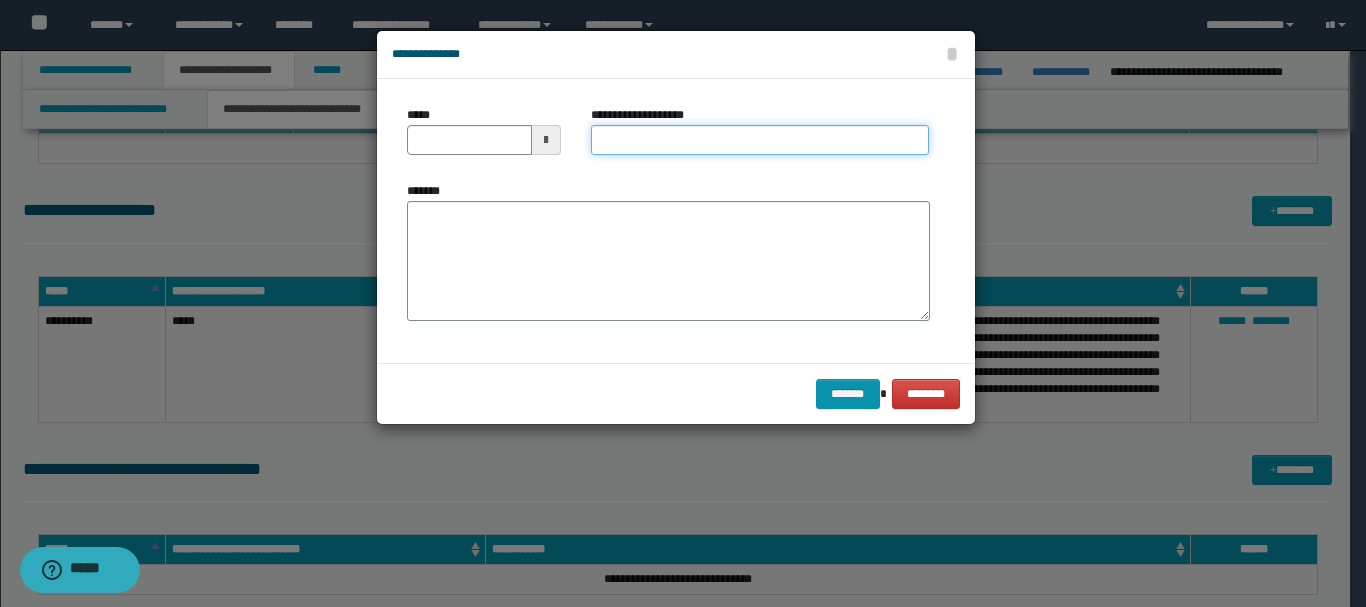 click on "**********" at bounding box center (760, 140) 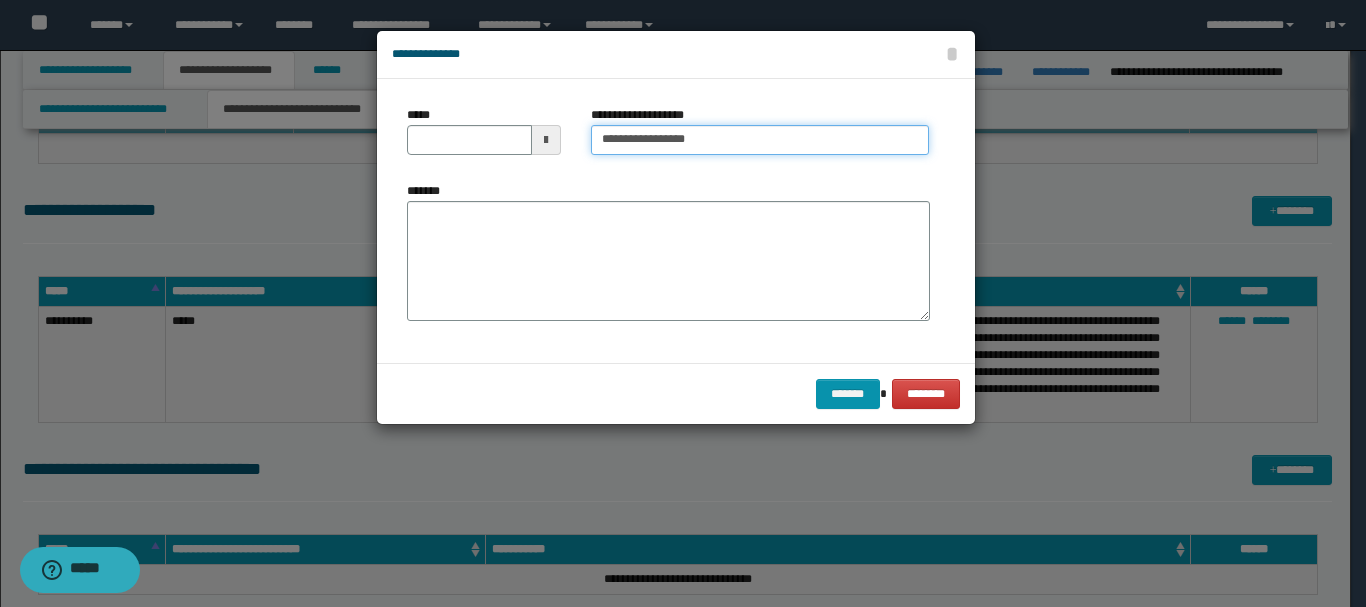 type on "**********" 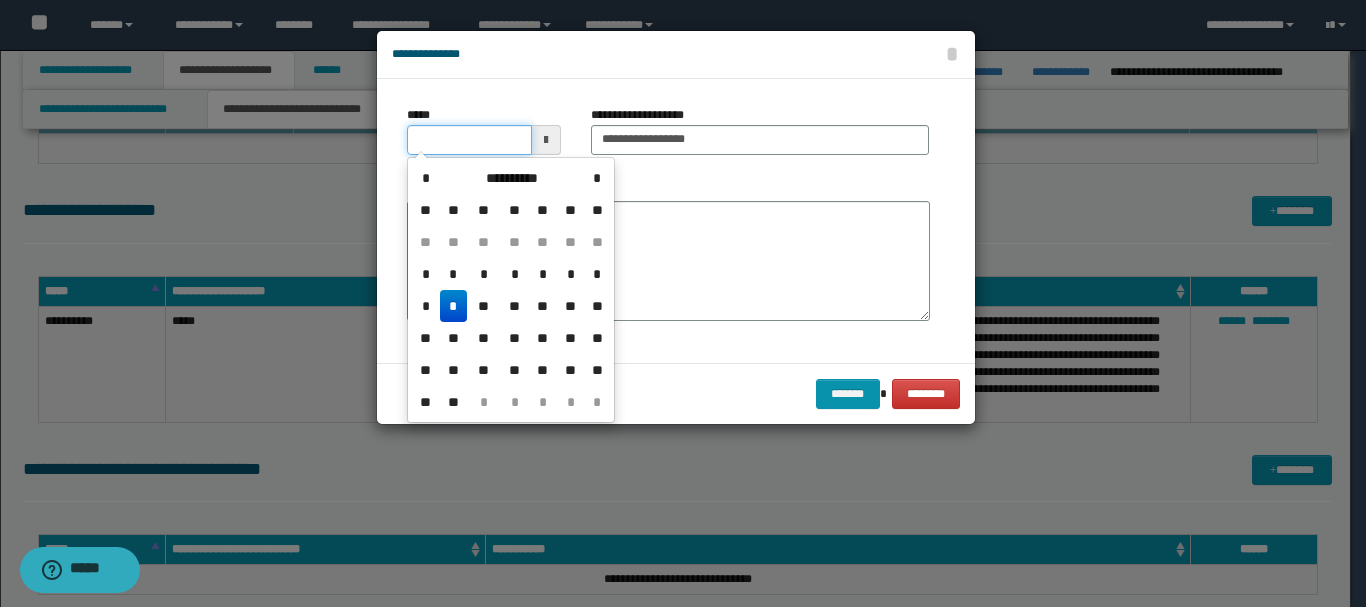 click on "*****" at bounding box center (469, 140) 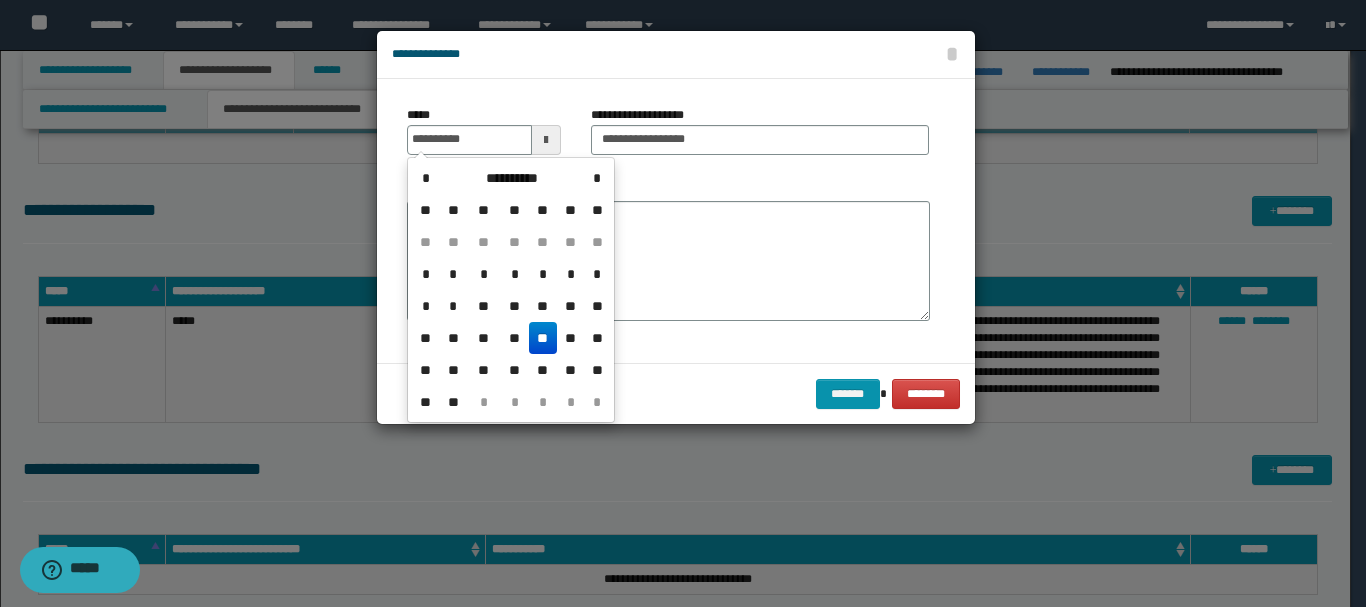 click on "**" at bounding box center (543, 338) 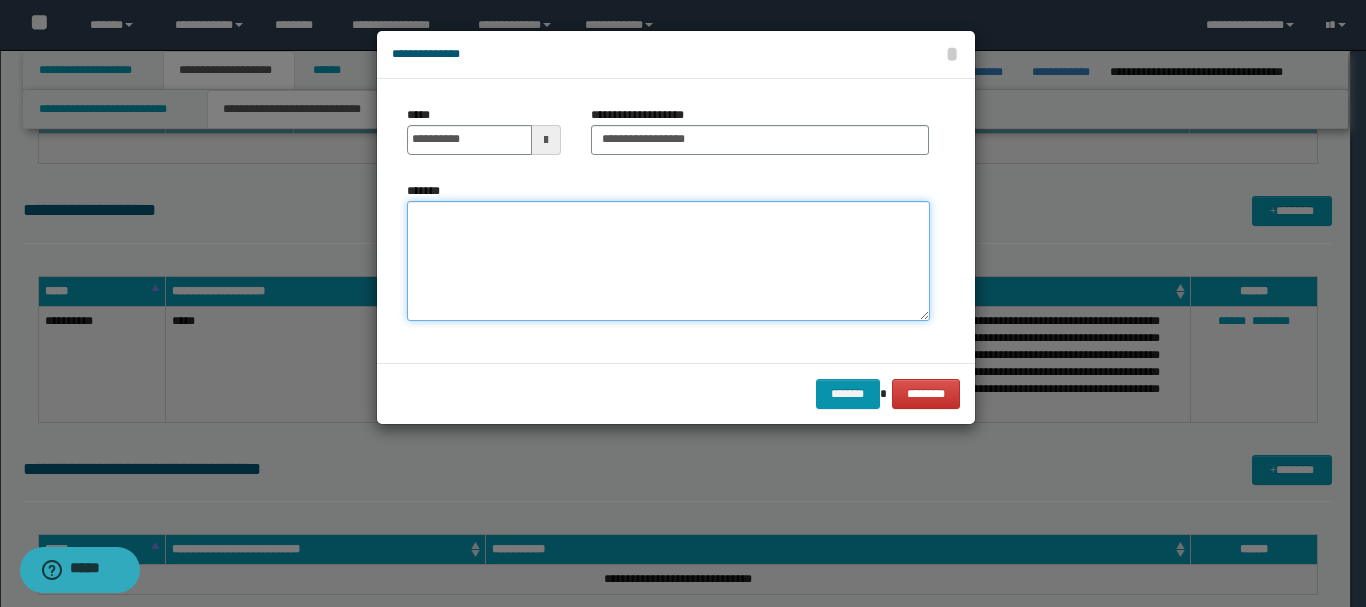click on "*******" at bounding box center (668, 261) 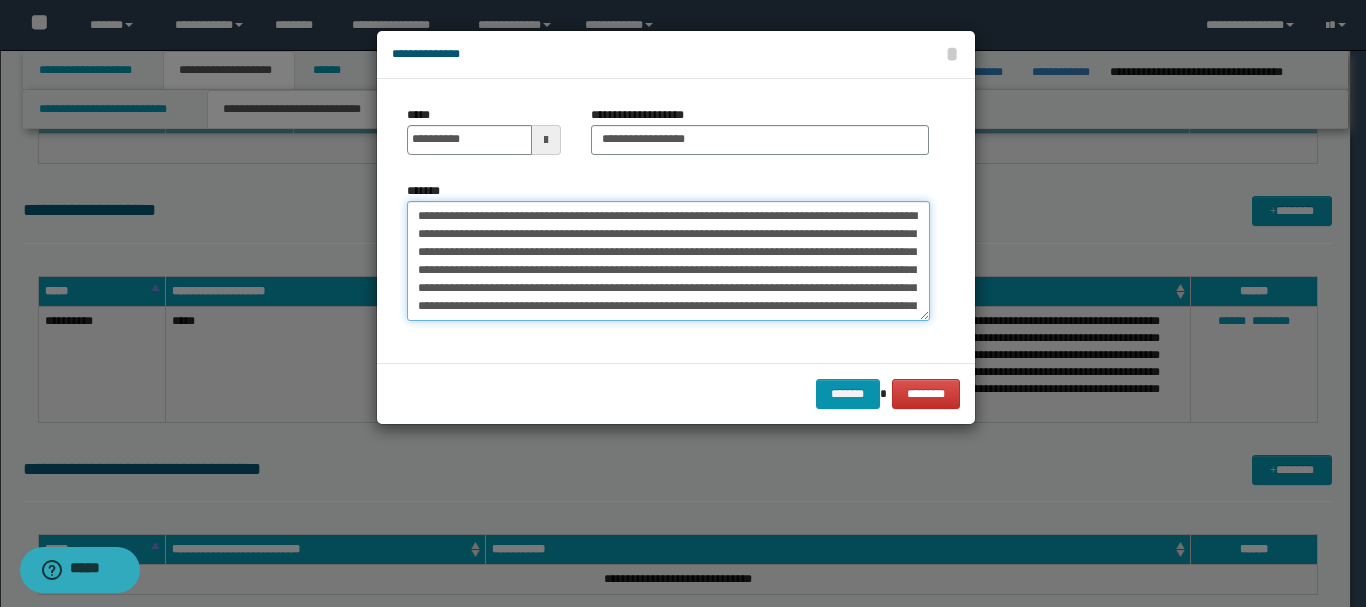 scroll, scrollTop: 100, scrollLeft: 0, axis: vertical 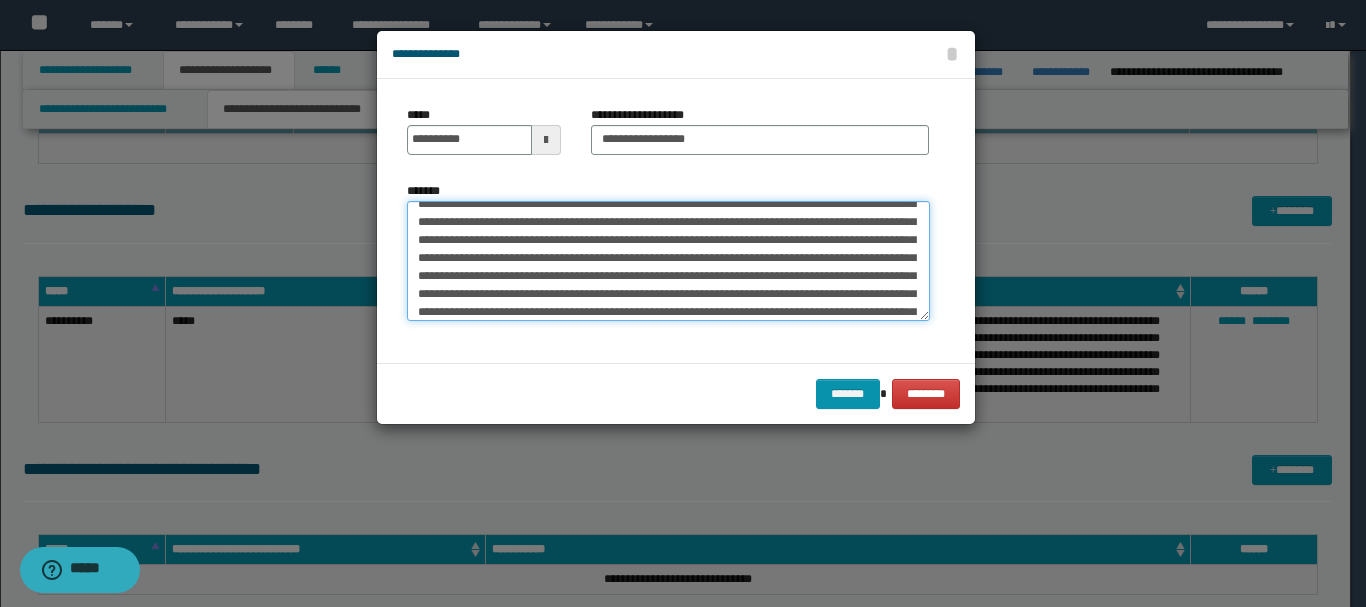 drag, startPoint x: 749, startPoint y: 291, endPoint x: 787, endPoint y: 333, distance: 56.63921 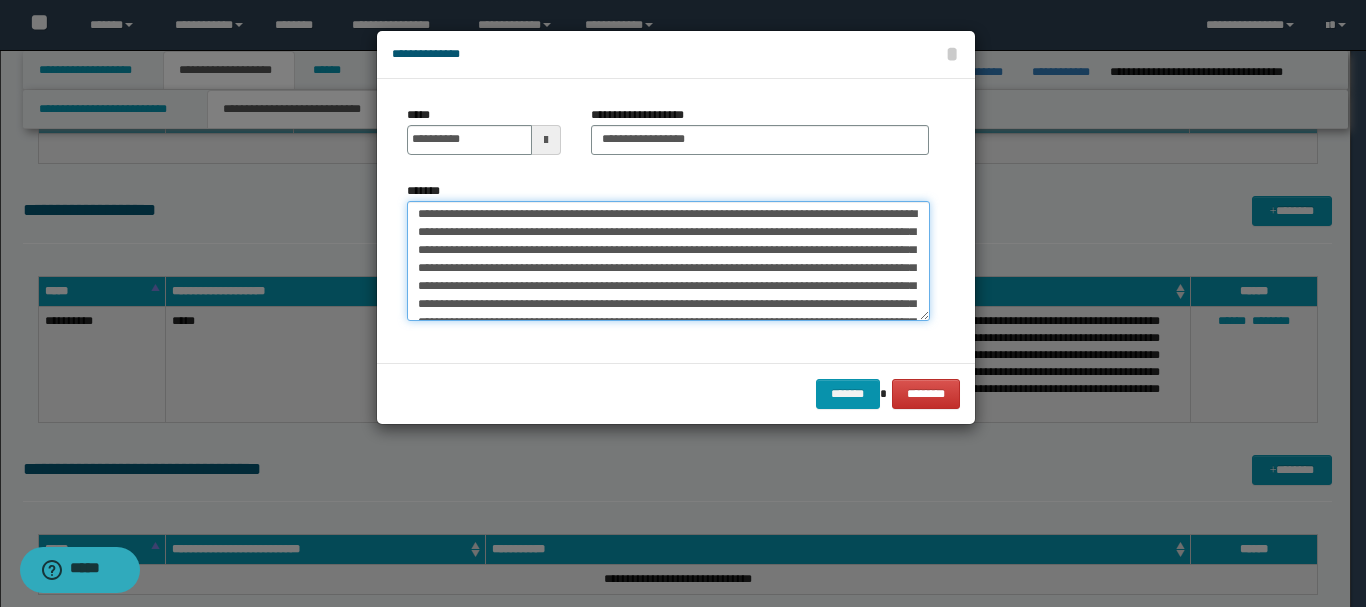 scroll, scrollTop: 0, scrollLeft: 0, axis: both 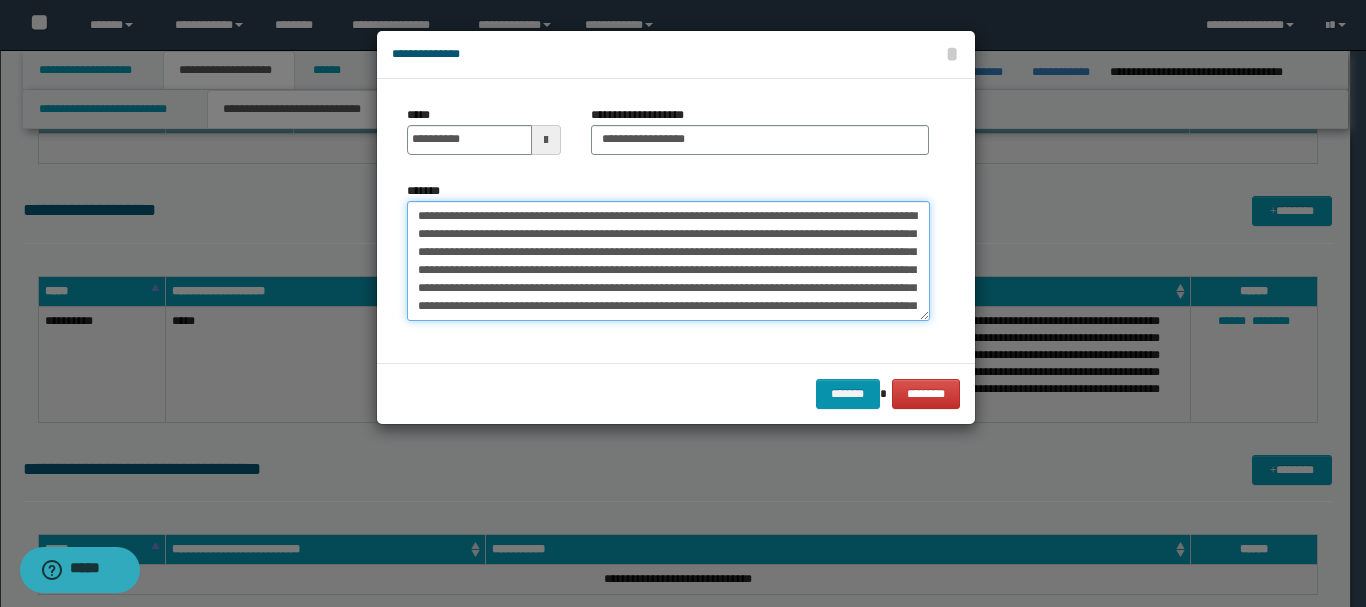 drag, startPoint x: 456, startPoint y: 215, endPoint x: 407, endPoint y: 215, distance: 49 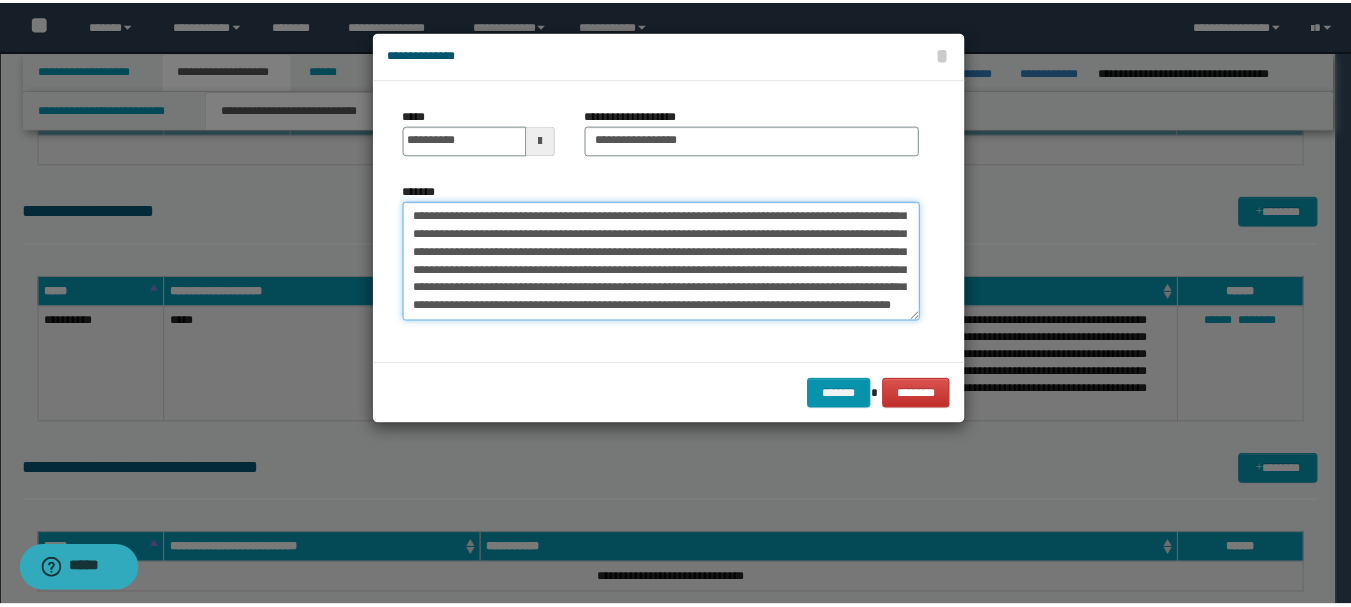 scroll, scrollTop: 702, scrollLeft: 0, axis: vertical 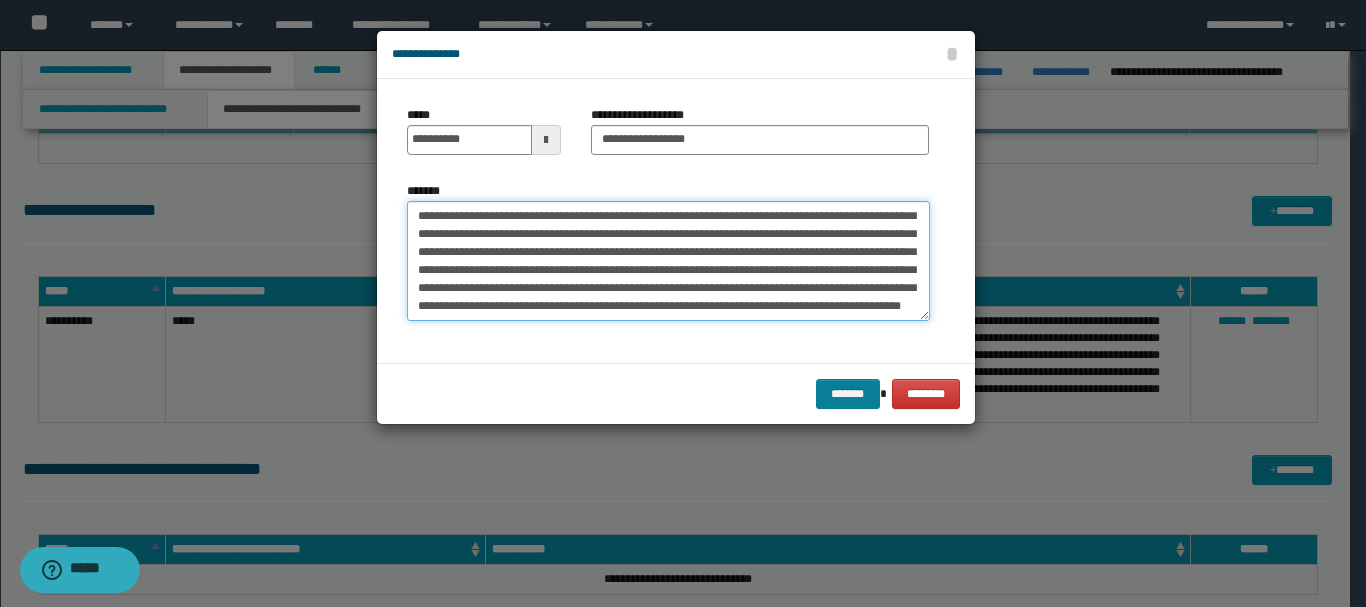 type on "**********" 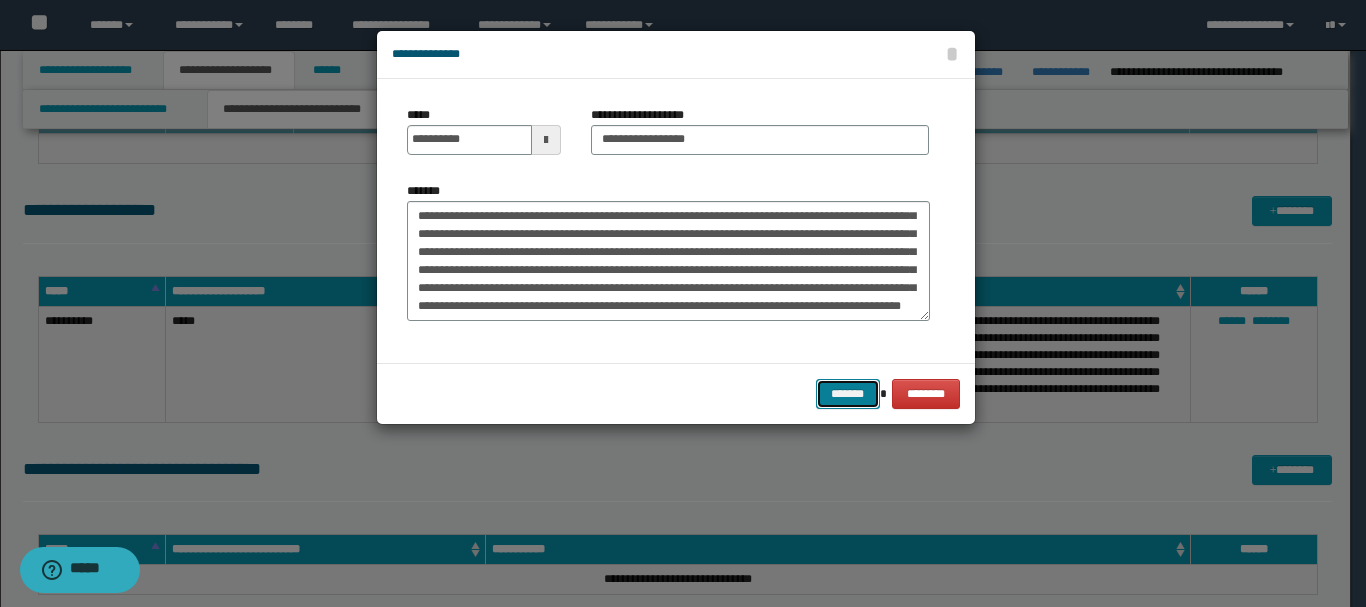 click on "*******" at bounding box center [848, 394] 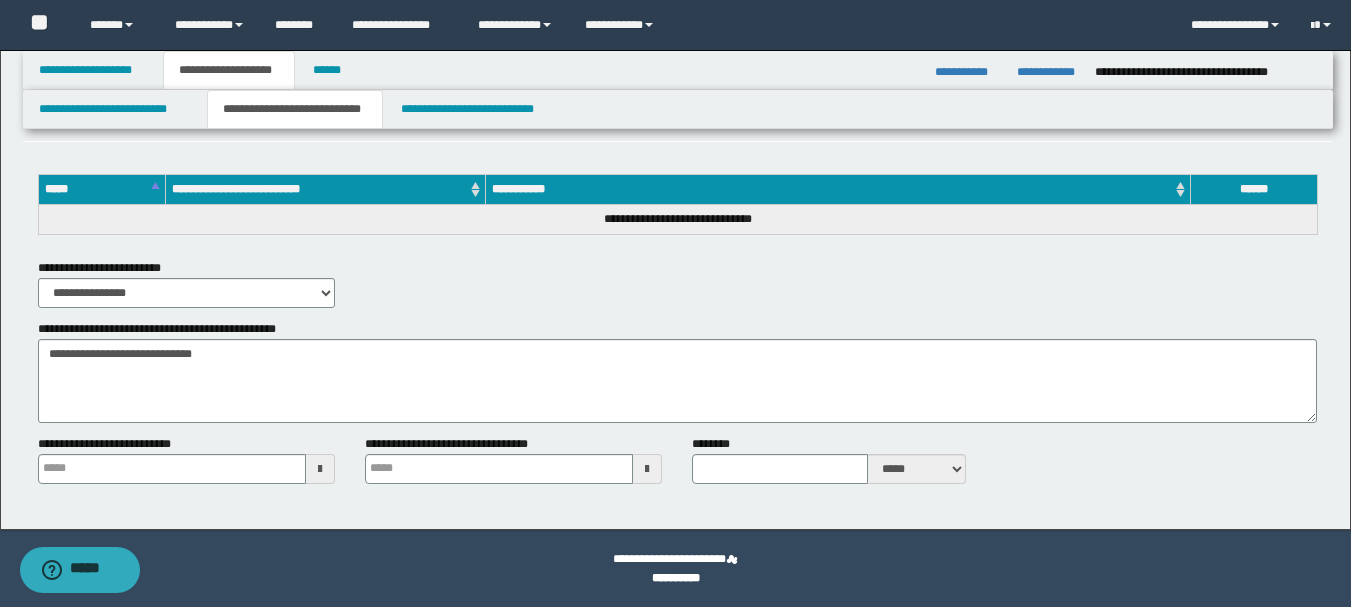 type 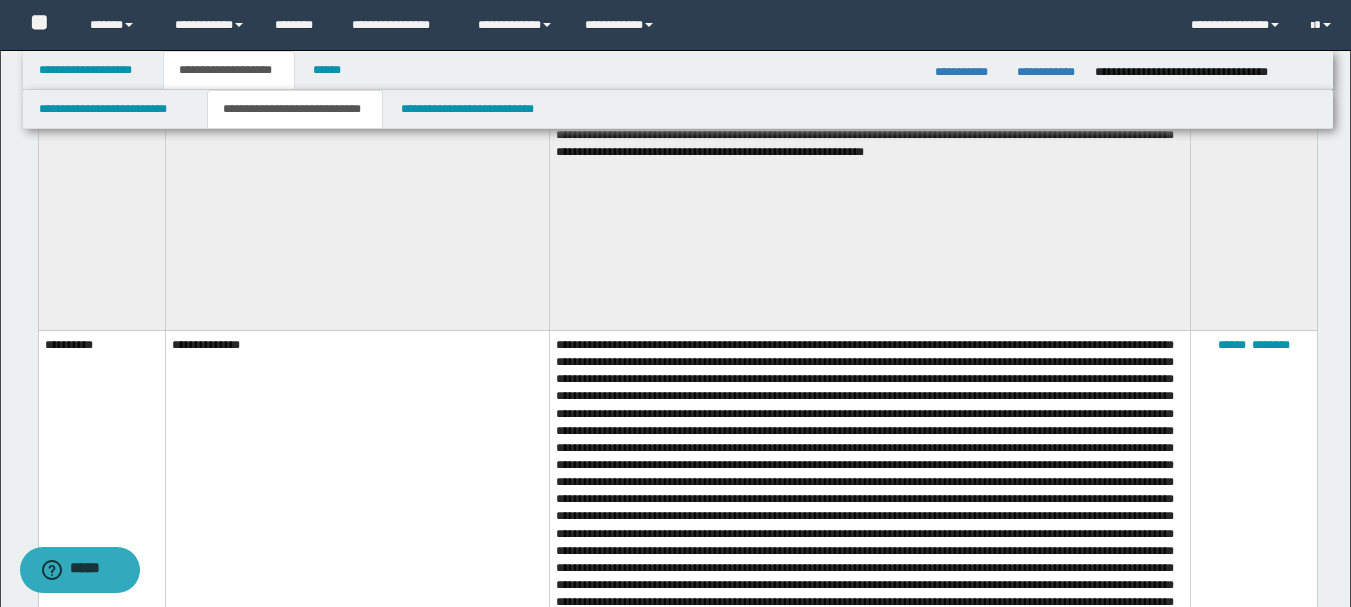 scroll, scrollTop: 600, scrollLeft: 0, axis: vertical 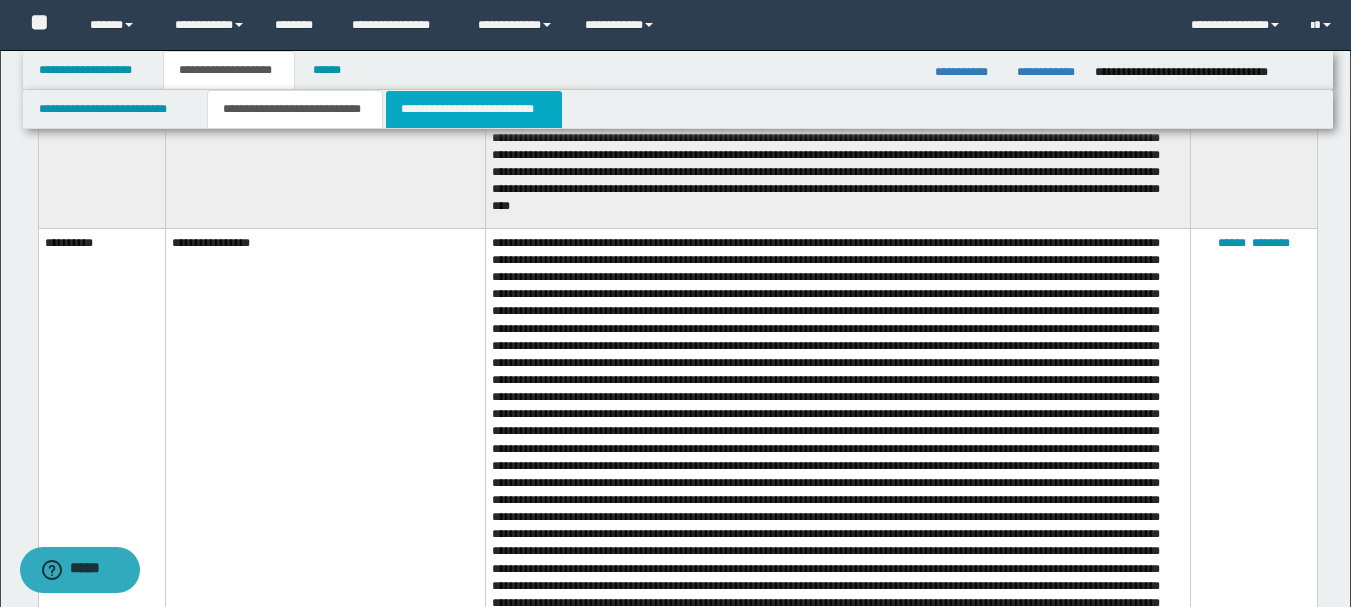 click on "**********" at bounding box center (474, 109) 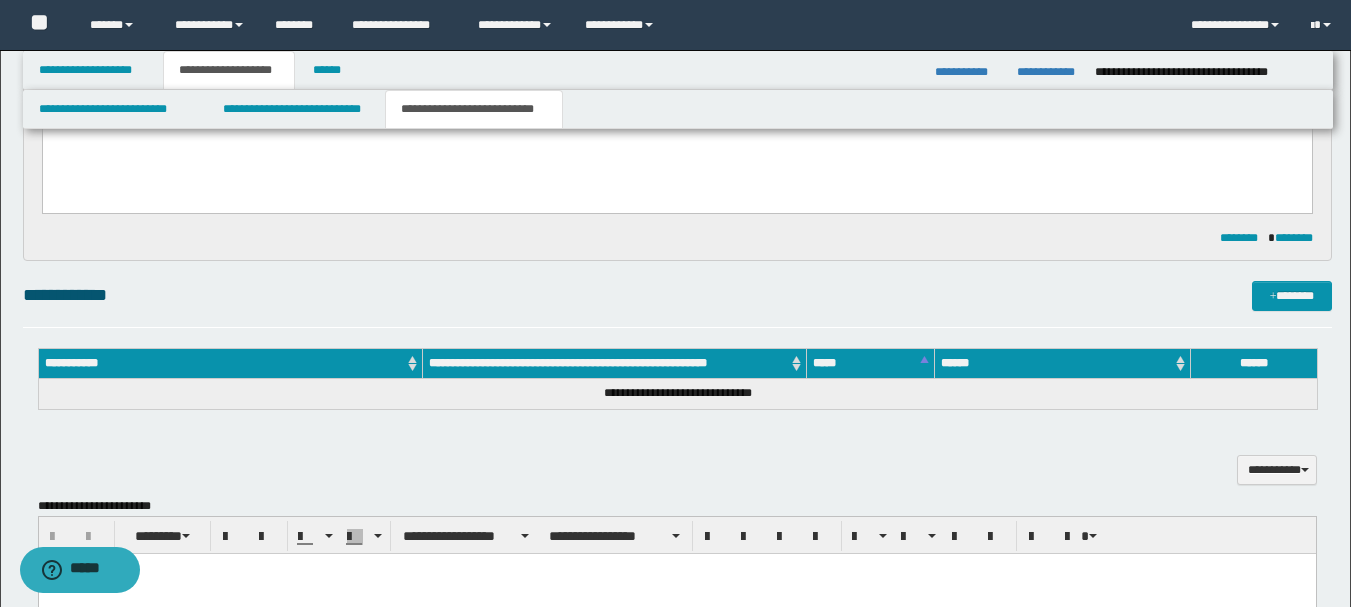 scroll, scrollTop: 260, scrollLeft: 0, axis: vertical 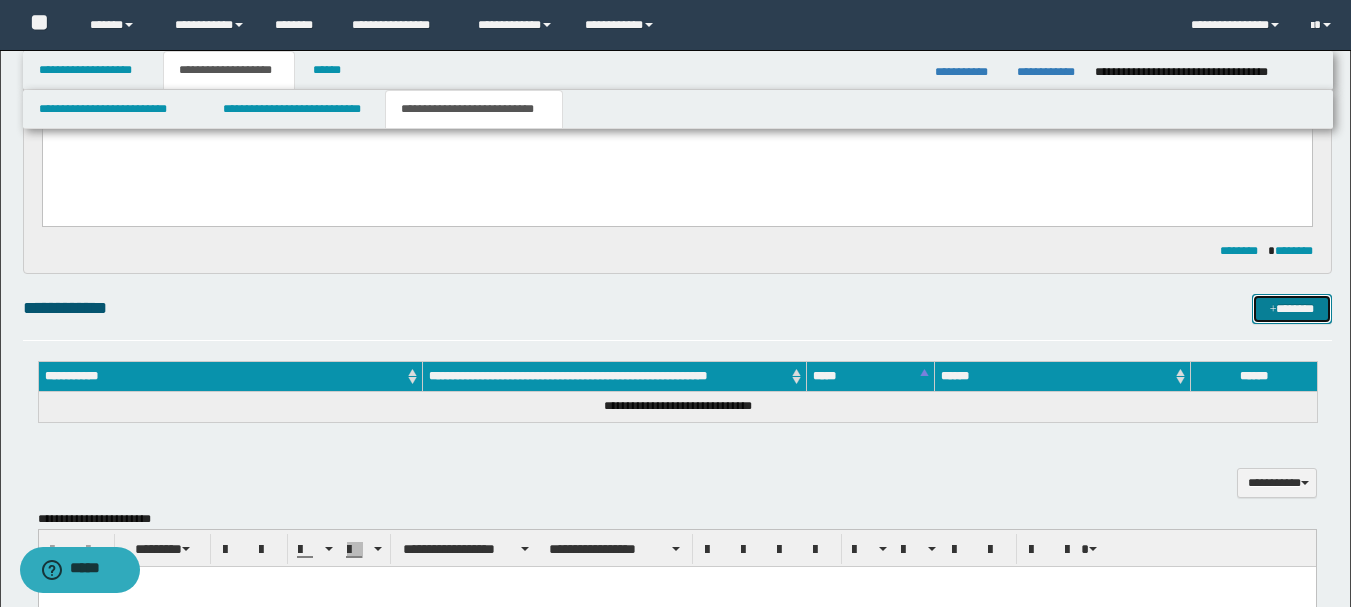 click on "*******" at bounding box center [1292, 309] 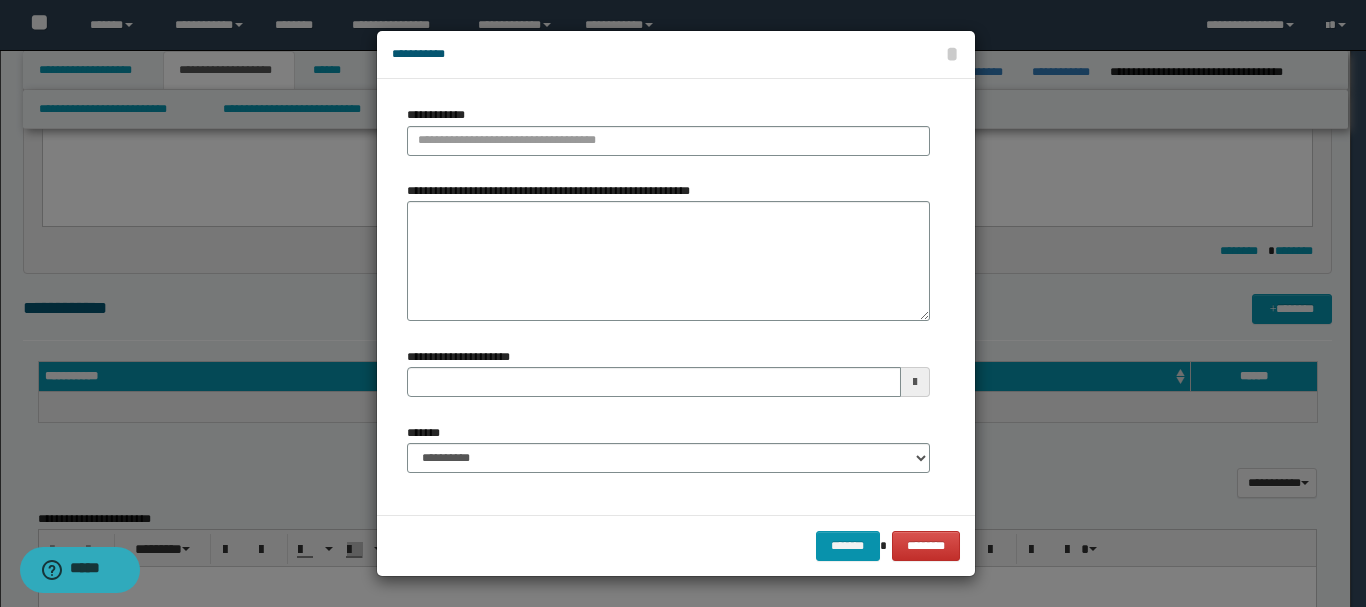 type 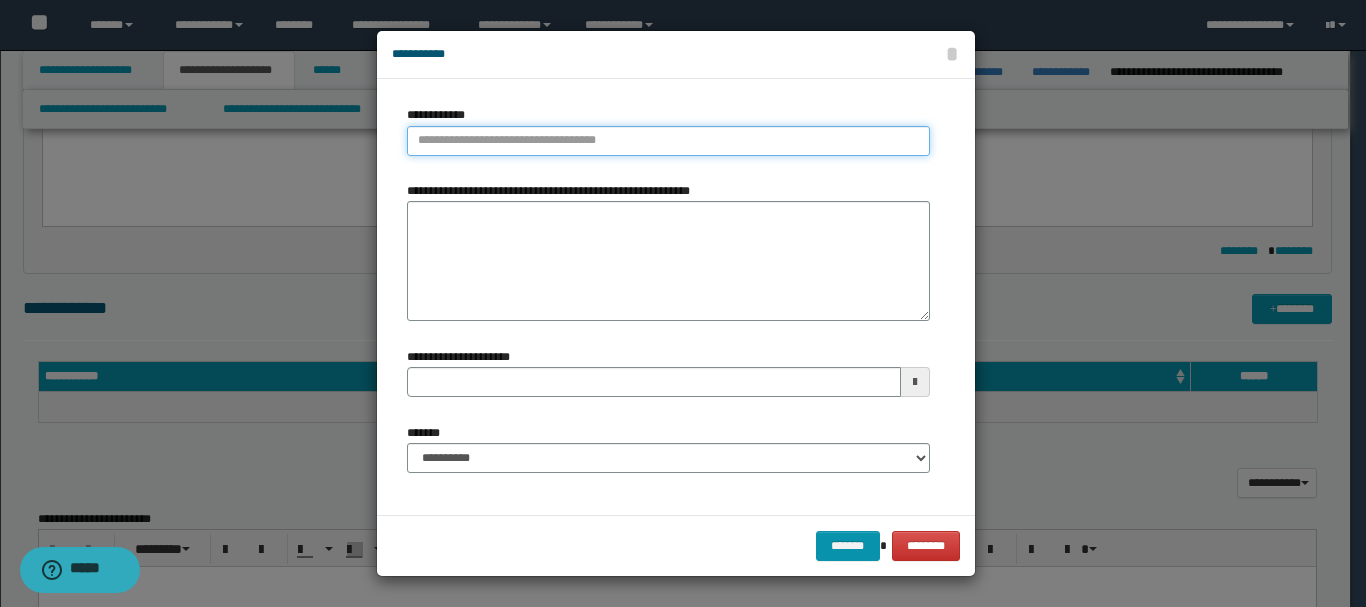 click on "**********" at bounding box center [668, 141] 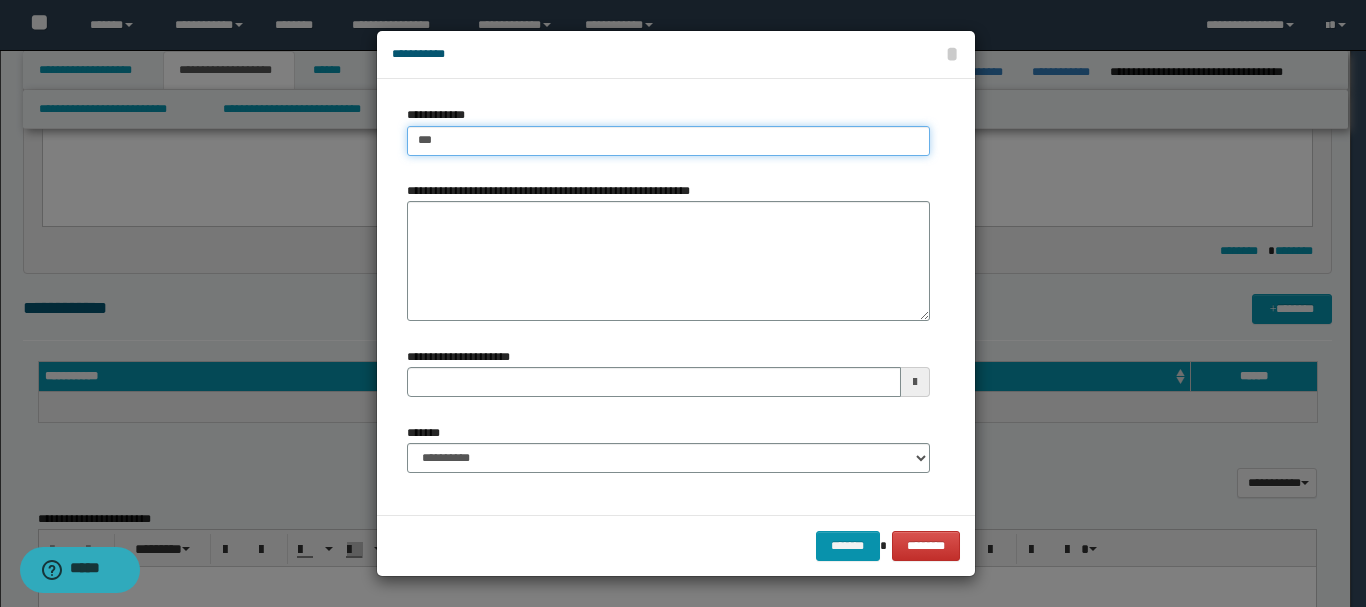 type on "****" 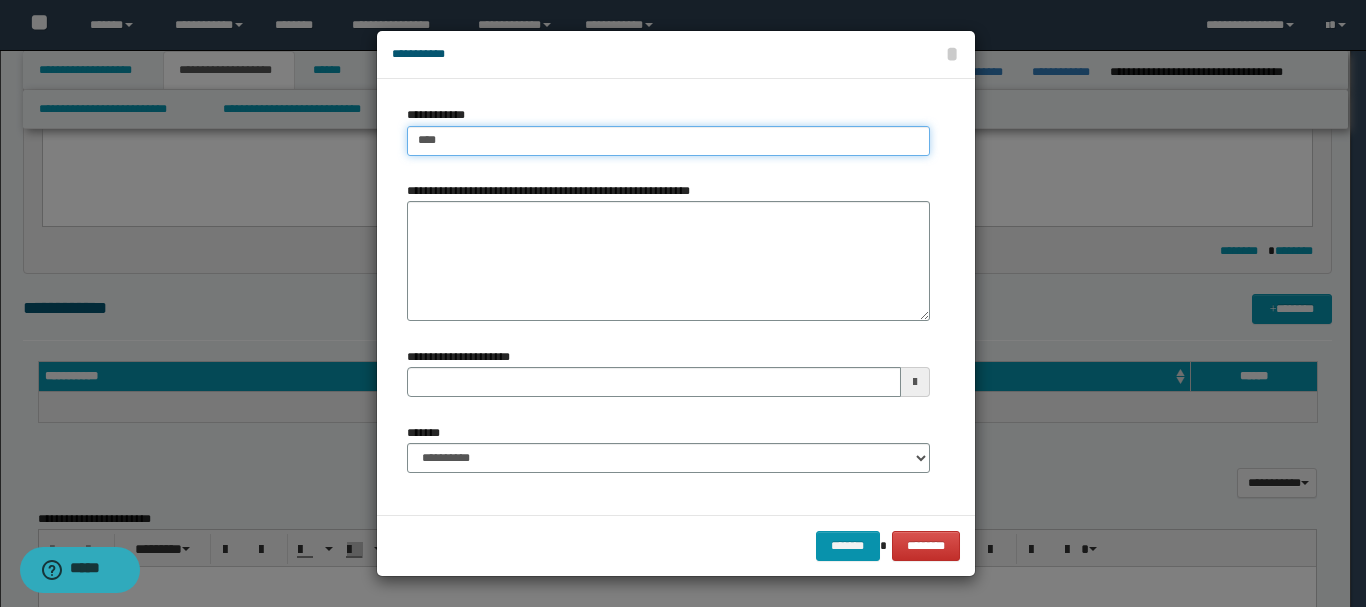 type on "****" 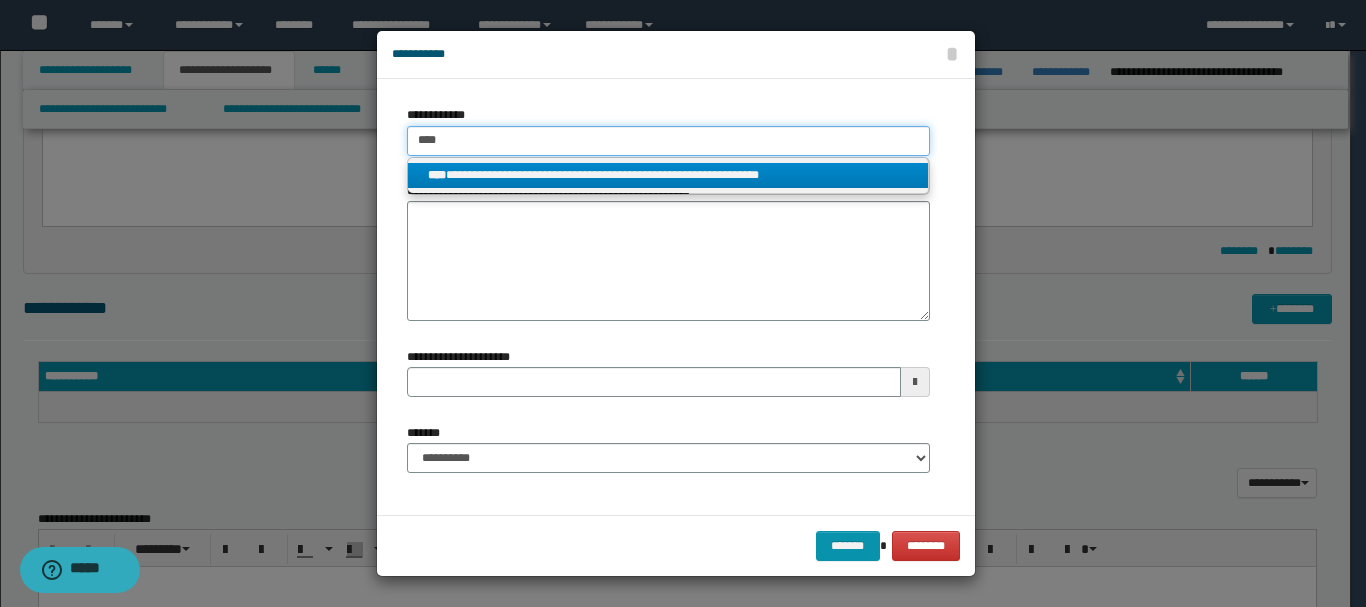 type on "****" 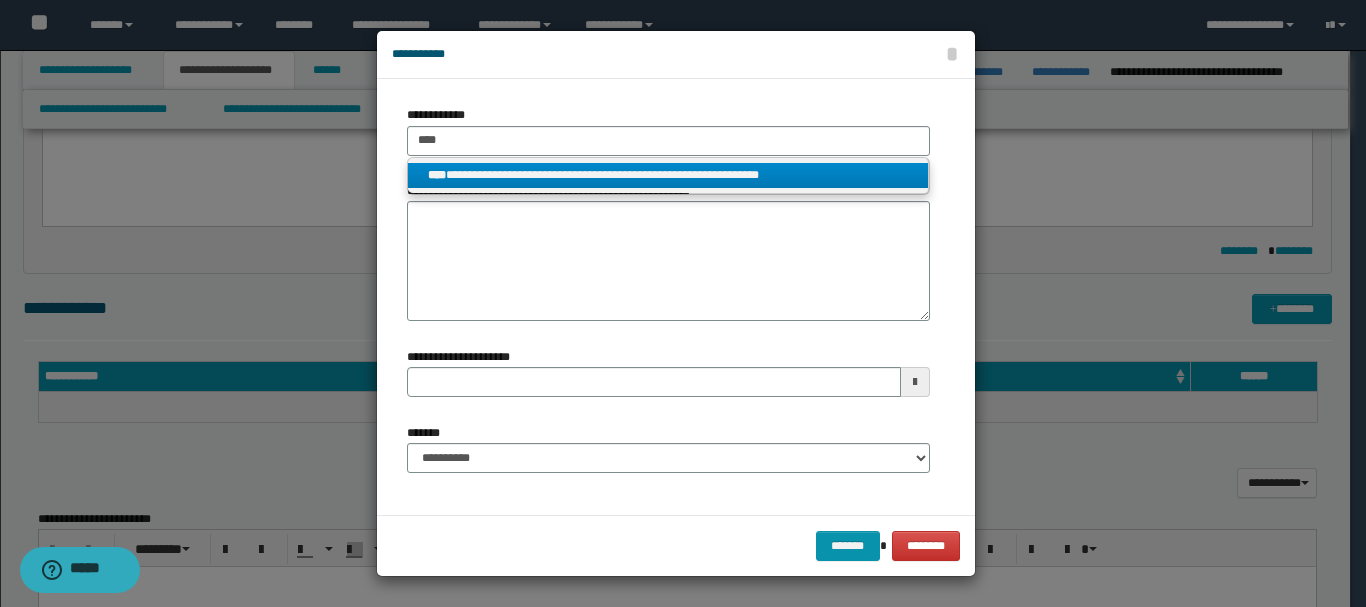 click on "**********" at bounding box center [668, 175] 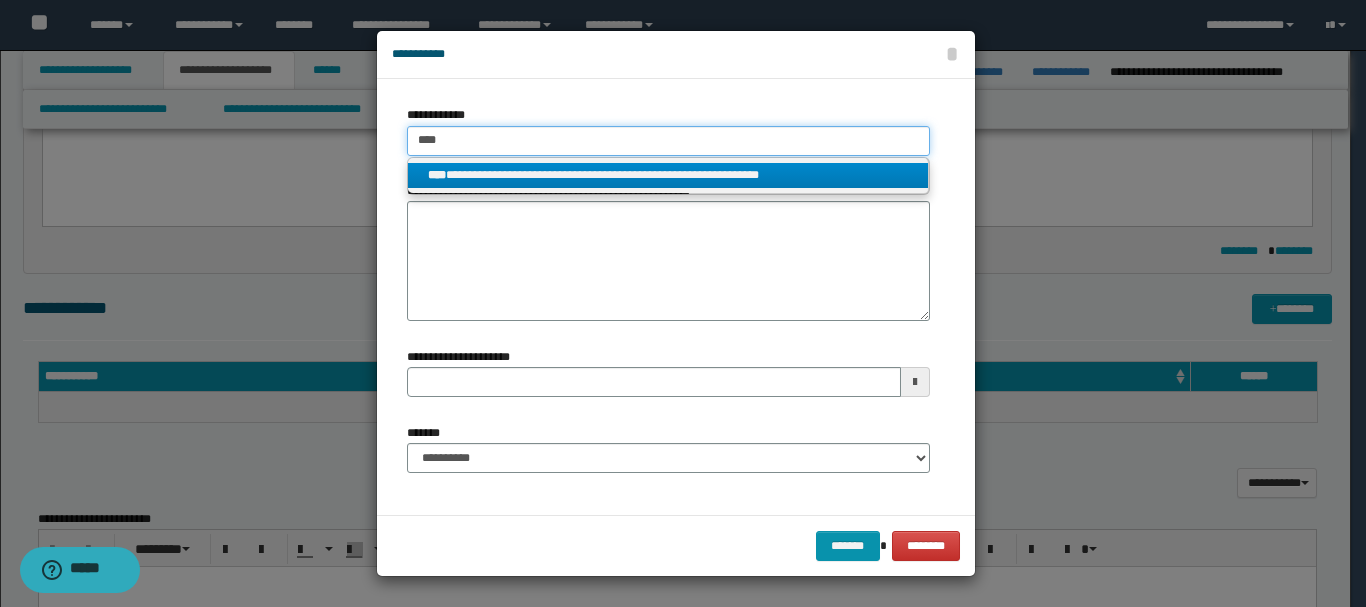 type 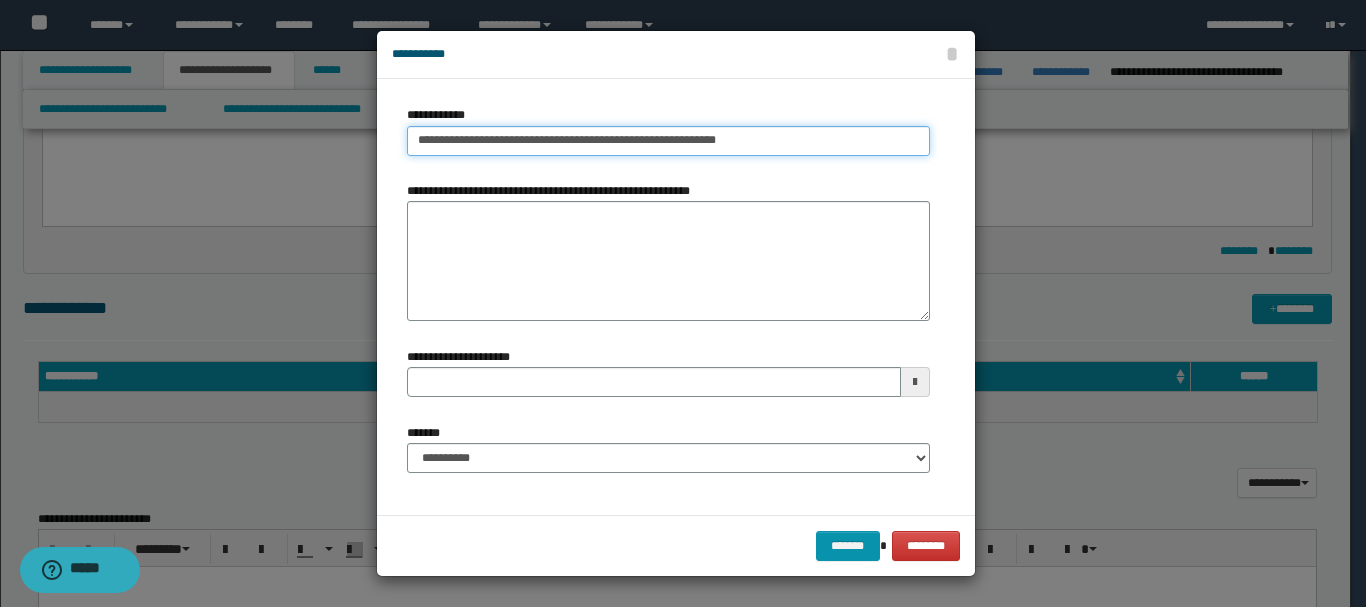 drag, startPoint x: 762, startPoint y: 143, endPoint x: 411, endPoint y: 146, distance: 351.01282 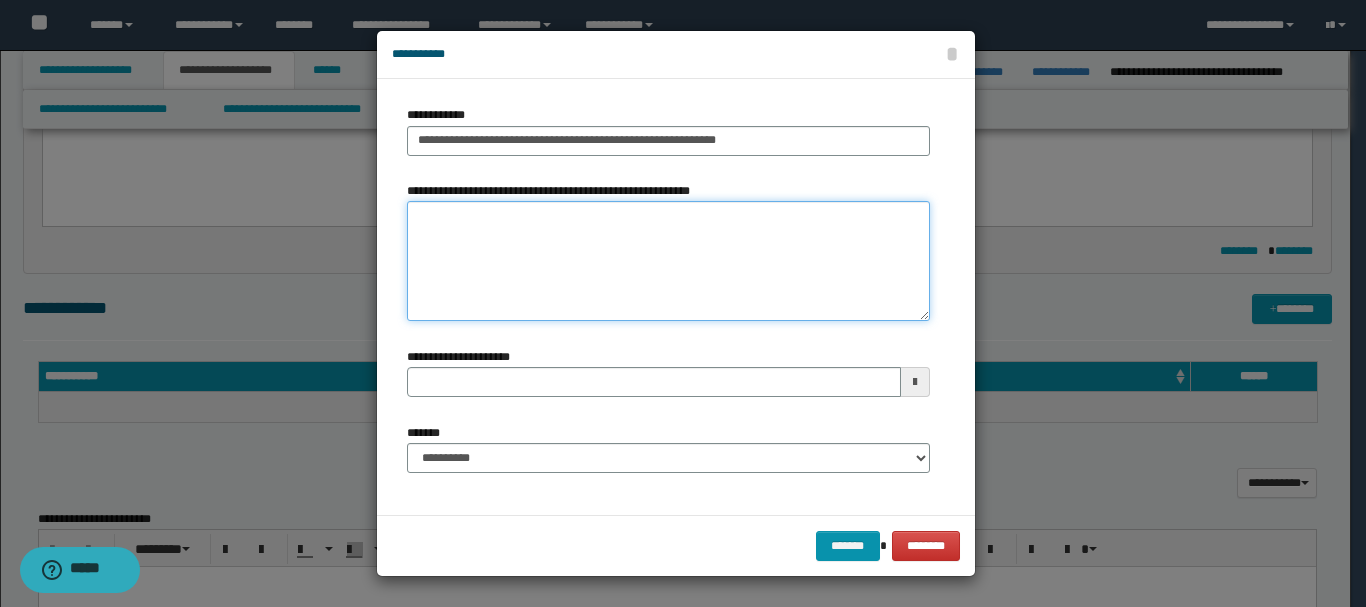 click on "**********" at bounding box center (668, 261) 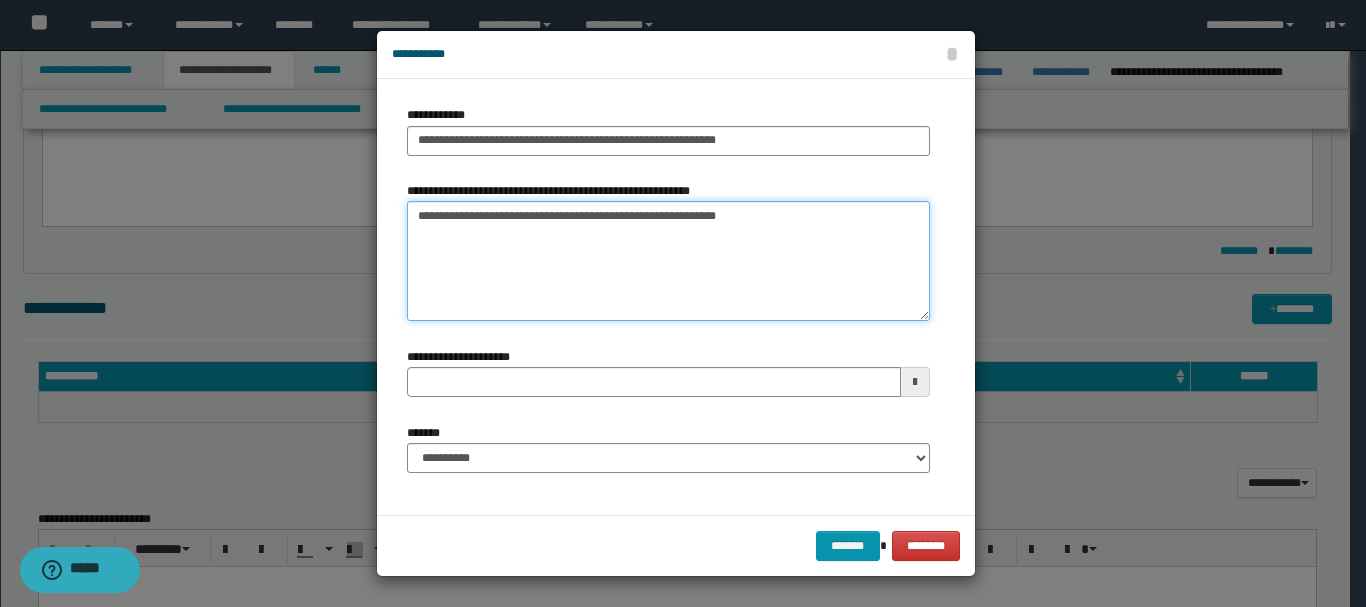 click on "**********" at bounding box center [668, 261] 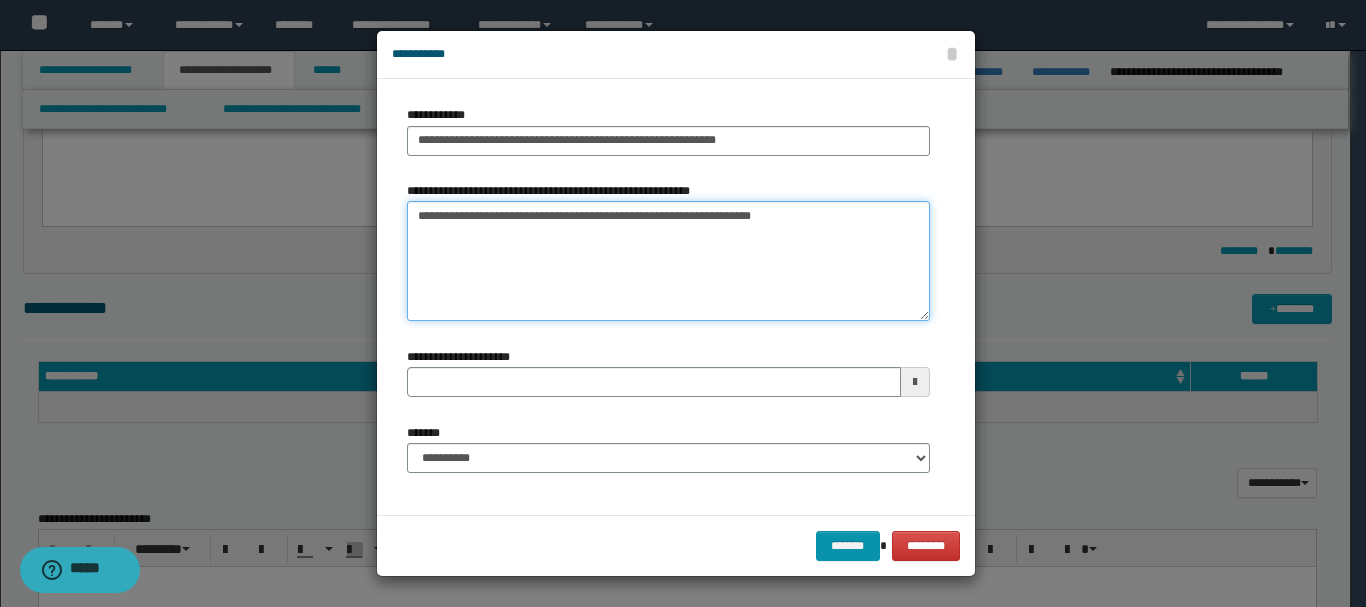 type on "**********" 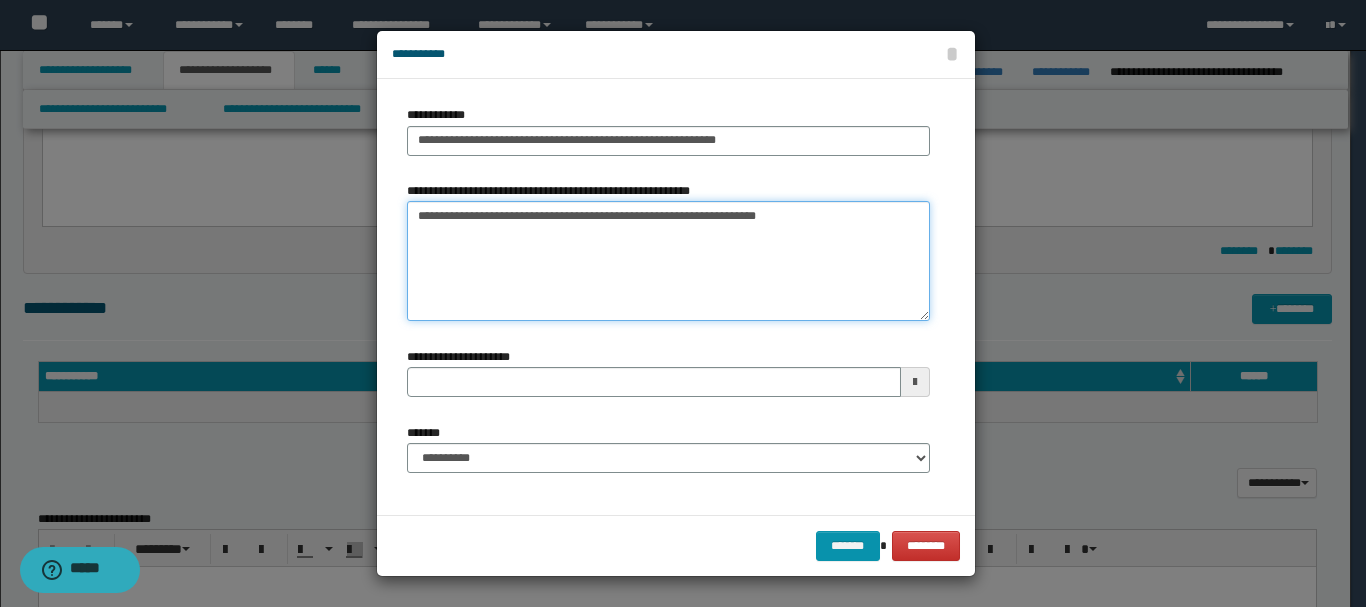 type 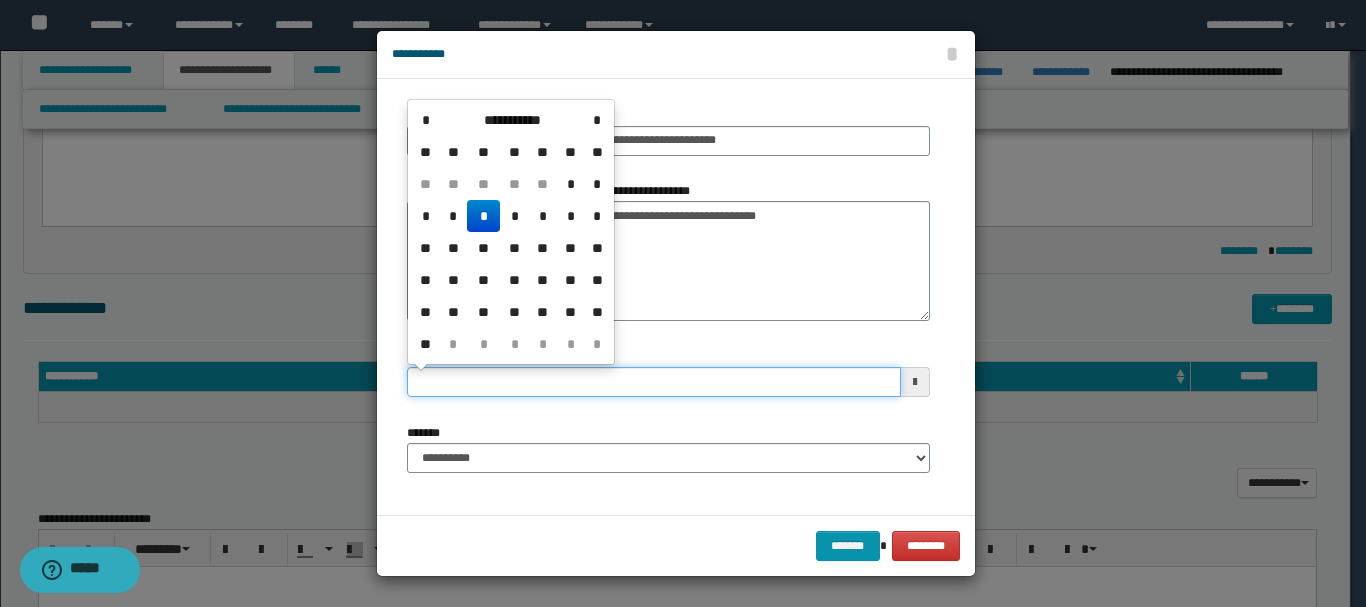 click on "**********" at bounding box center (654, 382) 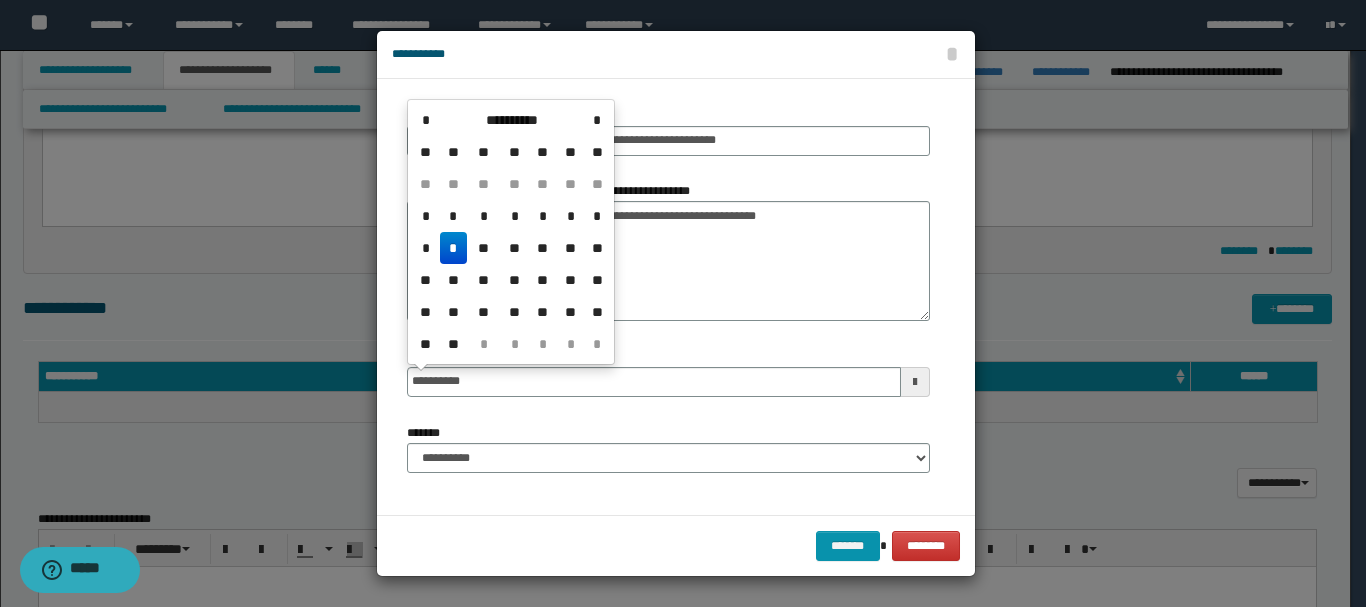 click on "*" at bounding box center (454, 248) 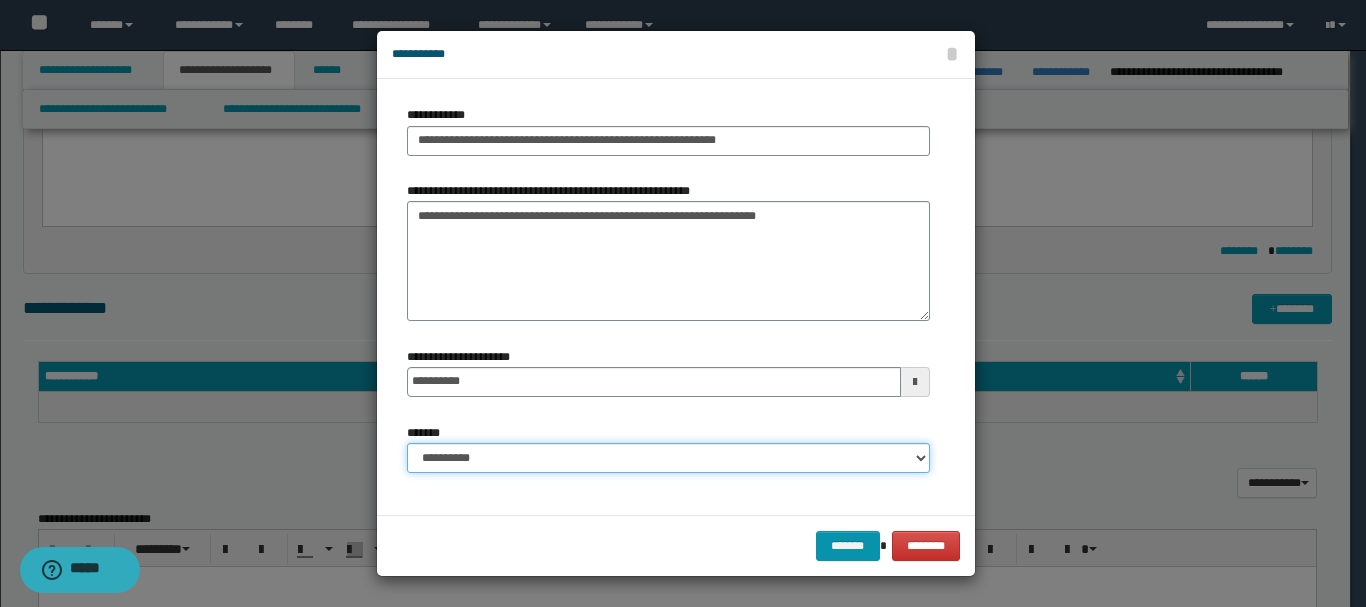 click on "**********" at bounding box center (668, 458) 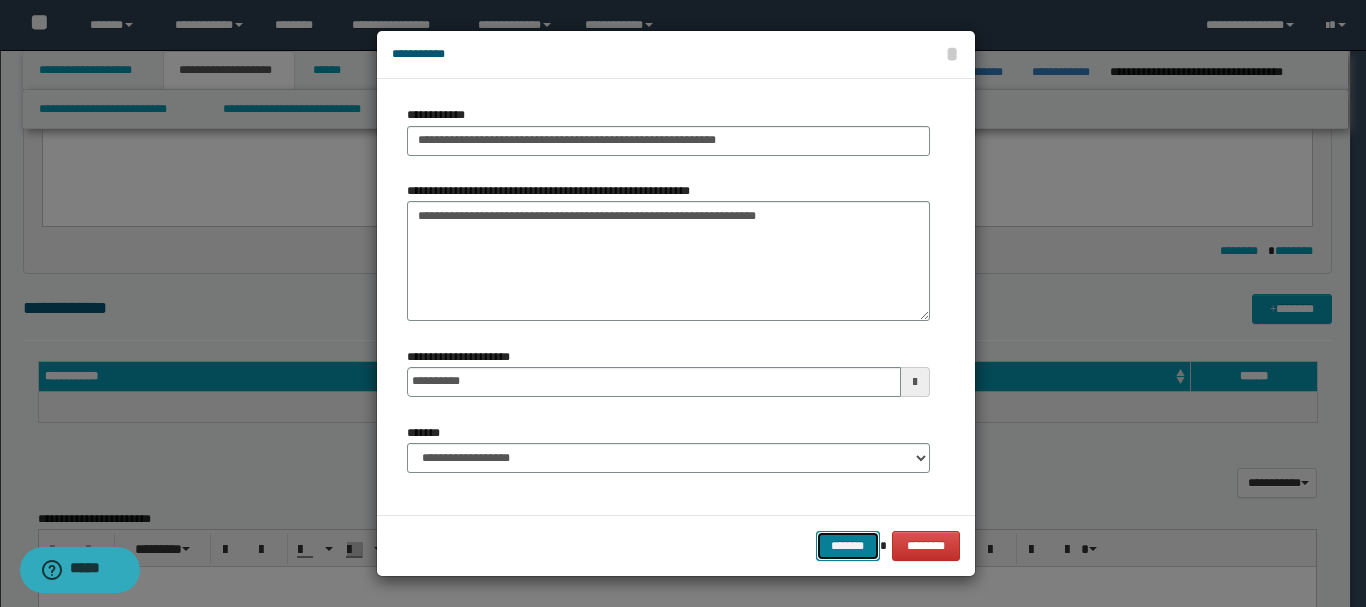 click on "*******" at bounding box center [848, 546] 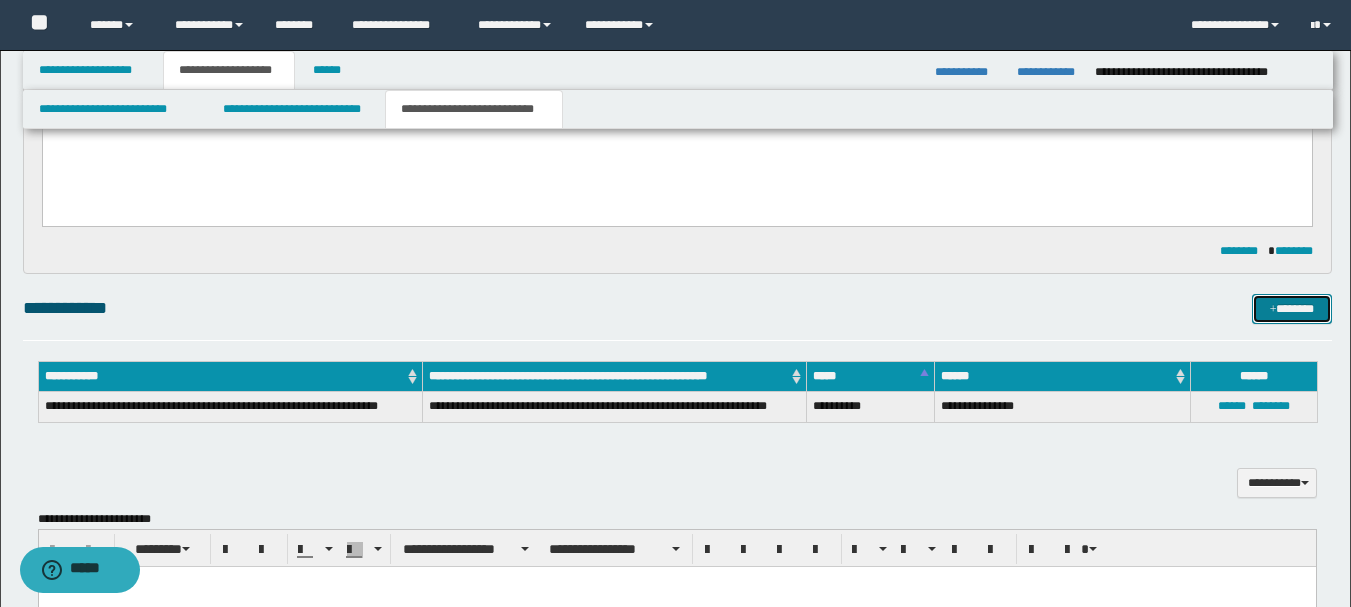 type 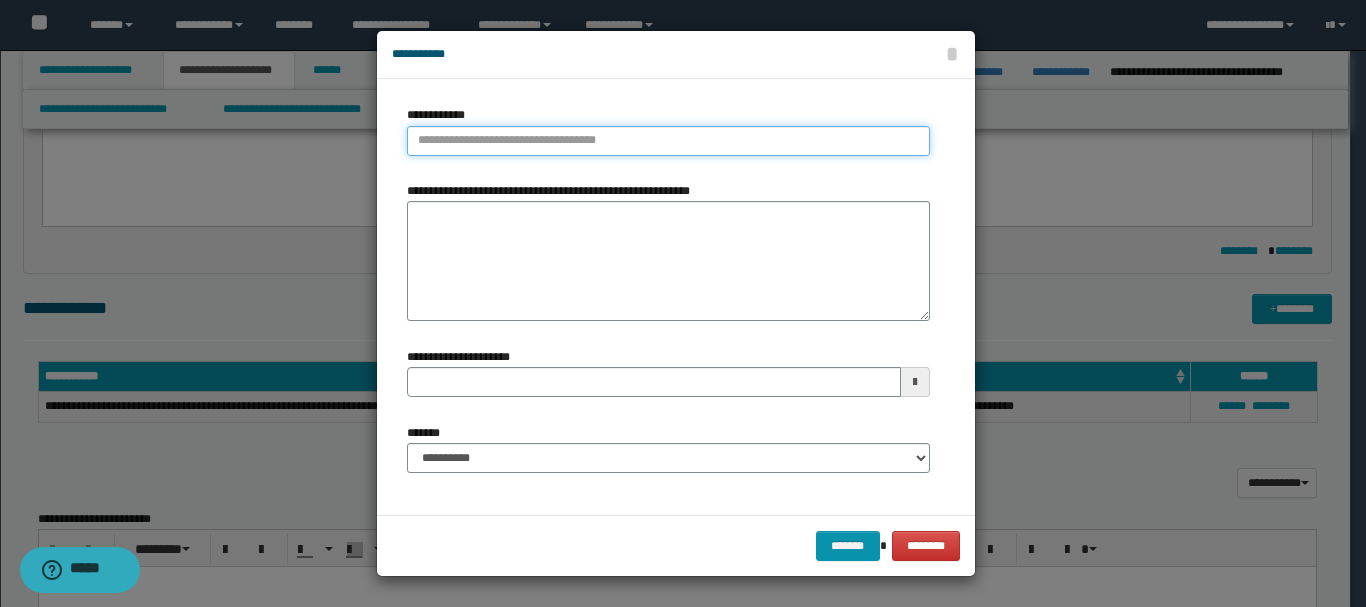 type on "**********" 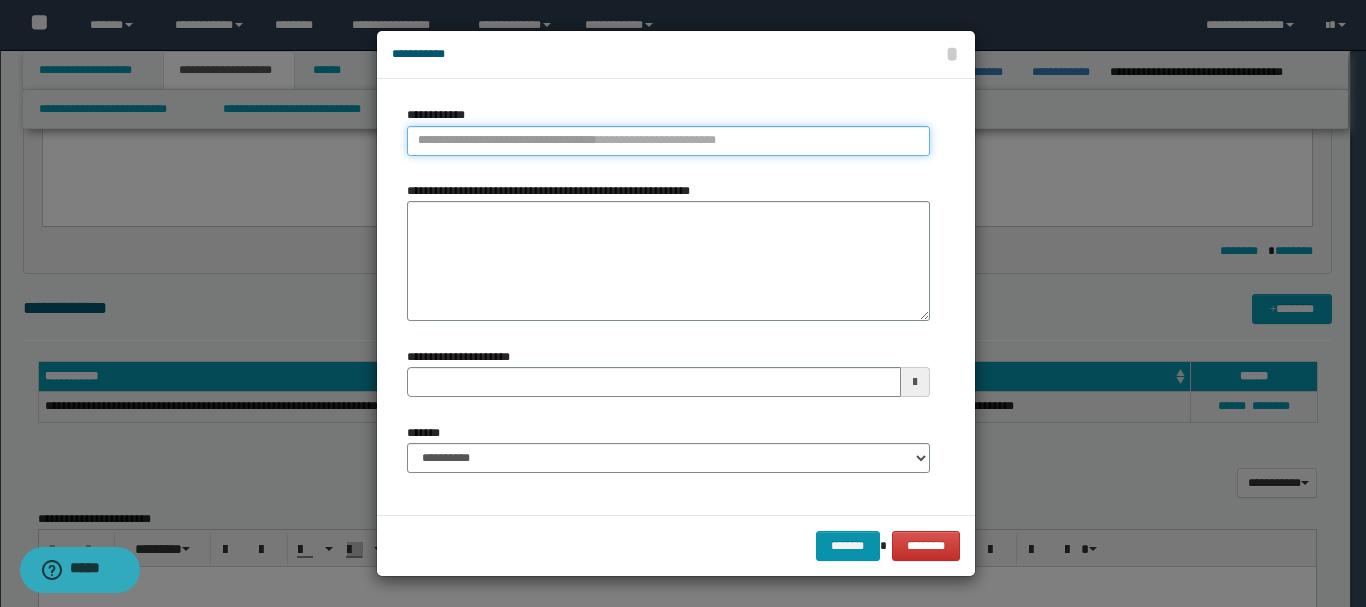 click on "**********" at bounding box center [668, 141] 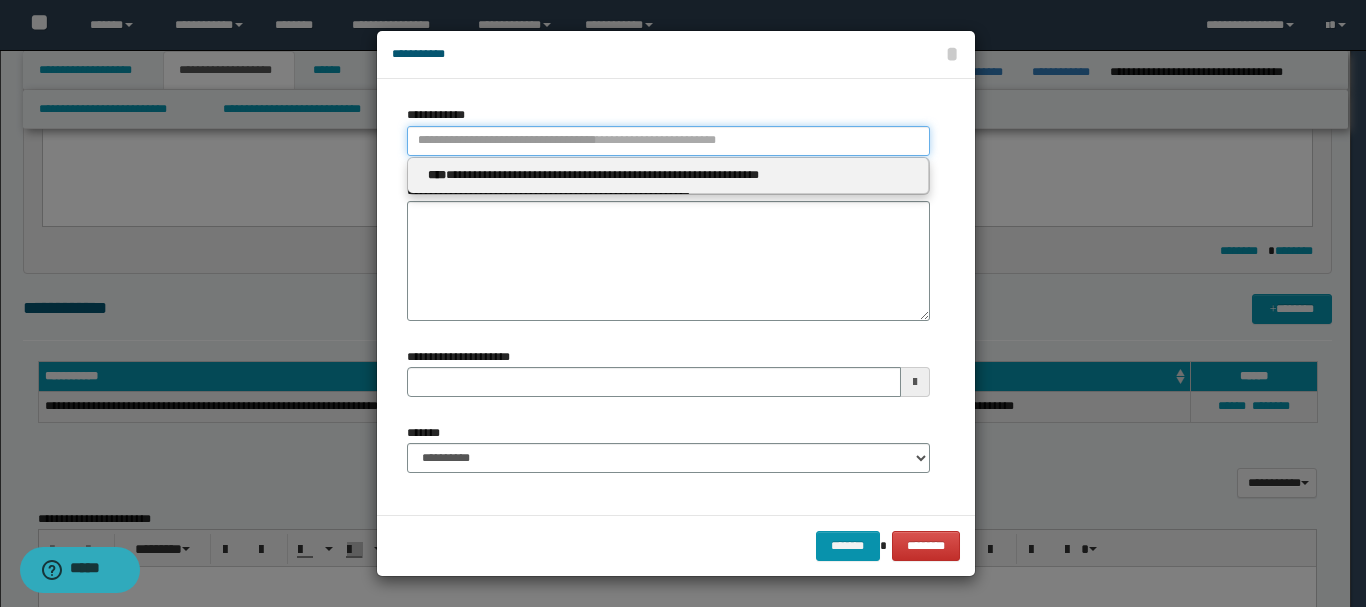 type 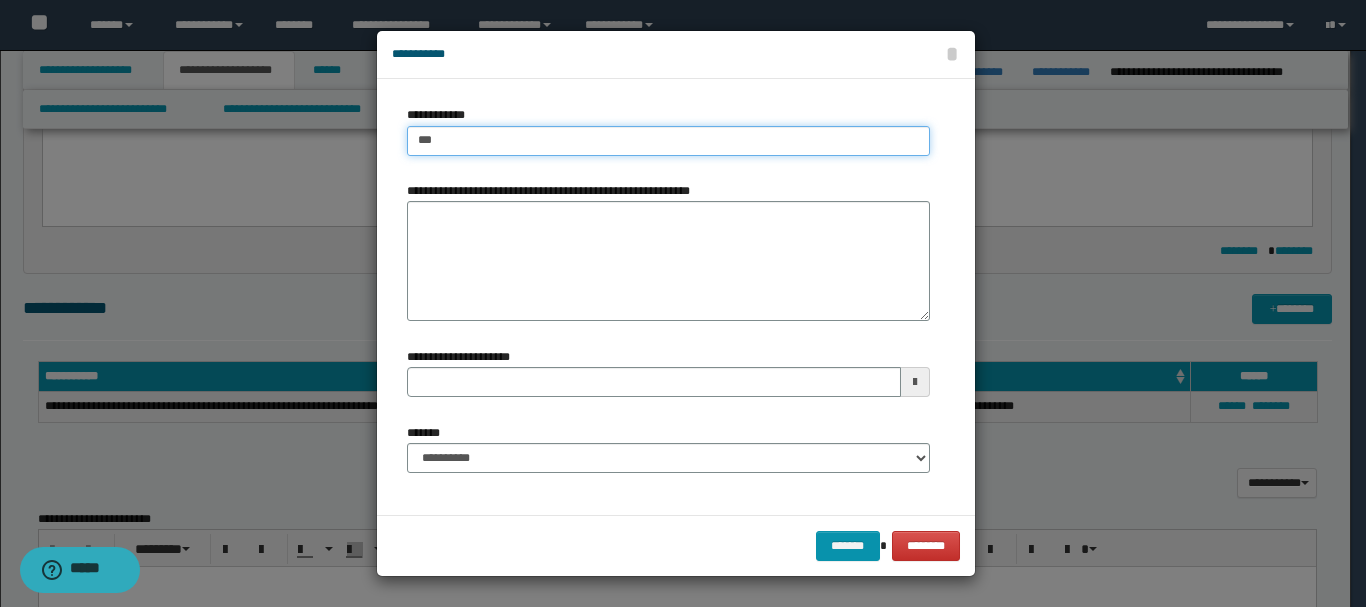 type on "****" 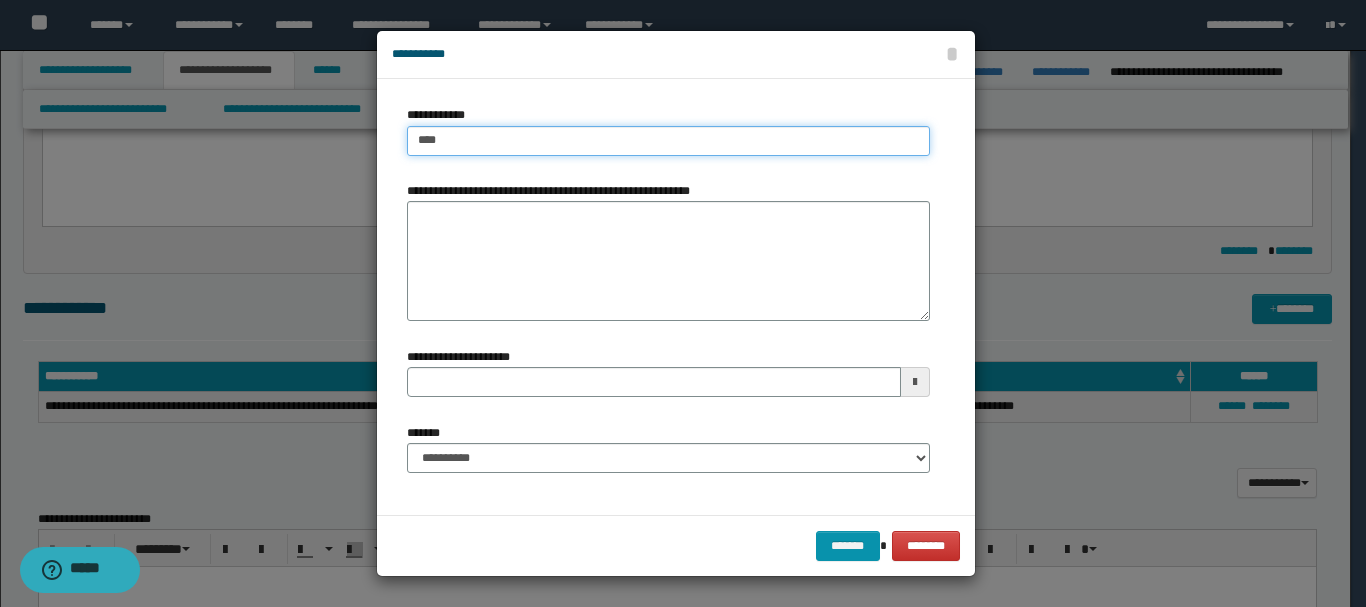 type on "****" 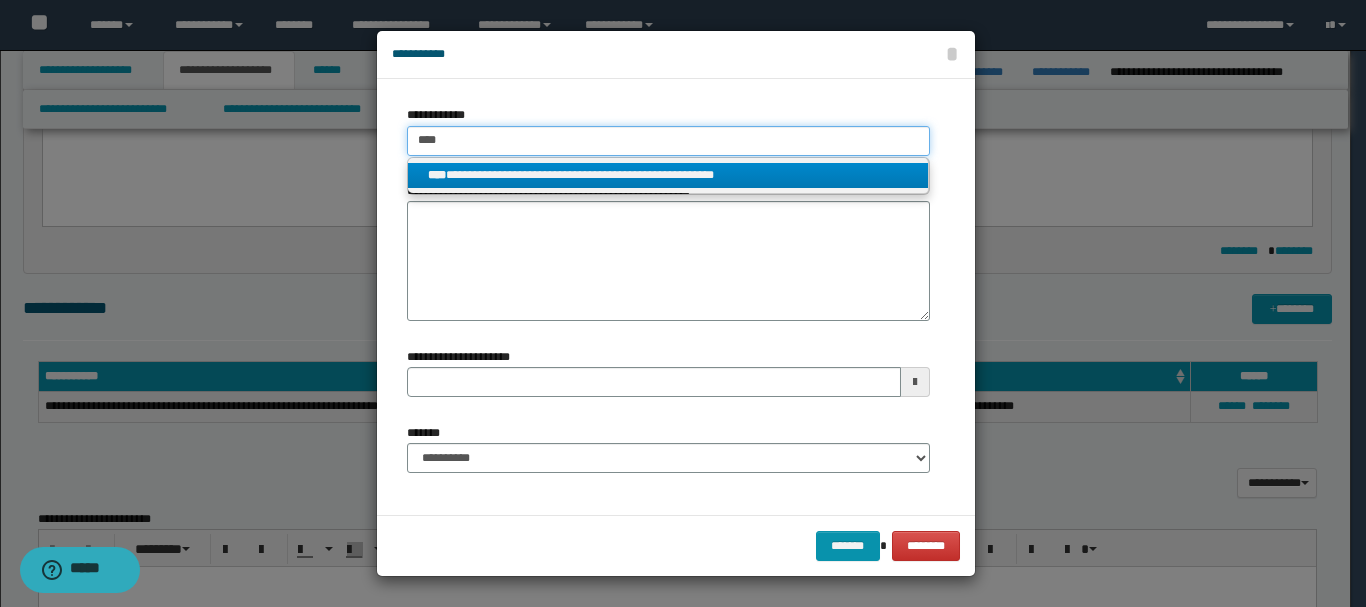 type on "****" 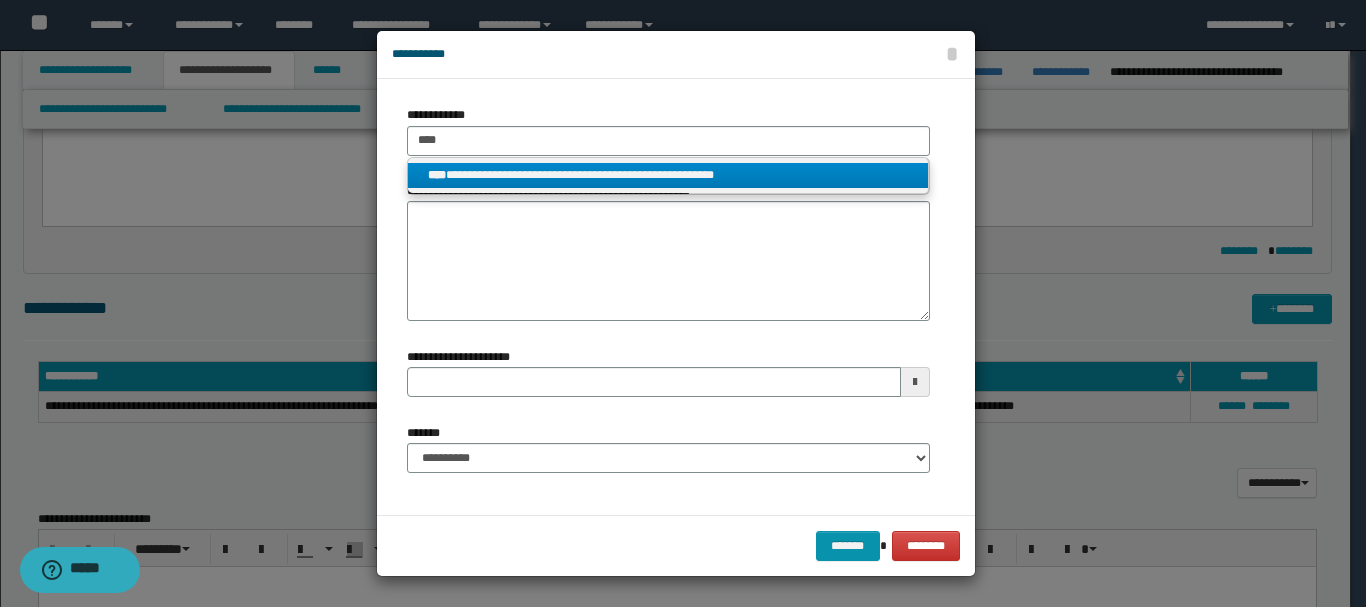 click on "**********" at bounding box center [668, 175] 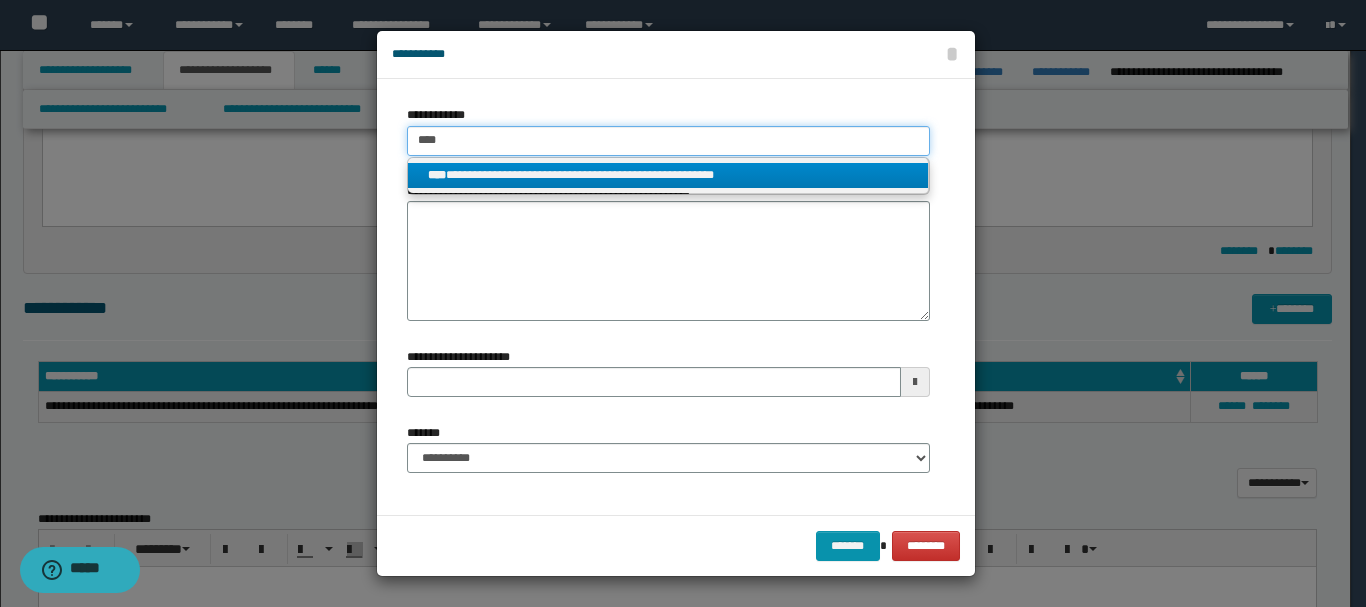 type 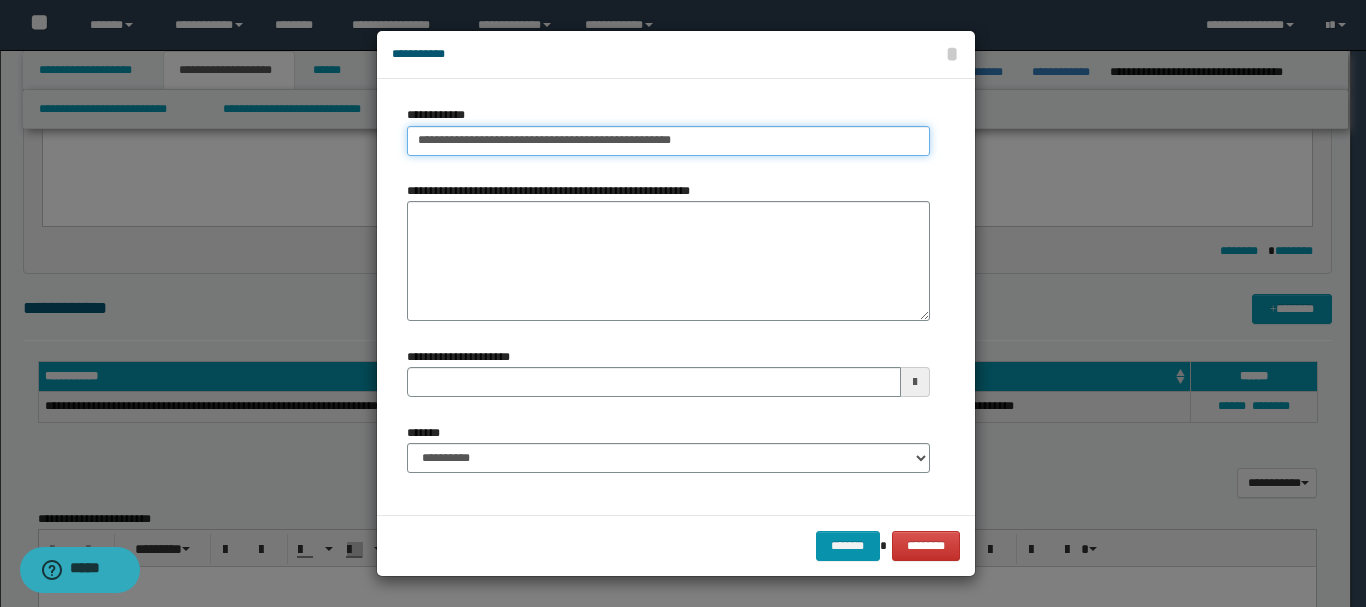 drag, startPoint x: 709, startPoint y: 134, endPoint x: 370, endPoint y: 142, distance: 339.0944 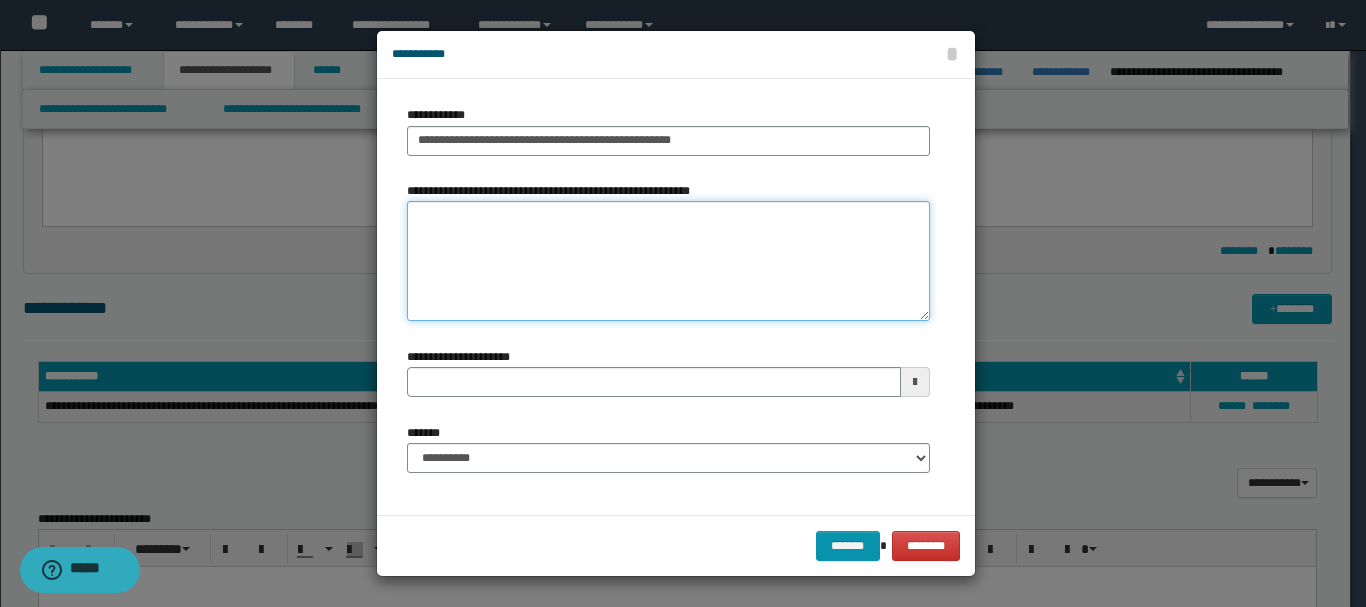 click on "**********" at bounding box center [668, 261] 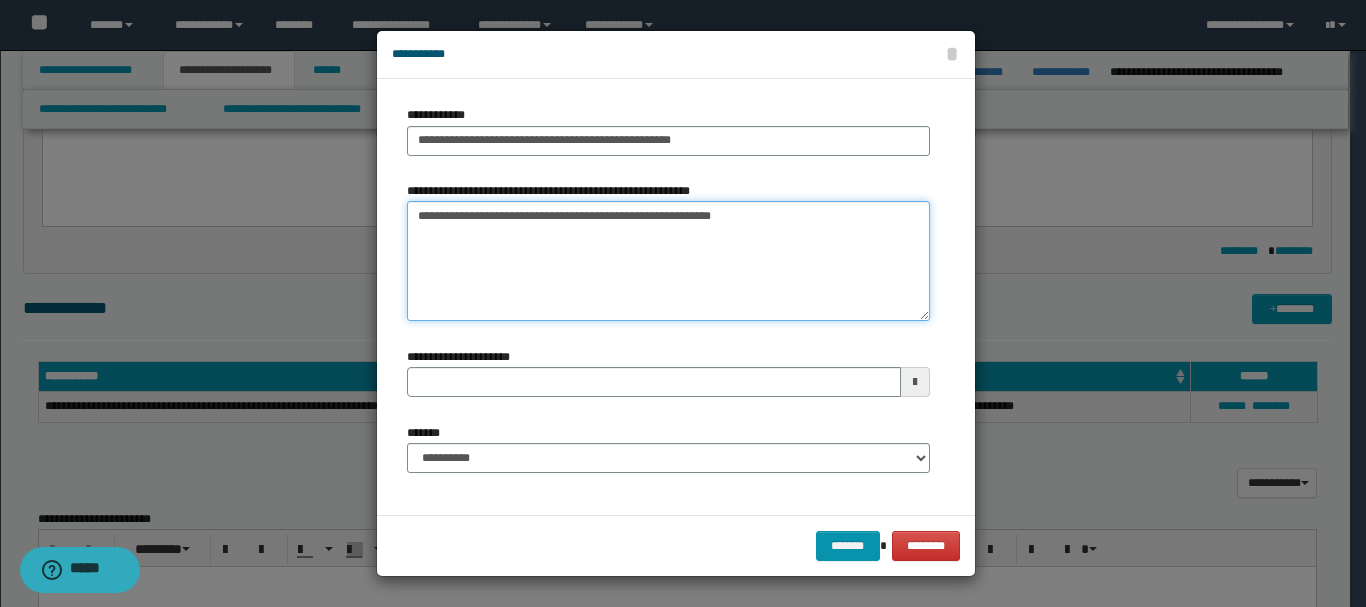 type on "**********" 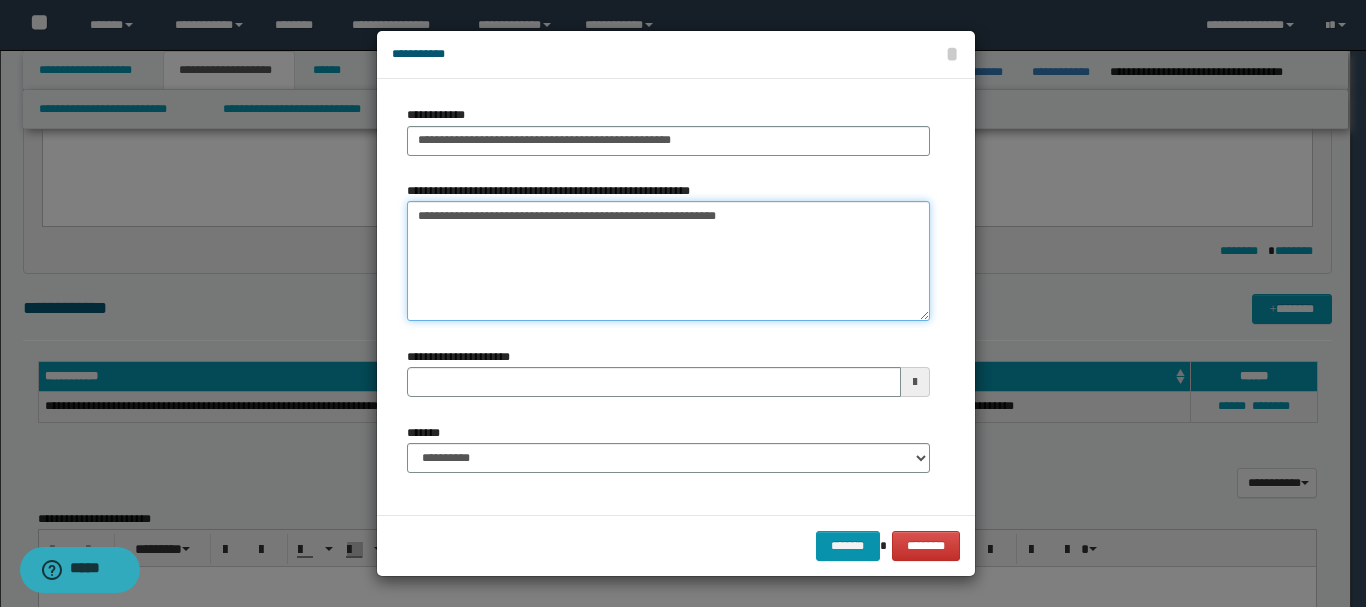 type 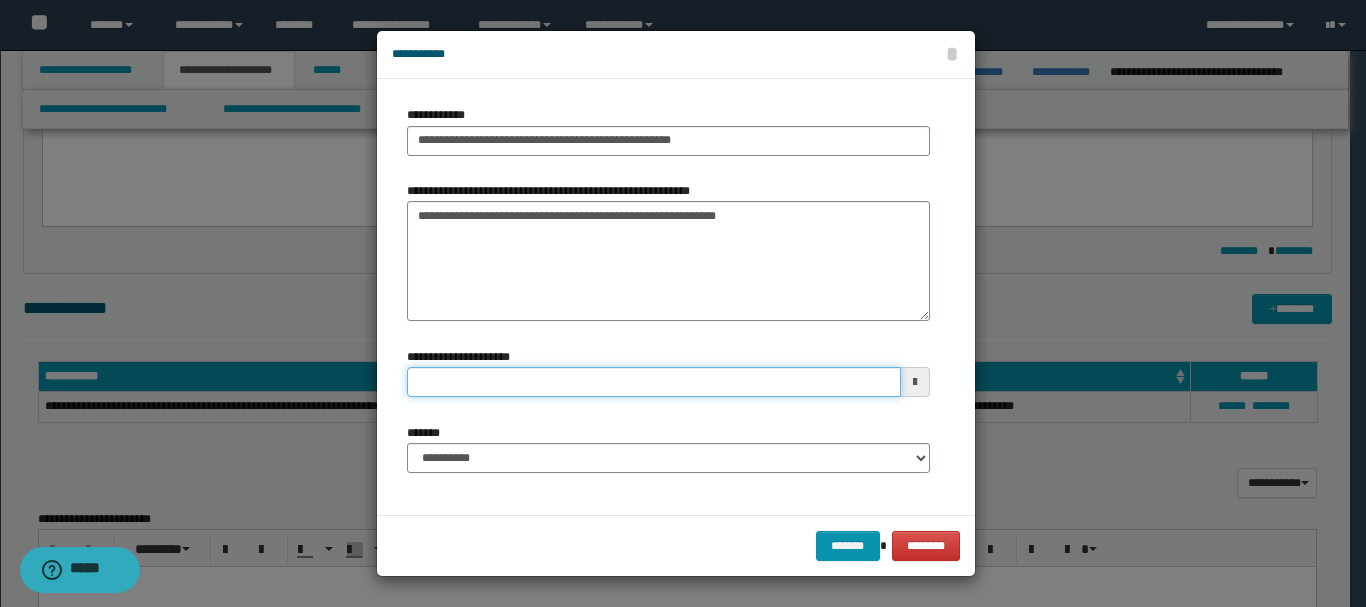 click on "**********" at bounding box center (654, 382) 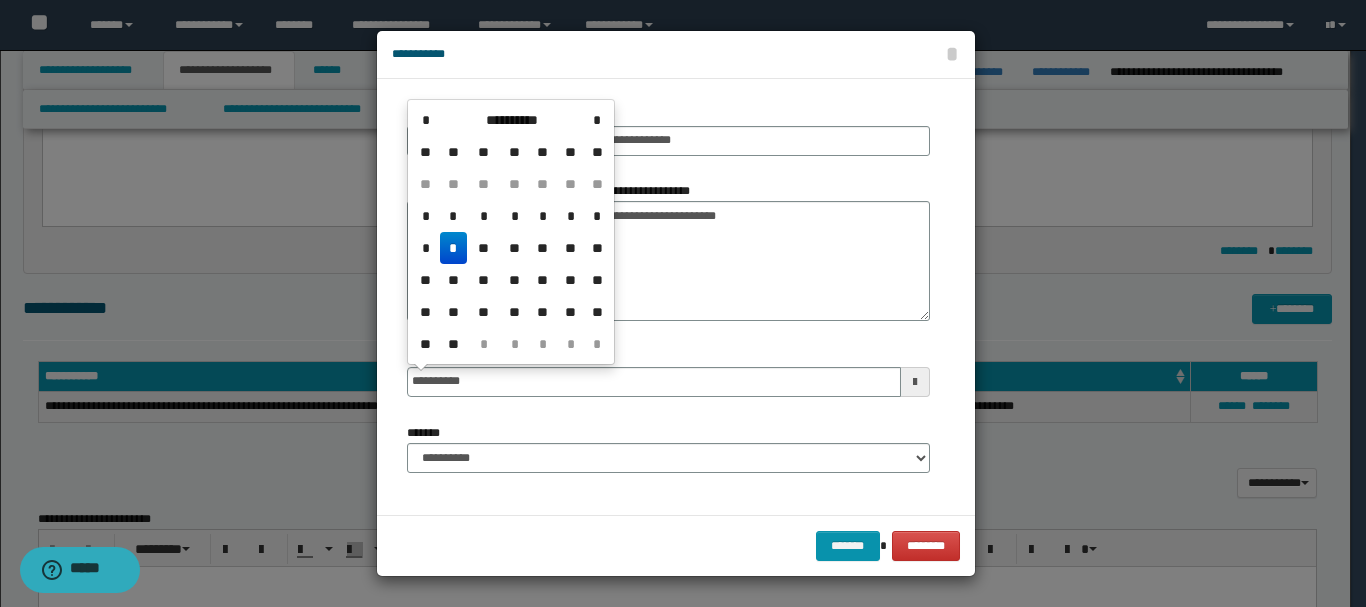 click on "*" at bounding box center (454, 248) 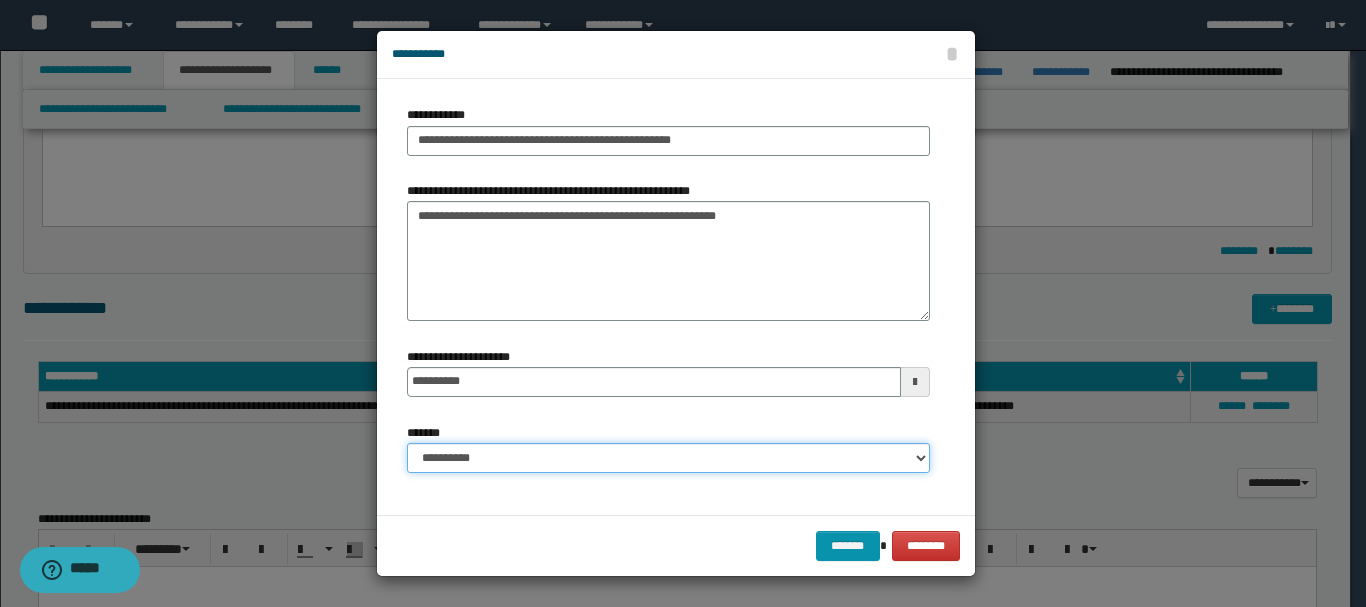 click on "**********" at bounding box center [668, 458] 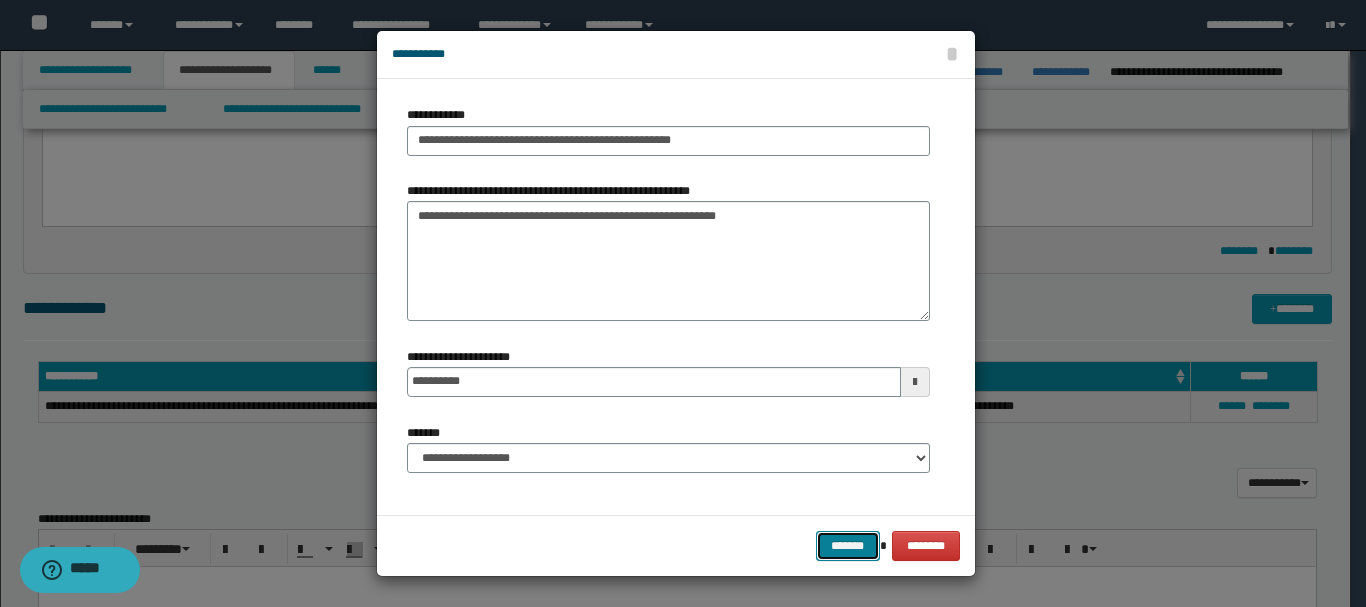 click on "*******" at bounding box center (848, 546) 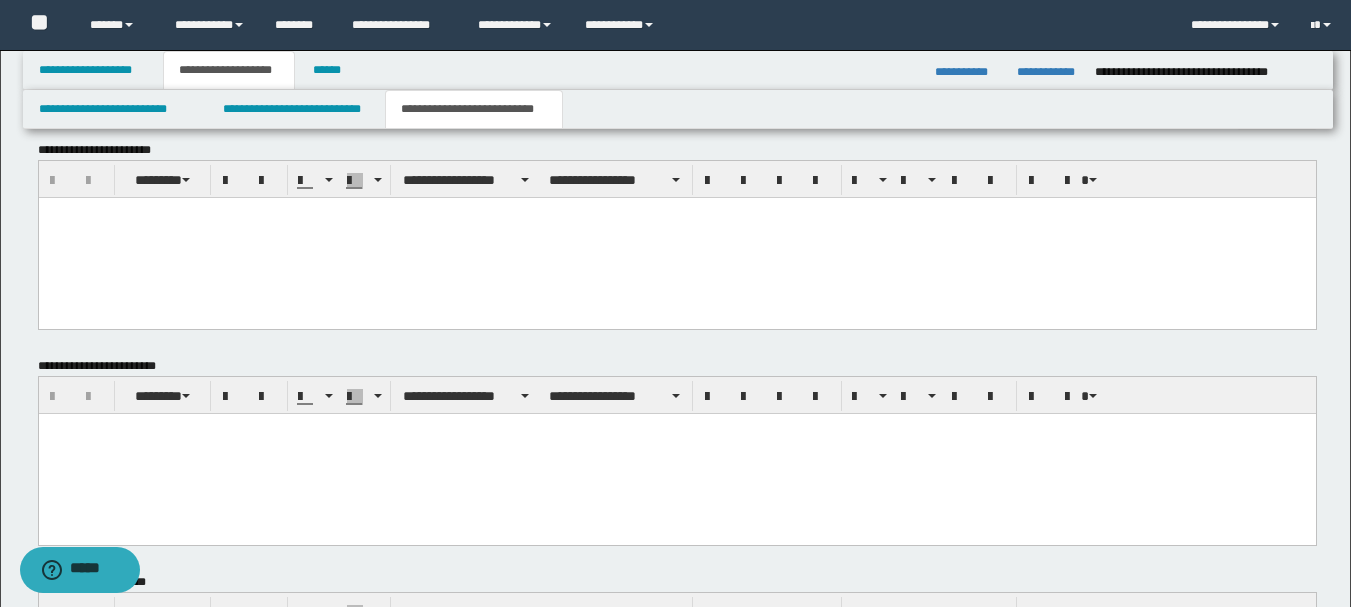 scroll, scrollTop: 660, scrollLeft: 0, axis: vertical 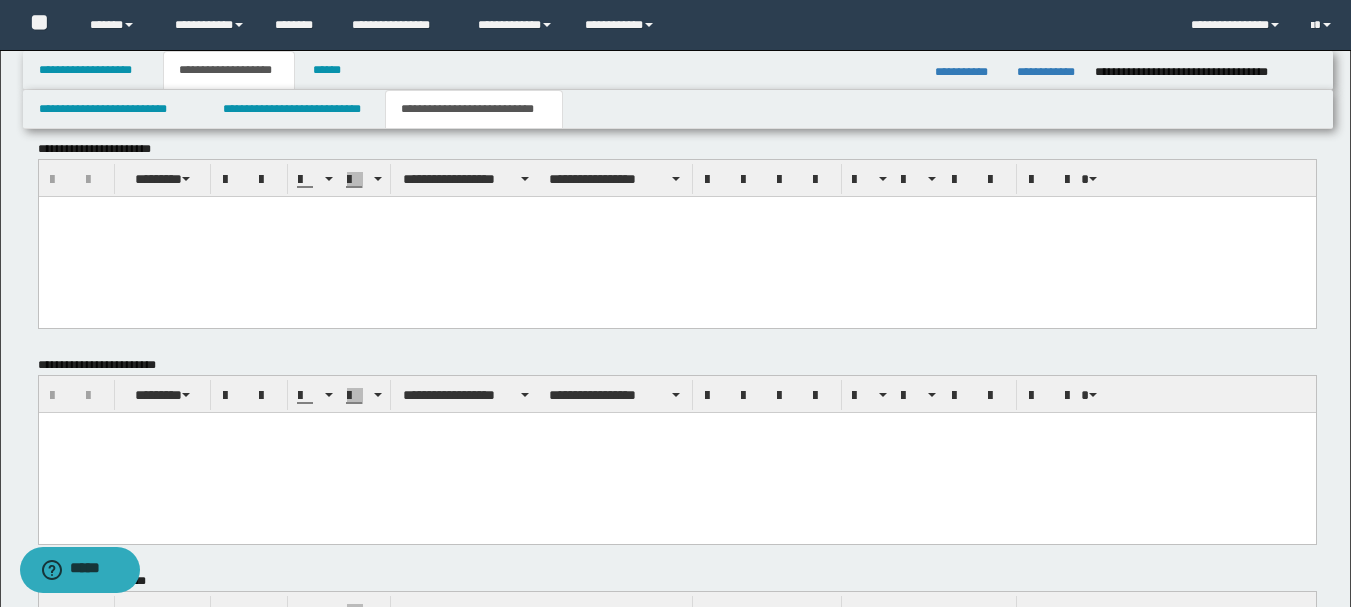 click at bounding box center [676, 237] 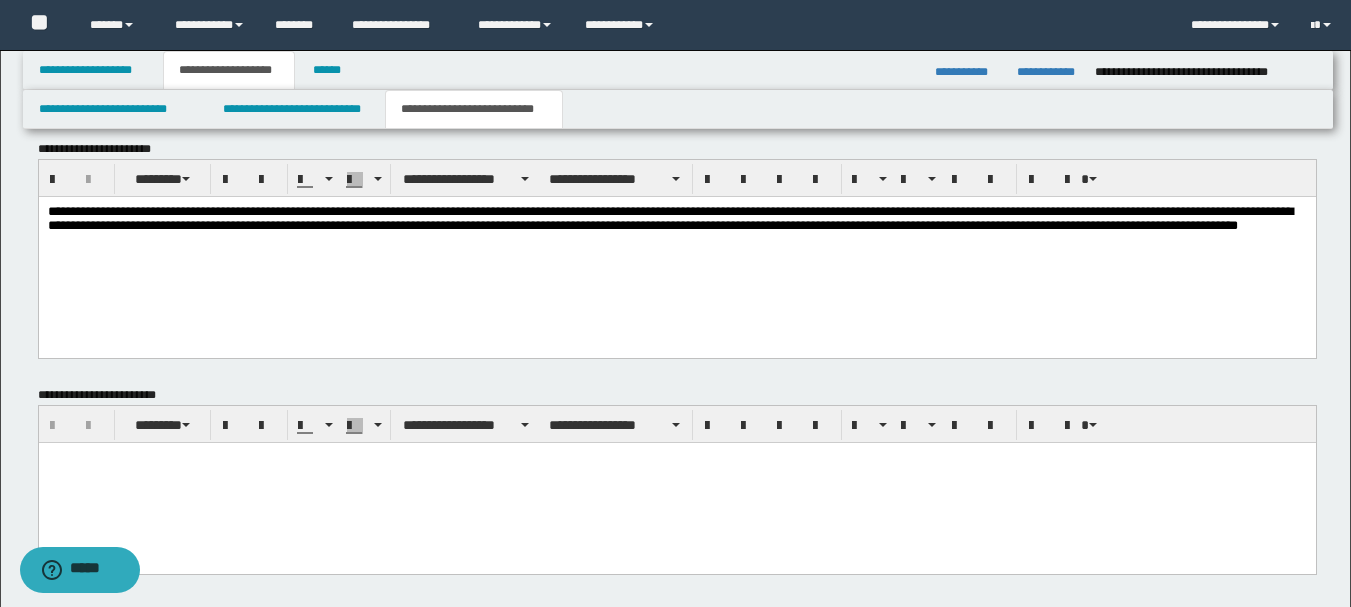 click on "**********" at bounding box center (676, 252) 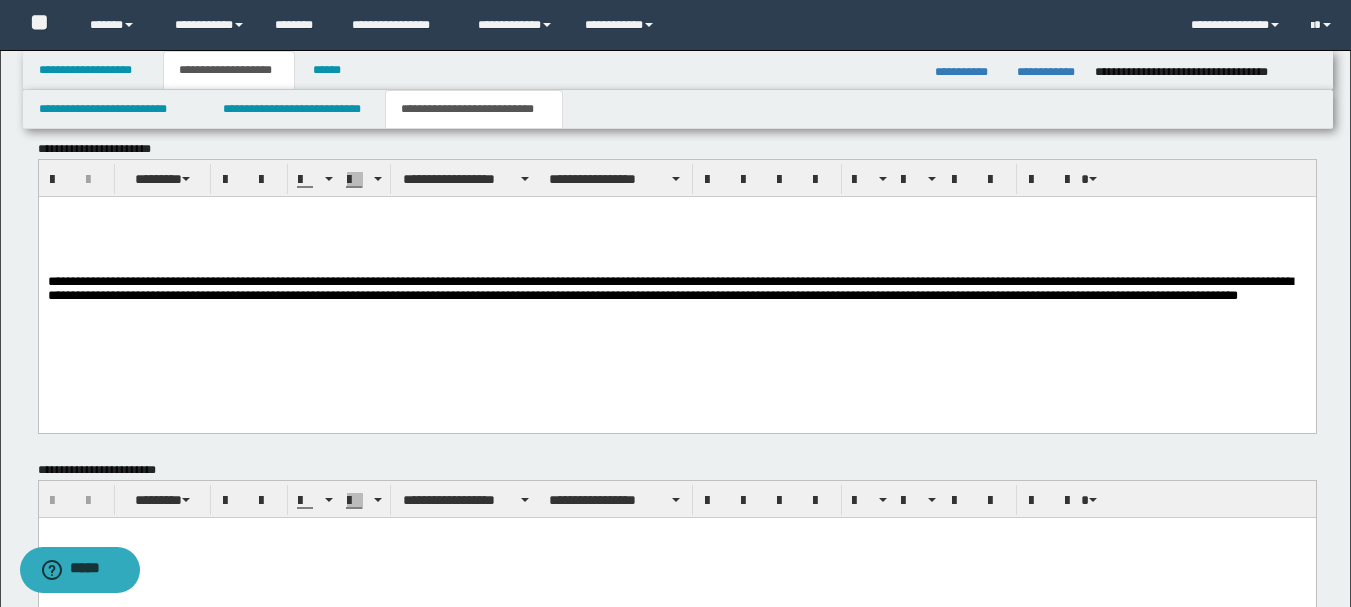 click at bounding box center [676, 226] 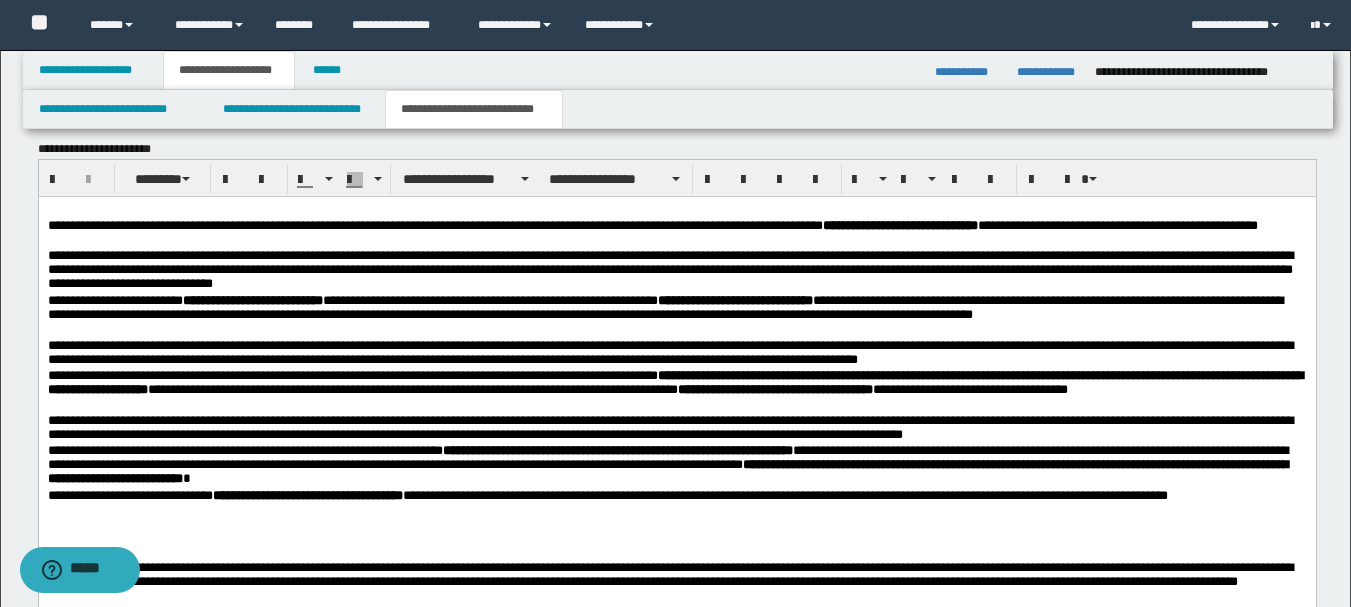 click on "**********" at bounding box center [676, 234] 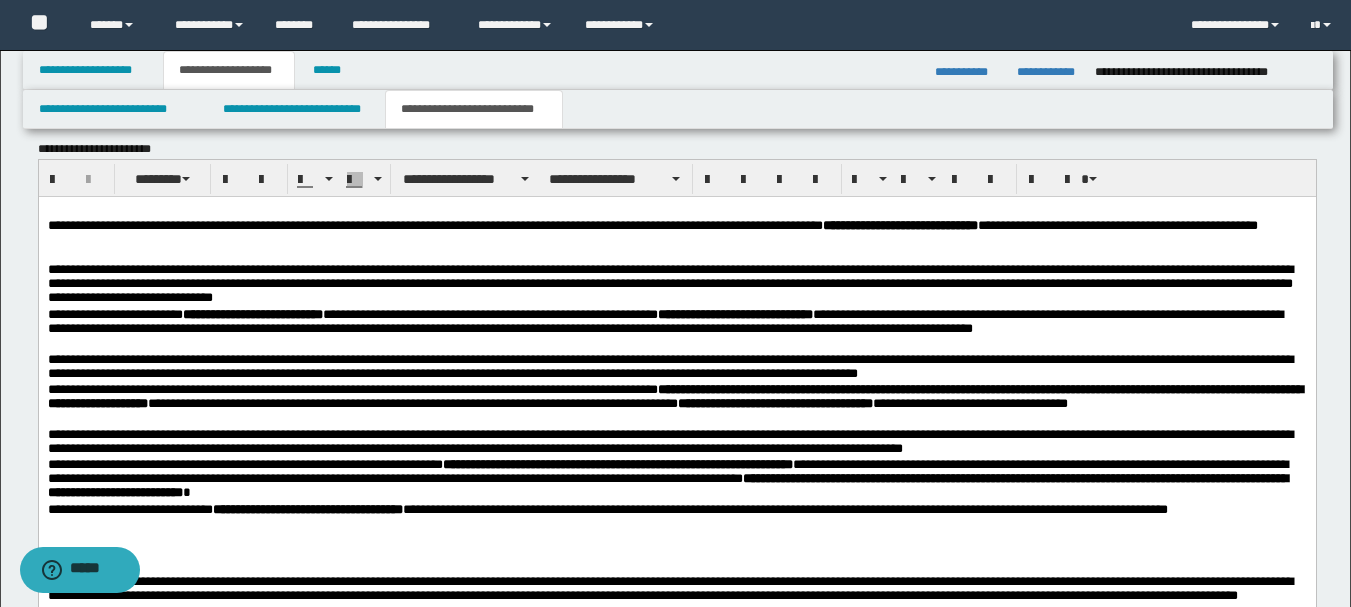 click on "**********" at bounding box center [676, 285] 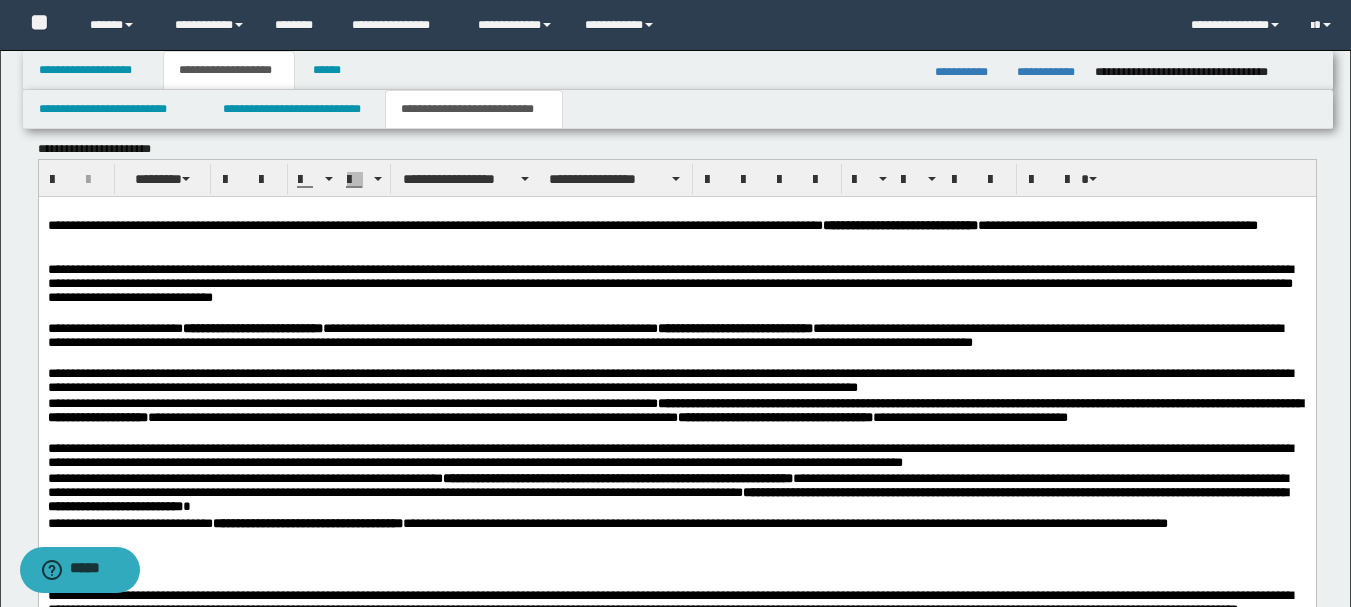 click on "**********" at bounding box center (676, 344) 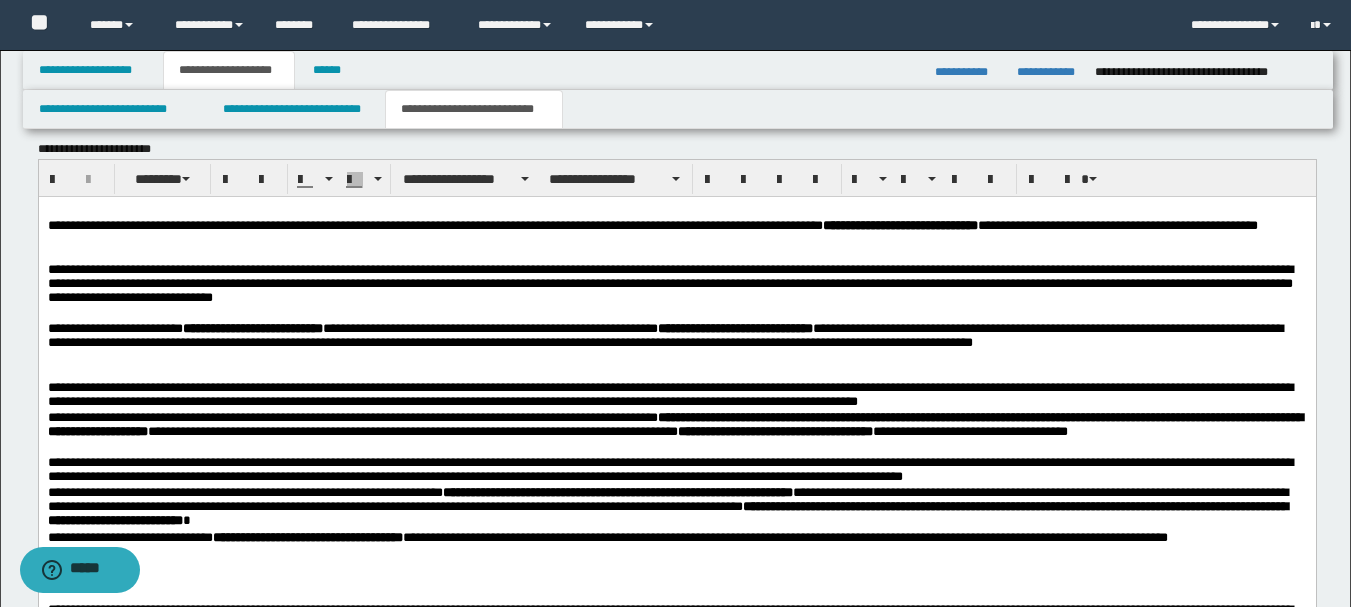click on "**********" at bounding box center (676, 433) 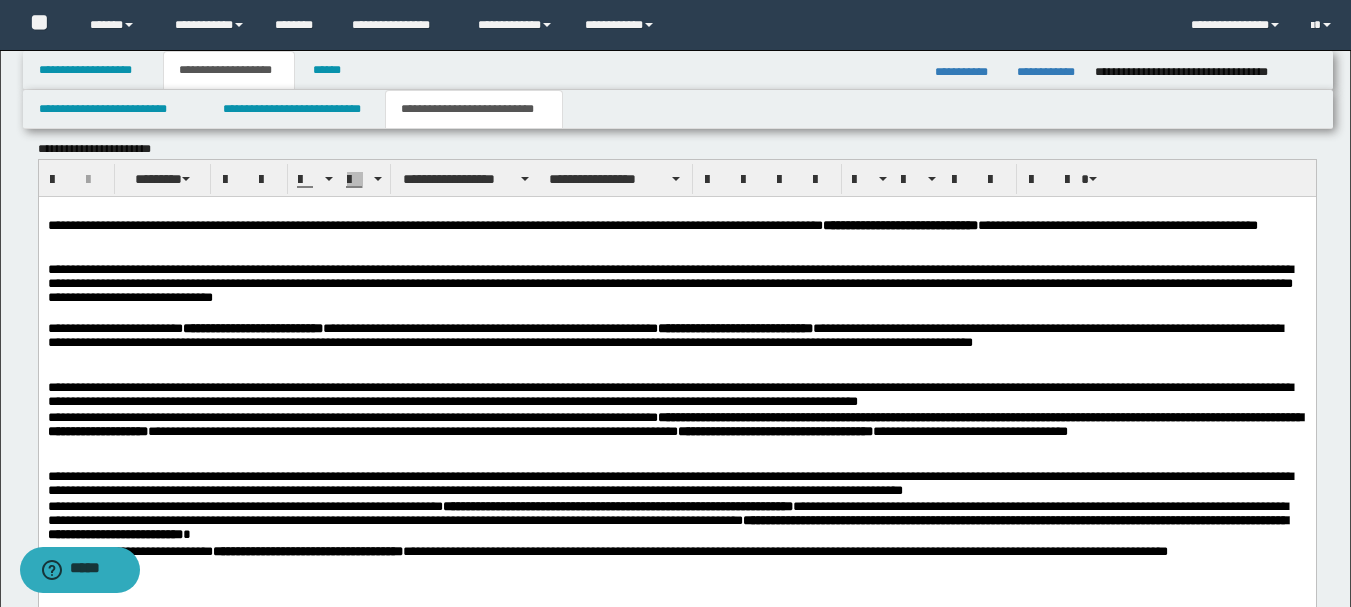 scroll, scrollTop: 760, scrollLeft: 0, axis: vertical 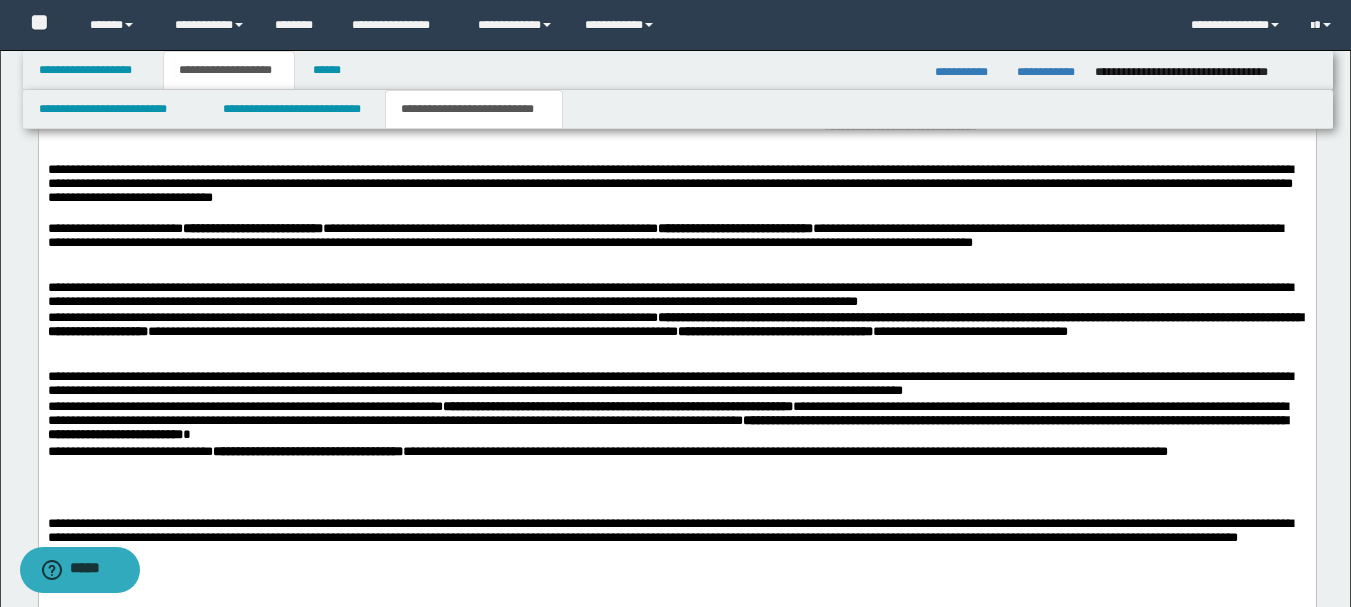 click on "**********" at bounding box center (676, 422) 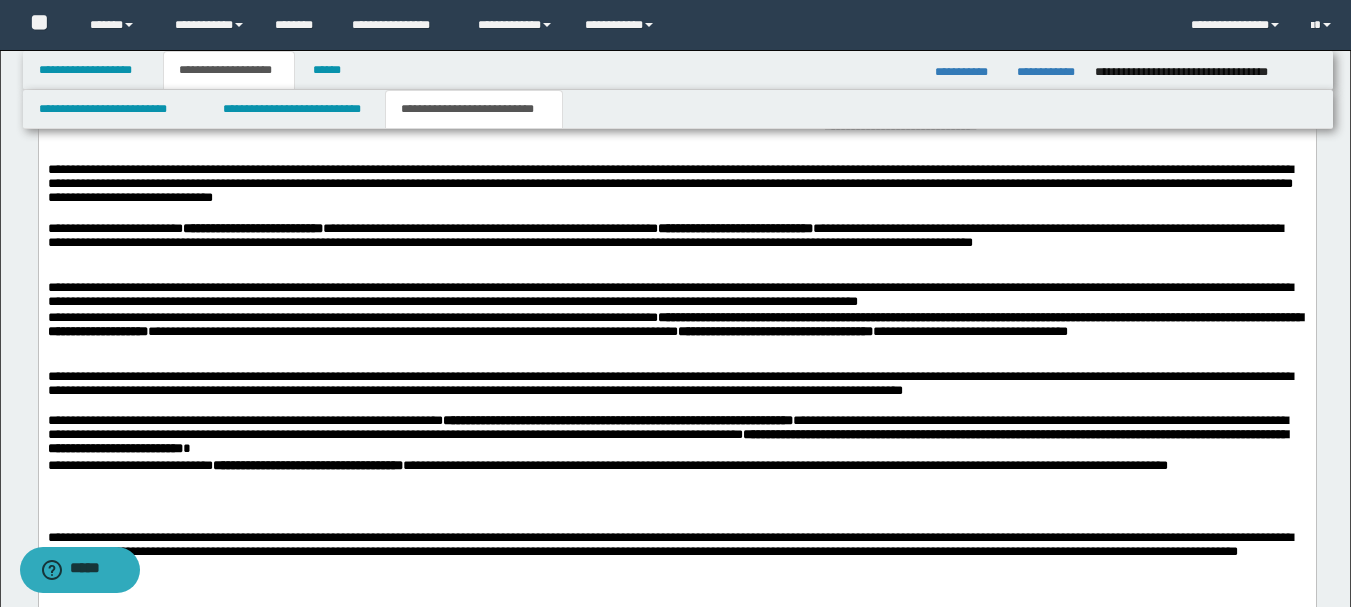 click on "**********" at bounding box center (676, 436) 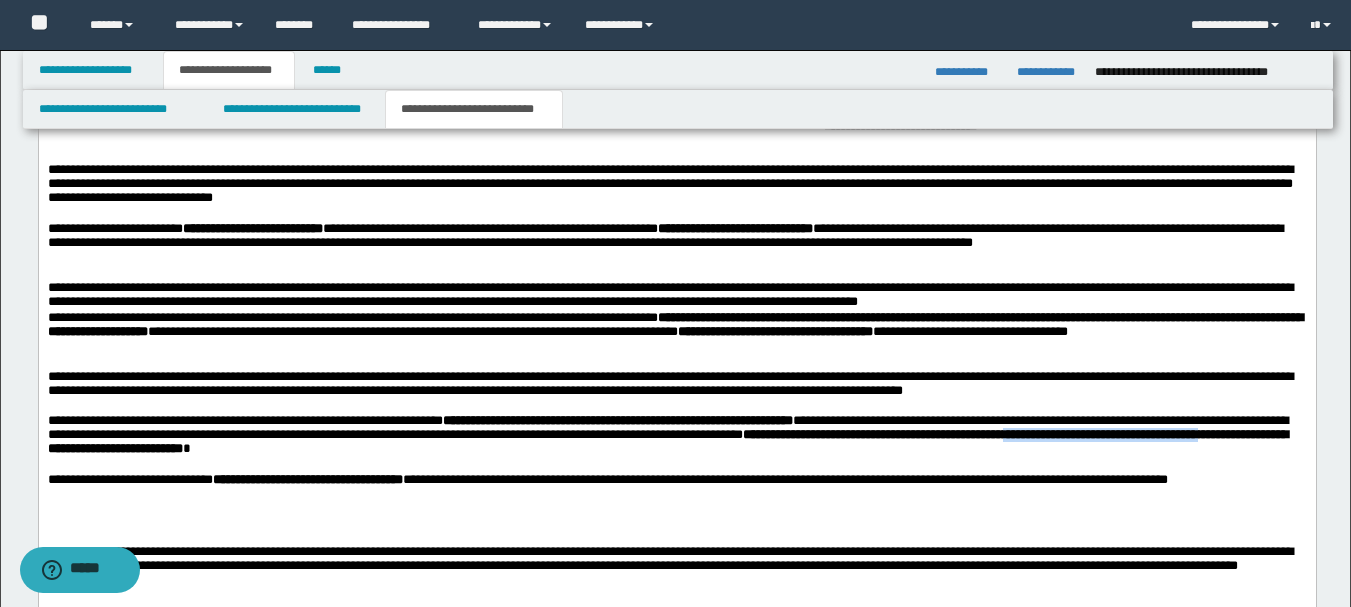 drag, startPoint x: 449, startPoint y: 455, endPoint x: 205, endPoint y: 455, distance: 244 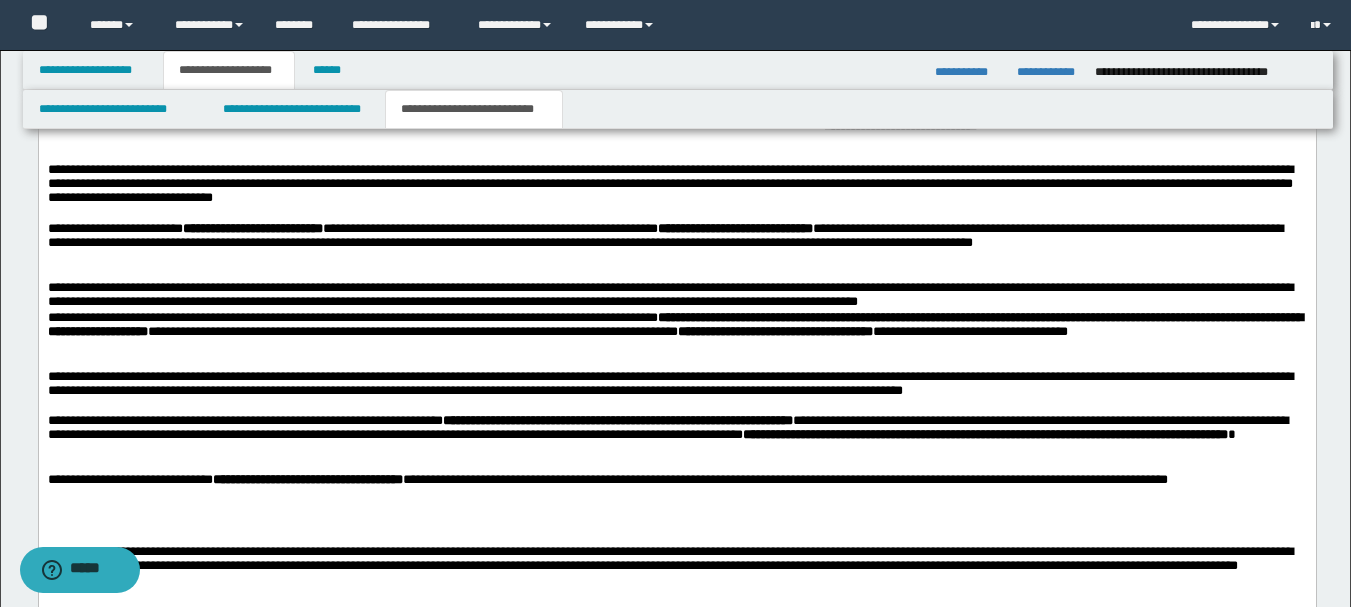 scroll, scrollTop: 860, scrollLeft: 0, axis: vertical 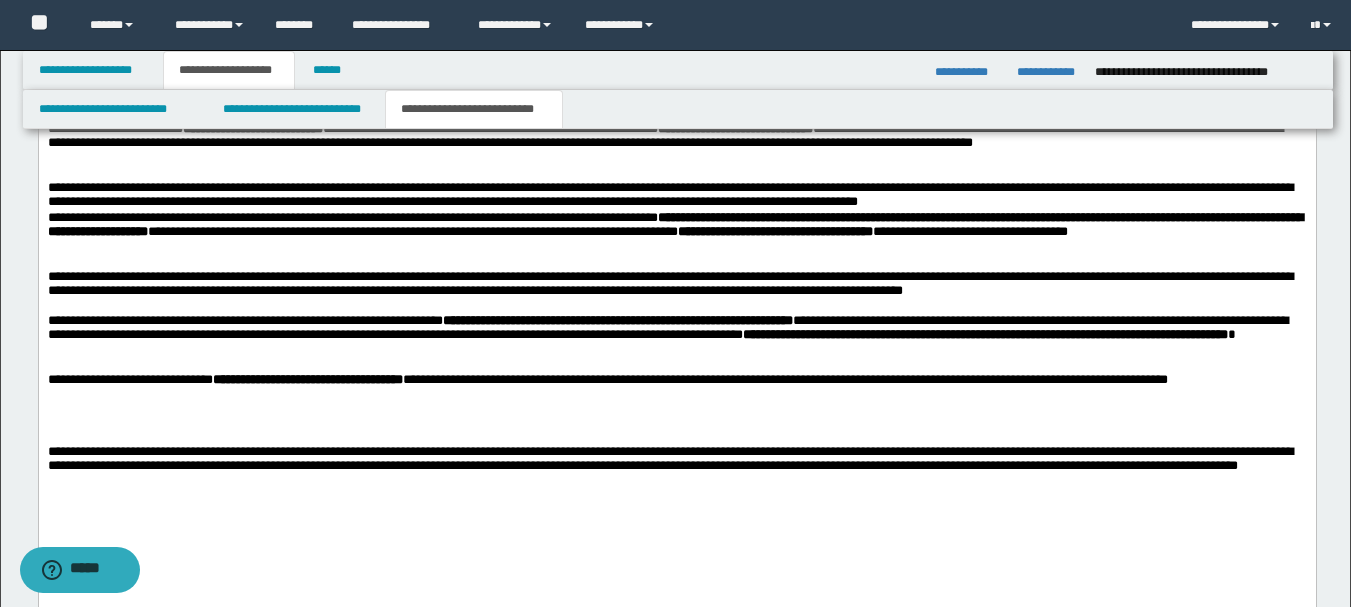 click at bounding box center [676, 425] 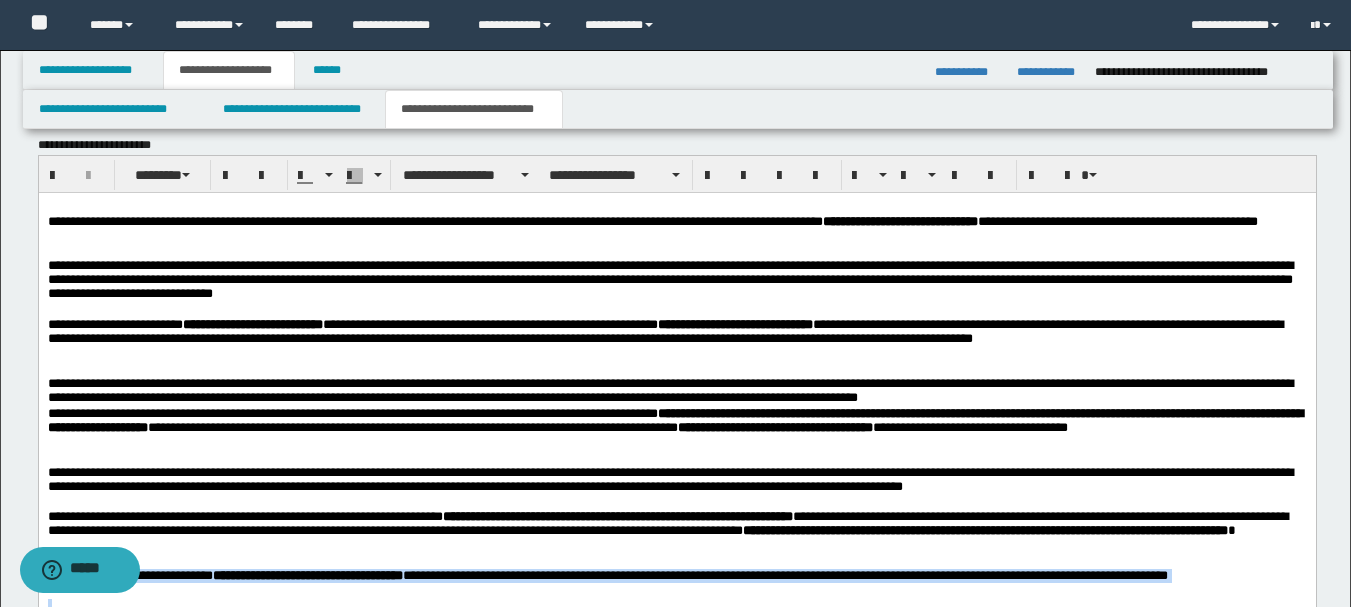 scroll, scrollTop: 660, scrollLeft: 0, axis: vertical 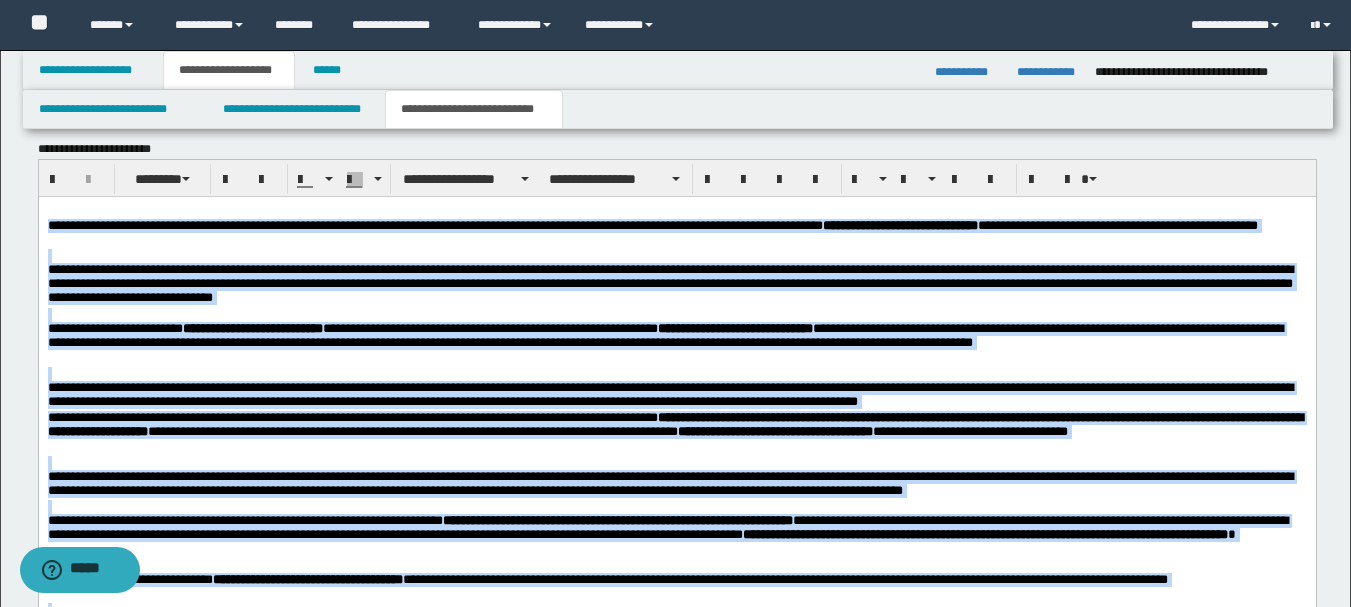 drag, startPoint x: 467, startPoint y: 690, endPoint x: 47, endPoint y: 223, distance: 628.0836 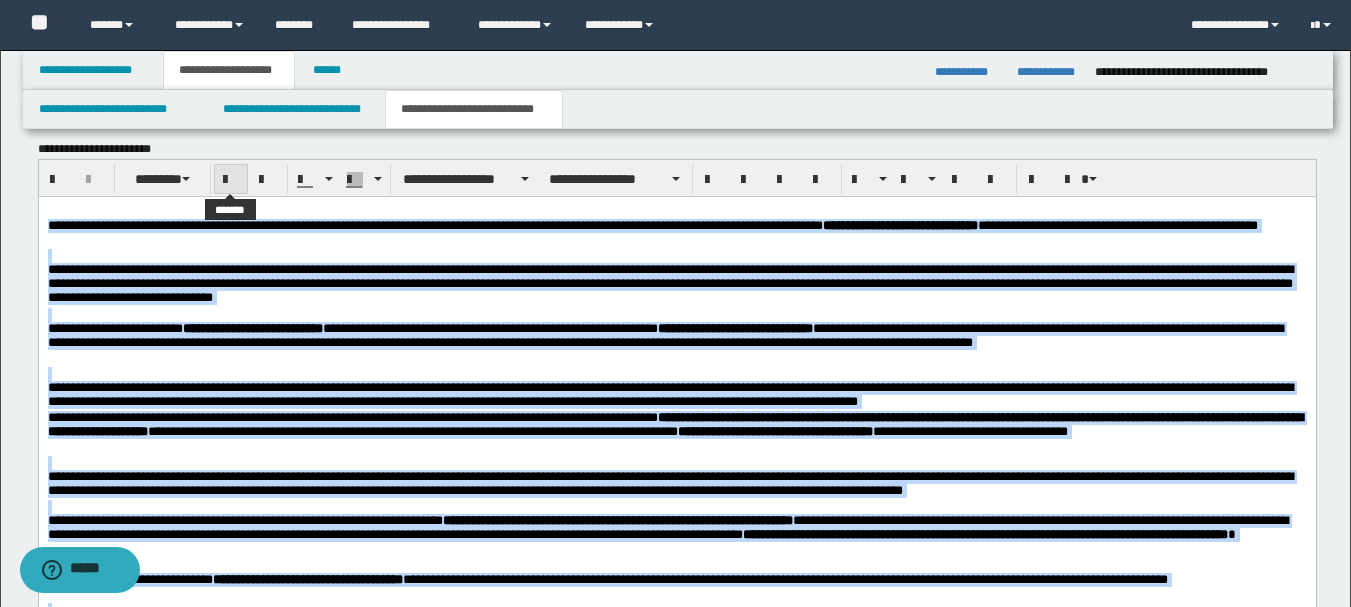 click at bounding box center (231, 180) 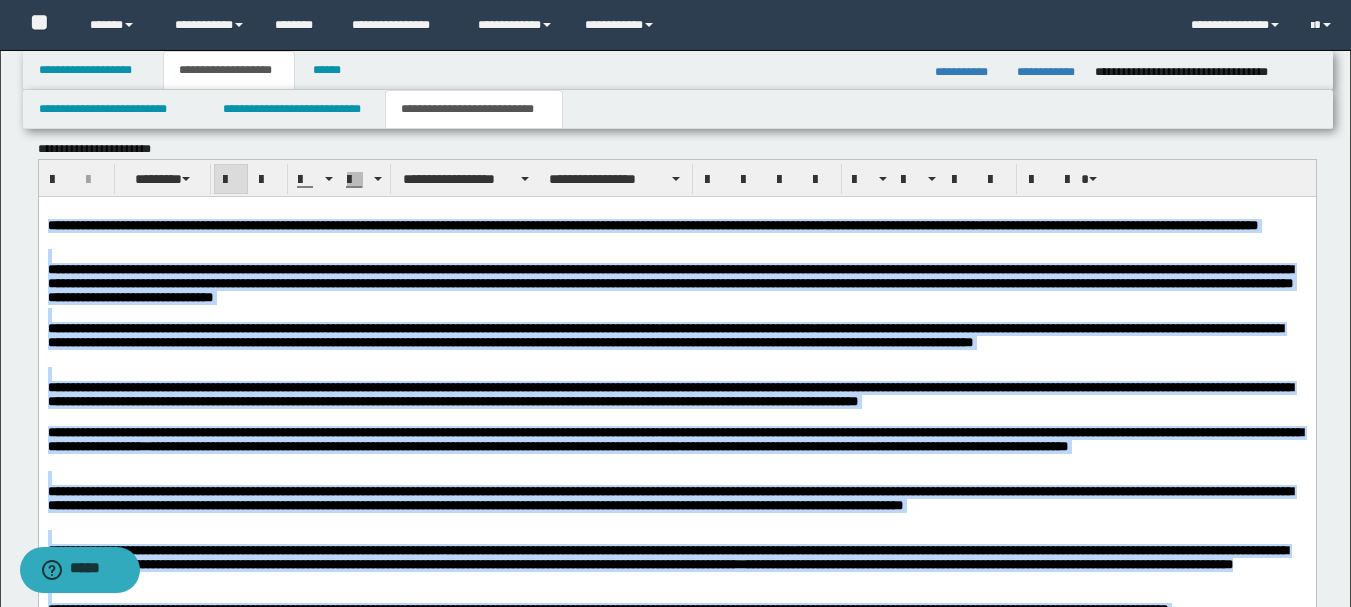 click at bounding box center (231, 180) 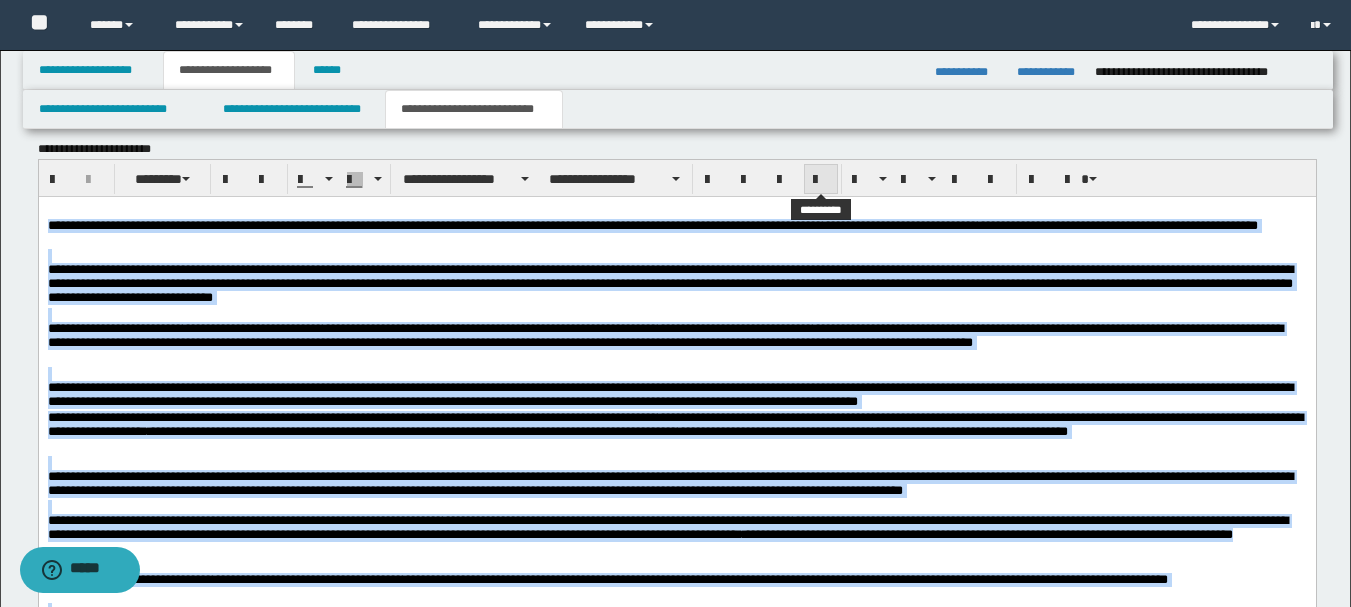 click at bounding box center (821, 180) 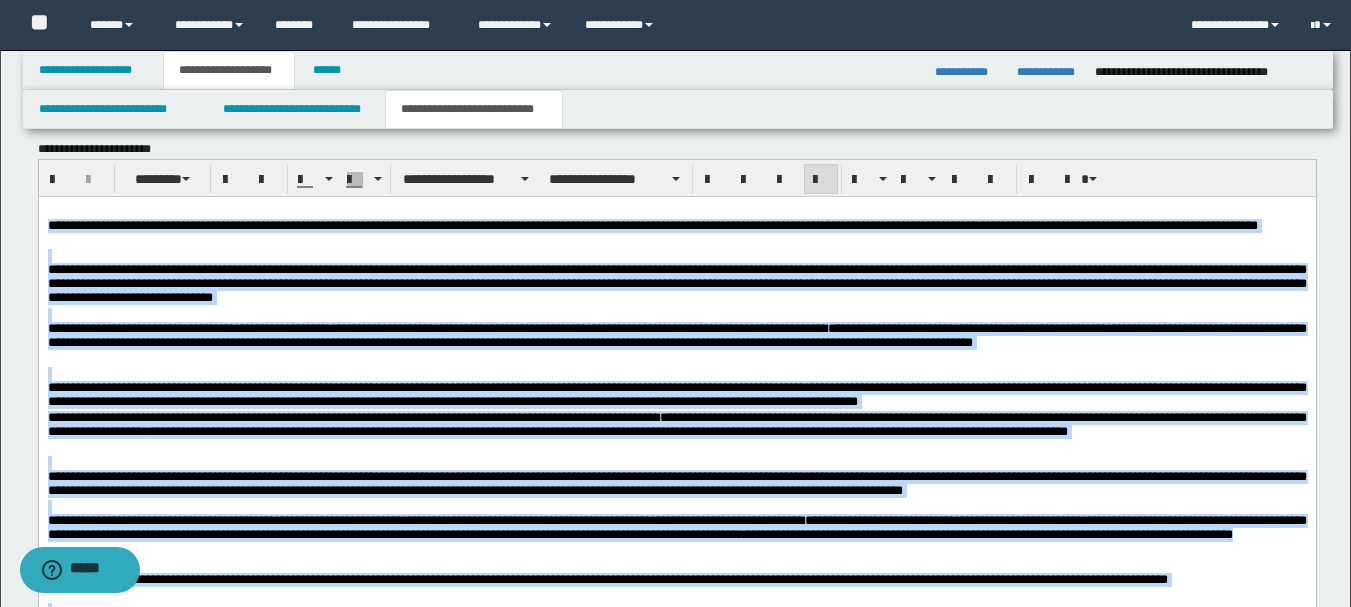 click at bounding box center [676, 374] 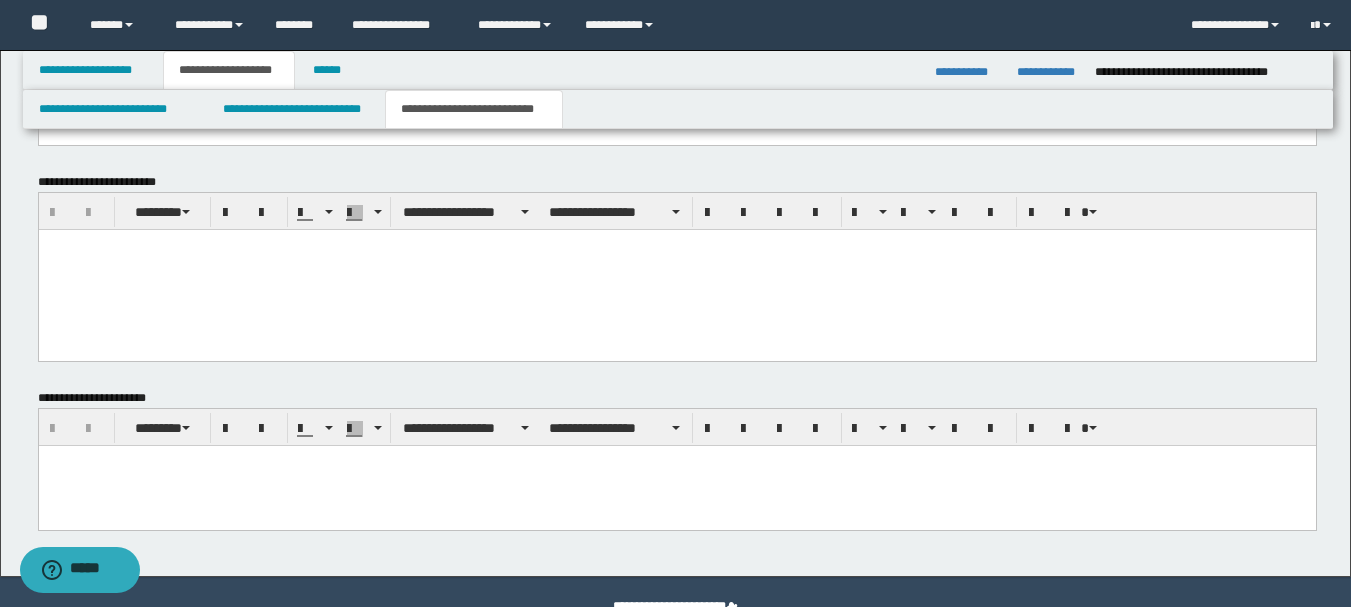 scroll, scrollTop: 1356, scrollLeft: 0, axis: vertical 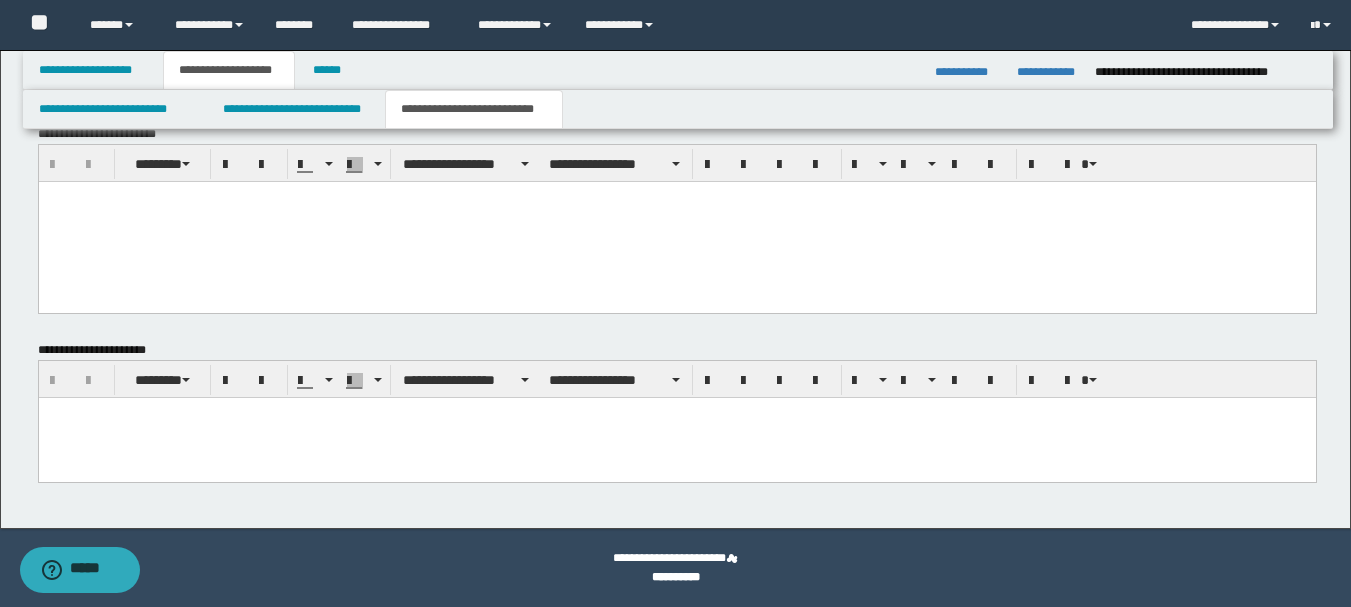 click at bounding box center (676, 437) 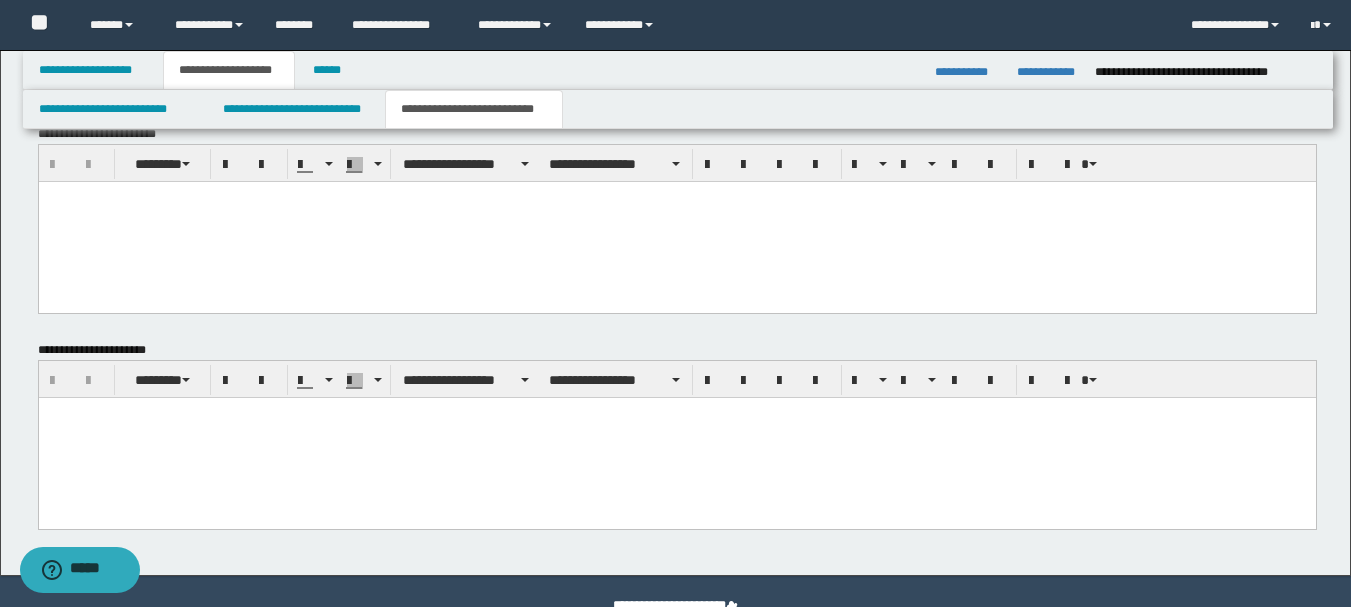 click at bounding box center (676, 412) 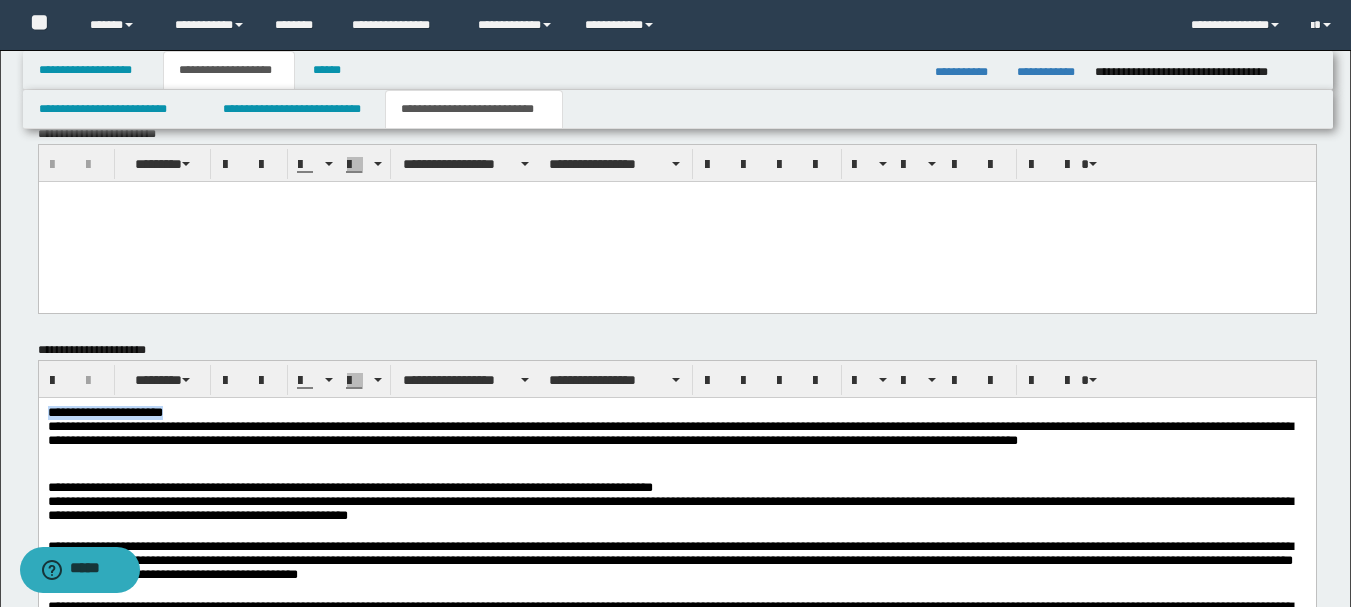 drag, startPoint x: 209, startPoint y: 412, endPoint x: 38, endPoint y: 407, distance: 171.07309 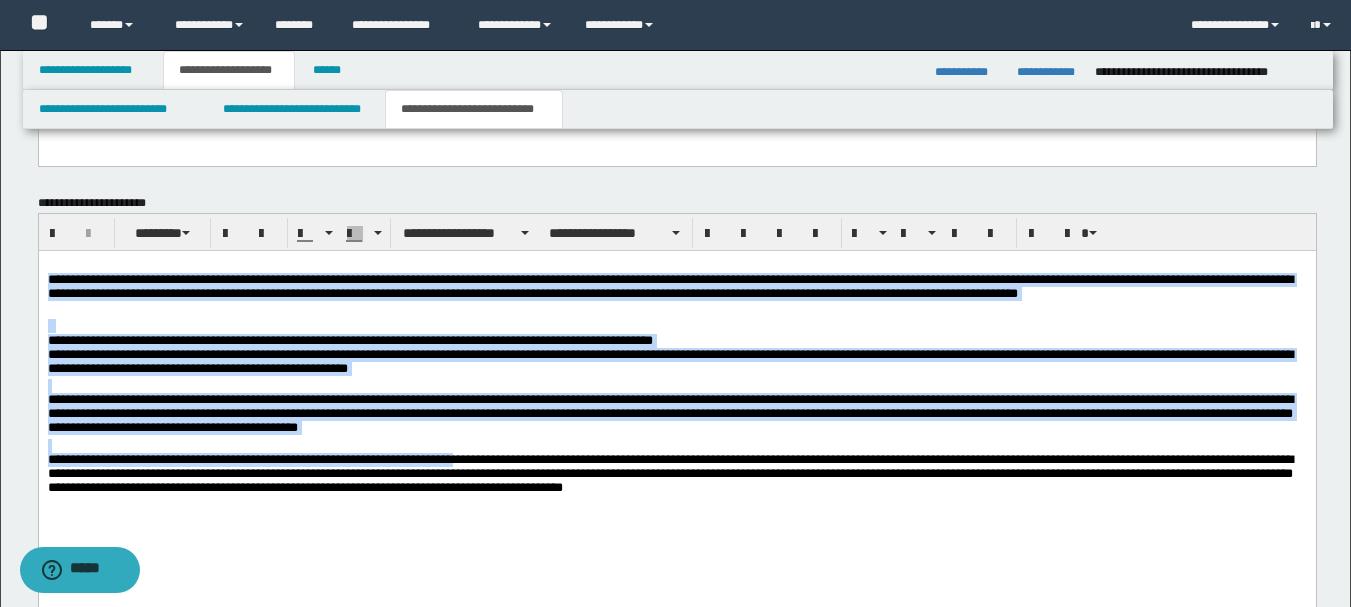scroll, scrollTop: 1556, scrollLeft: 0, axis: vertical 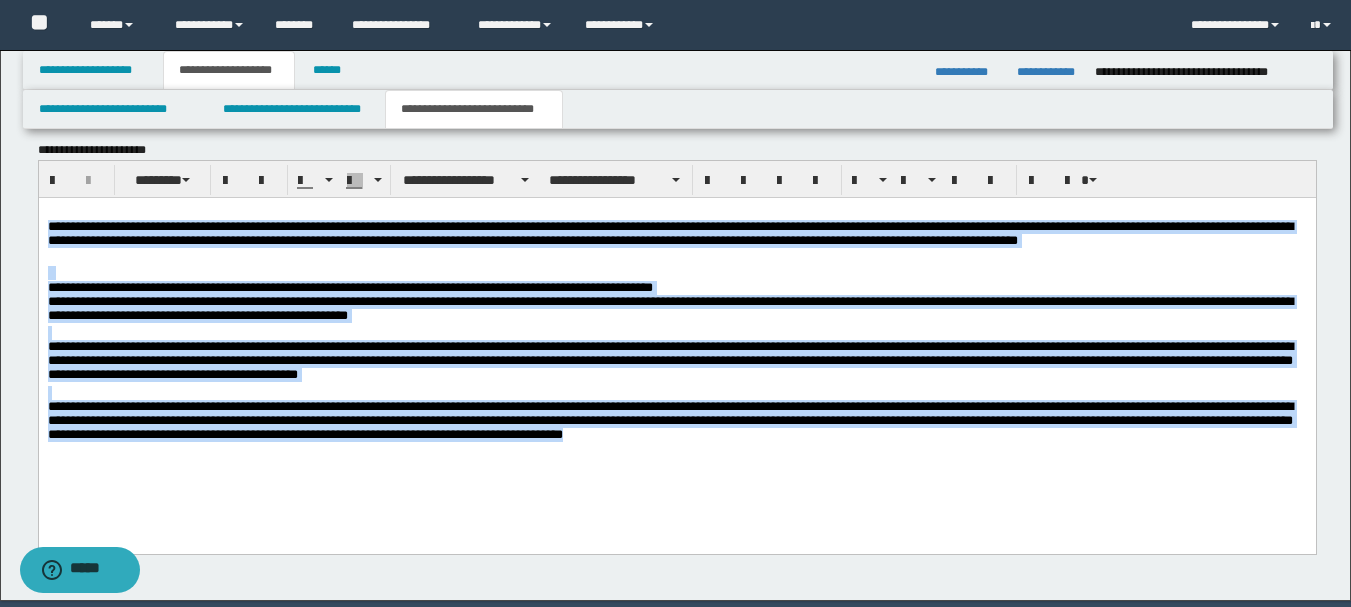 drag, startPoint x: 46, startPoint y: 228, endPoint x: 976, endPoint y: 399, distance: 945.5903 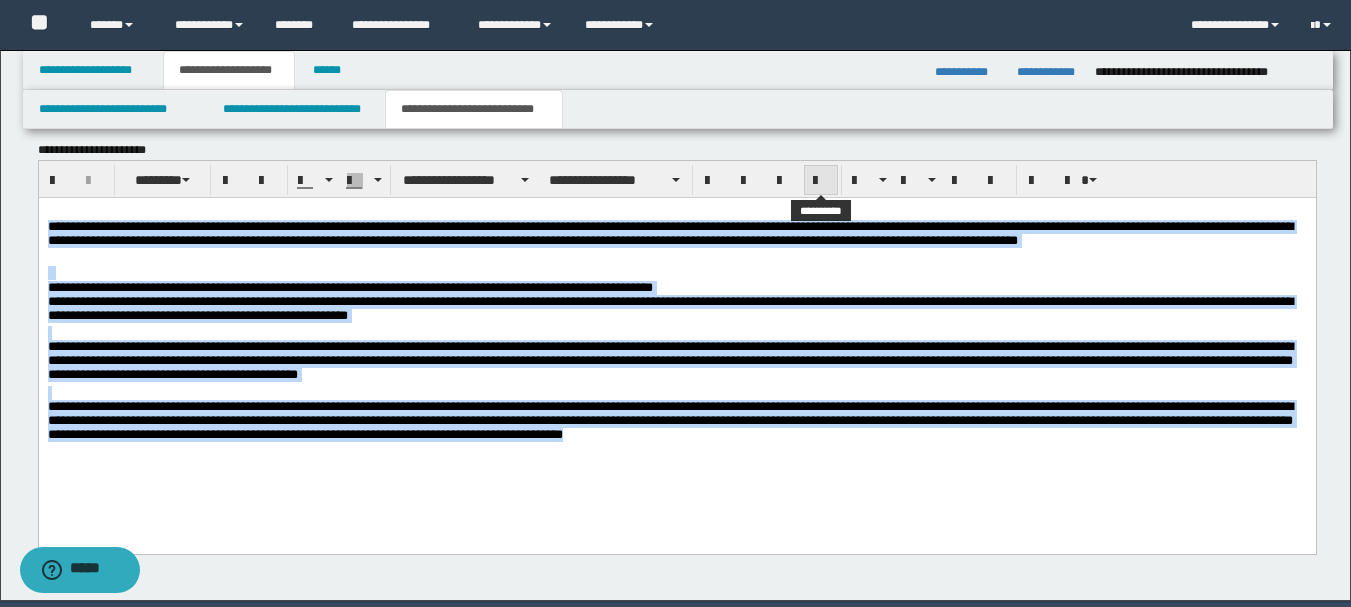 click at bounding box center [821, 181] 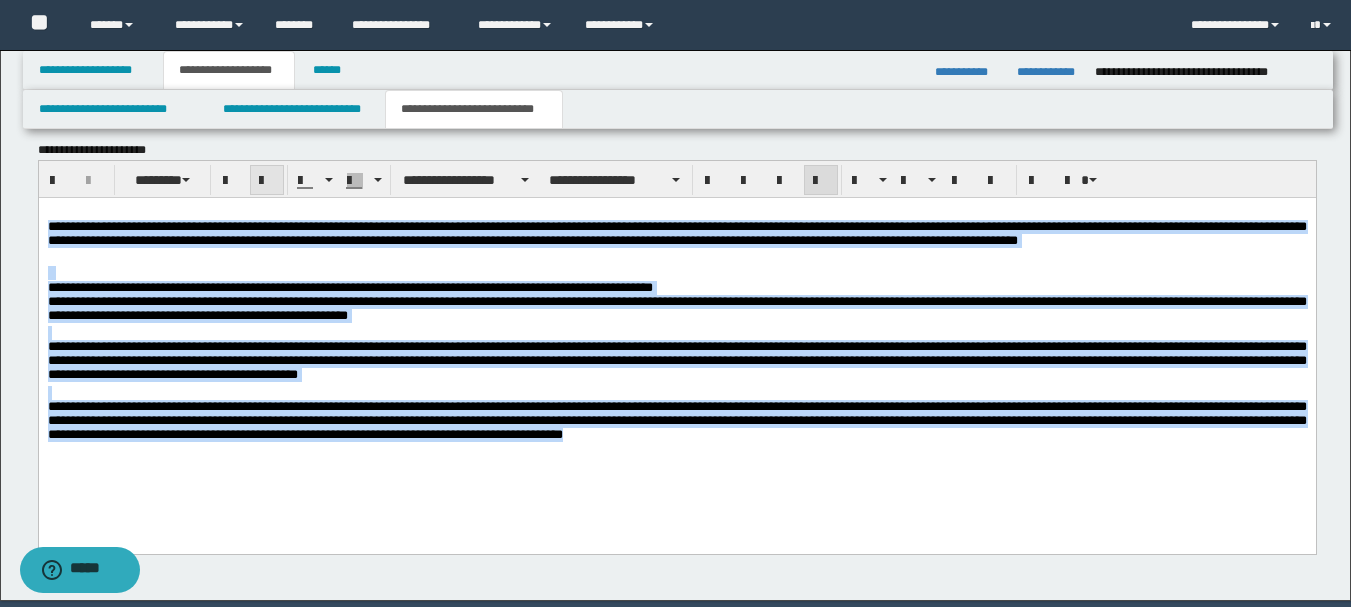 click at bounding box center [267, 181] 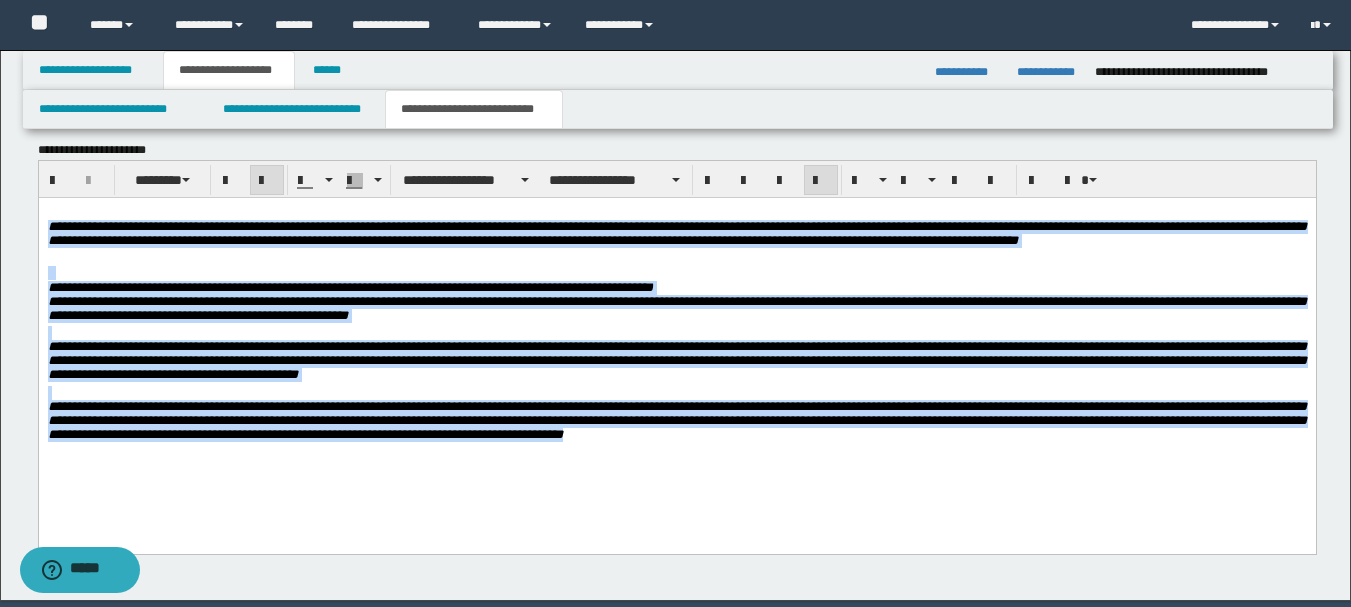 click on "**********" at bounding box center [676, 350] 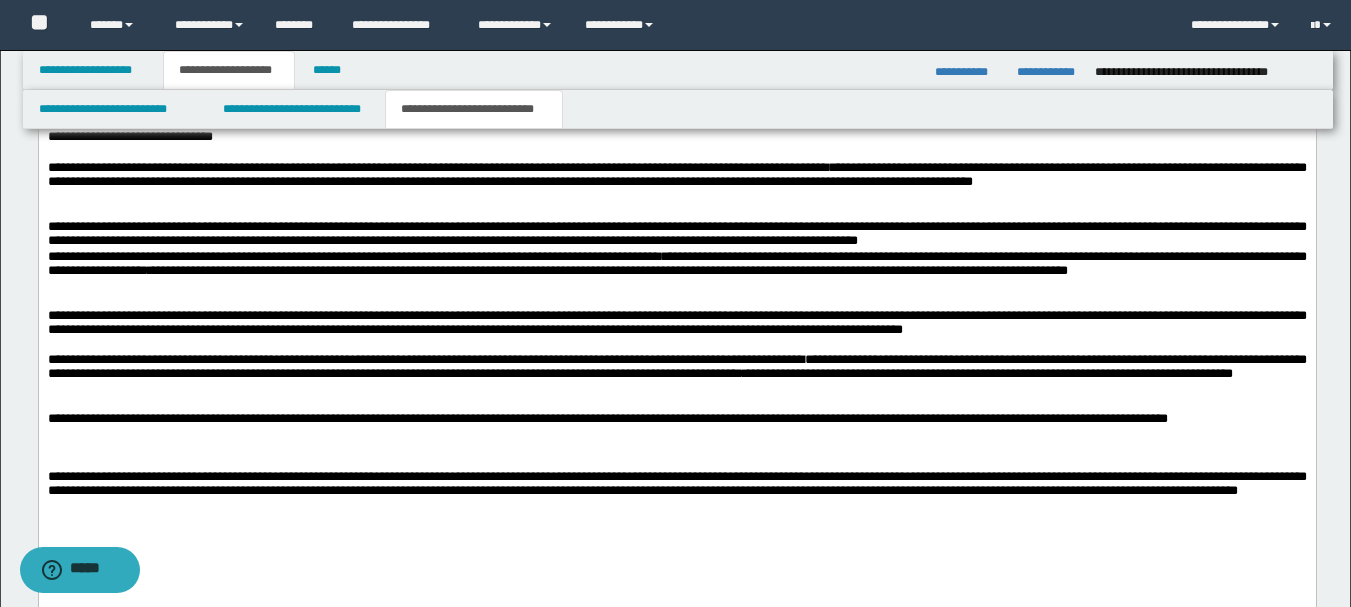 scroll, scrollTop: 856, scrollLeft: 0, axis: vertical 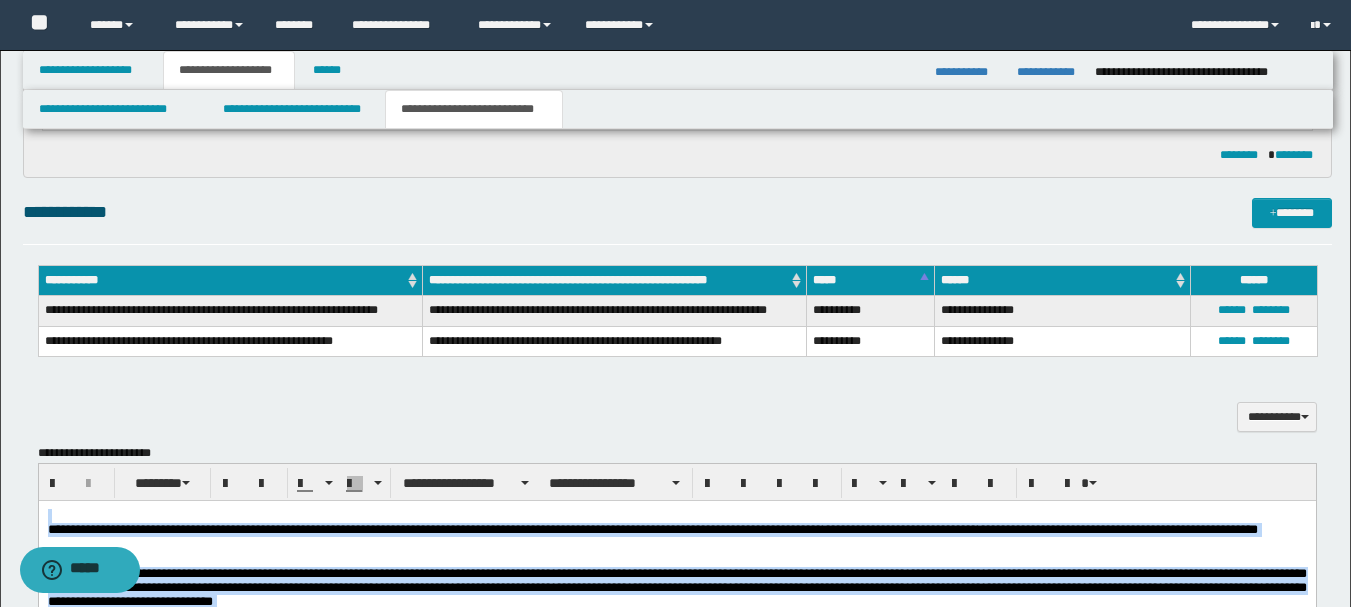 drag, startPoint x: 402, startPoint y: 982, endPoint x: 32, endPoint y: 469, distance: 632.5101 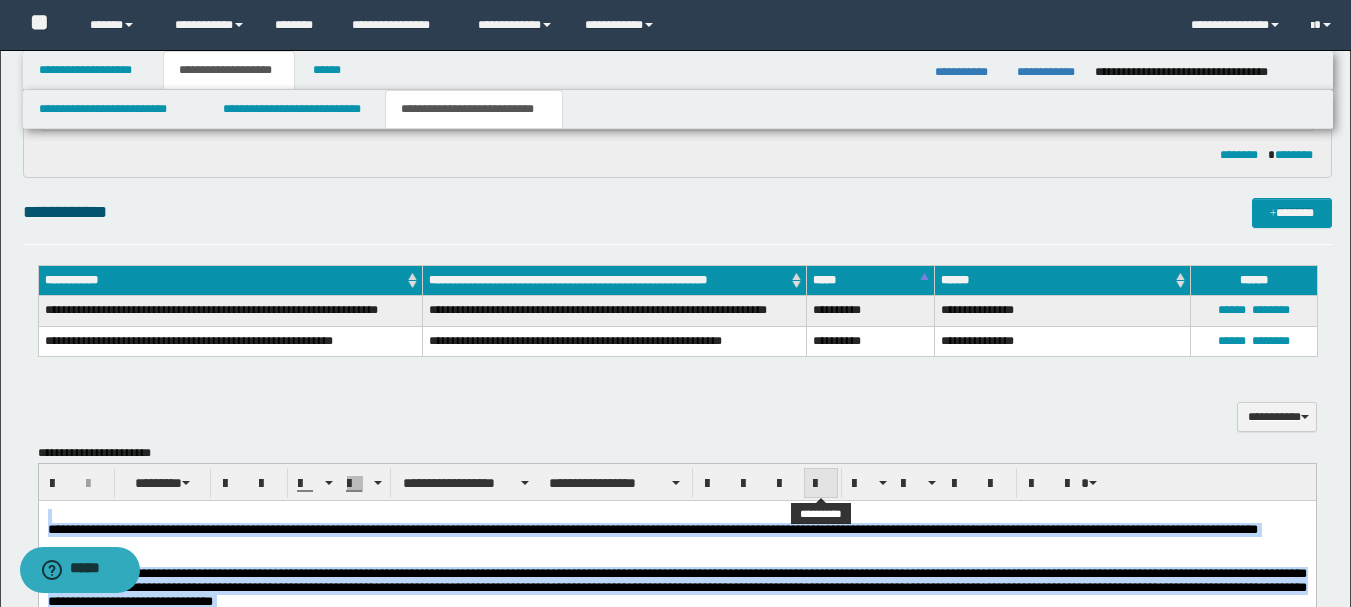 click at bounding box center [821, 484] 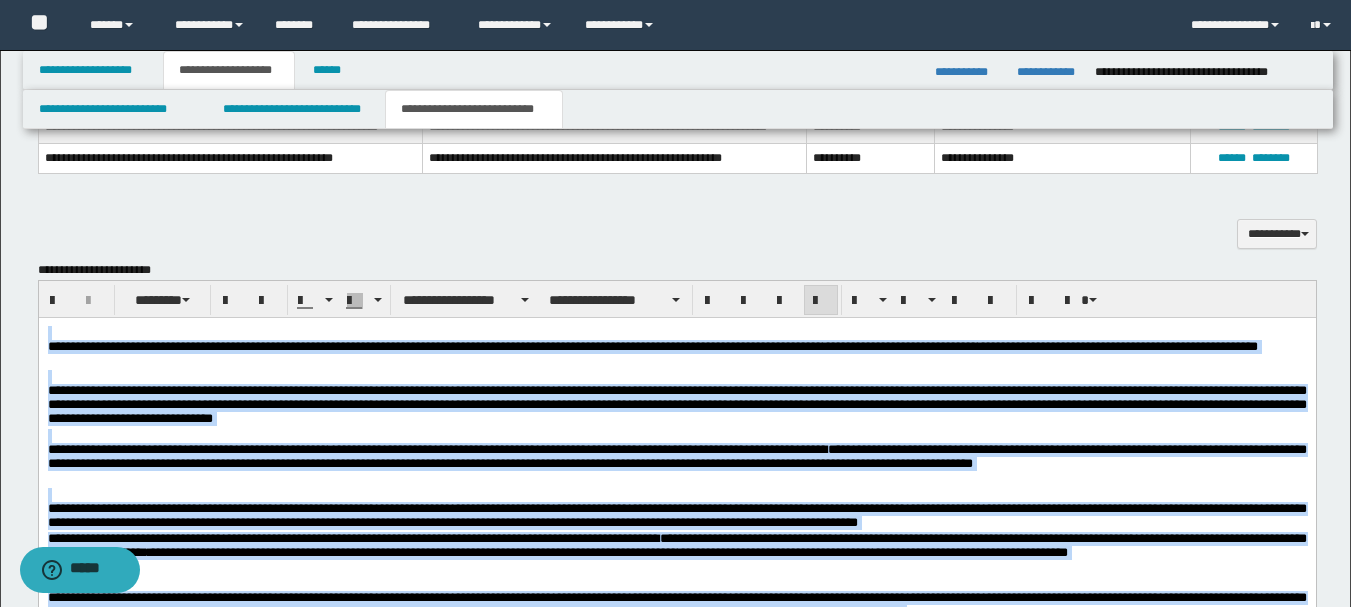scroll, scrollTop: 556, scrollLeft: 0, axis: vertical 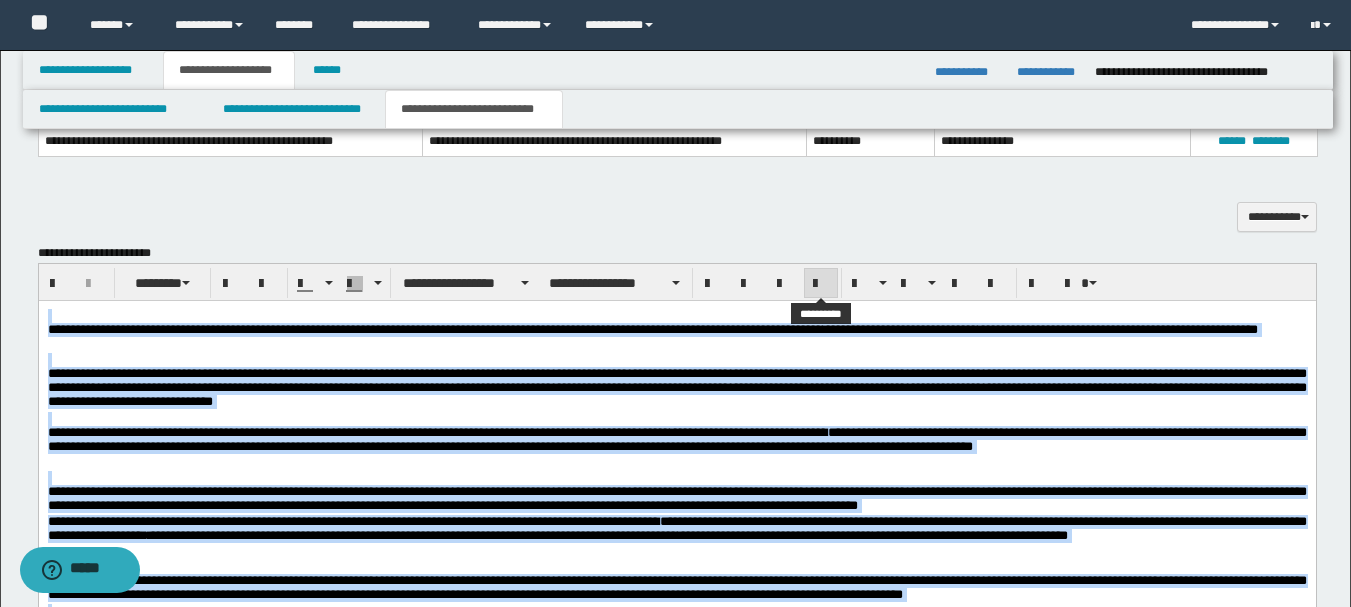 click at bounding box center (821, 284) 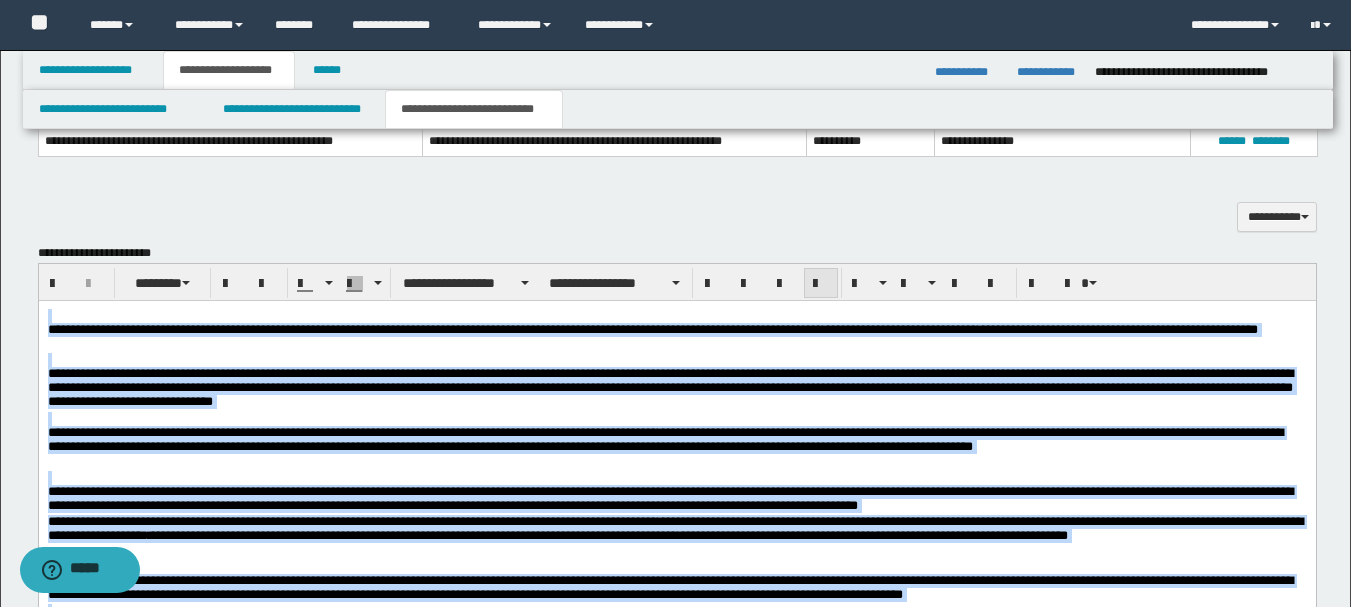 click at bounding box center [821, 284] 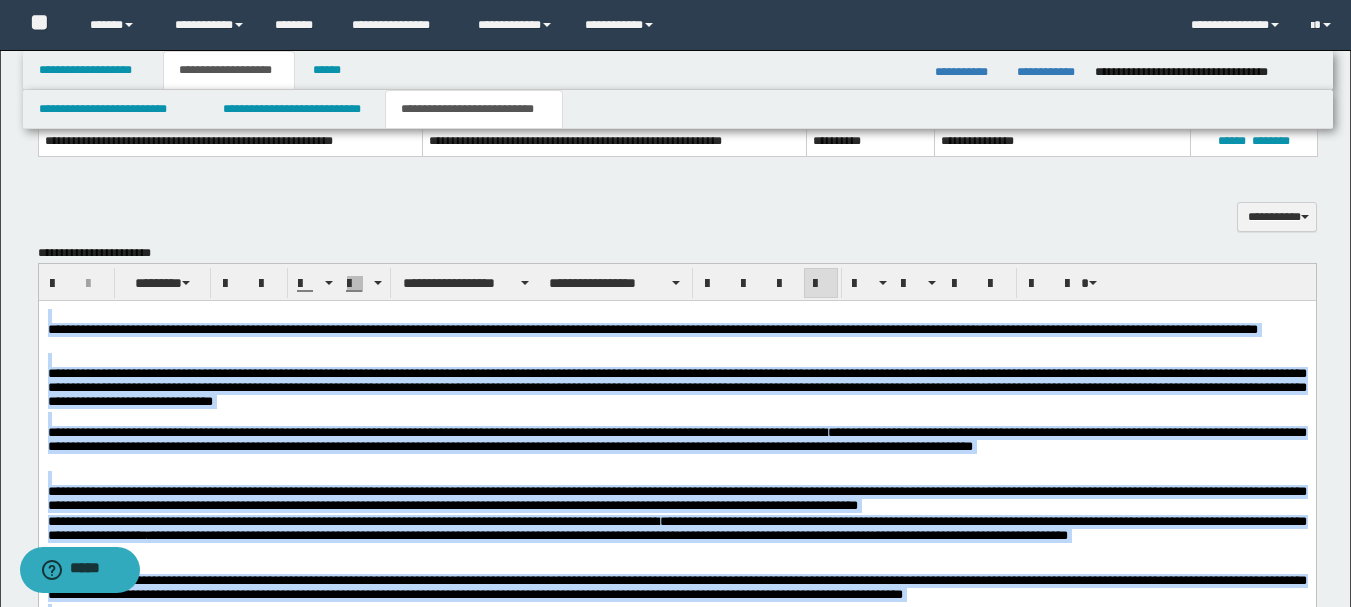 click on "**********" at bounding box center (676, 500) 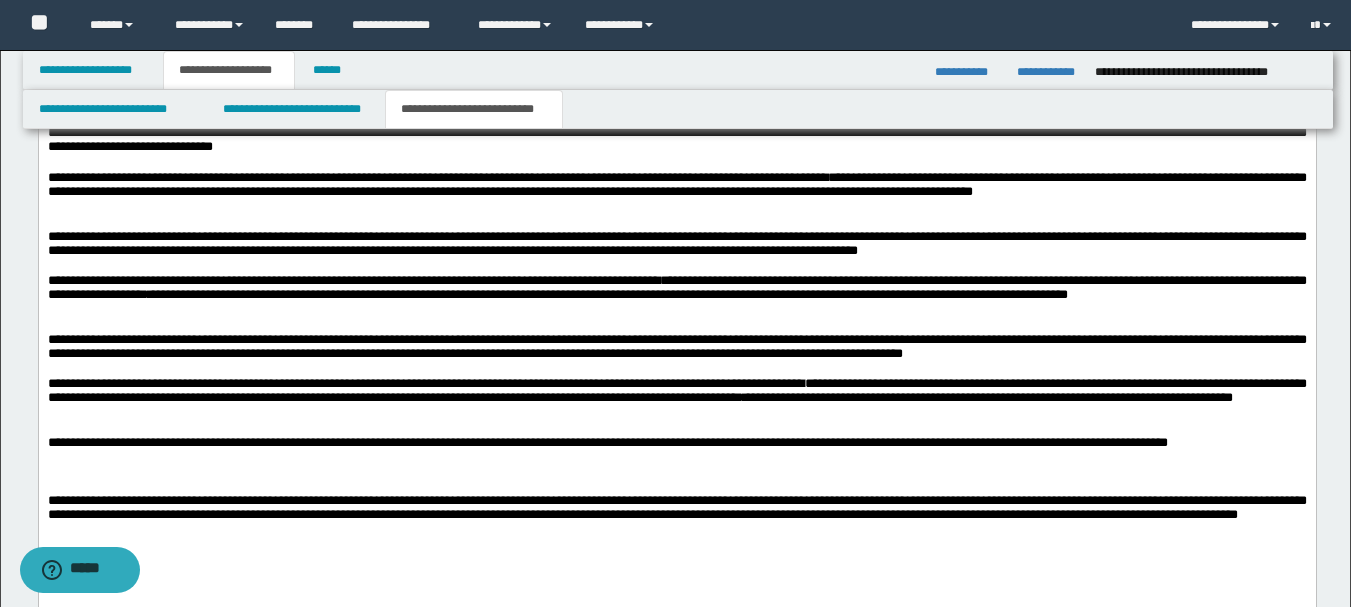 scroll, scrollTop: 856, scrollLeft: 0, axis: vertical 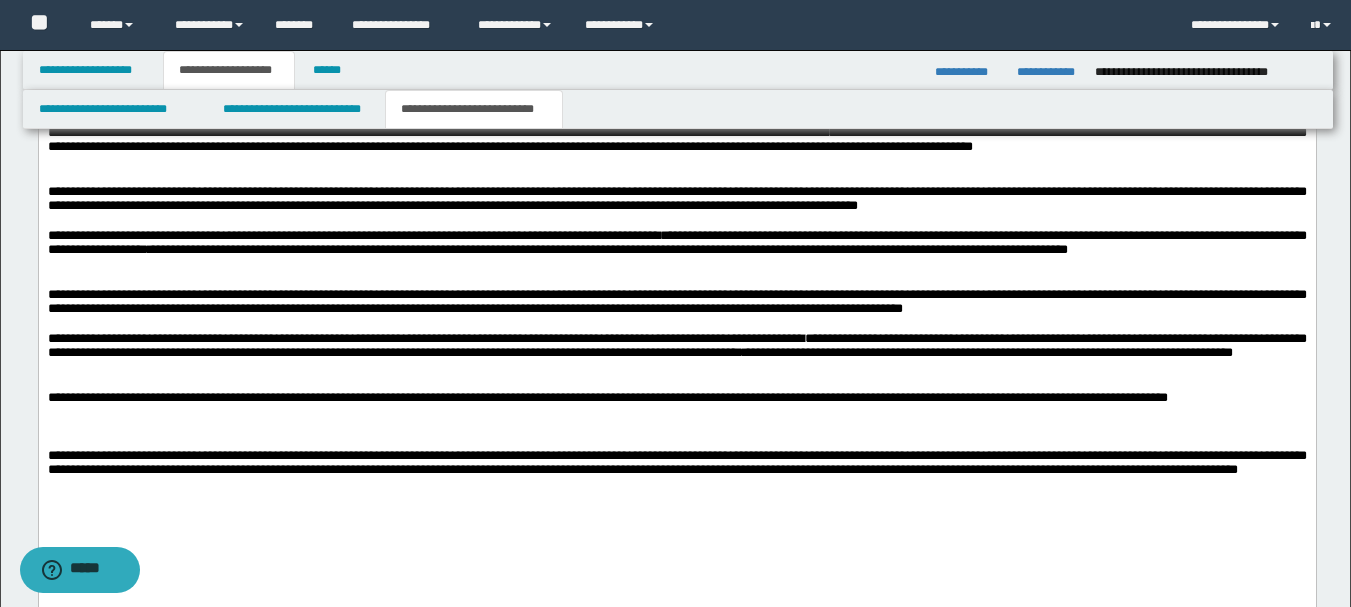 click at bounding box center (676, 442) 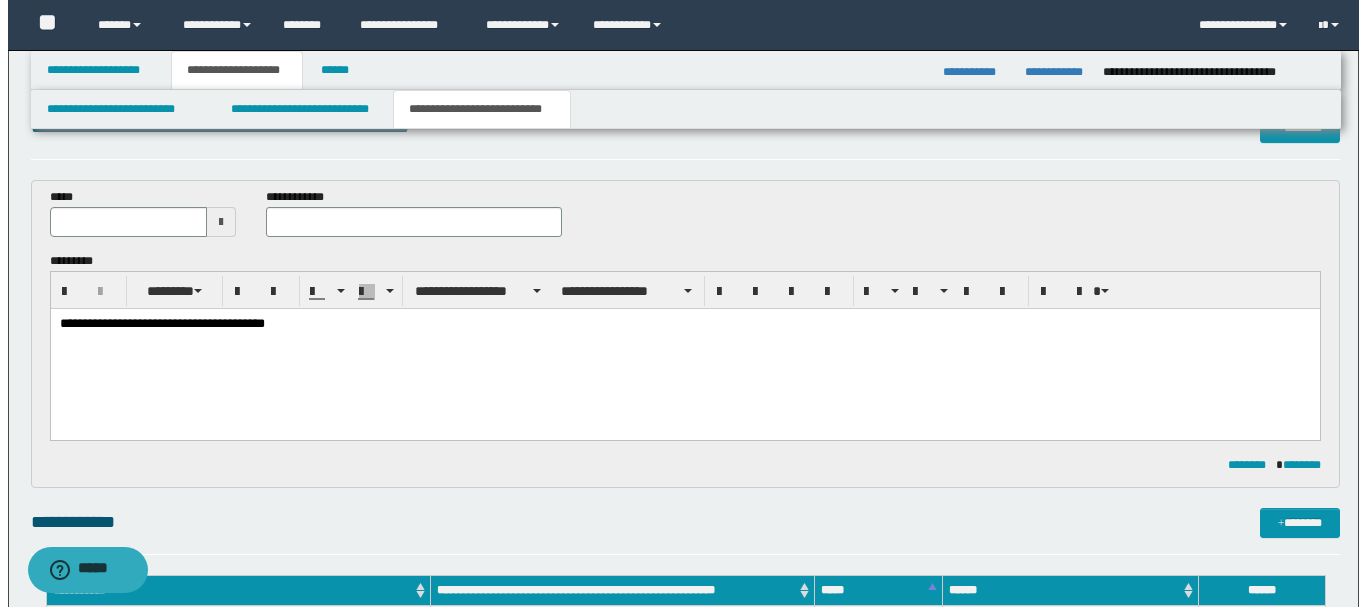 scroll, scrollTop: 0, scrollLeft: 0, axis: both 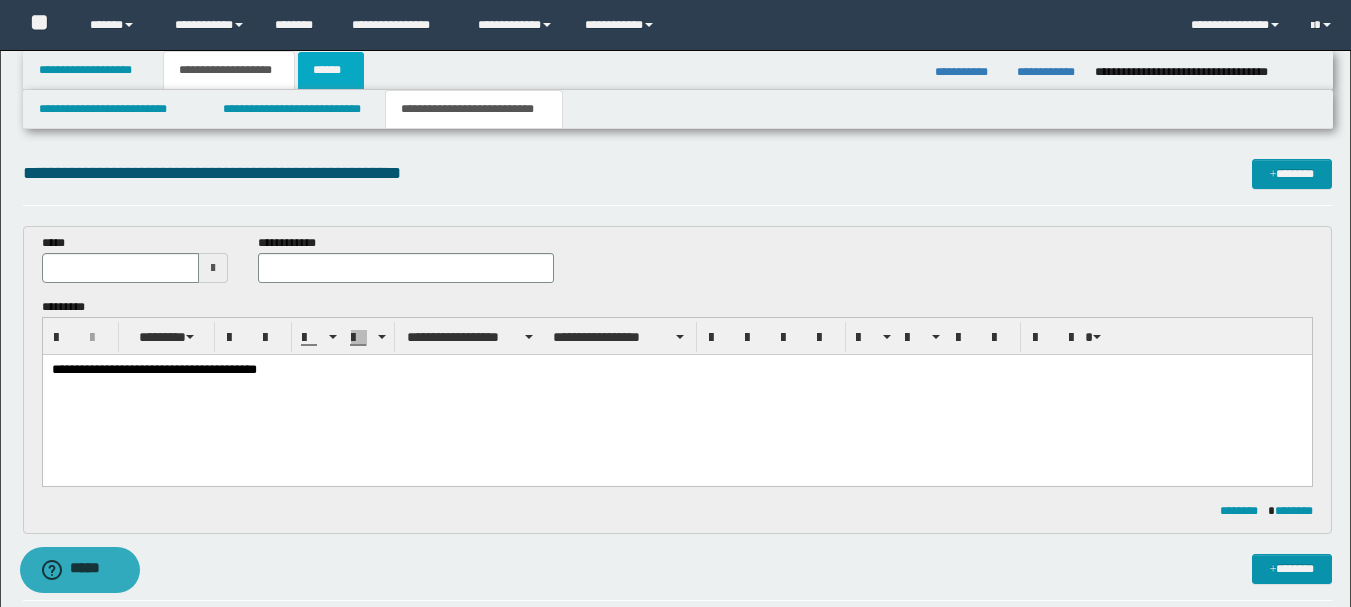 click on "******" at bounding box center (331, 70) 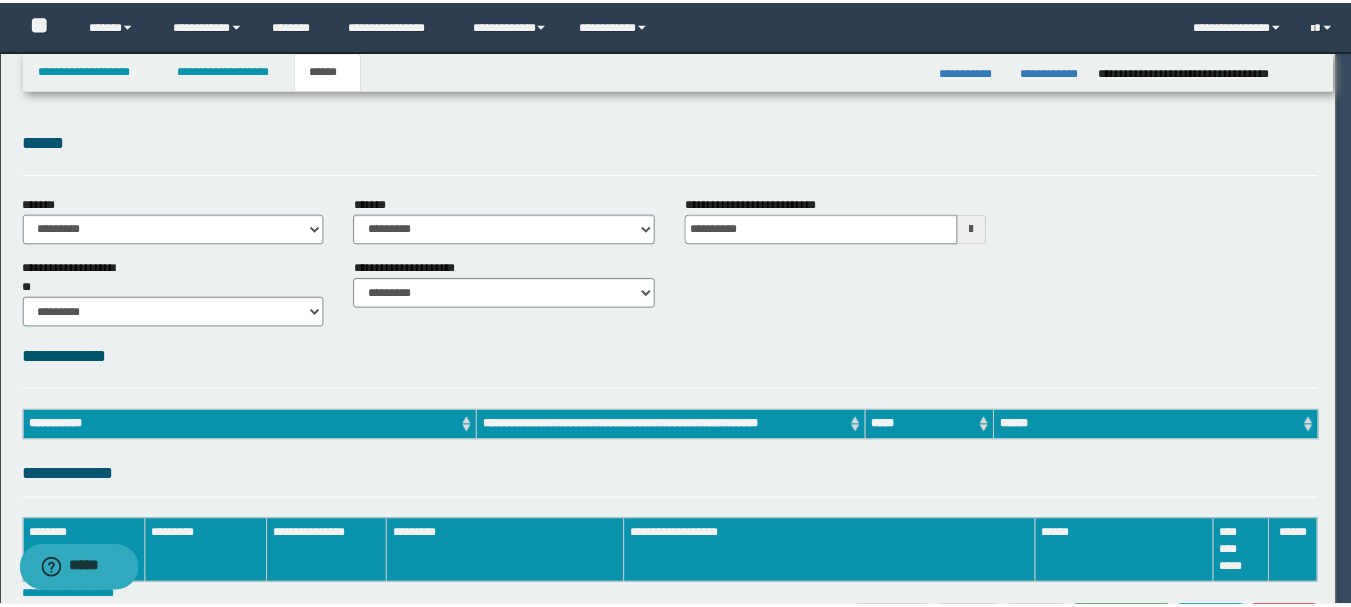 scroll, scrollTop: 0, scrollLeft: 0, axis: both 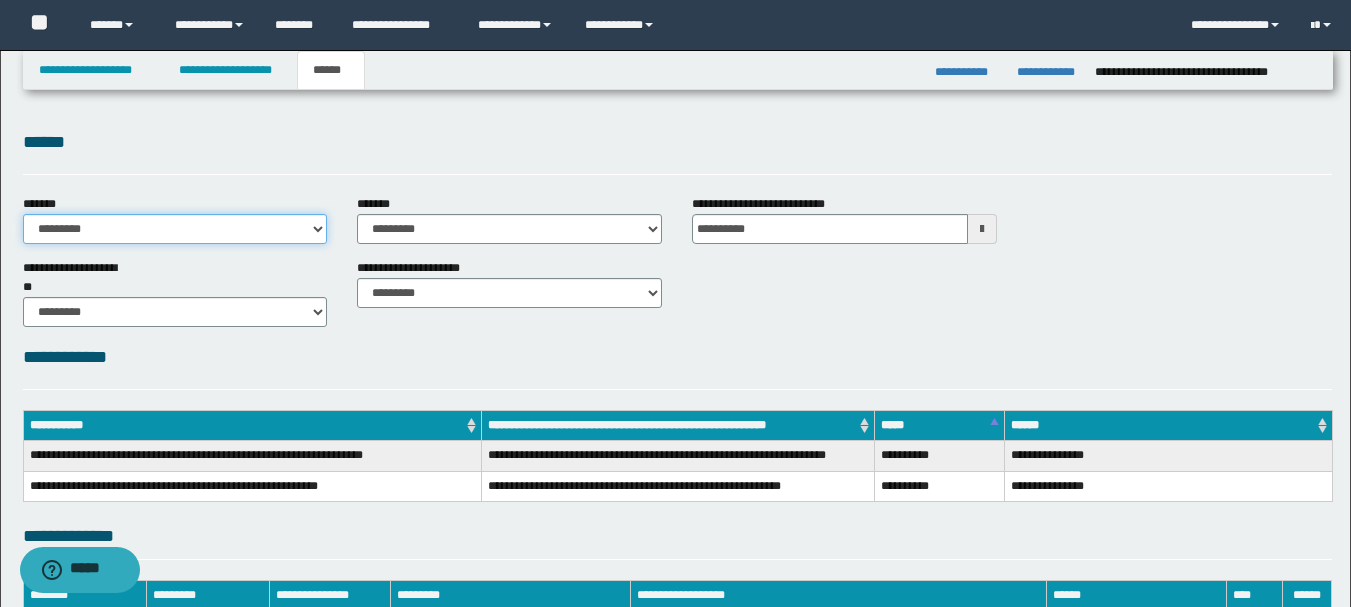 click on "**********" at bounding box center (175, 229) 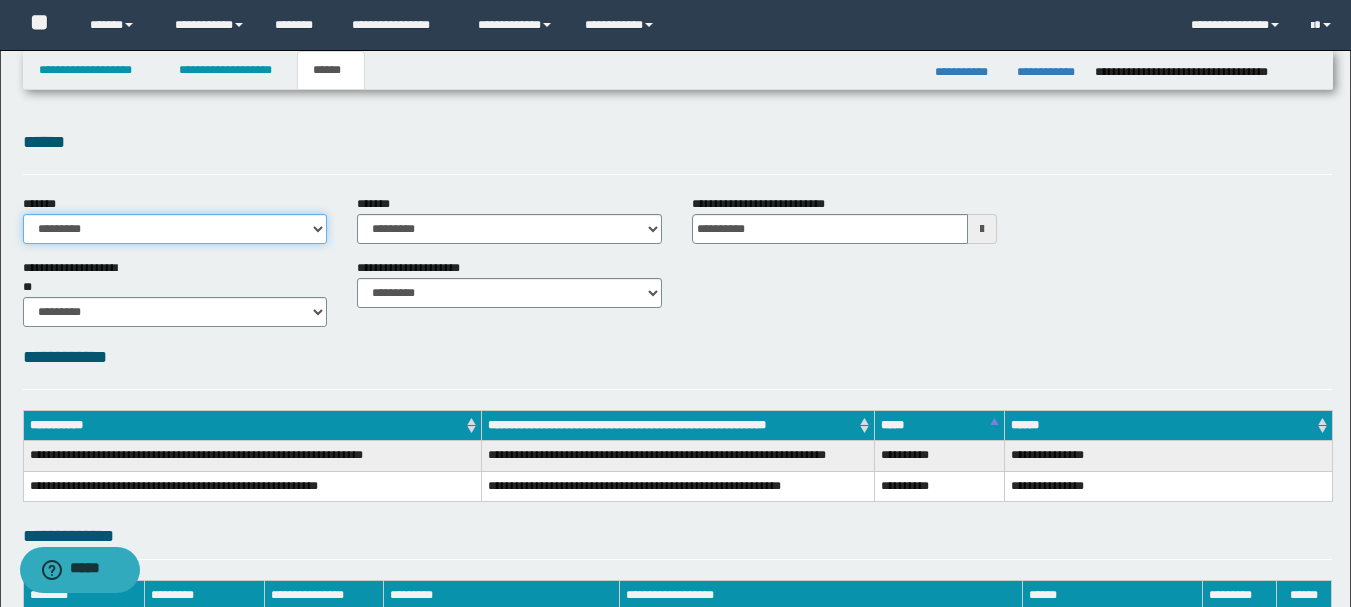 select on "*" 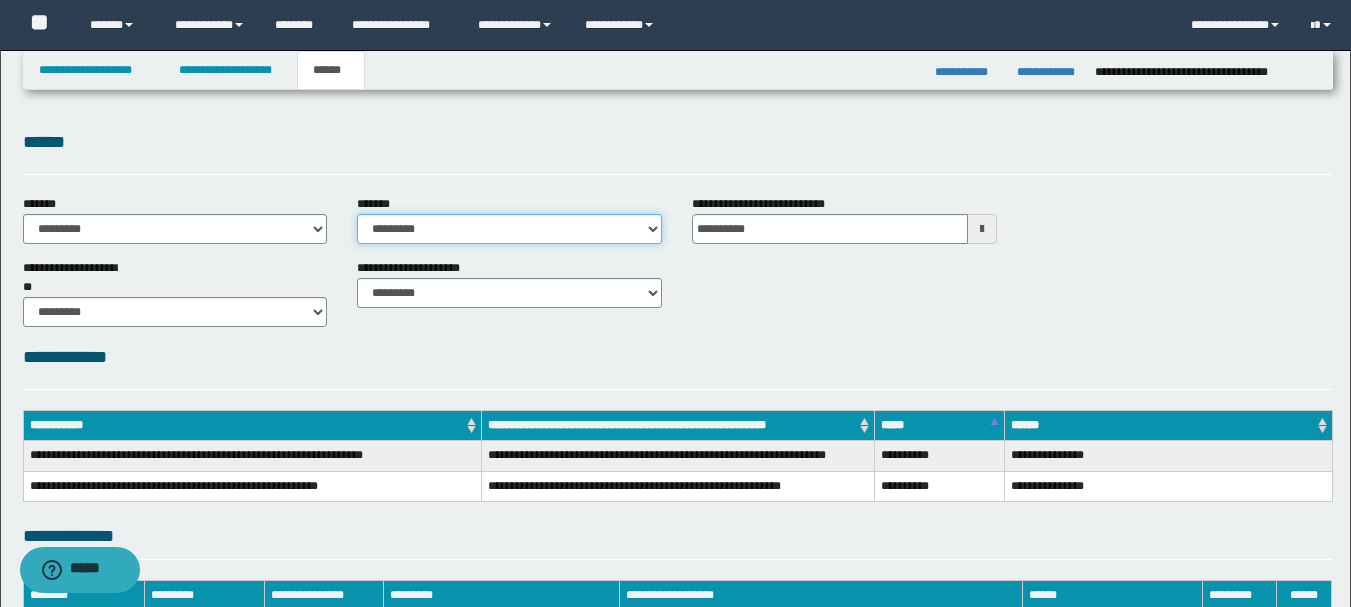 click on "**********" at bounding box center [509, 229] 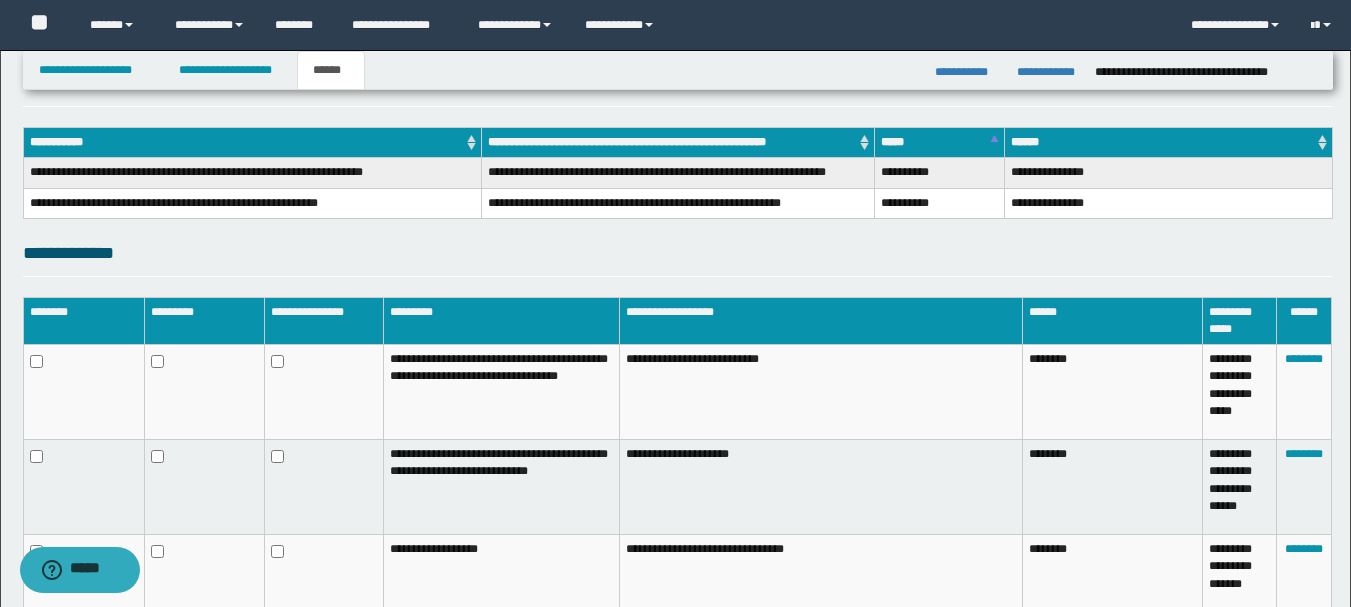 scroll, scrollTop: 300, scrollLeft: 0, axis: vertical 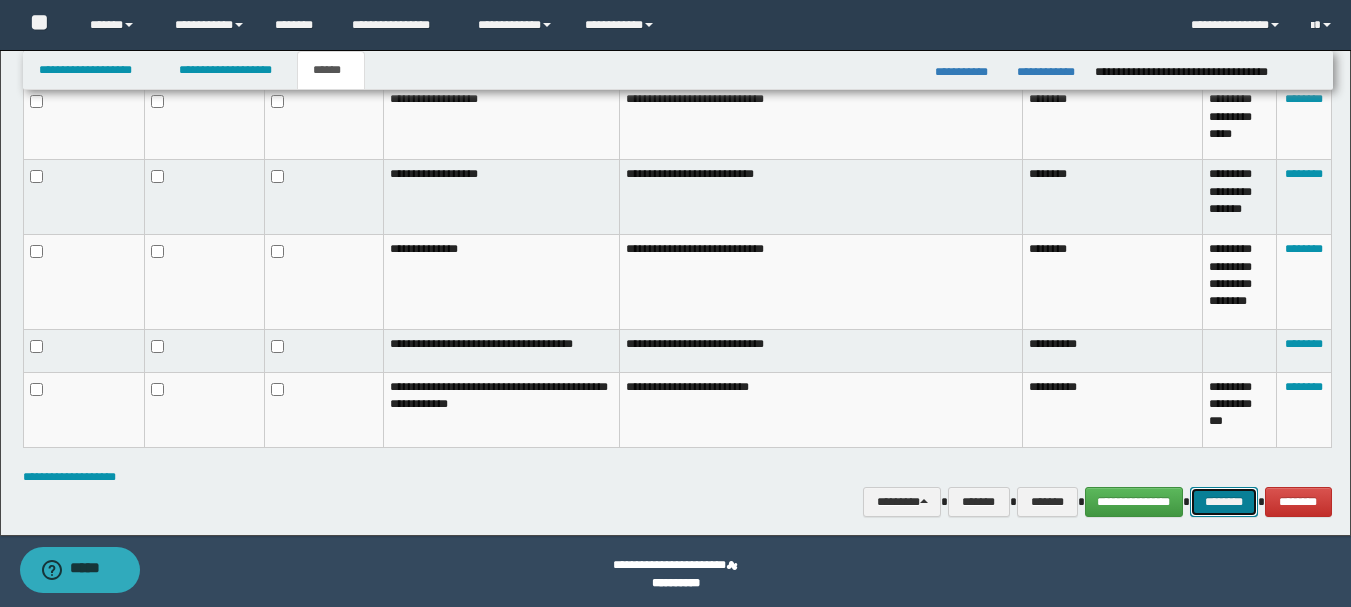click on "********" at bounding box center [1224, 502] 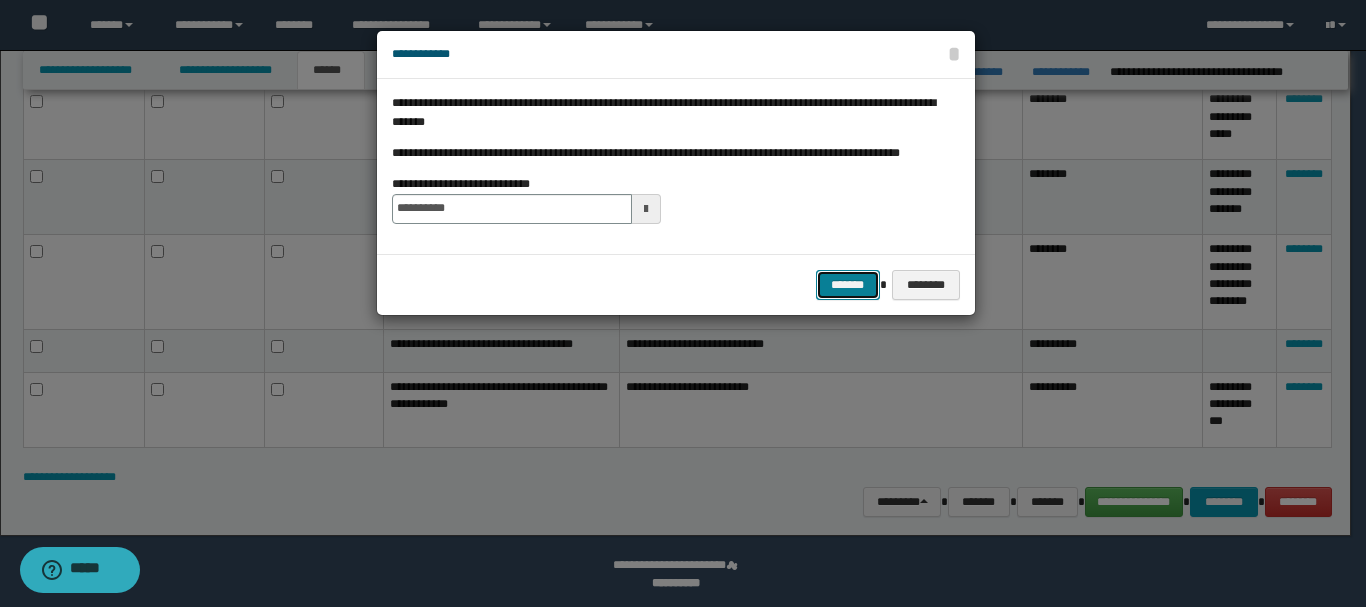 click on "*******" at bounding box center (848, 285) 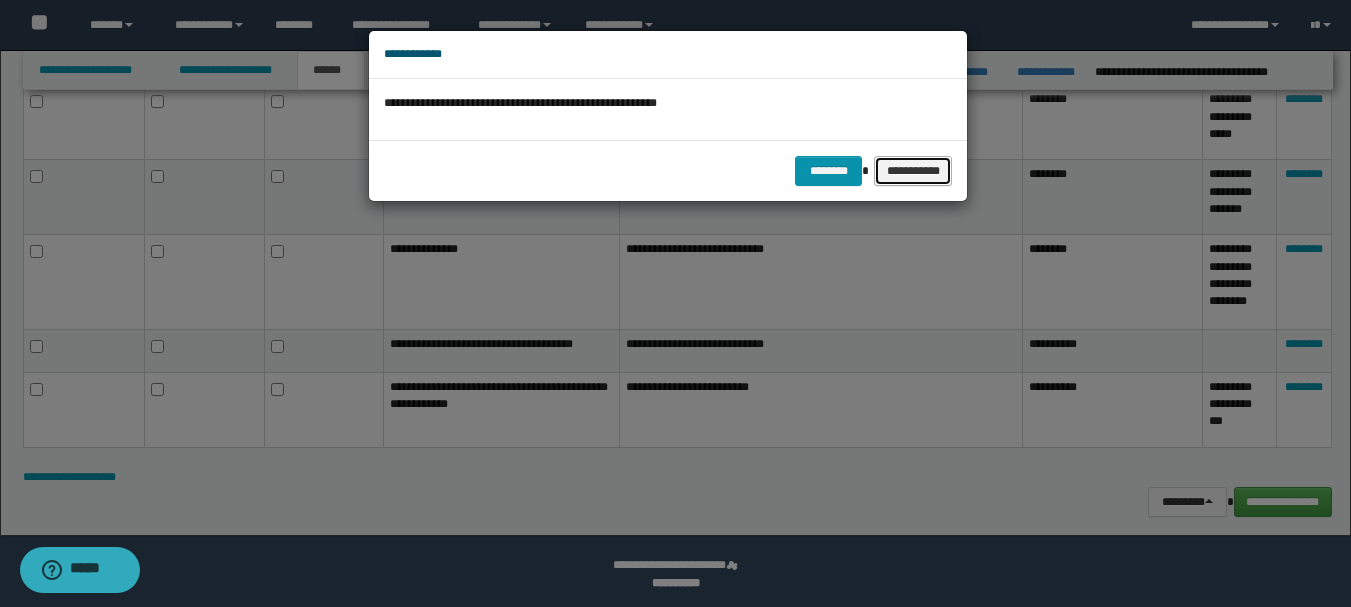 click on "**********" at bounding box center [913, 171] 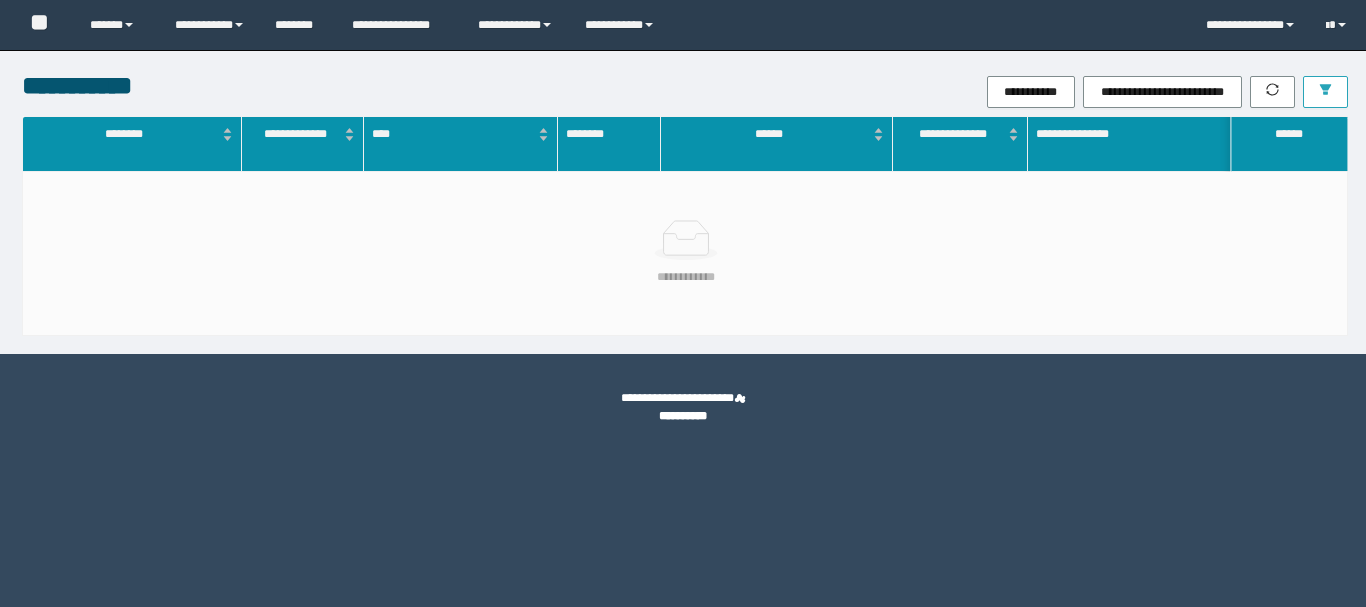 scroll, scrollTop: 0, scrollLeft: 0, axis: both 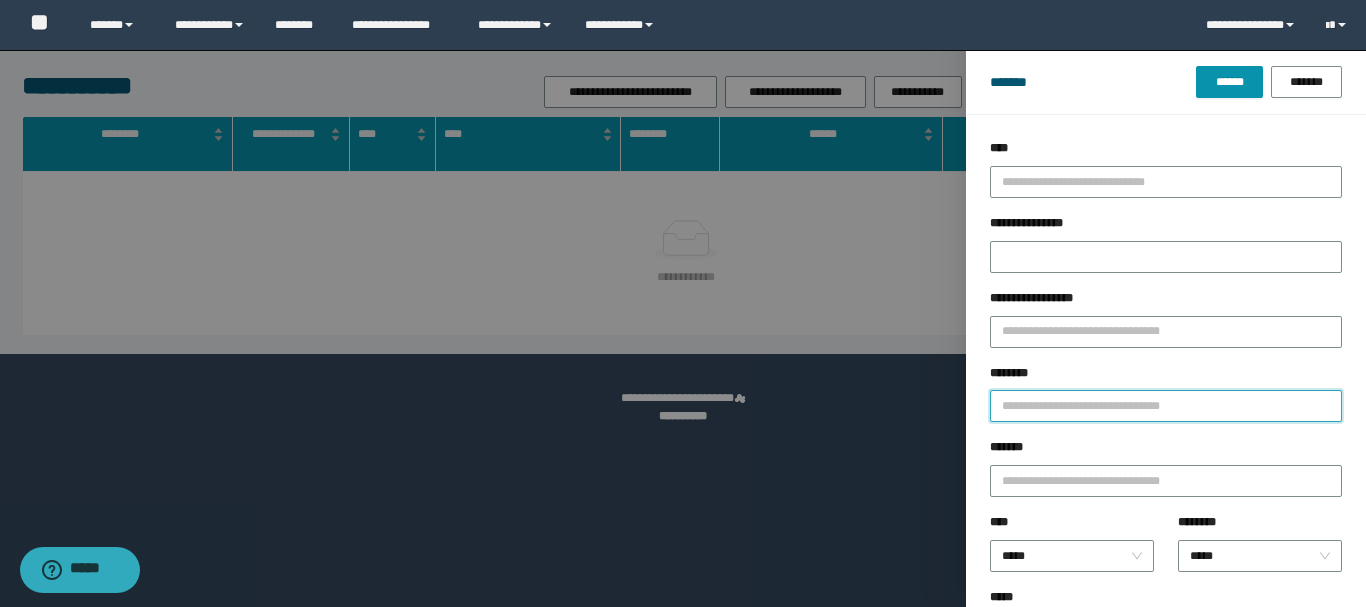 click on "********" at bounding box center (1166, 406) 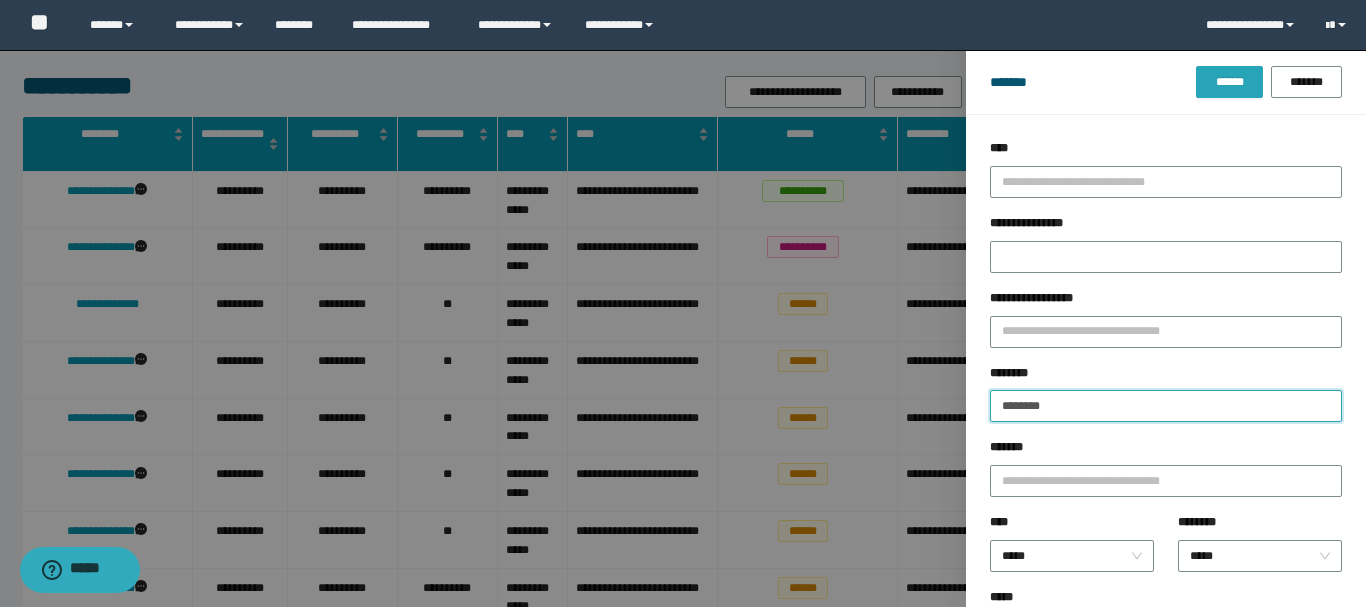 type on "********" 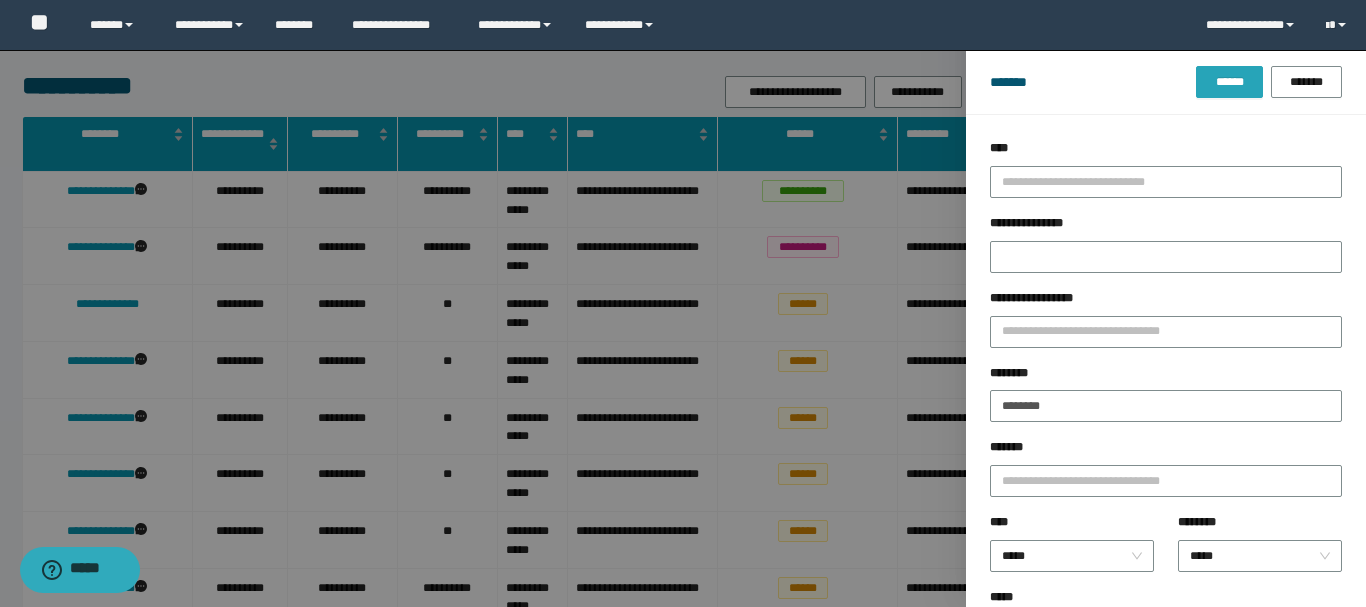 click on "******" at bounding box center (1229, 82) 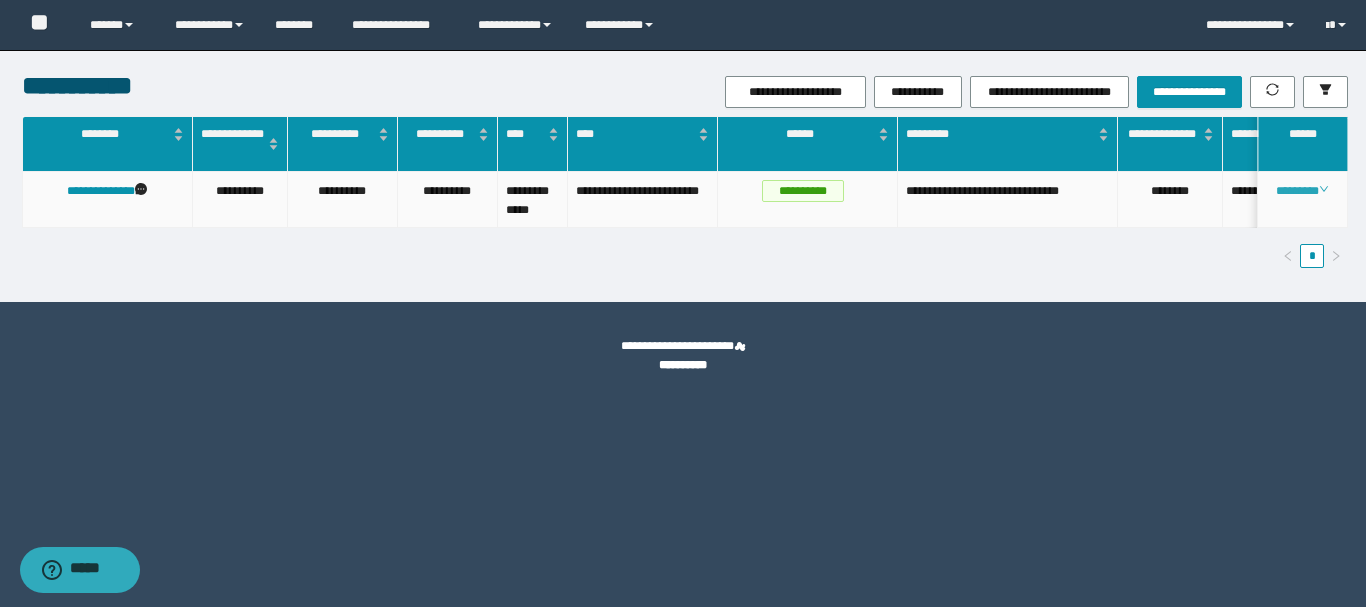 click on "********" at bounding box center [1302, 191] 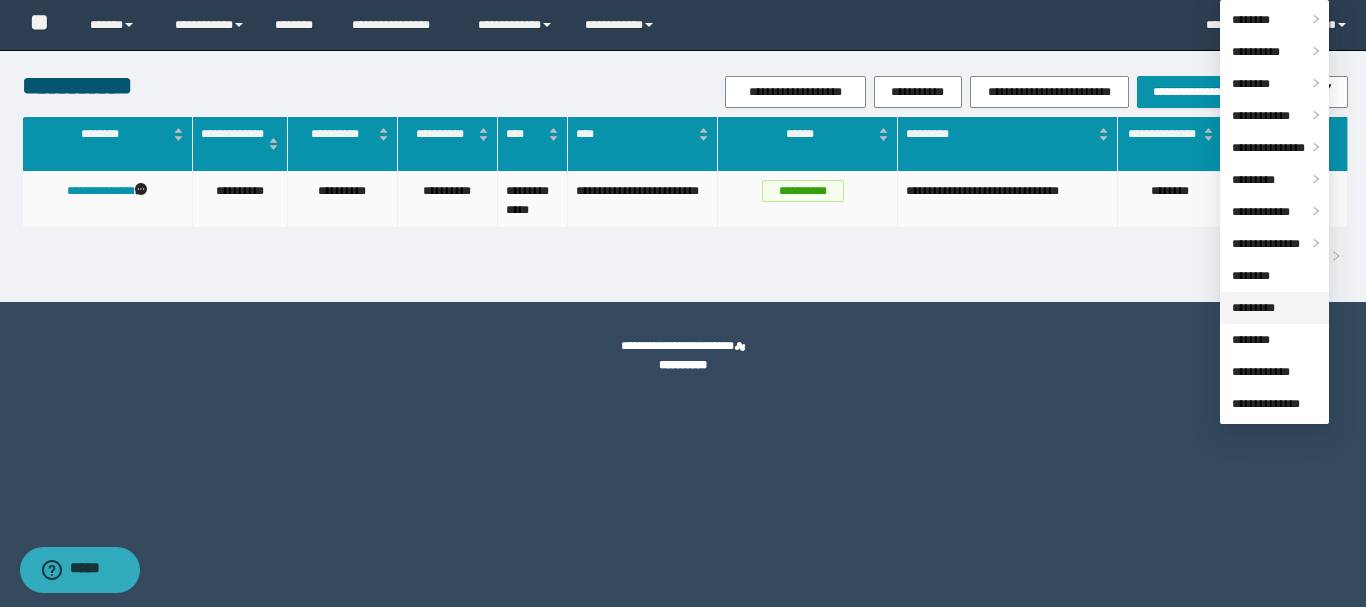 click on "*********" at bounding box center (1253, 308) 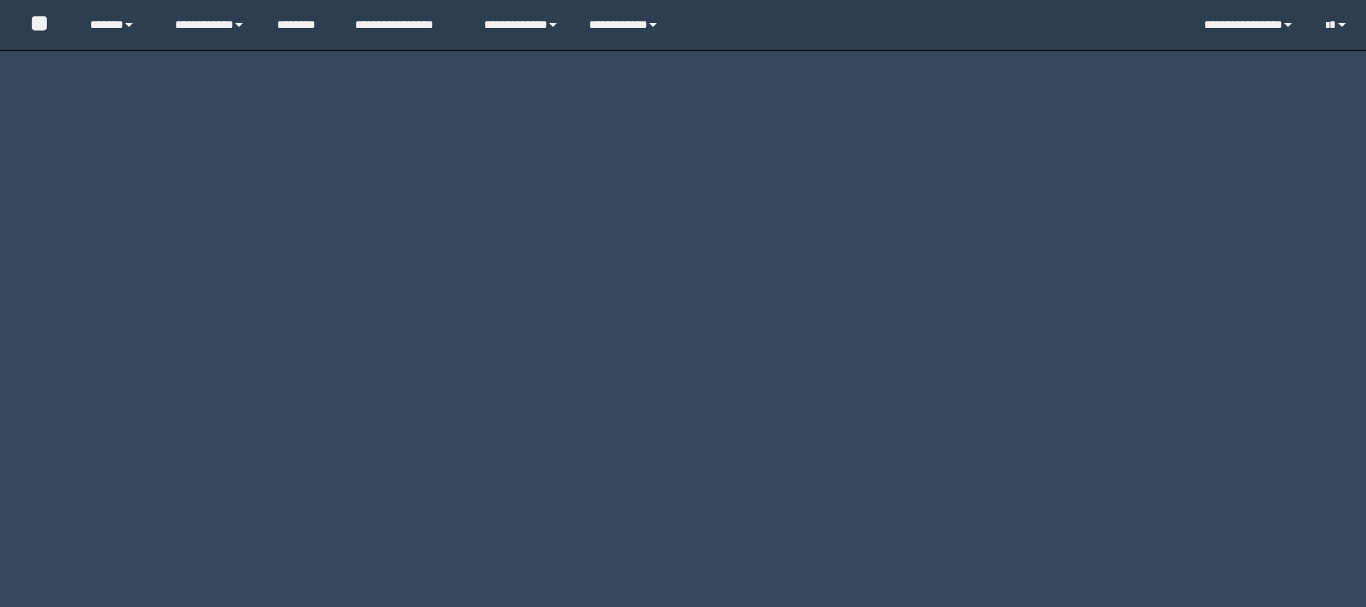 scroll, scrollTop: 0, scrollLeft: 0, axis: both 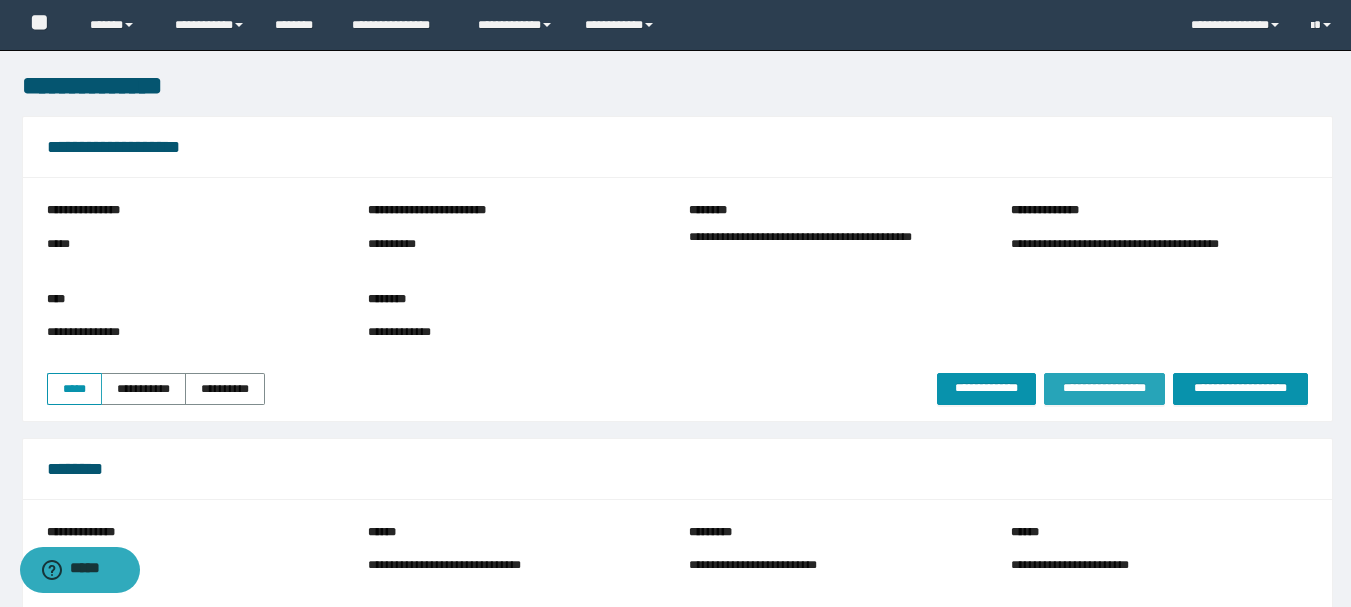 click on "**********" at bounding box center [1104, 388] 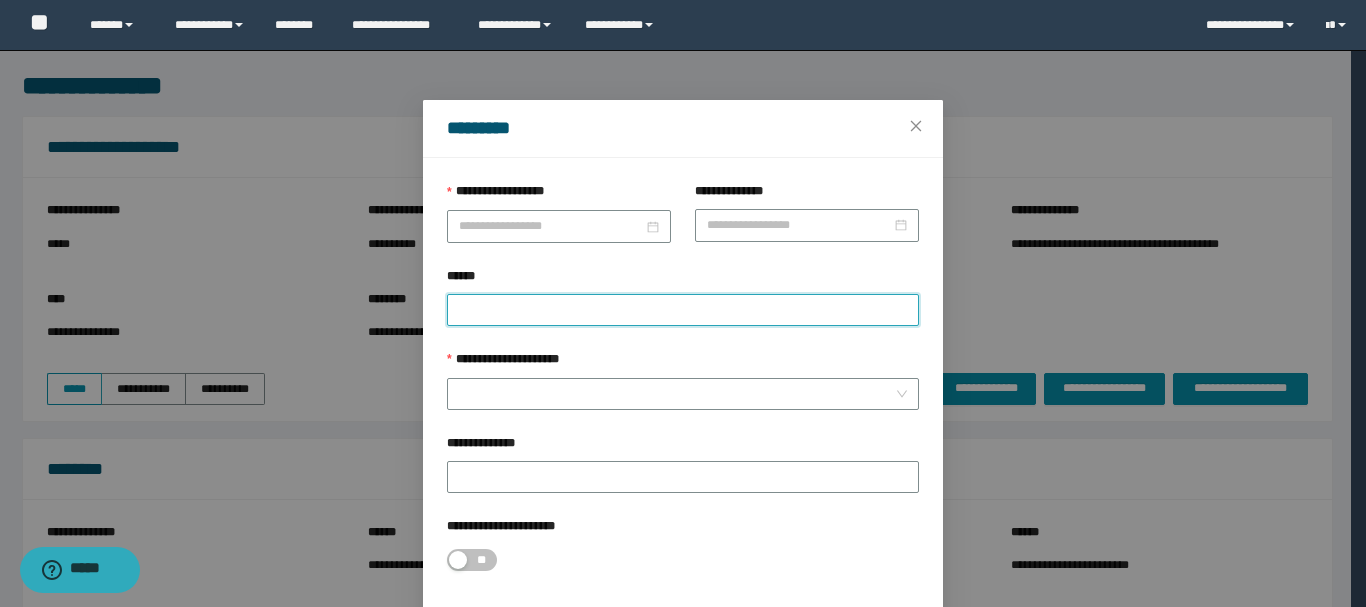 click on "******" at bounding box center (683, 310) 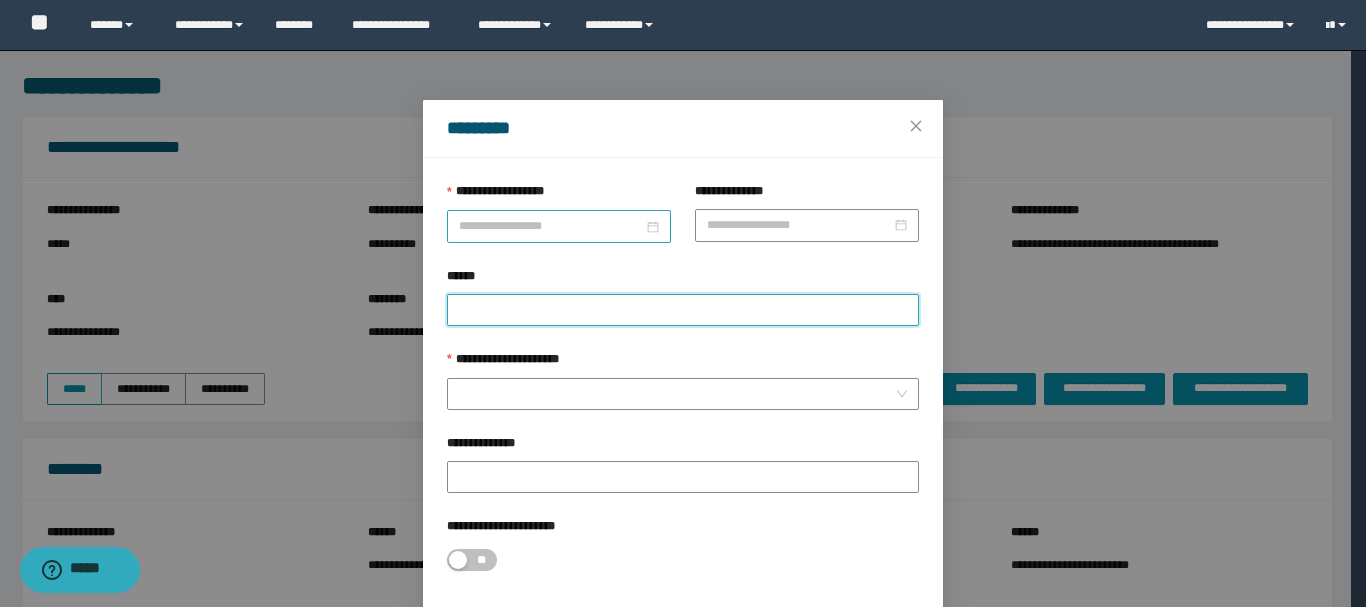 paste on "**********" 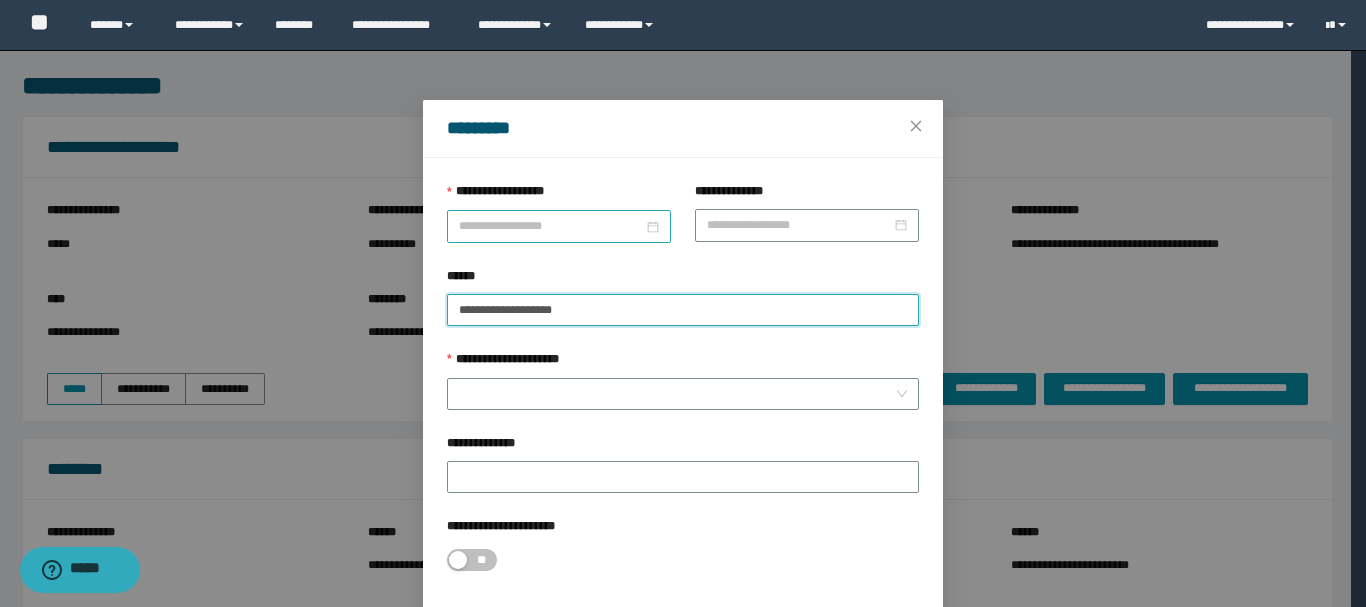 type on "**********" 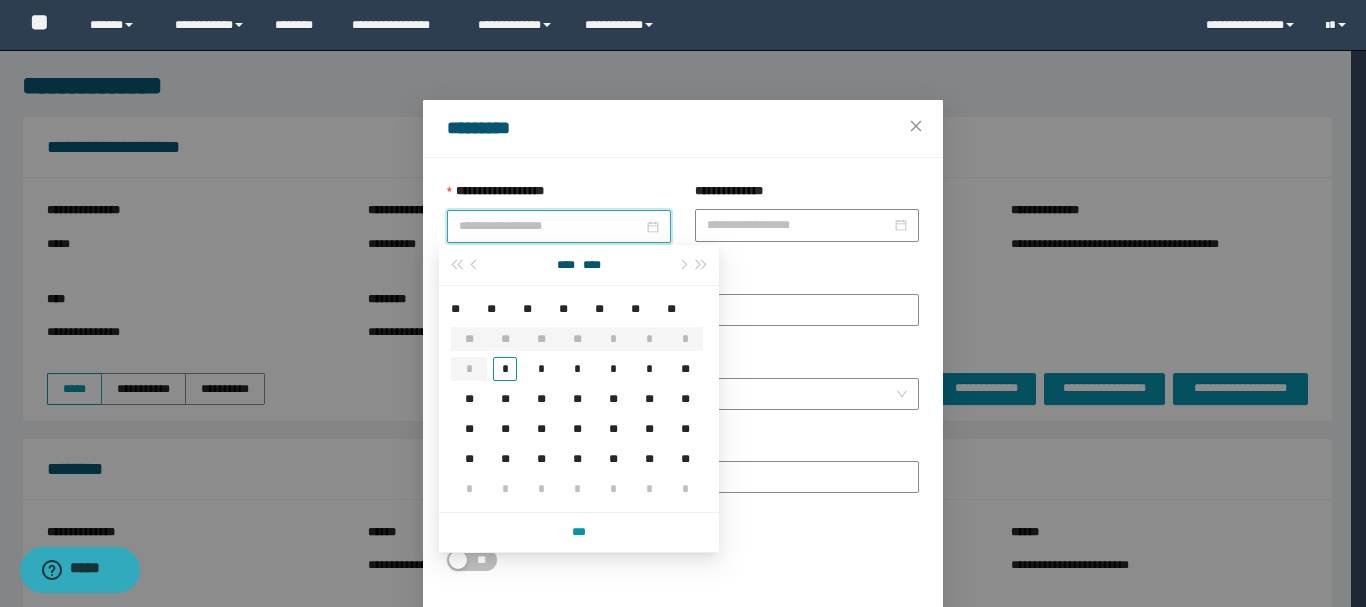 click on "**********" at bounding box center [551, 226] 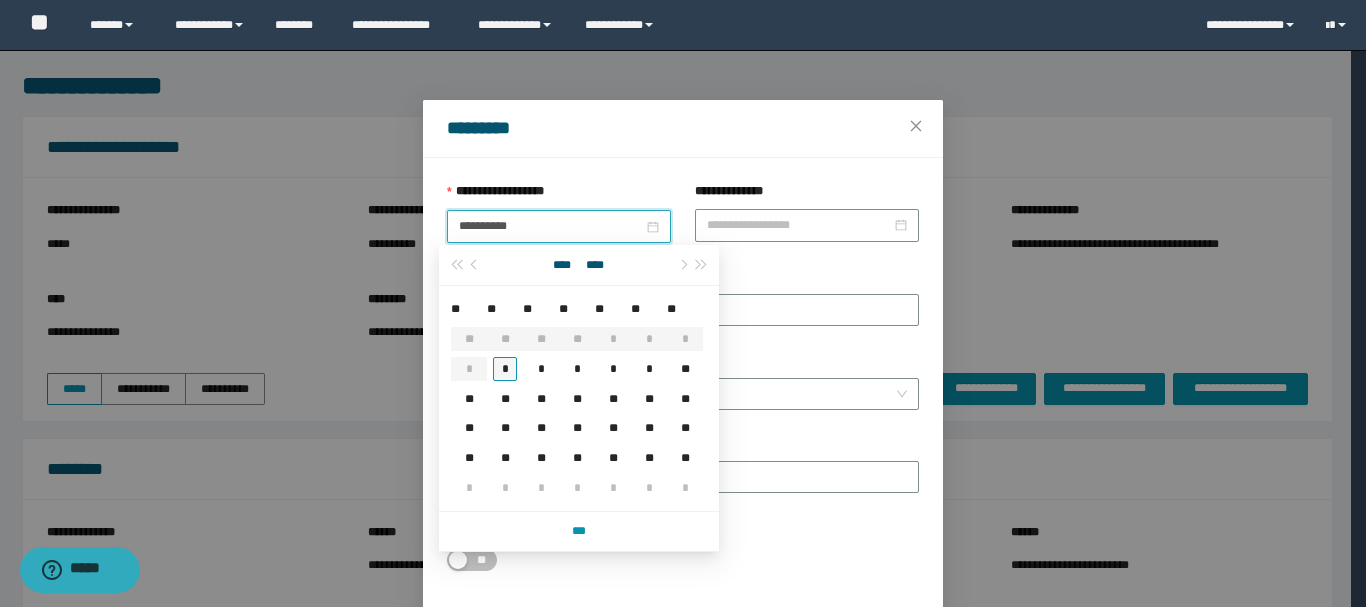 type on "**********" 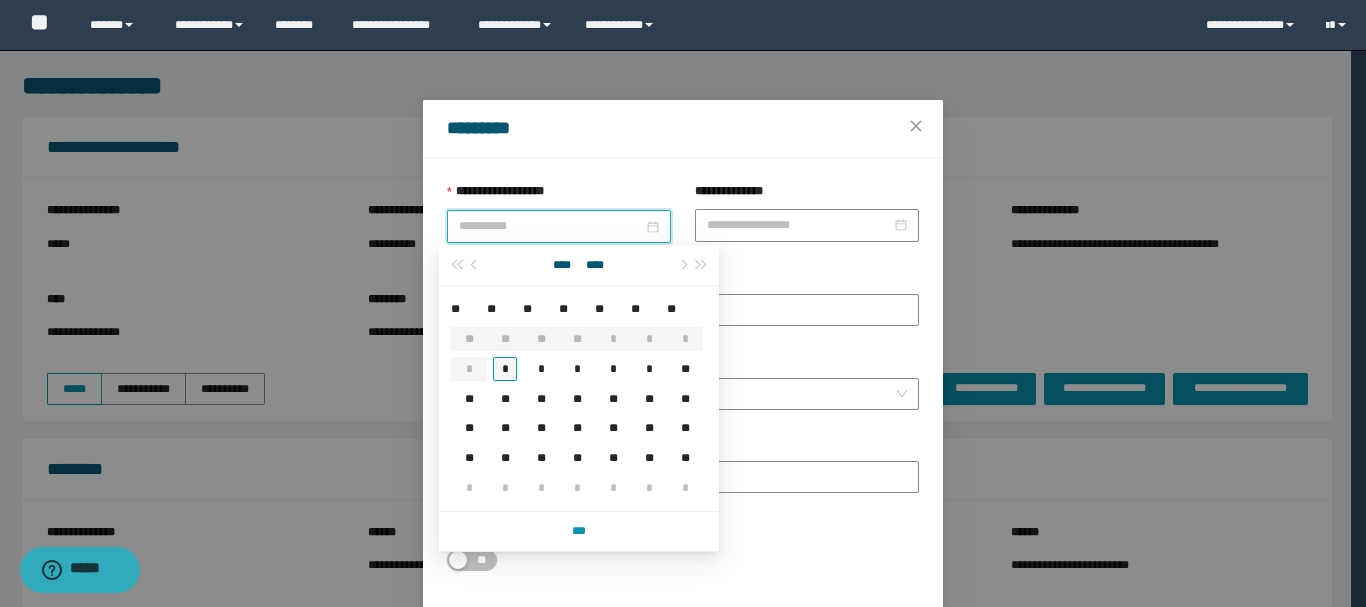 click on "*" at bounding box center (505, 369) 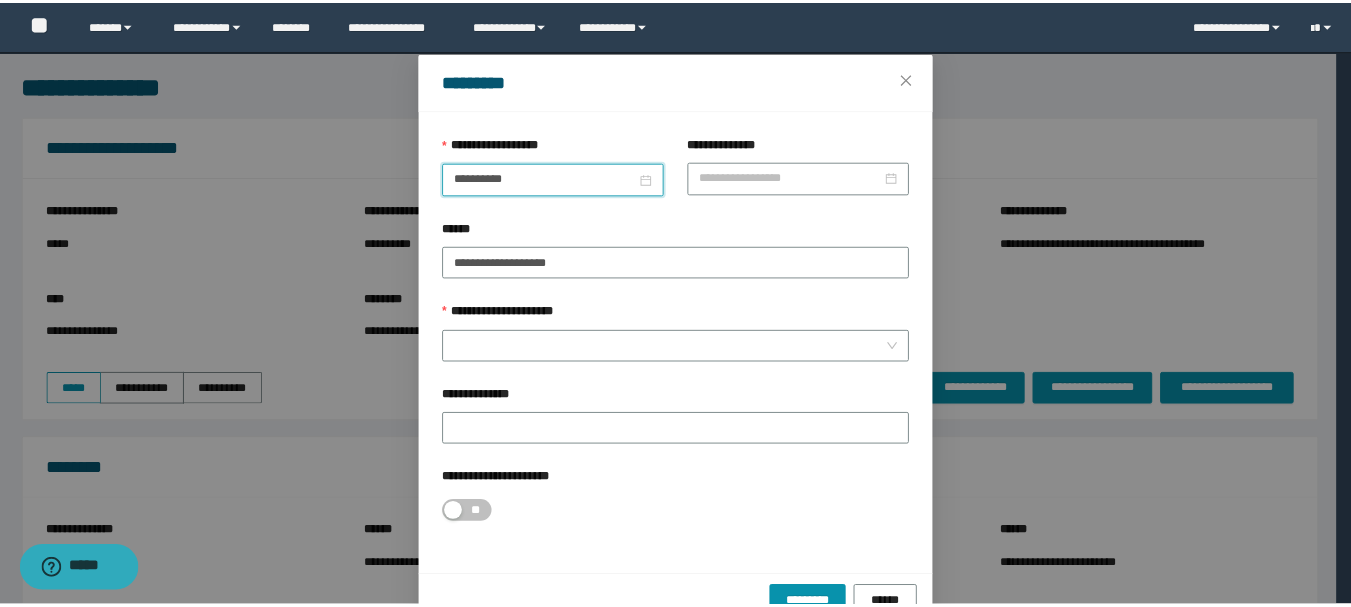 scroll, scrollTop: 92, scrollLeft: 0, axis: vertical 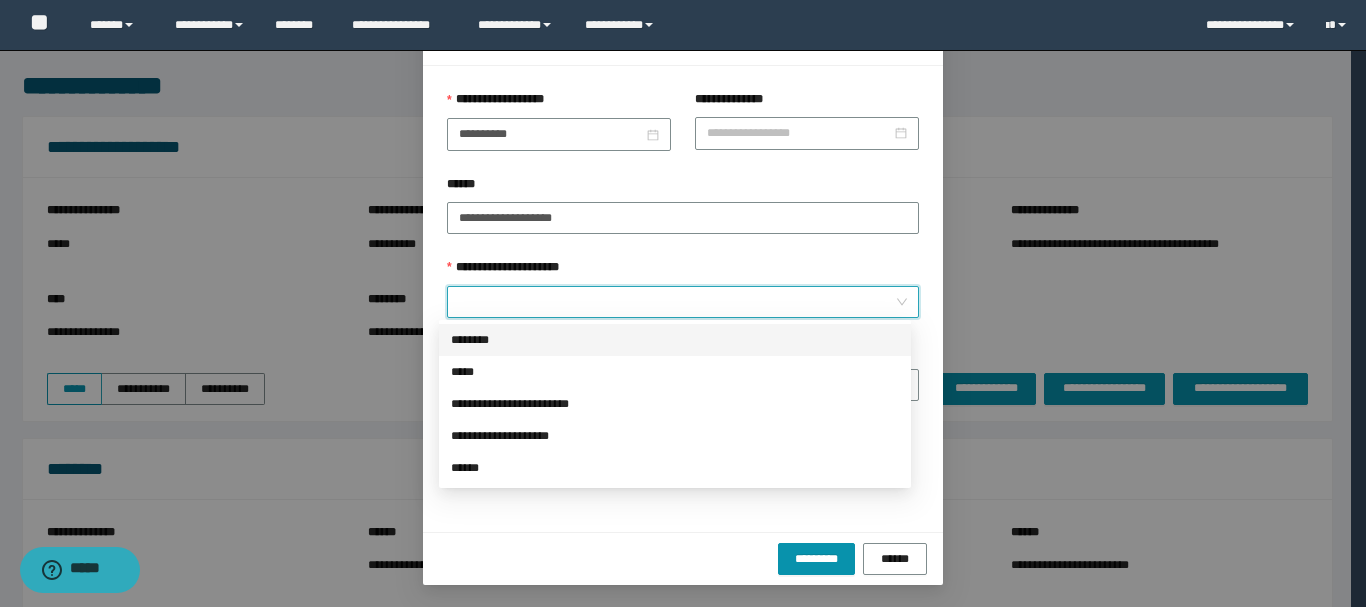 click on "**********" at bounding box center [677, 302] 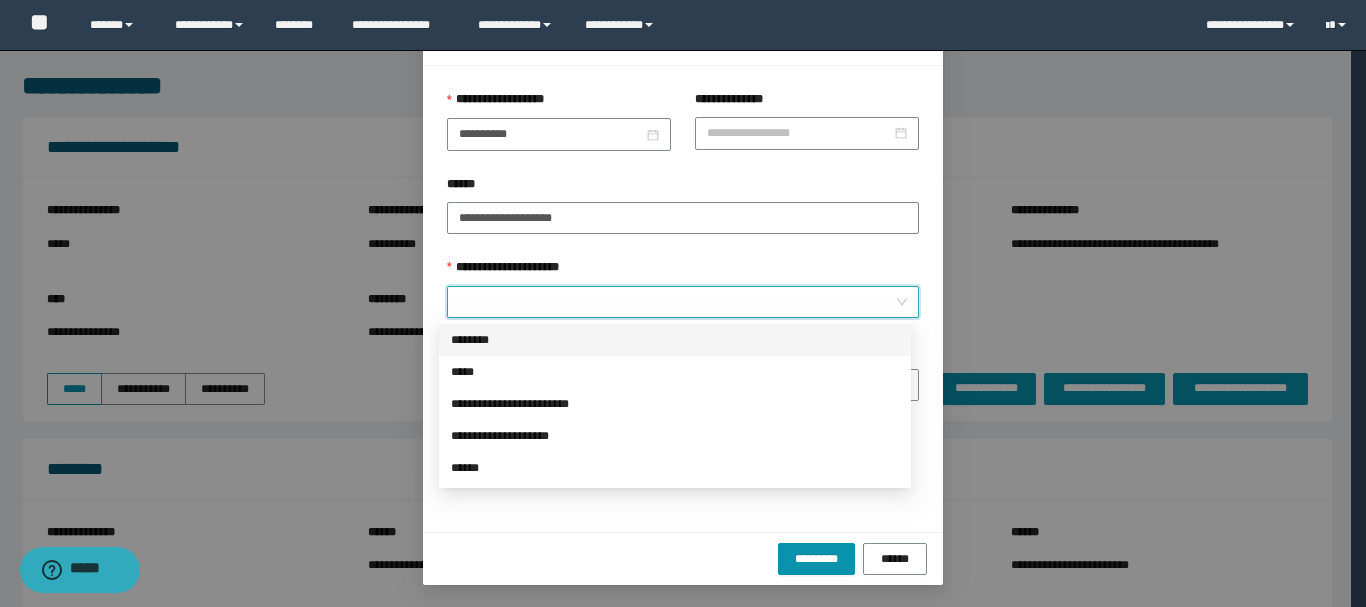 click on "********" at bounding box center (675, 340) 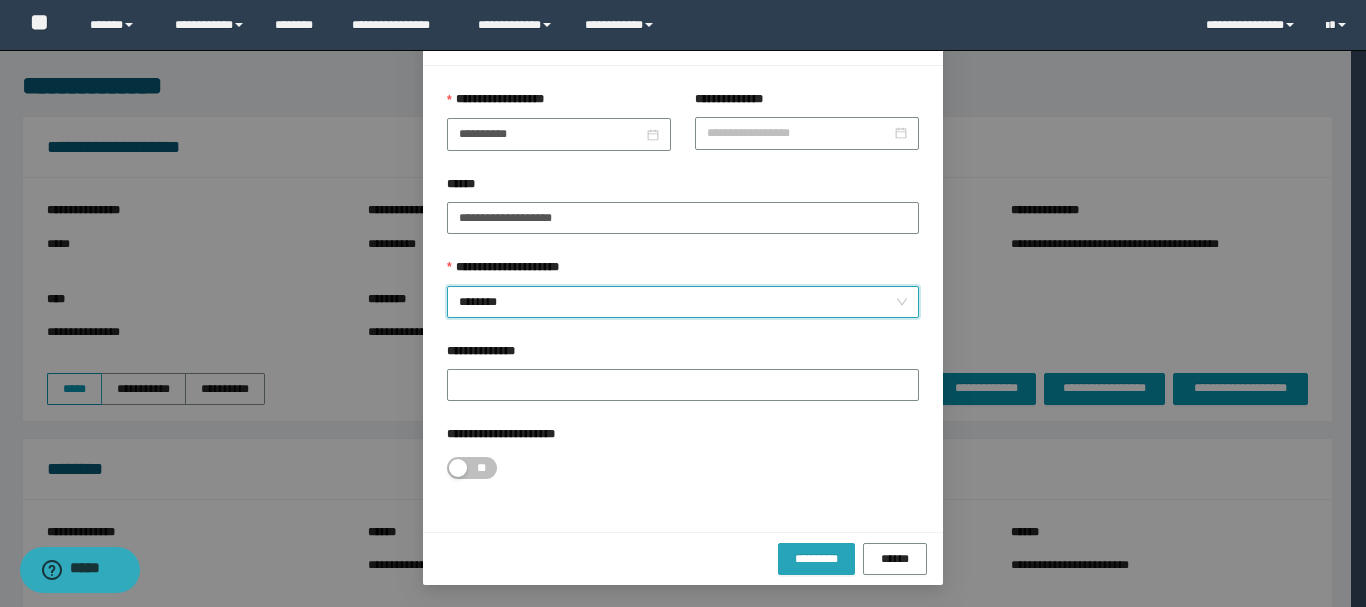 click on "*********" at bounding box center (816, 559) 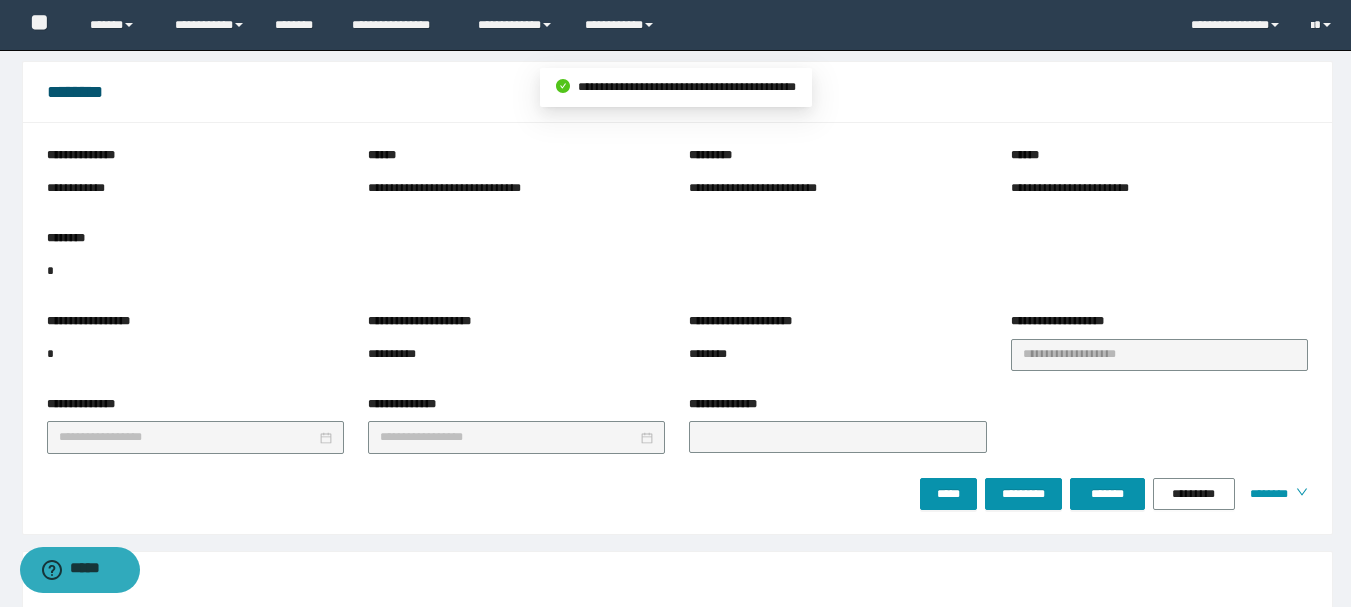 scroll, scrollTop: 400, scrollLeft: 0, axis: vertical 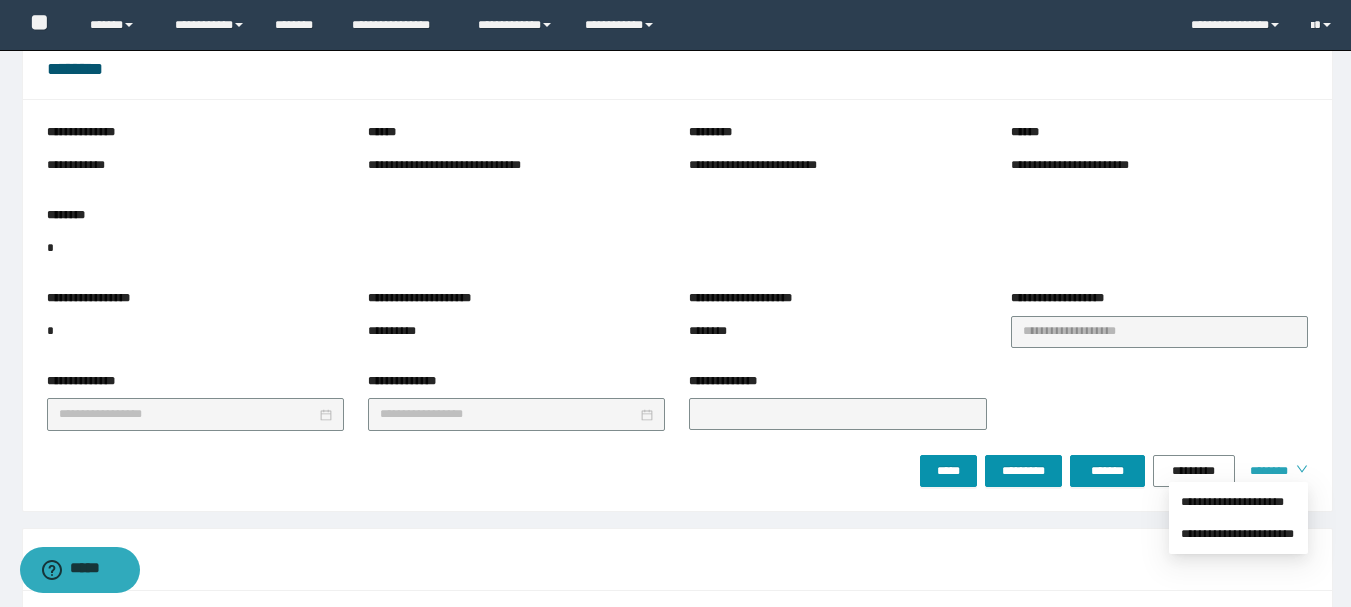 click on "********" at bounding box center [1275, 471] 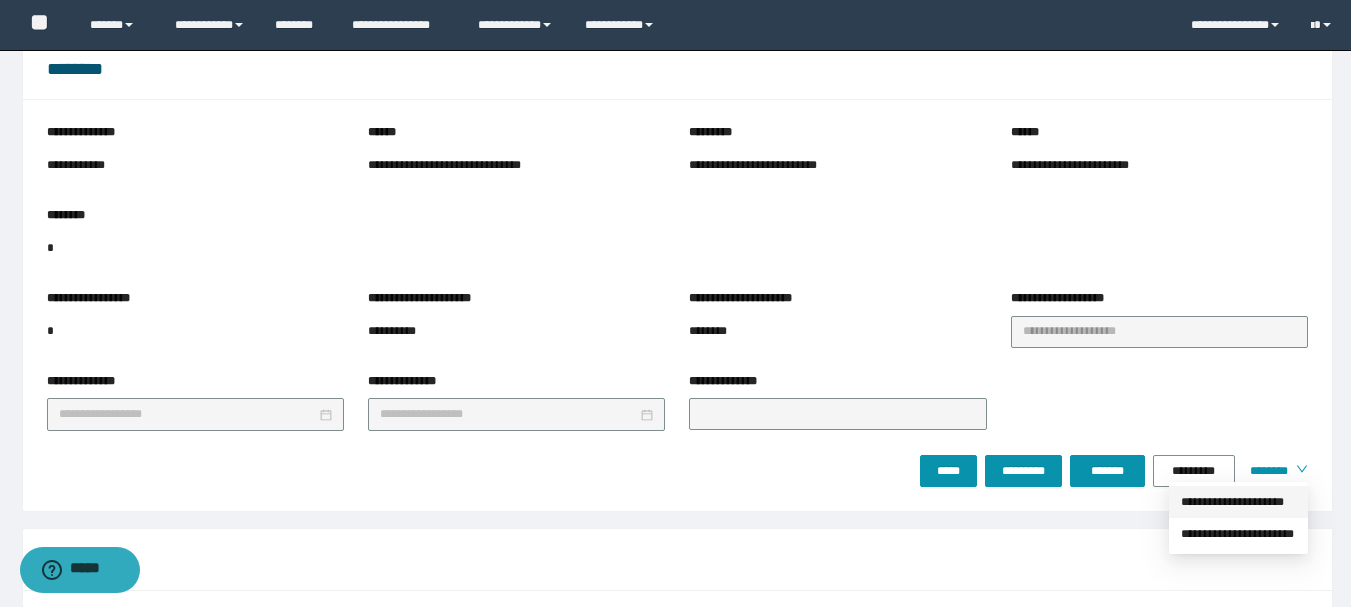 click on "**********" at bounding box center (1238, 502) 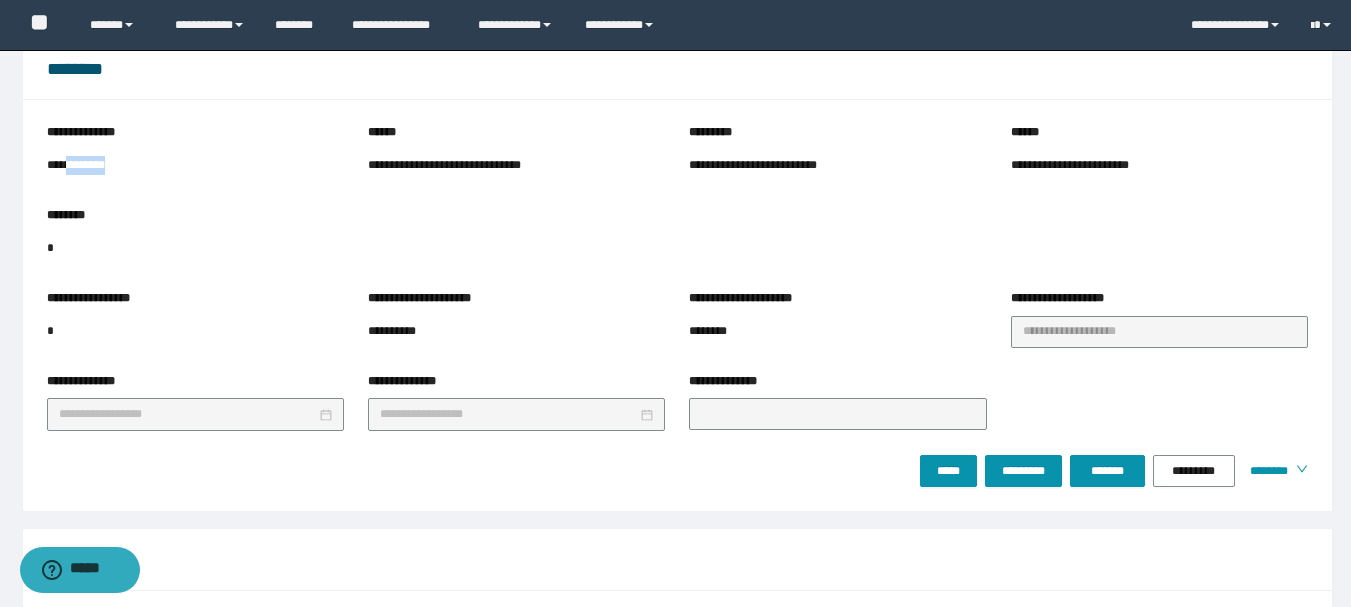 drag, startPoint x: 118, startPoint y: 166, endPoint x: 66, endPoint y: 162, distance: 52.153618 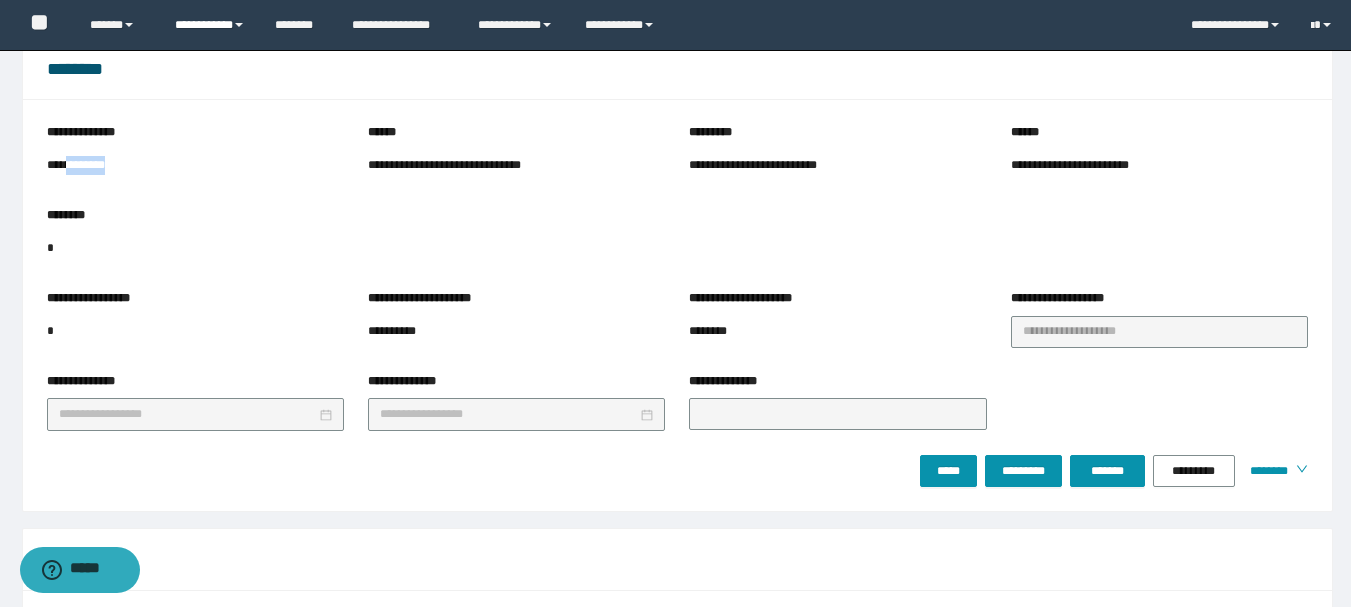 click on "**********" at bounding box center (210, 25) 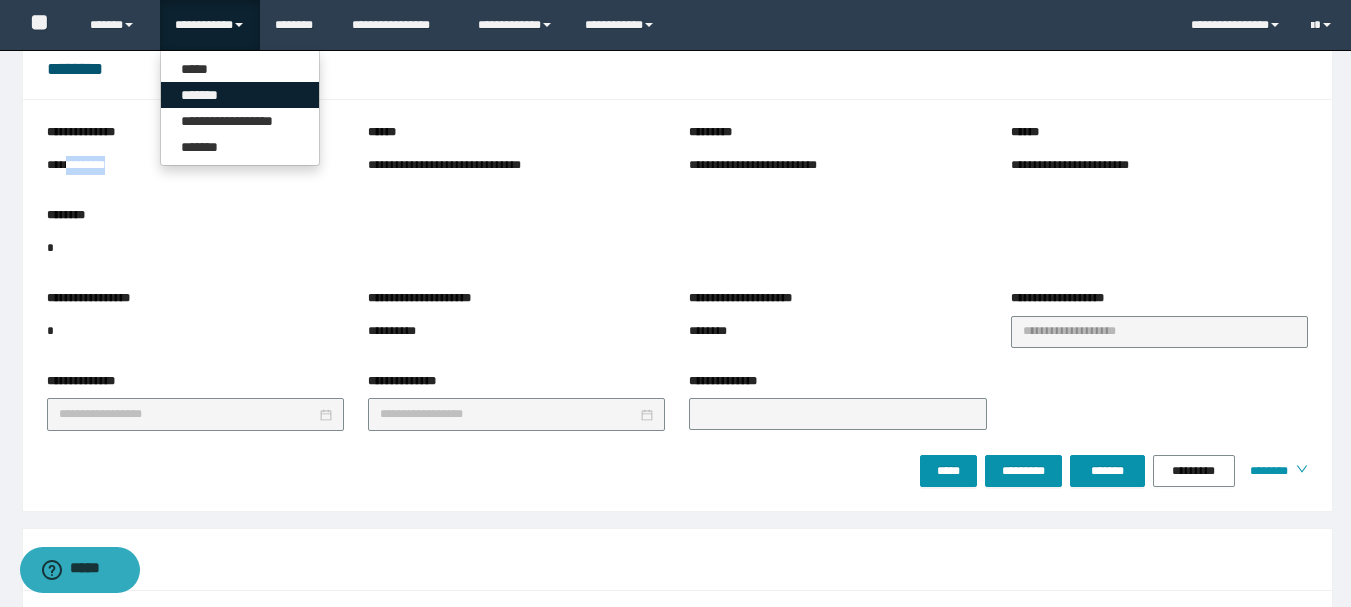 click on "*******" at bounding box center [240, 95] 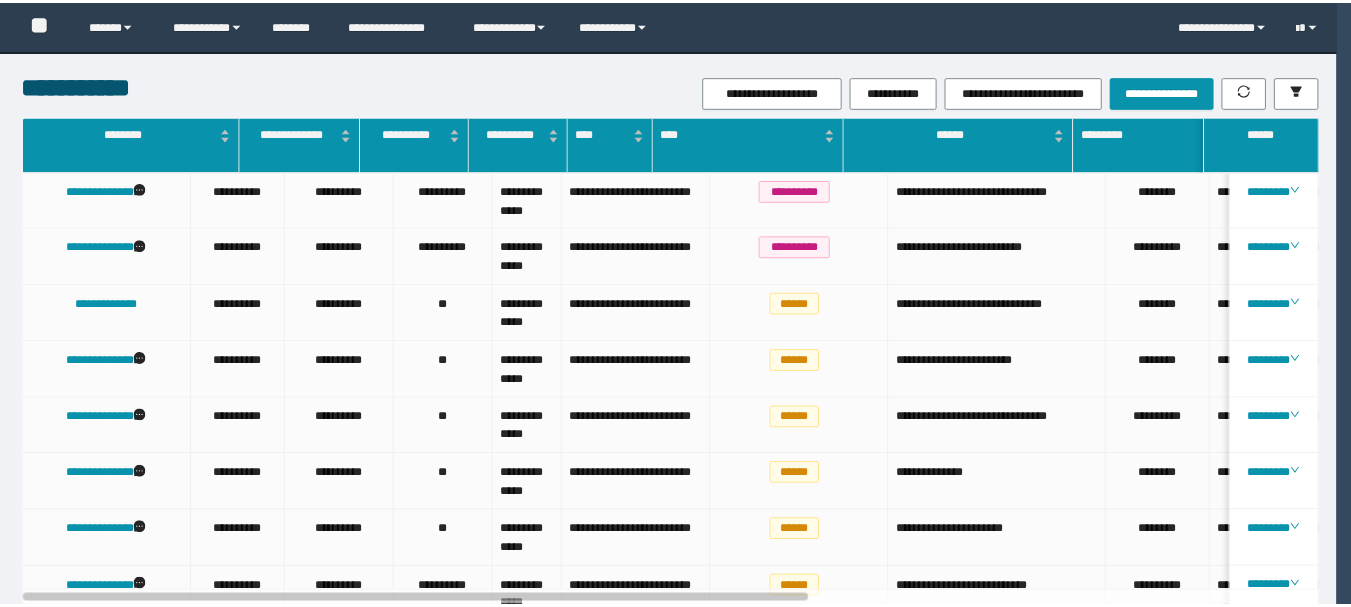scroll, scrollTop: 0, scrollLeft: 0, axis: both 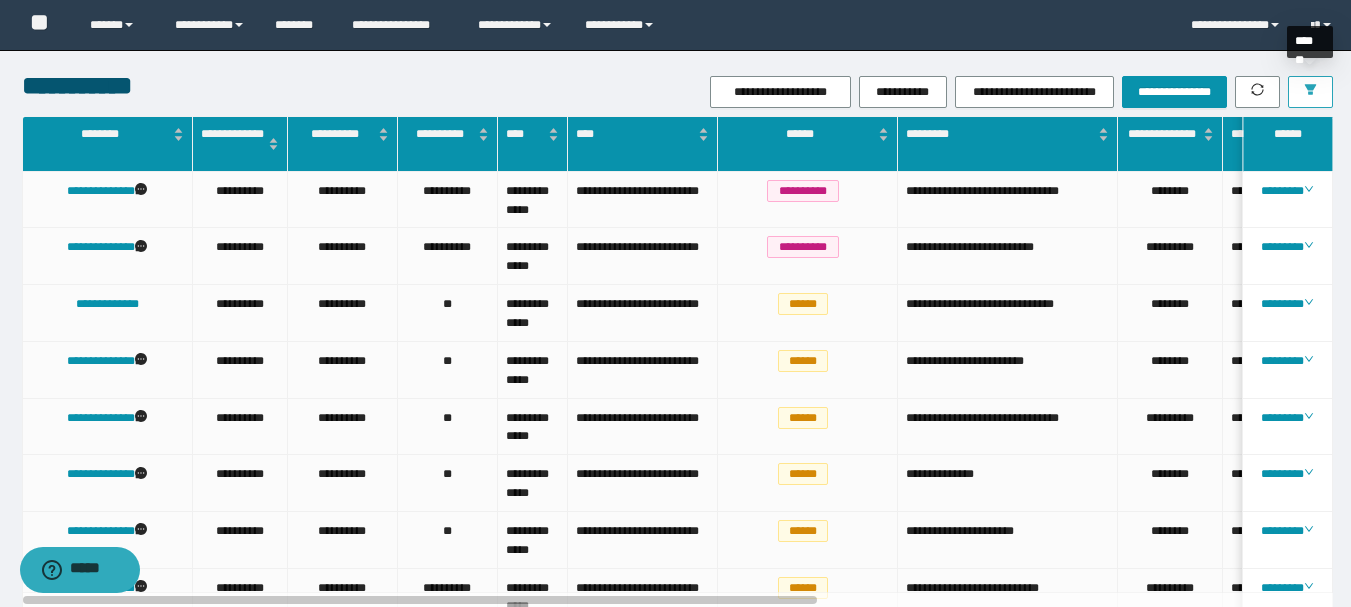 click 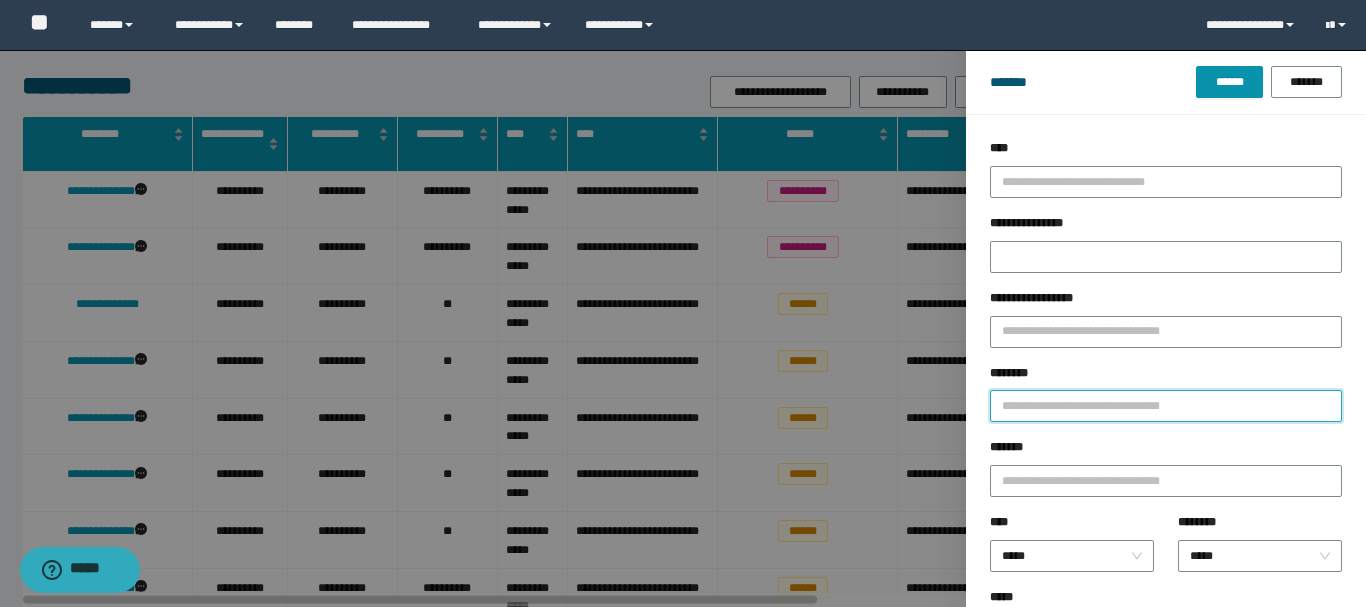 click on "********" at bounding box center [1166, 406] 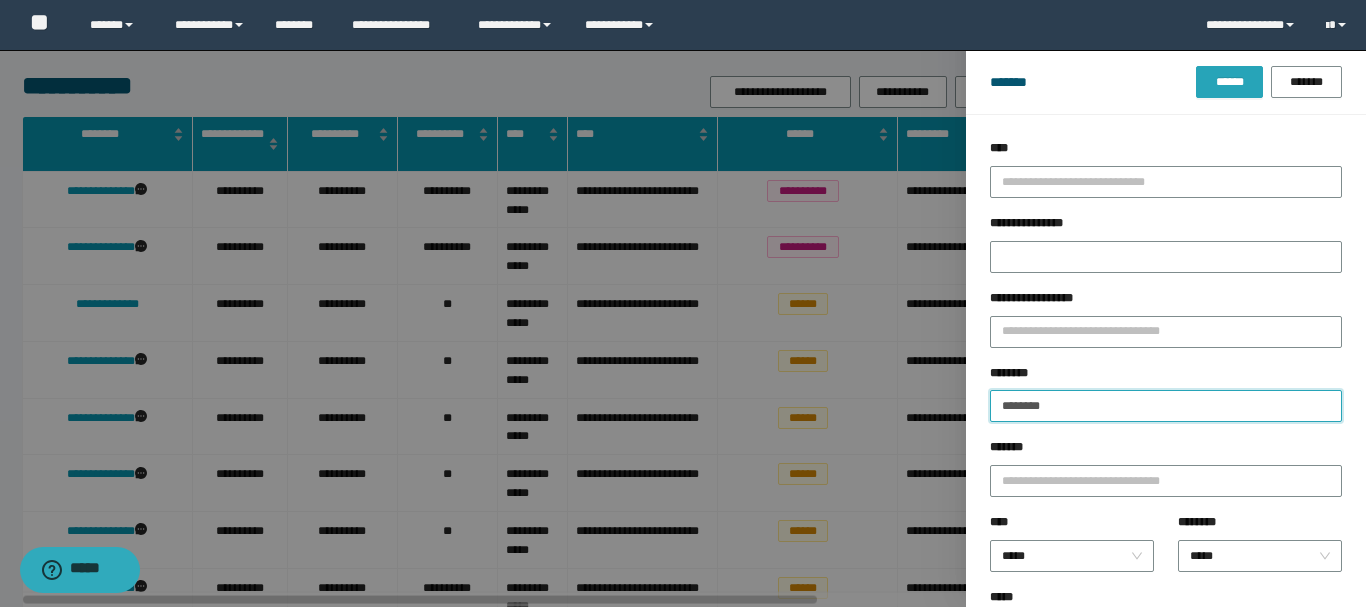 type on "********" 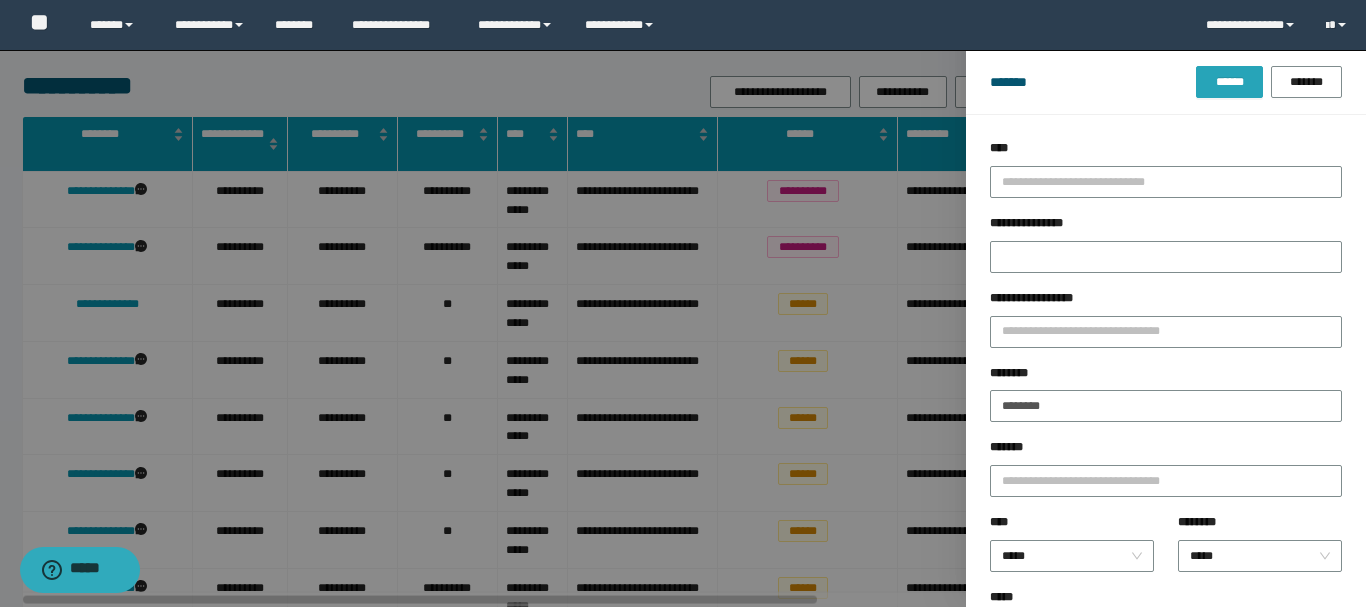 click on "******" at bounding box center (1229, 82) 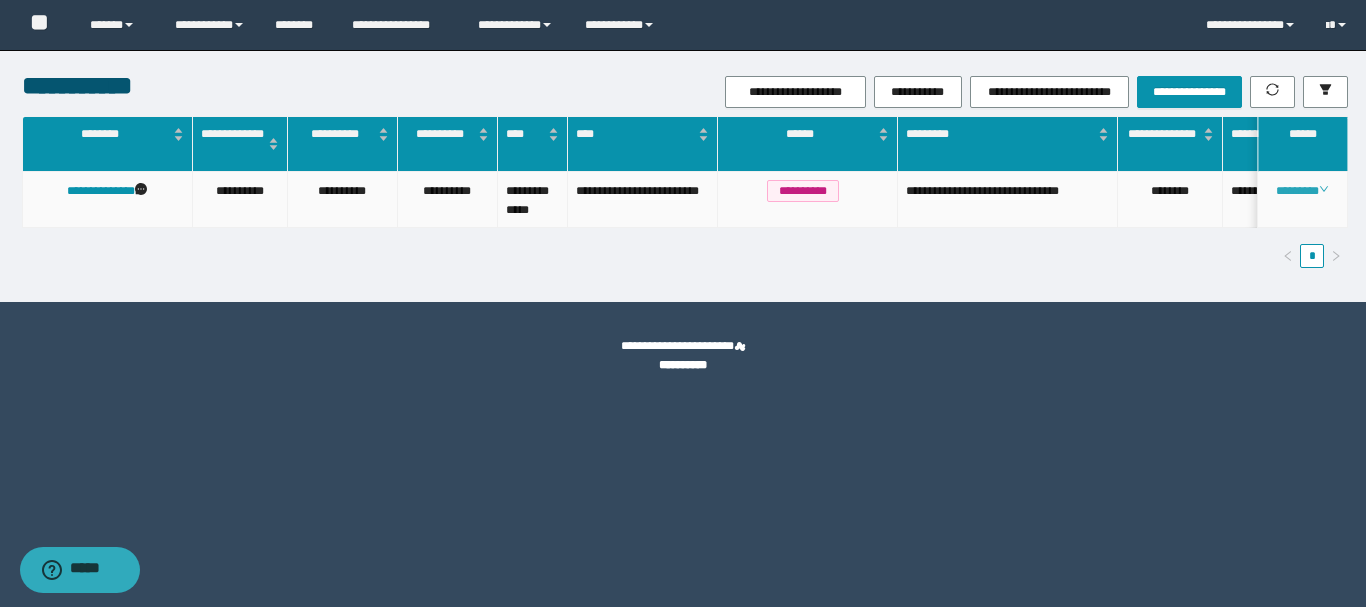 click 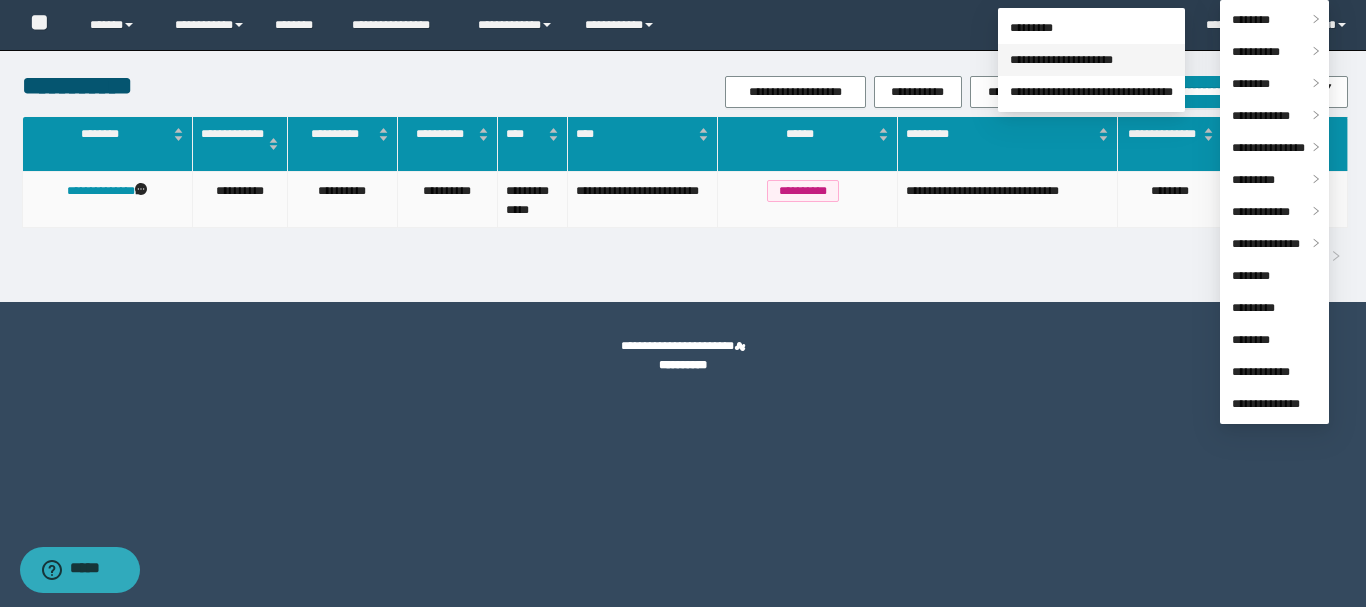 click on "**********" at bounding box center (1061, 60) 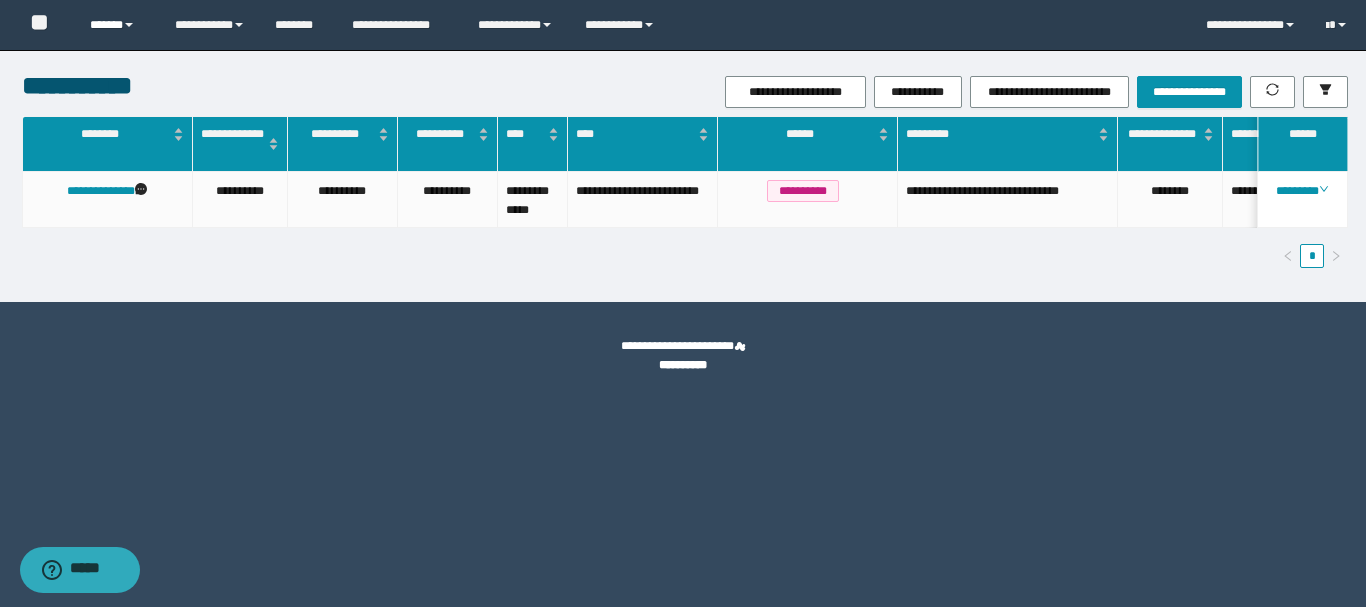 click at bounding box center [129, 25] 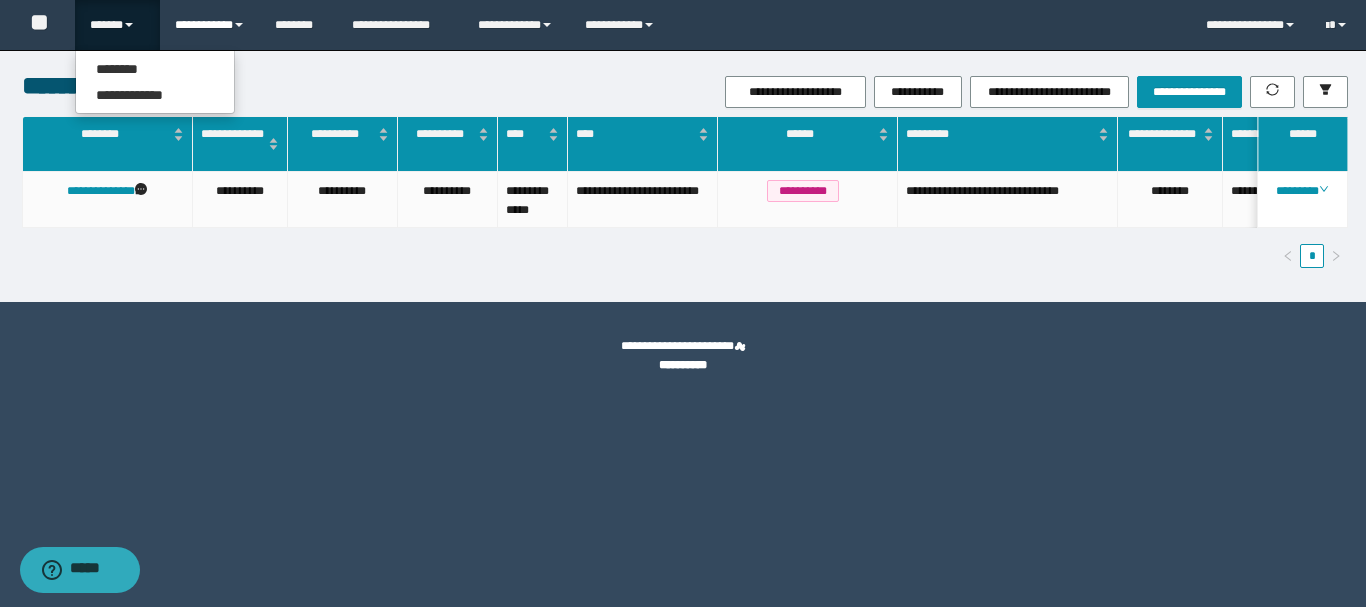 click on "**********" at bounding box center (210, 25) 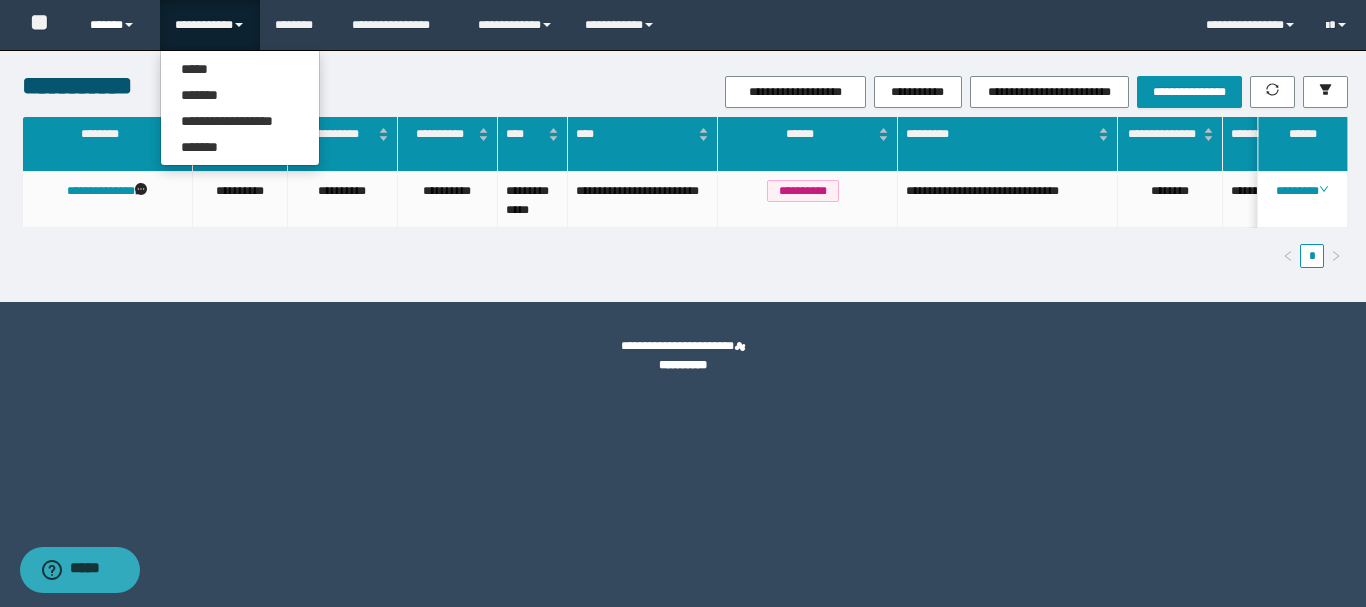 click on "******" at bounding box center [117, 25] 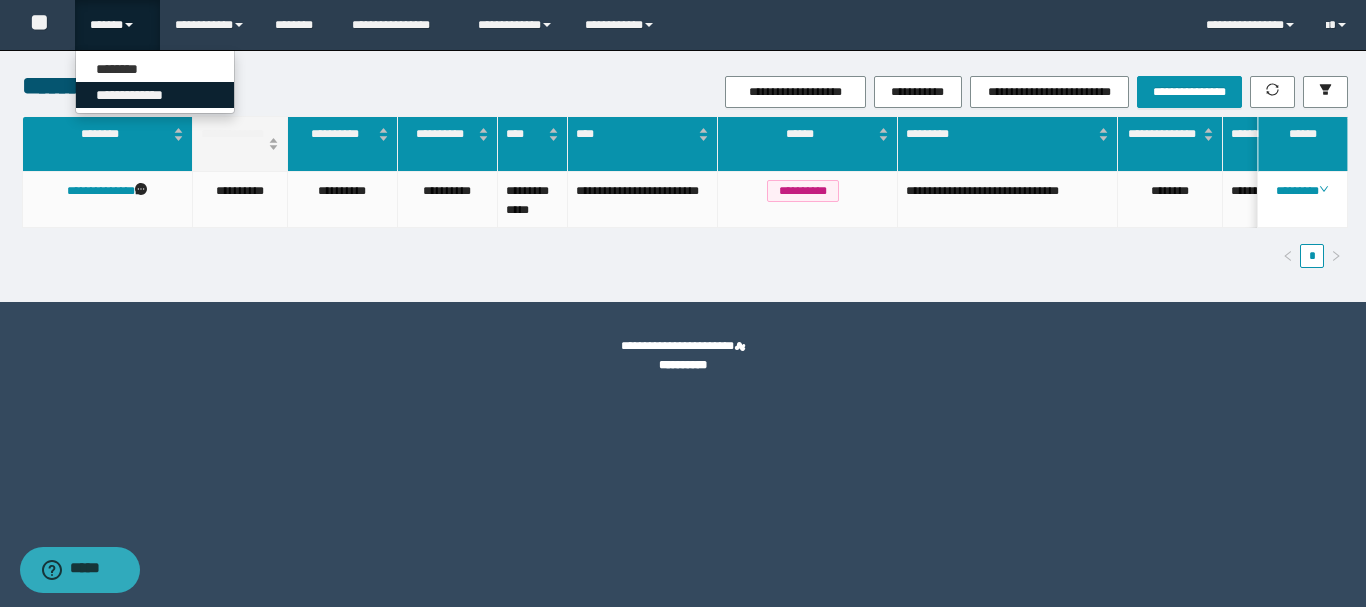 drag, startPoint x: 156, startPoint y: 97, endPoint x: 210, endPoint y: 128, distance: 62.26556 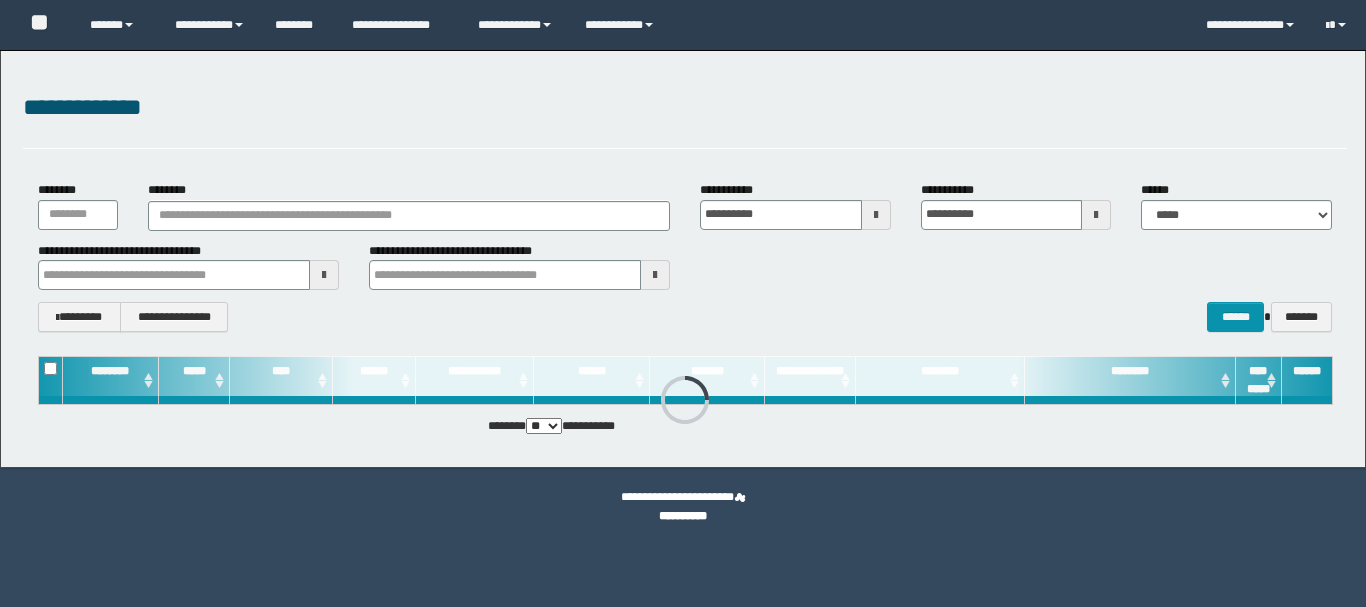 scroll, scrollTop: 0, scrollLeft: 0, axis: both 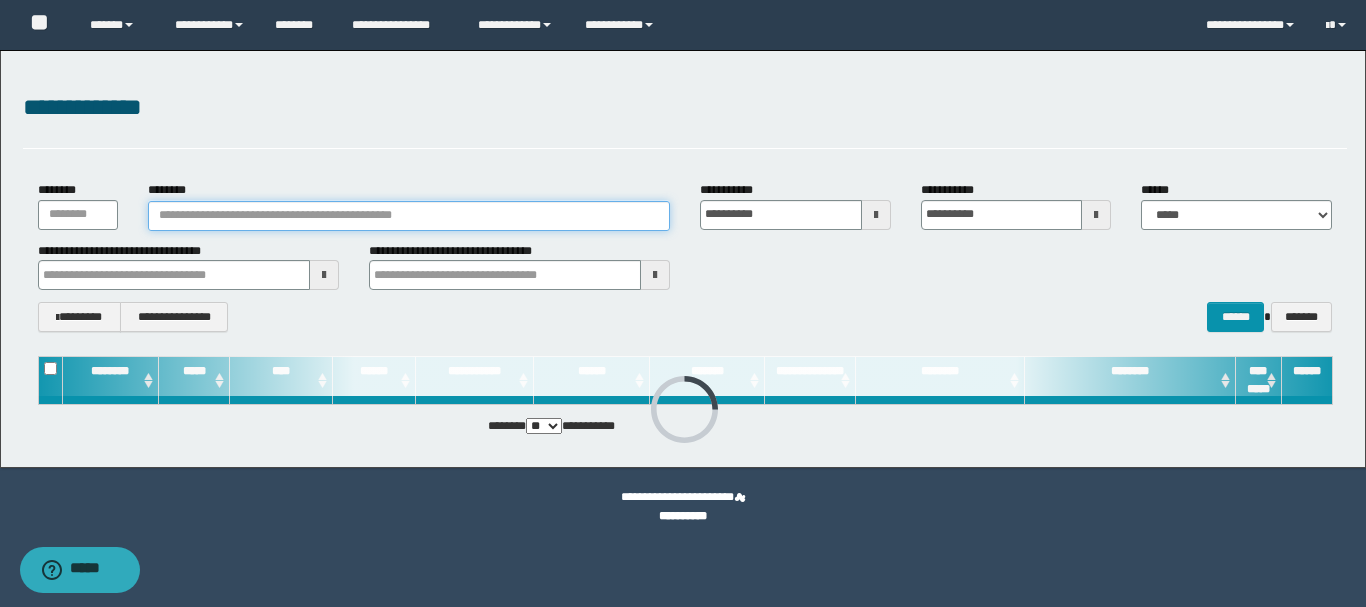 click on "********" at bounding box center (409, 216) 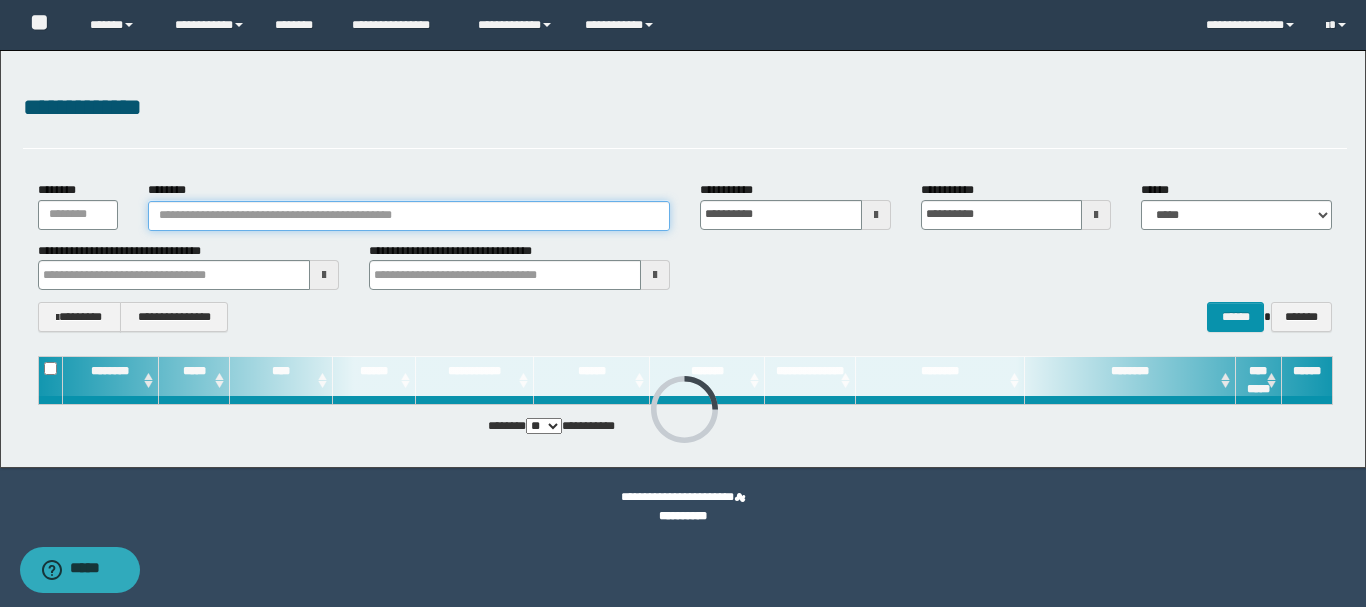 paste on "********" 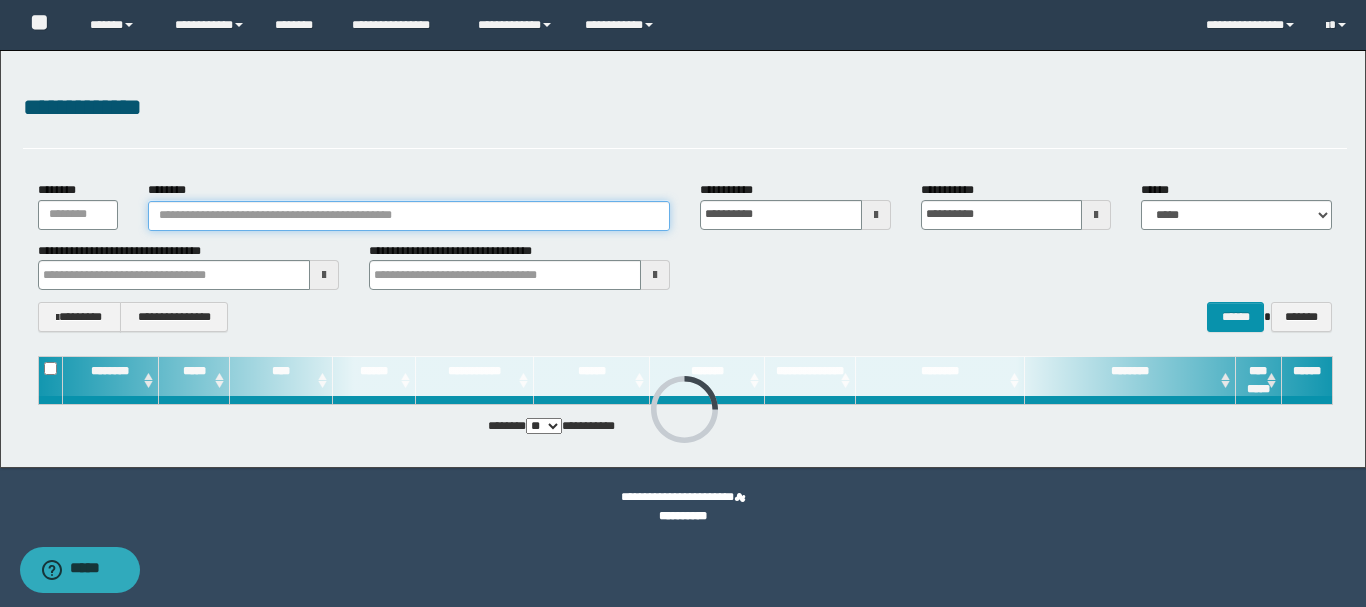 type on "********" 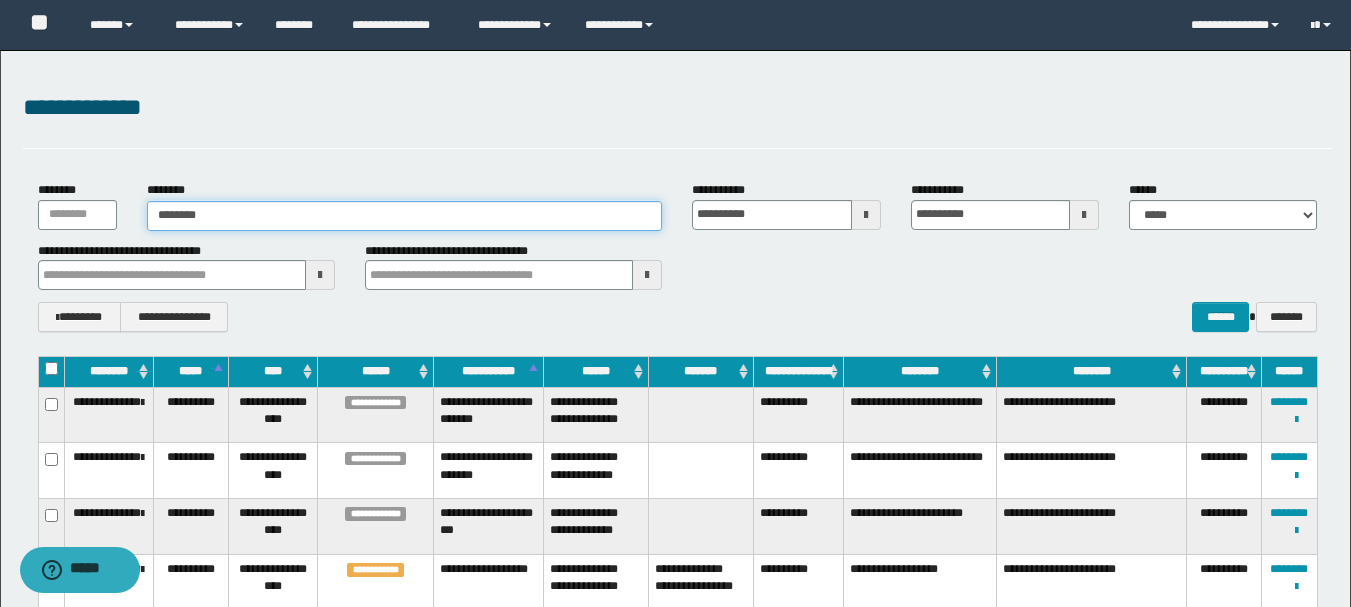 type on "********" 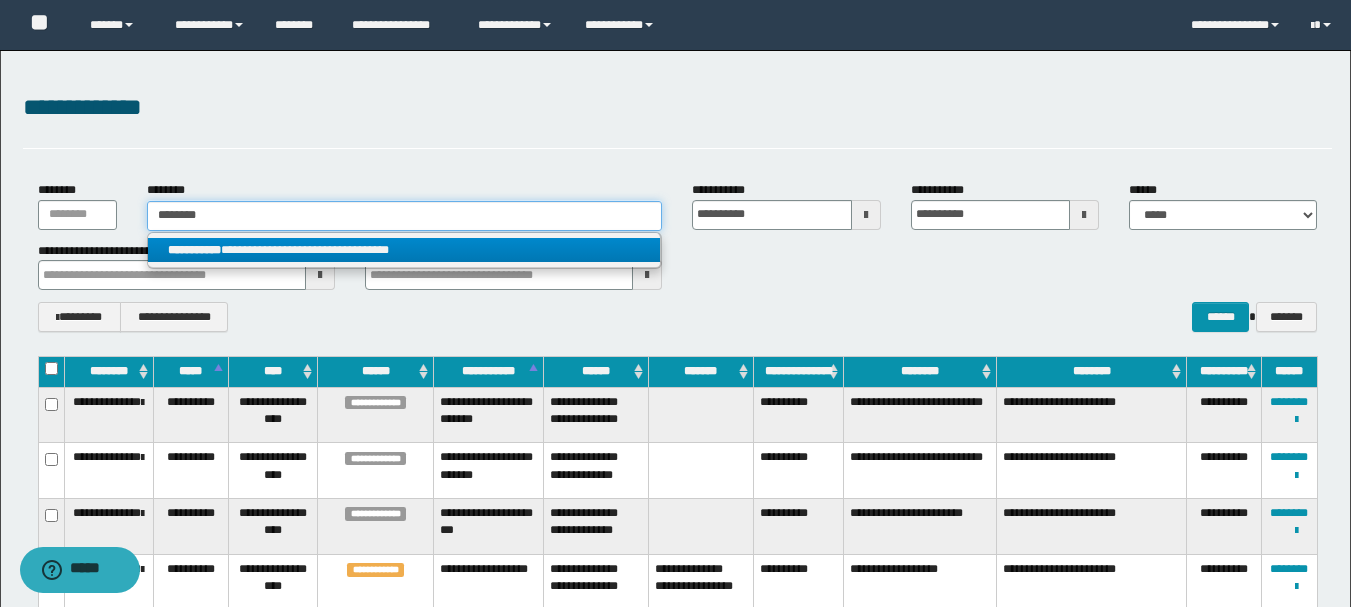 type on "********" 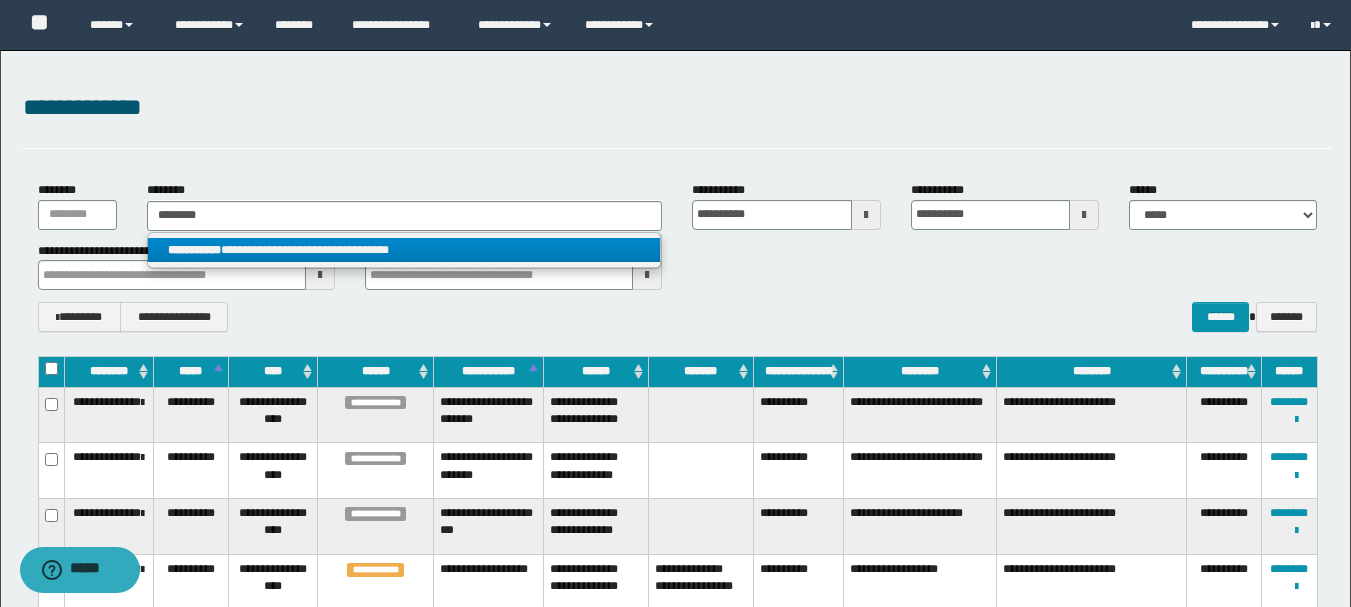 click on "**********" at bounding box center (404, 250) 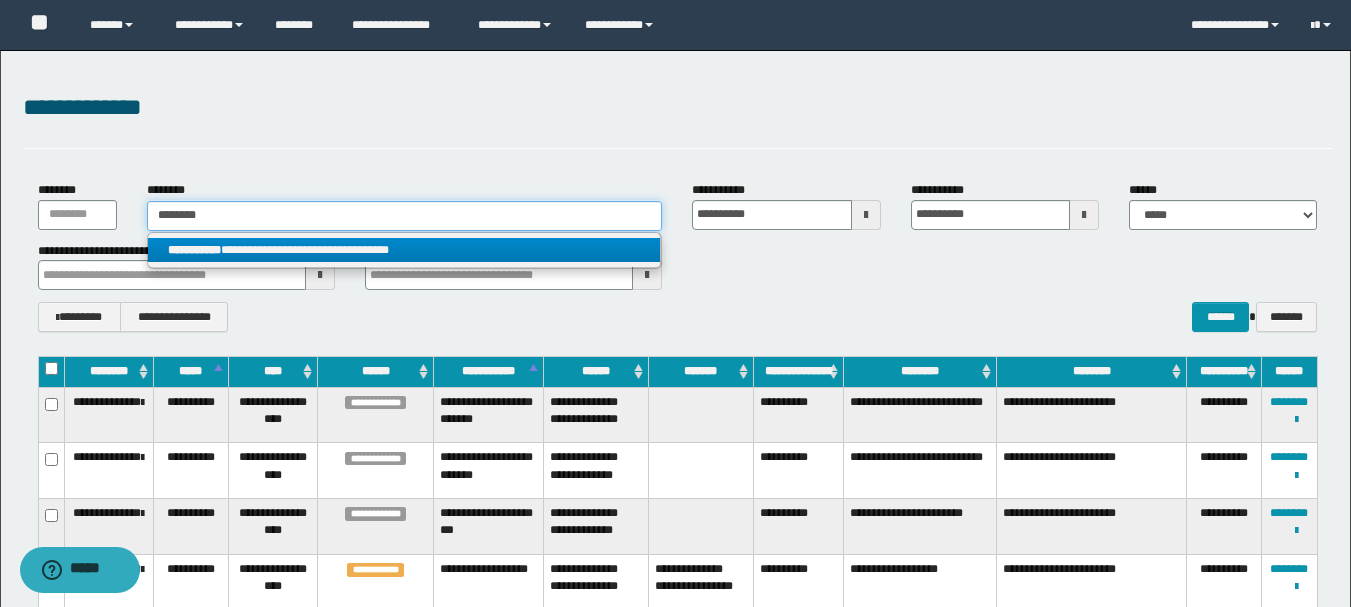 type 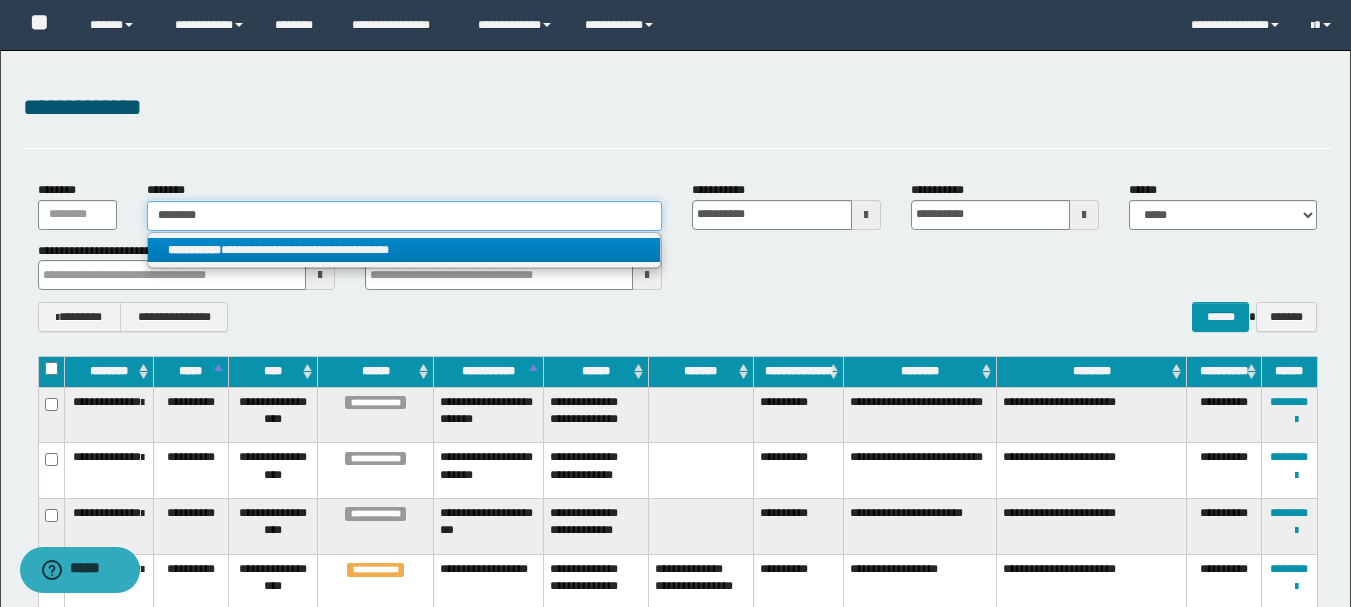 type on "**********" 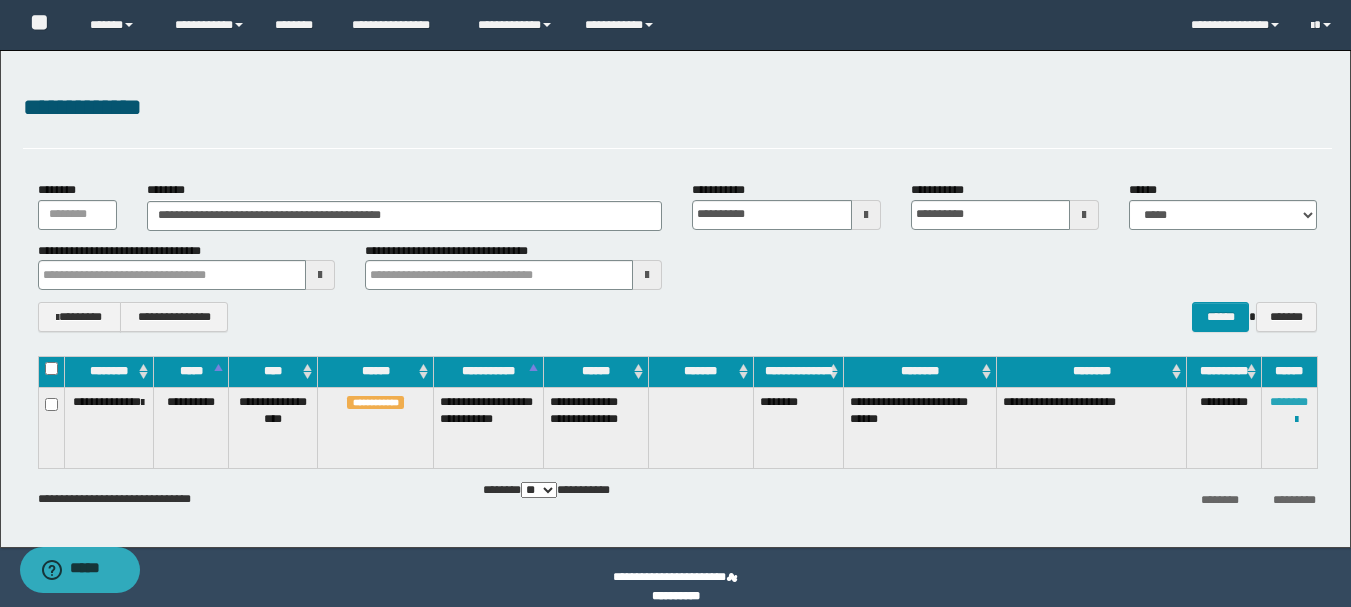 click on "********" at bounding box center [1289, 402] 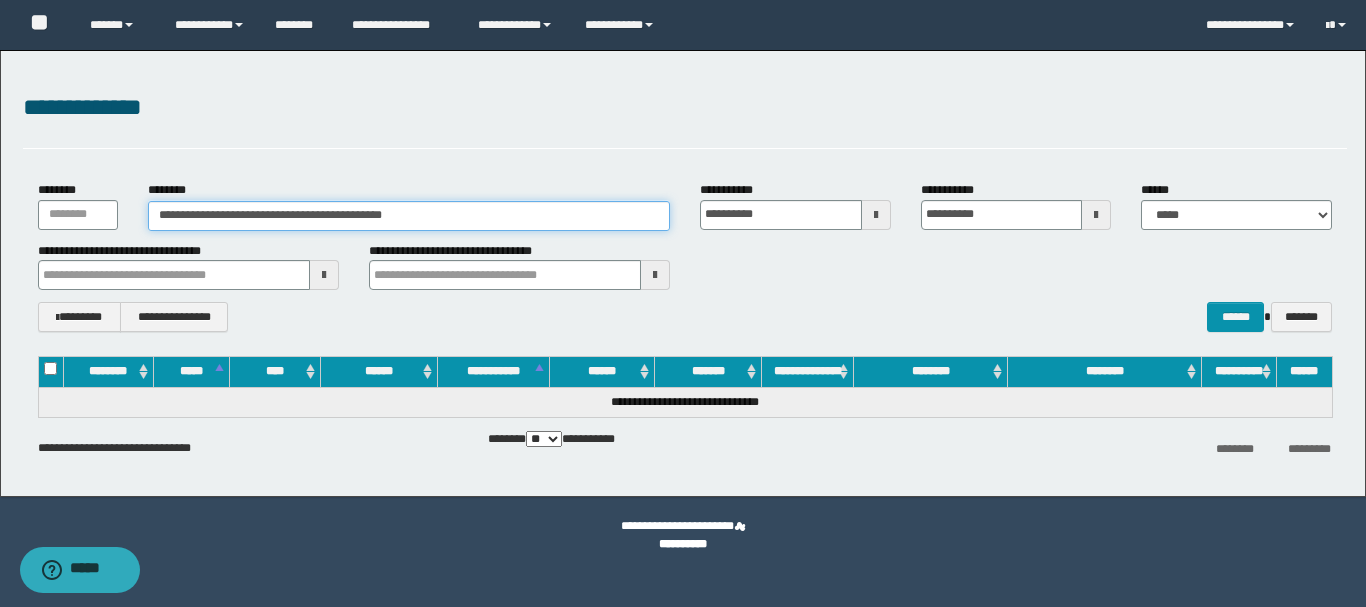 drag, startPoint x: 227, startPoint y: 215, endPoint x: 178, endPoint y: 212, distance: 49.09175 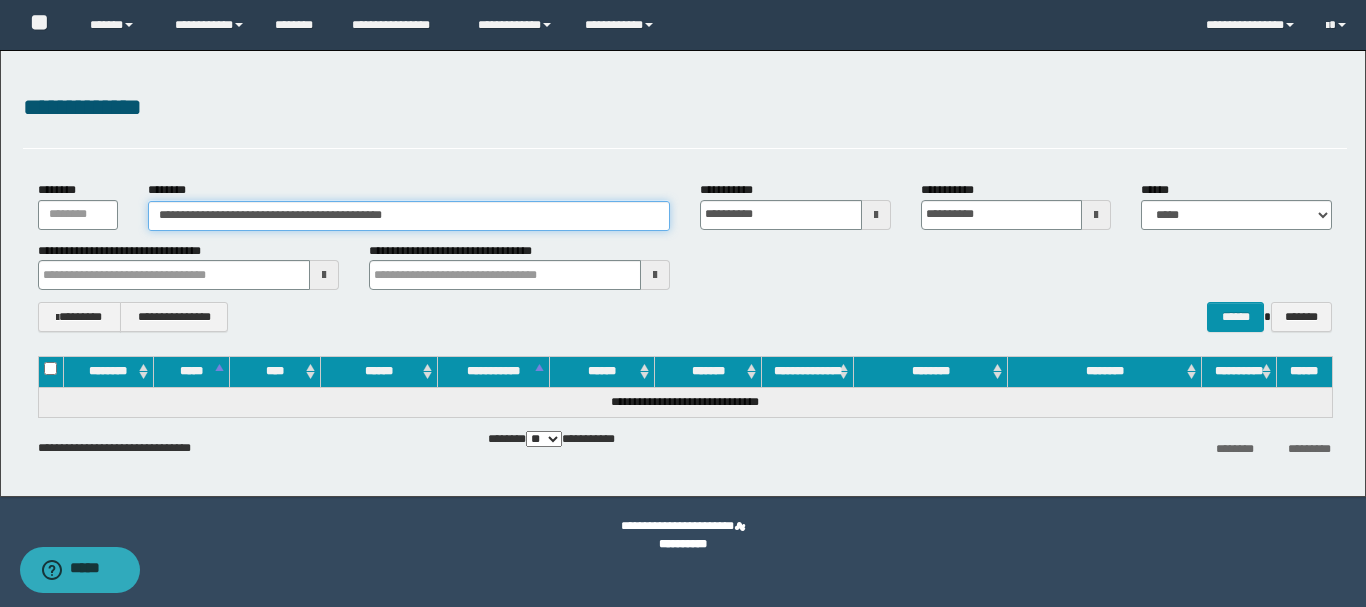 click on "**********" at bounding box center (409, 216) 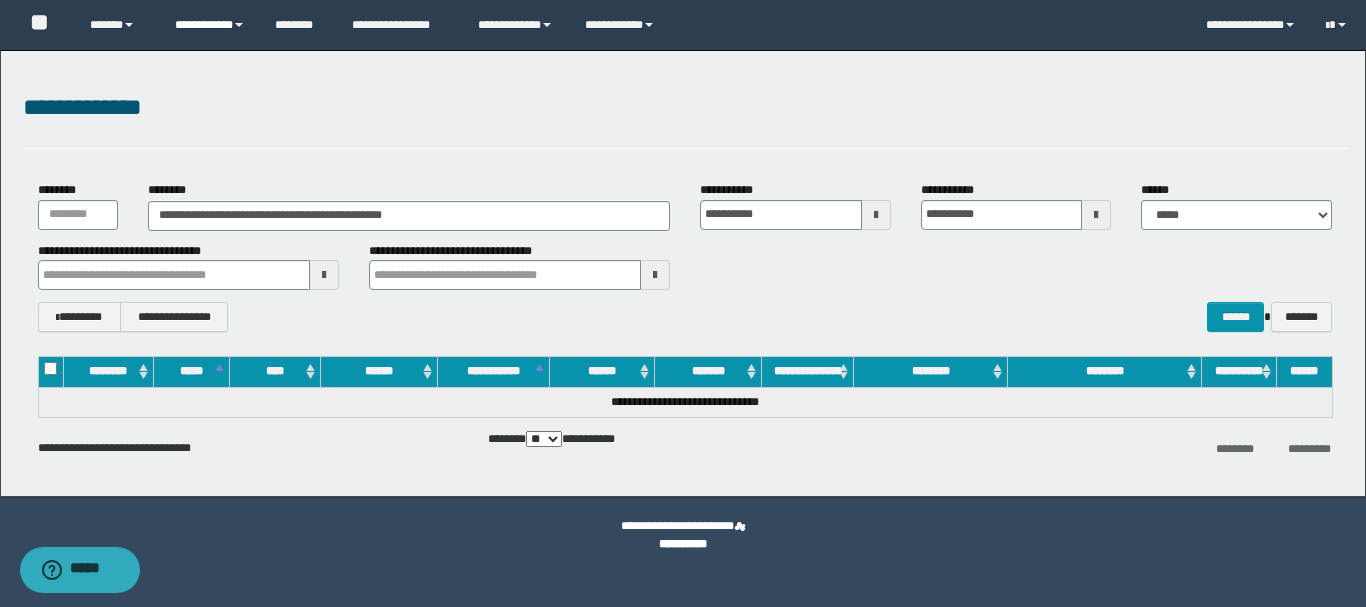 click on "**********" at bounding box center (210, 25) 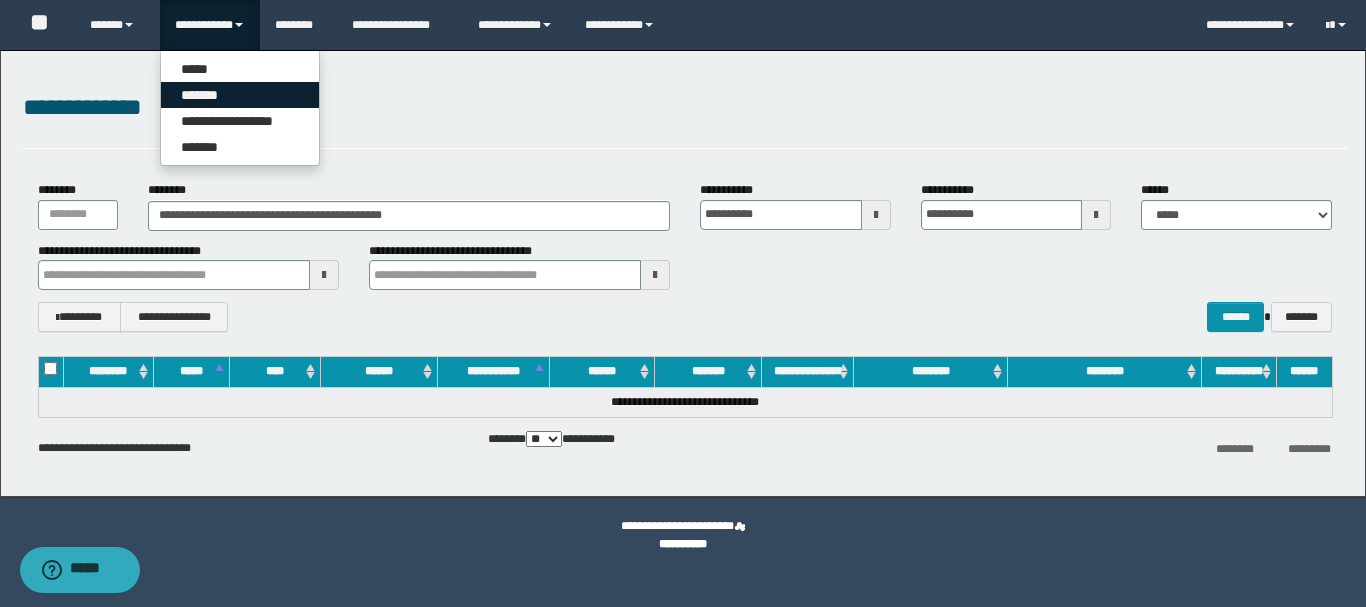 click on "*******" at bounding box center [240, 95] 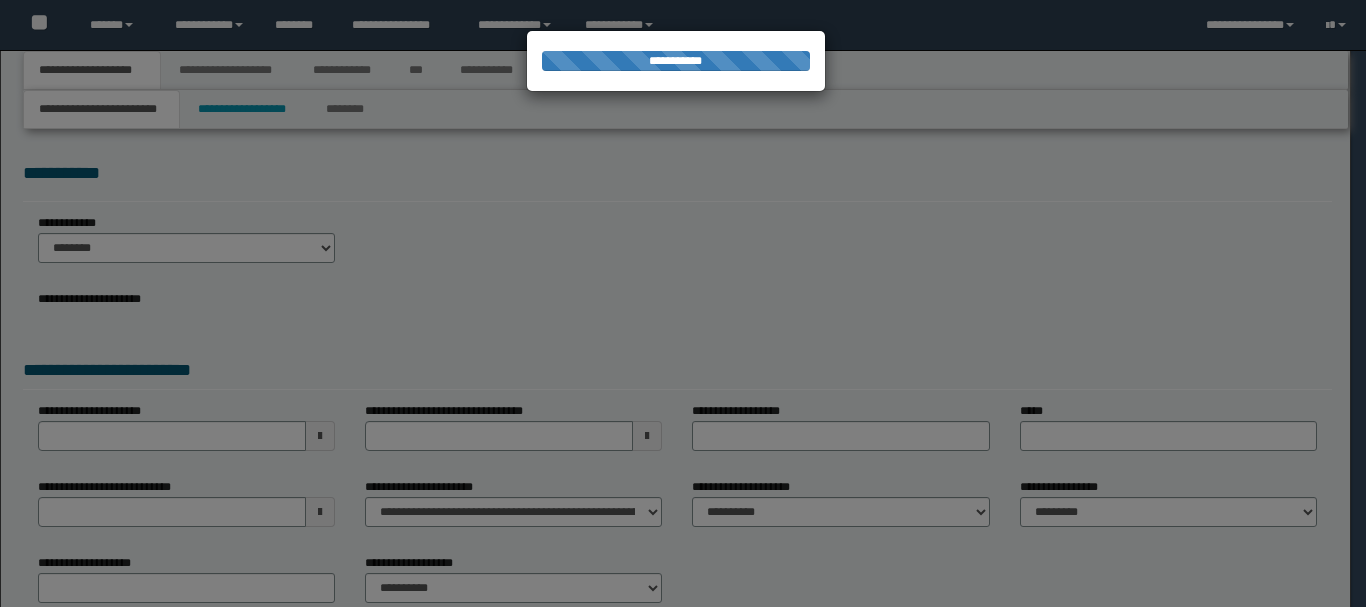 scroll, scrollTop: 0, scrollLeft: 0, axis: both 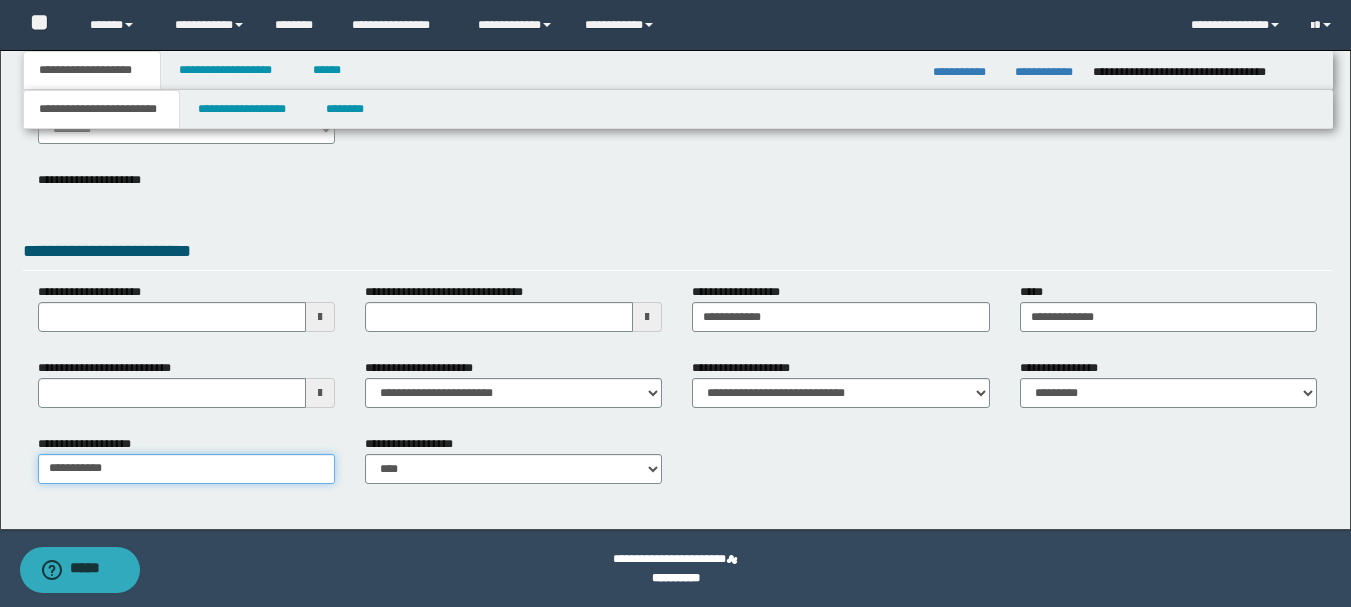 drag, startPoint x: 187, startPoint y: 472, endPoint x: 9, endPoint y: 472, distance: 178 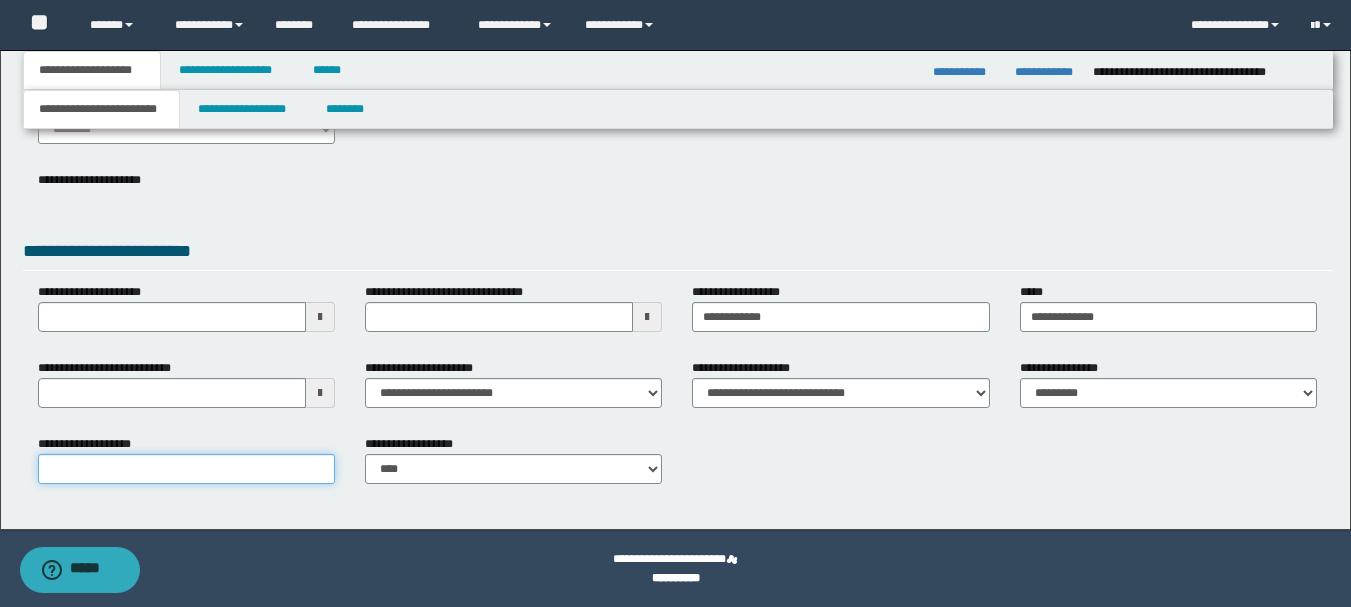 paste on "*********" 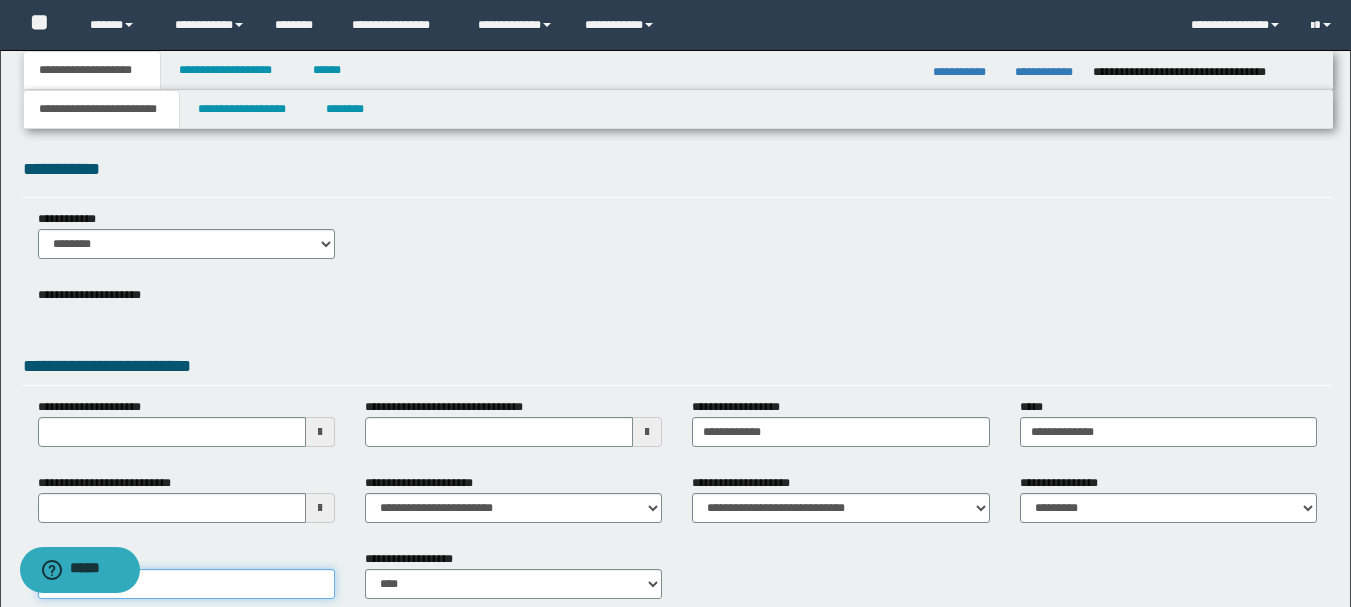scroll, scrollTop: 0, scrollLeft: 0, axis: both 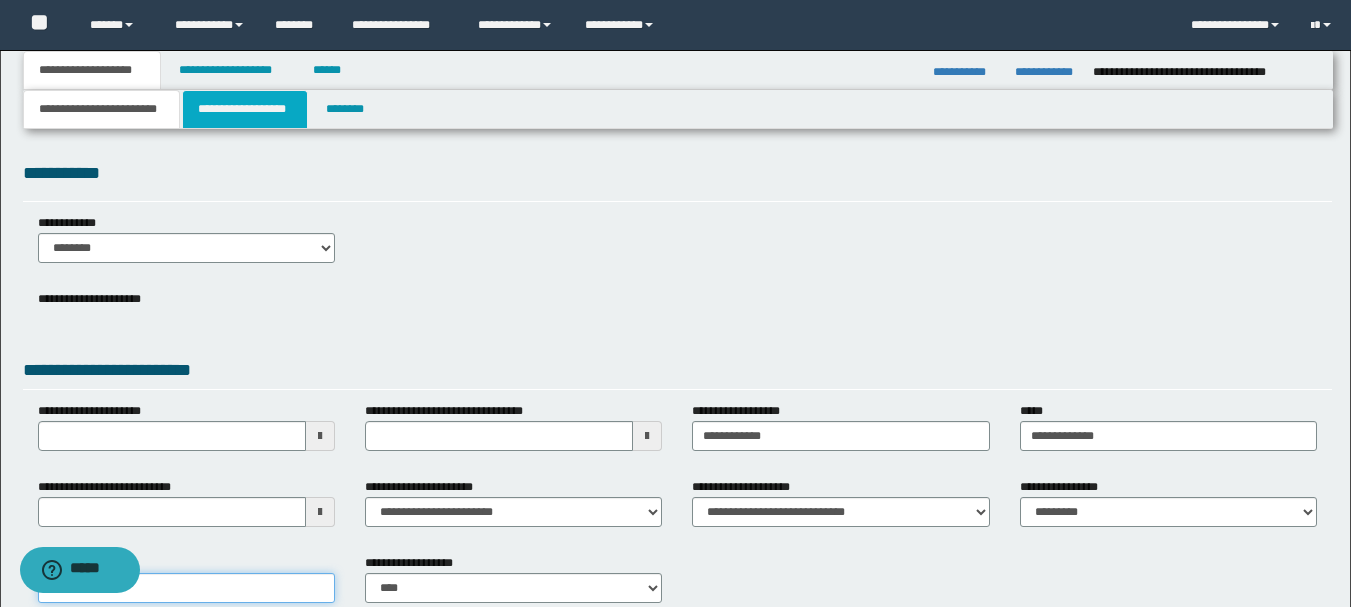 type on "*********" 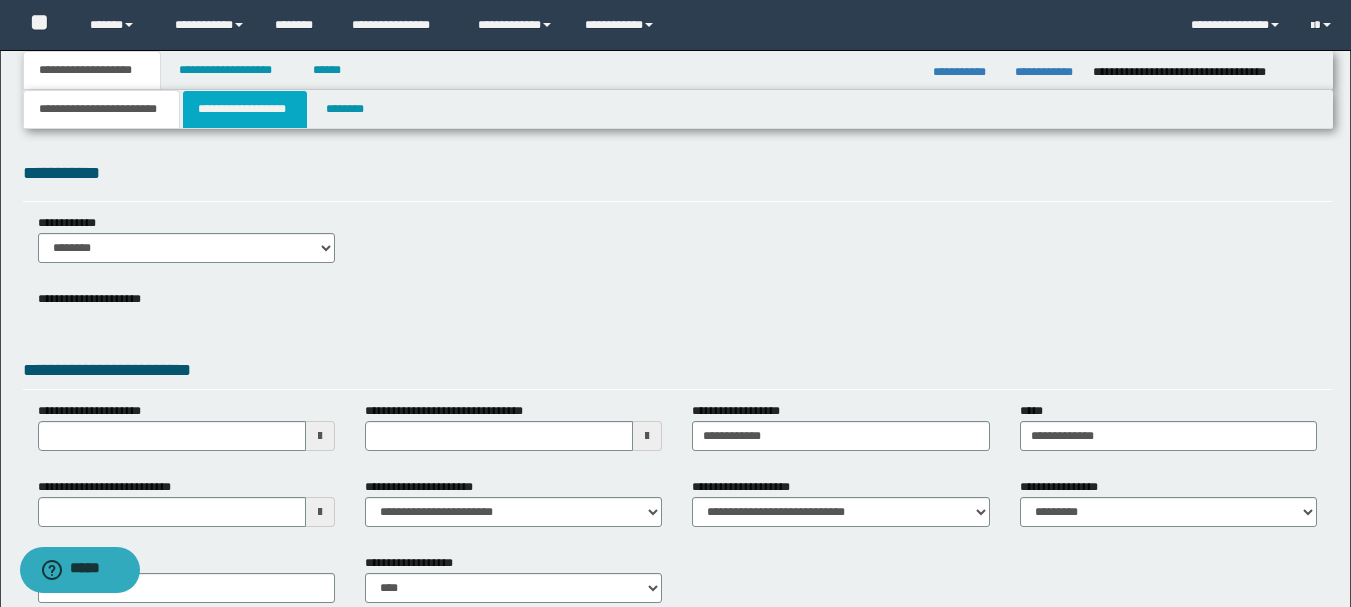 click on "**********" at bounding box center (245, 109) 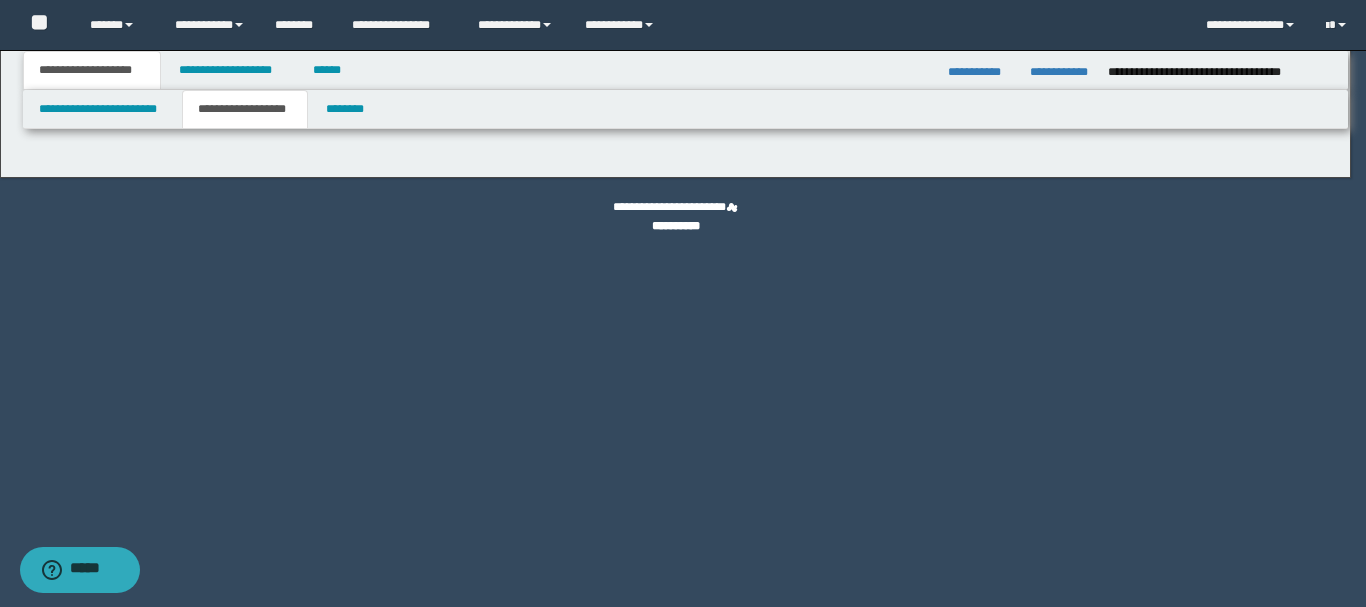 type on "********" 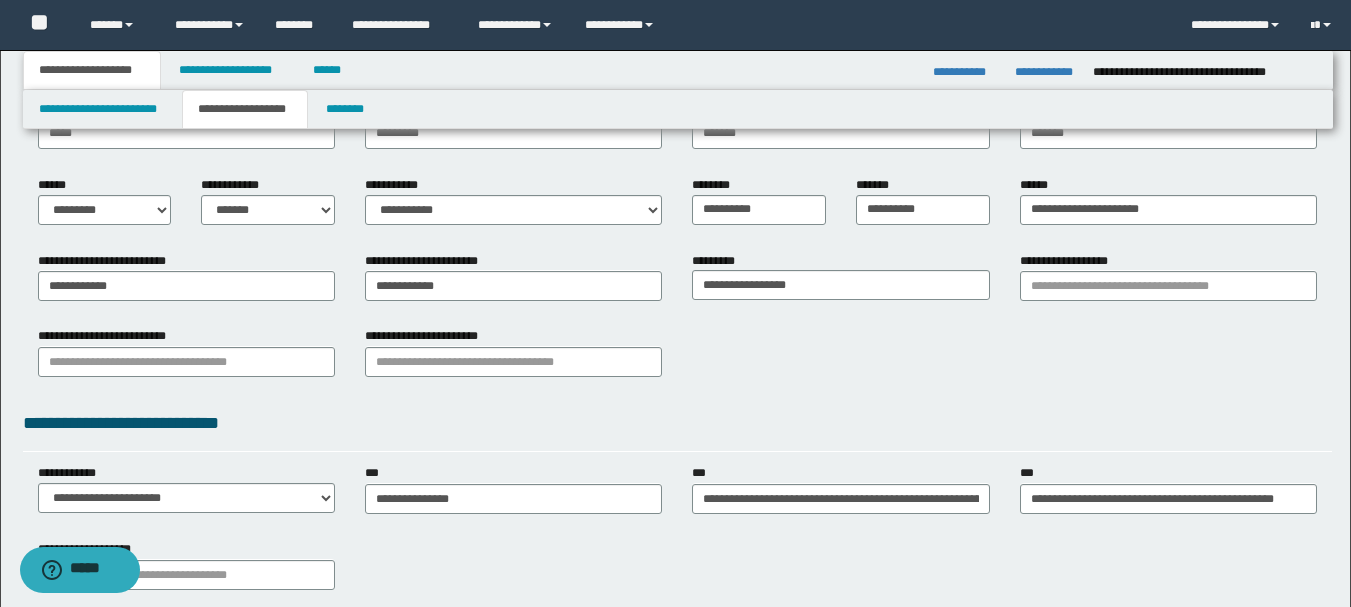 scroll, scrollTop: 200, scrollLeft: 0, axis: vertical 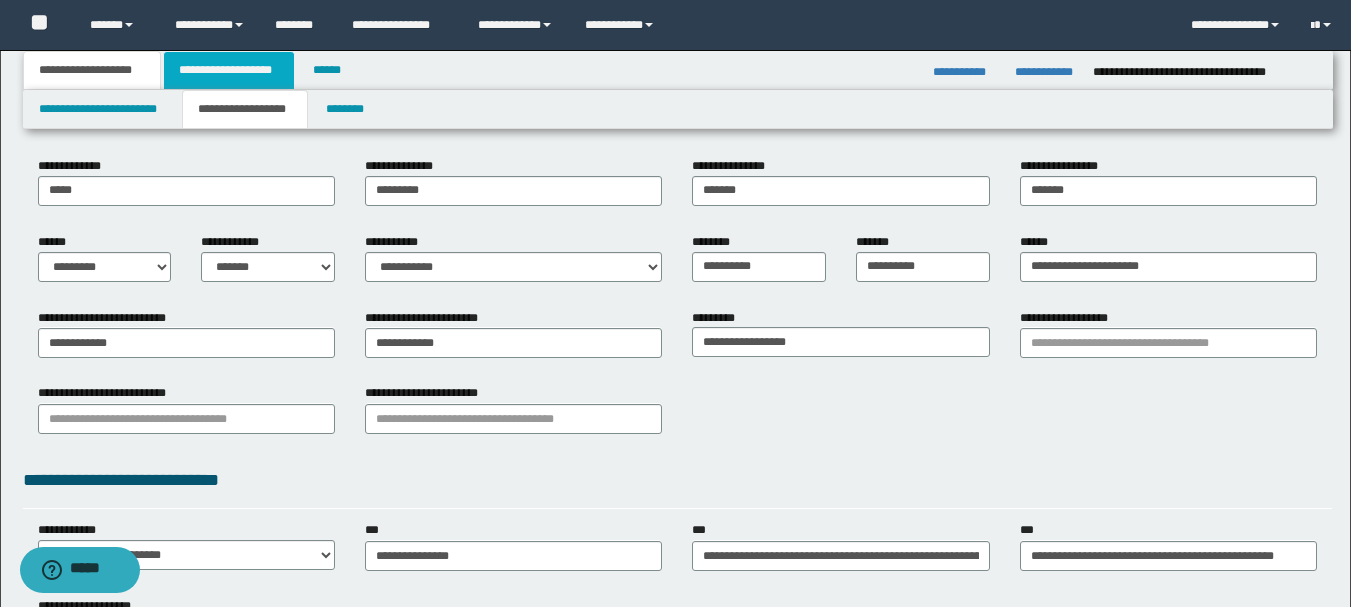 click on "**********" at bounding box center [229, 70] 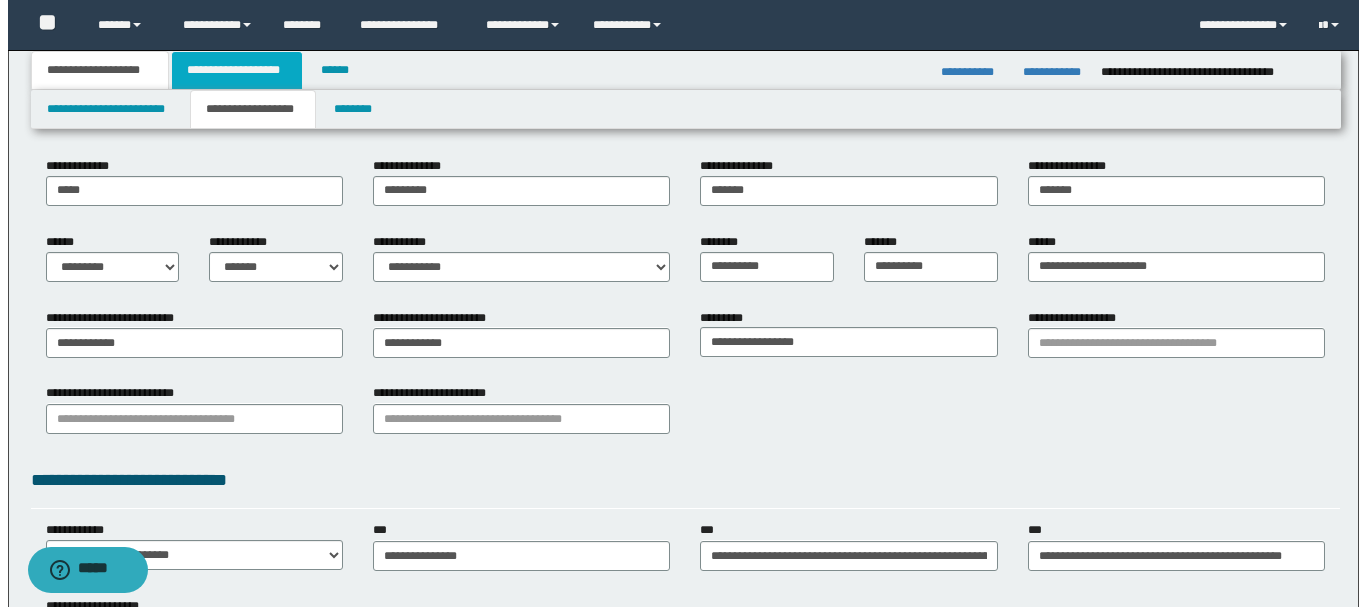scroll, scrollTop: 0, scrollLeft: 0, axis: both 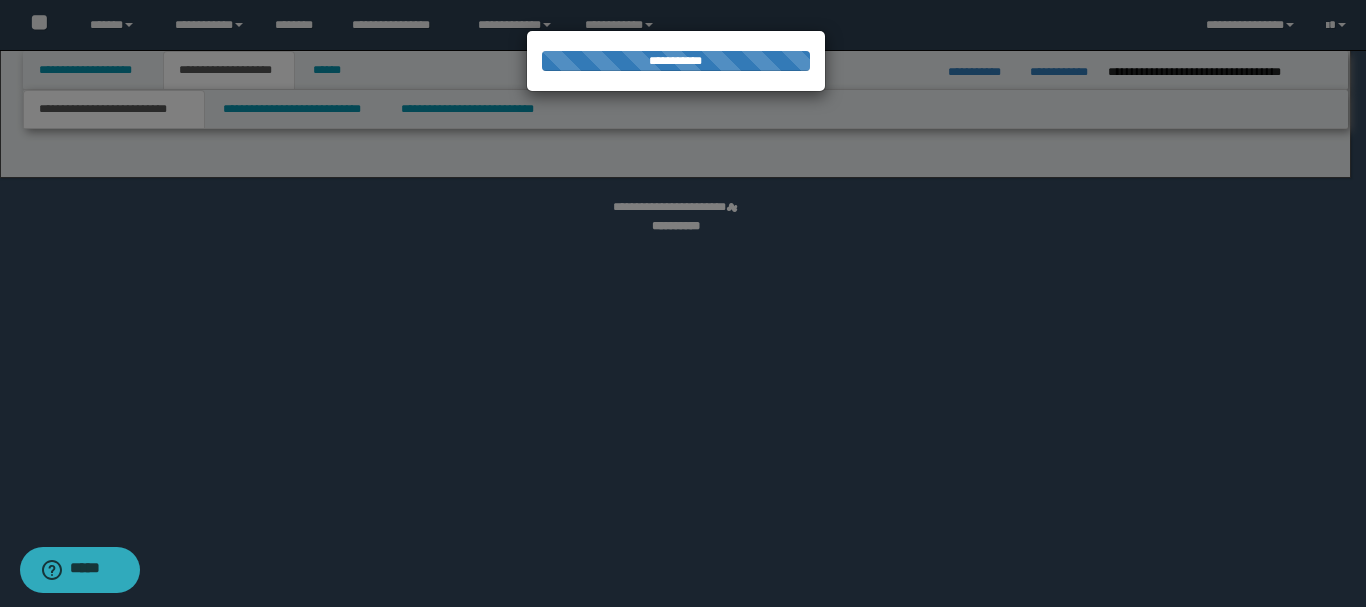 select on "*" 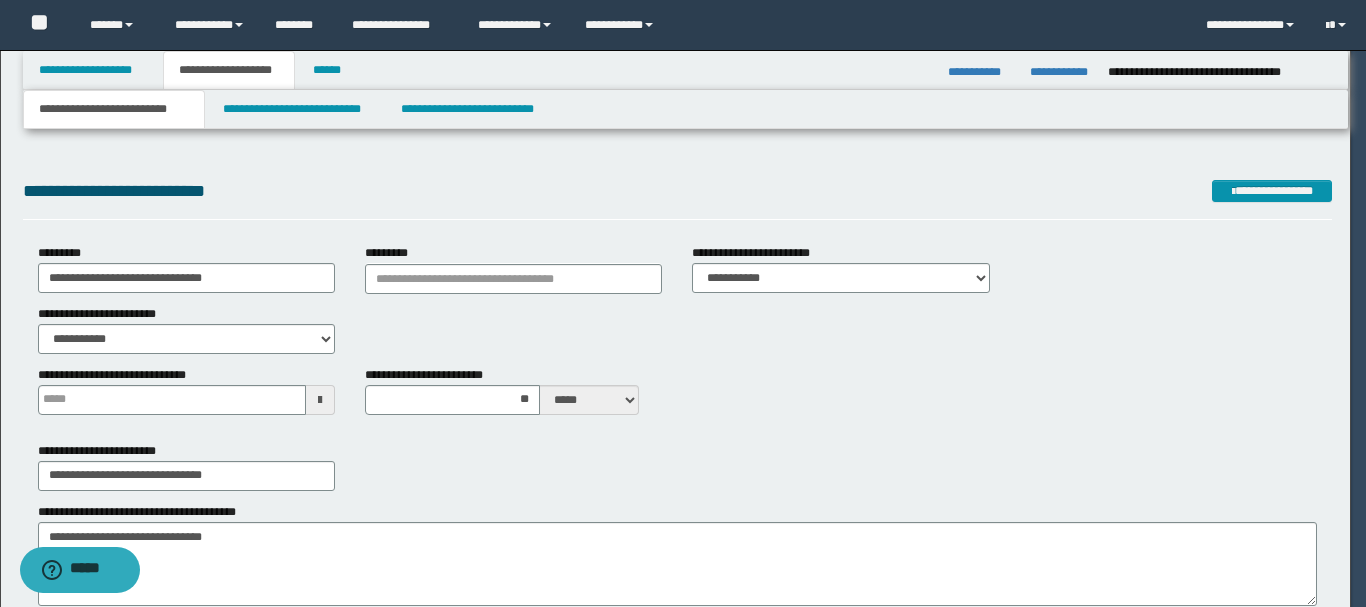 scroll, scrollTop: 0, scrollLeft: 0, axis: both 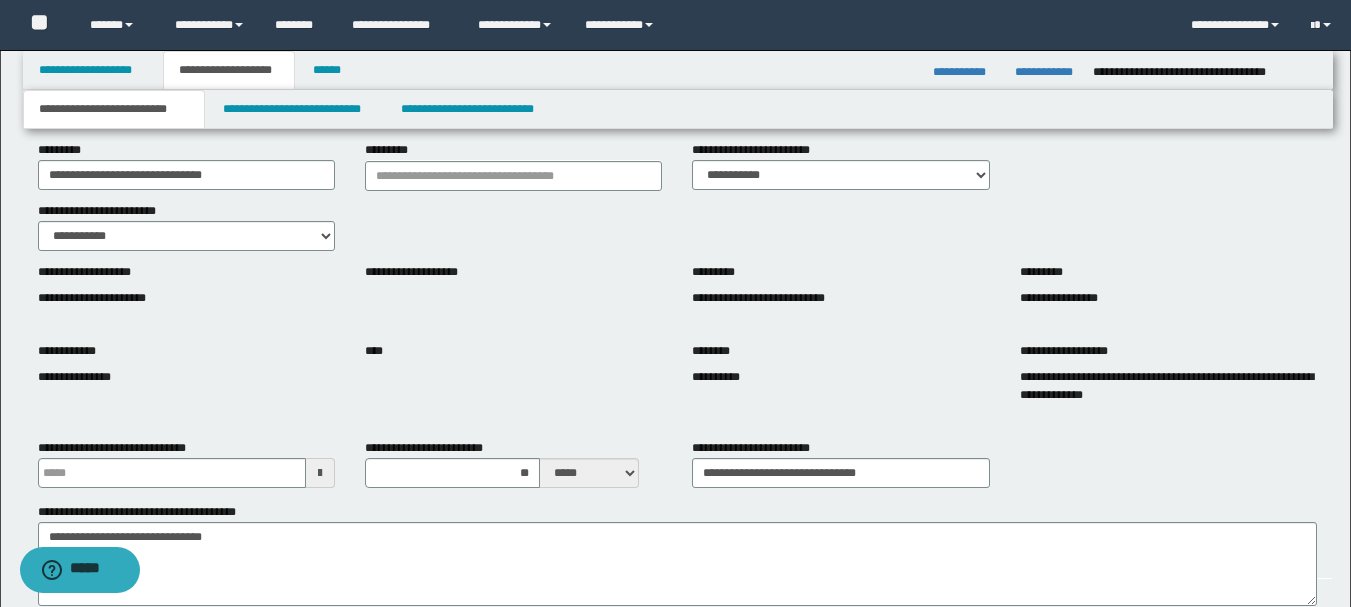 type 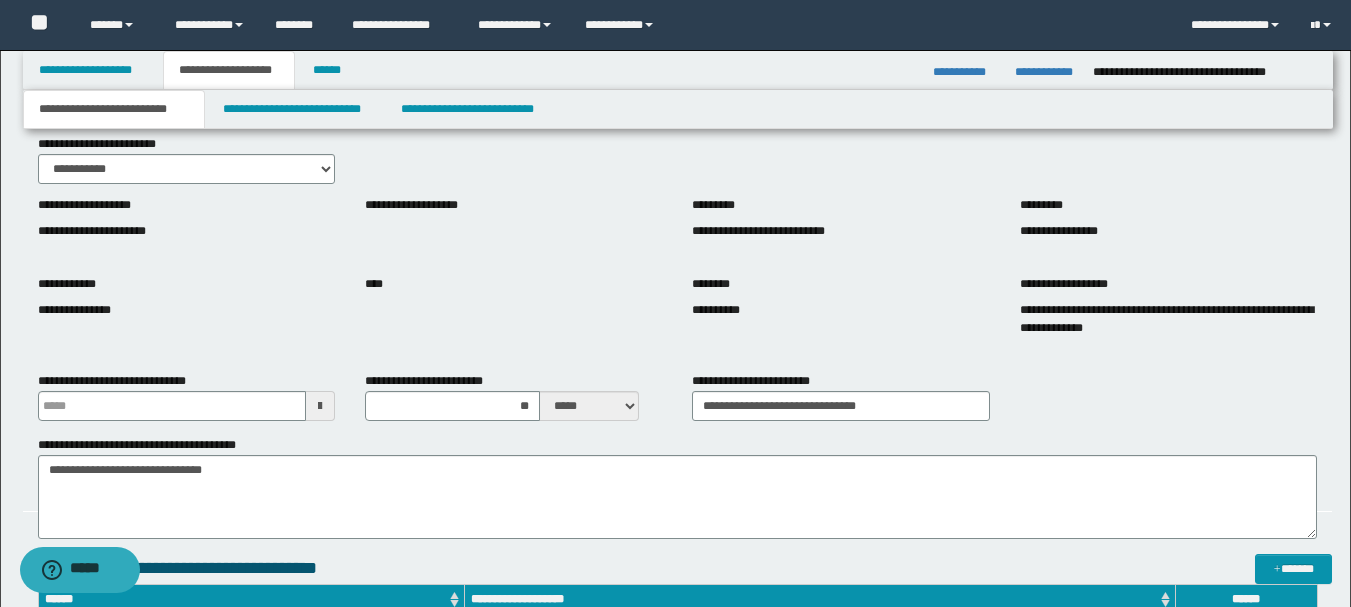 scroll, scrollTop: 200, scrollLeft: 0, axis: vertical 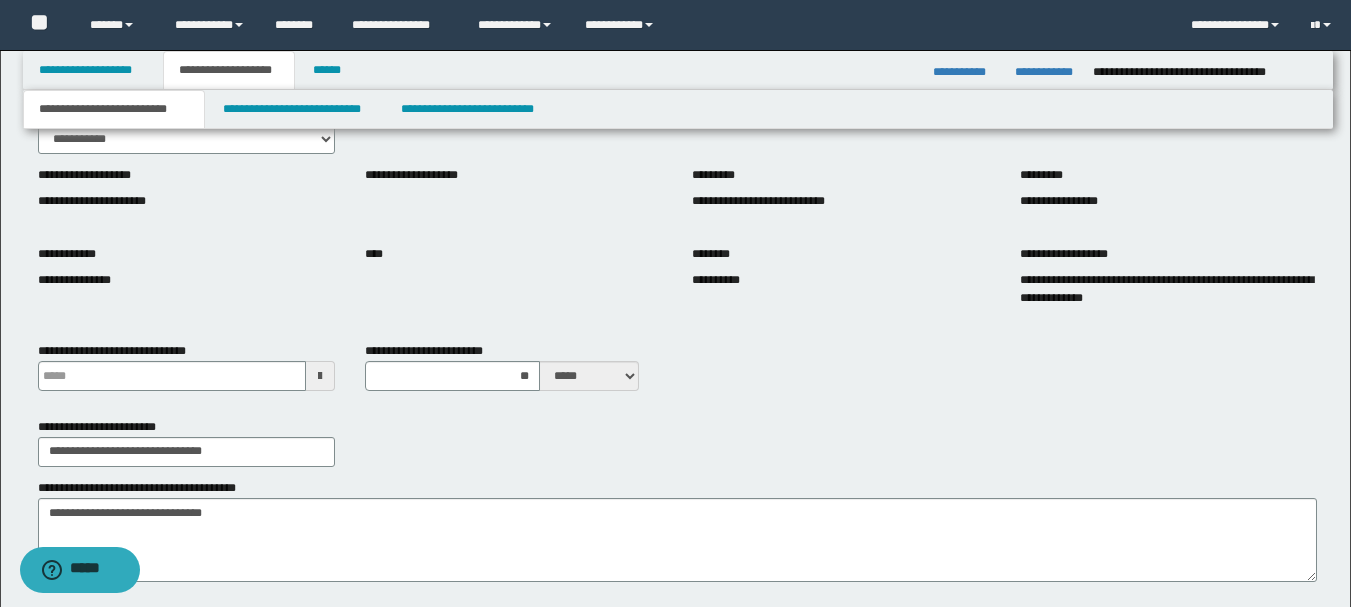 click on "**********" at bounding box center [677, 442] 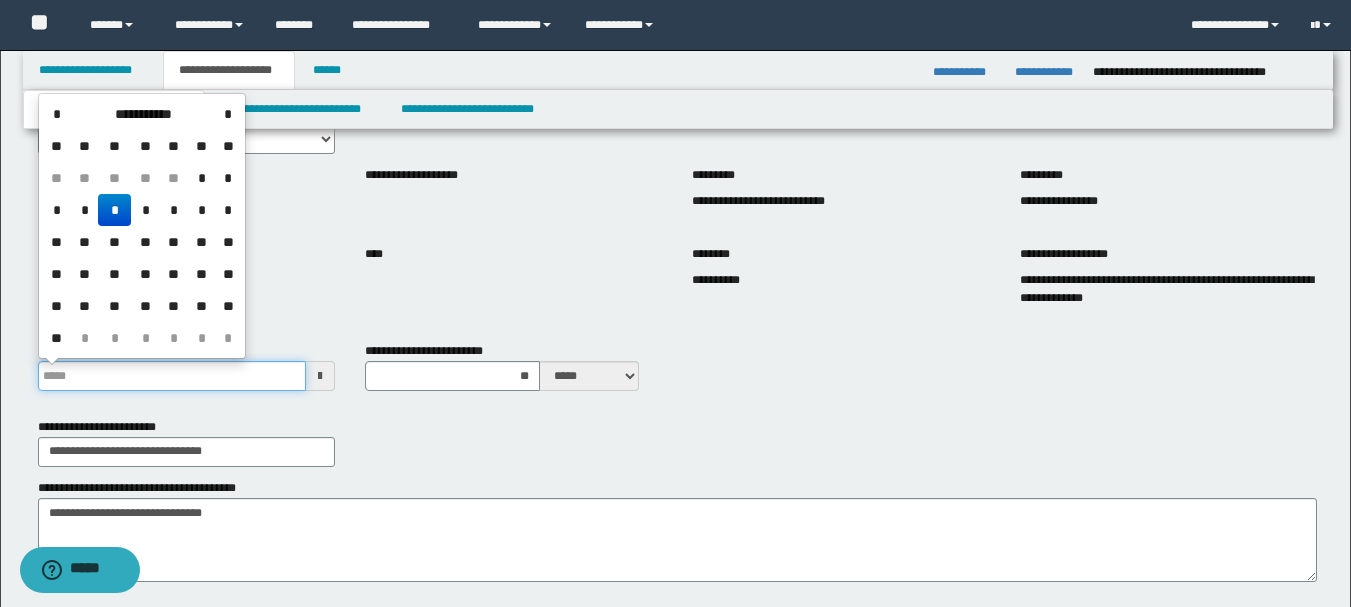 click on "**********" at bounding box center [172, 376] 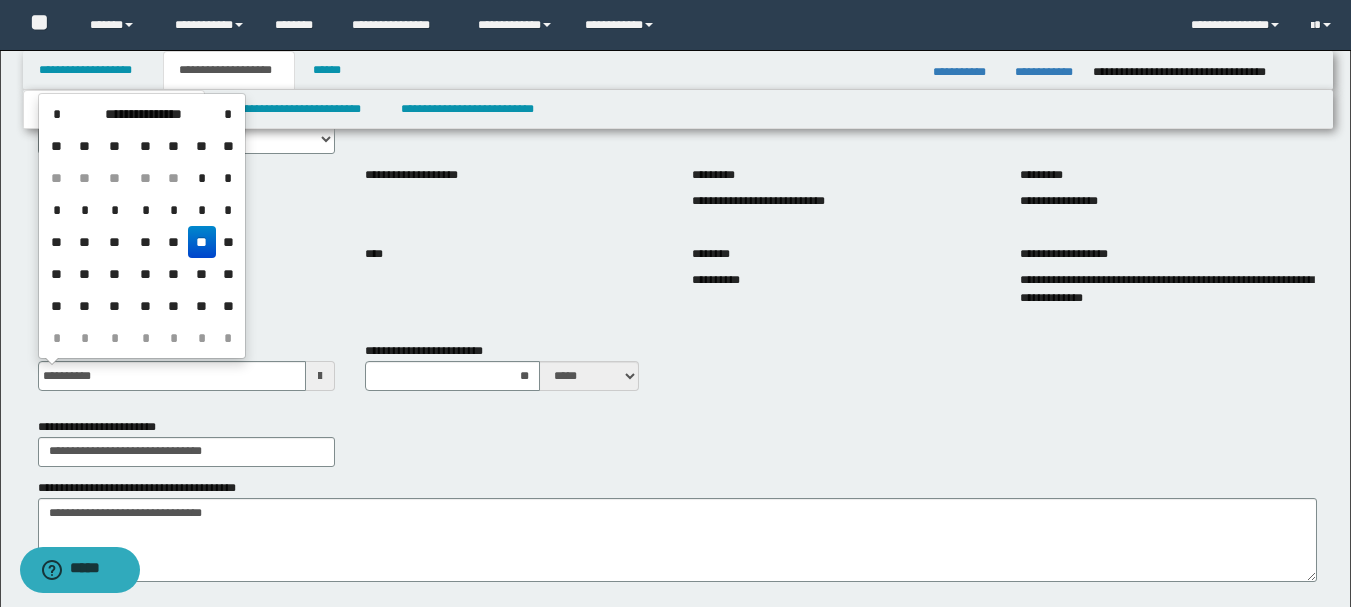click on "**" at bounding box center (202, 242) 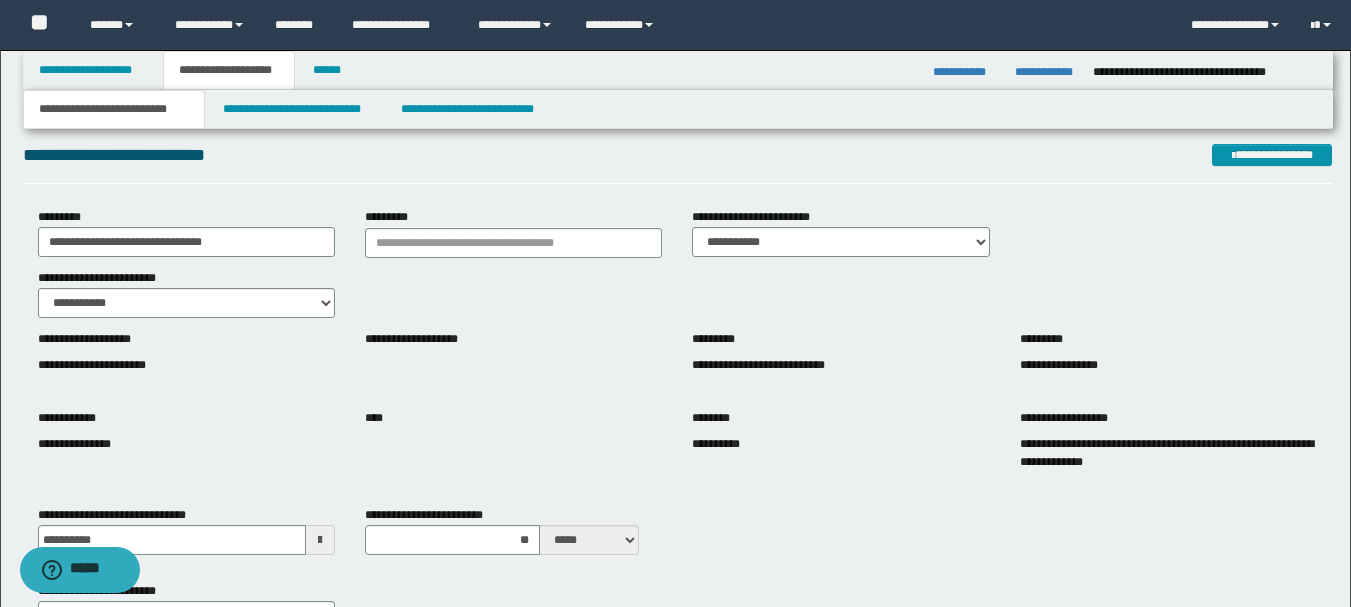 scroll, scrollTop: 0, scrollLeft: 0, axis: both 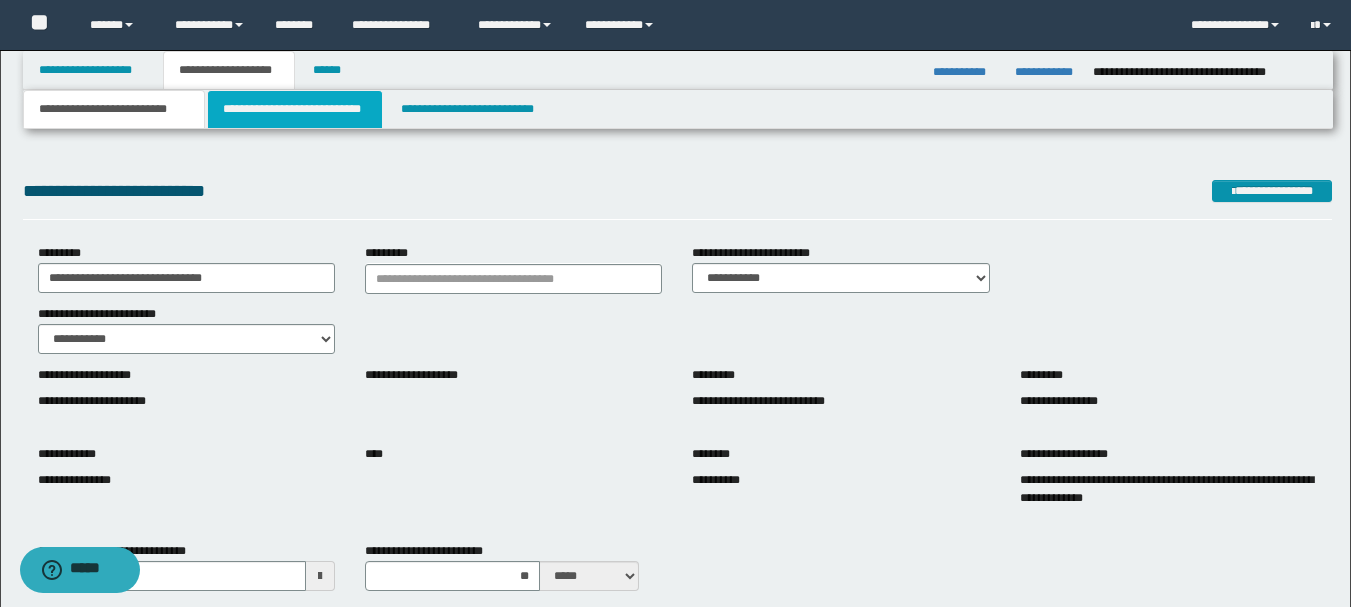 click on "**********" at bounding box center [295, 109] 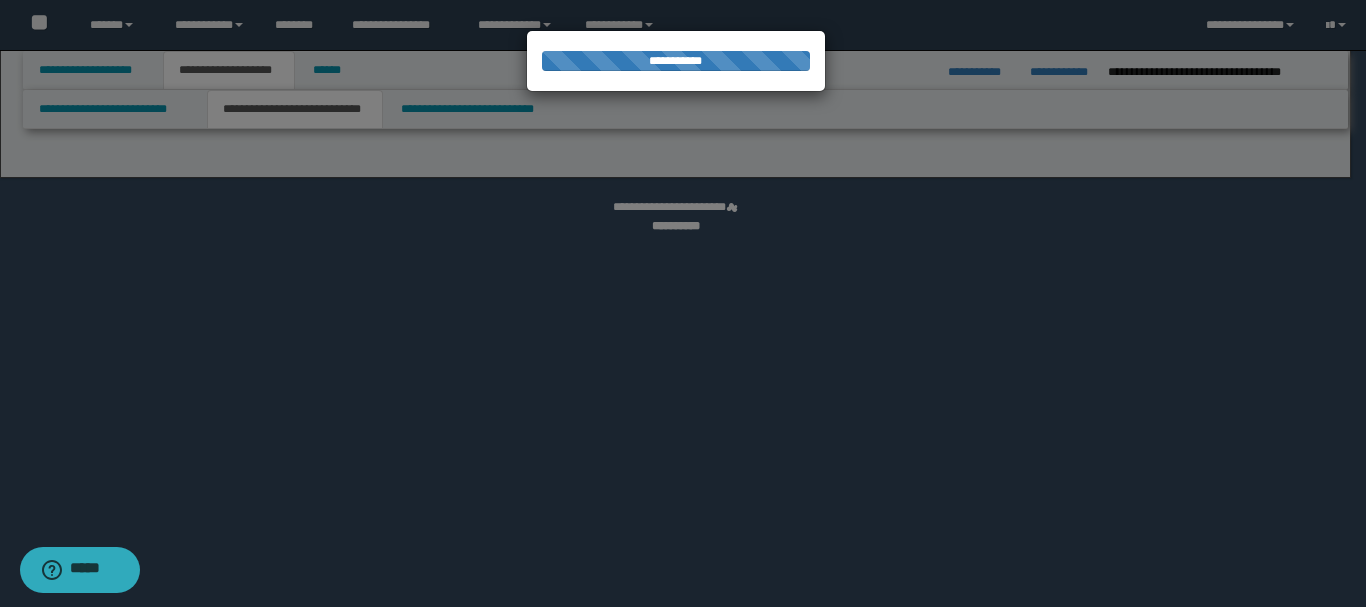 select on "*" 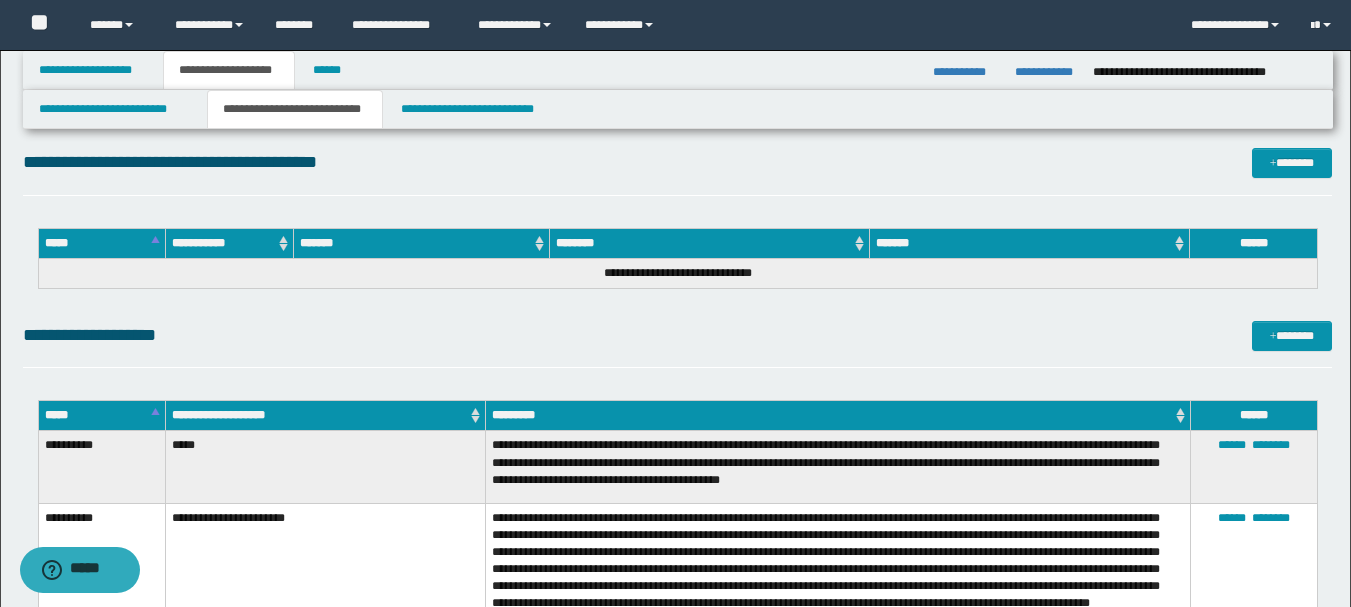 scroll, scrollTop: 400, scrollLeft: 0, axis: vertical 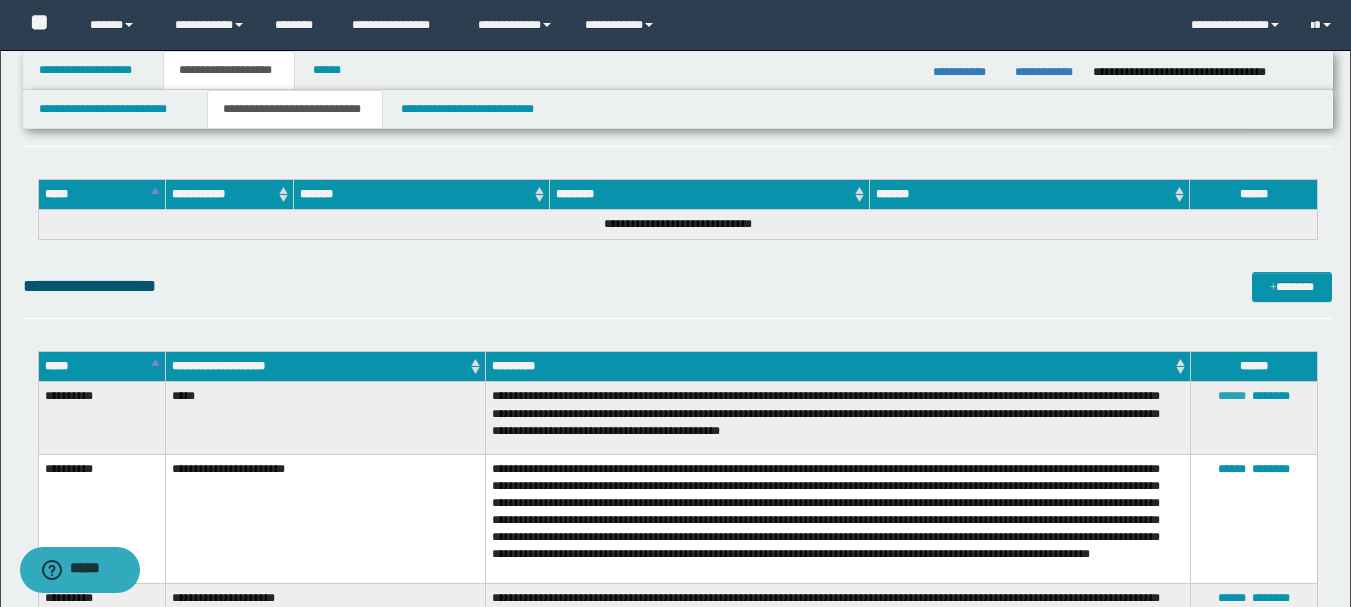 click on "******" at bounding box center (1232, 396) 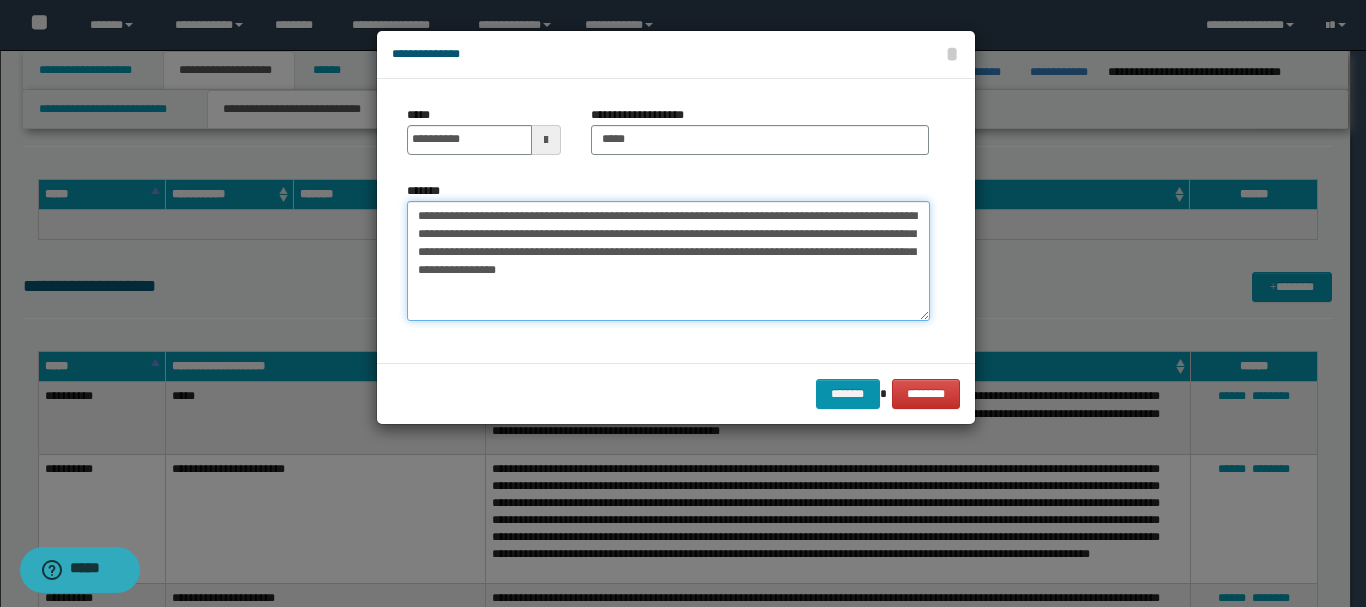 drag, startPoint x: 645, startPoint y: 277, endPoint x: 406, endPoint y: 220, distance: 245.70308 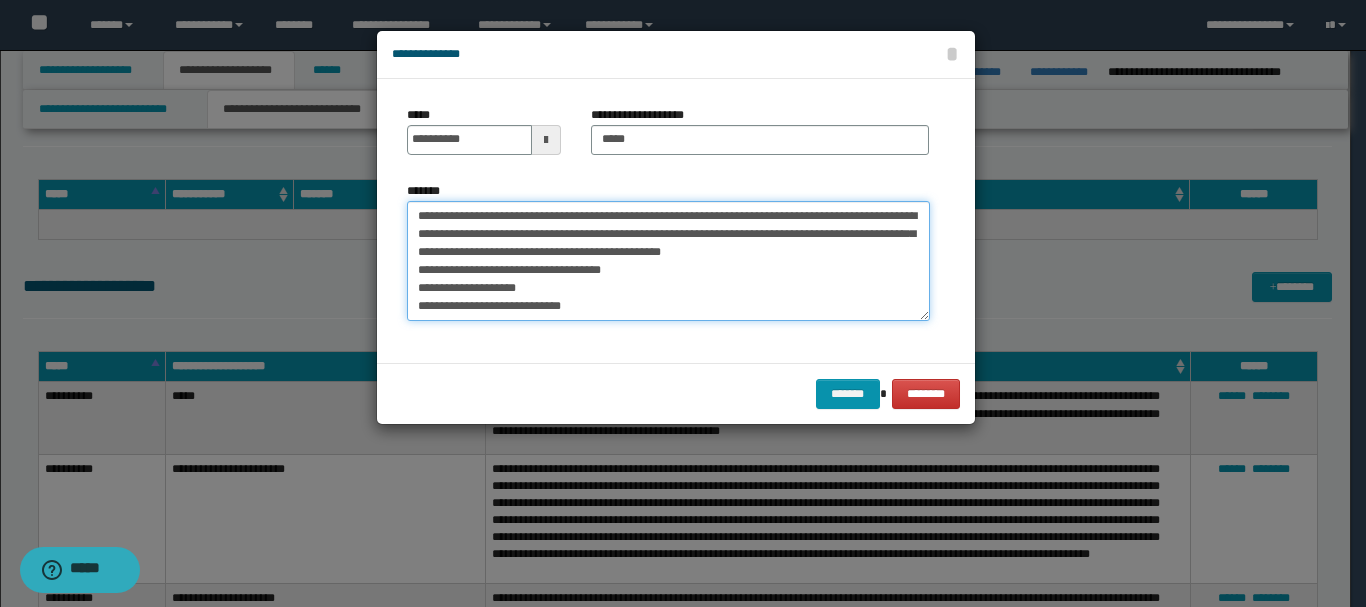 click on "**********" at bounding box center [668, 261] 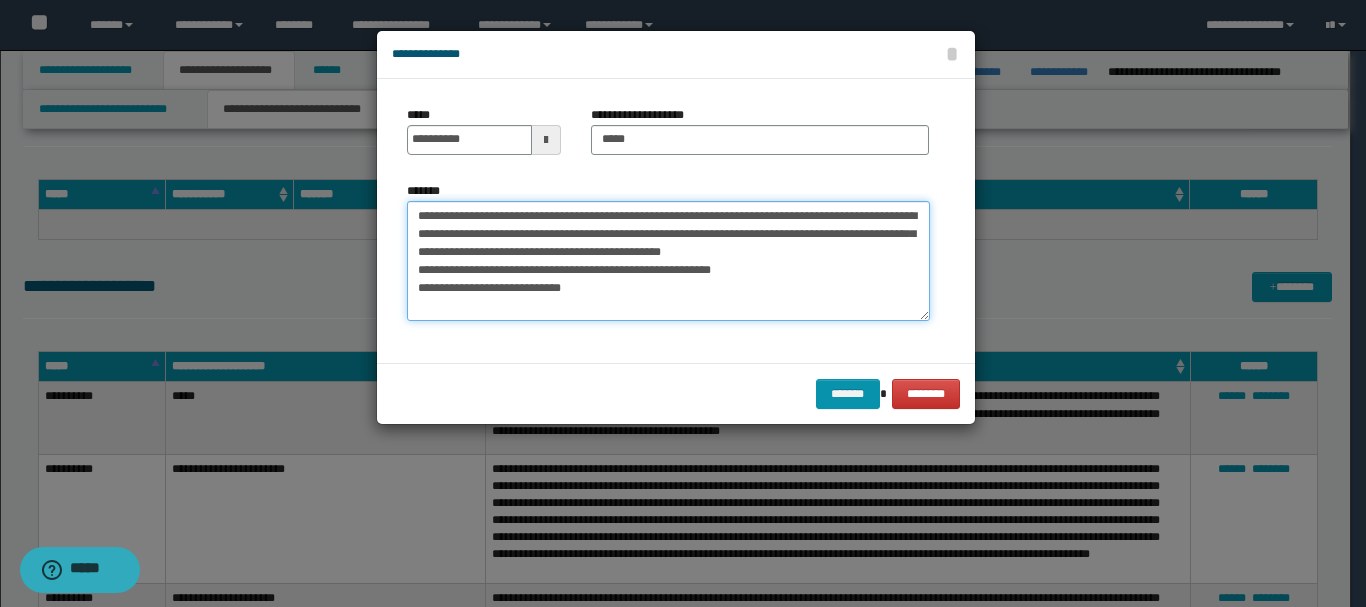 click on "**********" at bounding box center (668, 261) 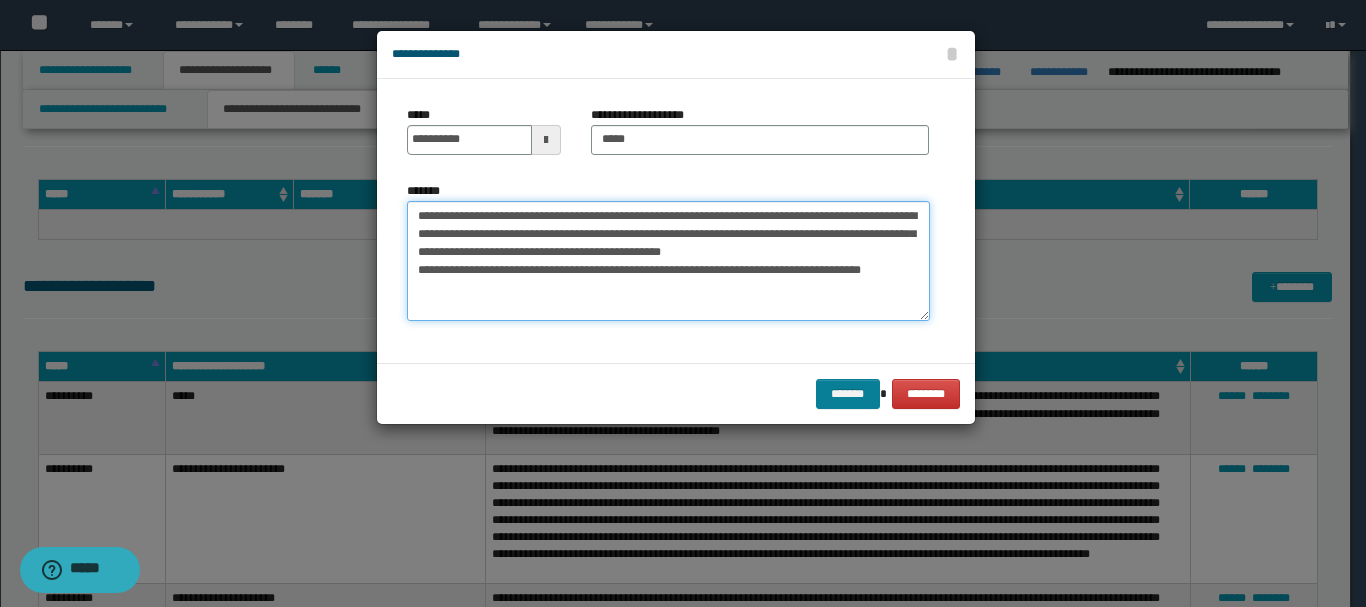 type on "**********" 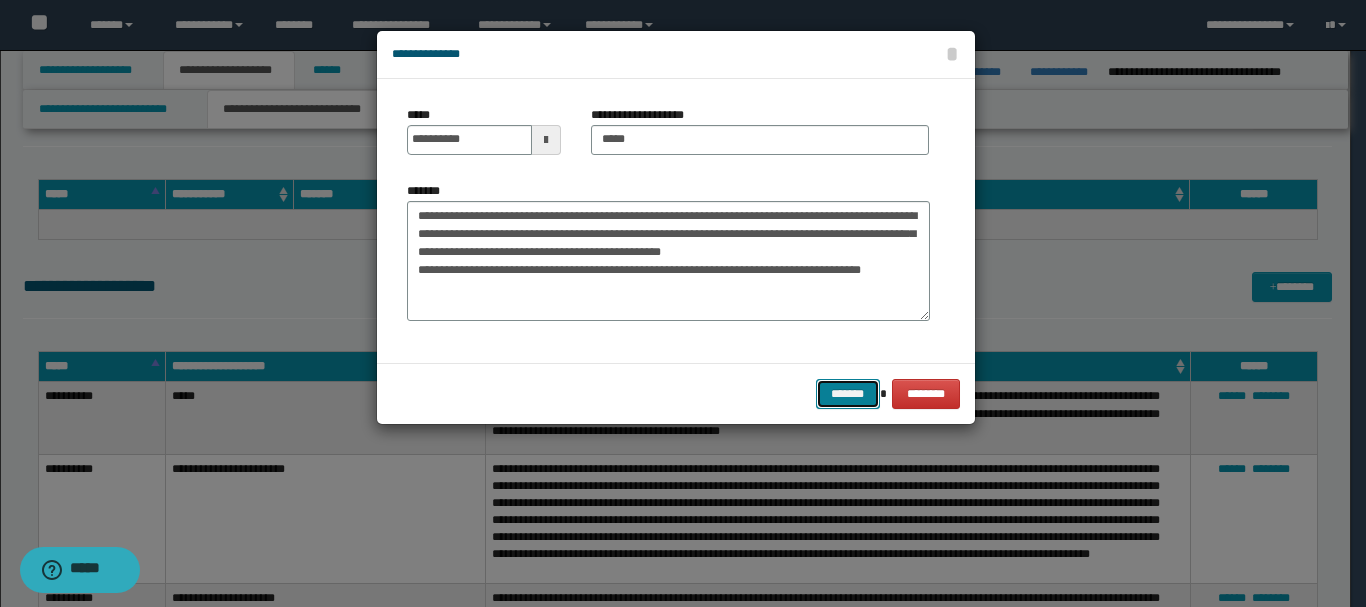click on "*******" at bounding box center (848, 394) 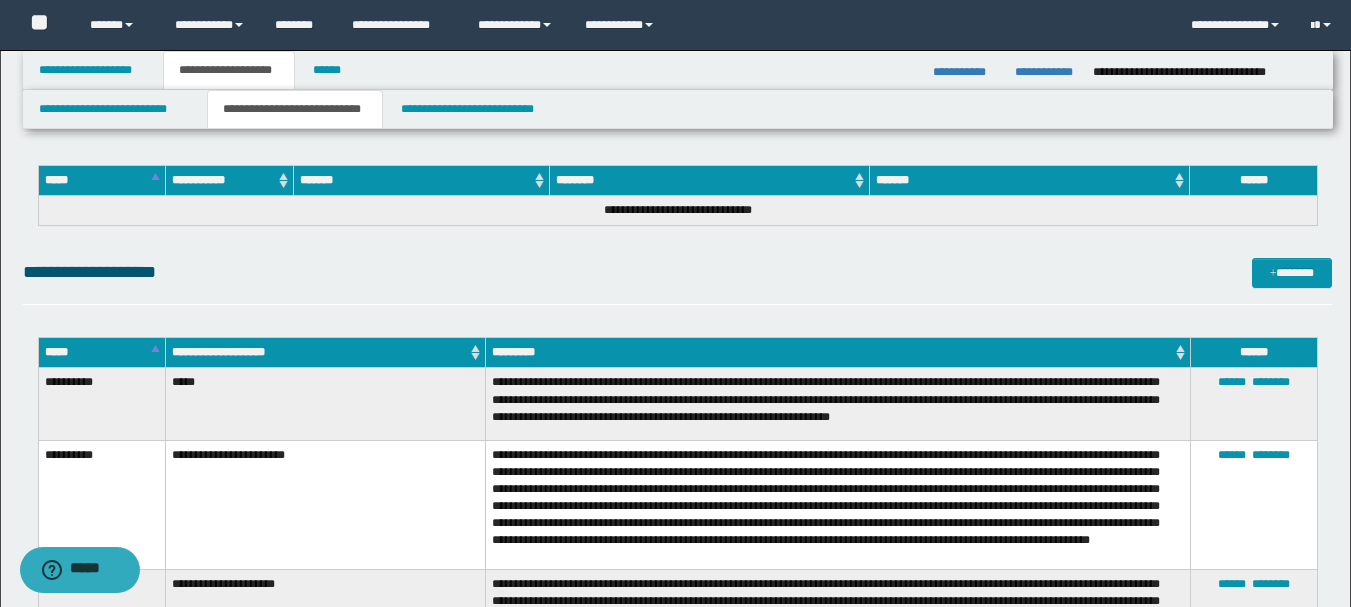 scroll, scrollTop: 400, scrollLeft: 0, axis: vertical 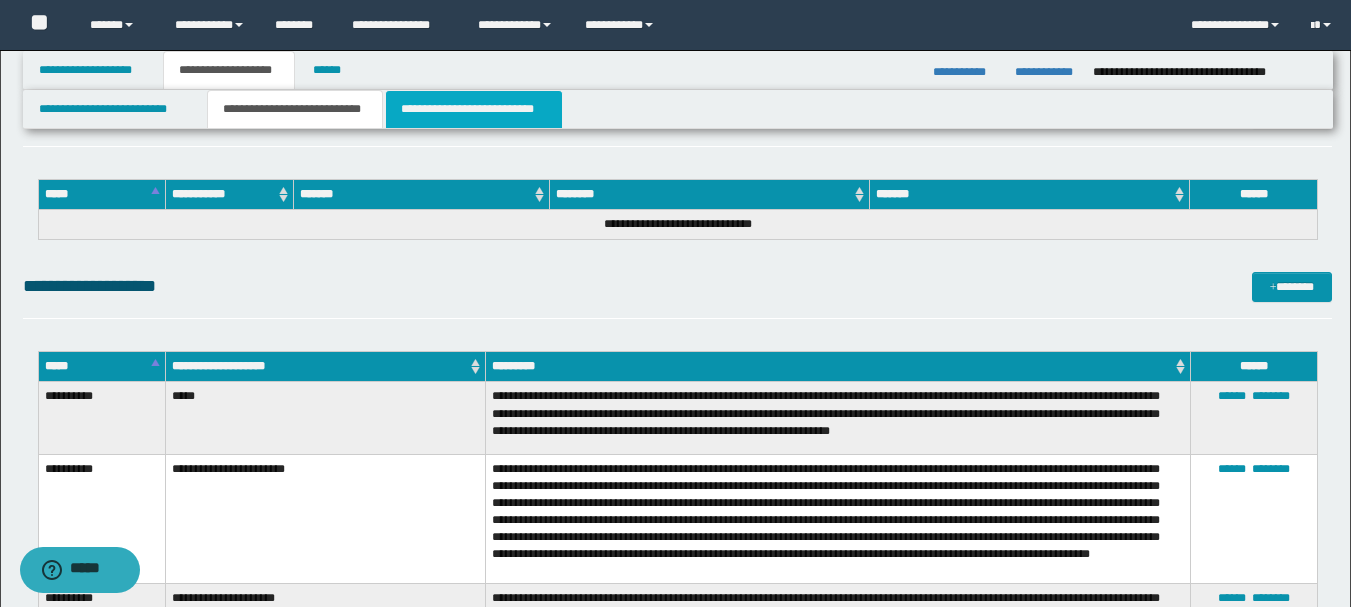 click on "**********" at bounding box center [474, 109] 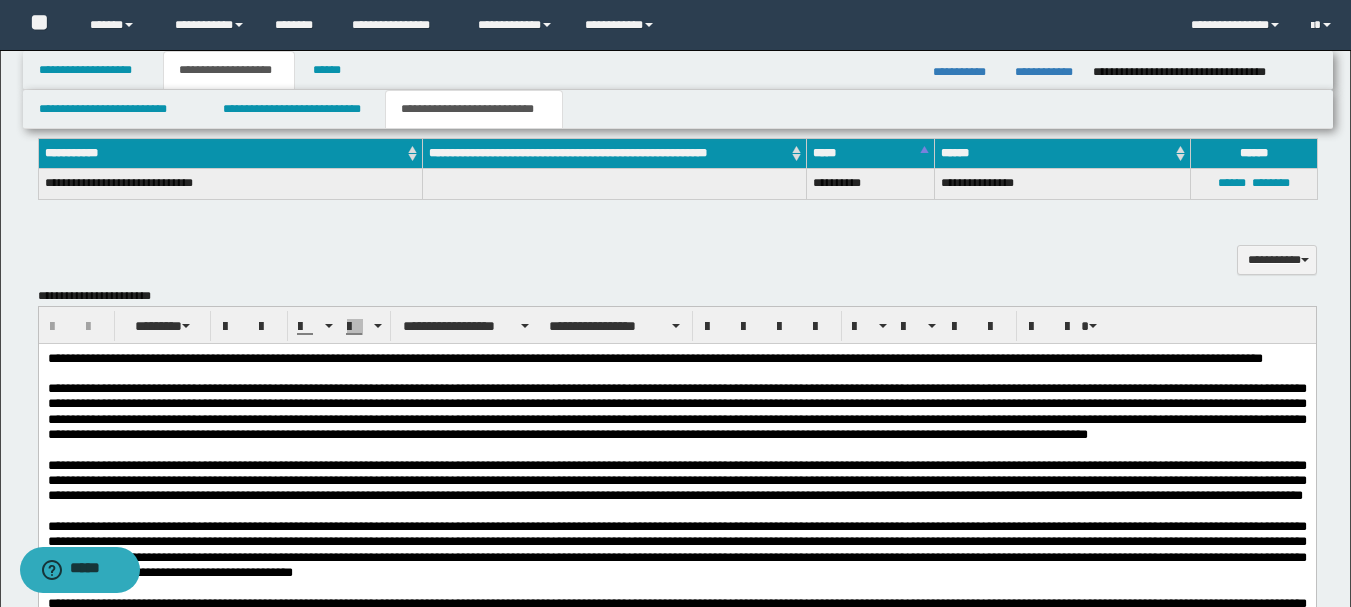scroll, scrollTop: 500, scrollLeft: 0, axis: vertical 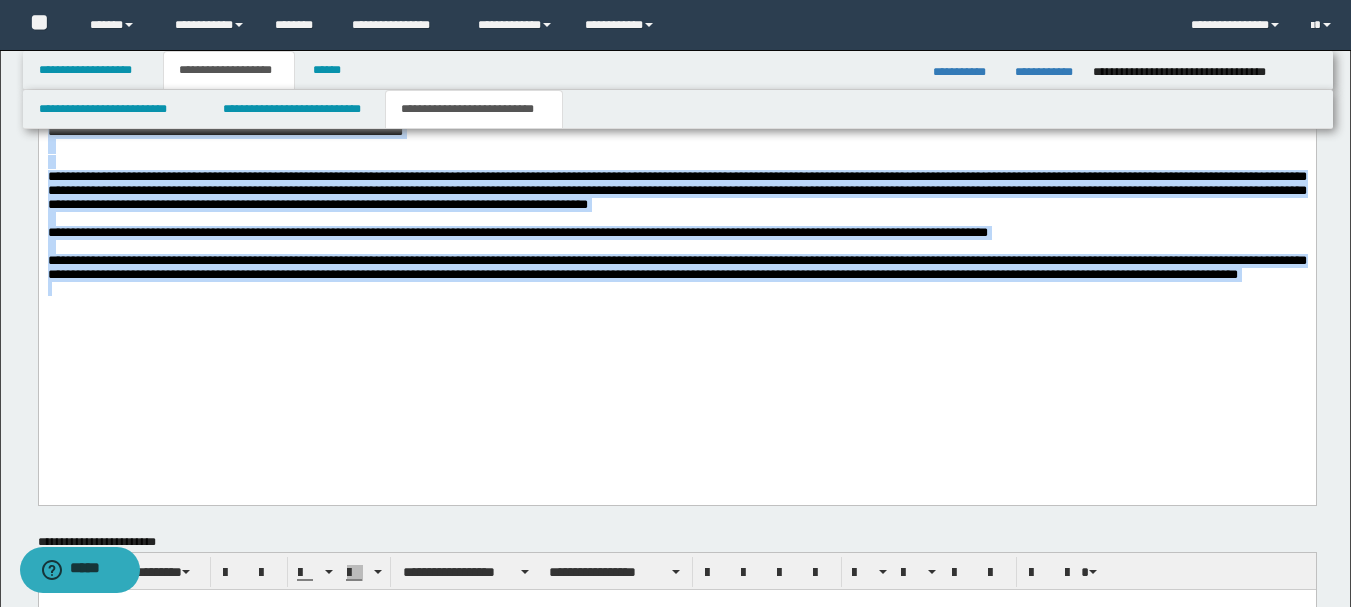 drag, startPoint x: 49, startPoint y: -355, endPoint x: 640, endPoint y: 491, distance: 1031.9869 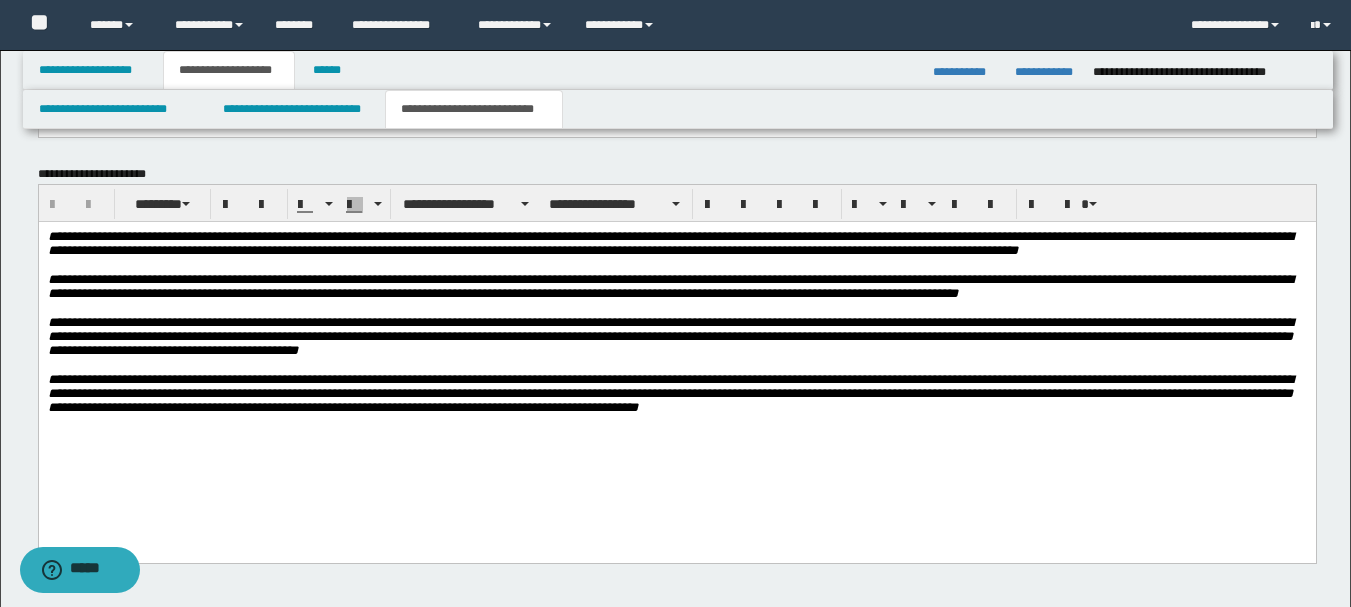 scroll, scrollTop: 1800, scrollLeft: 0, axis: vertical 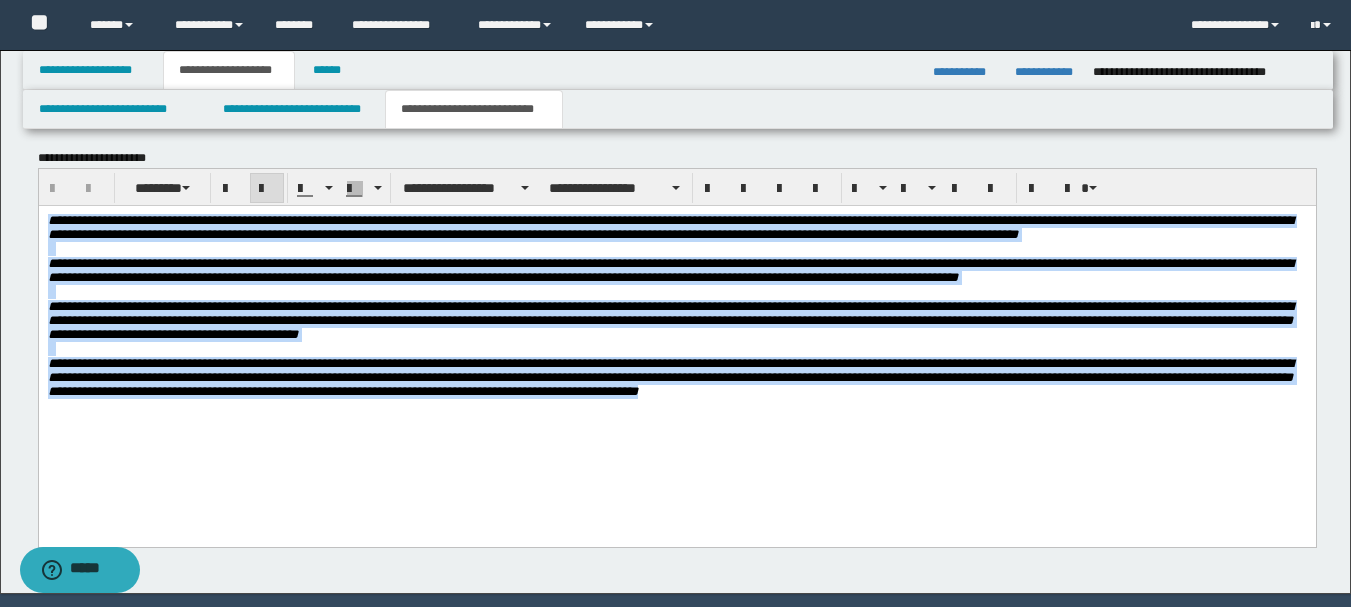drag, startPoint x: 1057, startPoint y: 414, endPoint x: 35, endPoint y: 205, distance: 1043.1515 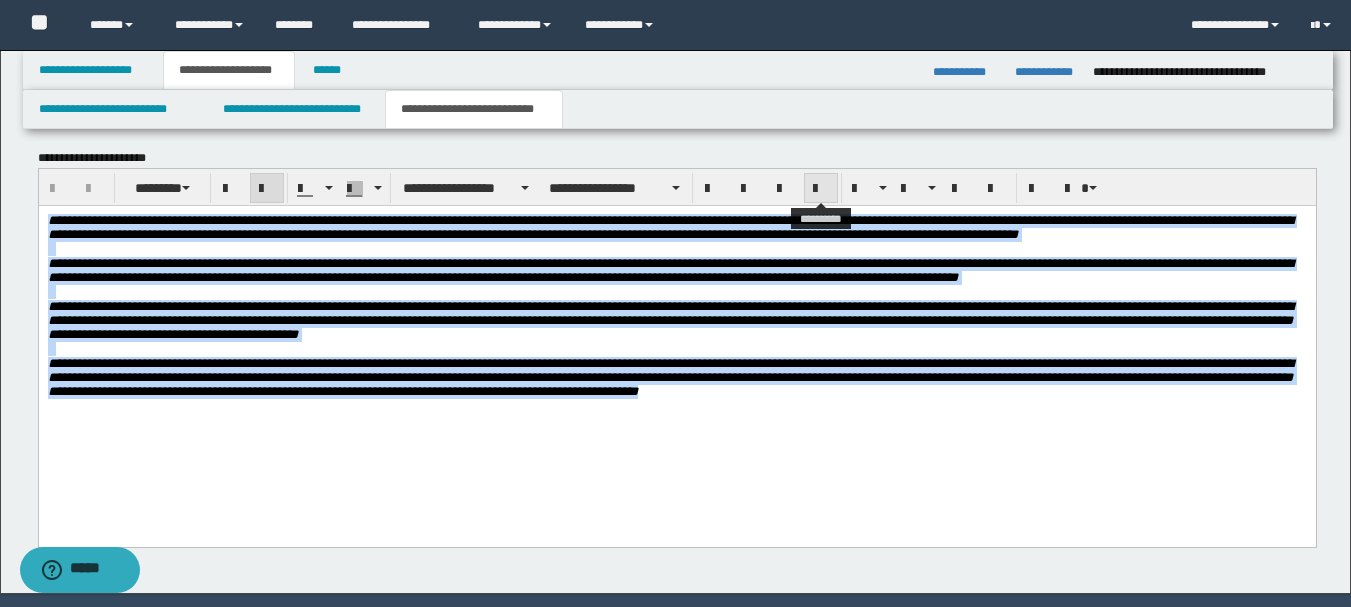 click at bounding box center [821, 188] 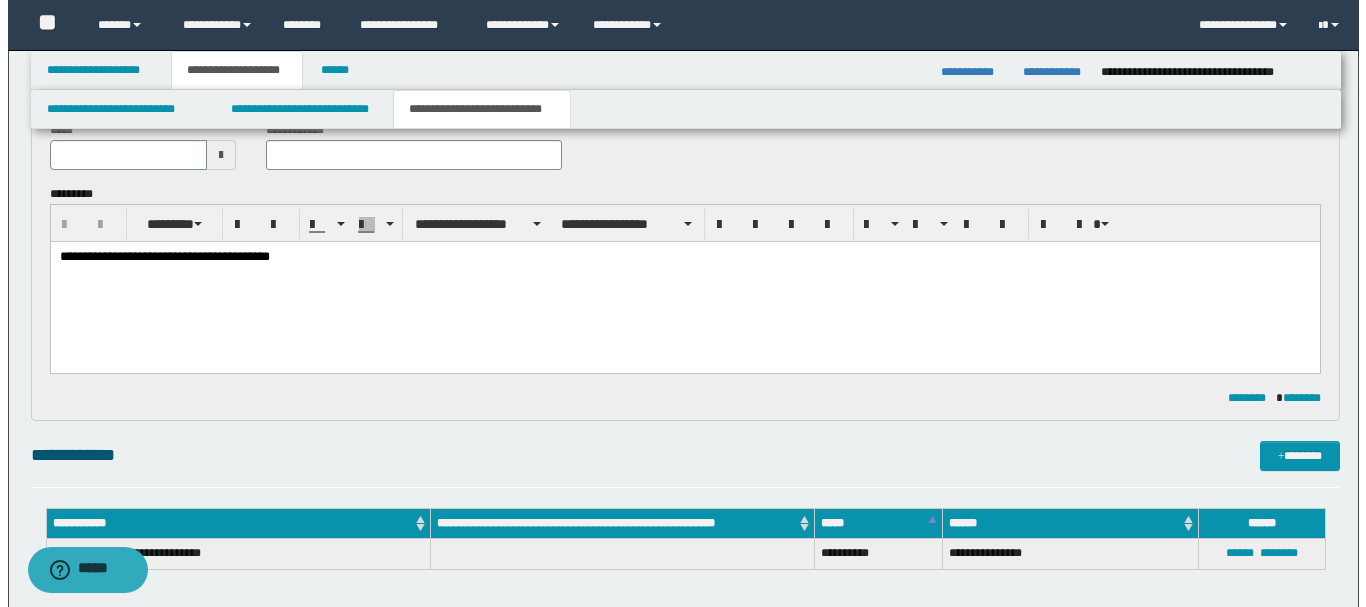 scroll, scrollTop: 0, scrollLeft: 0, axis: both 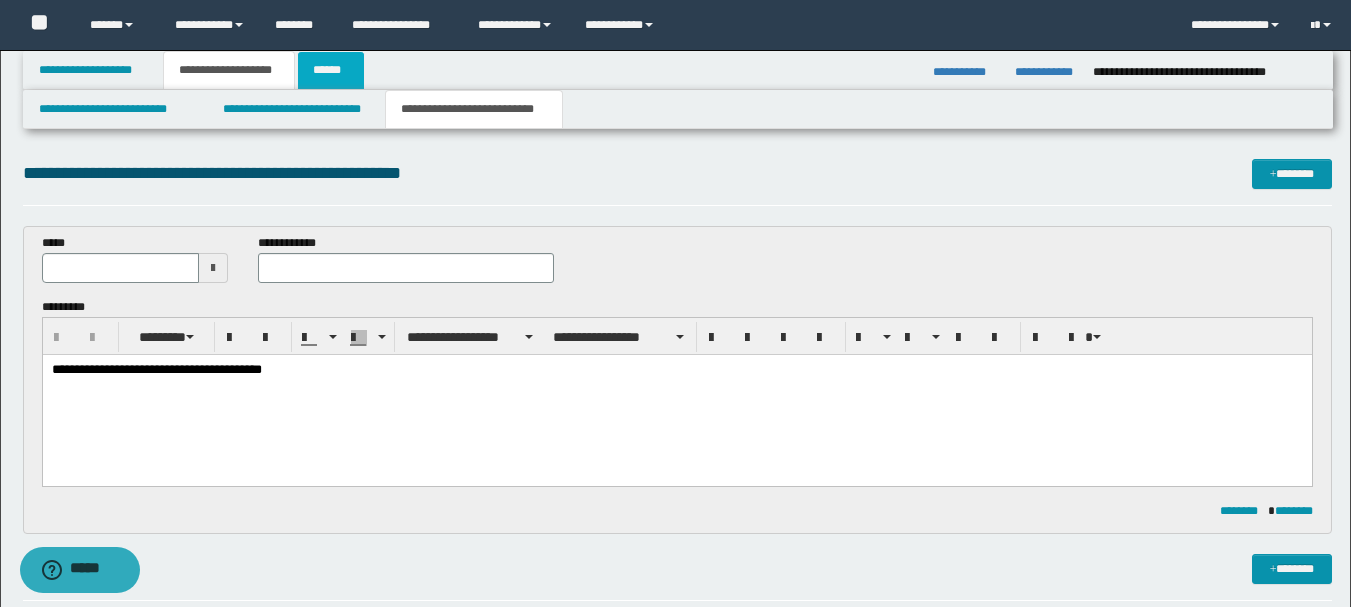 click on "******" at bounding box center [331, 70] 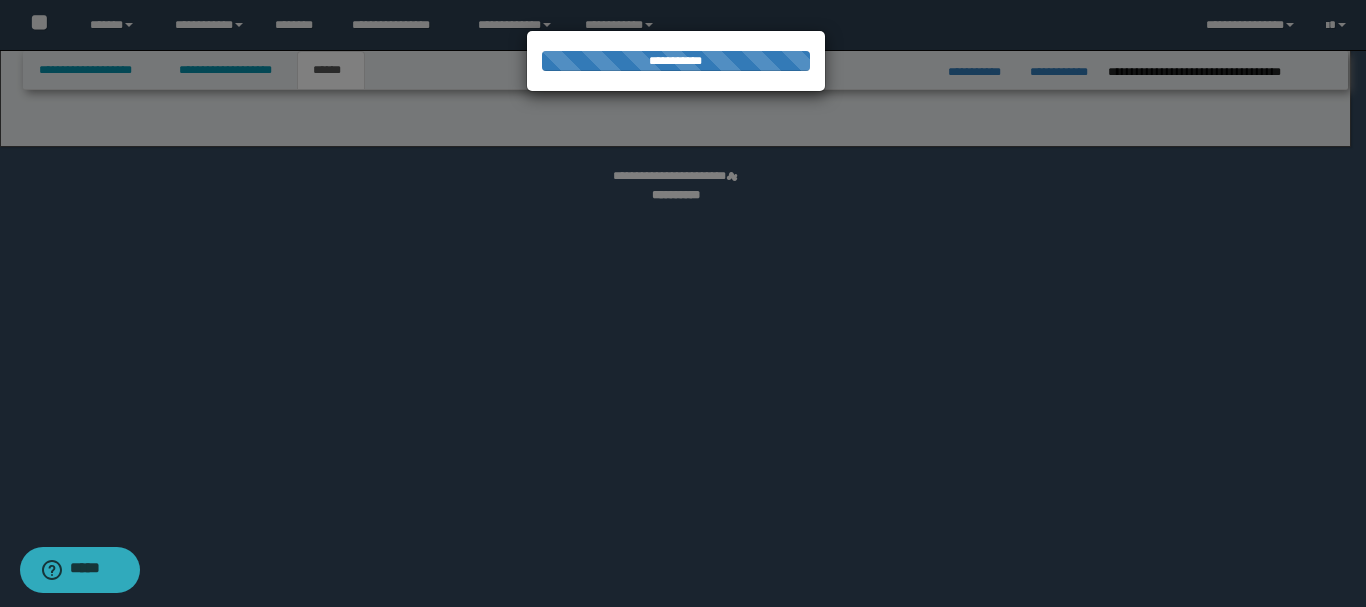 select on "*" 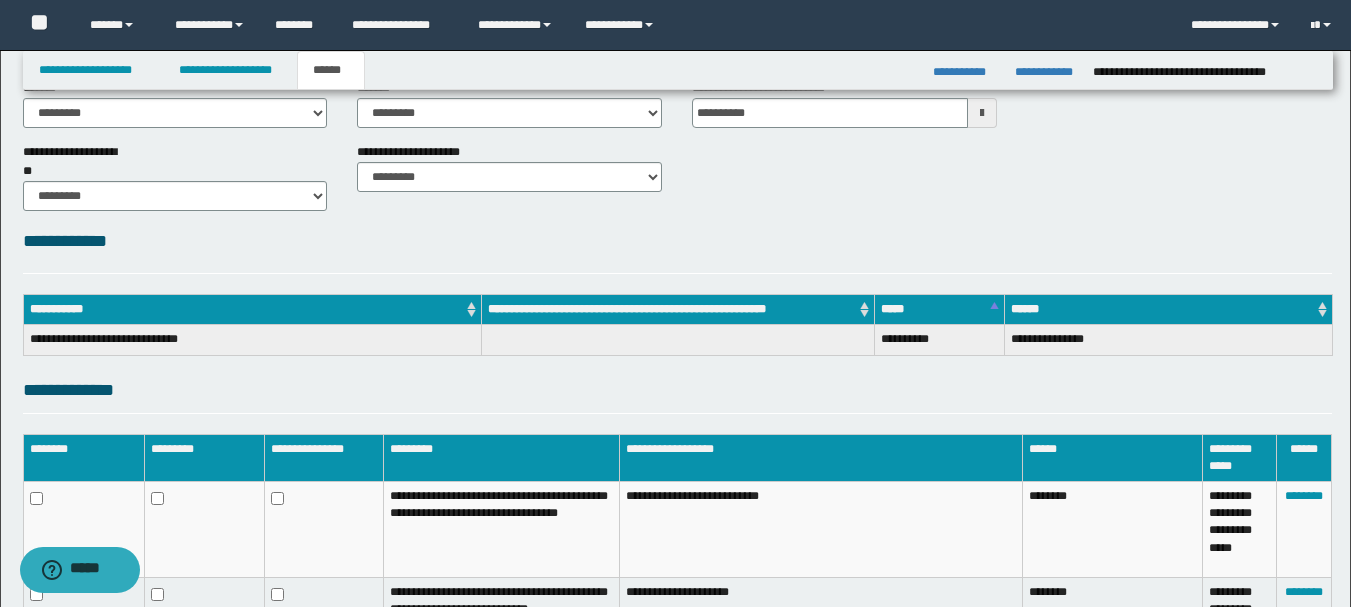 scroll, scrollTop: 200, scrollLeft: 0, axis: vertical 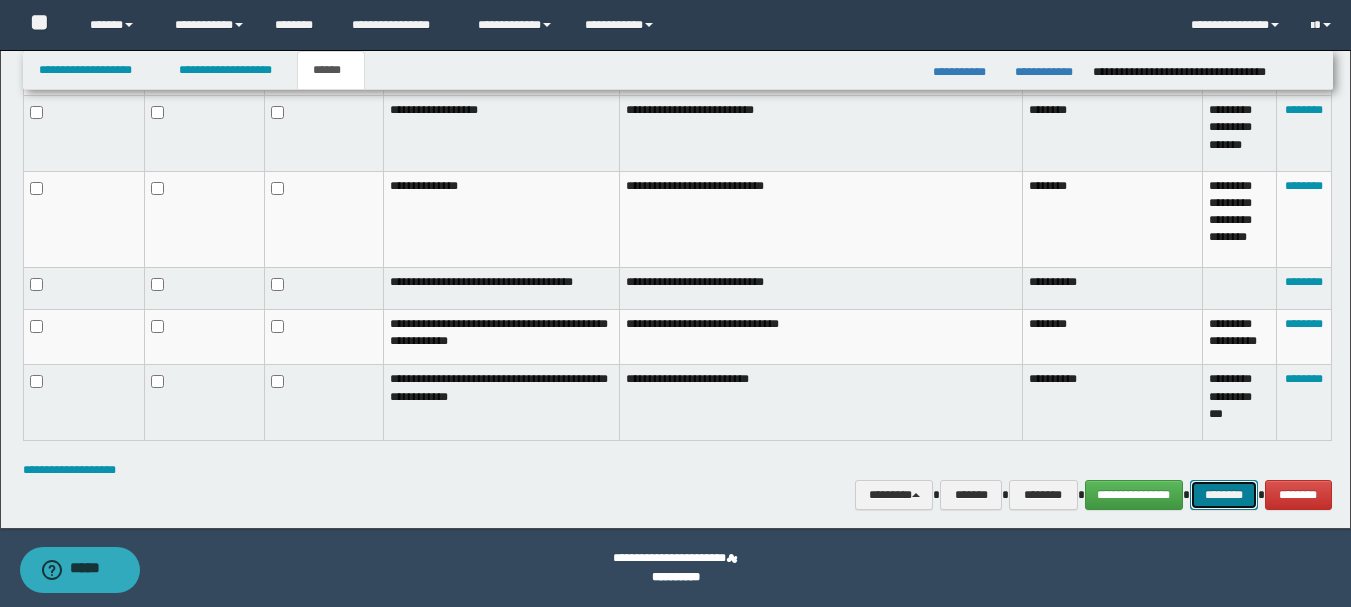 click on "********" at bounding box center [1224, 495] 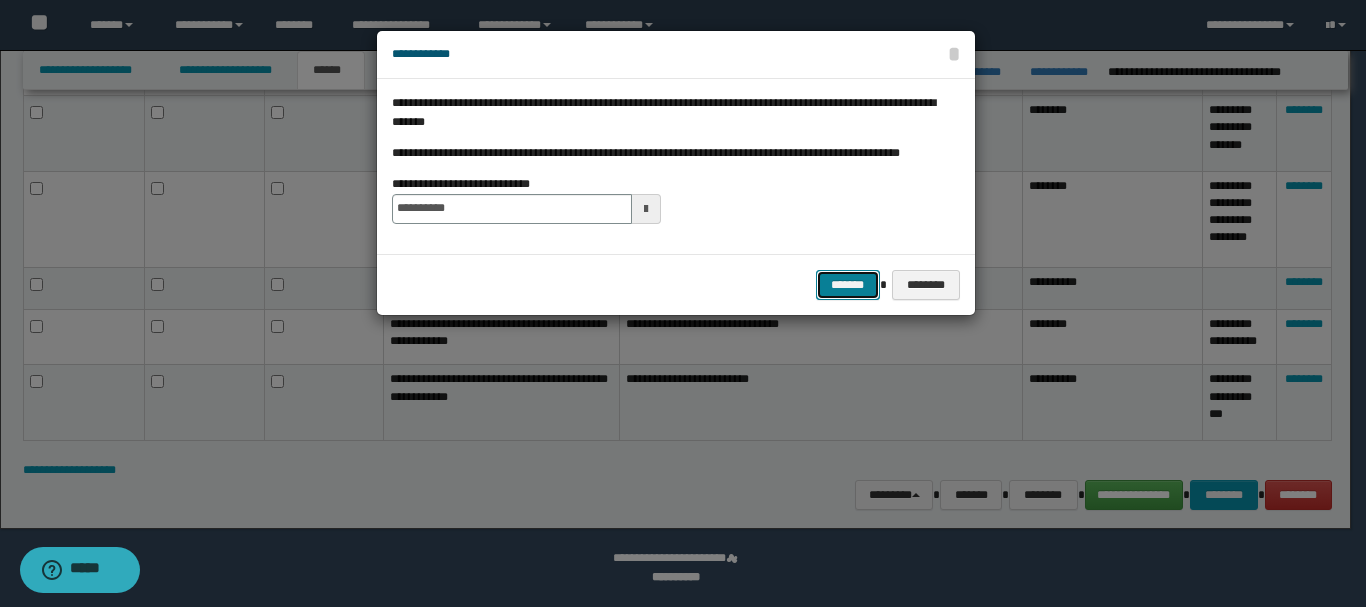 click on "*******" at bounding box center [848, 285] 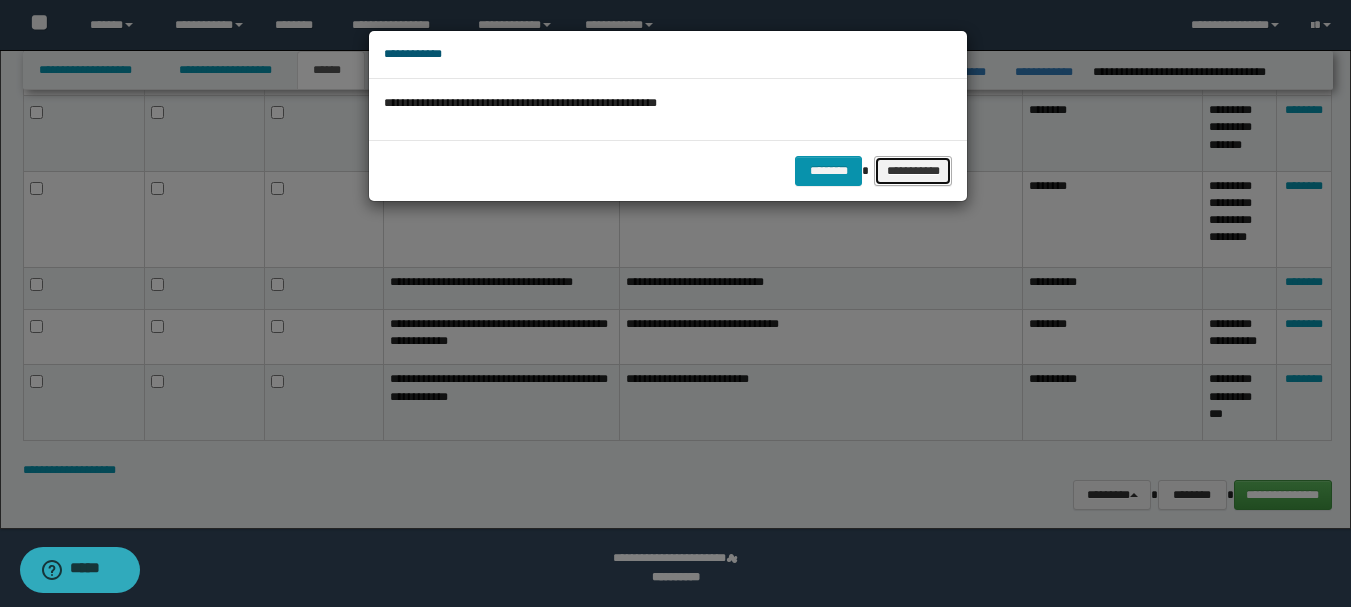 click on "**********" at bounding box center [913, 171] 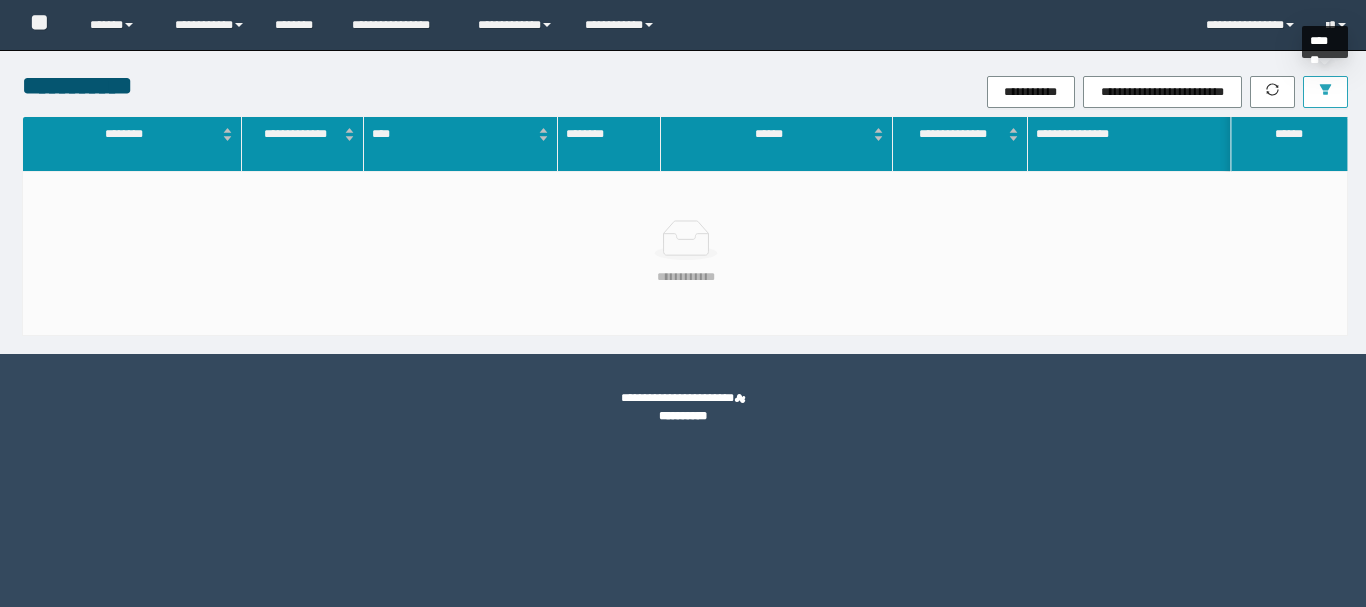scroll, scrollTop: 0, scrollLeft: 0, axis: both 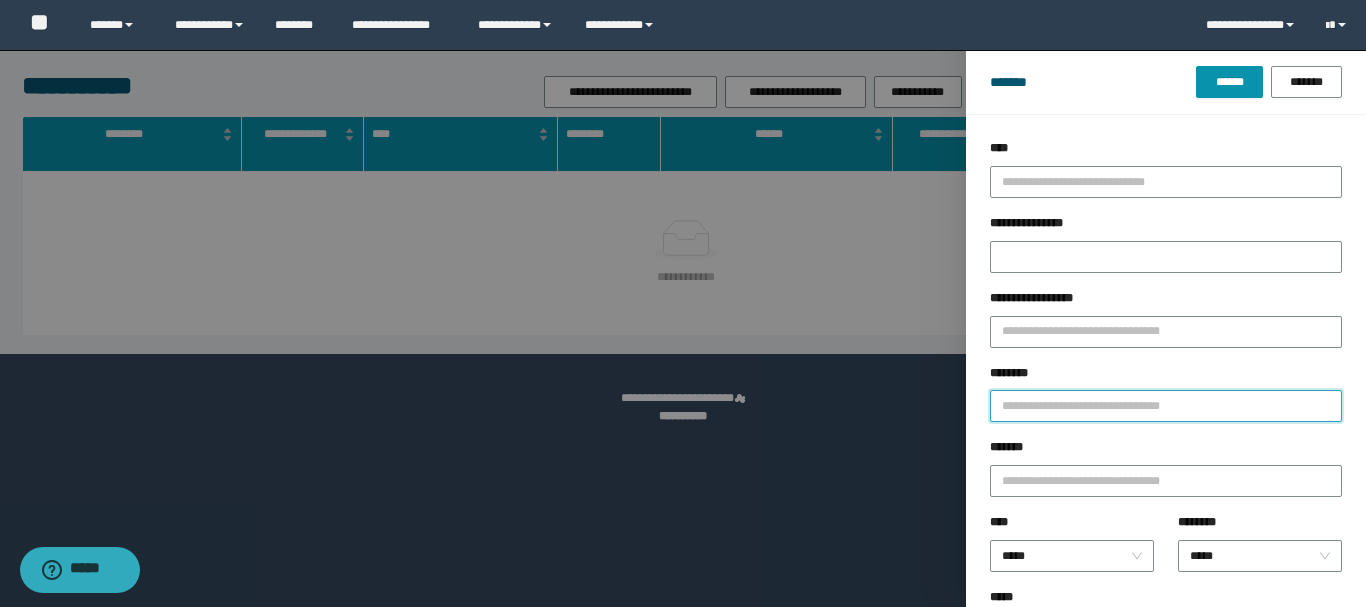 click on "********" at bounding box center [1166, 406] 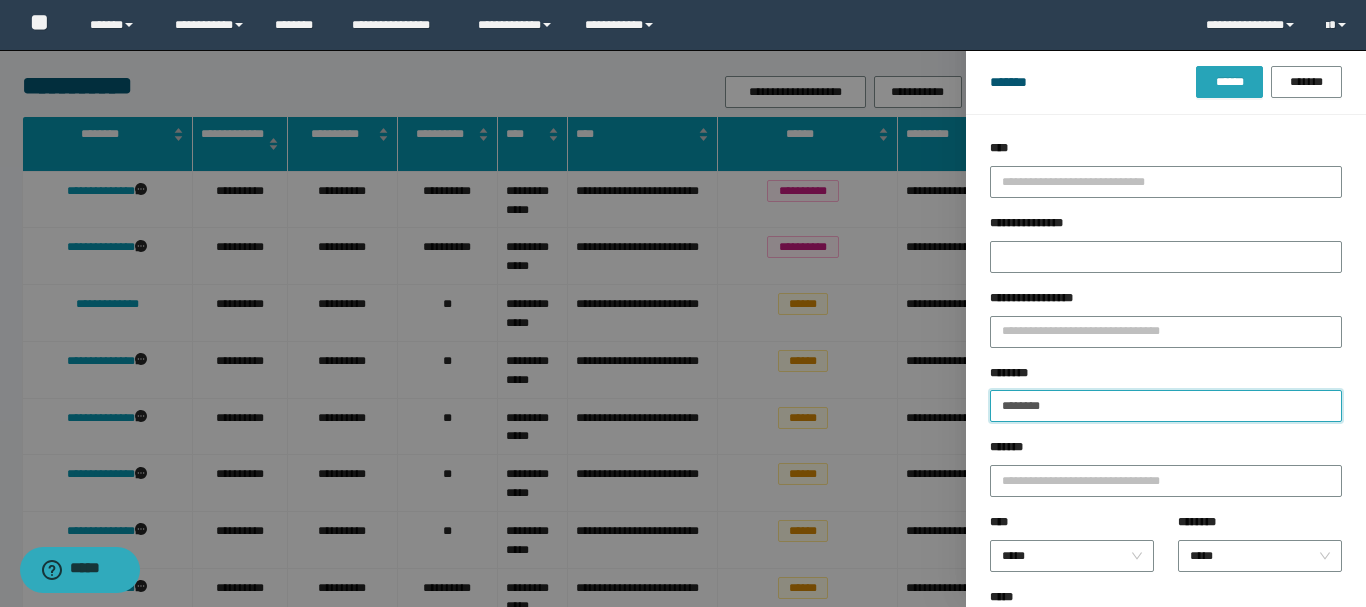 type on "********" 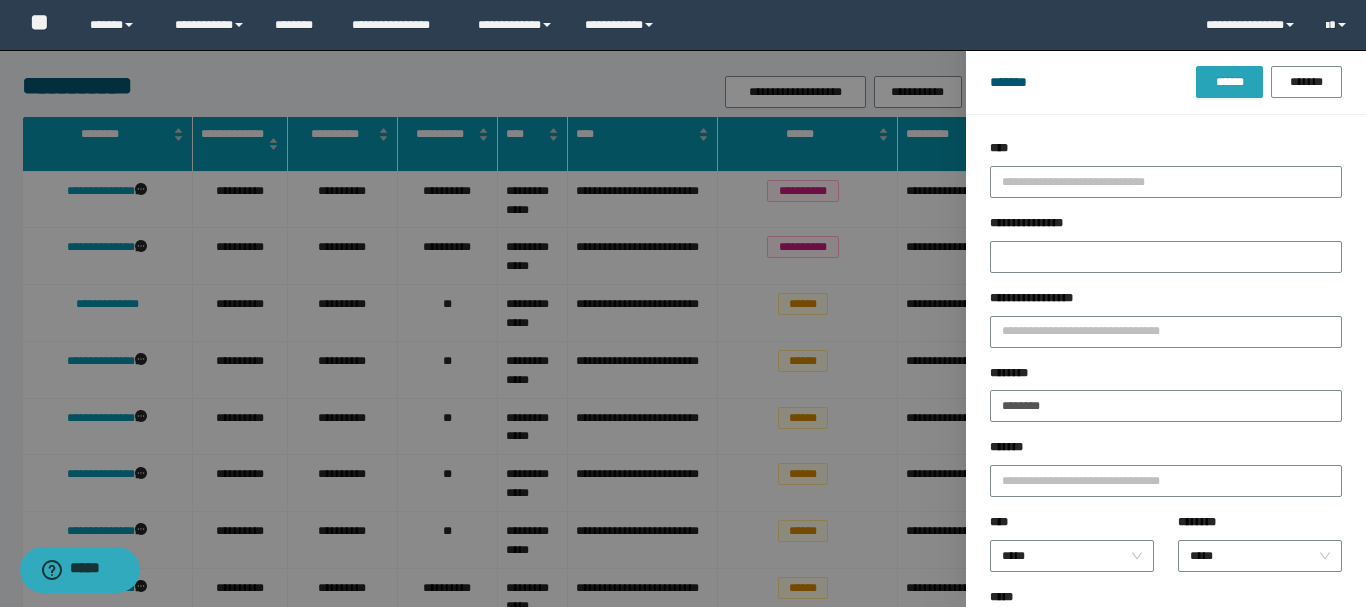 click on "******" at bounding box center [1229, 82] 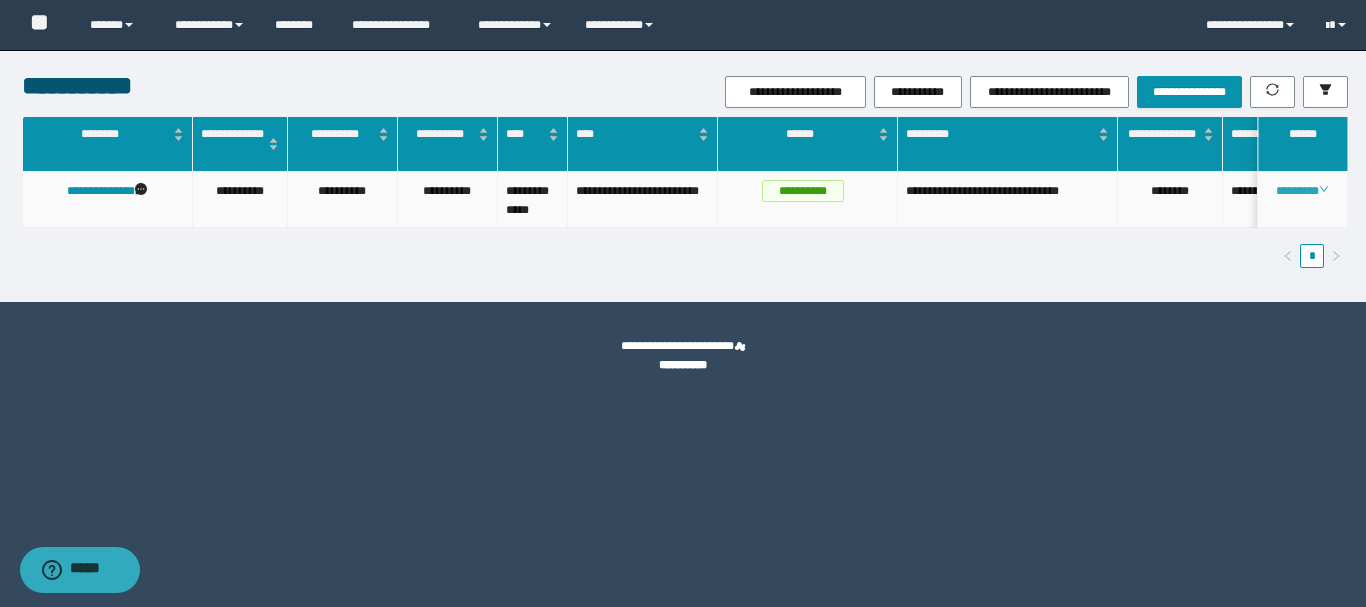 click on "********" at bounding box center [1302, 191] 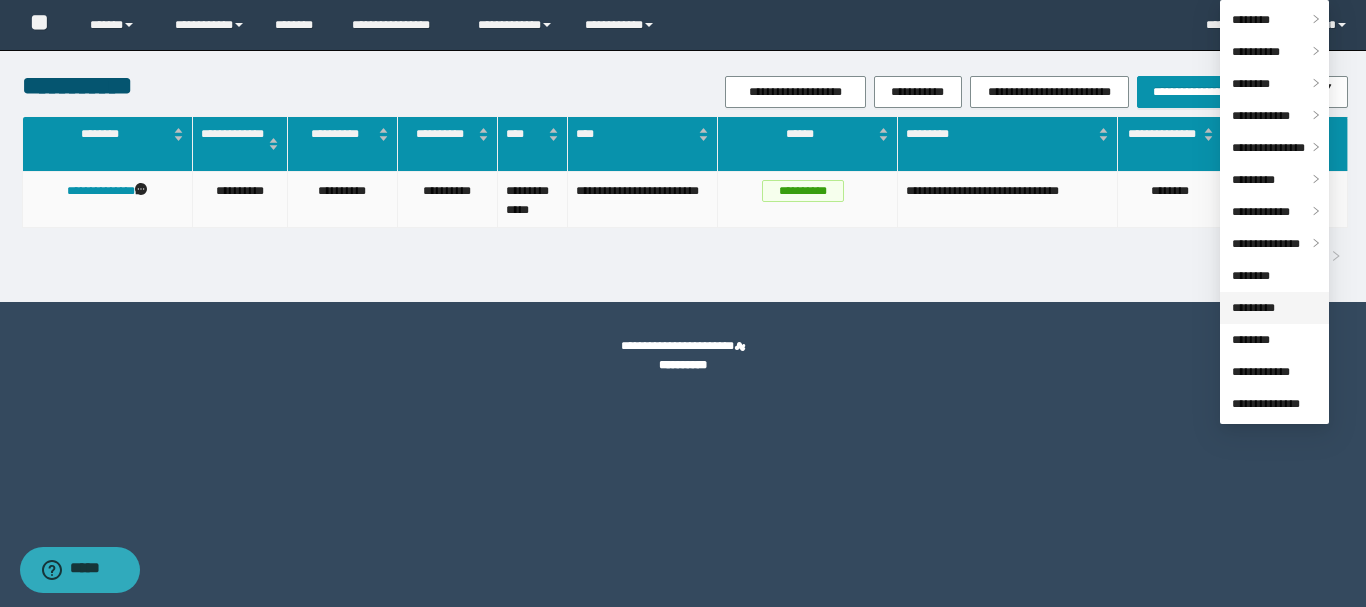 click on "*********" at bounding box center (1253, 308) 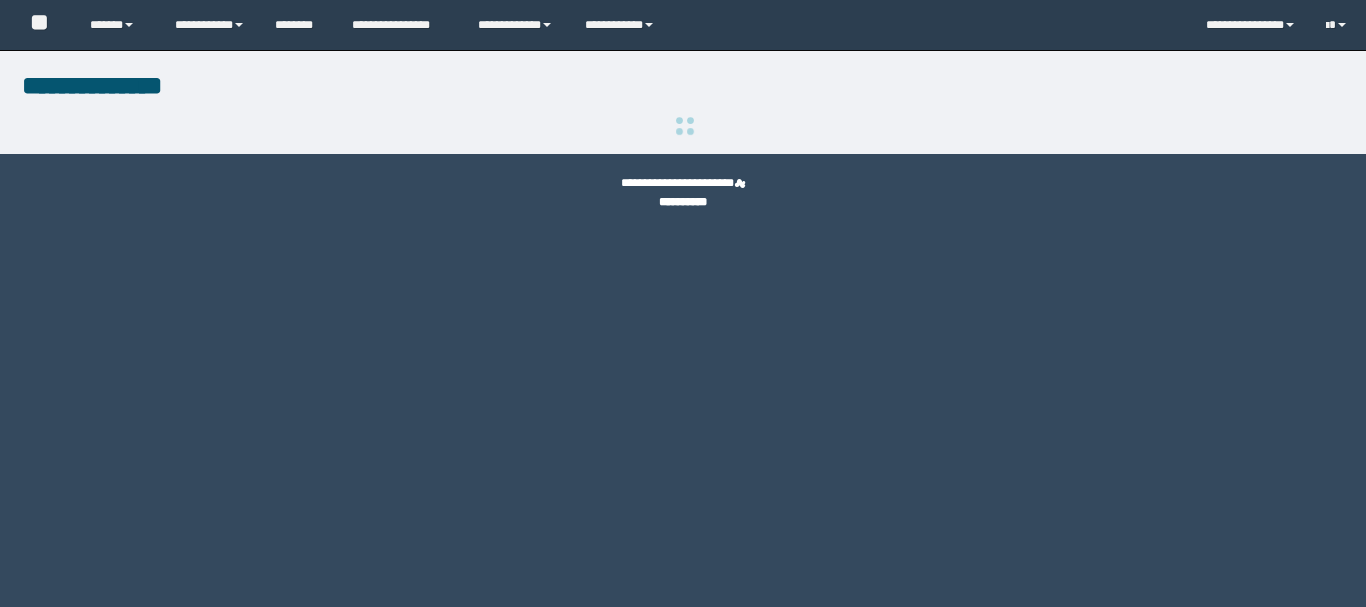 scroll, scrollTop: 0, scrollLeft: 0, axis: both 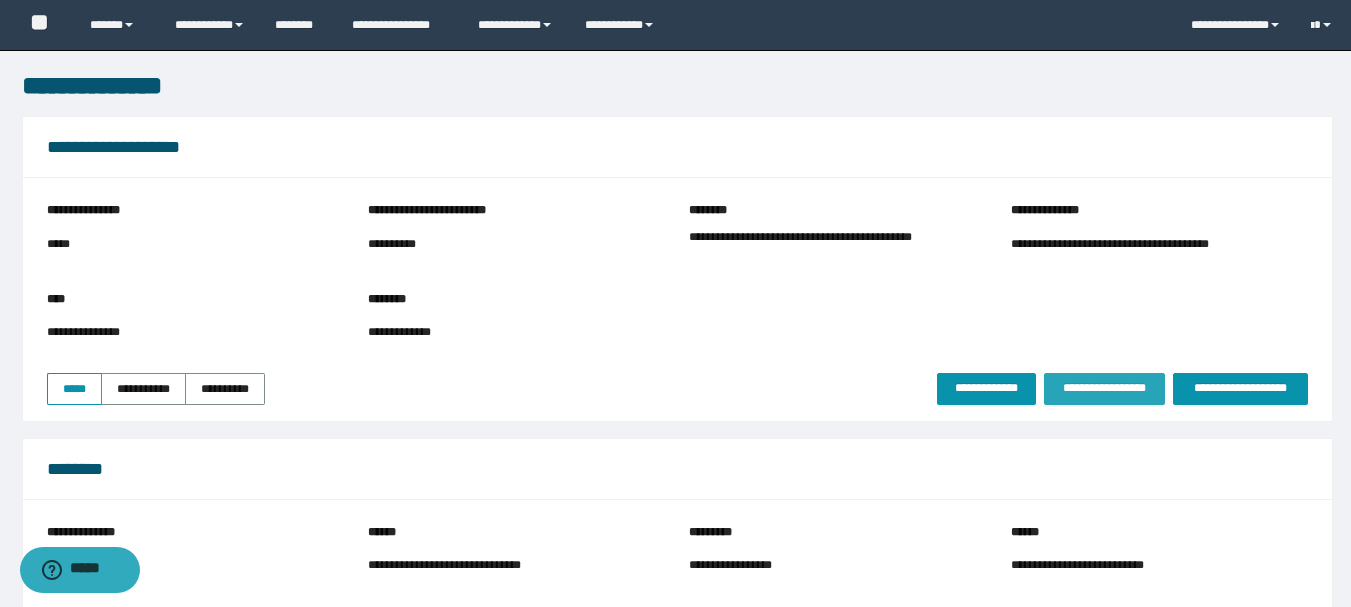 click on "**********" at bounding box center (1104, 388) 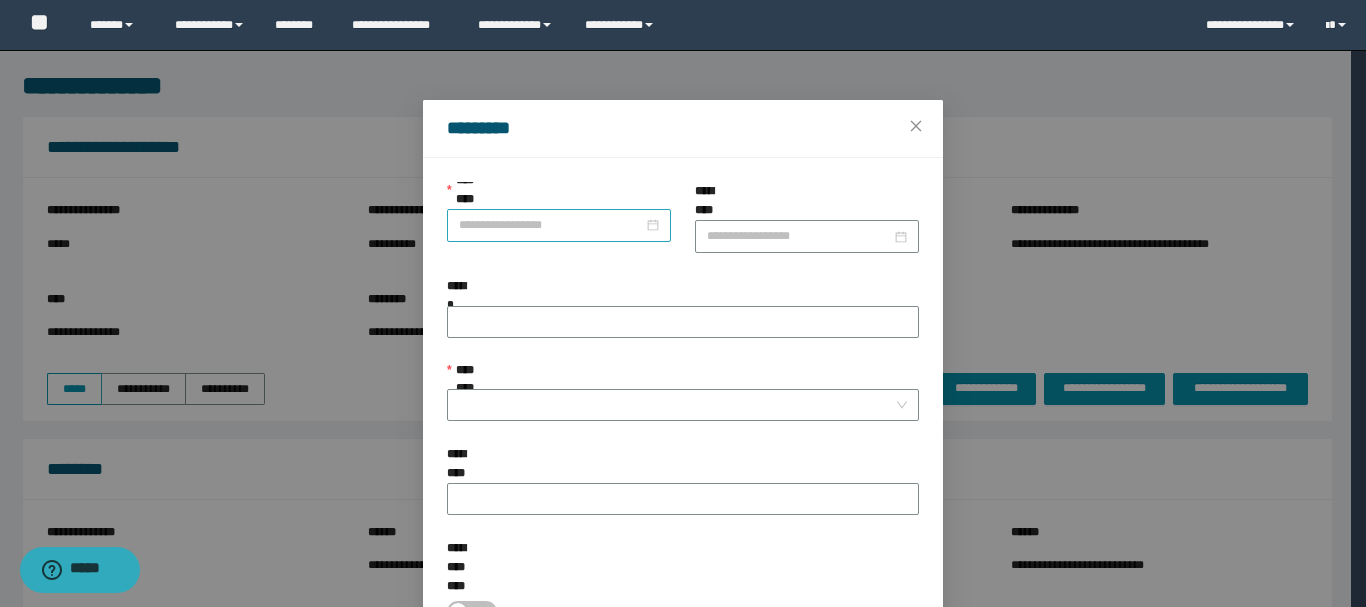 click on "**********" at bounding box center (551, 225) 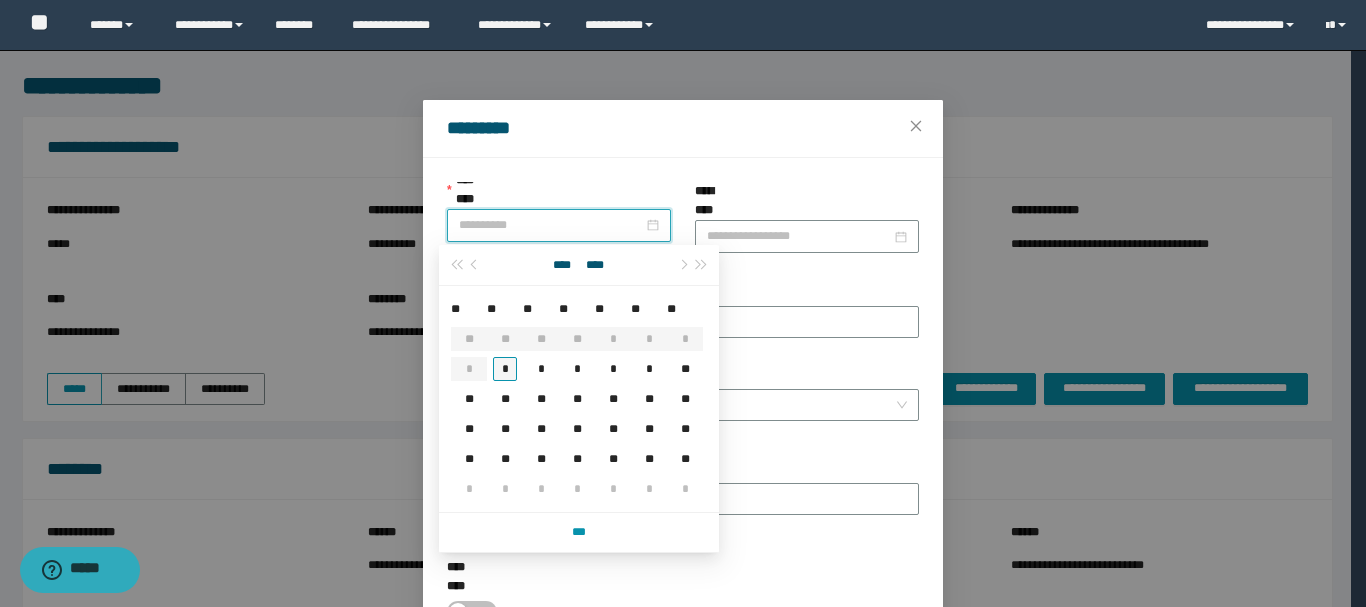 type on "**********" 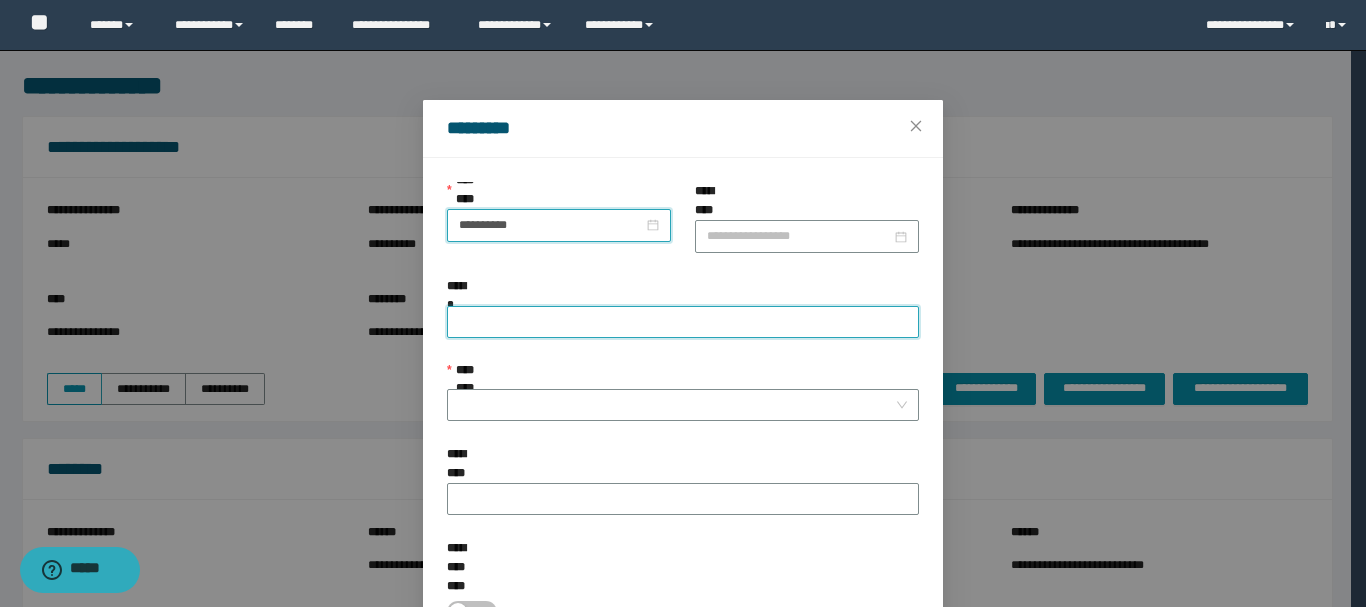click on "******" at bounding box center (683, 322) 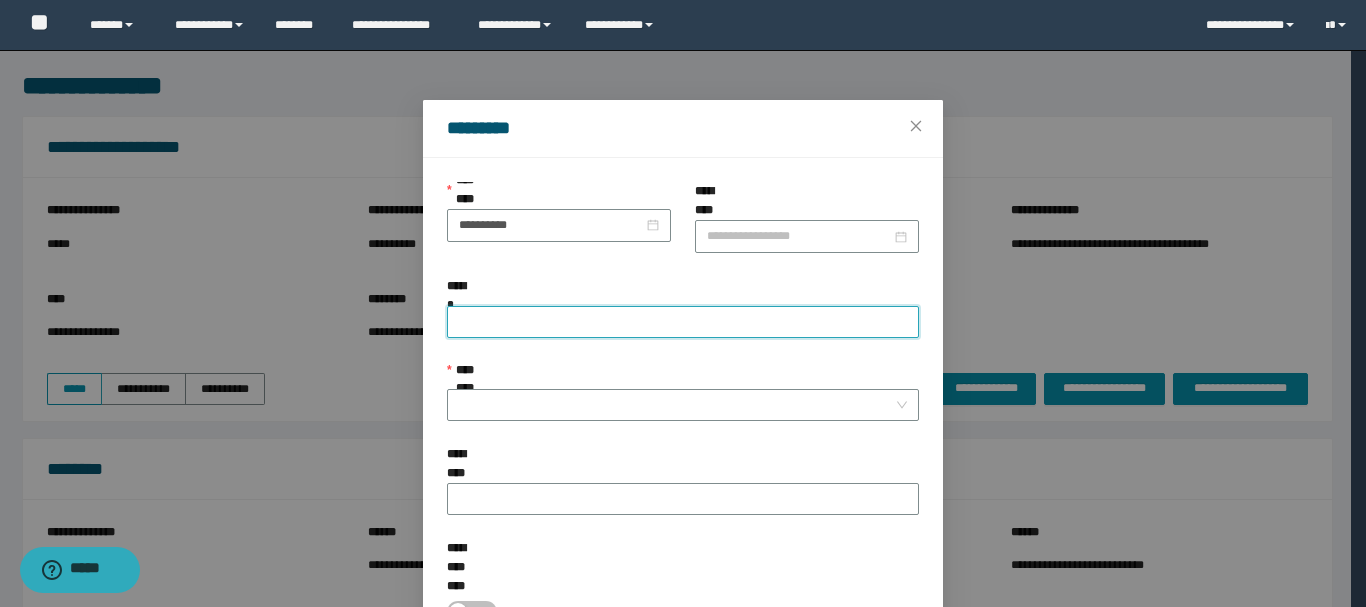 click on "******" at bounding box center (683, 322) 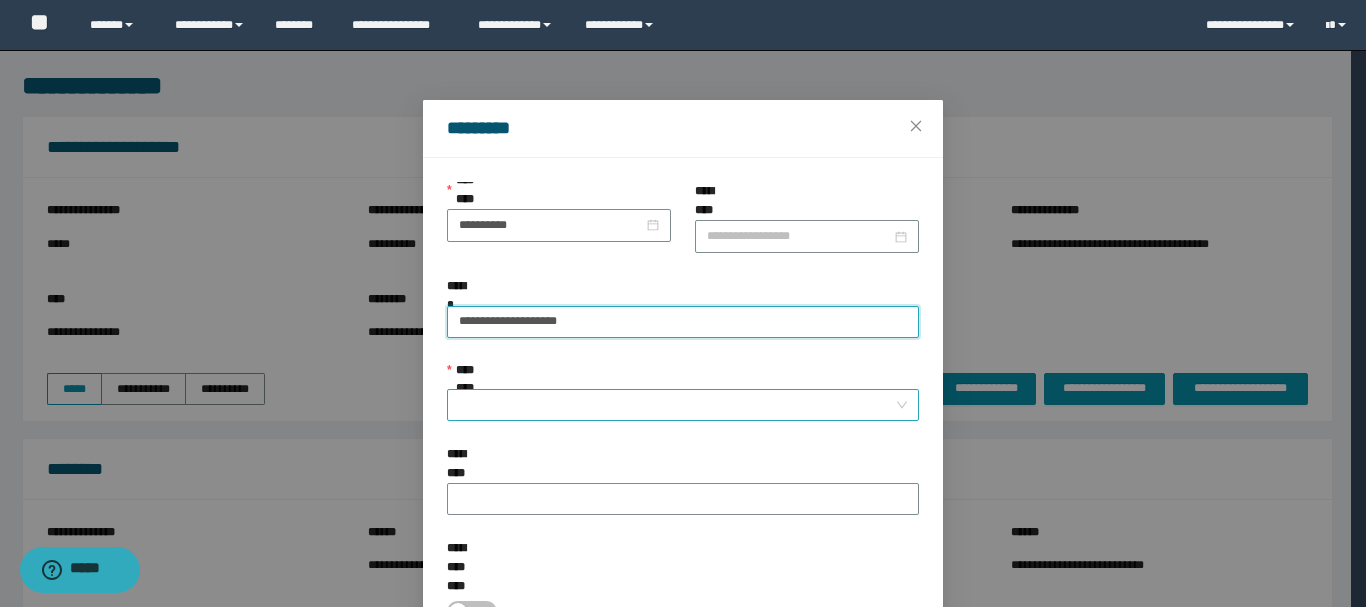 type on "**********" 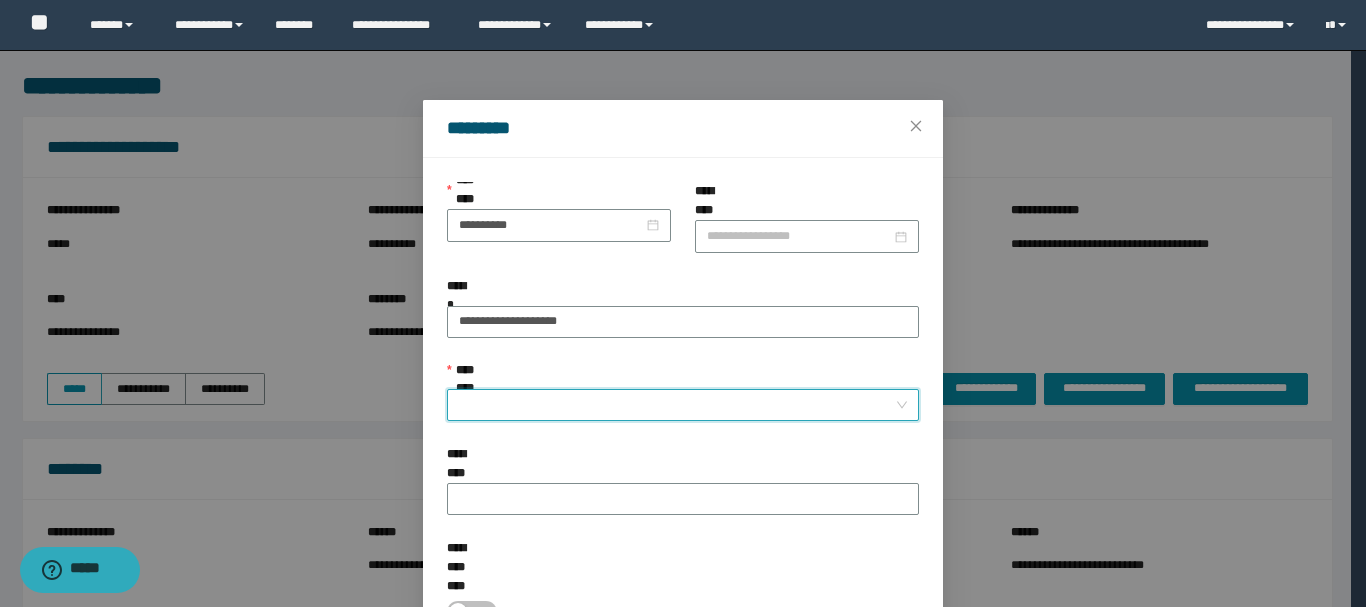 click on "**********" at bounding box center (677, 405) 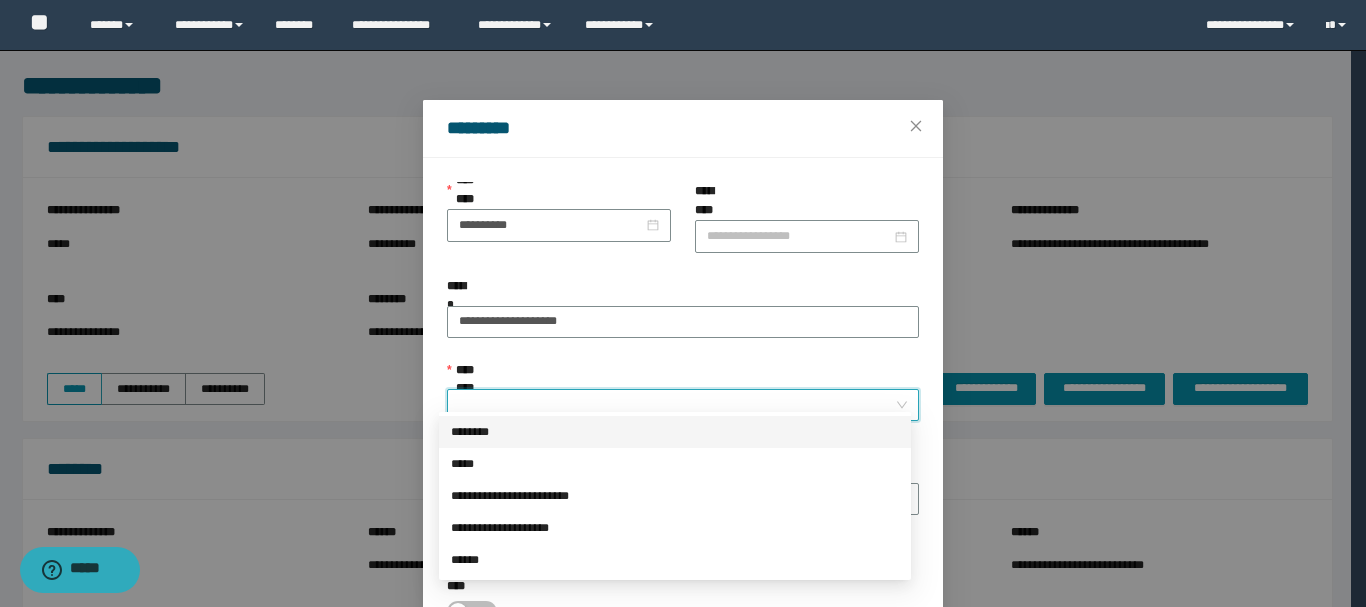 click on "********" at bounding box center (675, 432) 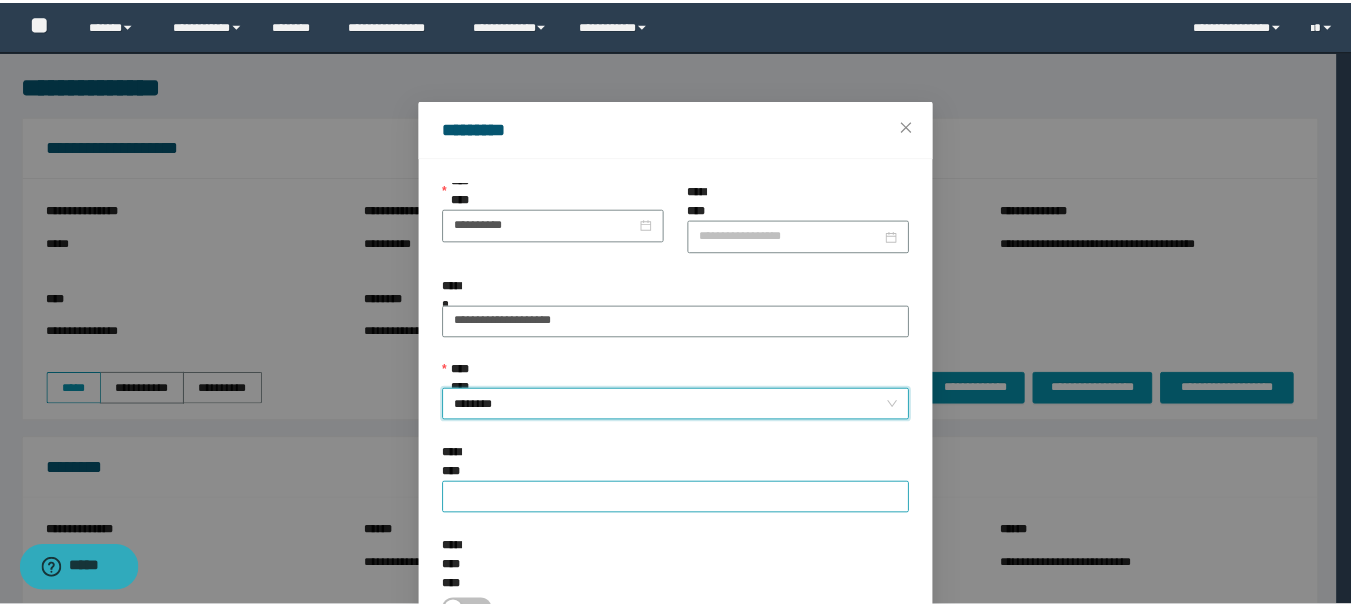 scroll, scrollTop: 92, scrollLeft: 0, axis: vertical 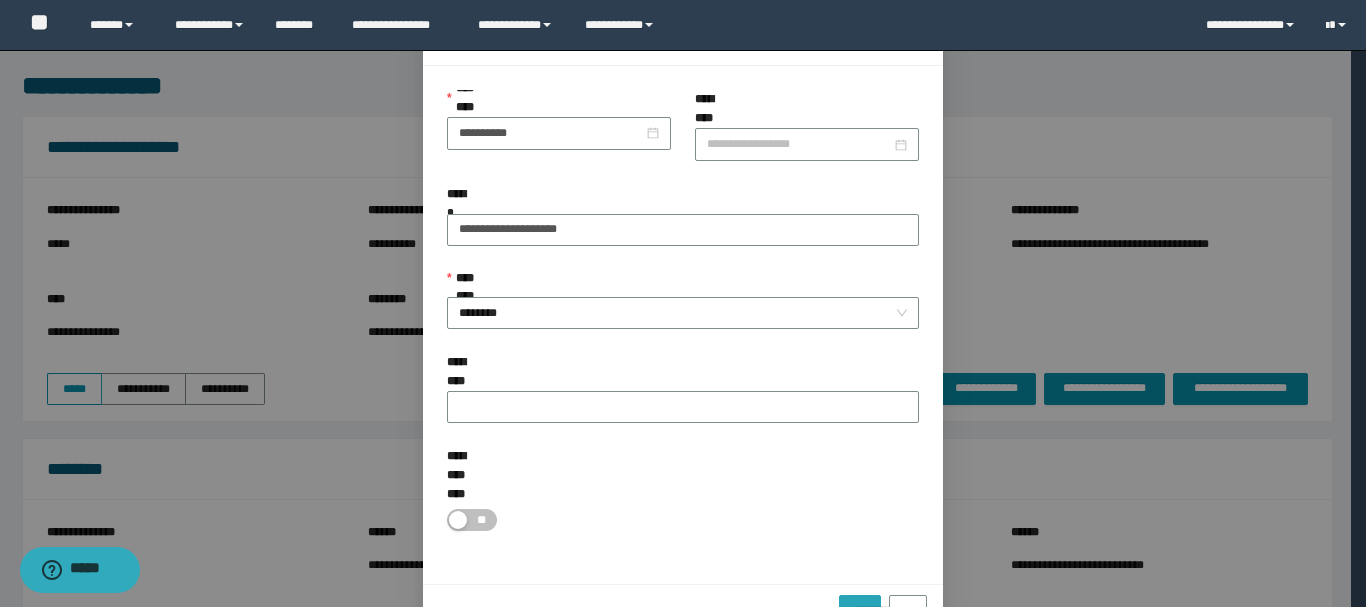 click on "*********" at bounding box center [859, 604] 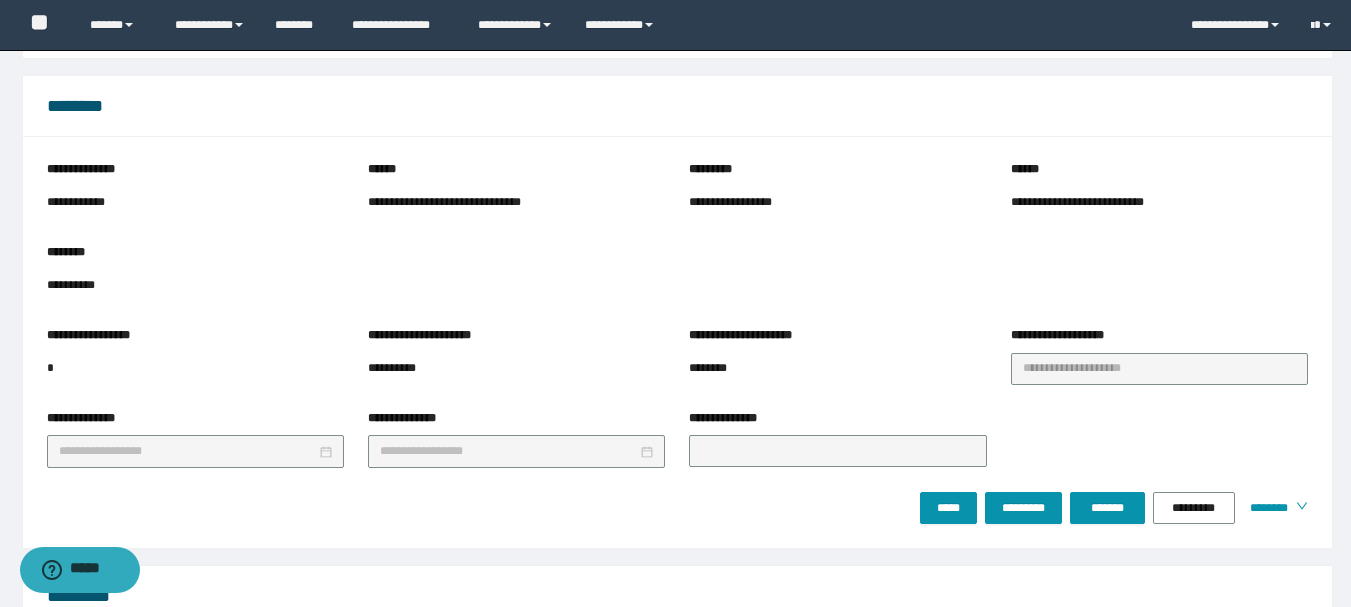 scroll, scrollTop: 500, scrollLeft: 0, axis: vertical 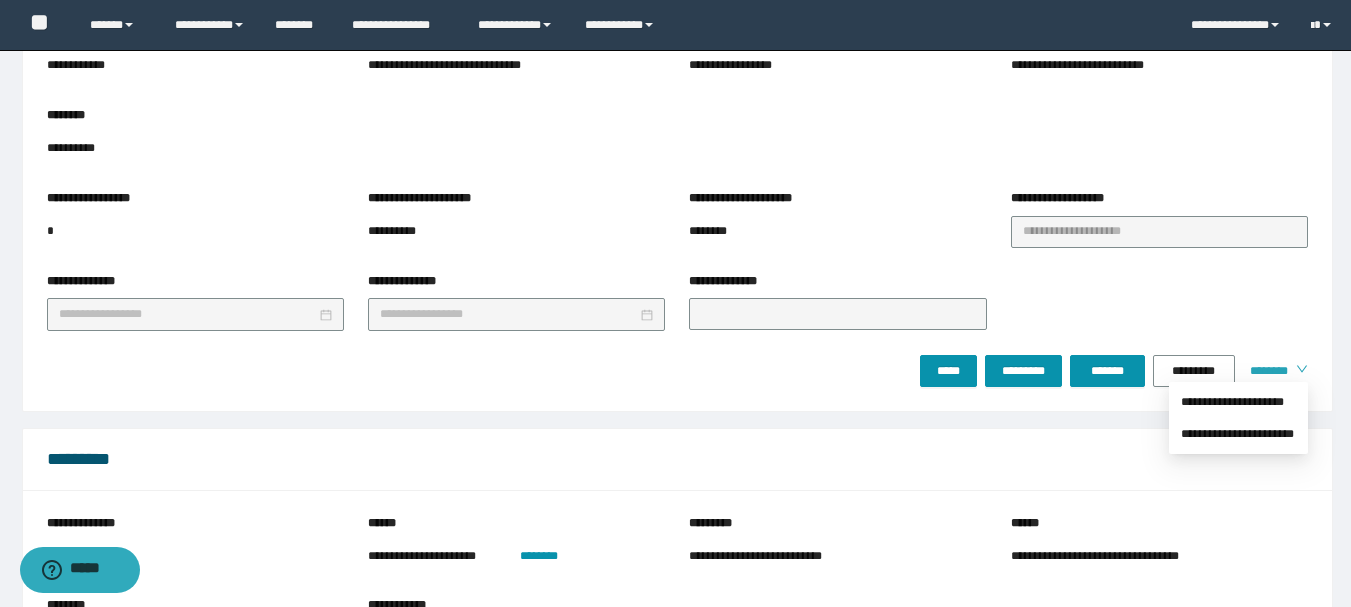 click on "********" at bounding box center (1265, 371) 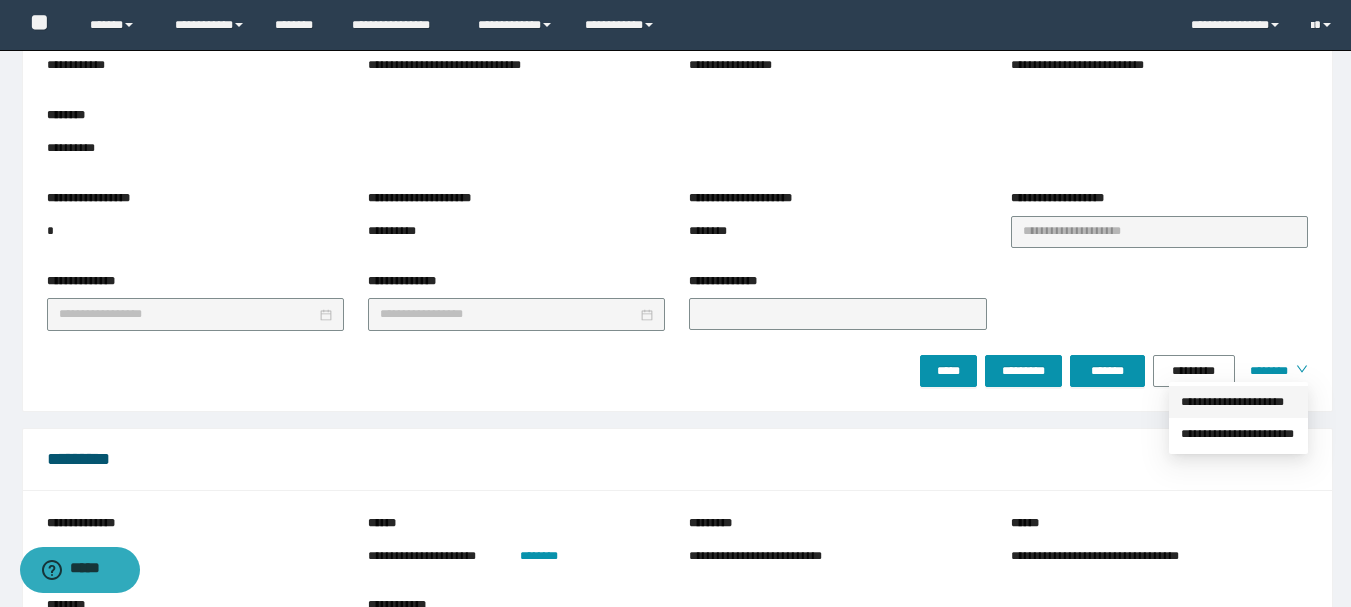click on "**********" at bounding box center [1238, 402] 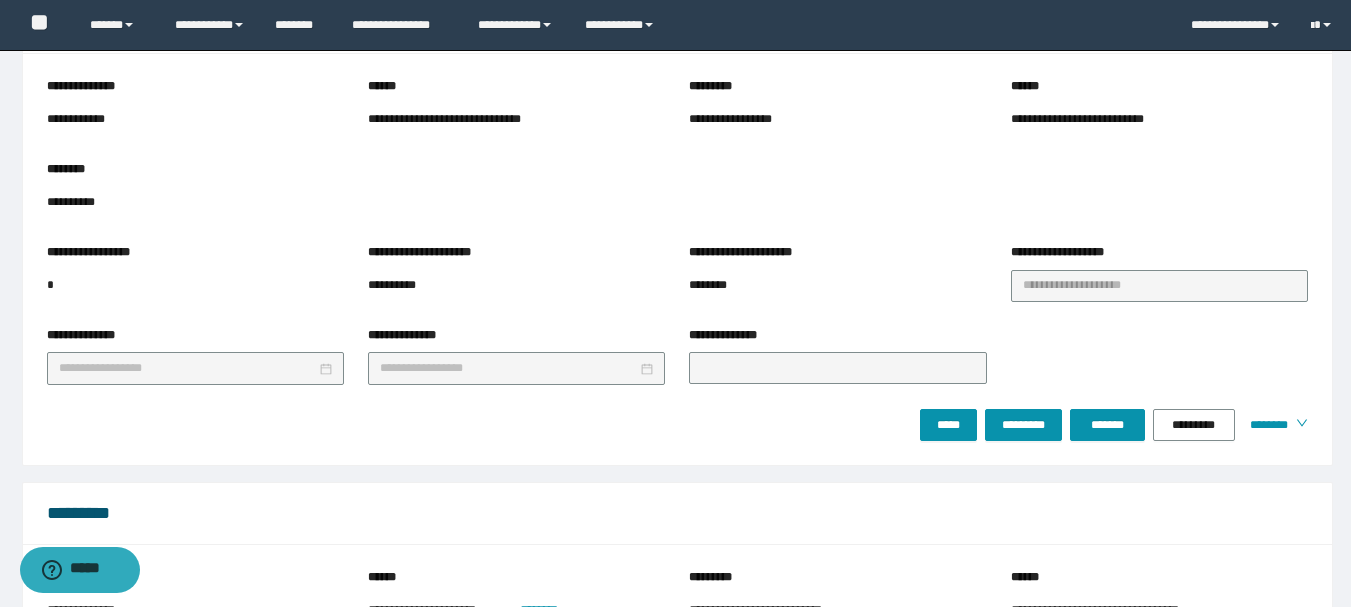 scroll, scrollTop: 400, scrollLeft: 0, axis: vertical 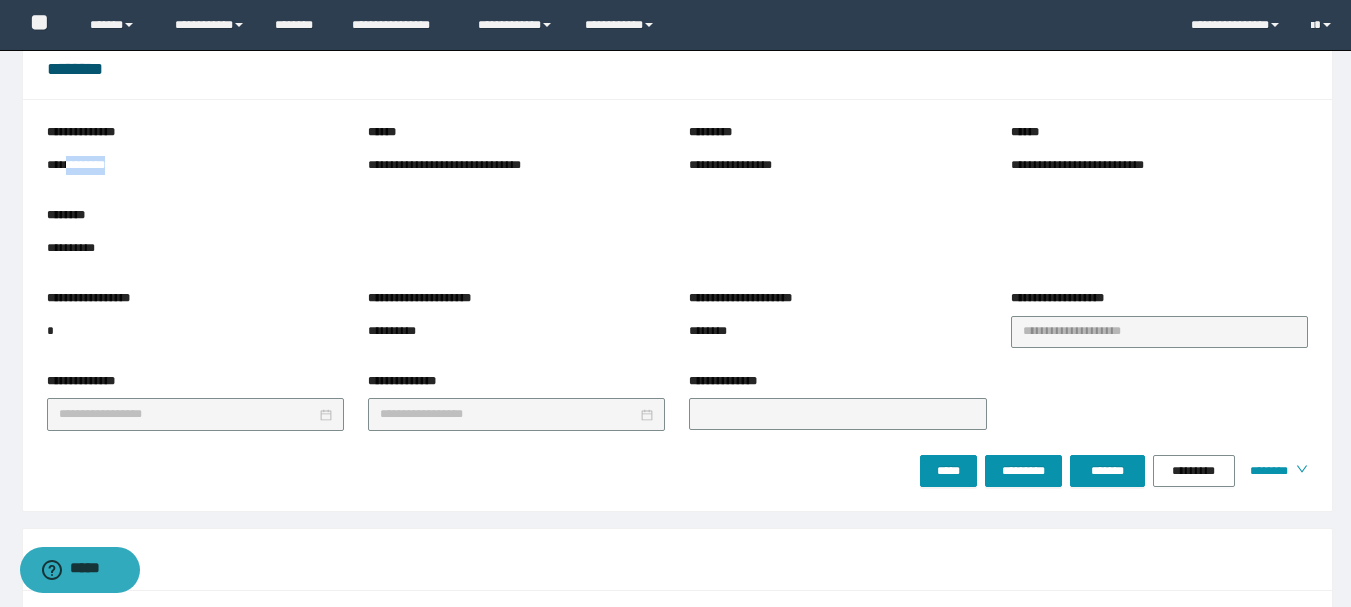 drag, startPoint x: 118, startPoint y: 164, endPoint x: 69, endPoint y: 163, distance: 49.010204 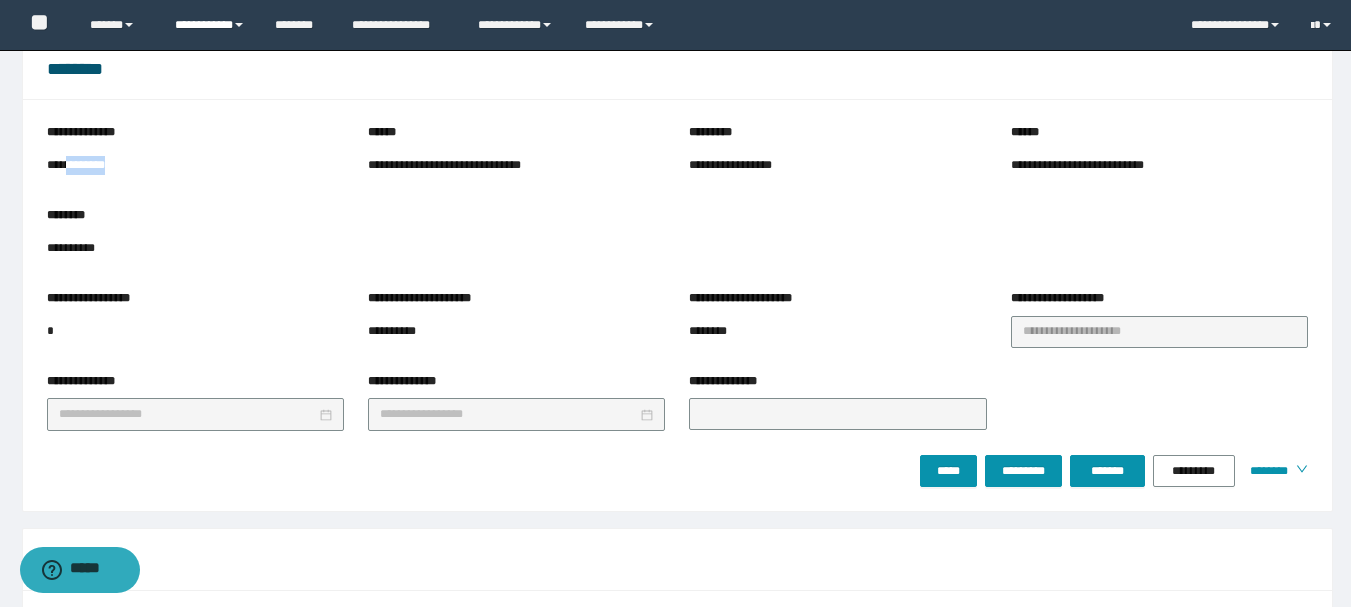 click on "**********" at bounding box center (210, 25) 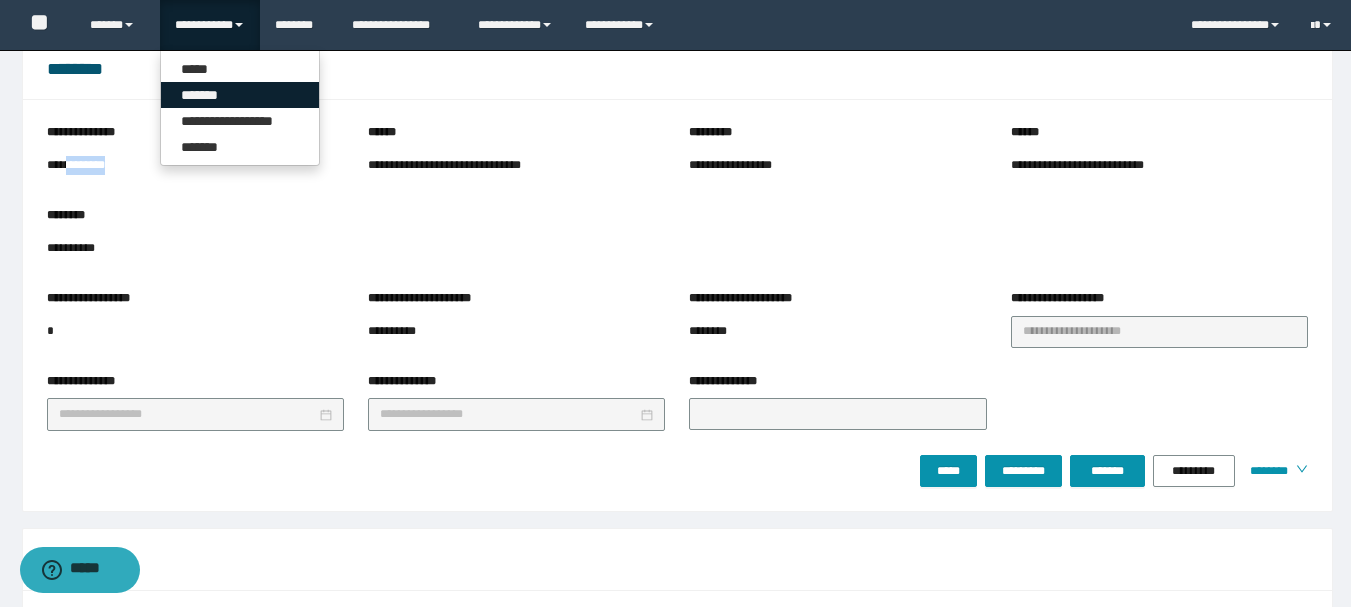 click on "*******" at bounding box center [240, 95] 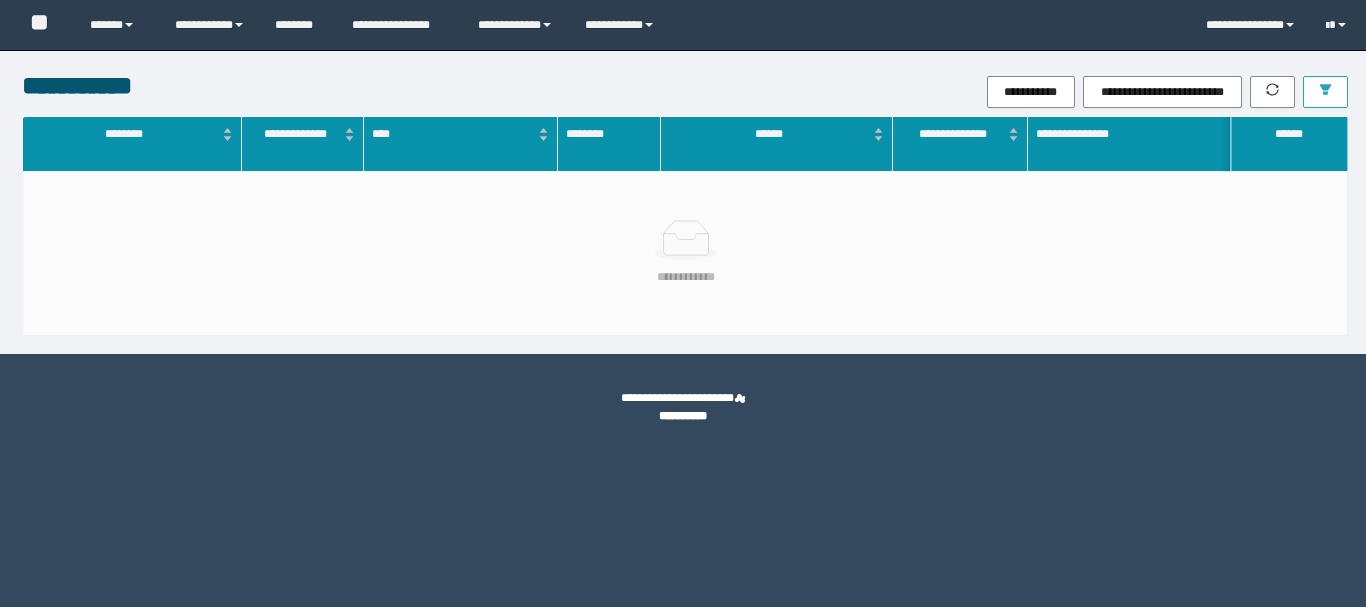 scroll, scrollTop: 0, scrollLeft: 0, axis: both 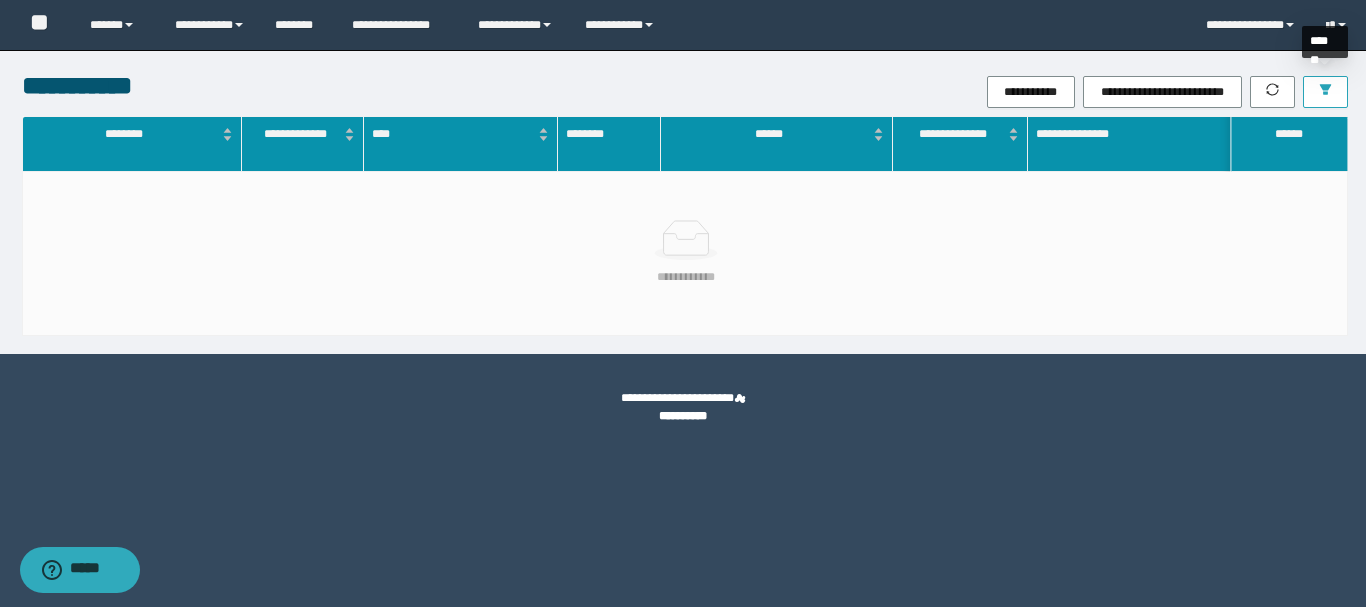 click at bounding box center [1325, 92] 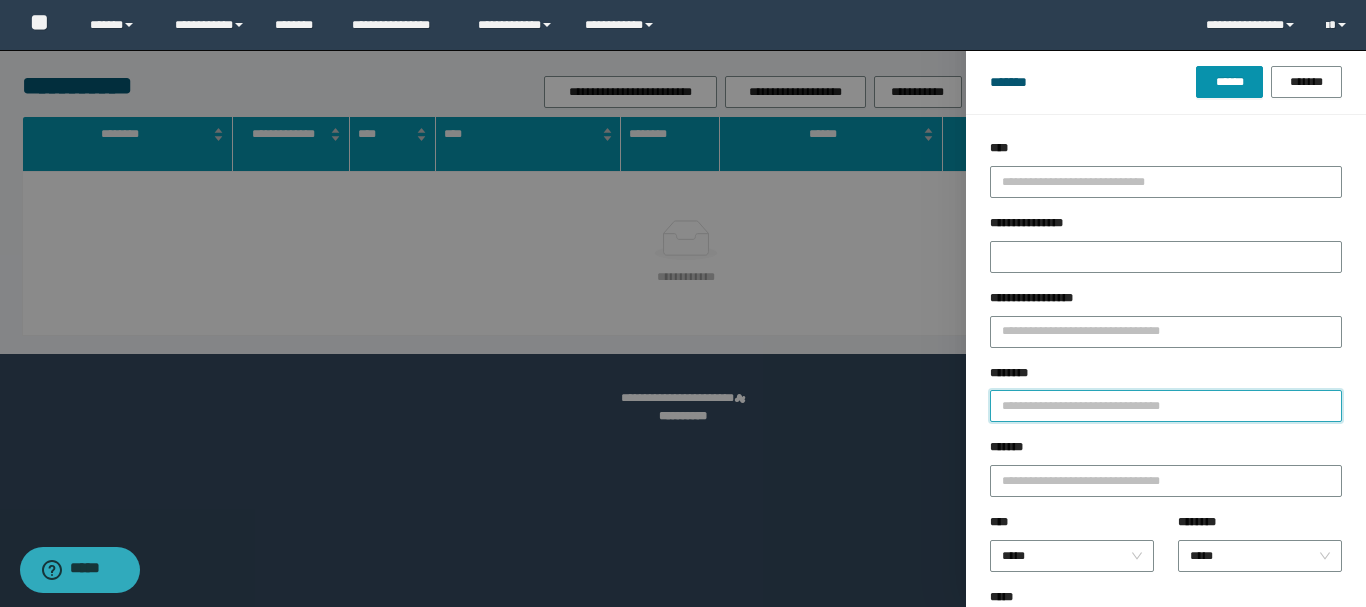 click on "********" at bounding box center [1166, 406] 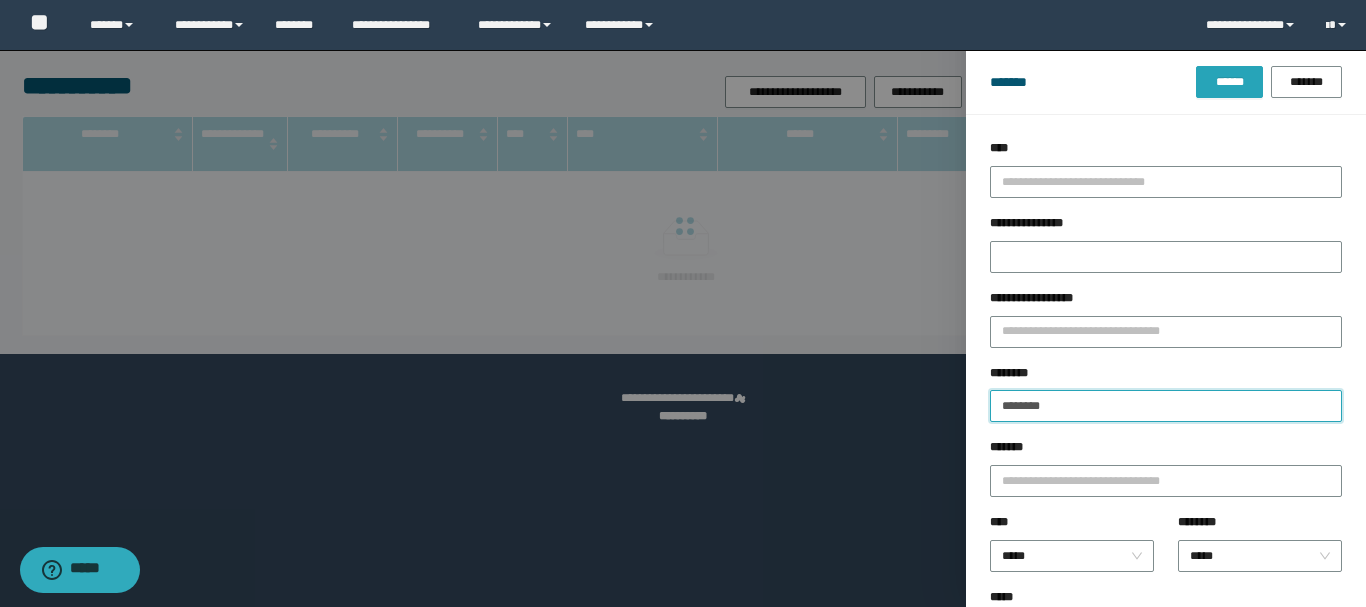 type on "********" 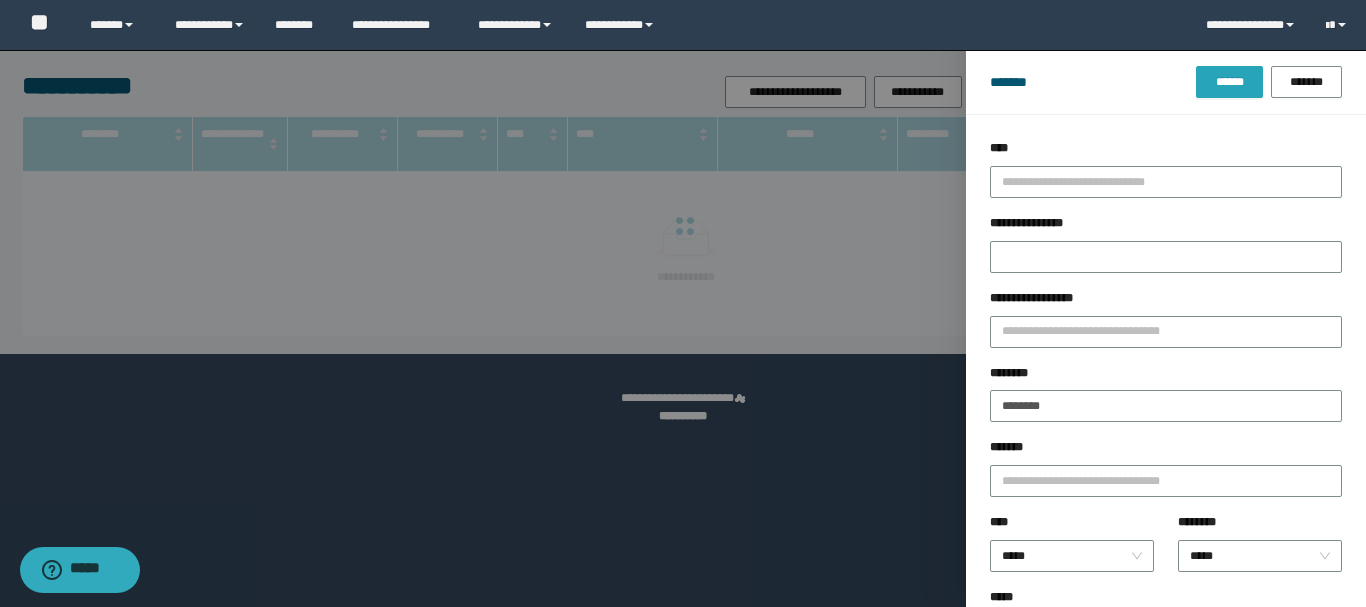 click on "******" at bounding box center (1229, 82) 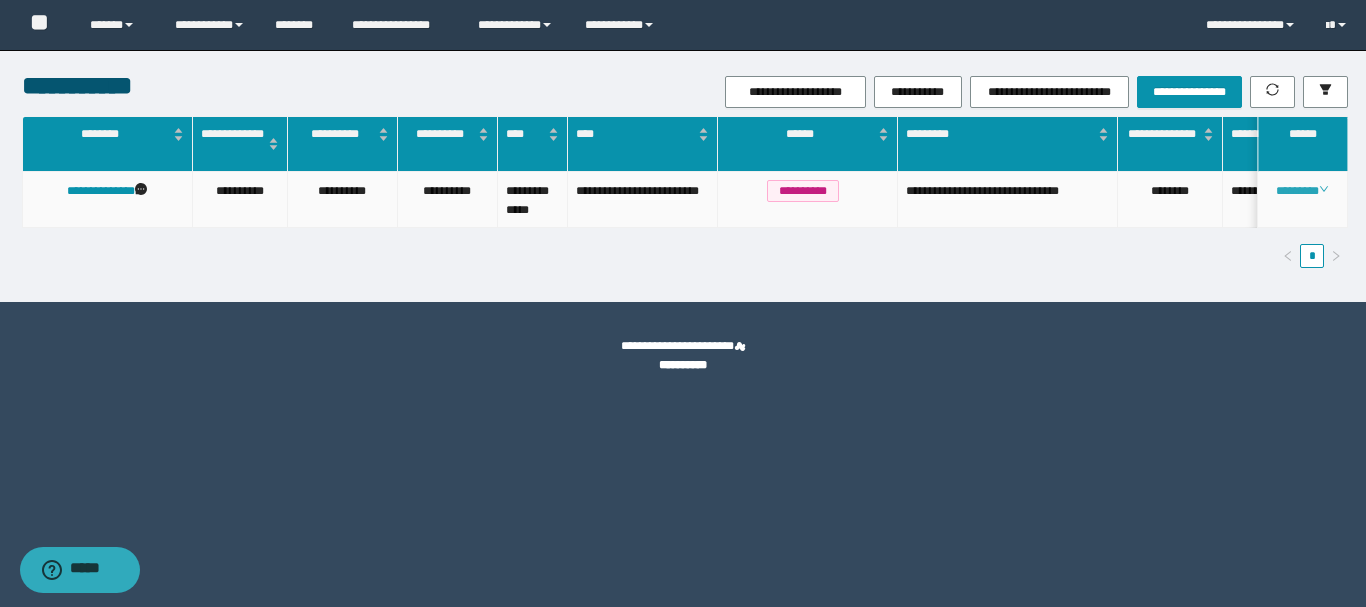 click on "********" at bounding box center [1302, 191] 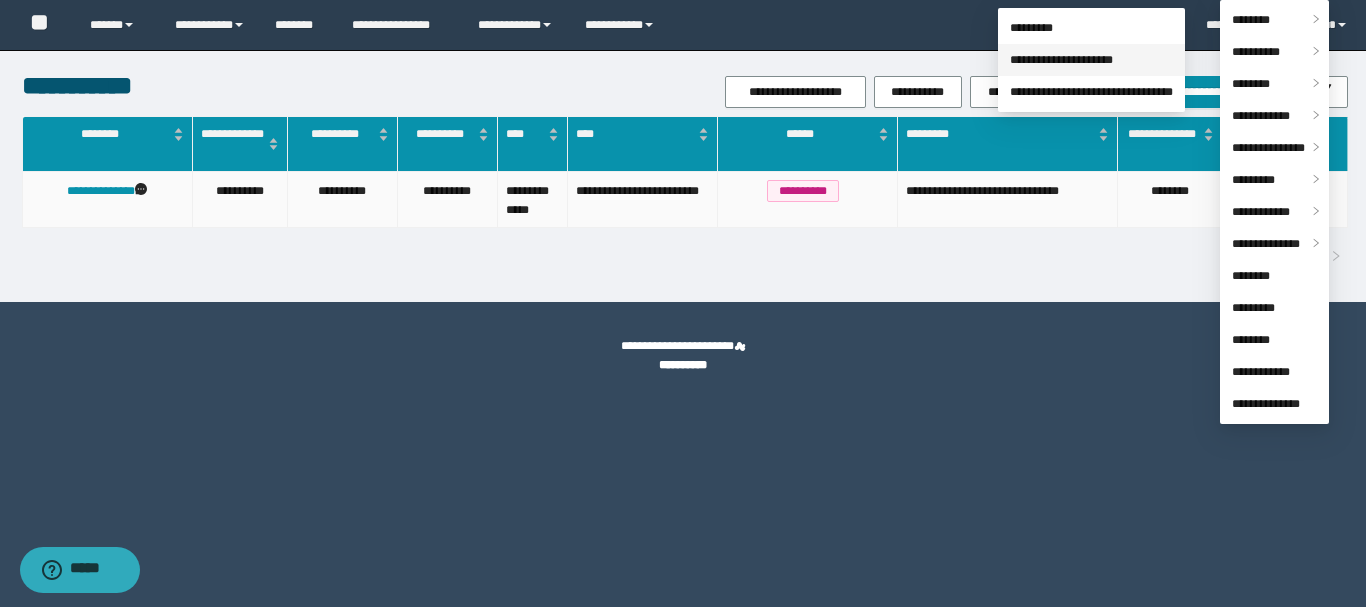 click on "**********" at bounding box center (1061, 60) 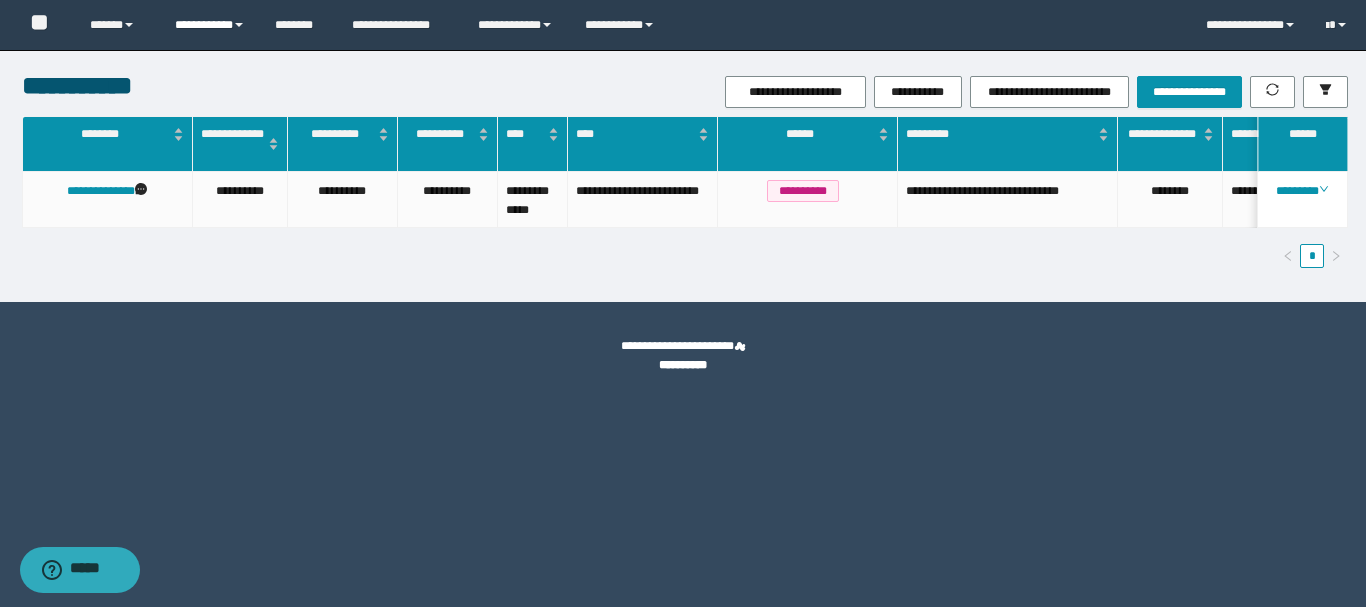 click on "**********" at bounding box center (210, 25) 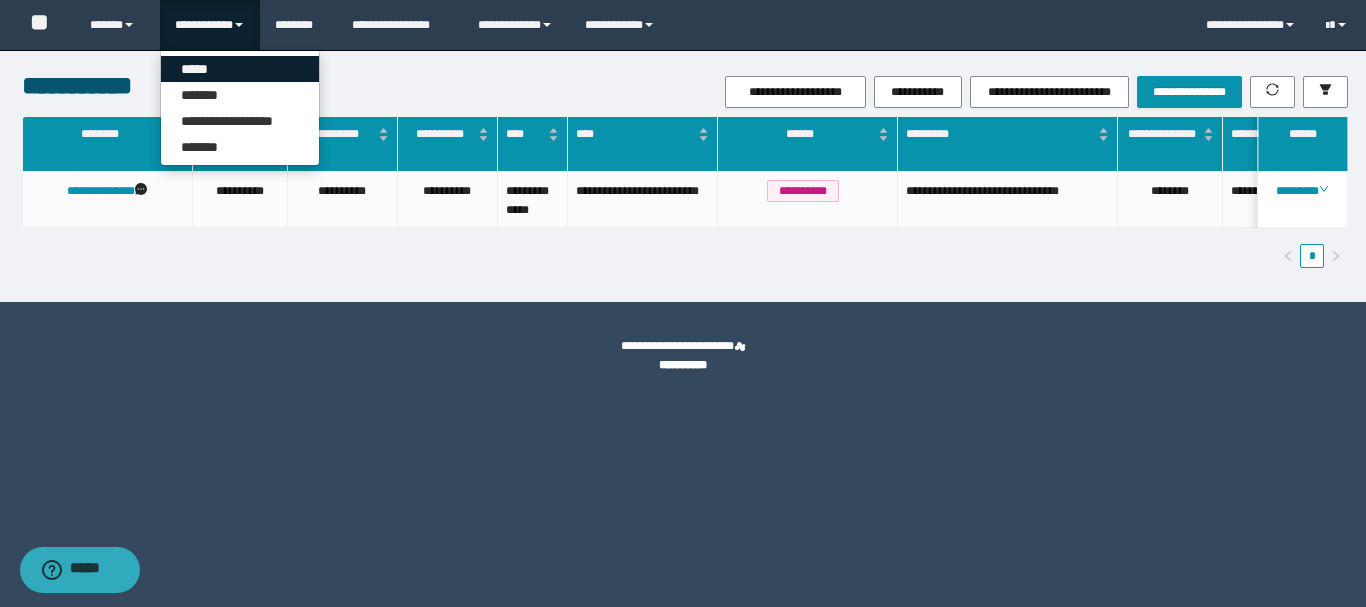 click on "*****" at bounding box center [240, 69] 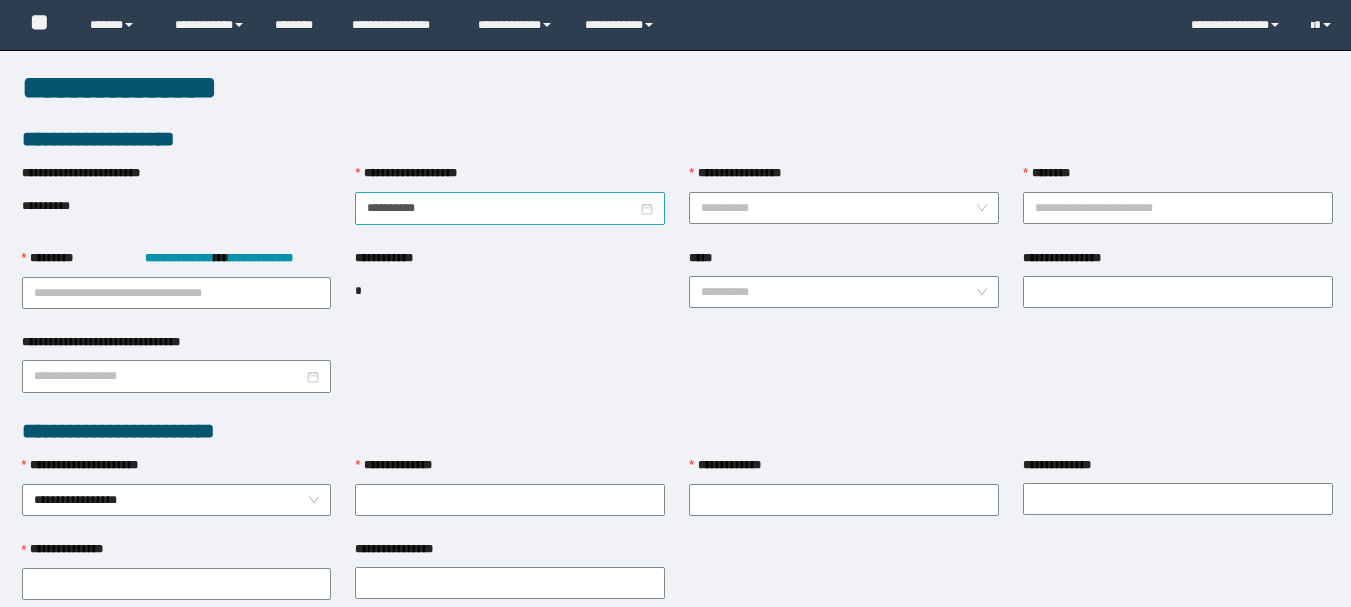 scroll, scrollTop: 0, scrollLeft: 0, axis: both 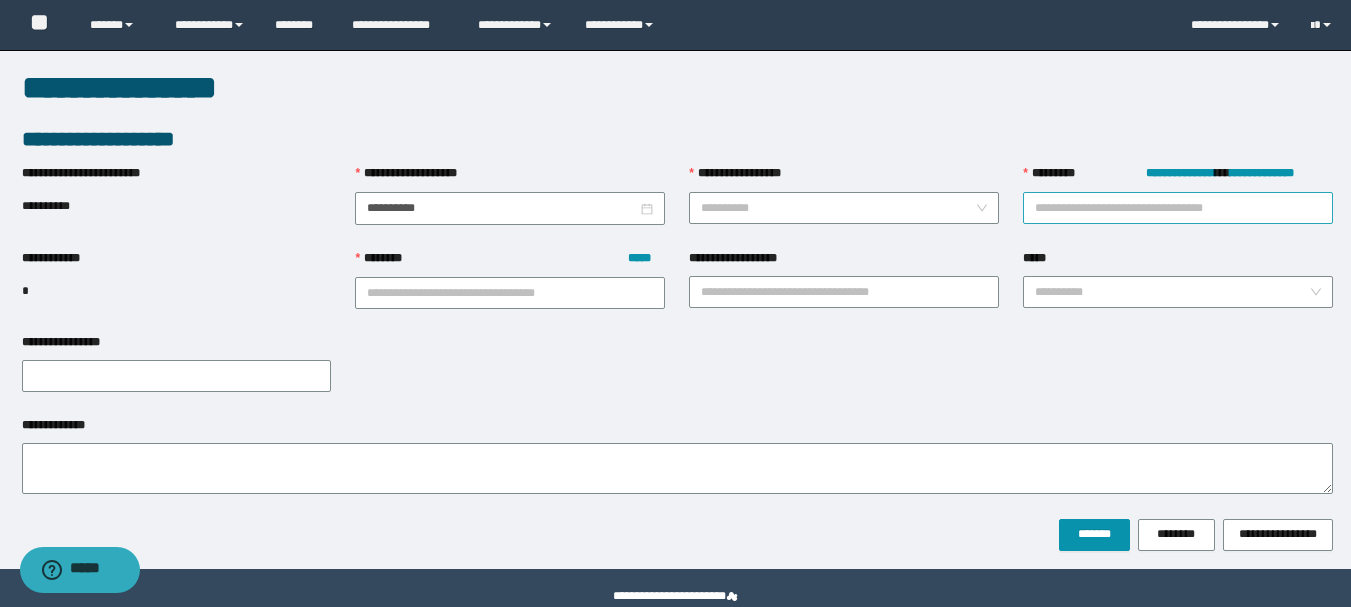 click on "**********" at bounding box center [1178, 208] 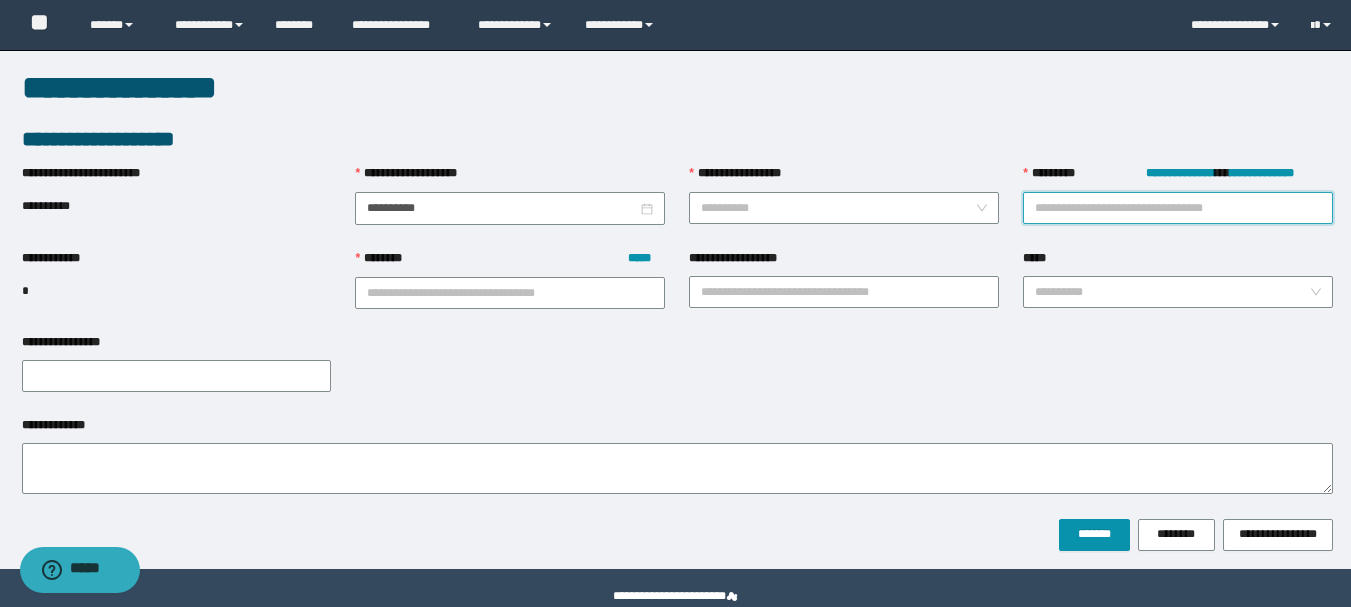 paste on "********" 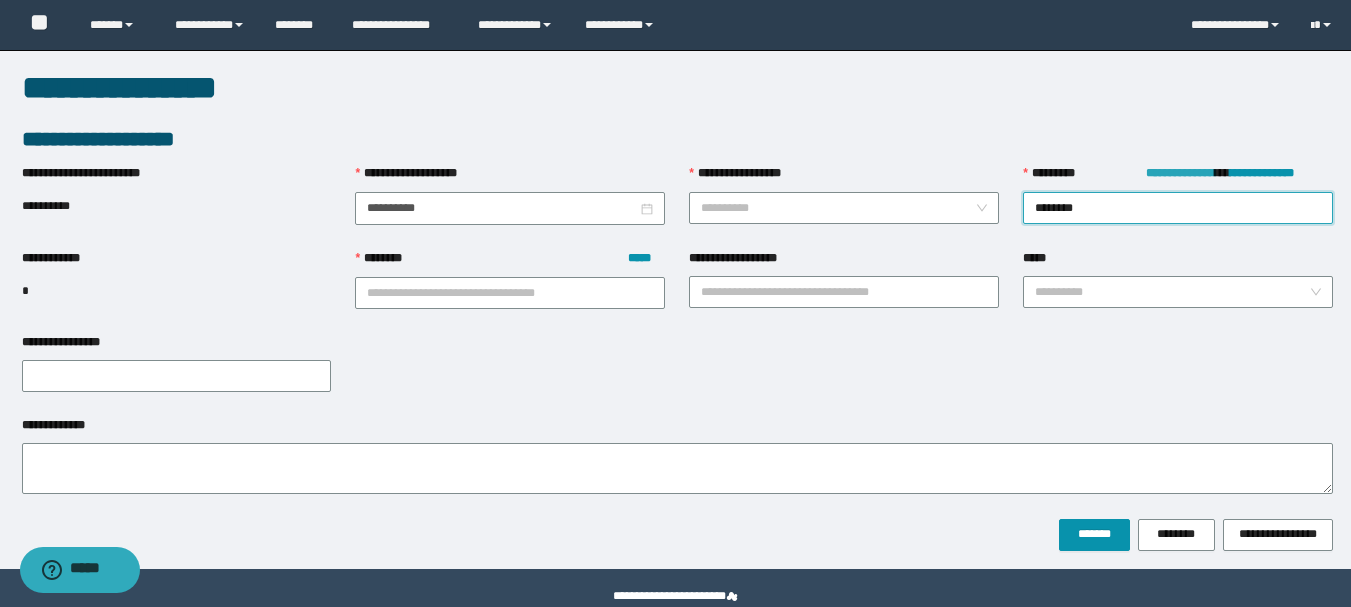 type on "********" 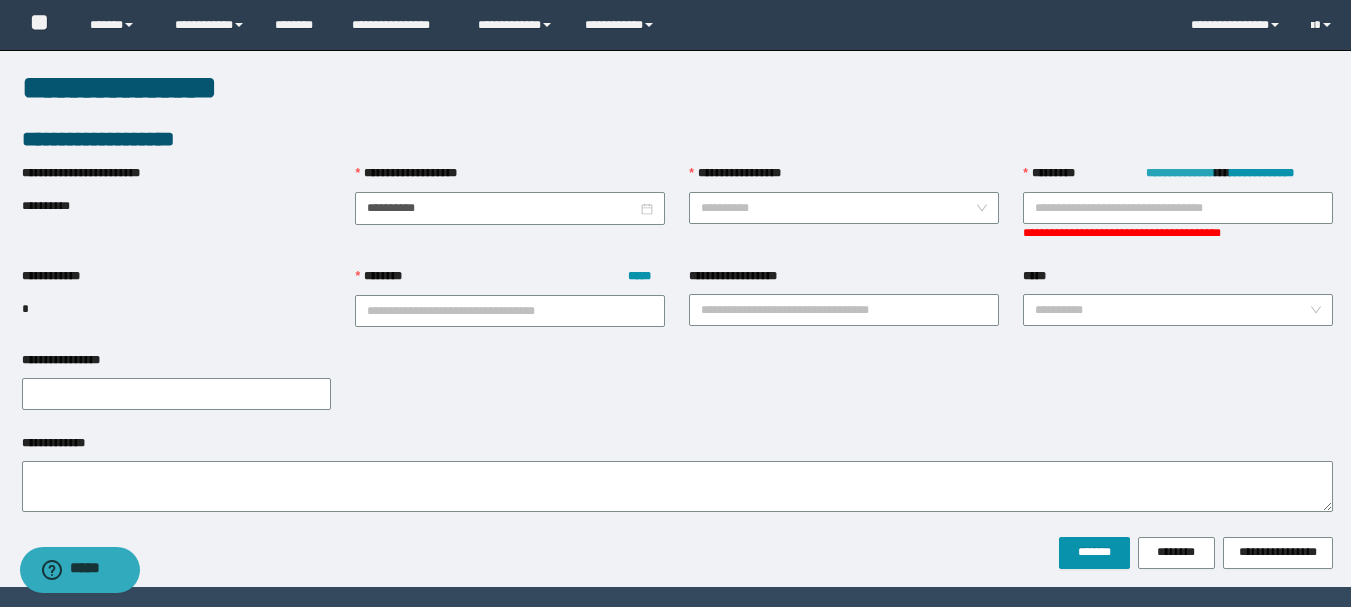 click on "**********" at bounding box center (1180, 173) 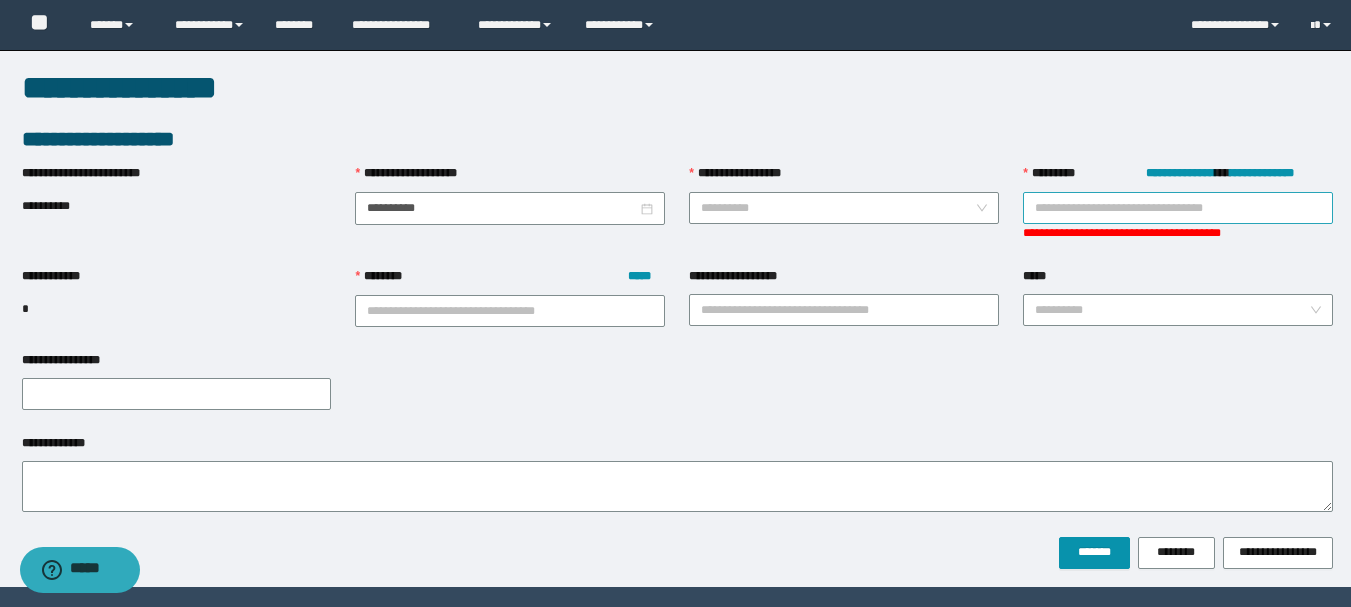 click on "**********" at bounding box center [1178, 208] 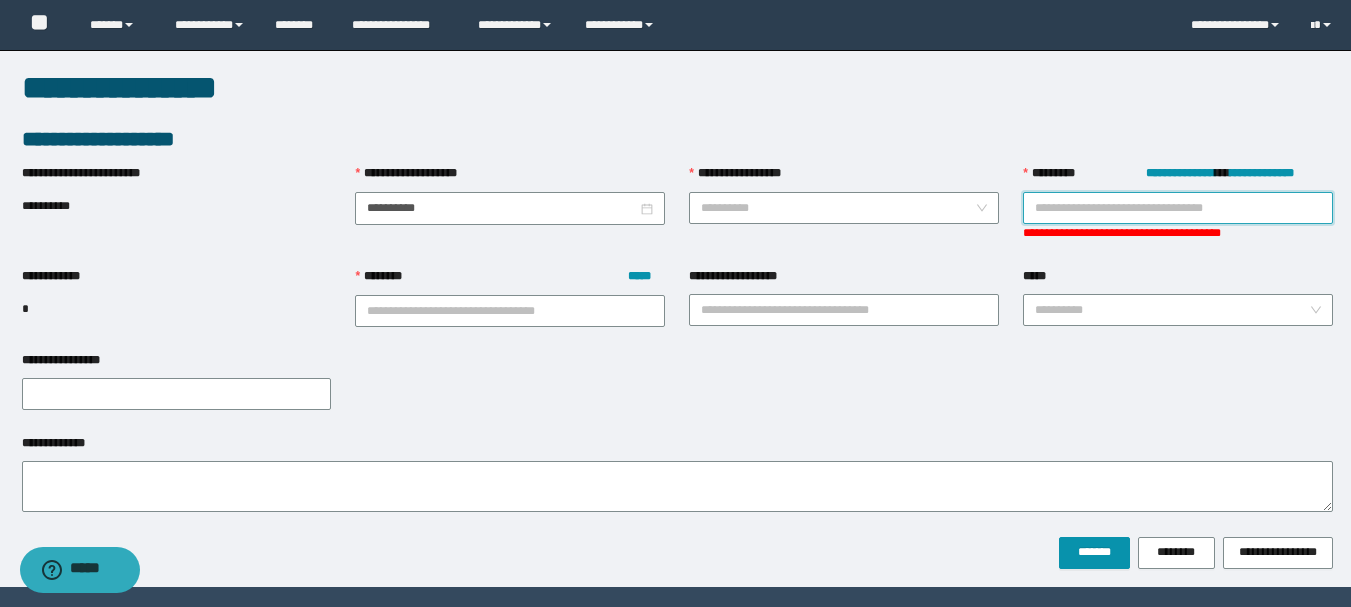 paste on "********" 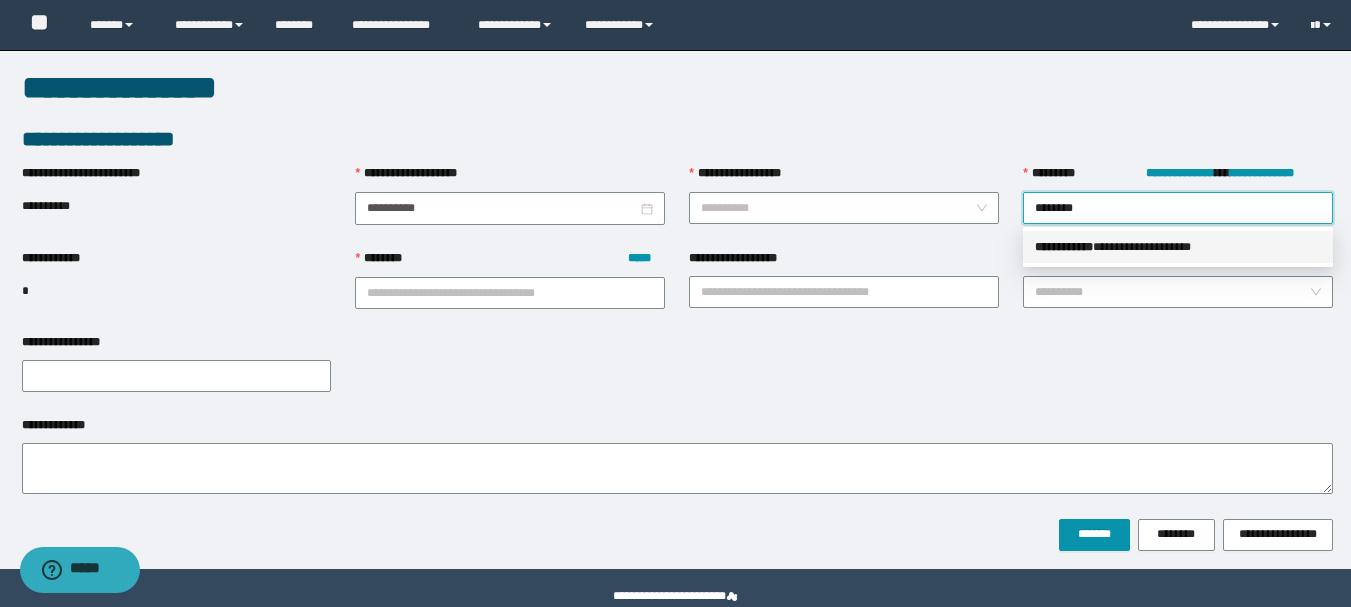 click on "**********" at bounding box center [1178, 247] 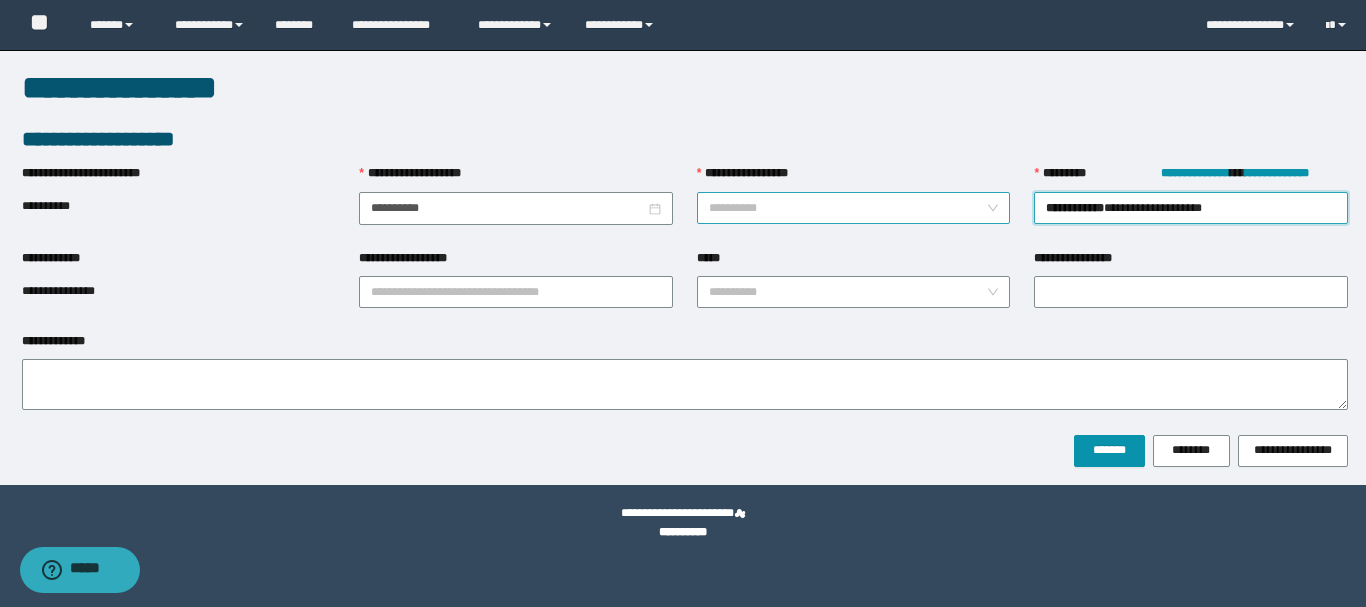 click on "**********" at bounding box center [848, 208] 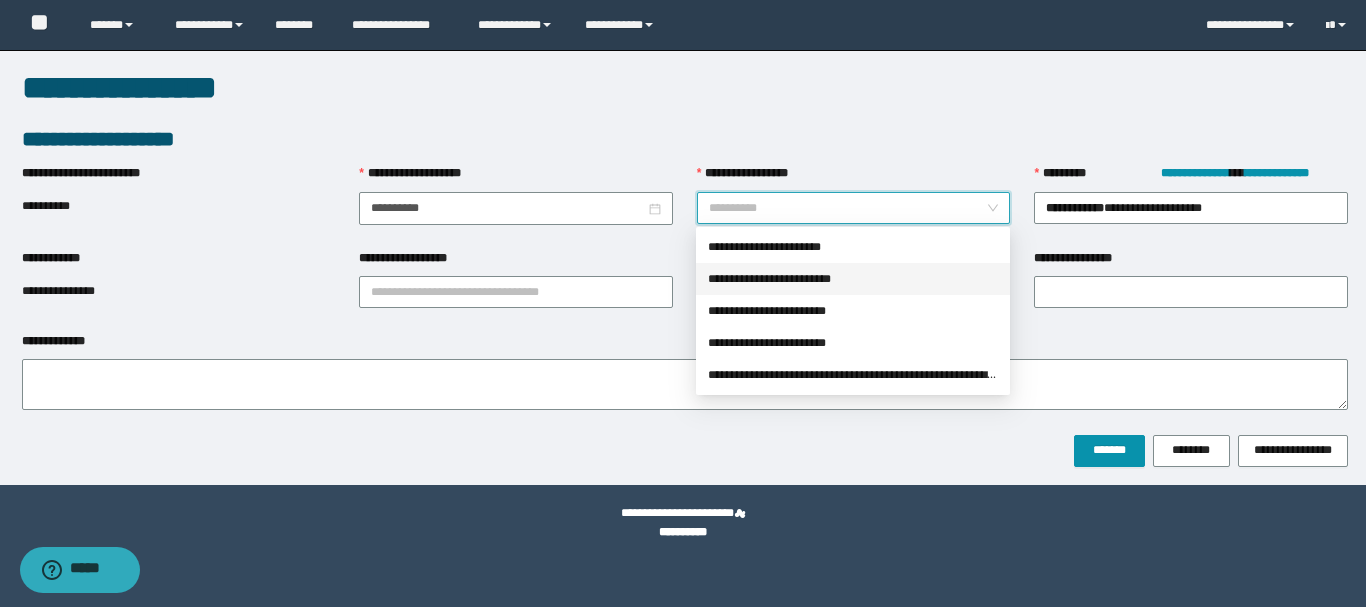 click on "**********" at bounding box center [853, 279] 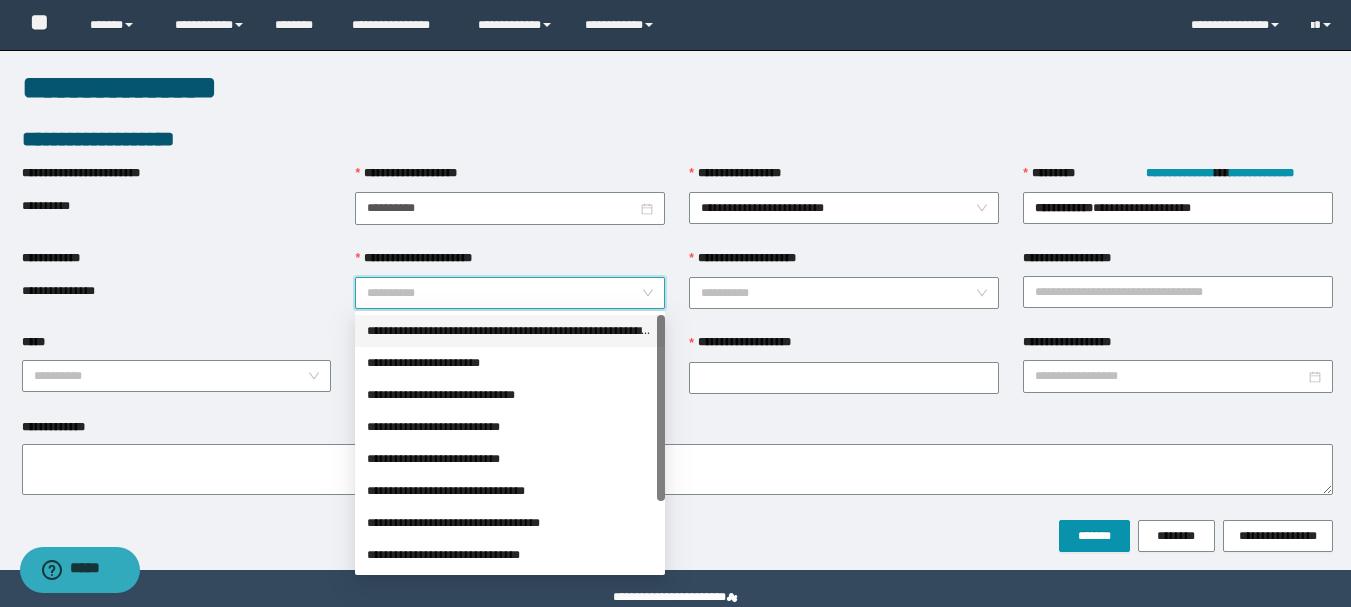 click on "**********" at bounding box center (504, 293) 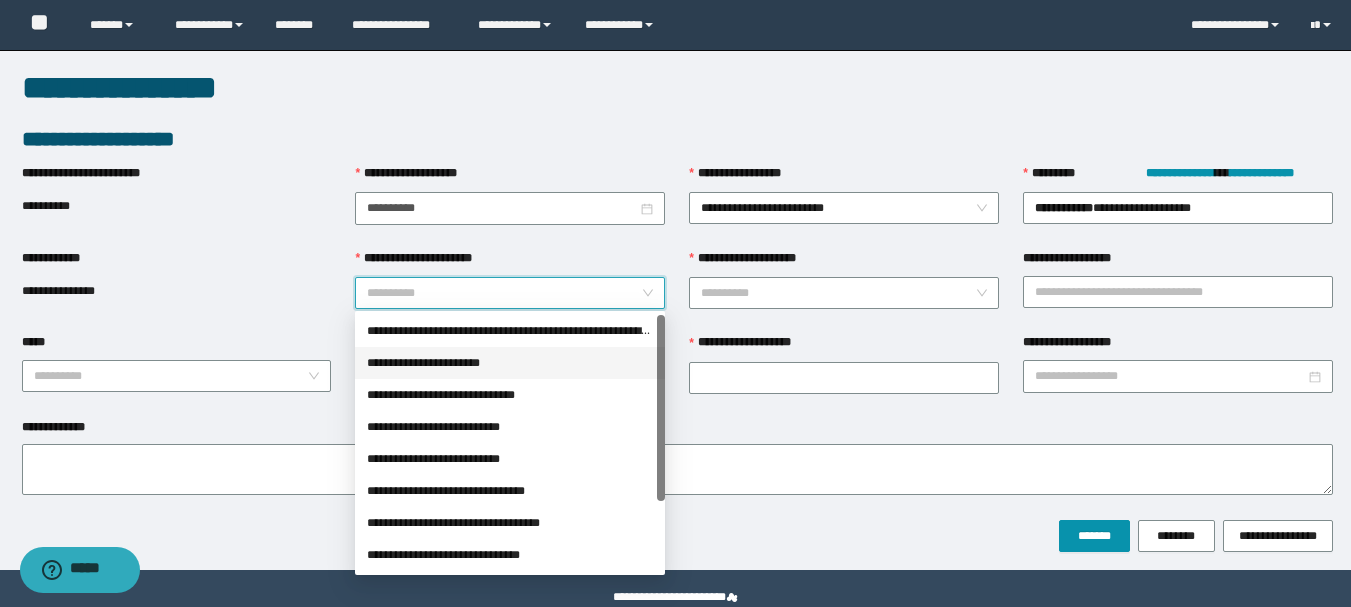 click on "**********" at bounding box center (510, 363) 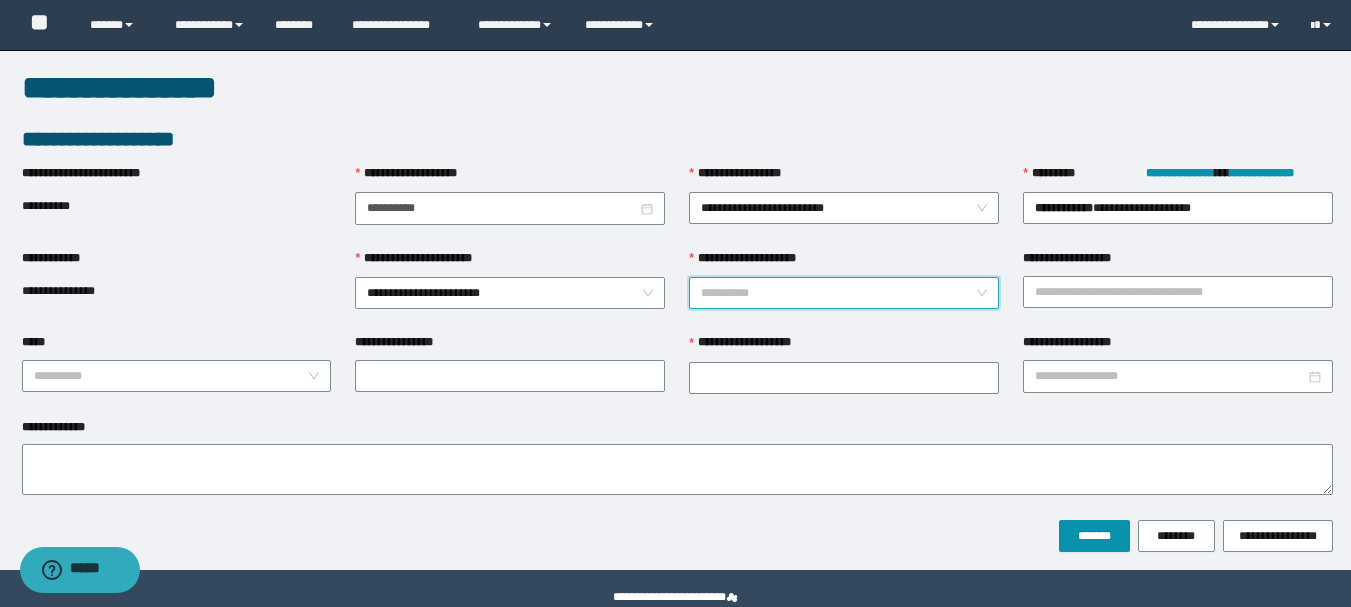 click on "**********" at bounding box center [838, 293] 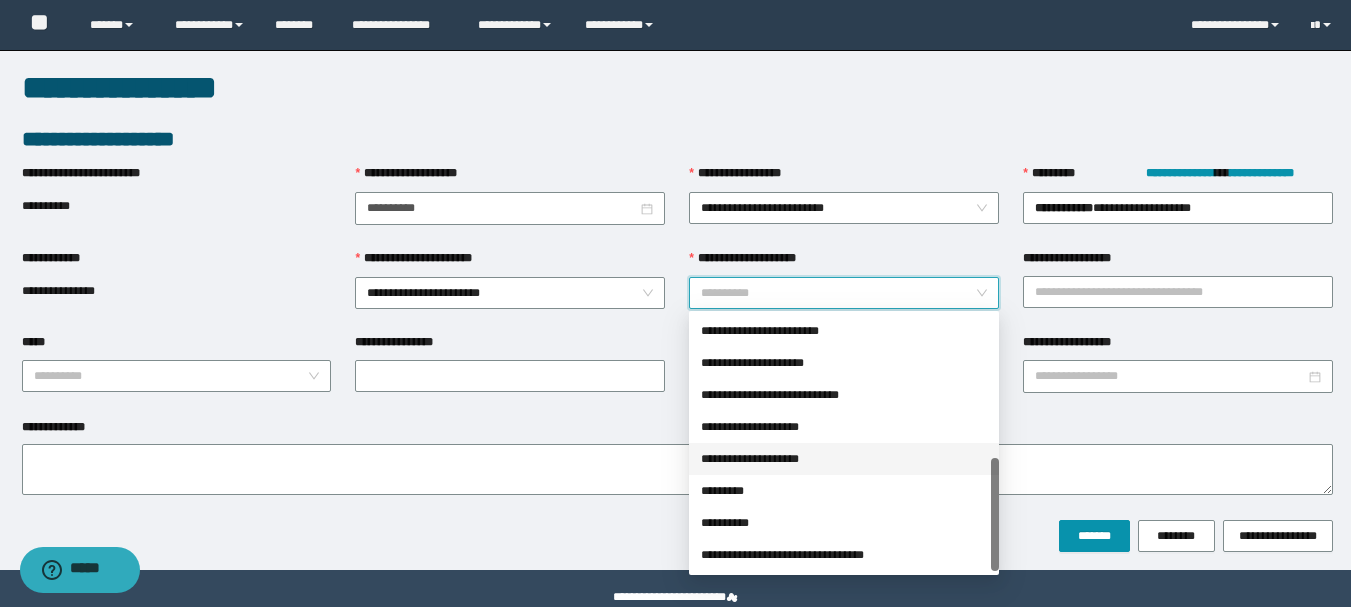 scroll, scrollTop: 320, scrollLeft: 0, axis: vertical 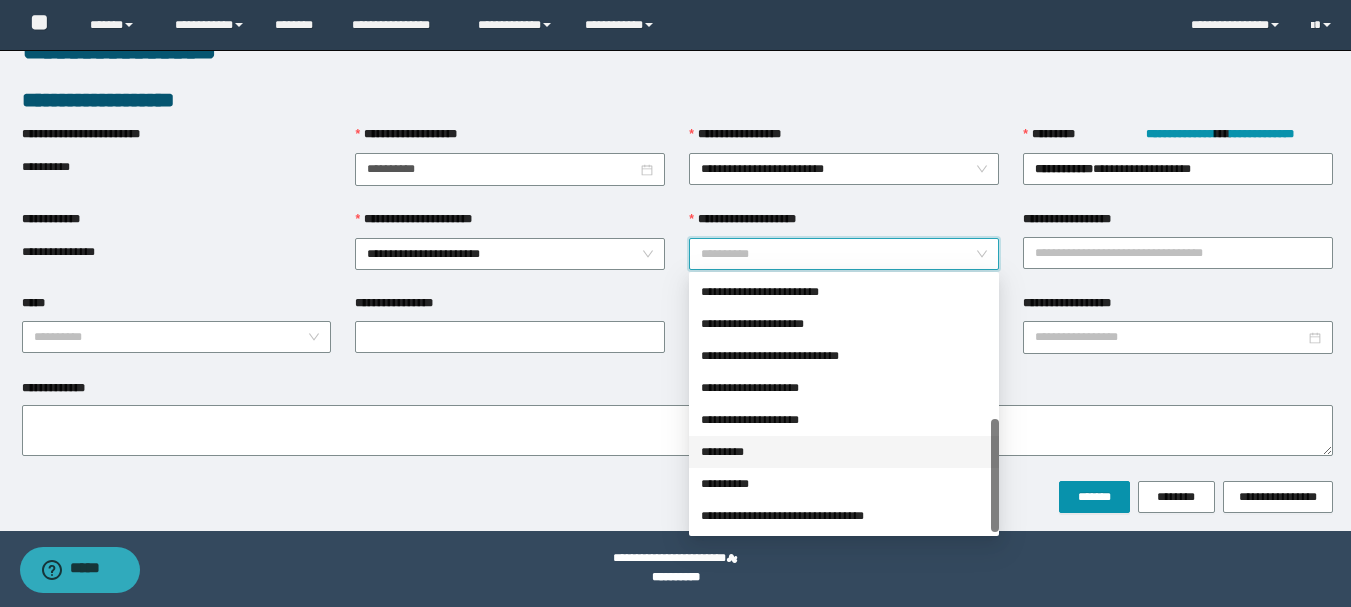 click on "*********" at bounding box center [844, 452] 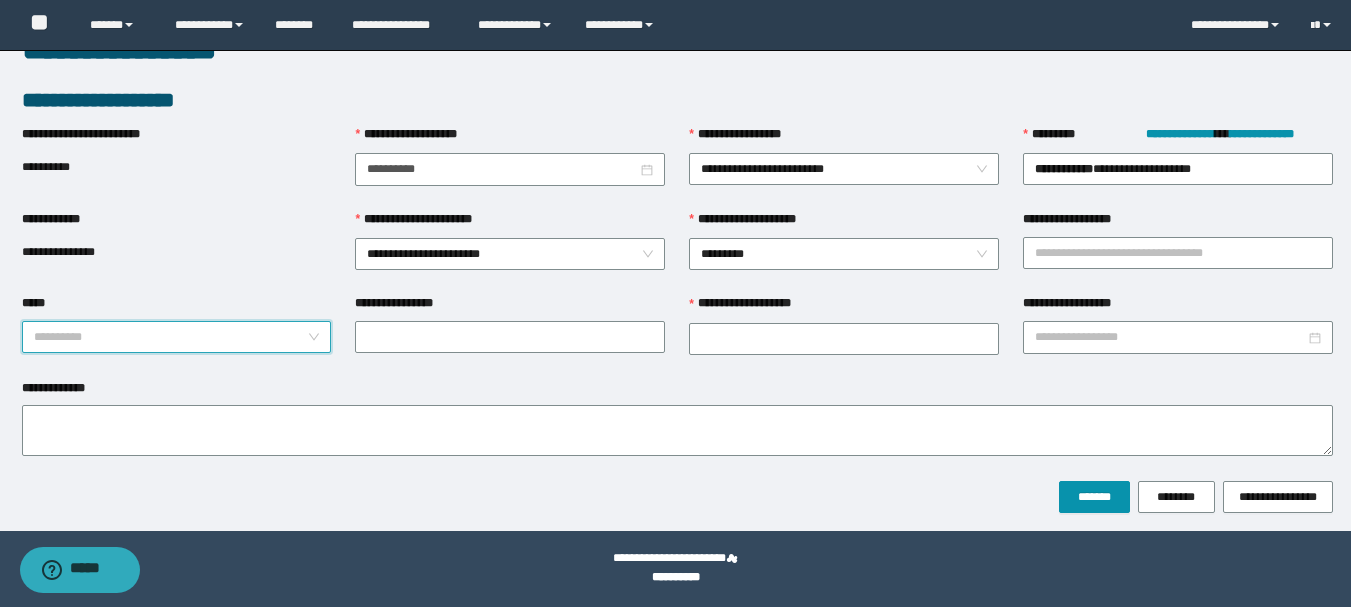 click on "*****" at bounding box center (171, 337) 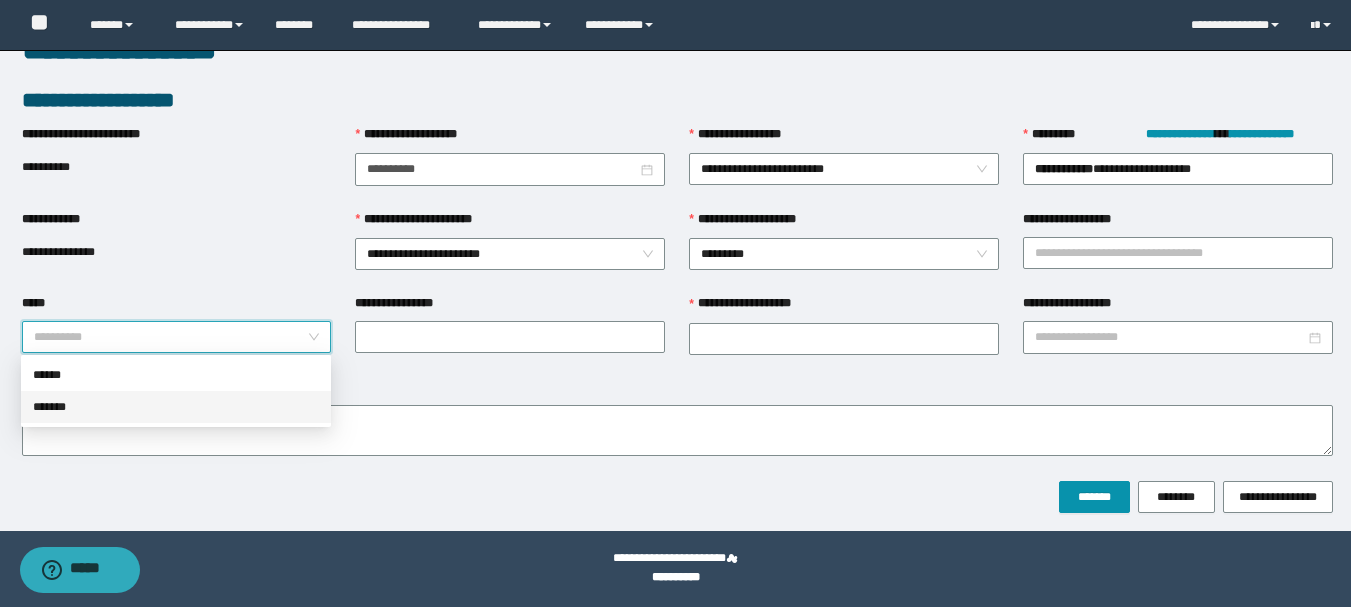 click on "*******" at bounding box center (176, 407) 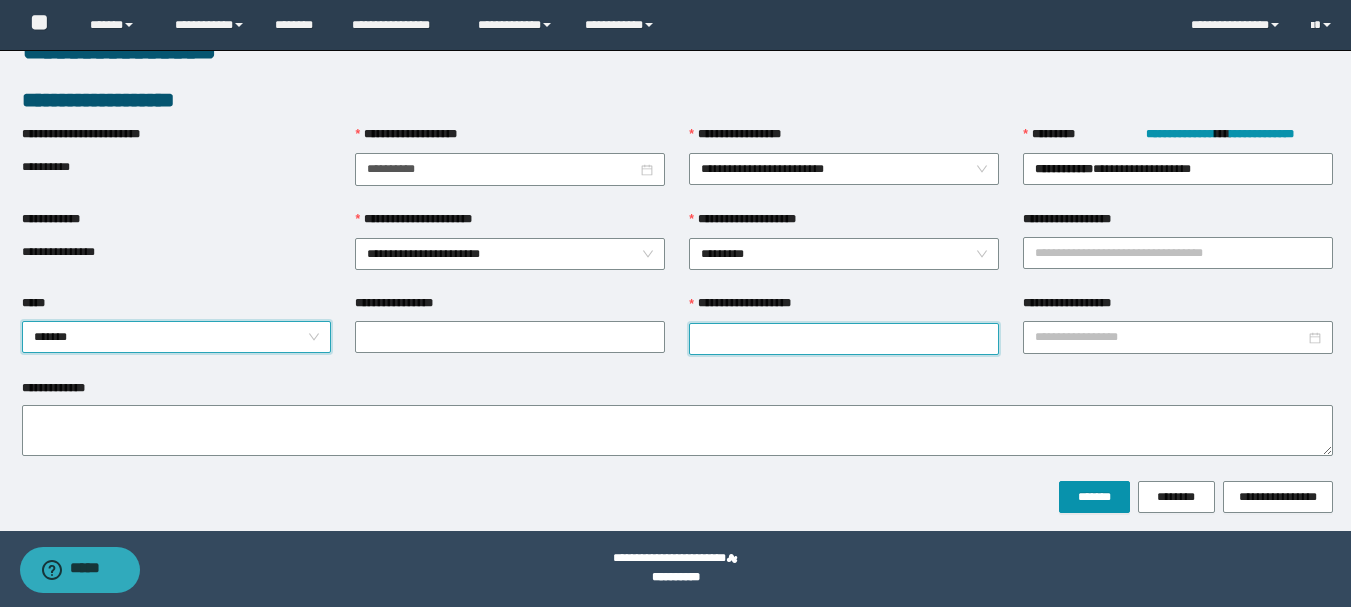 click on "**********" at bounding box center [844, 339] 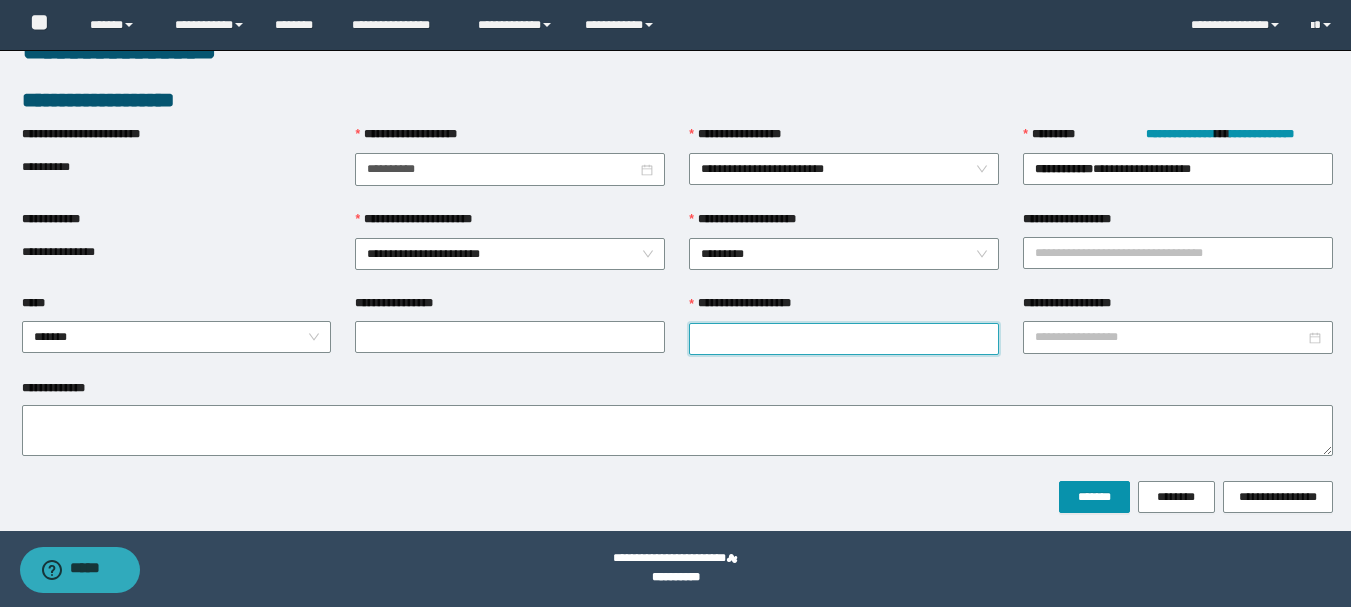 paste on "*********" 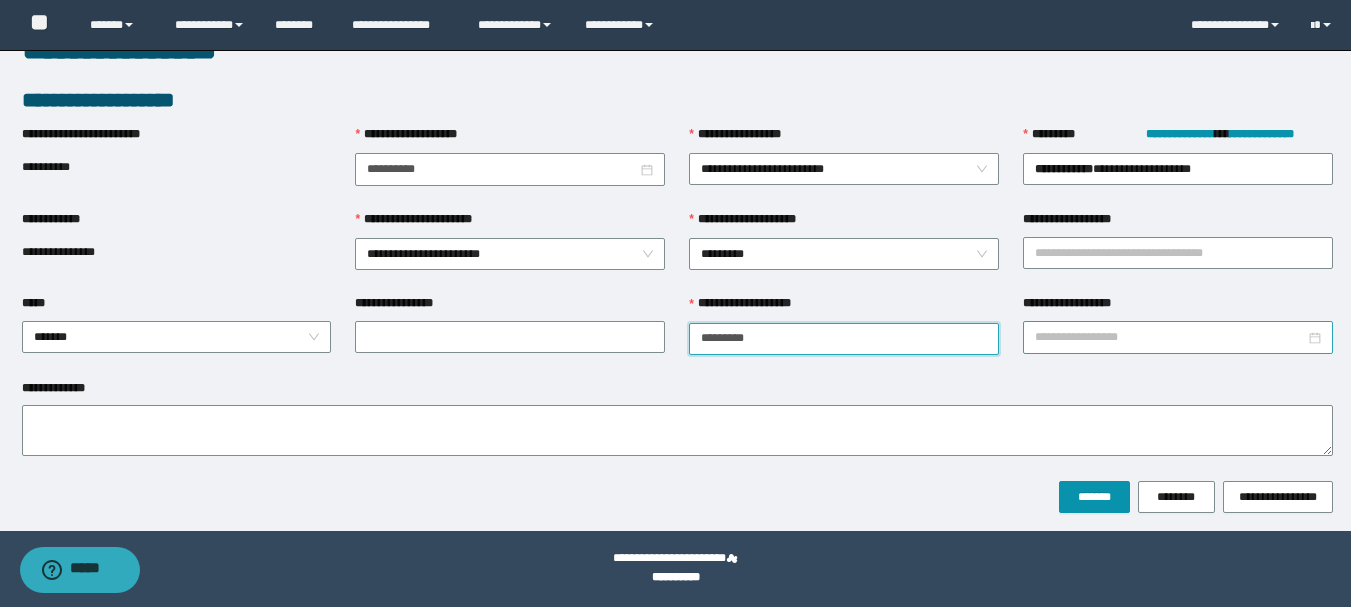 type on "*********" 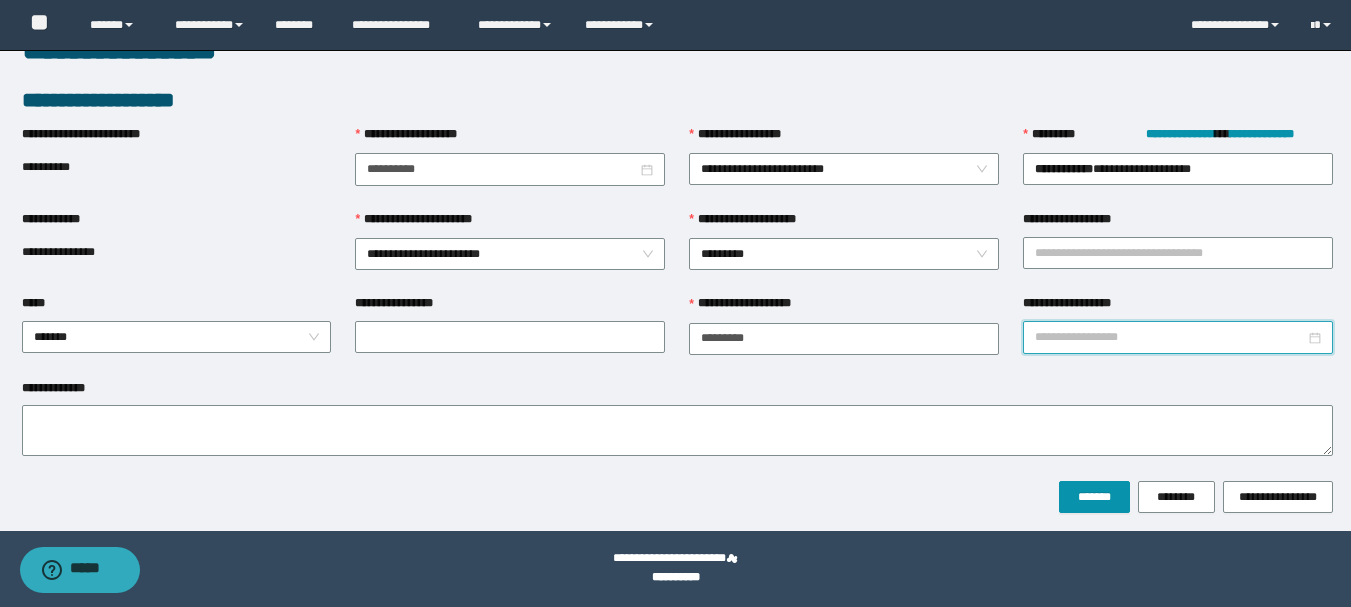 click on "**********" at bounding box center [1170, 337] 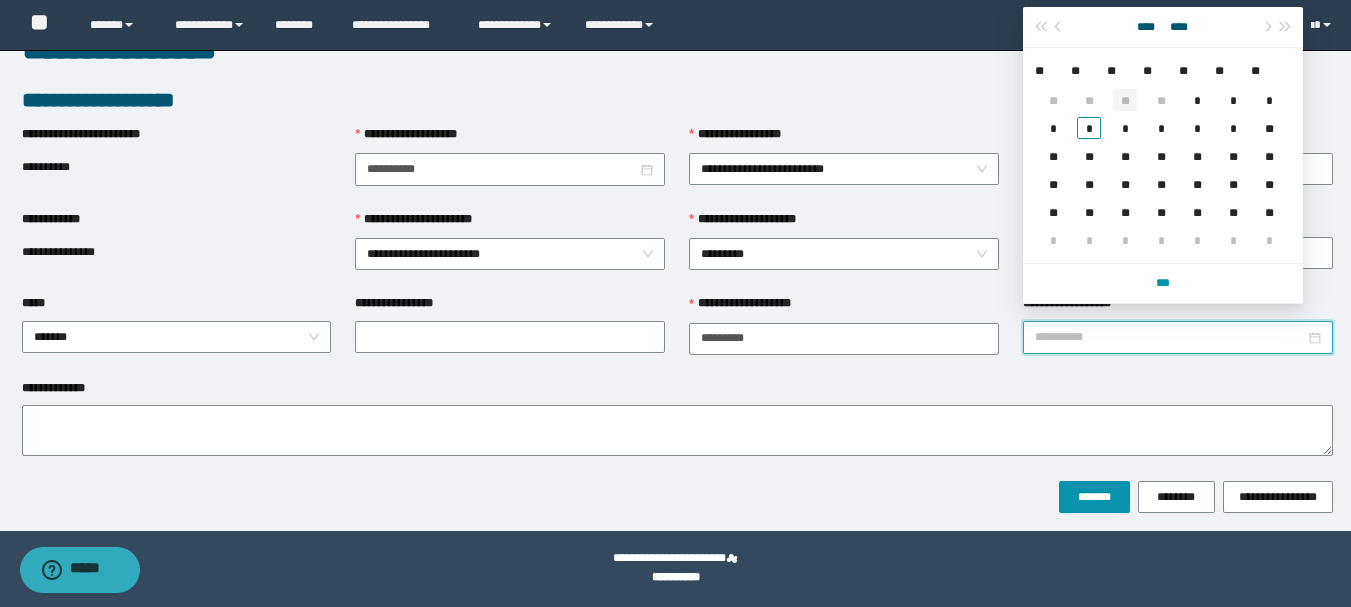 type on "**********" 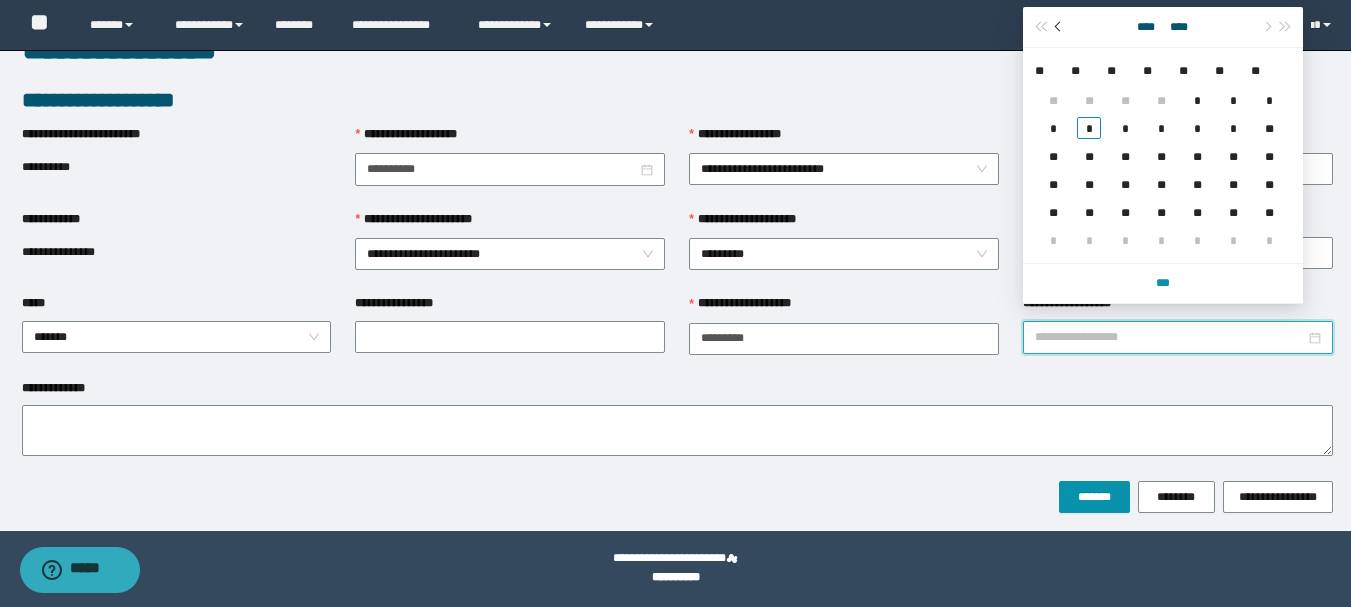 click at bounding box center [1060, 27] 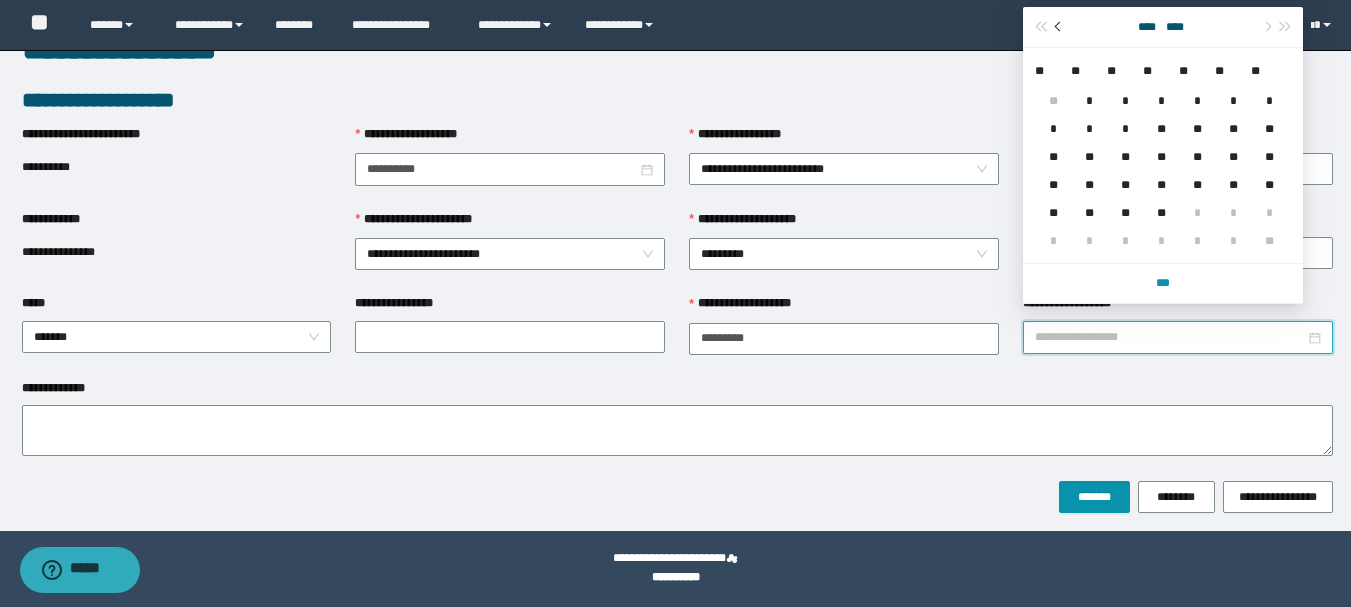 click at bounding box center (1060, 27) 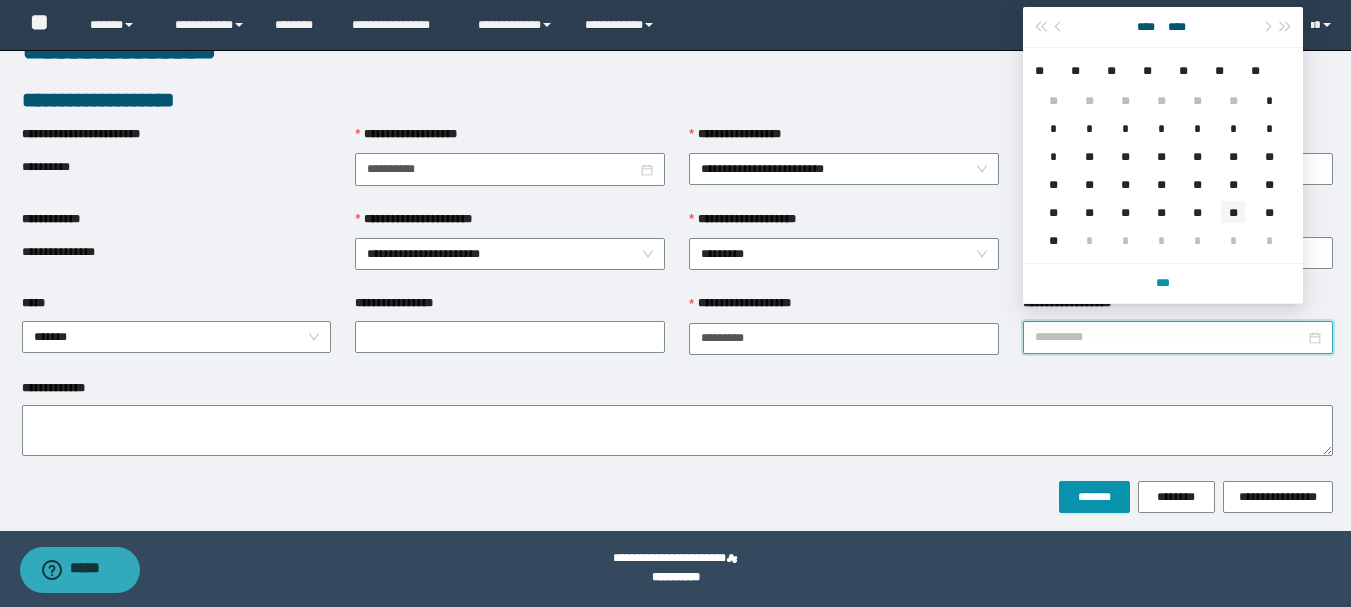 type on "**********" 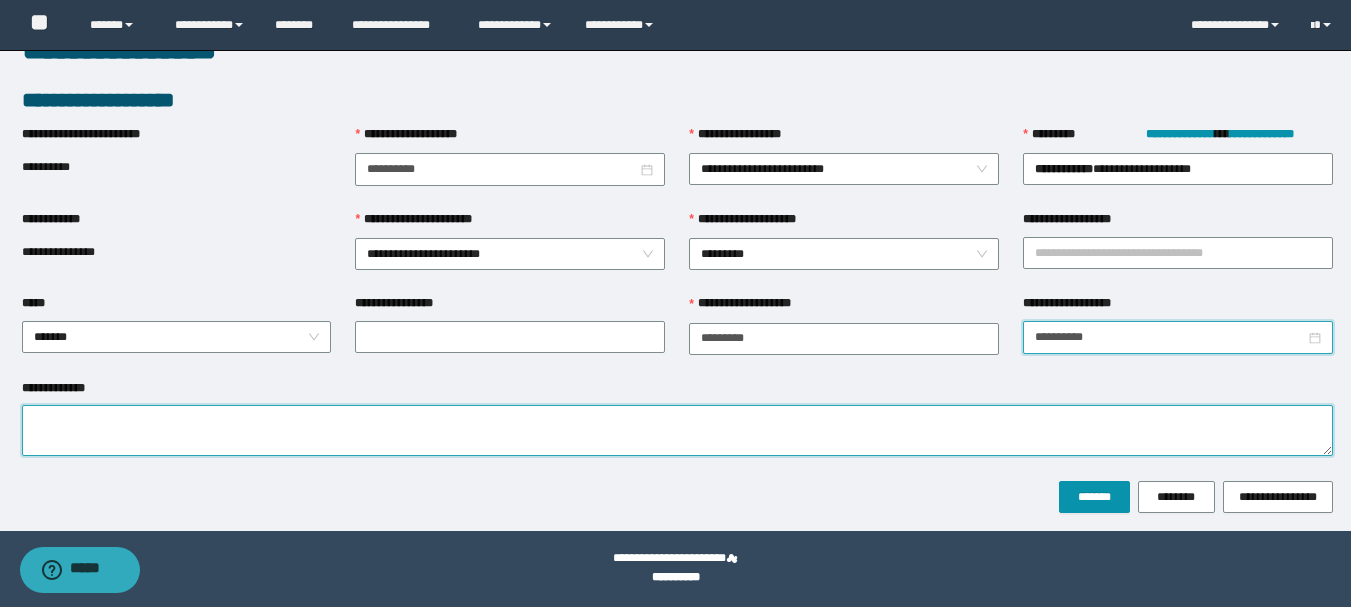 click on "**********" at bounding box center [677, 430] 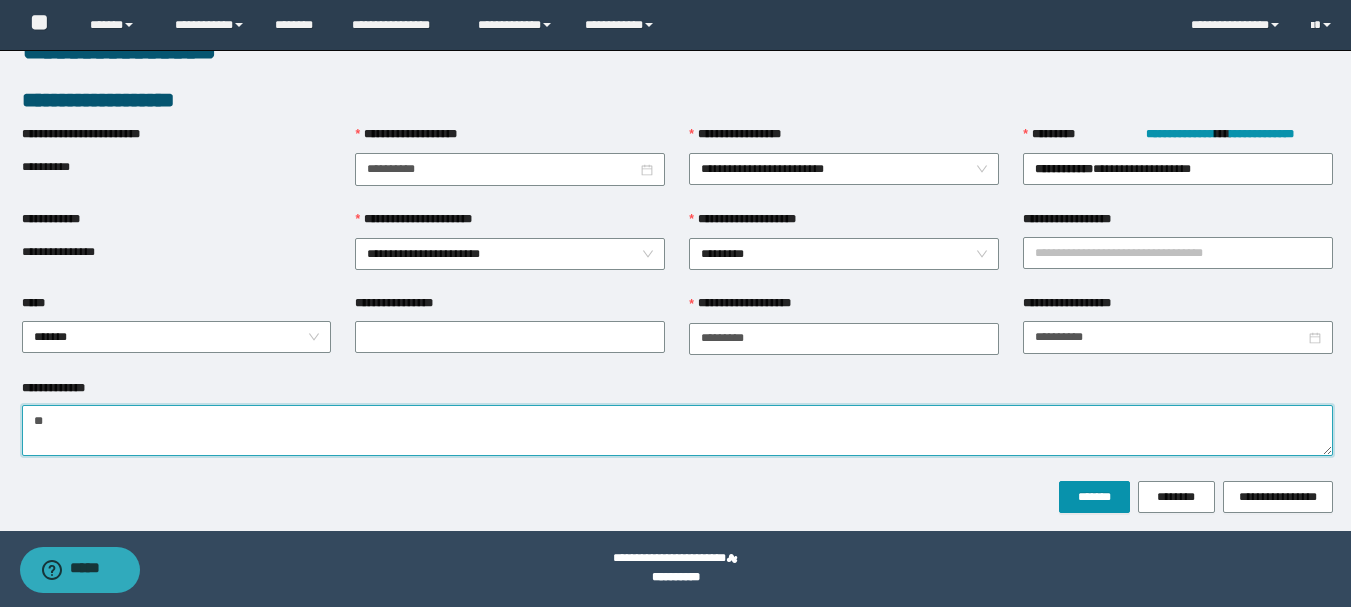 type on "*" 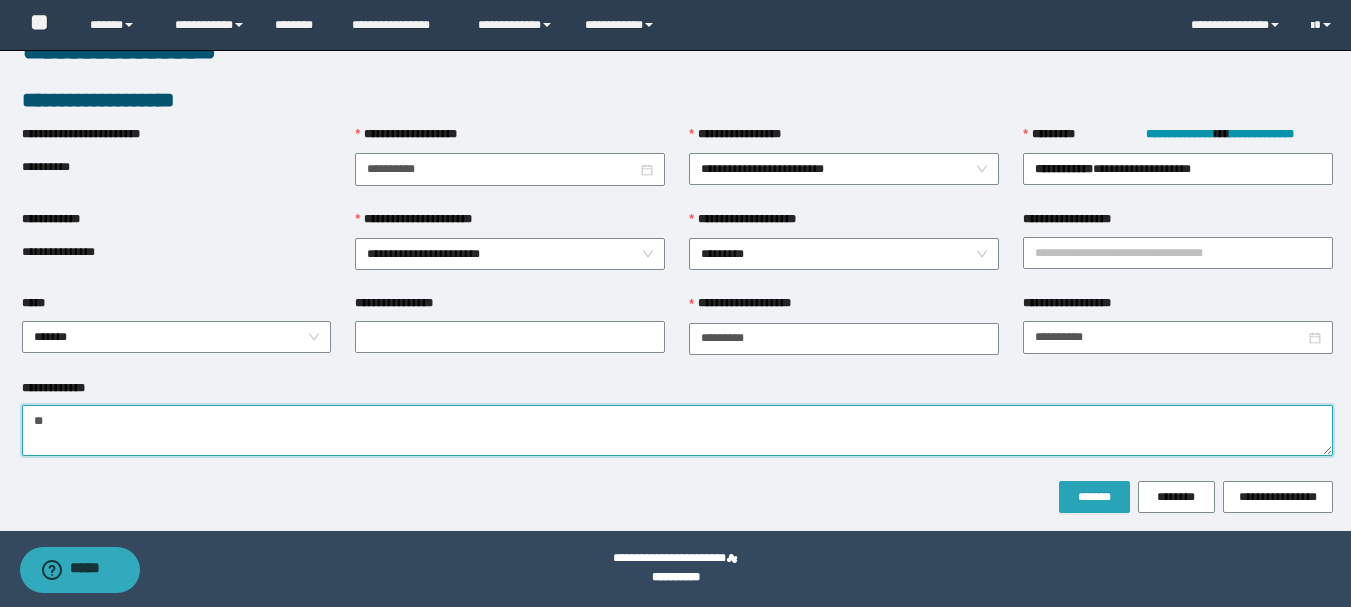 type on "**" 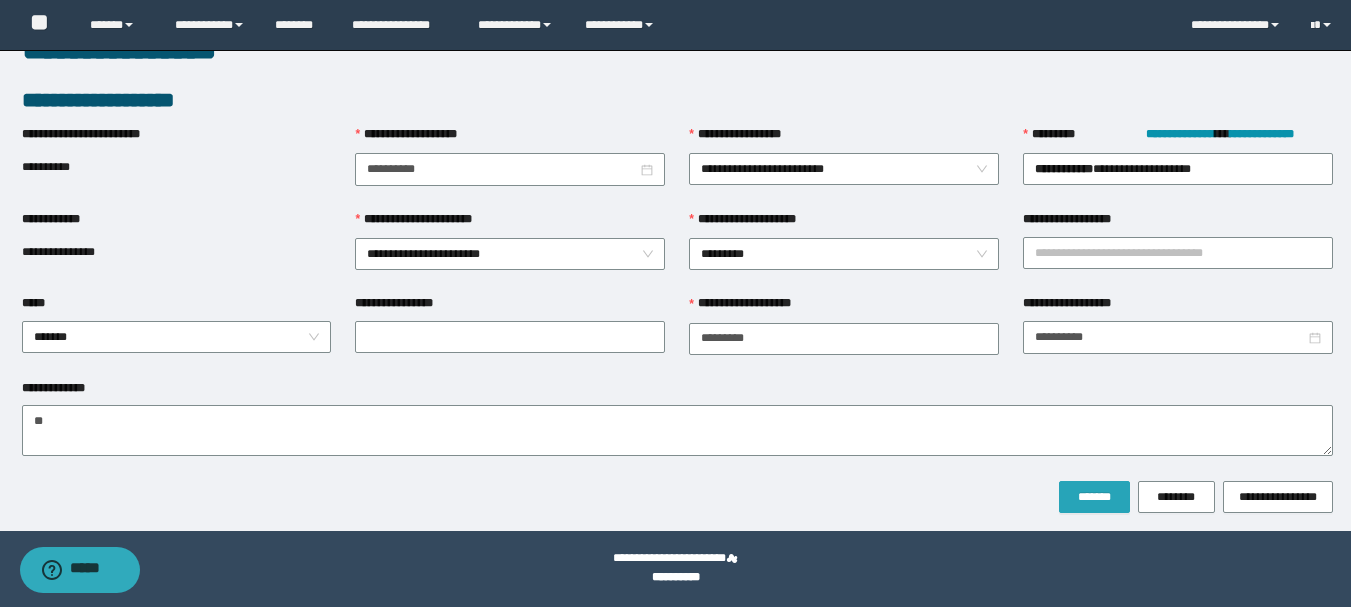 click on "*******" at bounding box center (1094, 497) 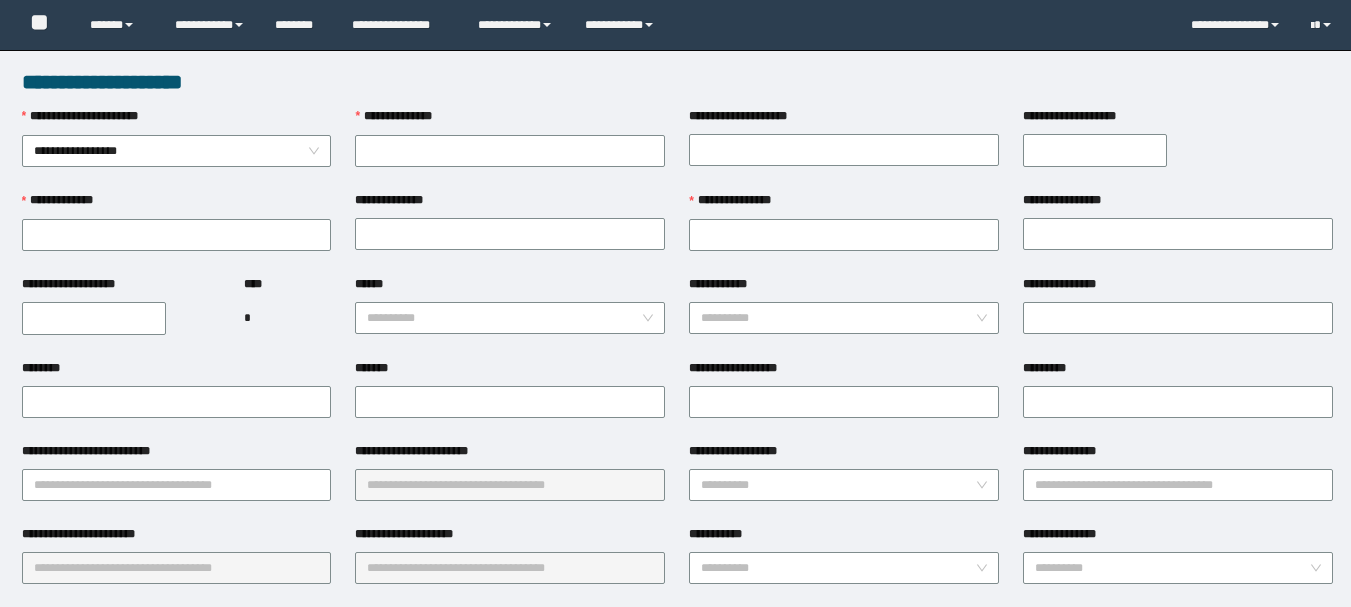 scroll, scrollTop: 0, scrollLeft: 0, axis: both 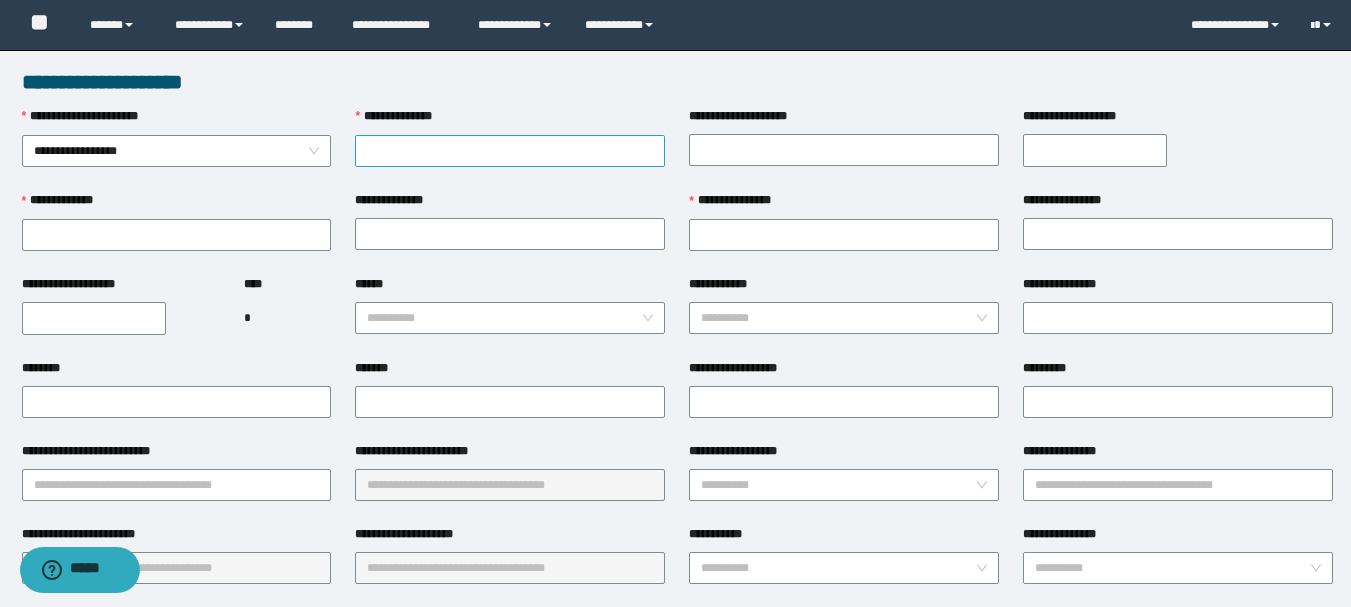 click on "**********" at bounding box center [510, 151] 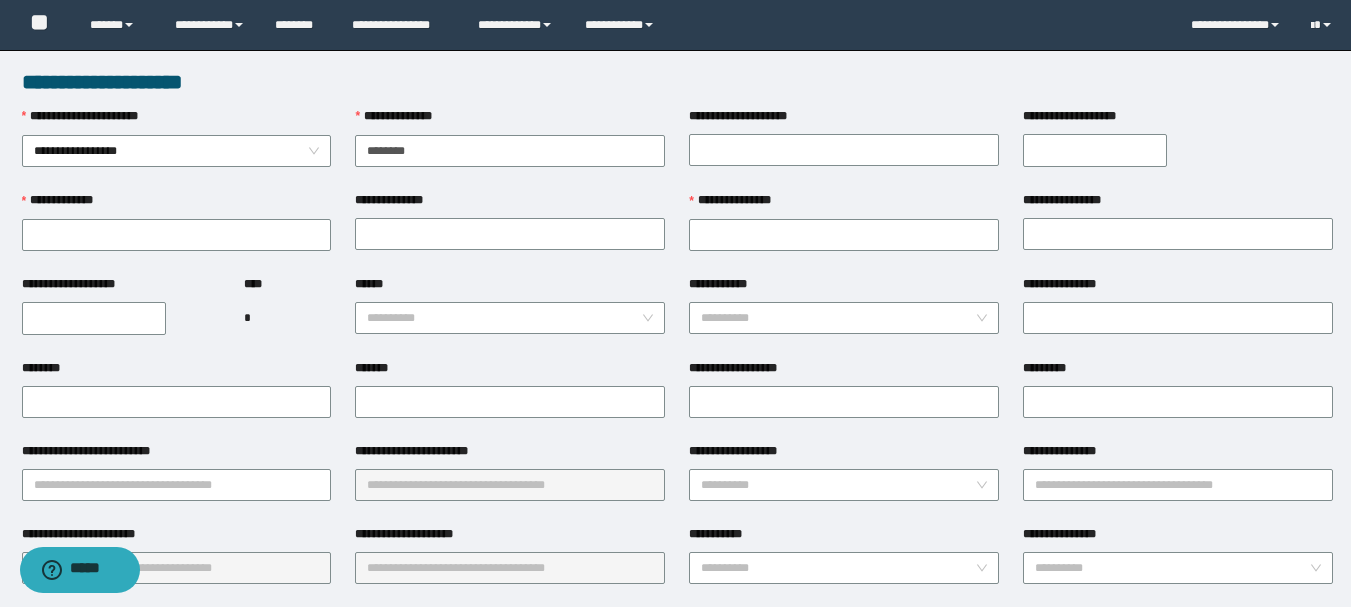type on "********" 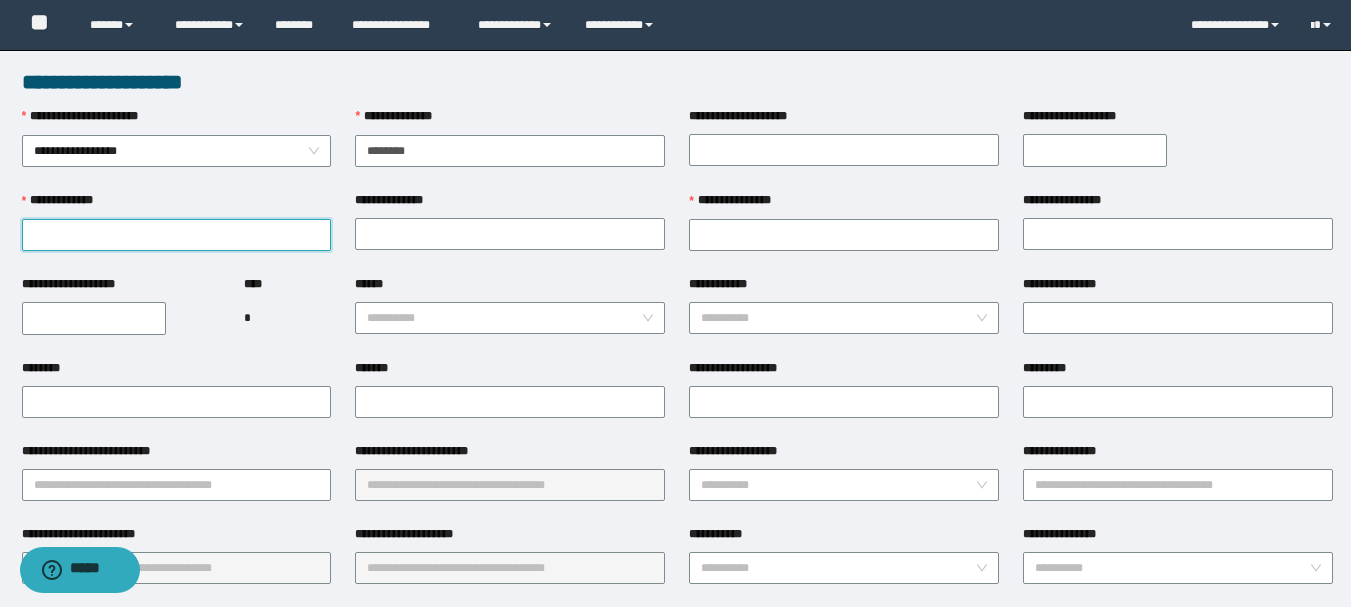 click on "**********" at bounding box center (177, 235) 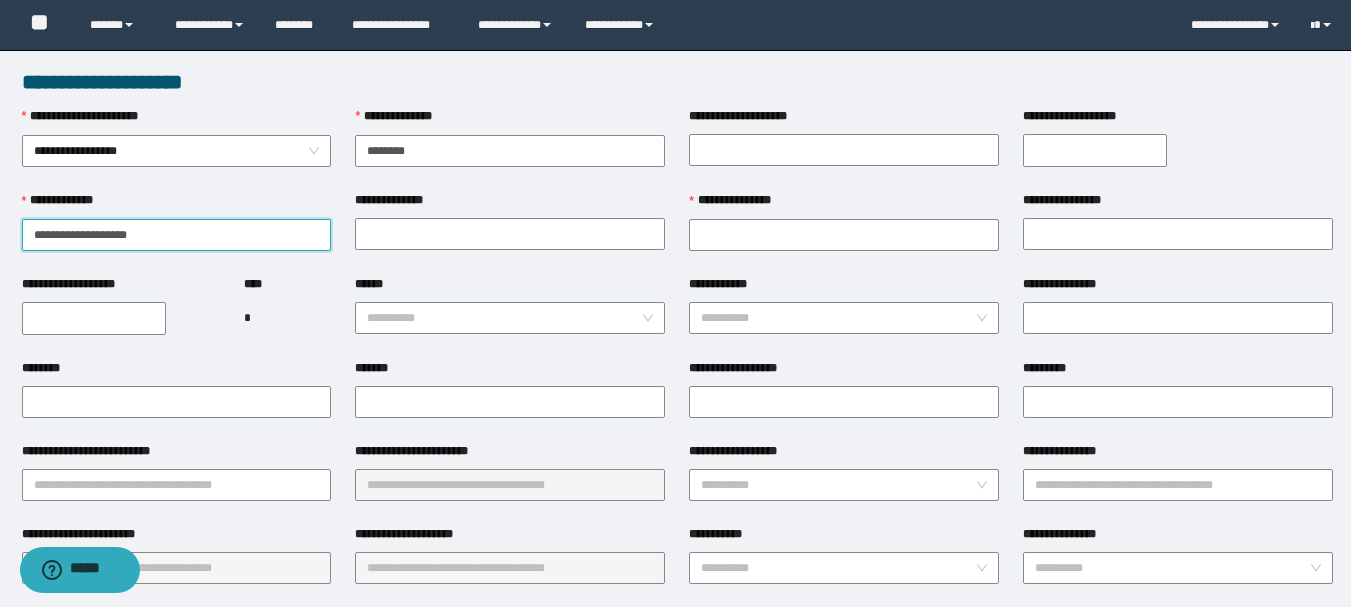 drag, startPoint x: 177, startPoint y: 238, endPoint x: 85, endPoint y: 238, distance: 92 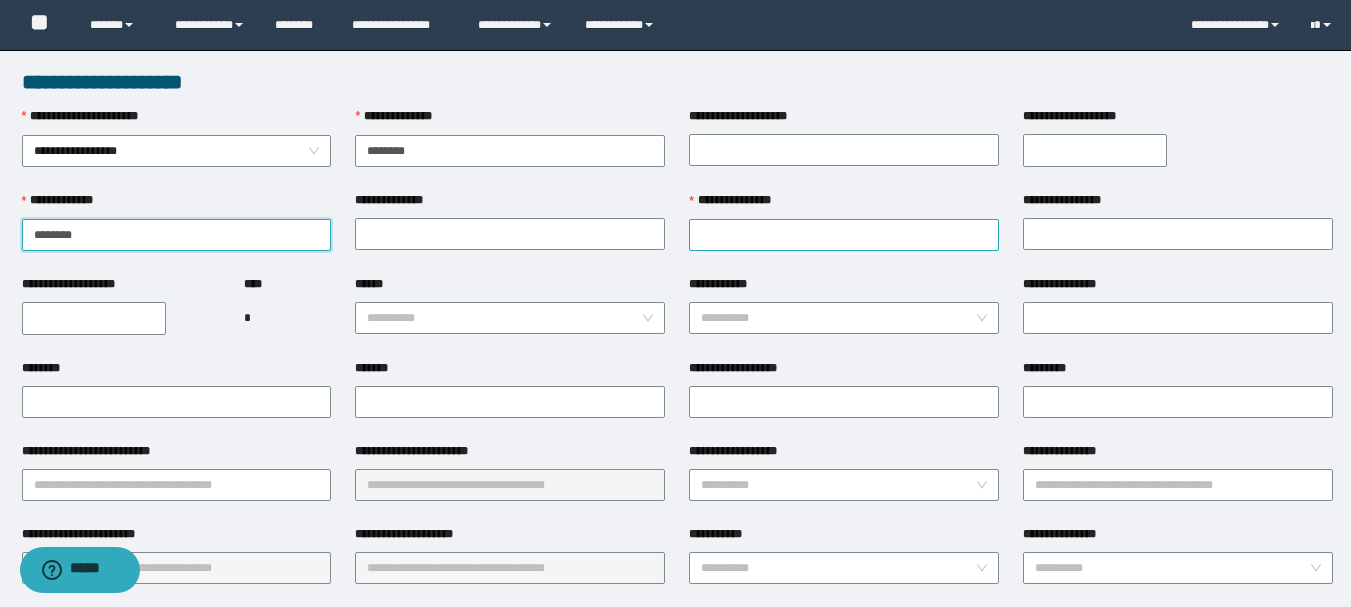 type on "*******" 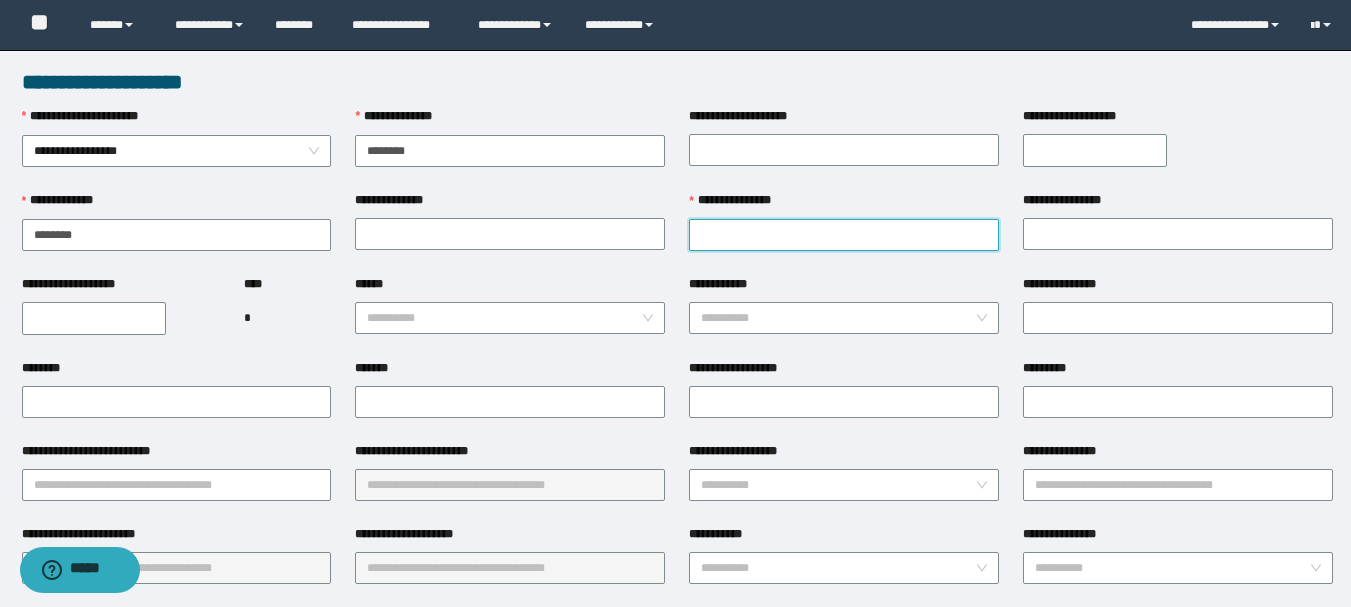 click on "**********" at bounding box center [844, 235] 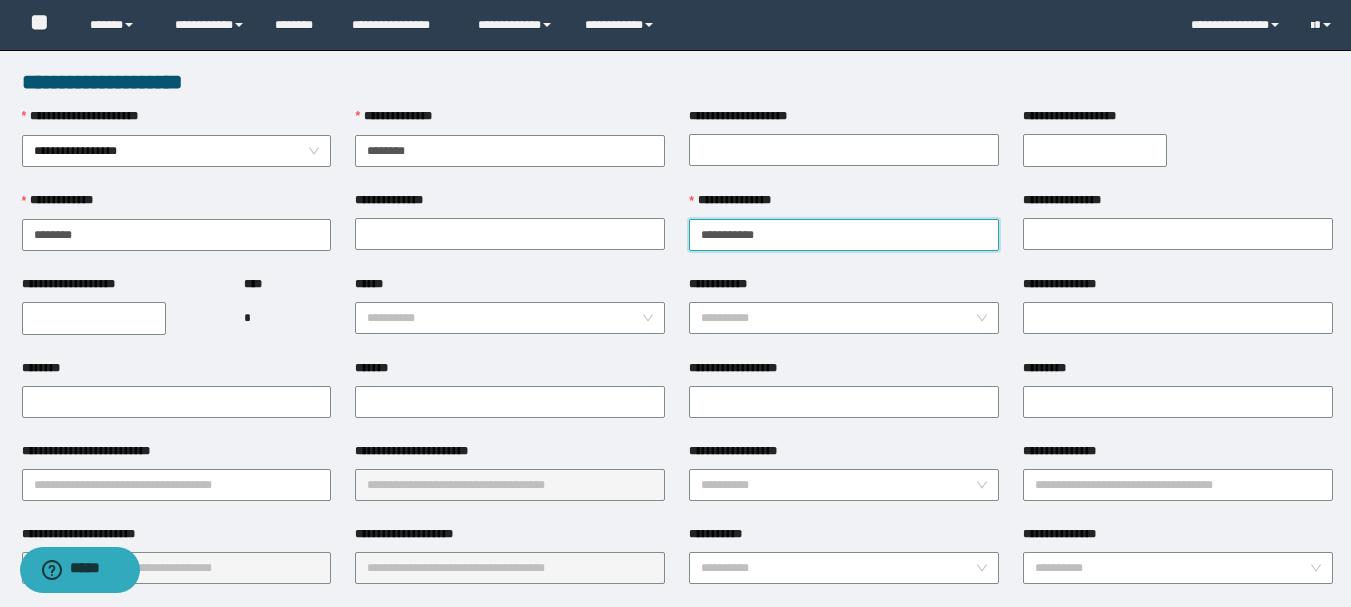 drag, startPoint x: 793, startPoint y: 240, endPoint x: 767, endPoint y: 239, distance: 26.019224 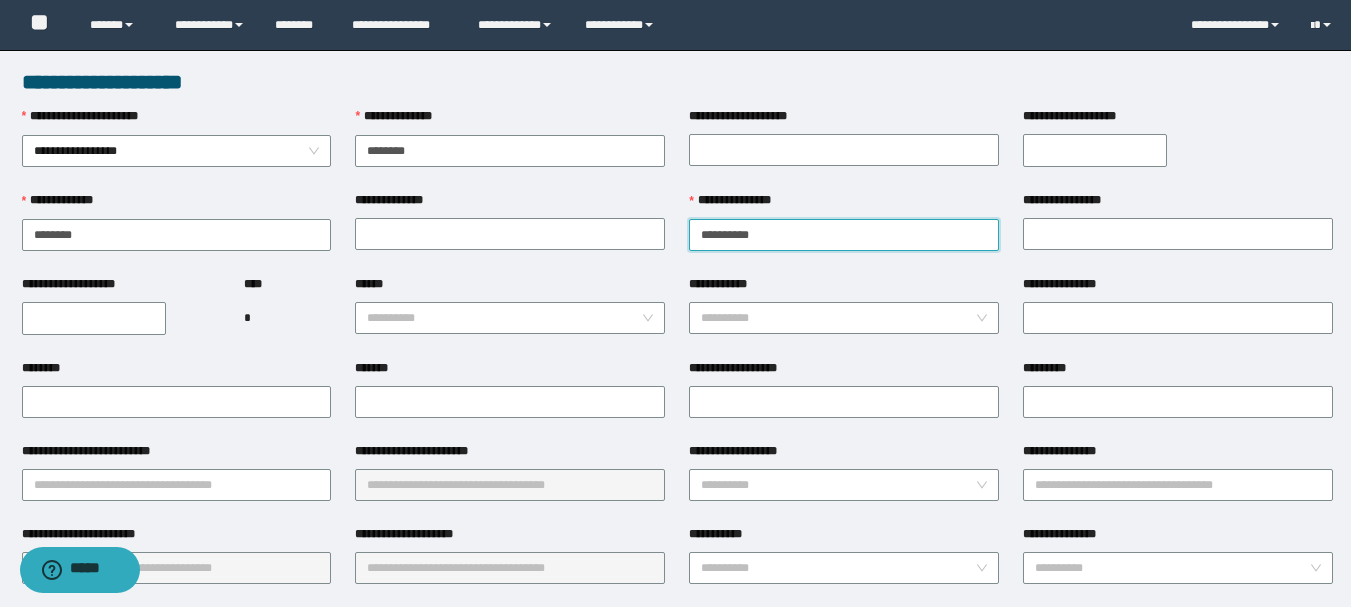 type on "*********" 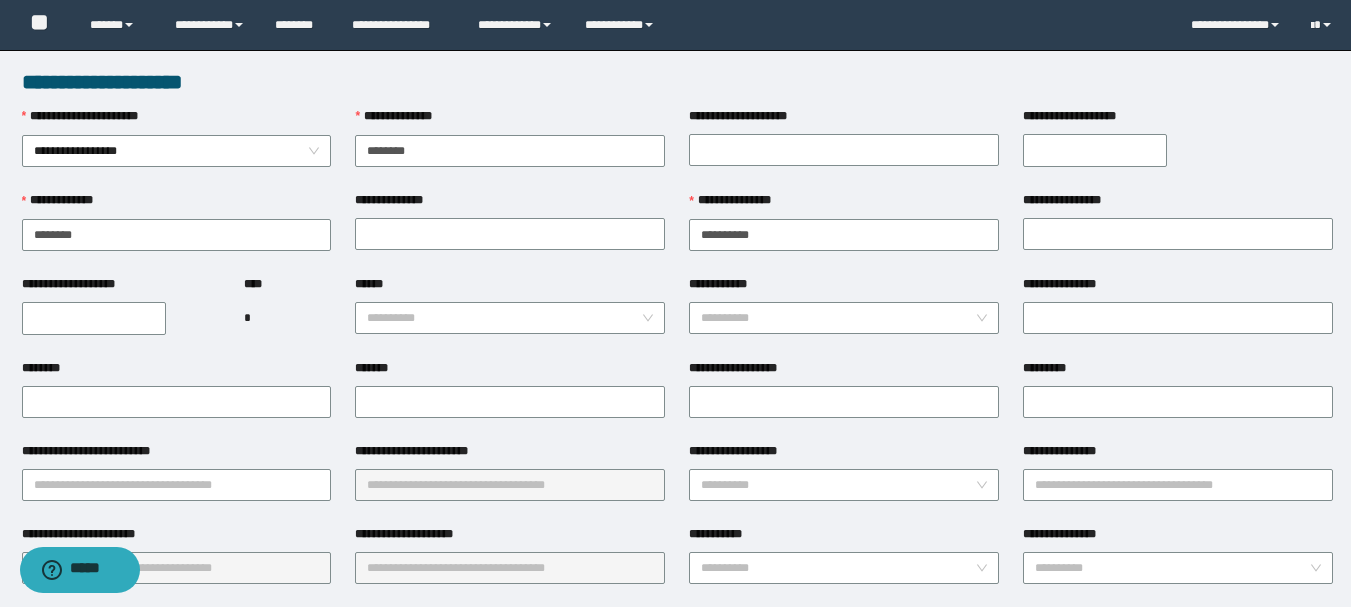 click on "**********" at bounding box center [94, 318] 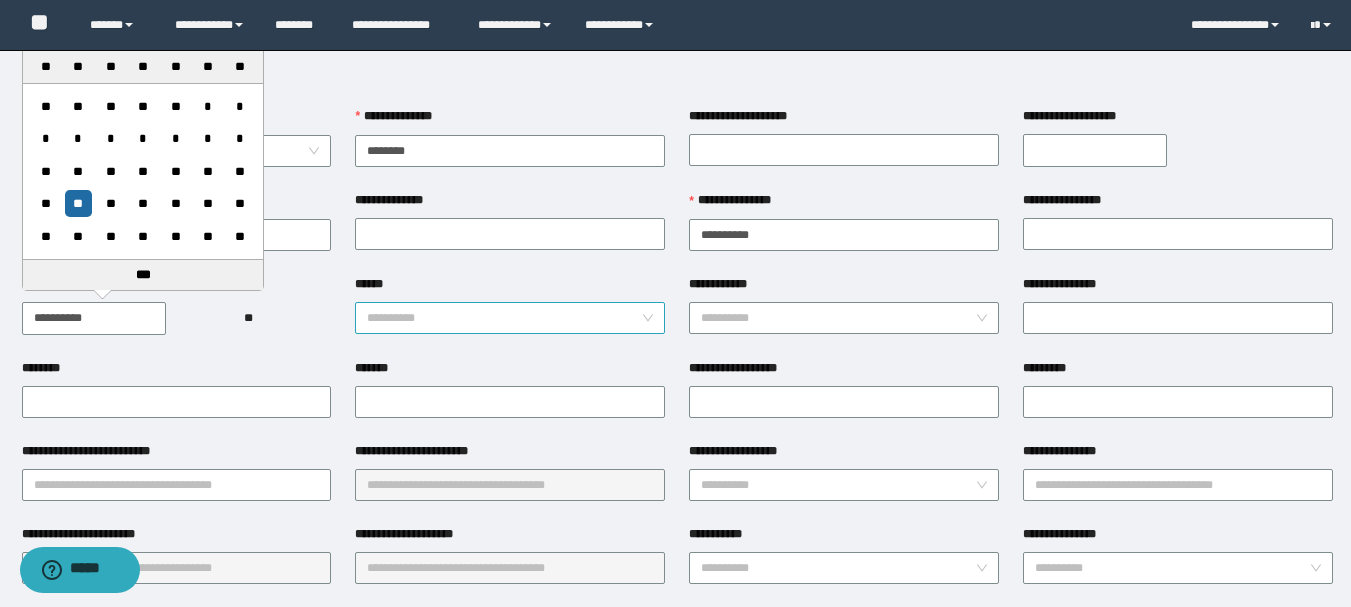 type on "**********" 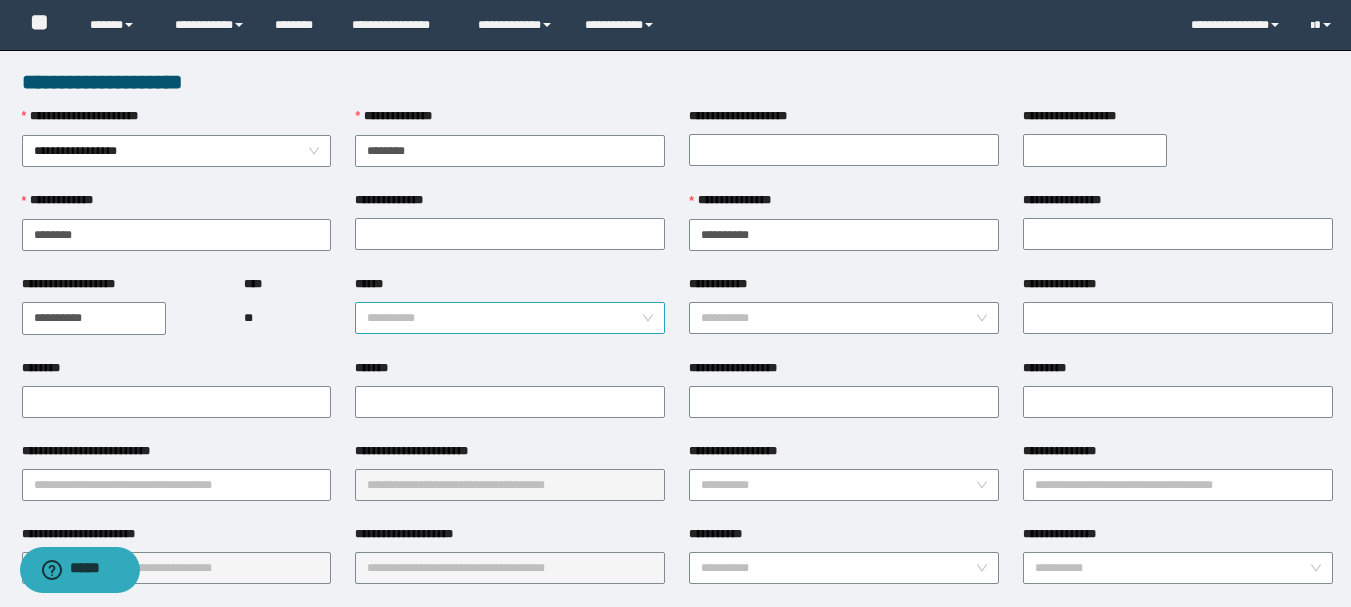 click on "**********" at bounding box center [510, 318] 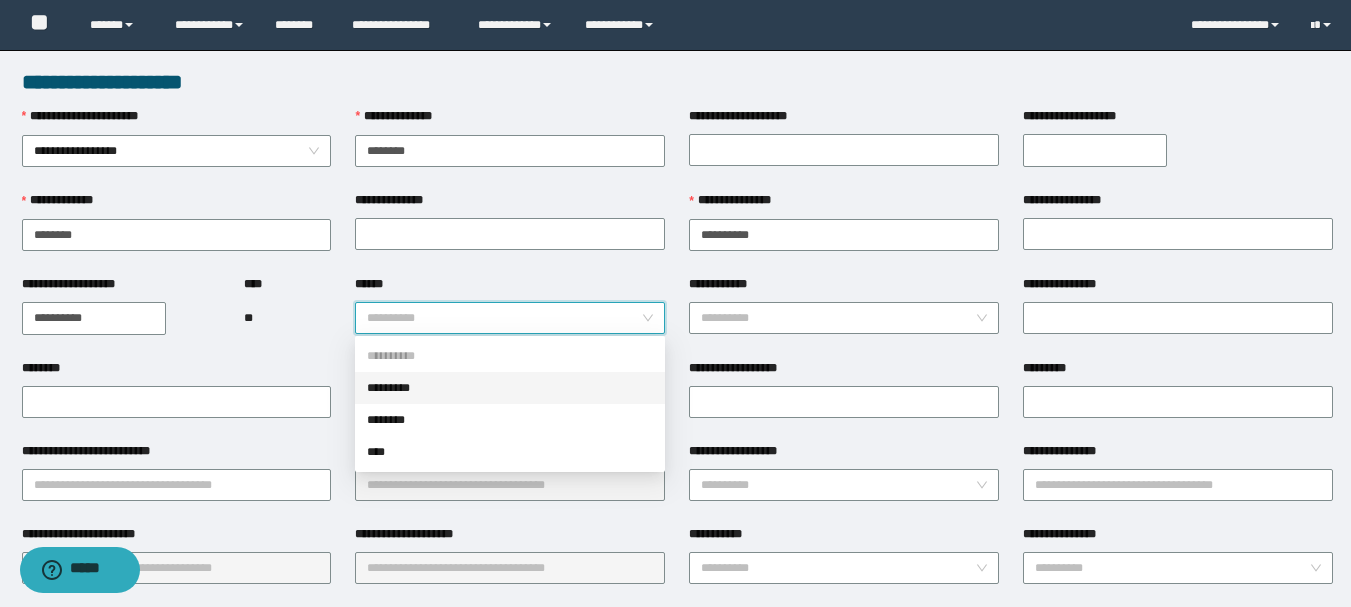 click on "*********" at bounding box center (510, 388) 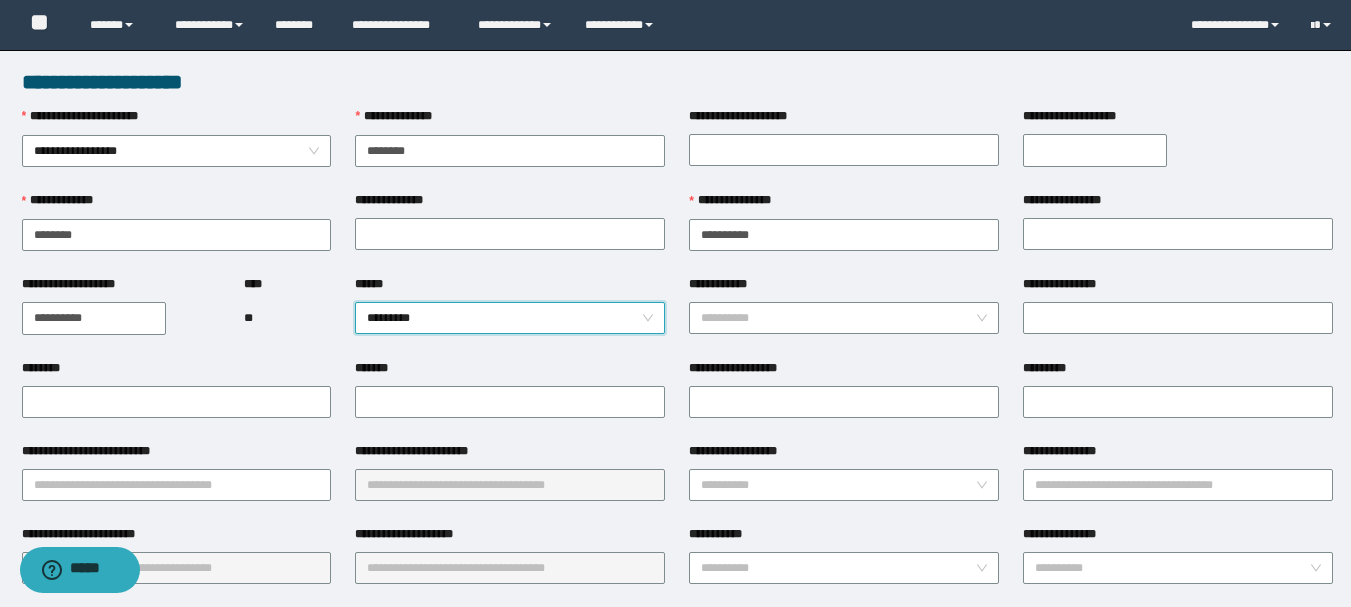 scroll, scrollTop: 100, scrollLeft: 0, axis: vertical 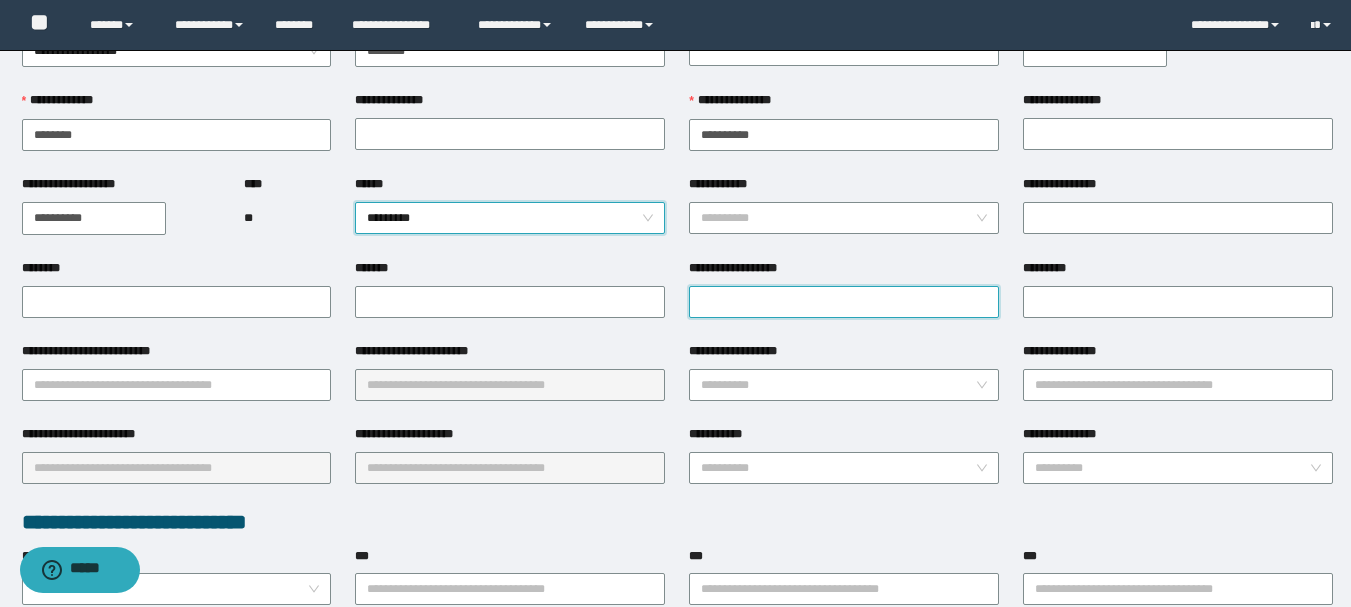 click on "**********" at bounding box center (844, 302) 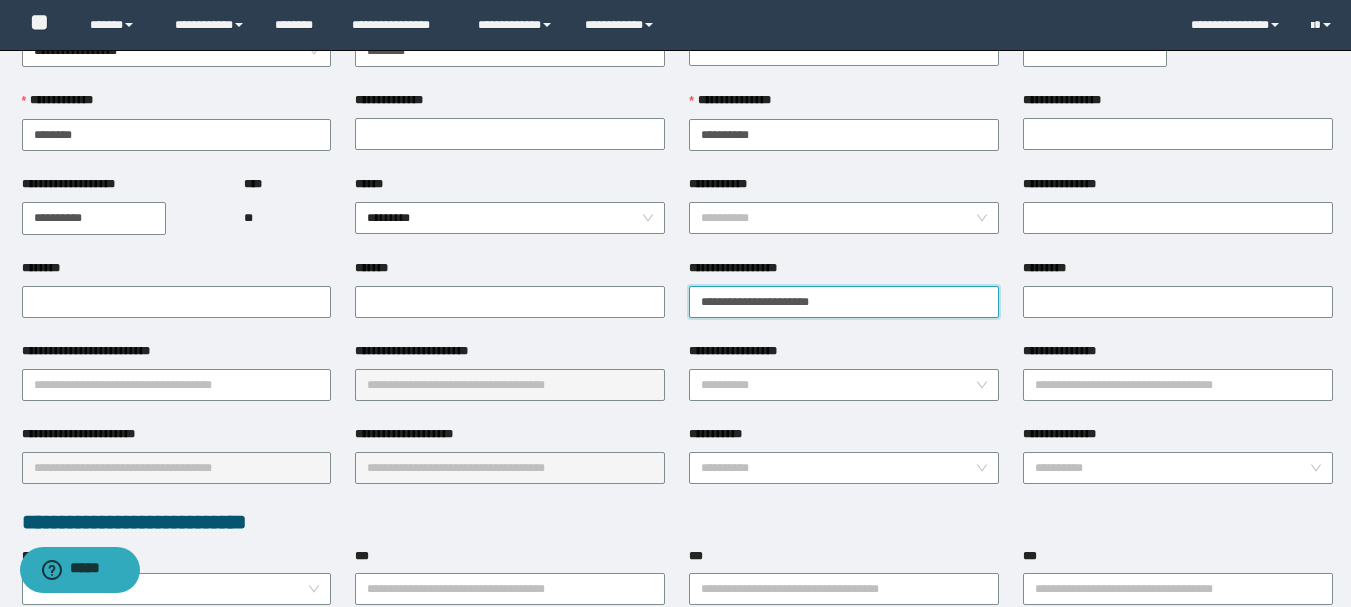type on "**********" 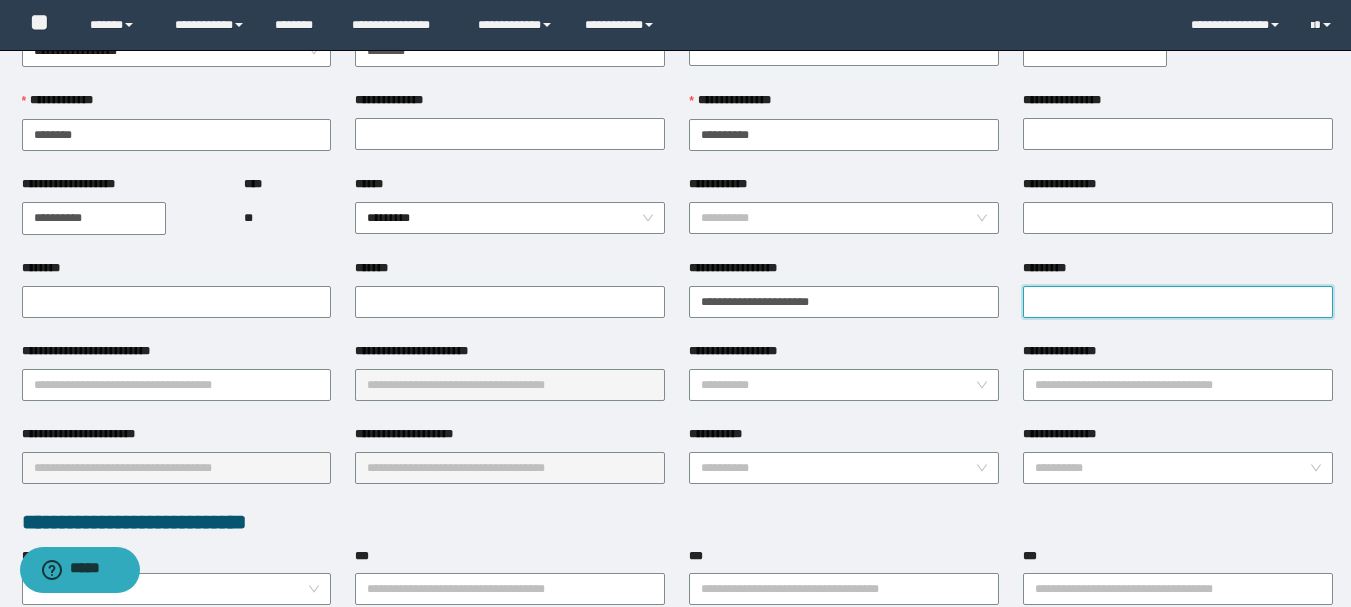 click on "*********" at bounding box center (1178, 302) 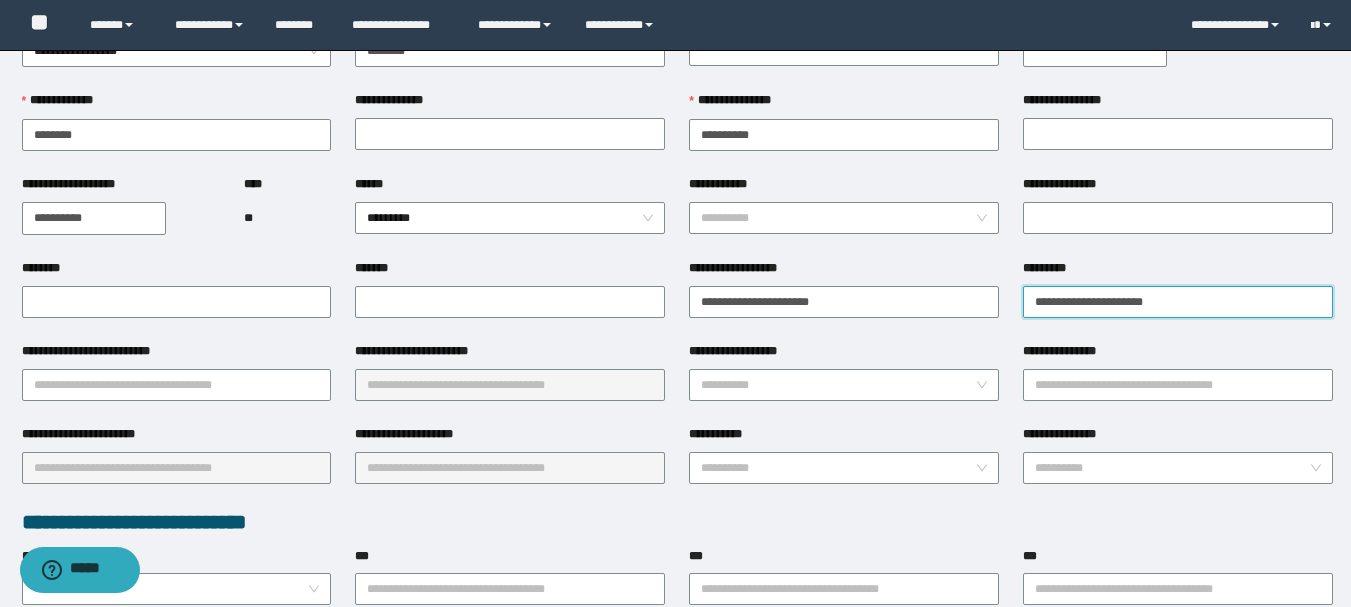 type on "**********" 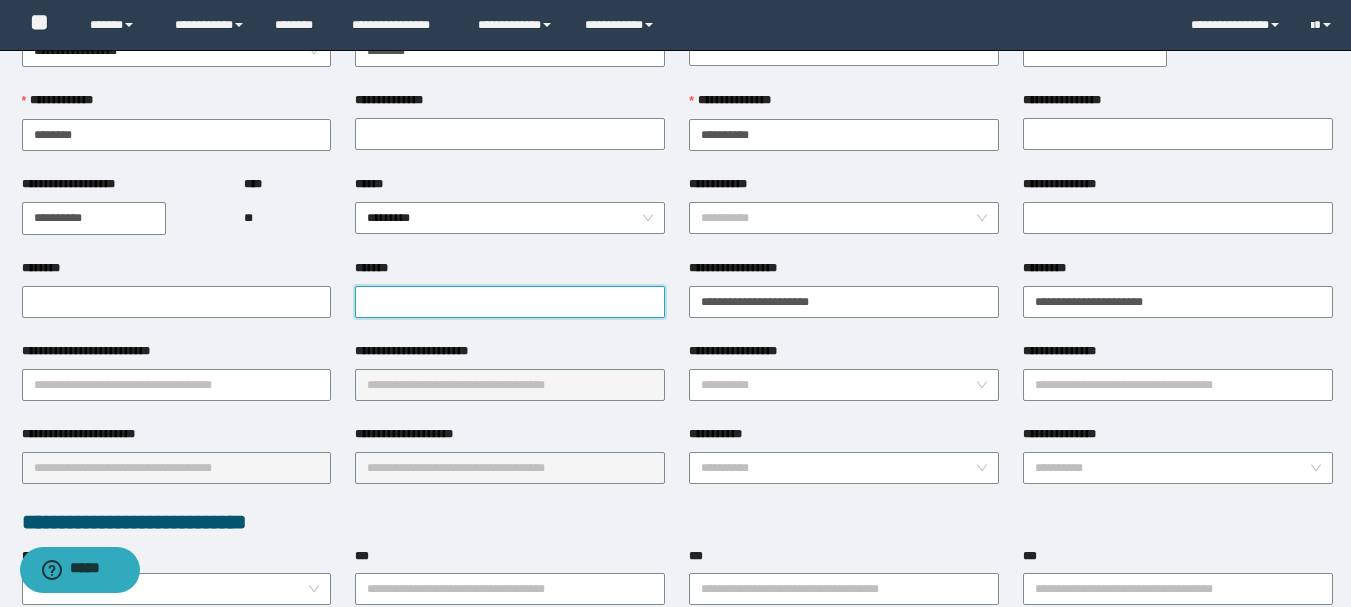 click on "*******" at bounding box center (510, 302) 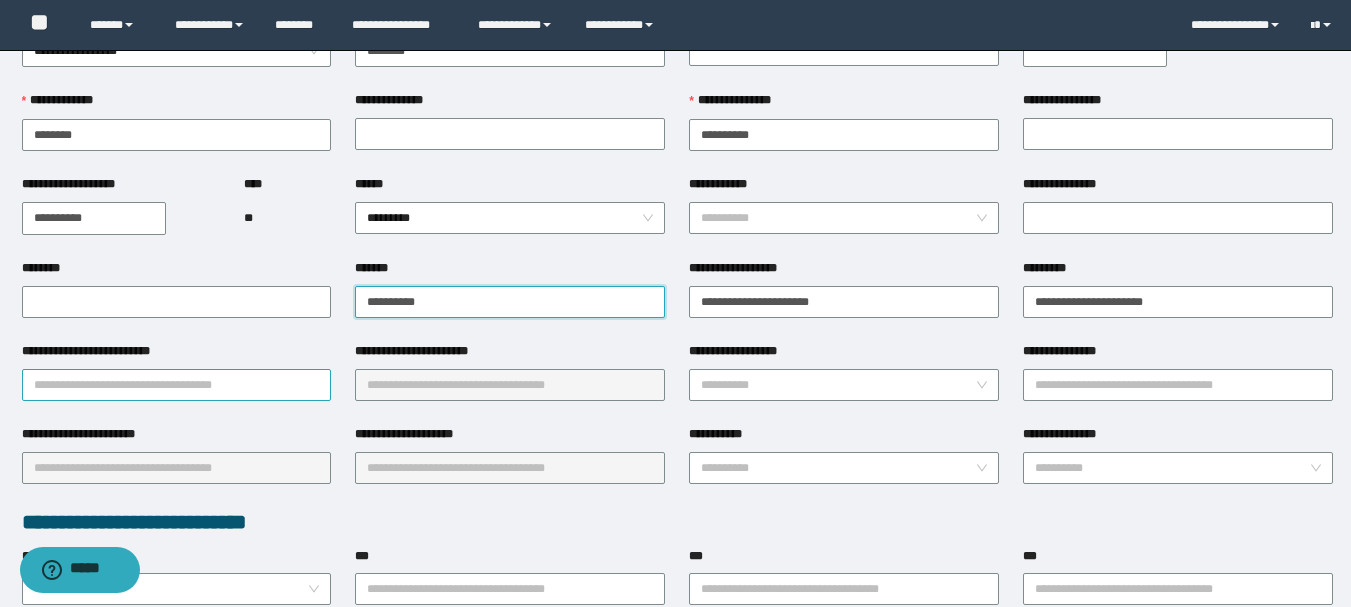 type on "**********" 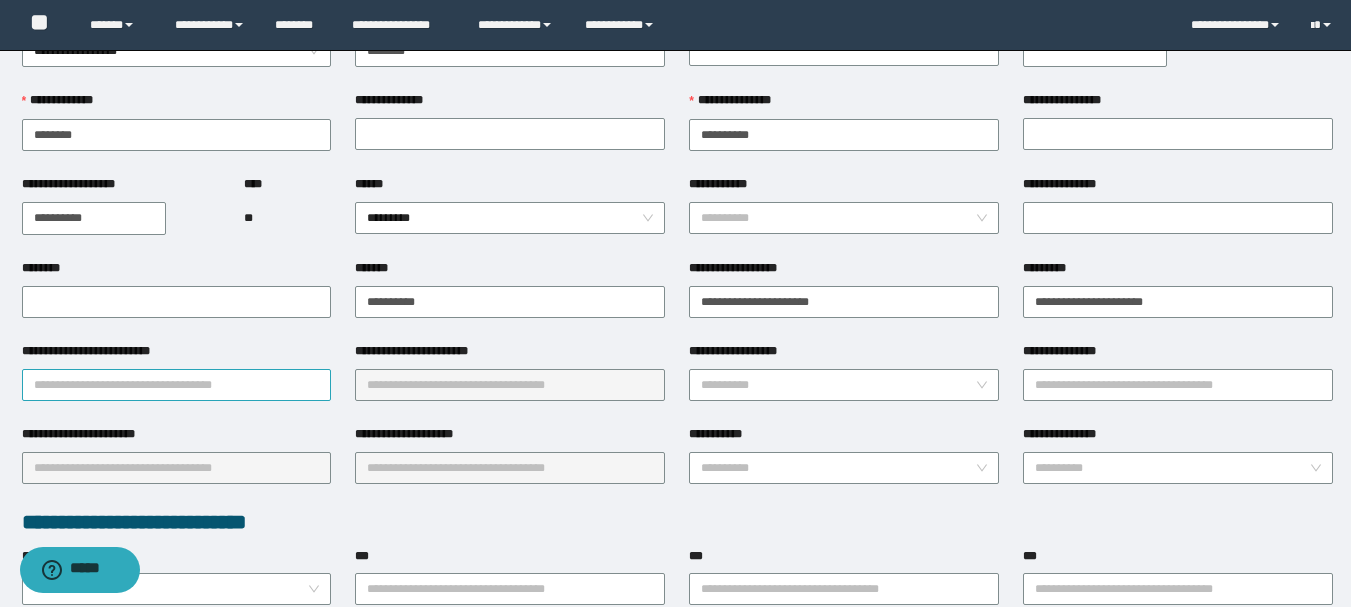 click on "**********" at bounding box center [177, 385] 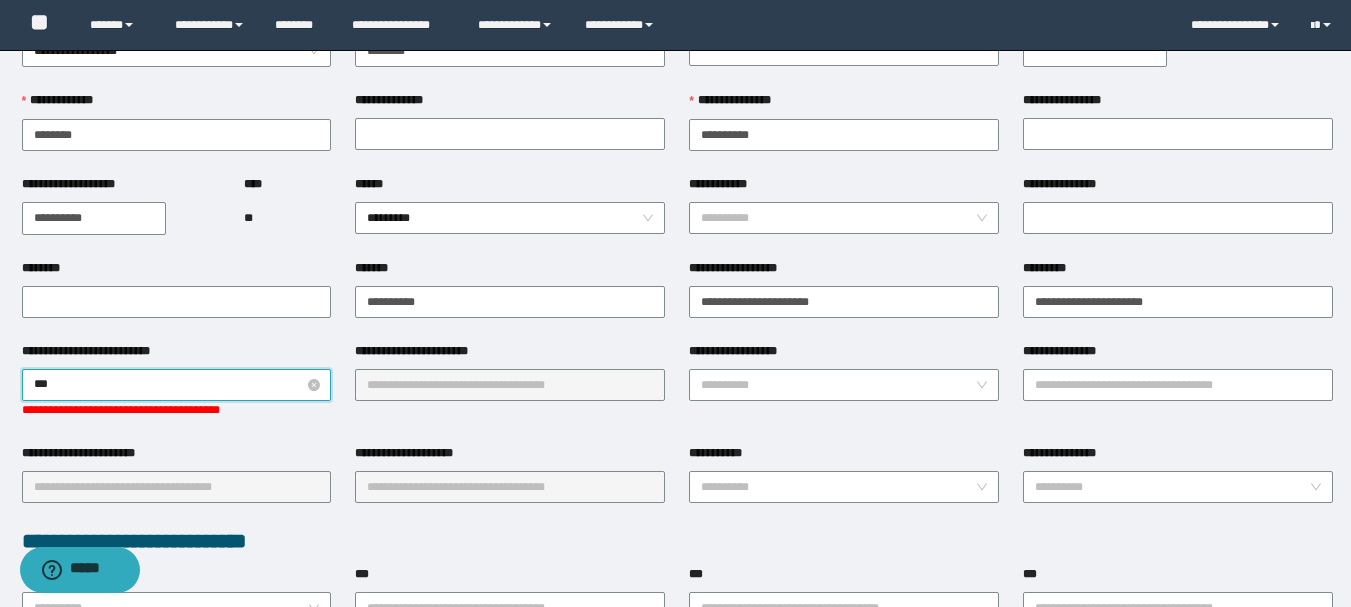 type on "****" 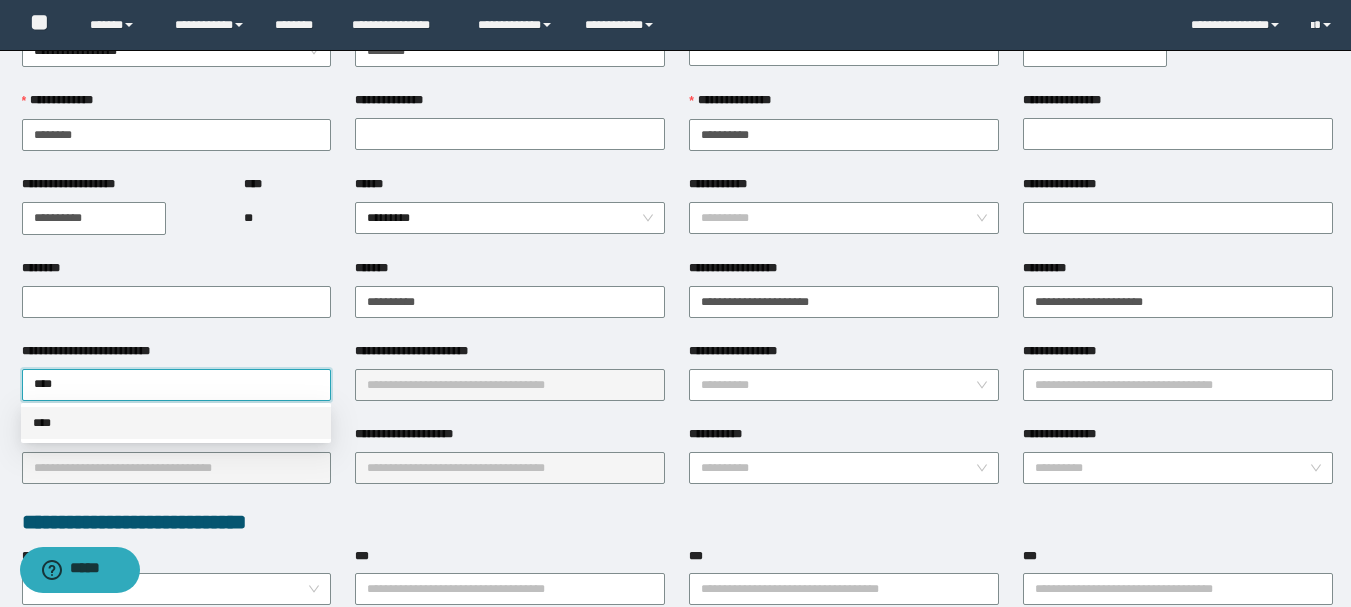 click on "****" at bounding box center (176, 423) 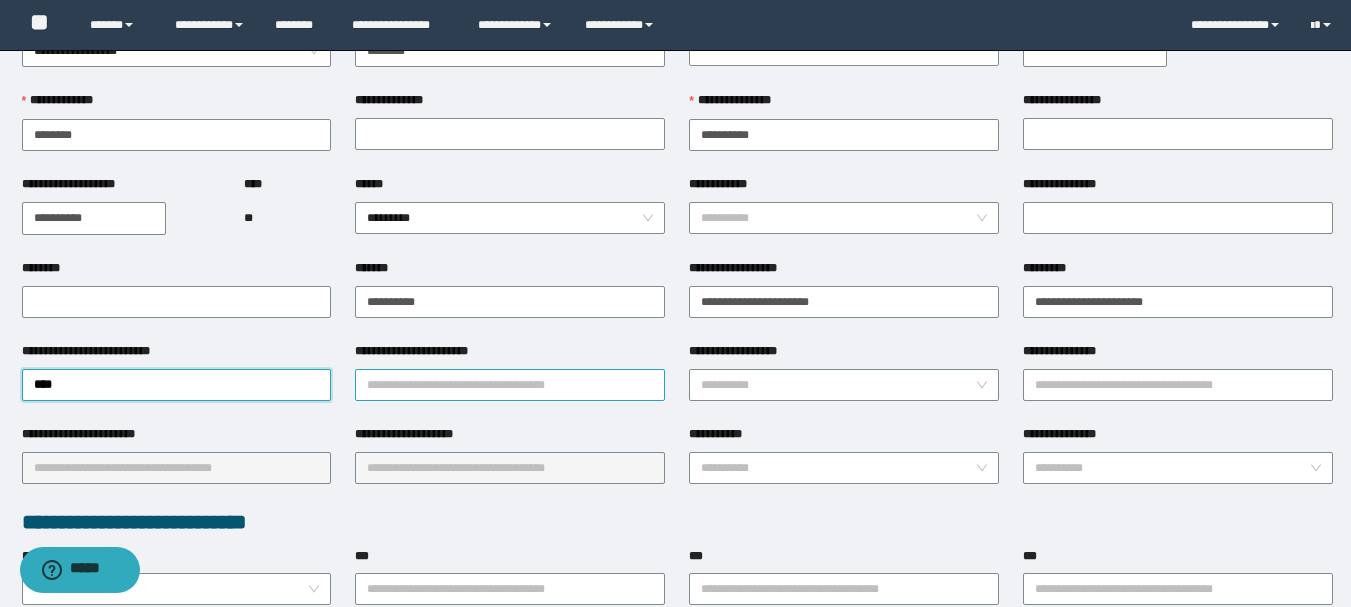 click on "**********" at bounding box center [510, 385] 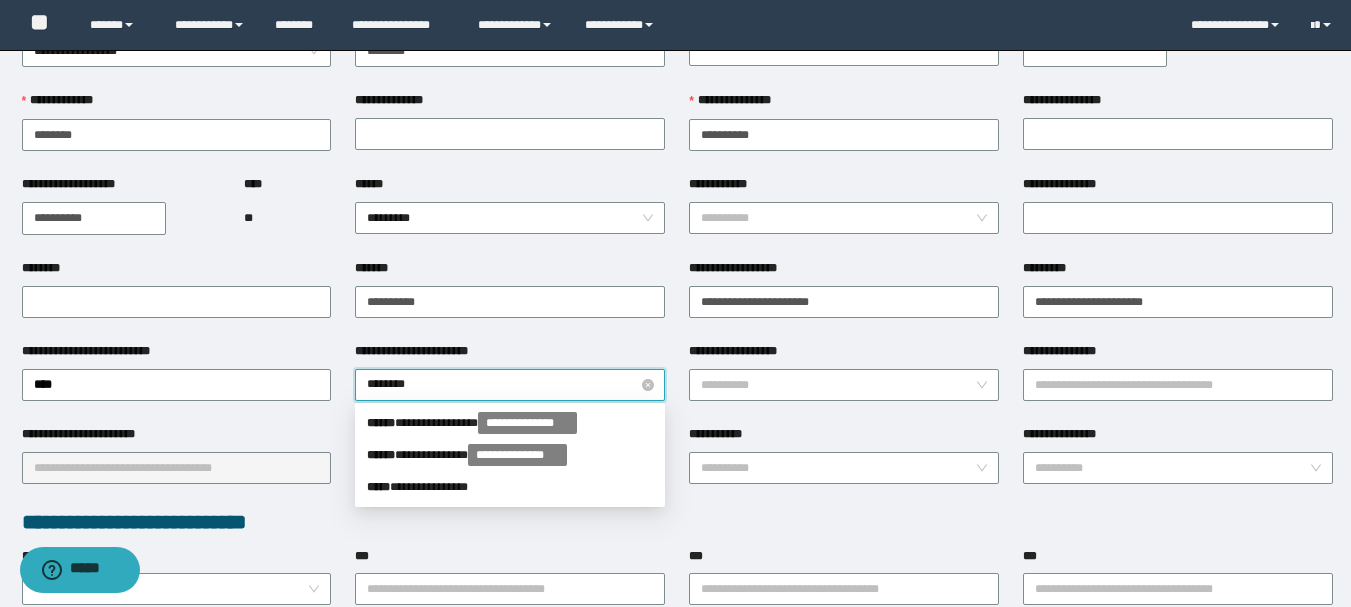 type on "*********" 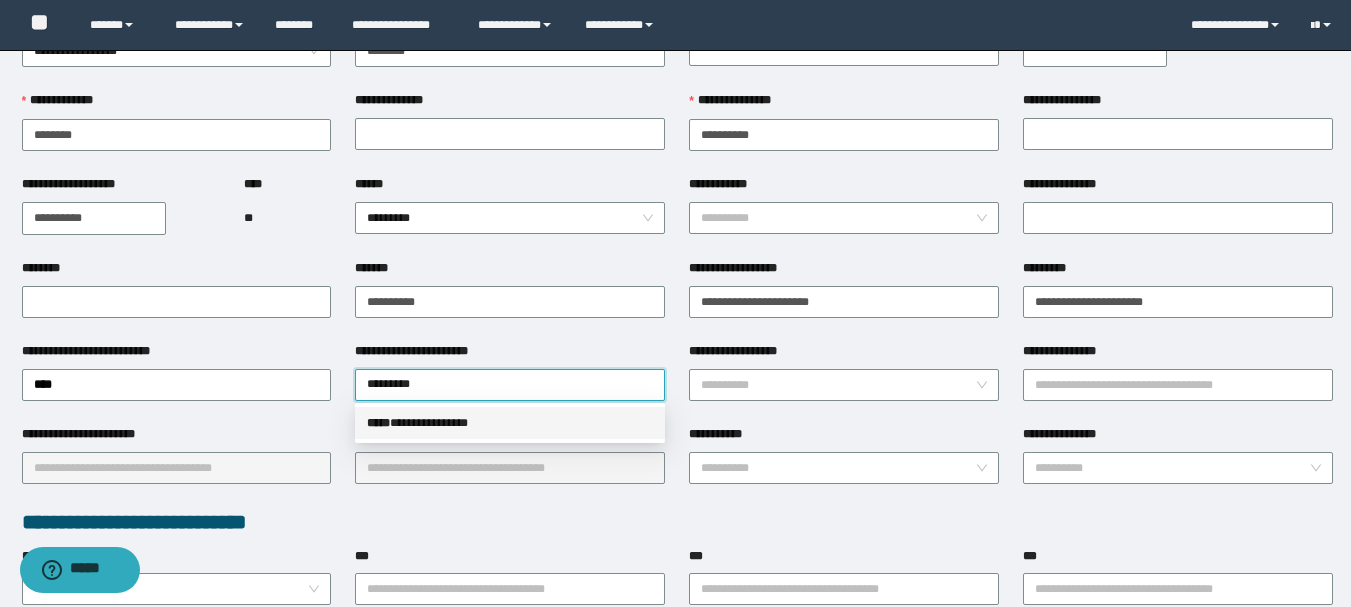 click on "**********" at bounding box center (510, 423) 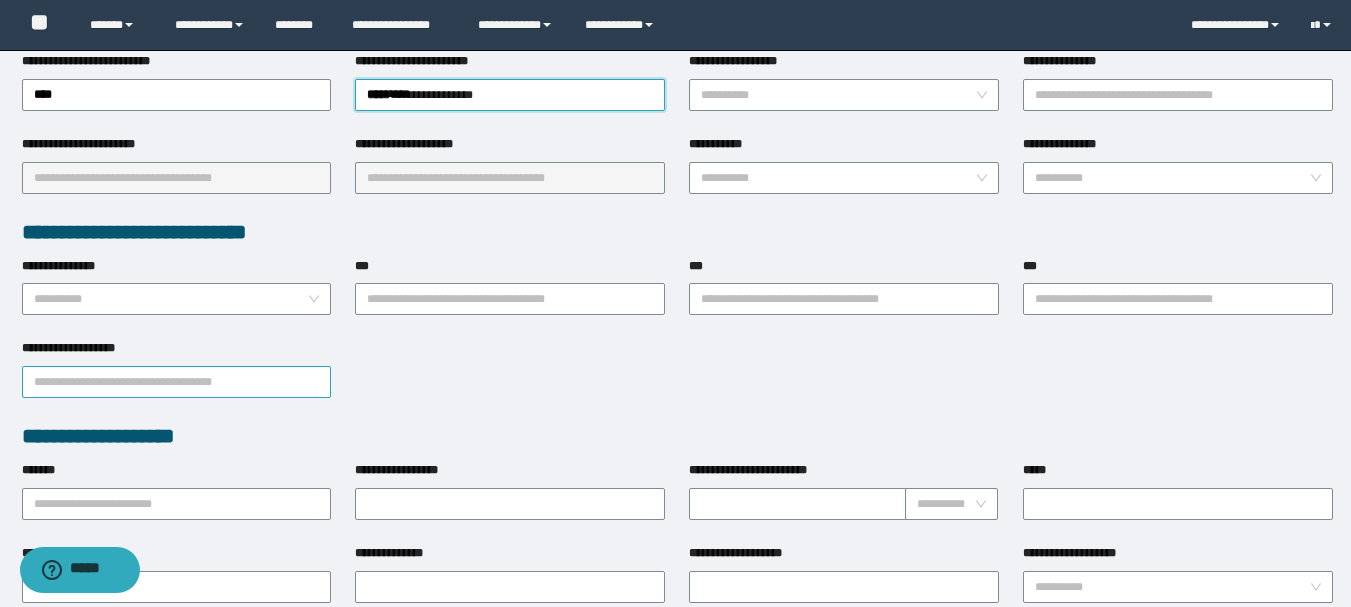 scroll, scrollTop: 400, scrollLeft: 0, axis: vertical 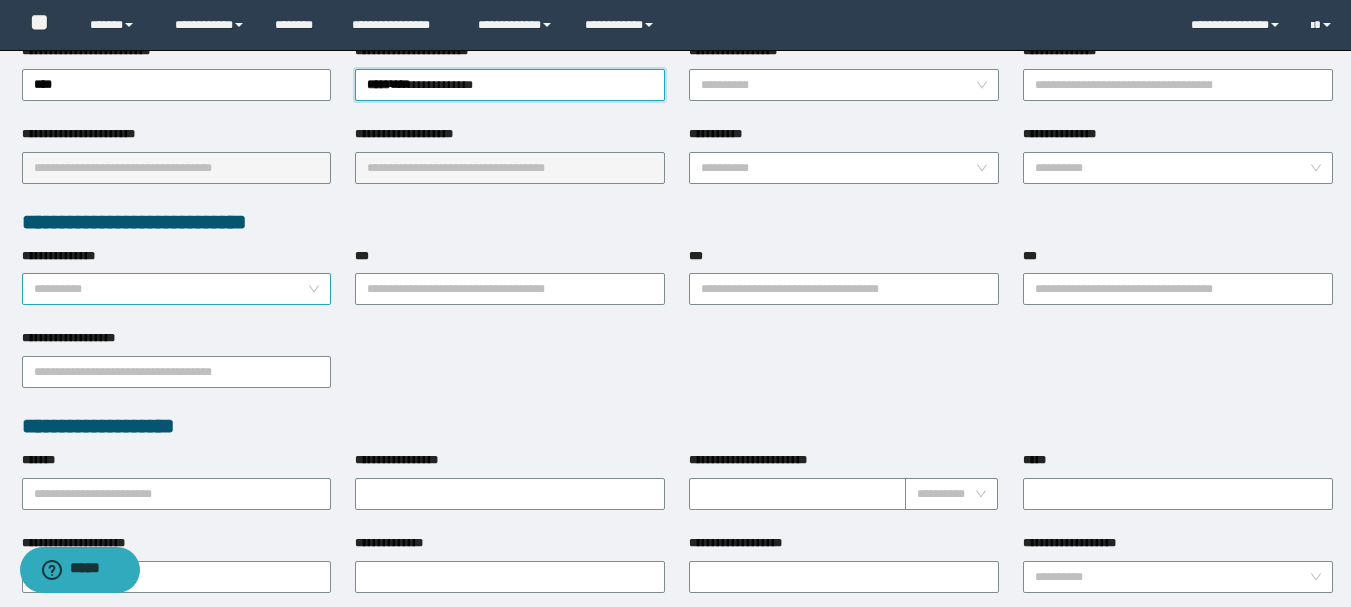 click on "**********" at bounding box center [171, 289] 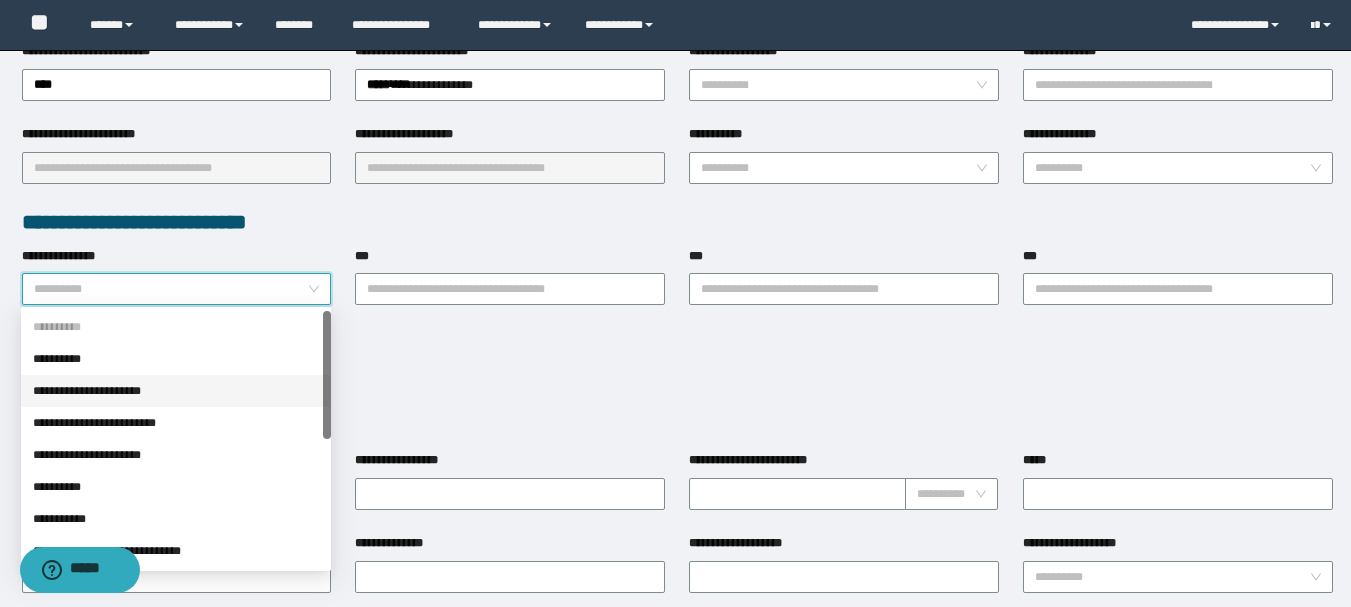 click on "**********" at bounding box center [176, 391] 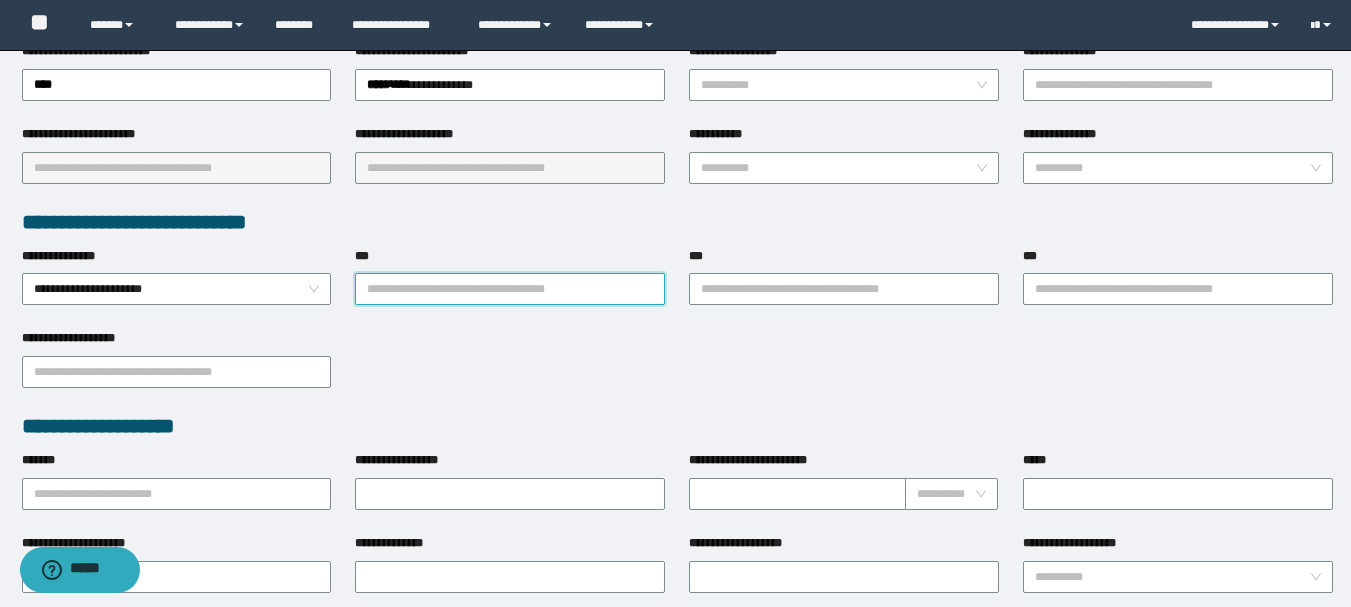 click on "***" at bounding box center (510, 289) 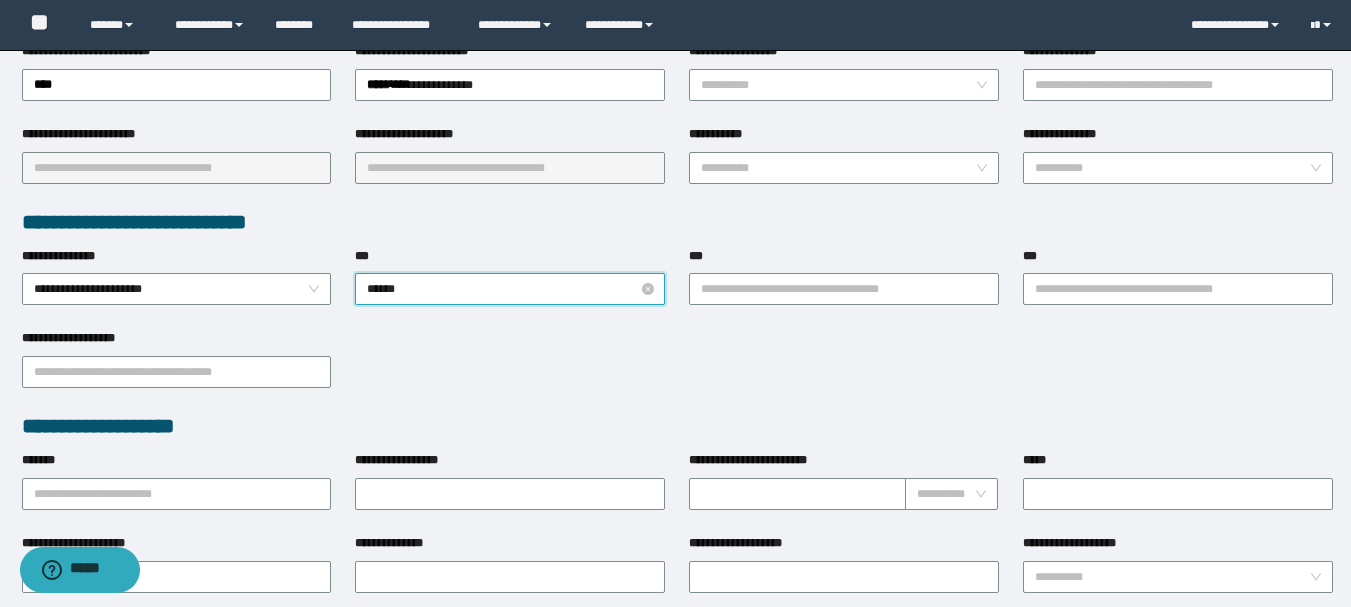 type on "*******" 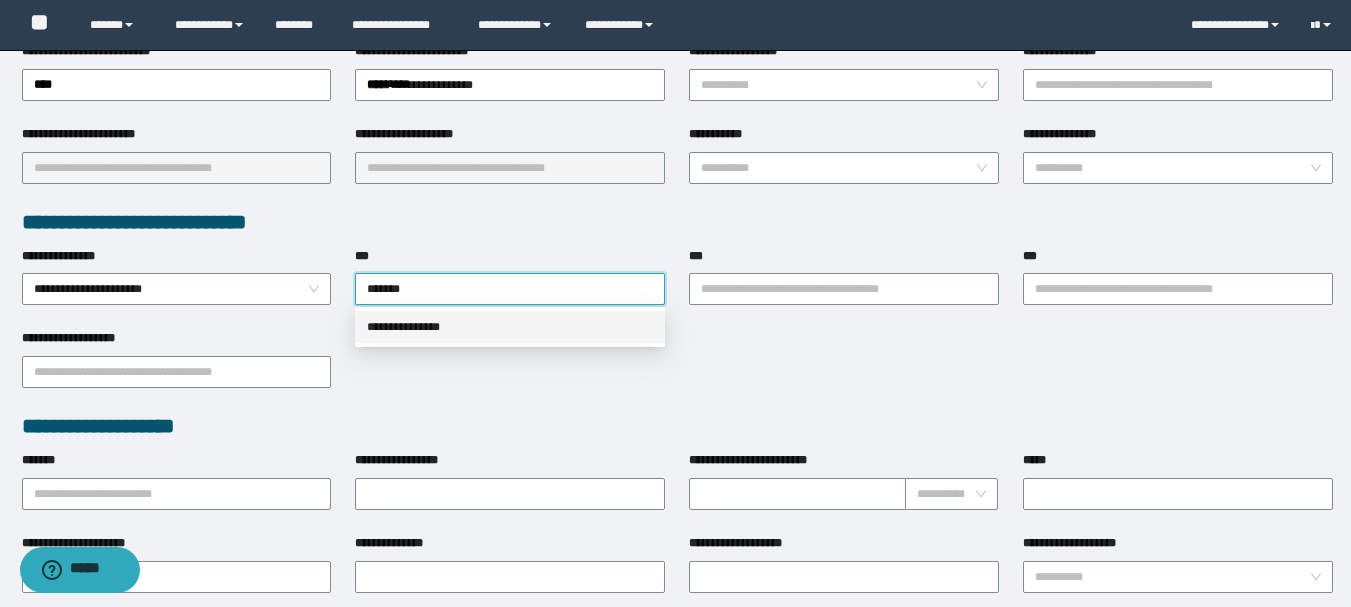 click on "**********" at bounding box center (510, 327) 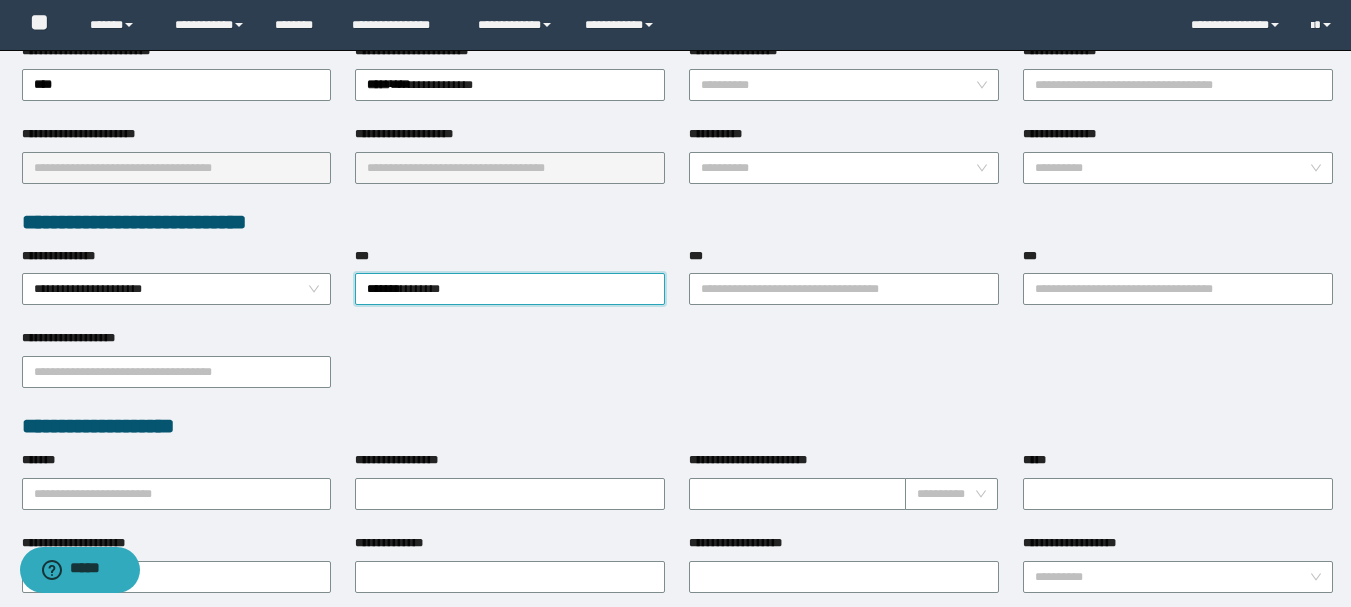 type 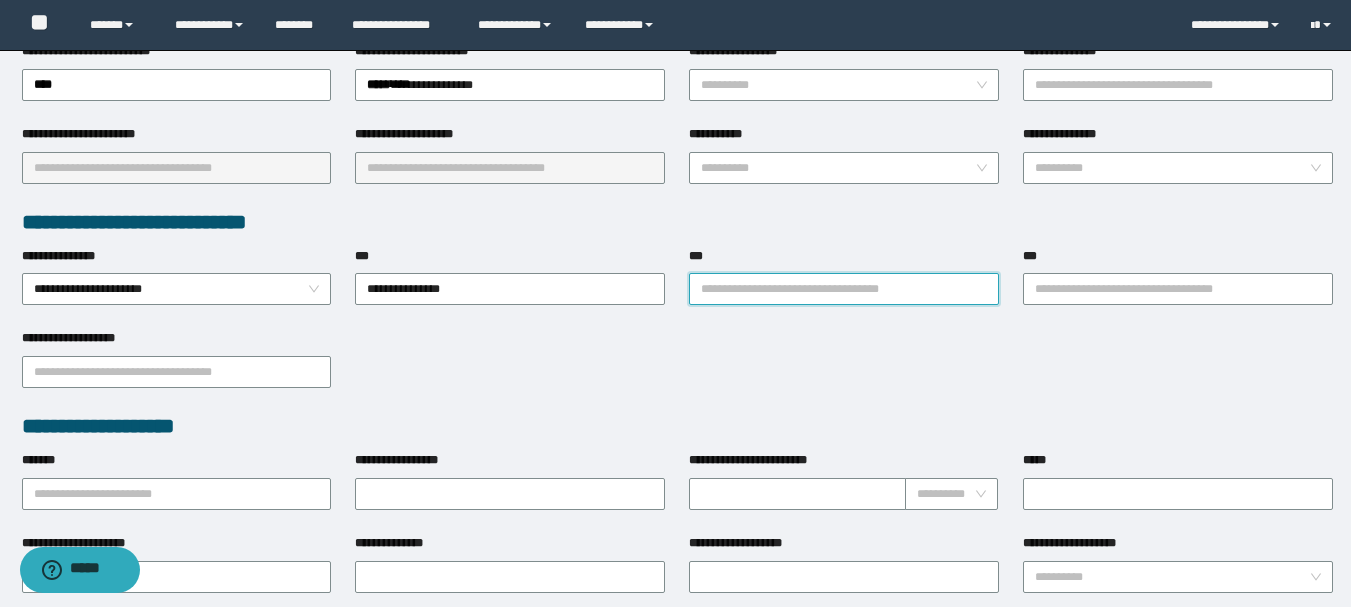 click on "***" at bounding box center (844, 289) 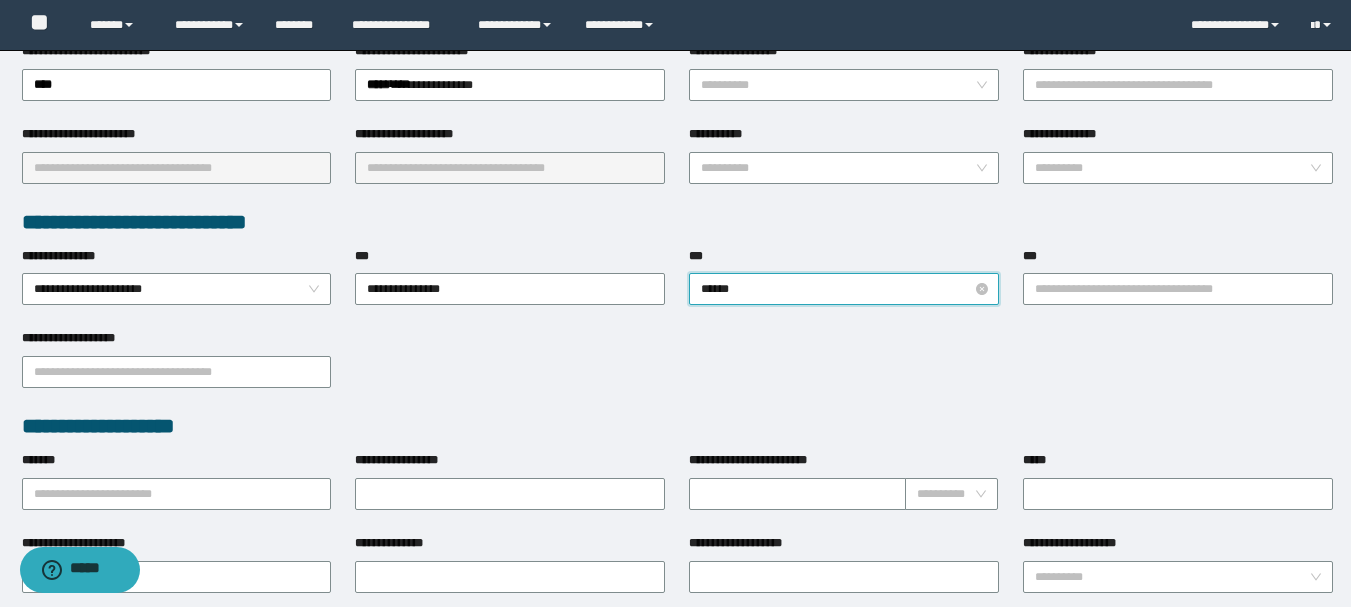 type on "*******" 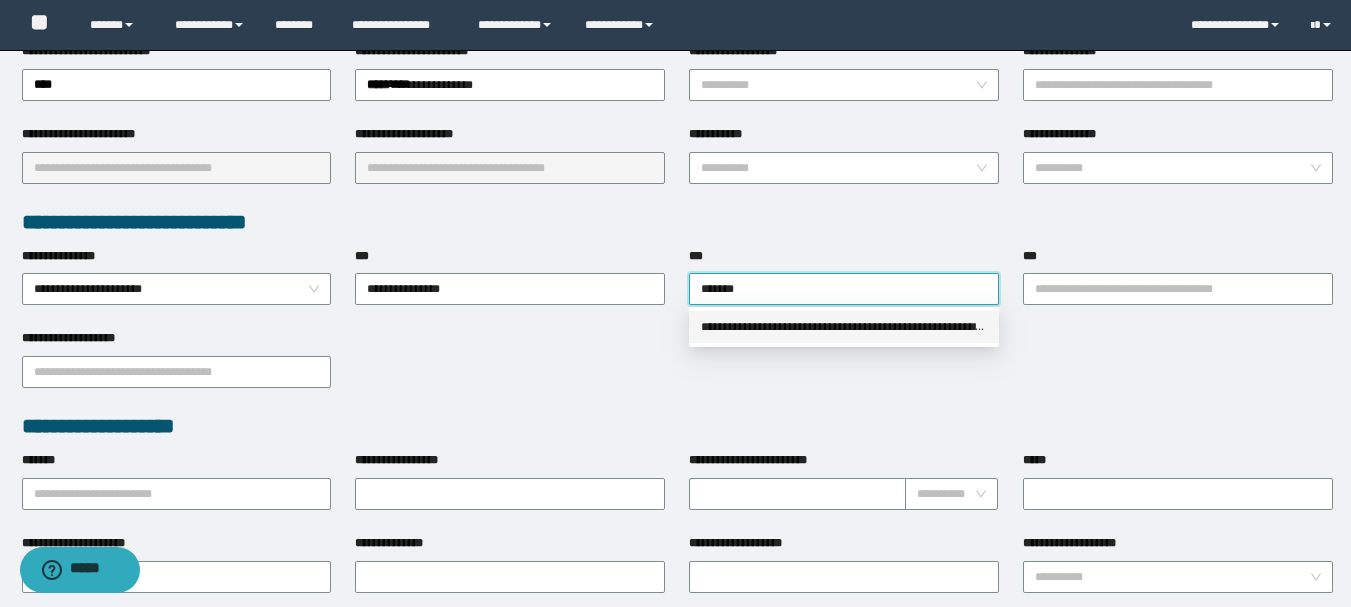click on "**********" at bounding box center [844, 327] 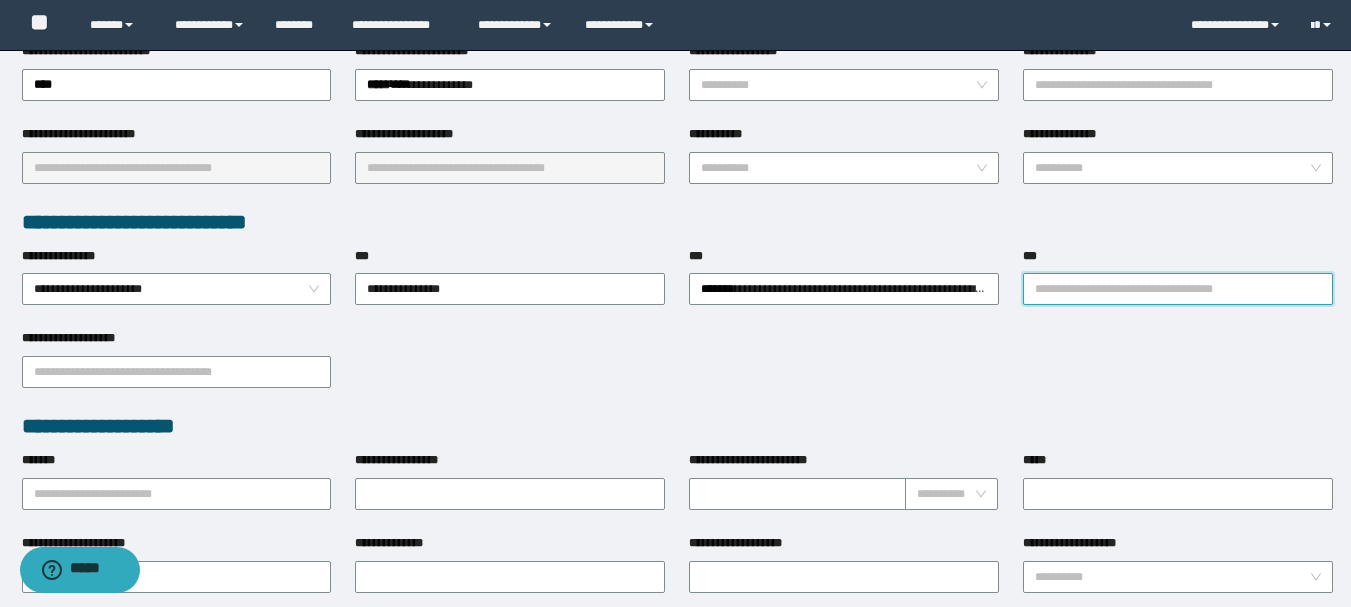 click on "***" at bounding box center [1178, 289] 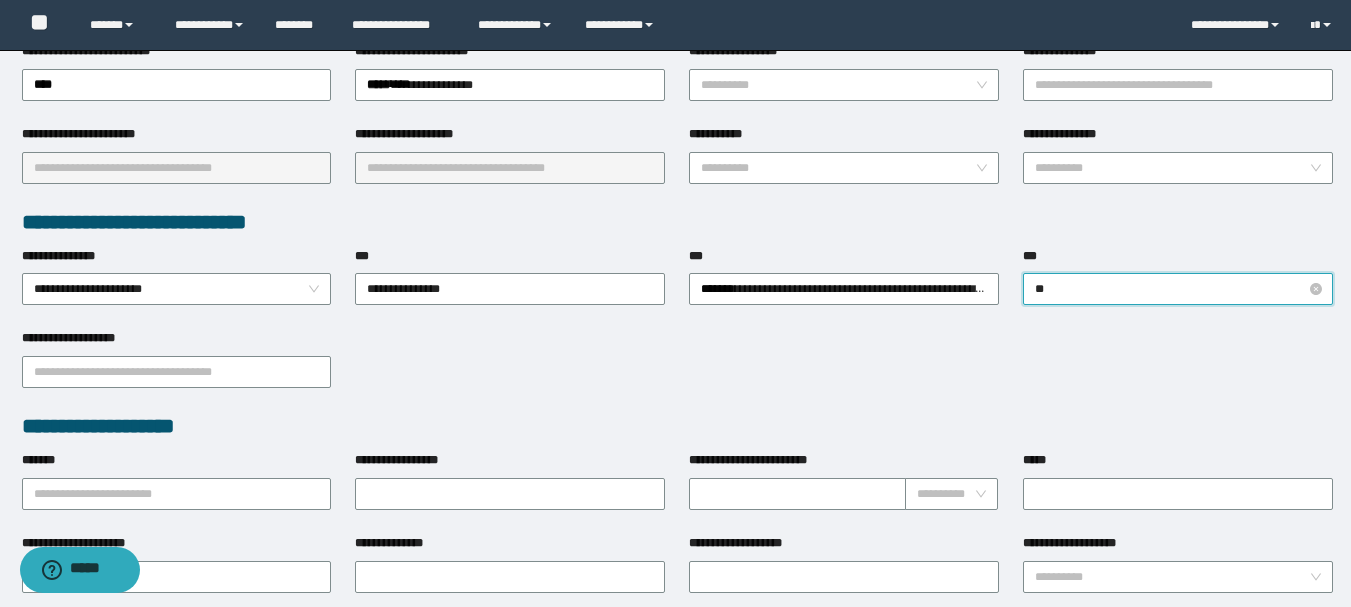 type on "*" 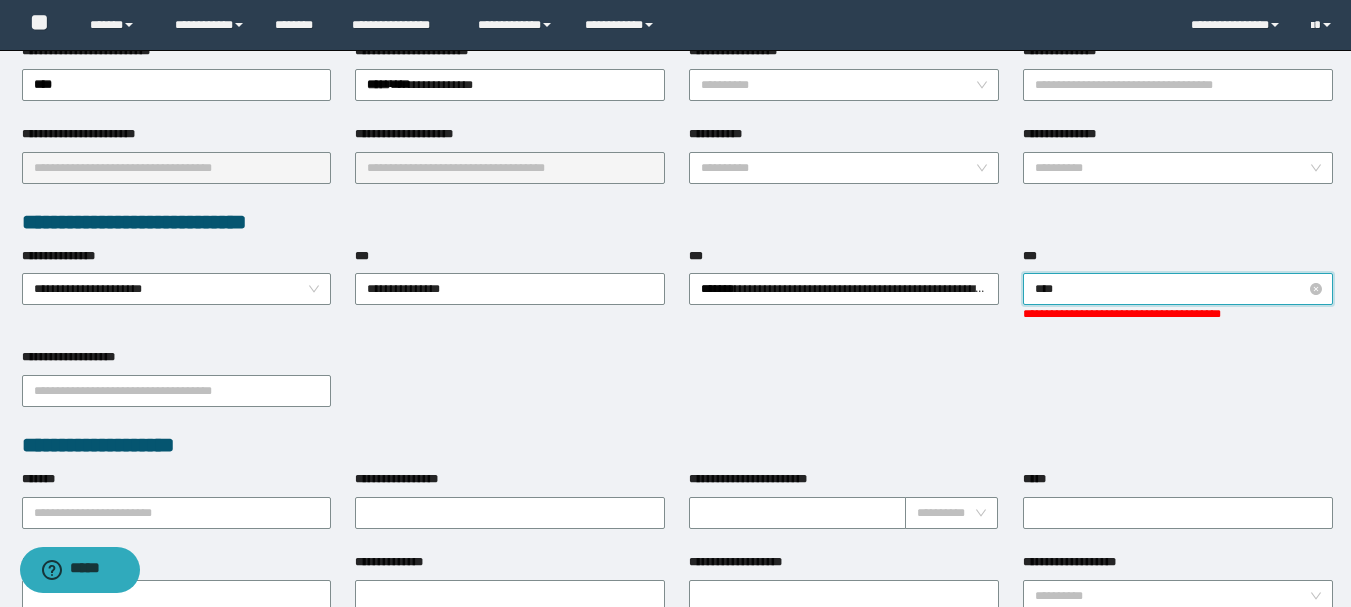 type on "*****" 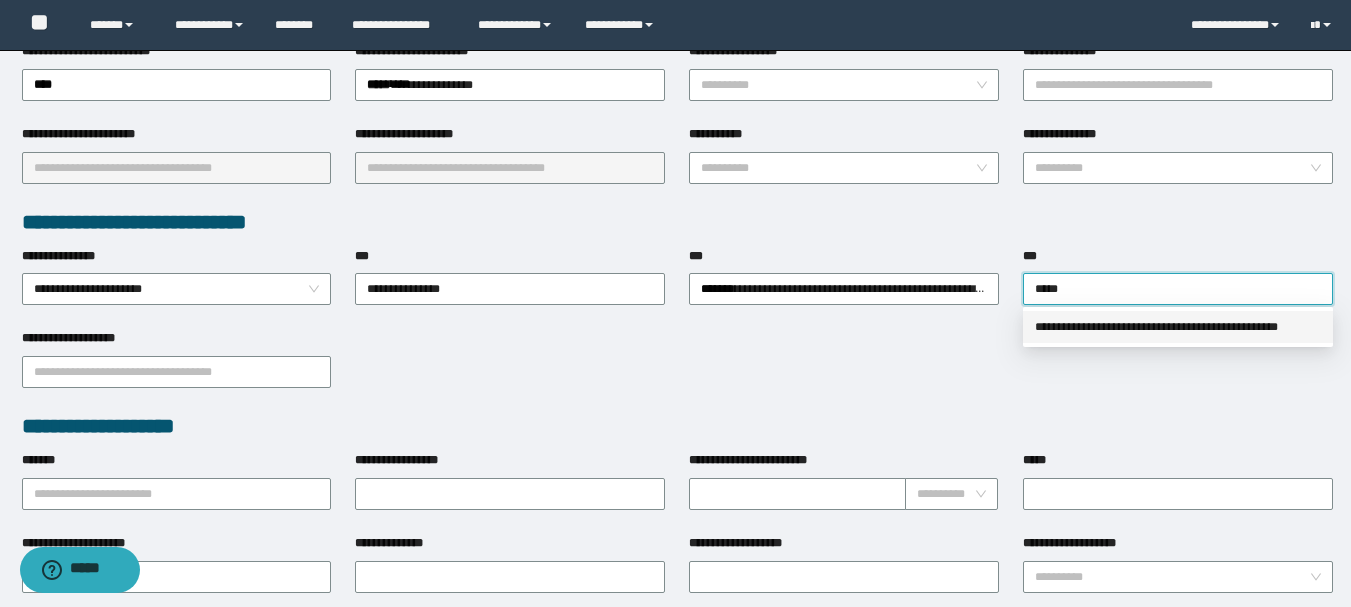 click on "**********" at bounding box center (1178, 327) 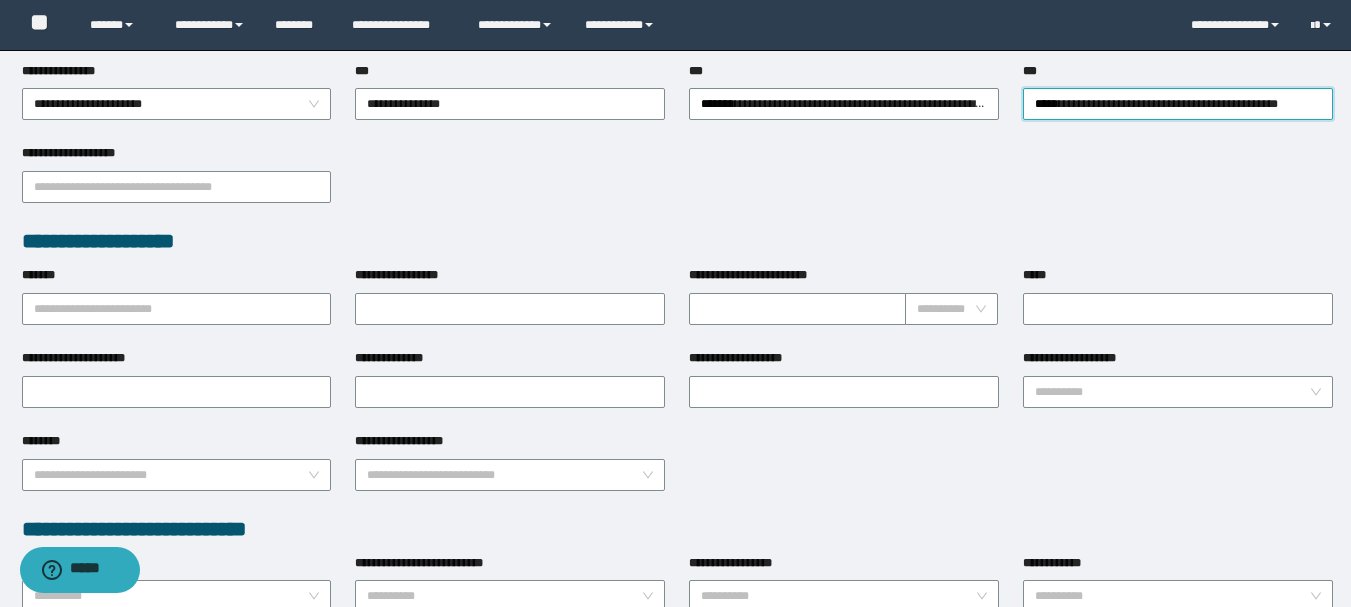 scroll, scrollTop: 600, scrollLeft: 0, axis: vertical 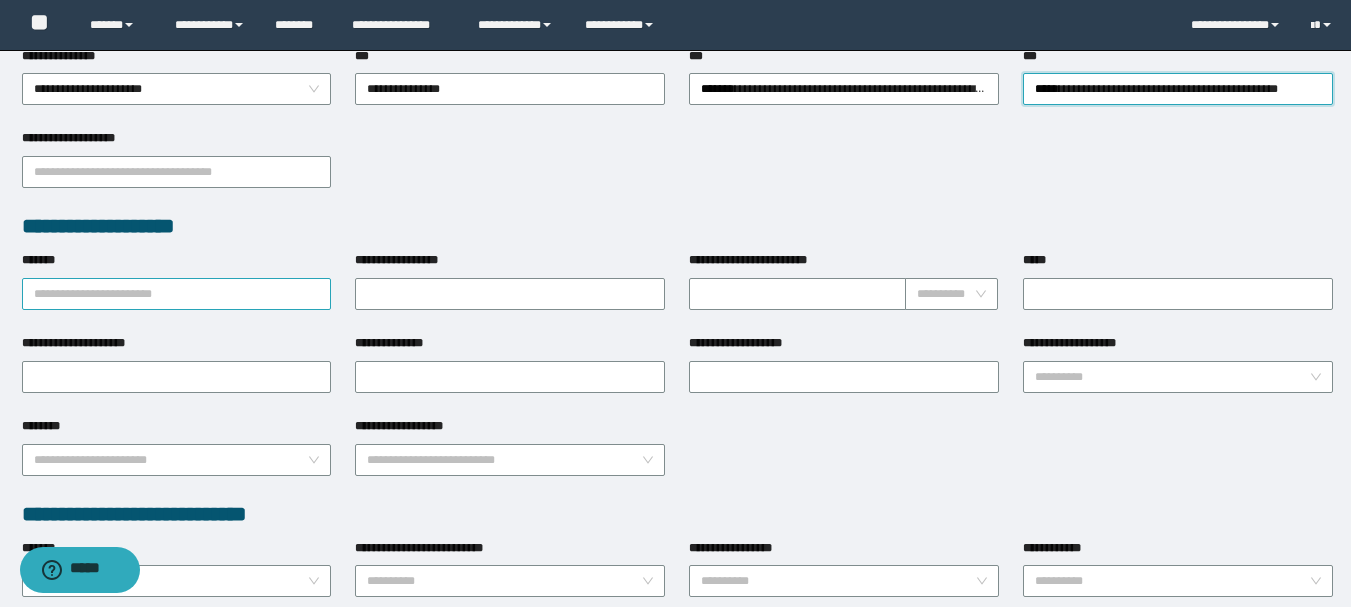 click on "*******" at bounding box center [177, 294] 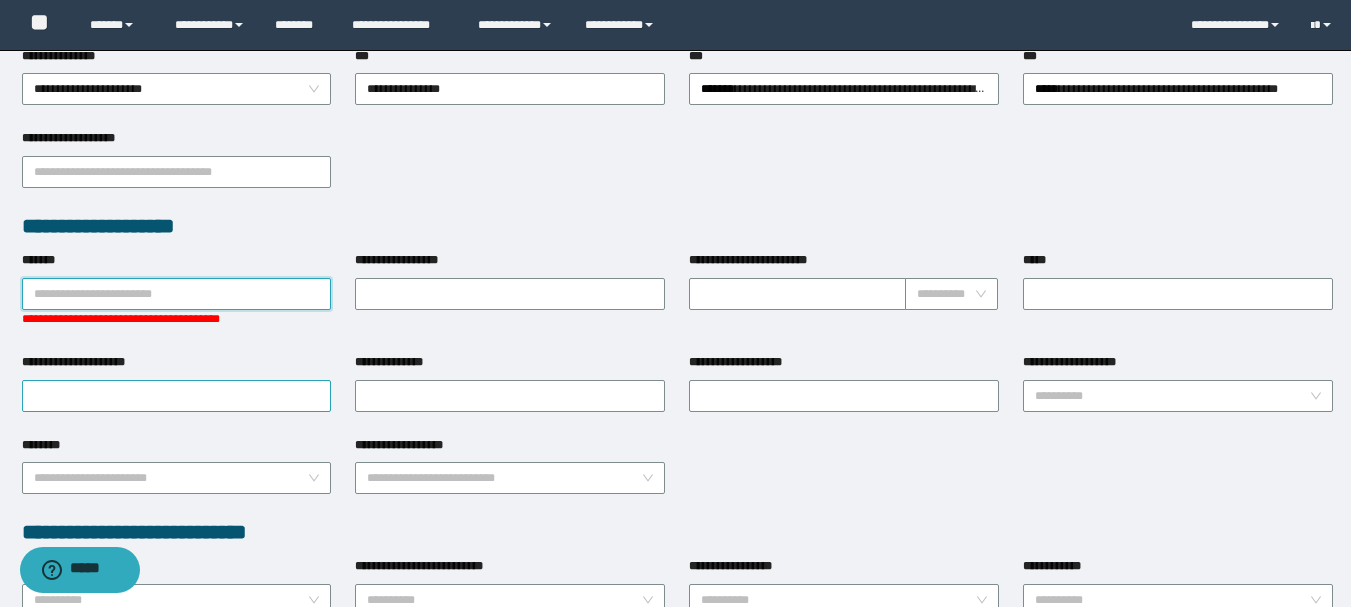 paste on "*********" 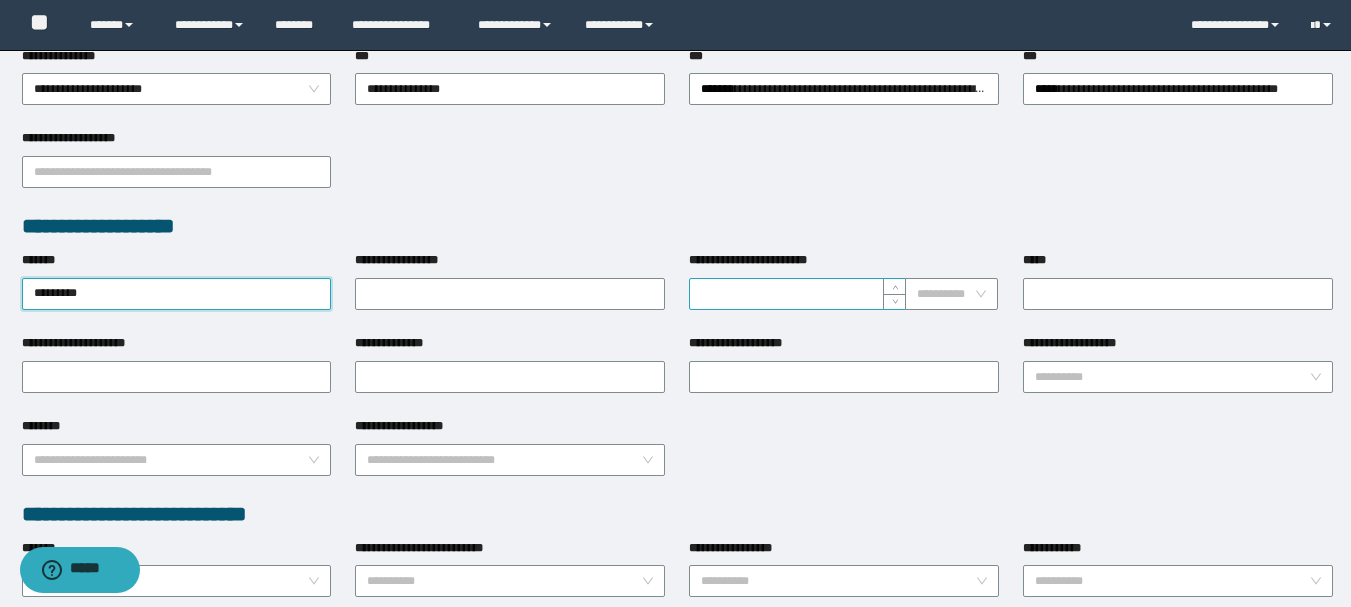 type on "*********" 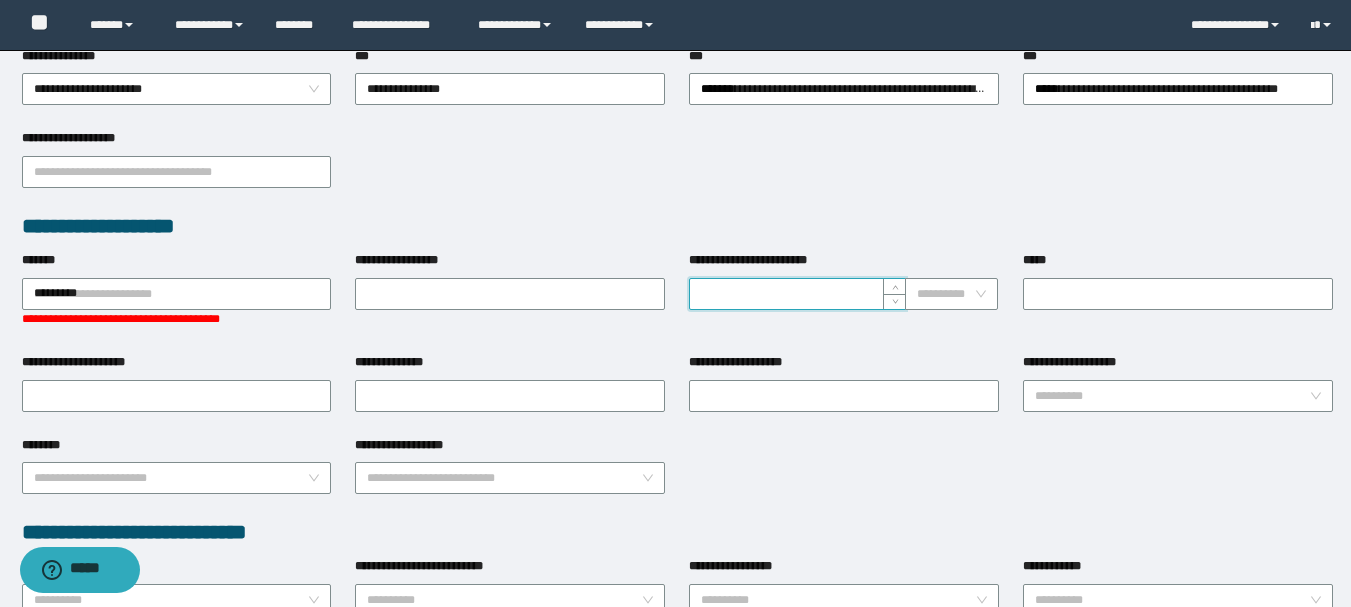 click on "**********" at bounding box center [797, 294] 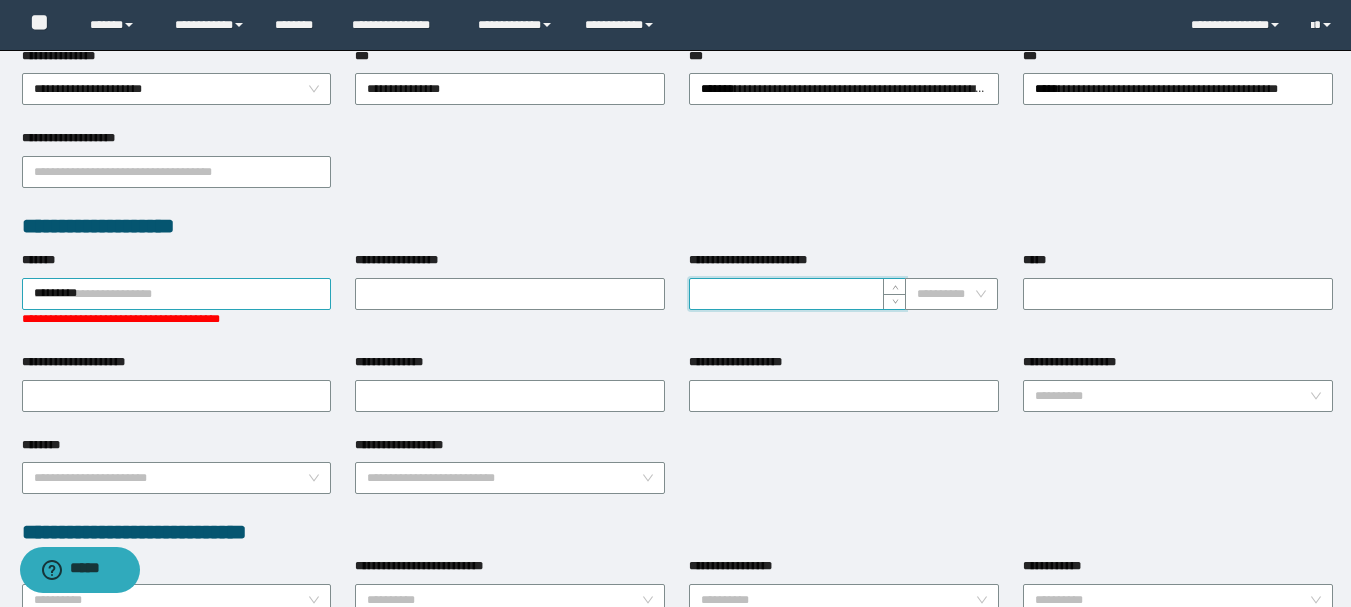 click on "*********" at bounding box center (177, 294) 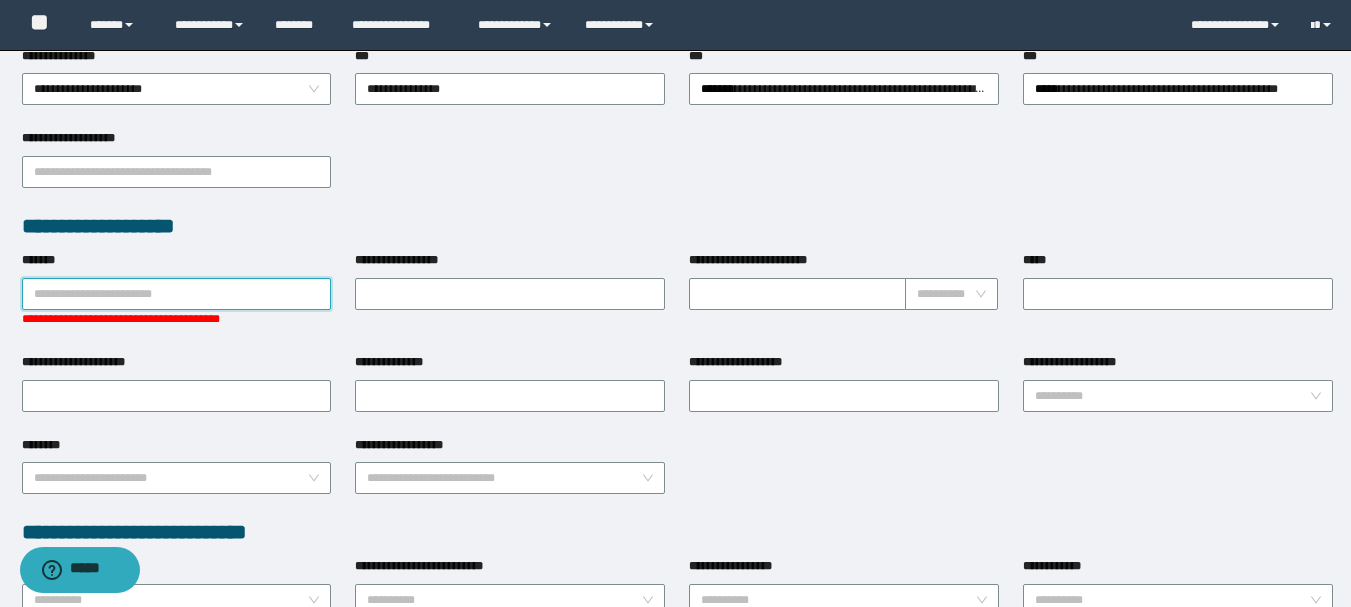 paste on "*********" 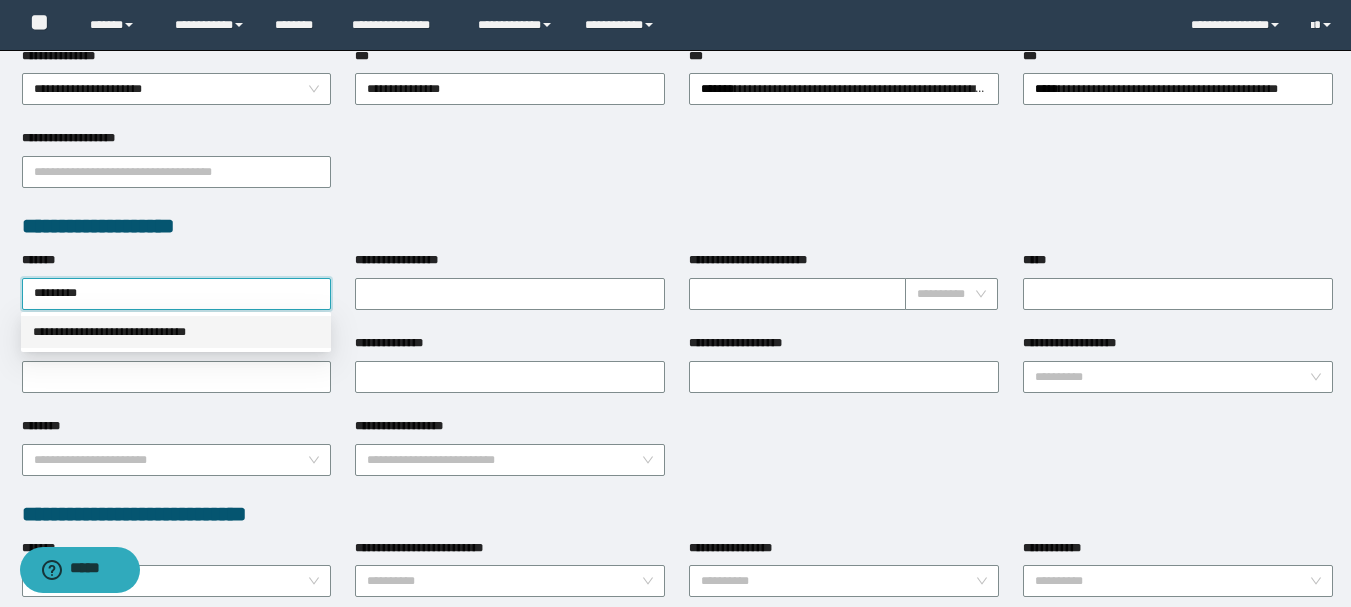 click on "**********" at bounding box center [176, 332] 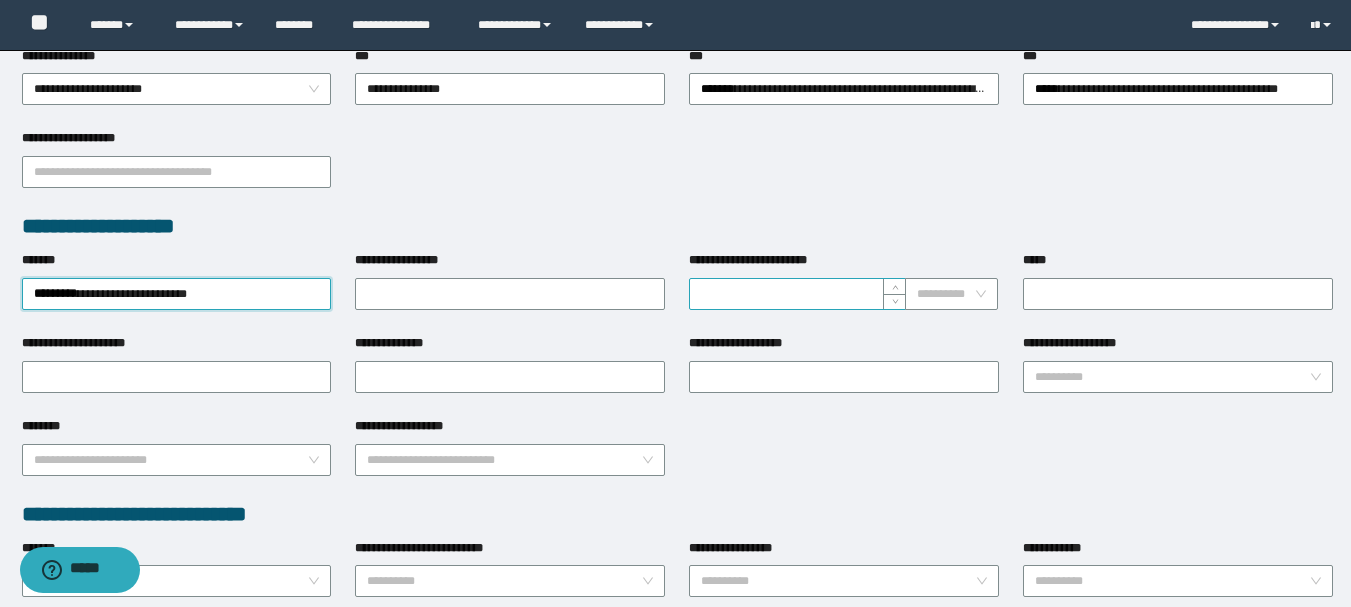 type 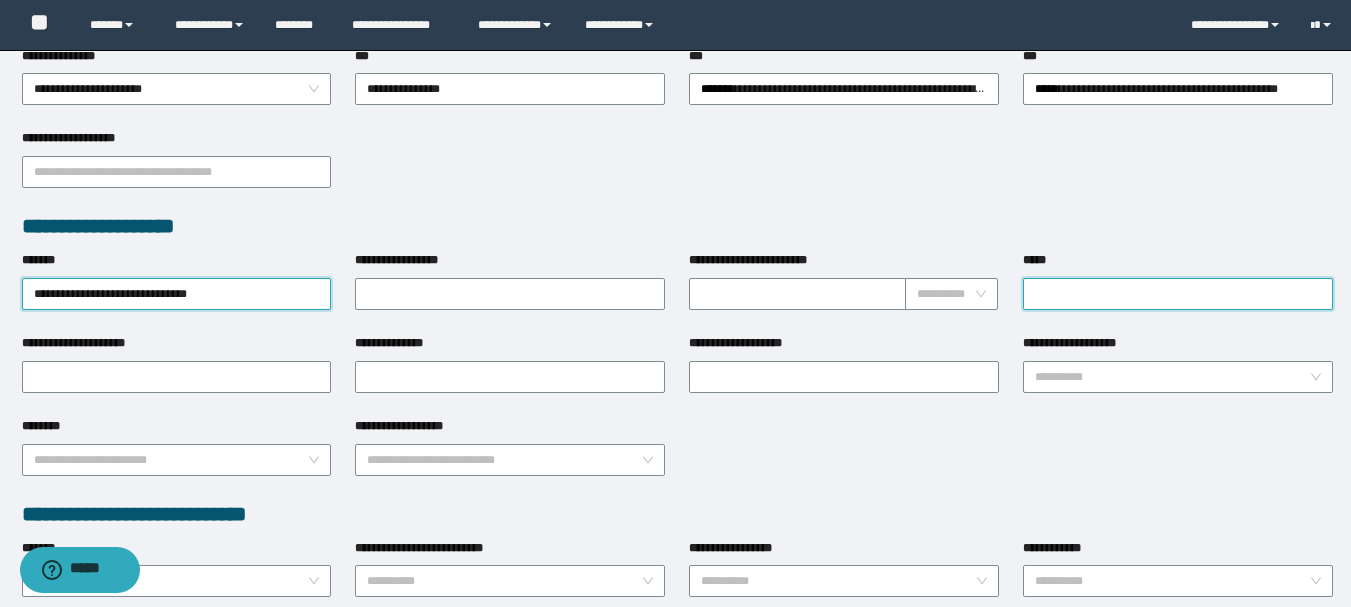 click on "*****" at bounding box center [1178, 294] 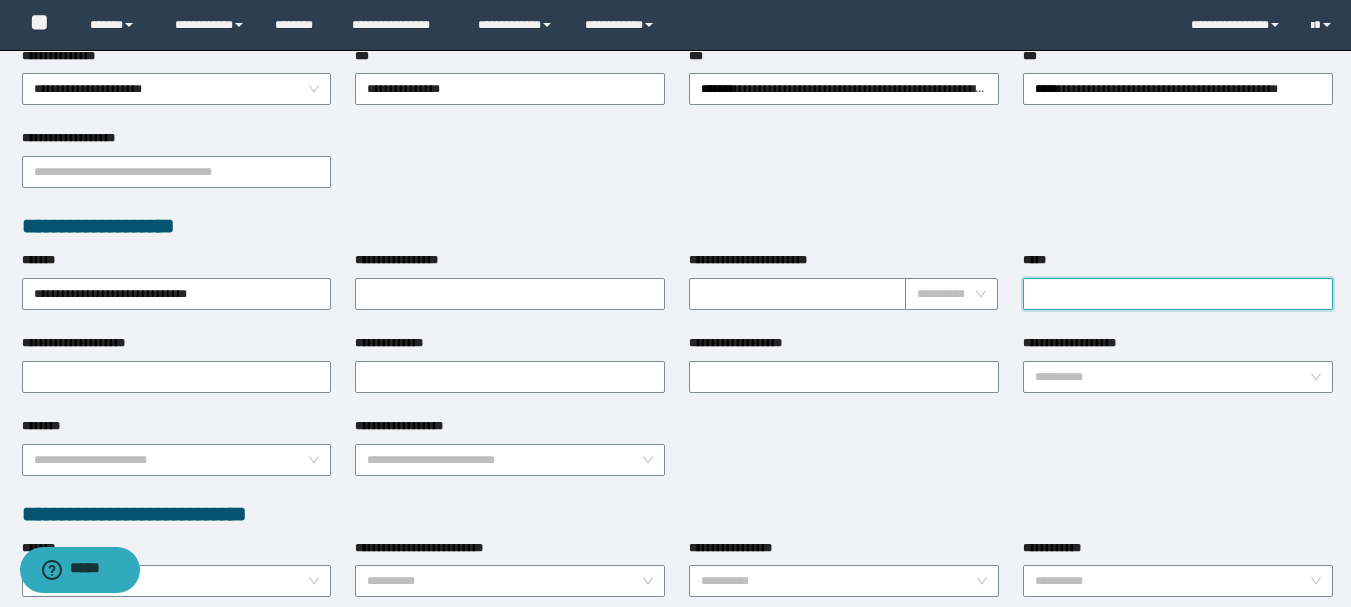 click on "*****" at bounding box center [1178, 294] 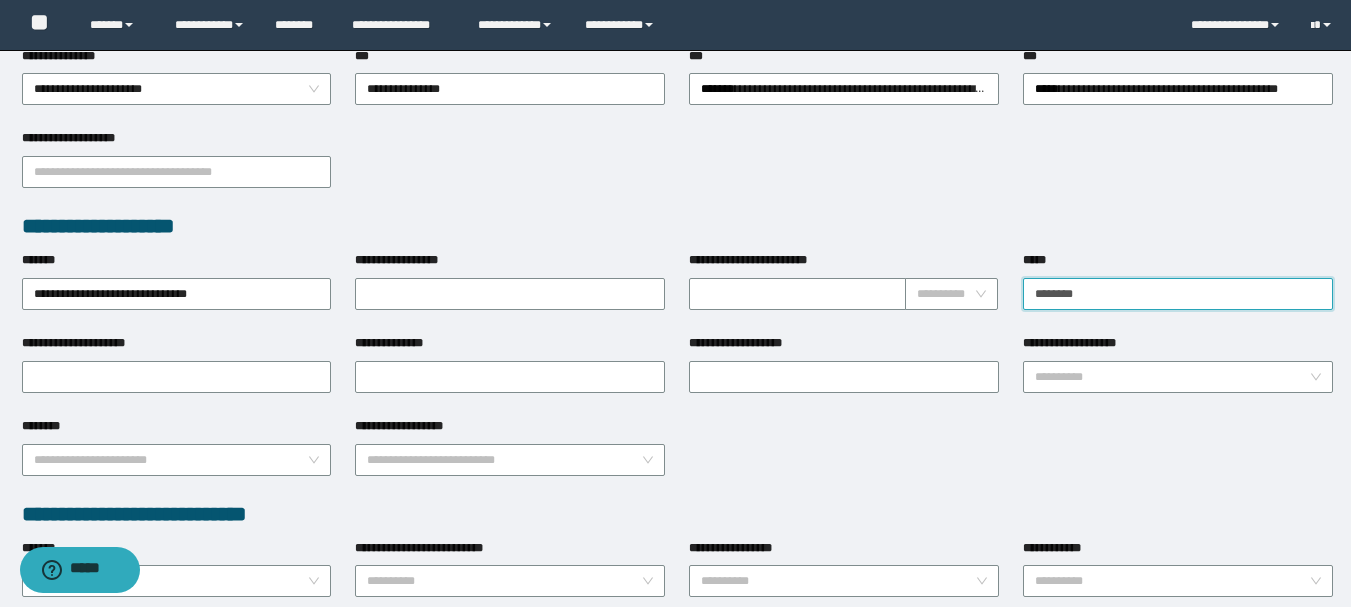 drag, startPoint x: 1117, startPoint y: 294, endPoint x: 1014, endPoint y: 282, distance: 103.69667 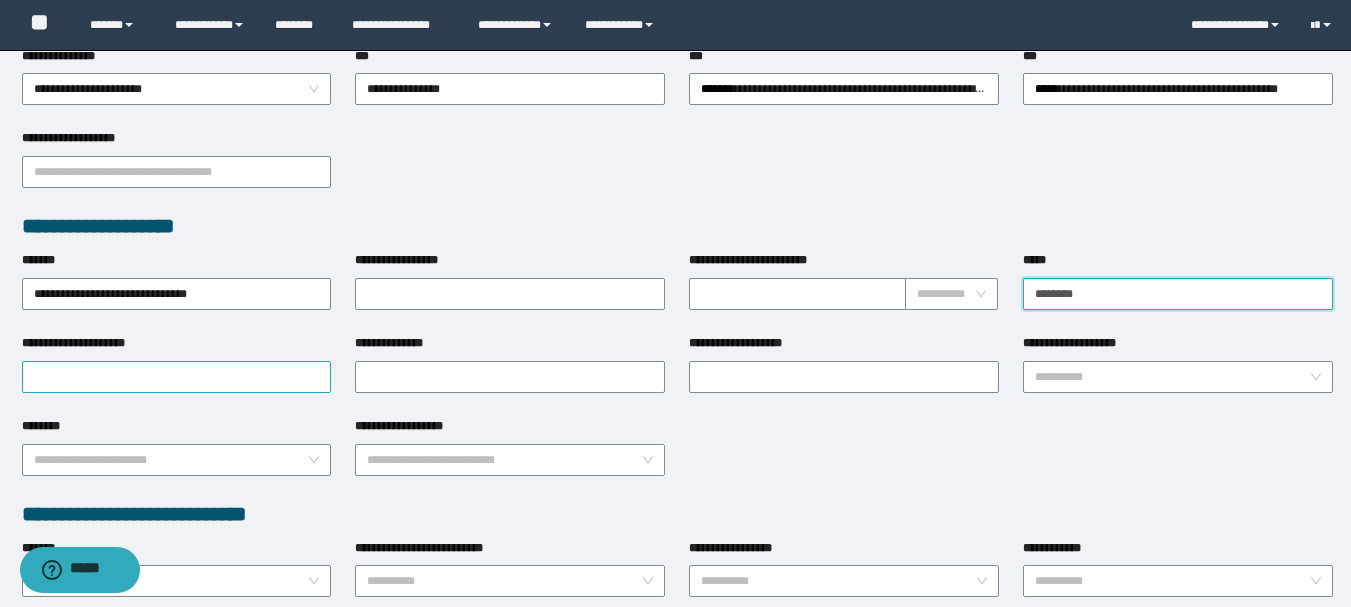 type on "********" 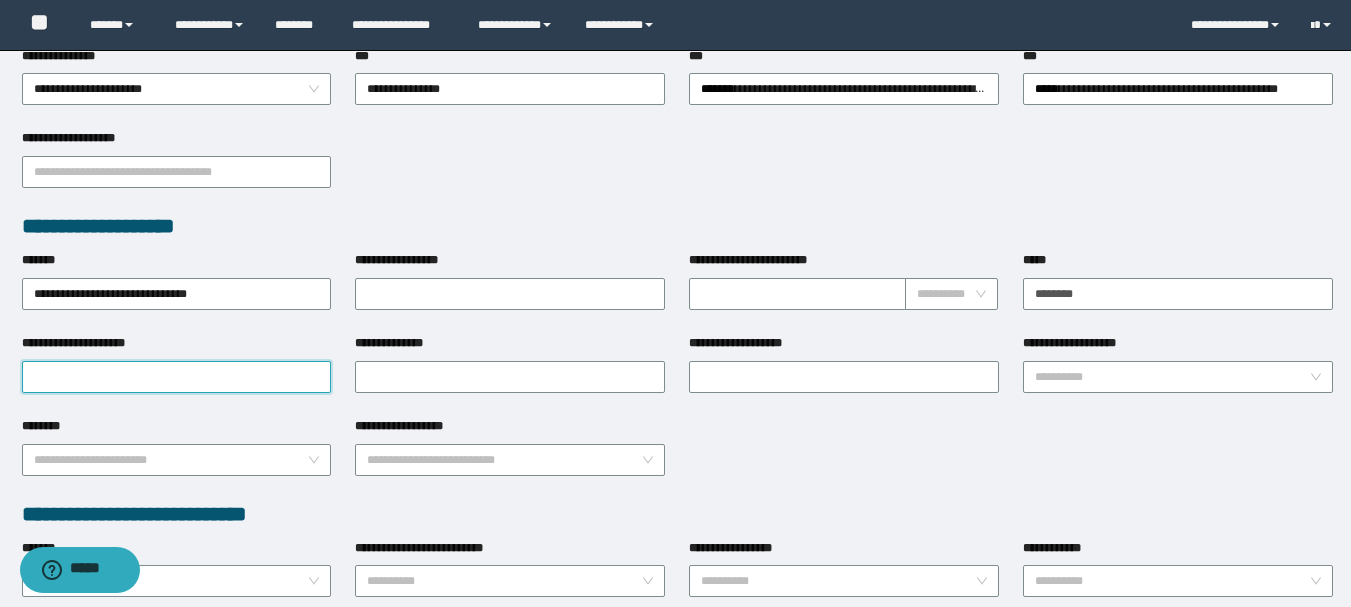 click on "**********" at bounding box center (177, 377) 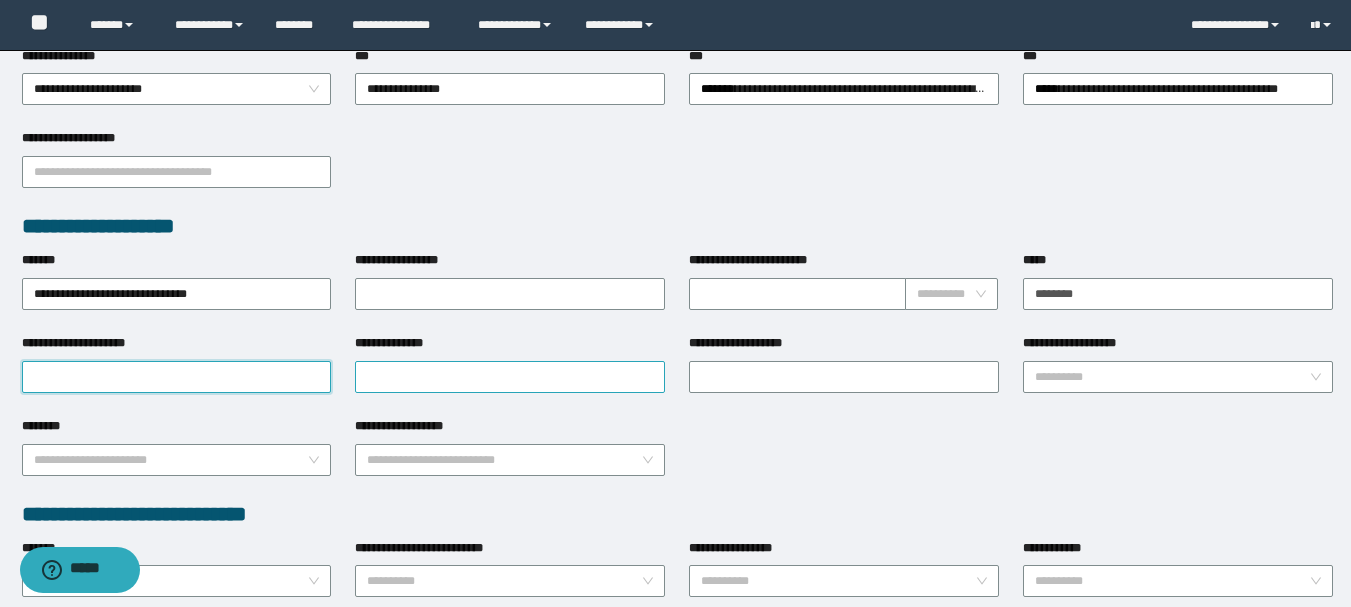paste on "********" 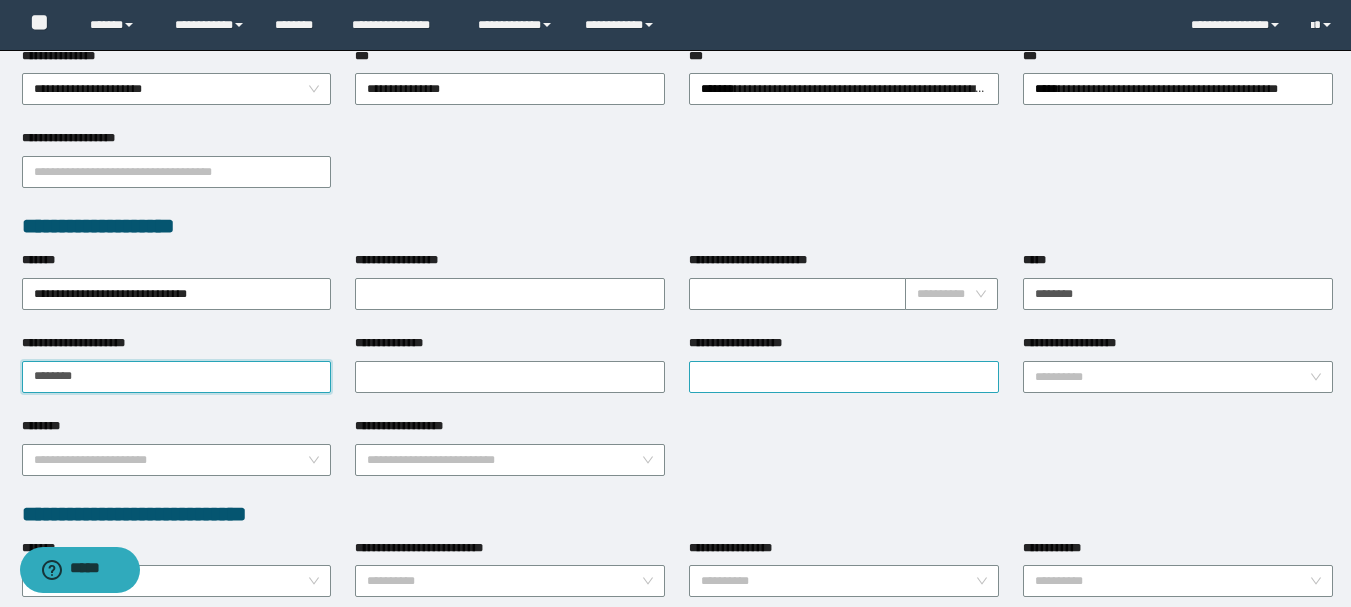type on "********" 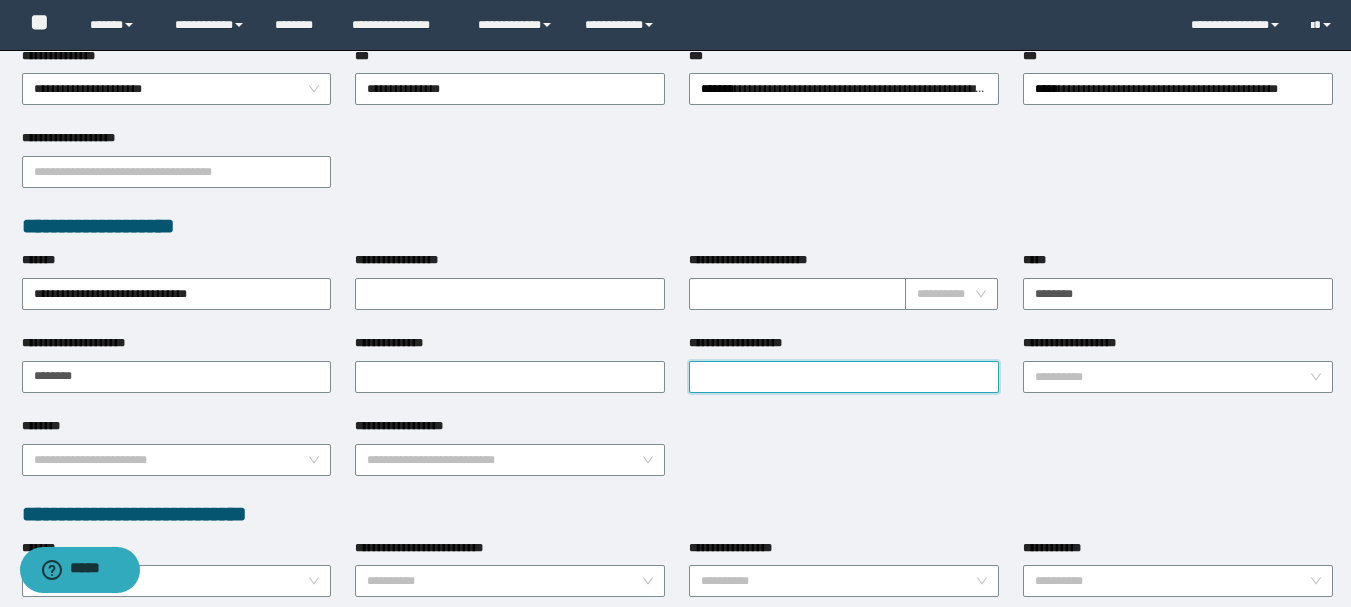 click on "**********" at bounding box center [844, 377] 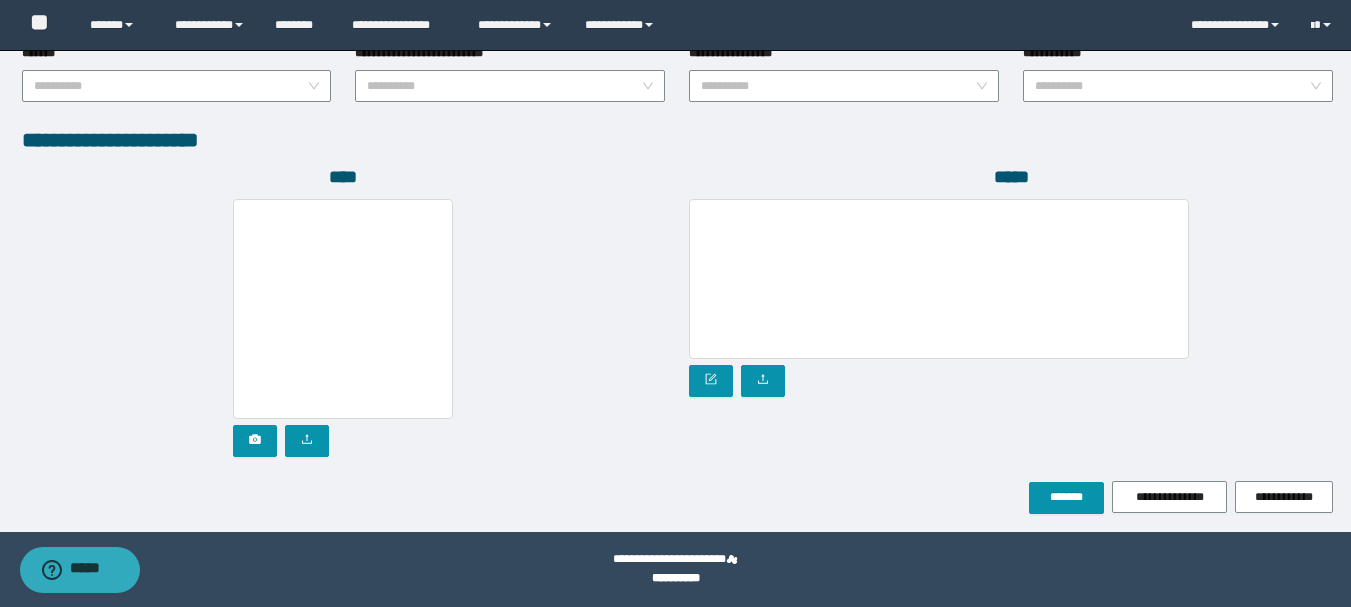 scroll, scrollTop: 1096, scrollLeft: 0, axis: vertical 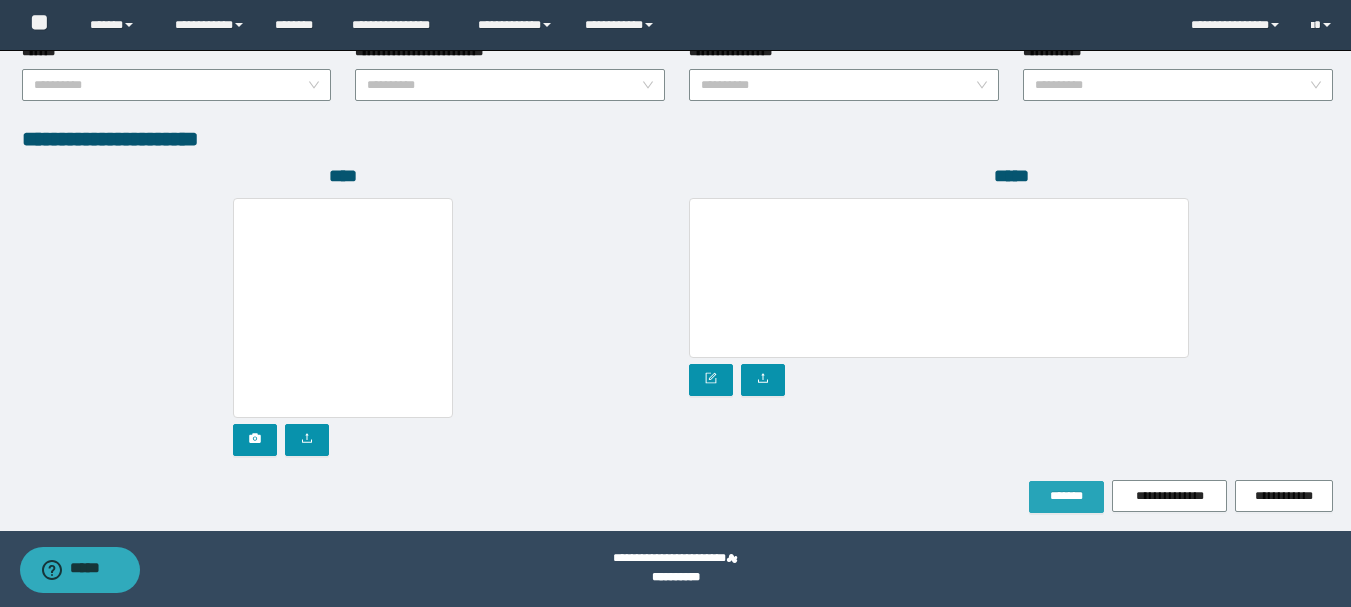 type on "********" 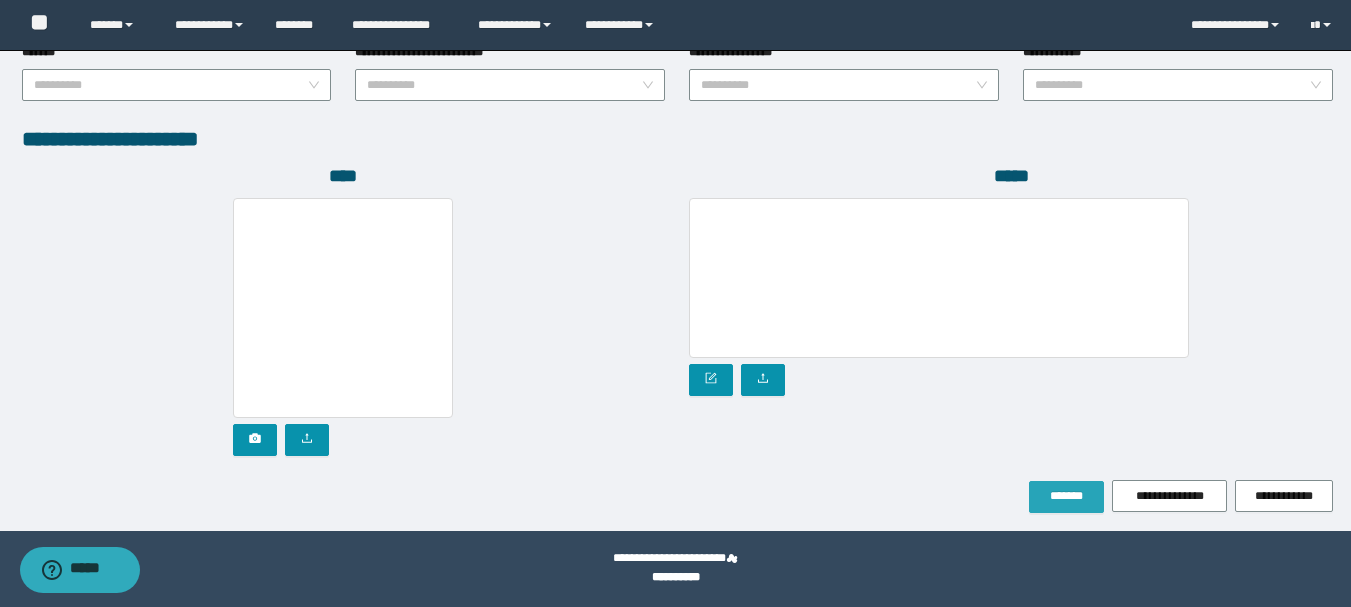 click on "*******" at bounding box center (1066, 496) 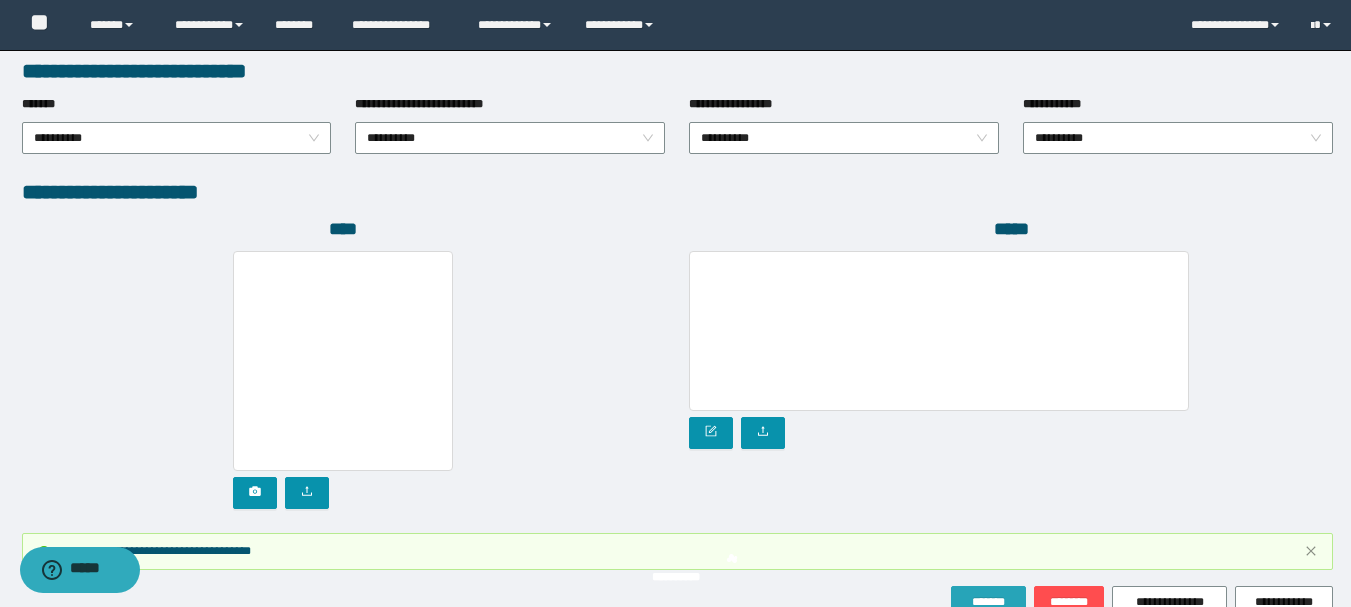scroll, scrollTop: 1149, scrollLeft: 0, axis: vertical 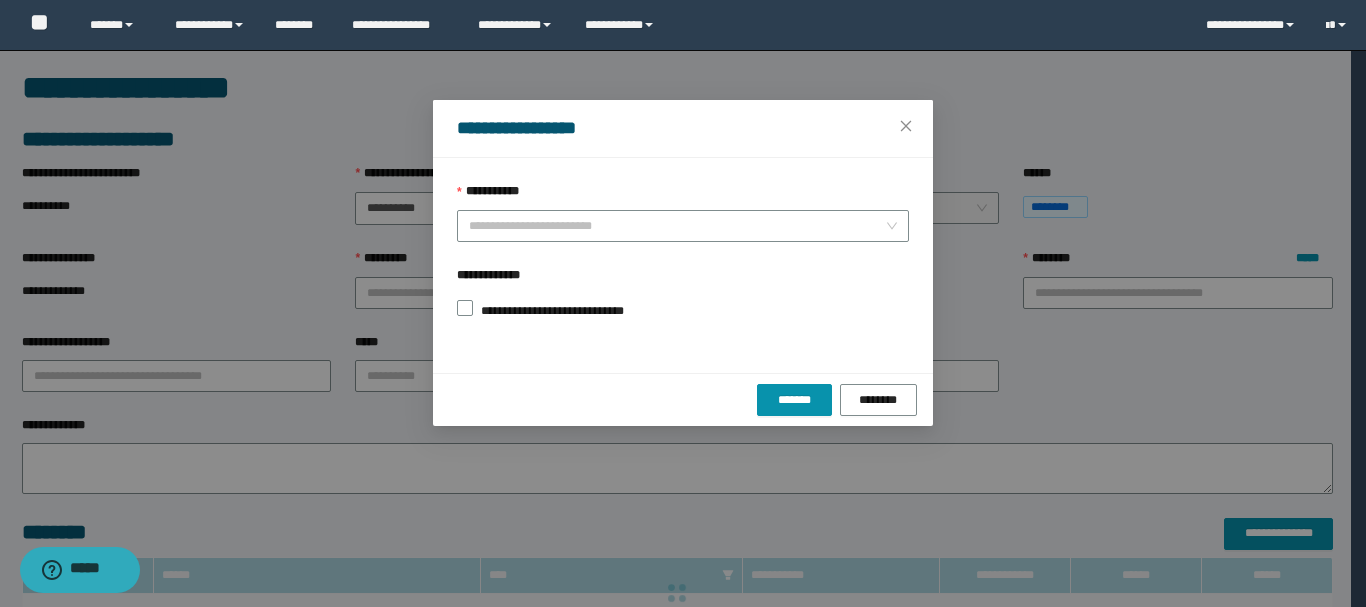 type on "**" 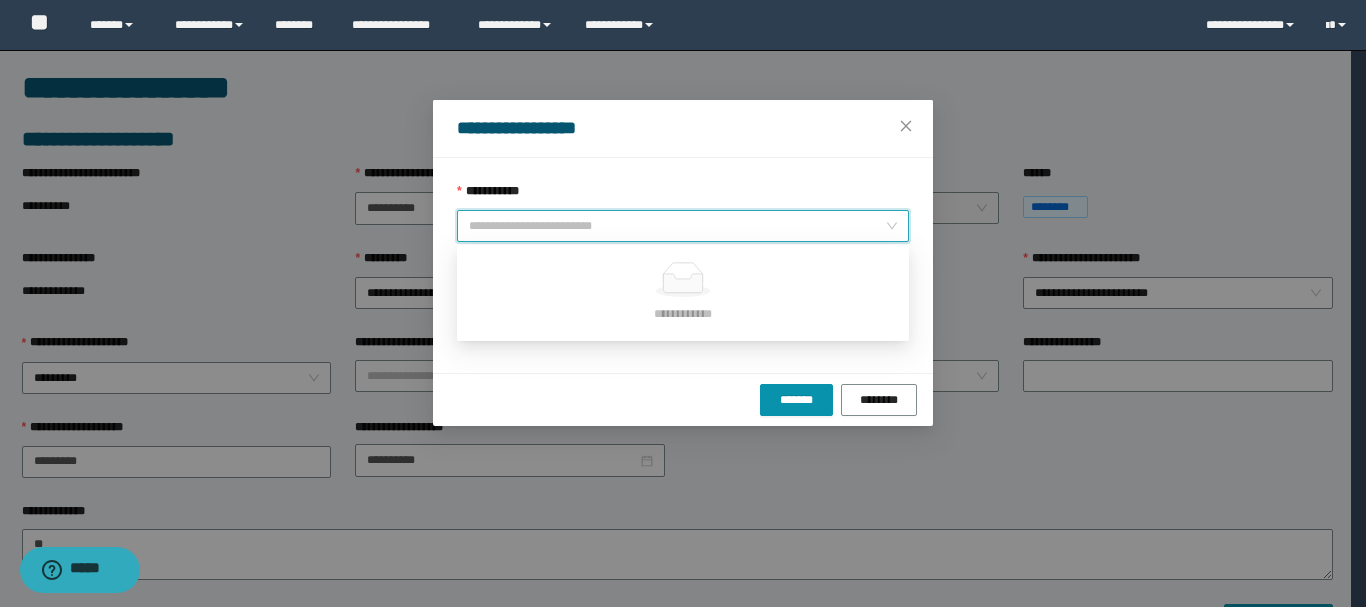click on "**********" at bounding box center [677, 226] 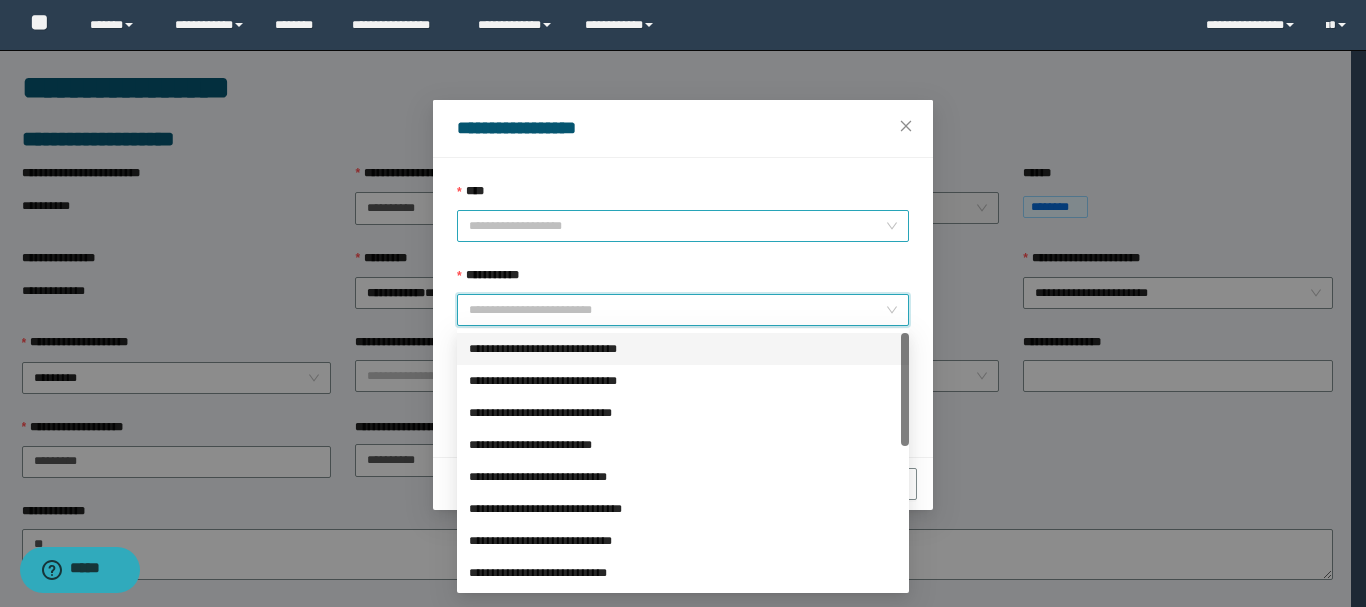 click on "****" at bounding box center [677, 226] 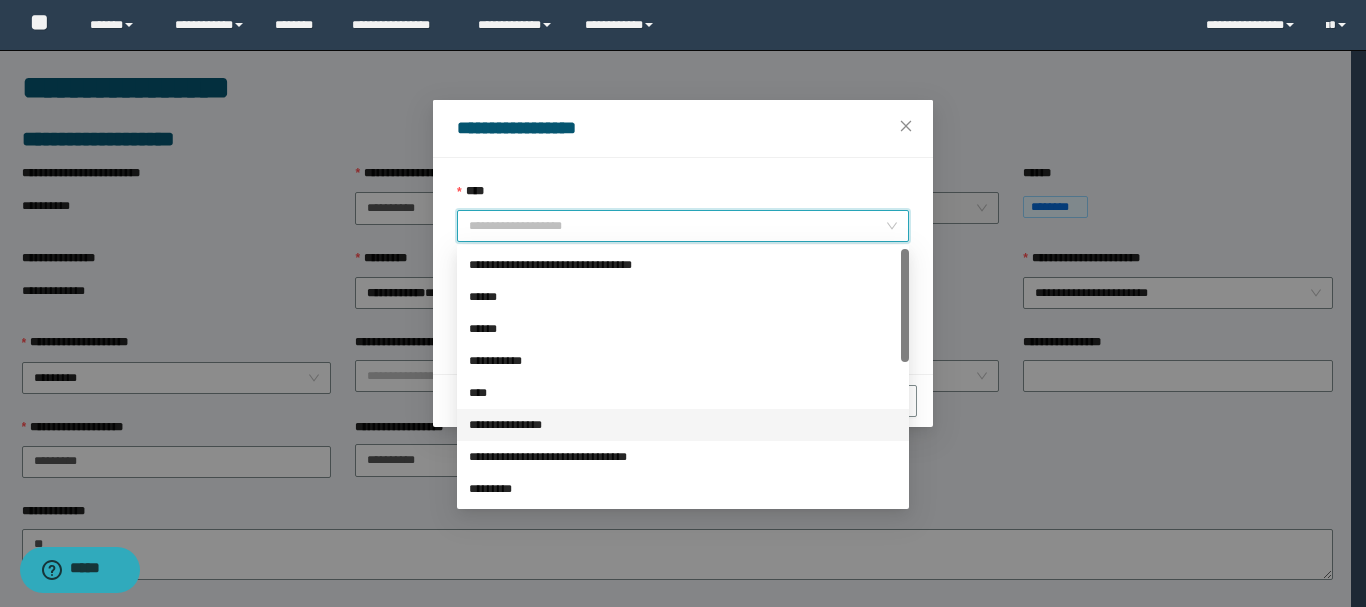click on "**********" at bounding box center [683, 425] 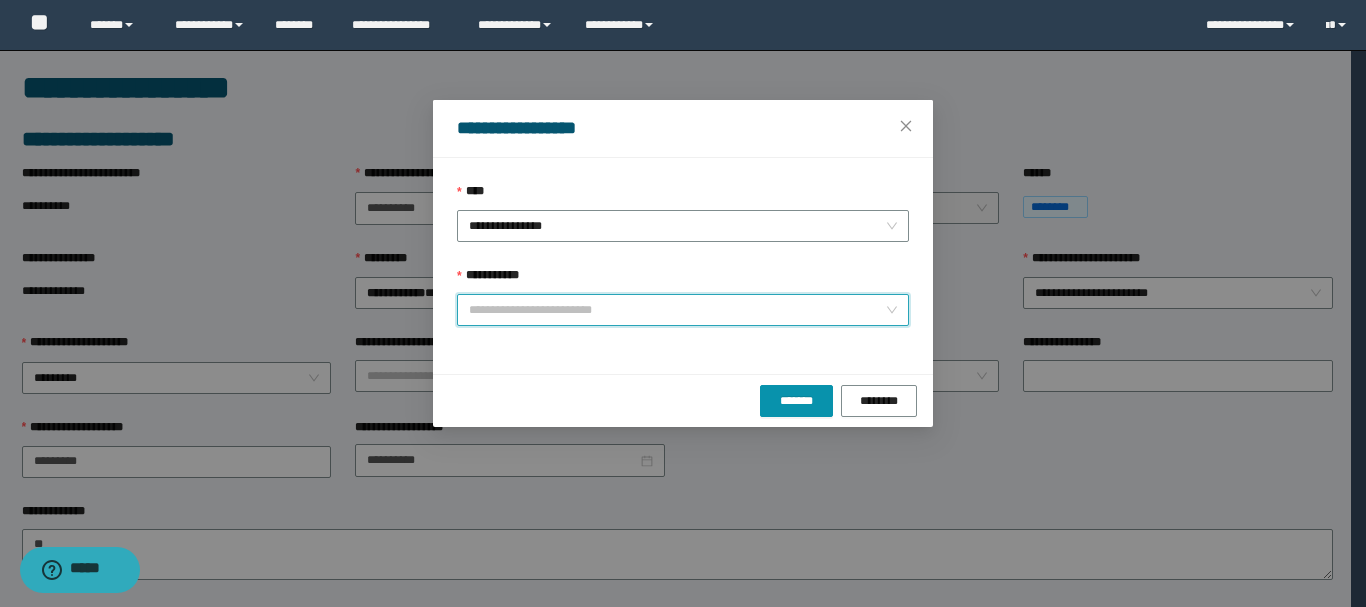 click on "**********" at bounding box center (677, 310) 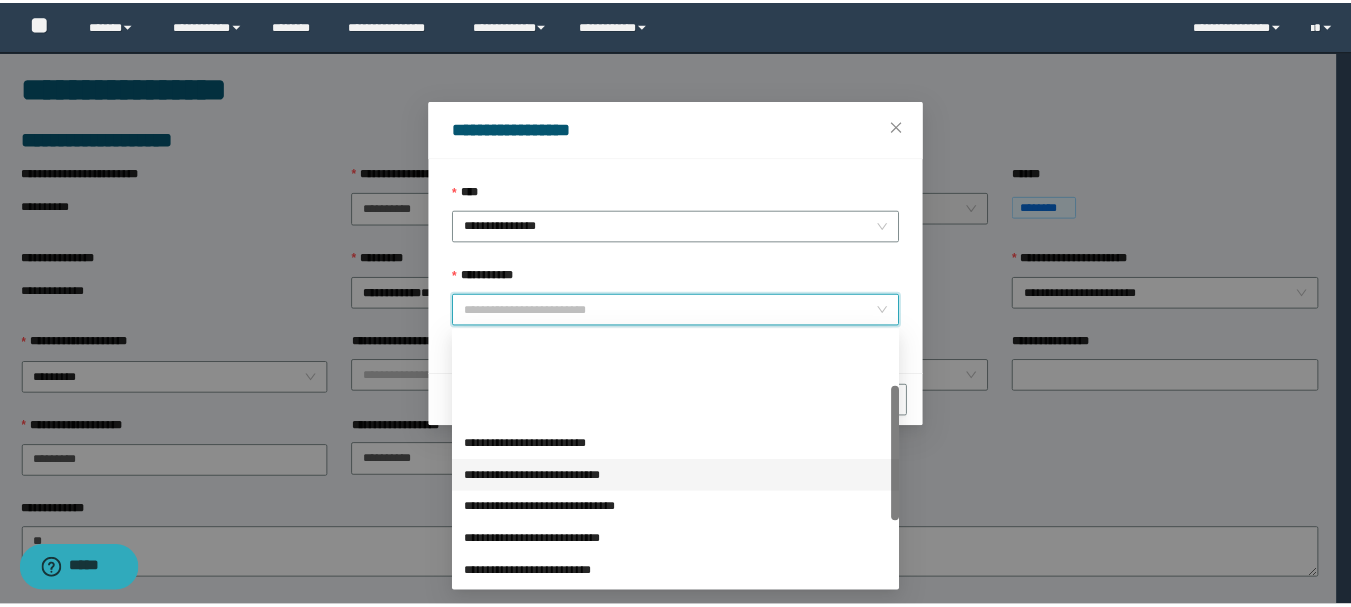 scroll, scrollTop: 100, scrollLeft: 0, axis: vertical 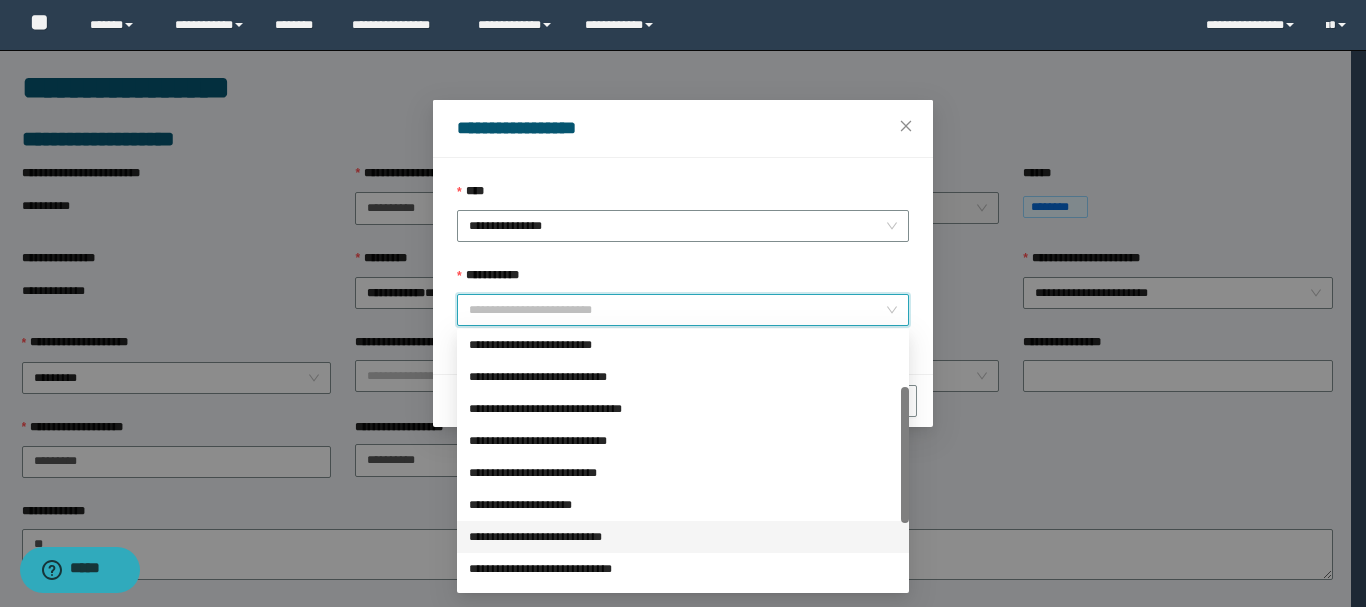 click on "**********" at bounding box center [683, 537] 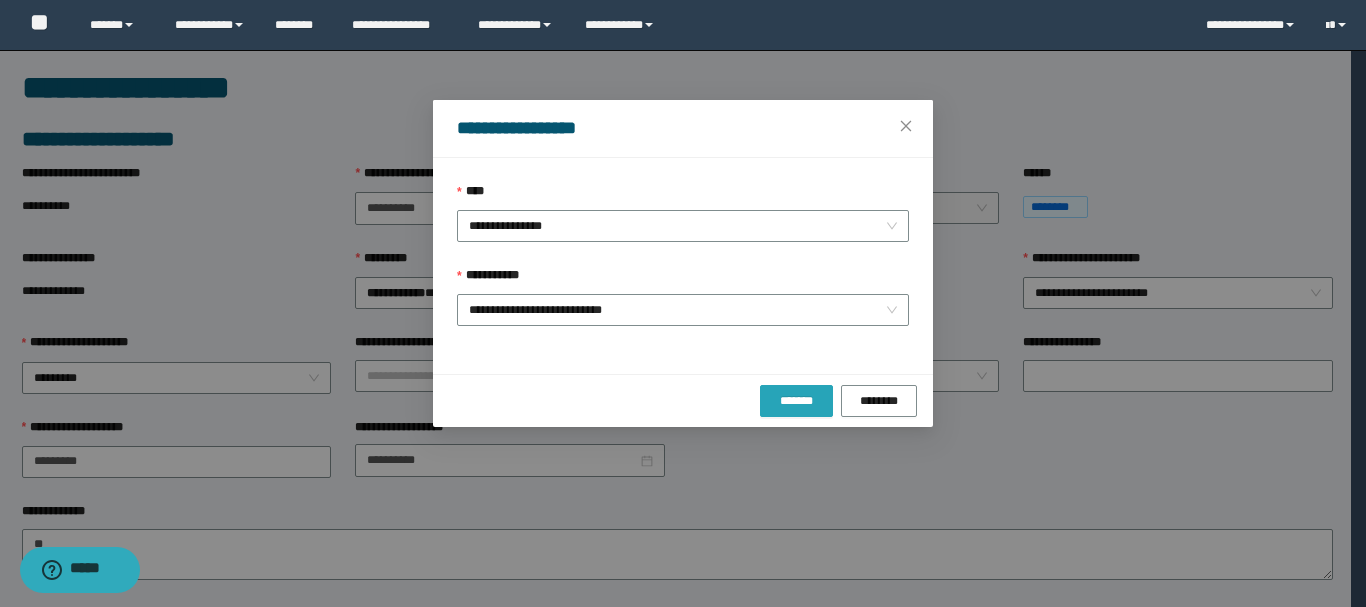 click on "*******" at bounding box center [796, 401] 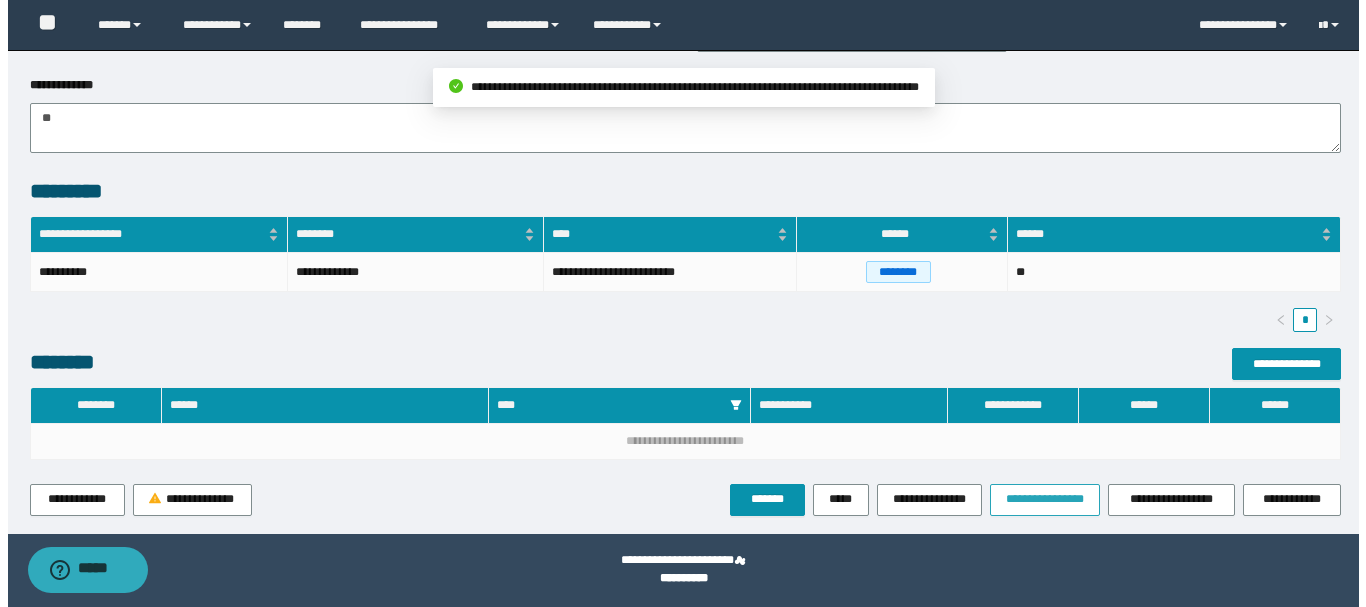 scroll, scrollTop: 480, scrollLeft: 0, axis: vertical 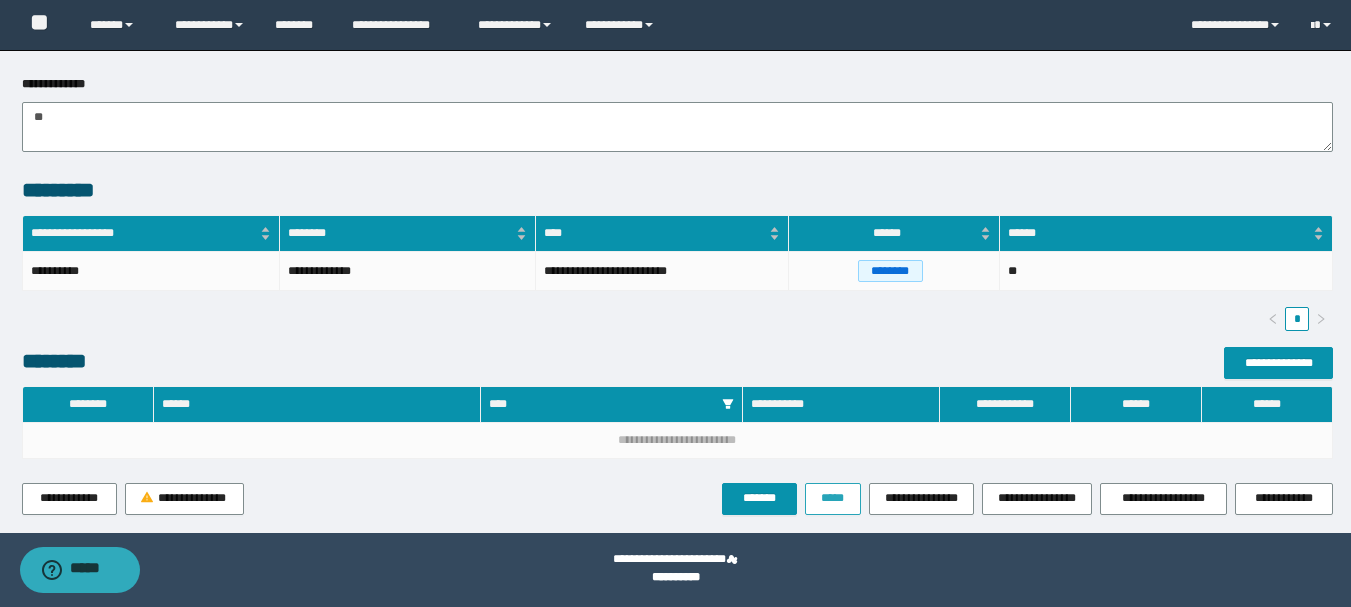 click on "*****" at bounding box center (833, 498) 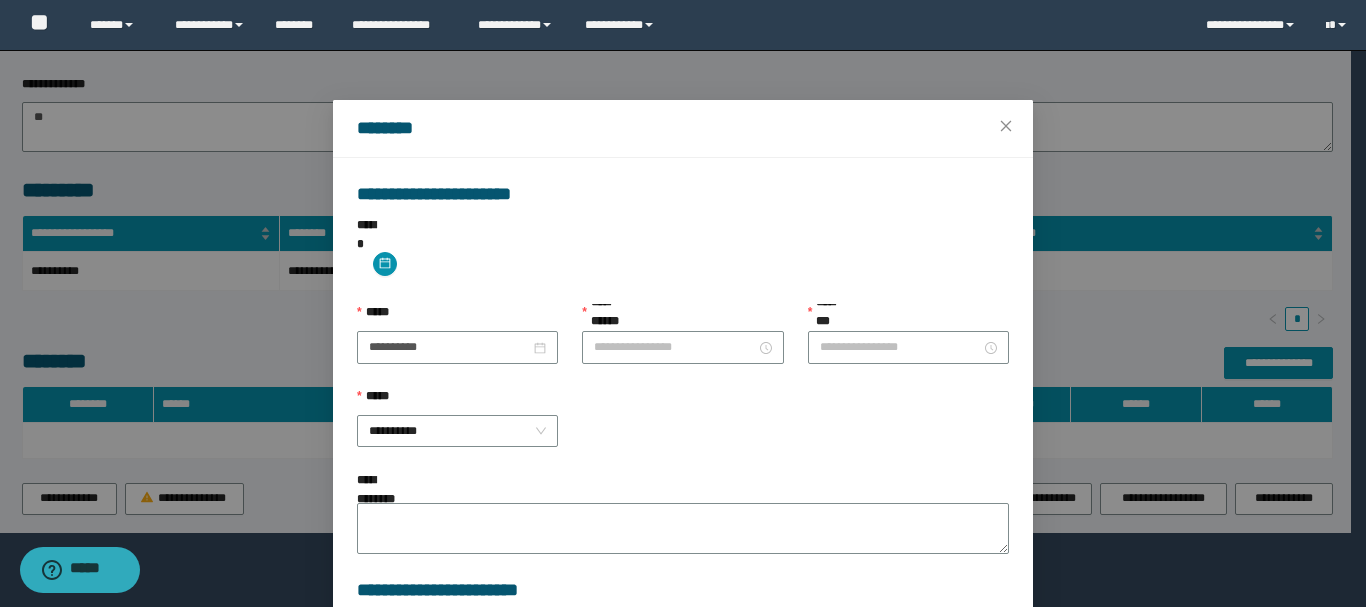 type on "**********" 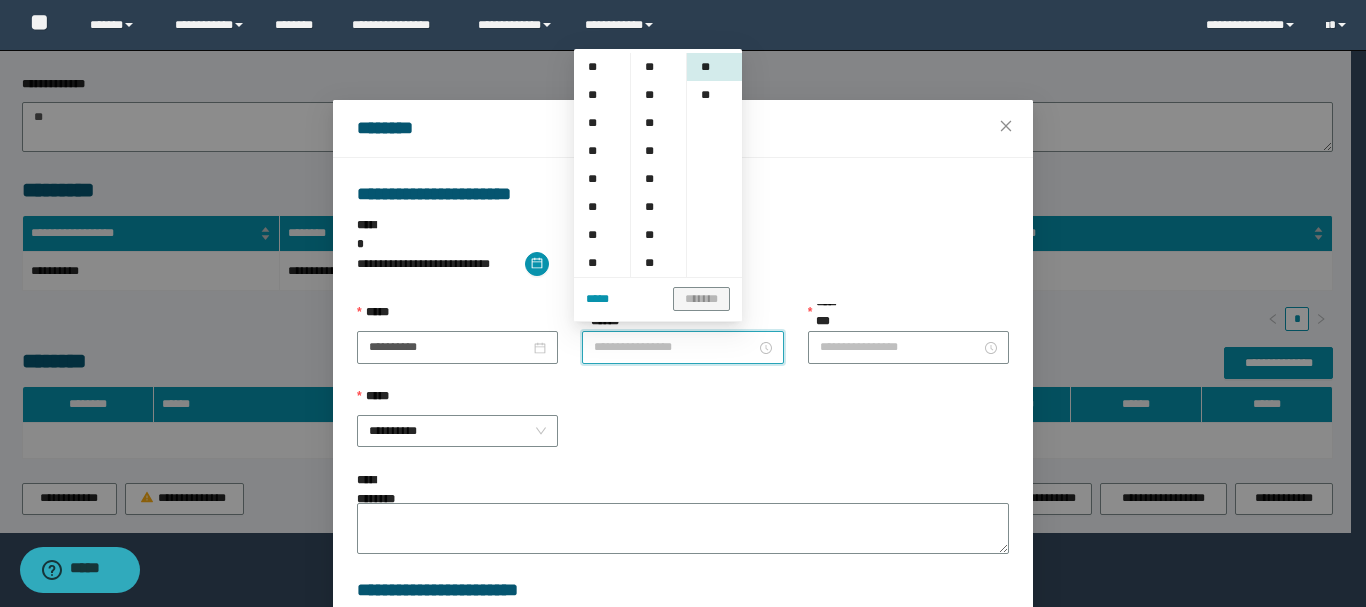 click on "**********" at bounding box center [674, 347] 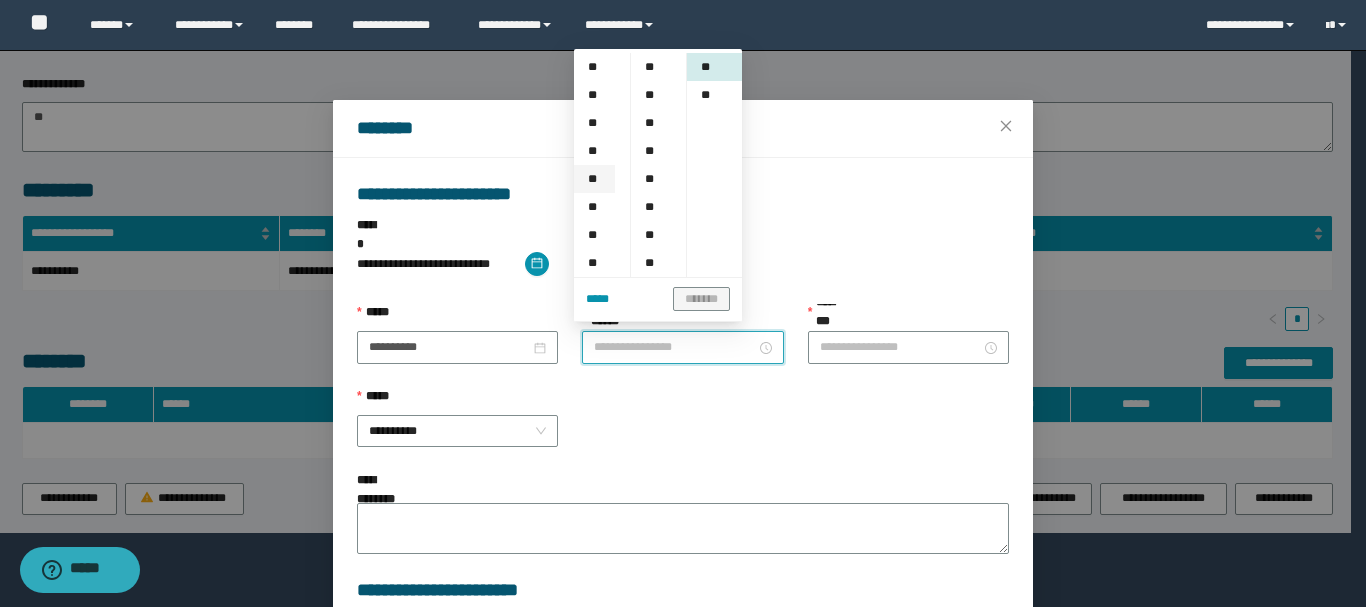 click on "**" at bounding box center [594, 179] 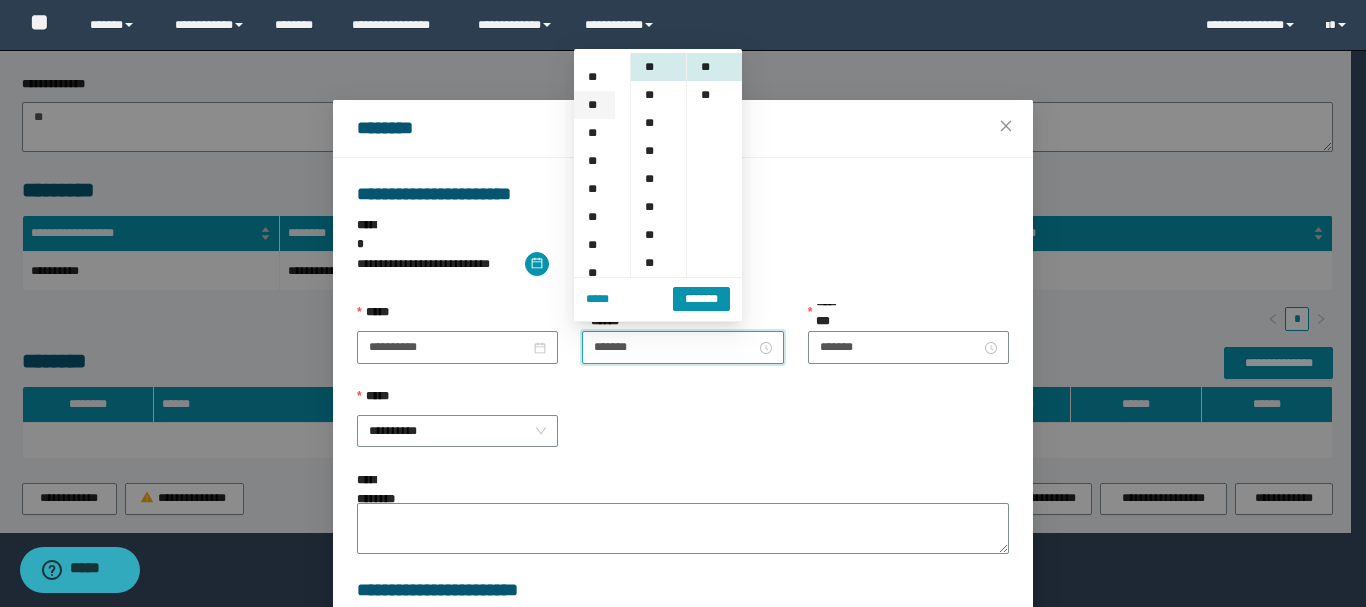 scroll, scrollTop: 112, scrollLeft: 0, axis: vertical 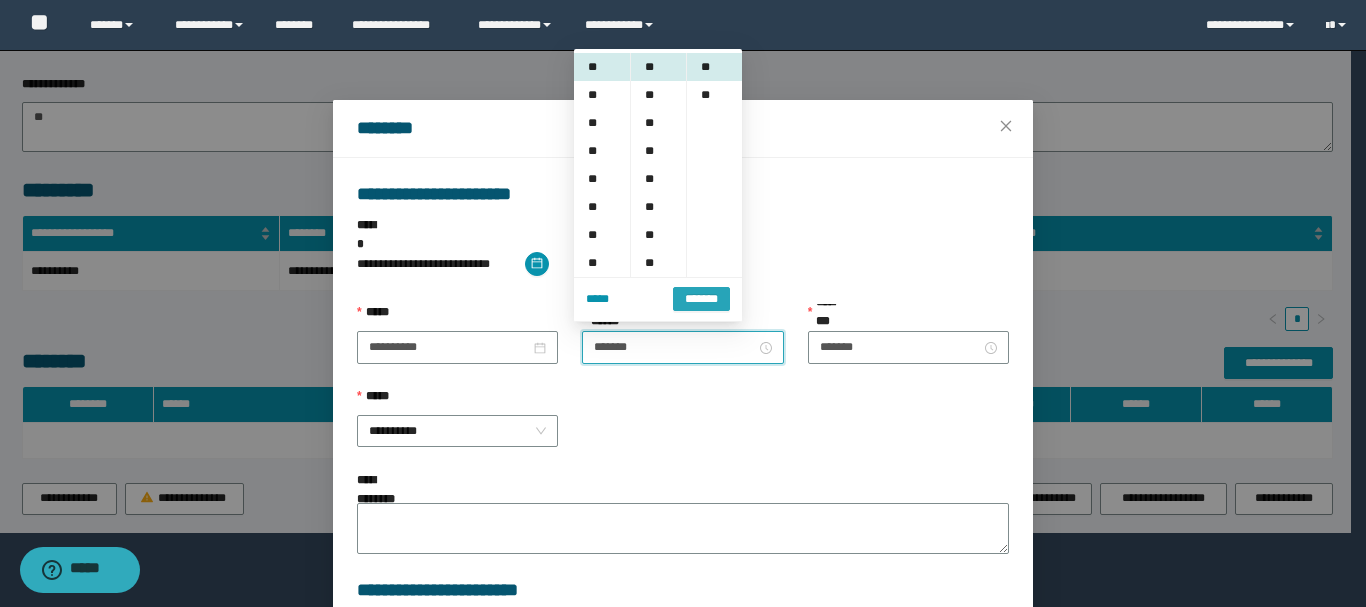 click on "*******" at bounding box center (701, 299) 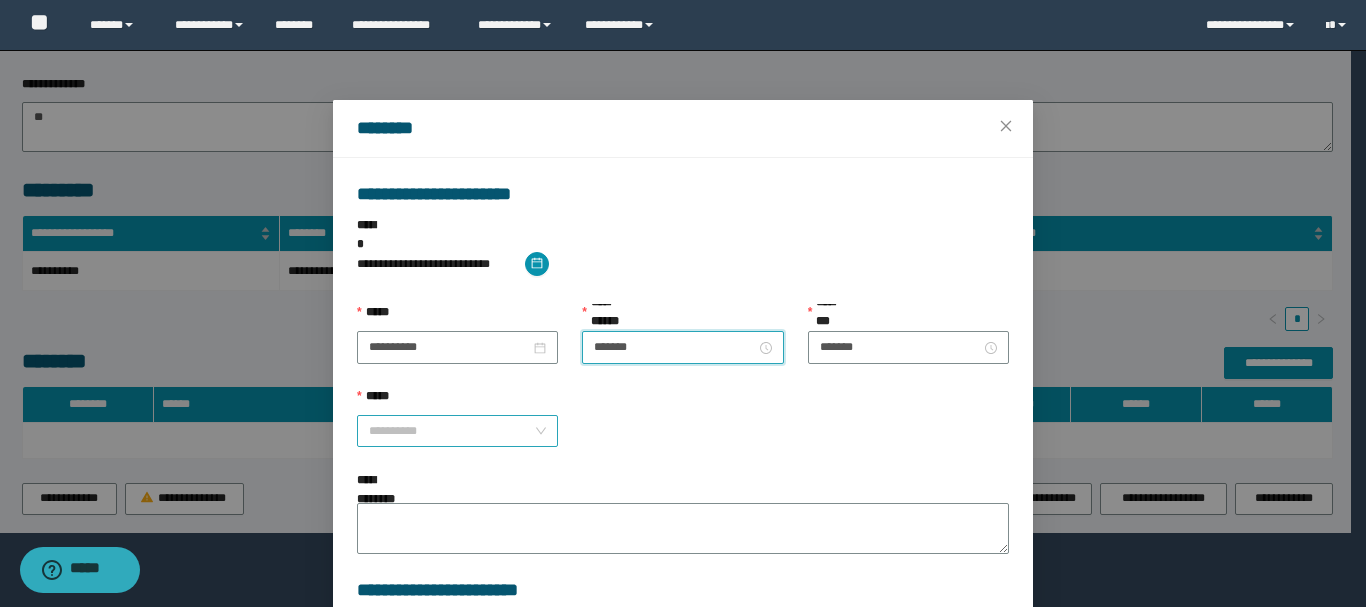click on "**********" at bounding box center [457, 431] 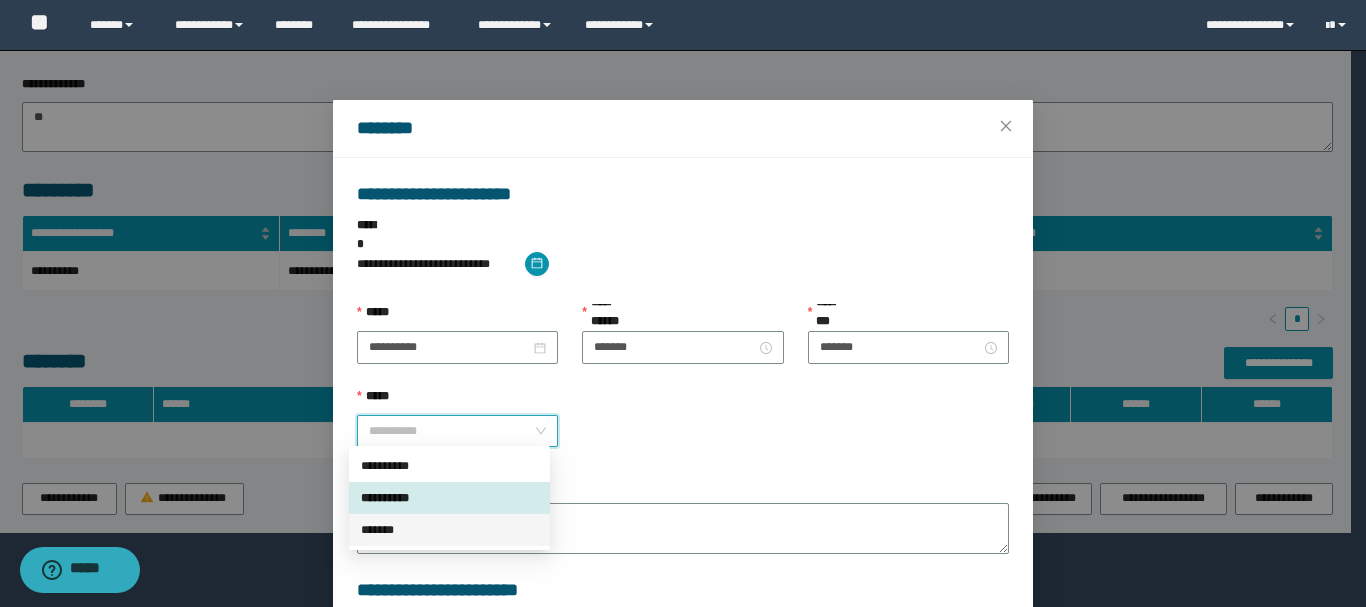 click on "*******" at bounding box center [449, 530] 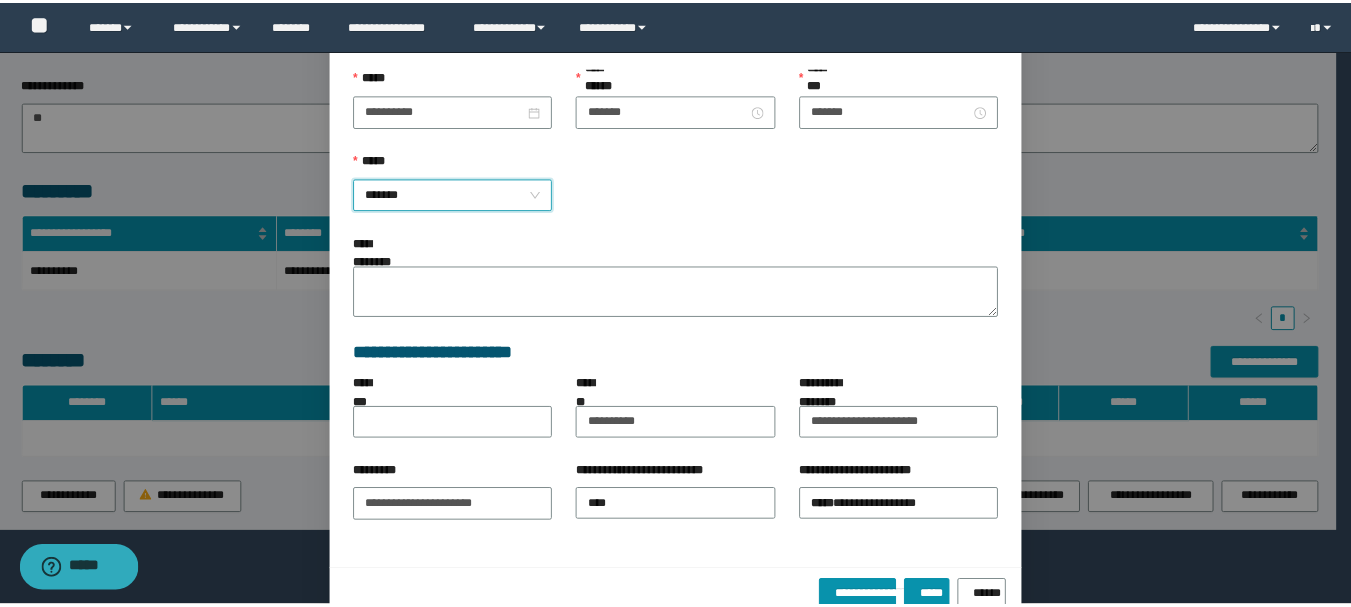 scroll, scrollTop: 263, scrollLeft: 0, axis: vertical 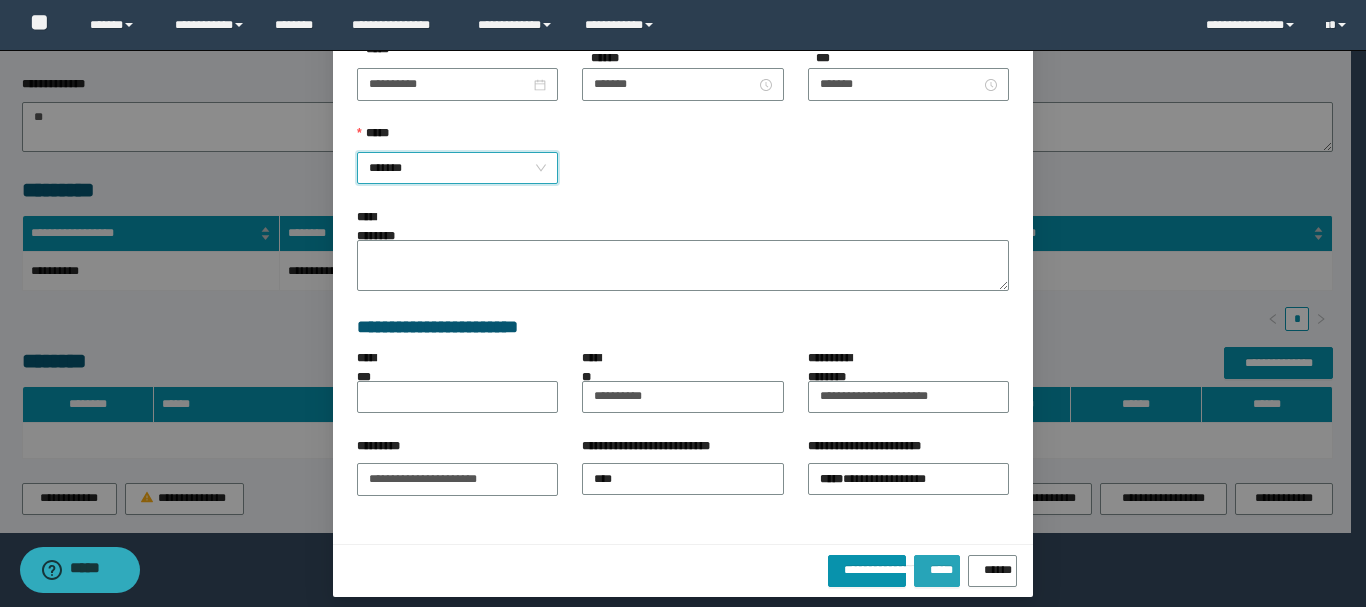 click on "*****" at bounding box center (936, 566) 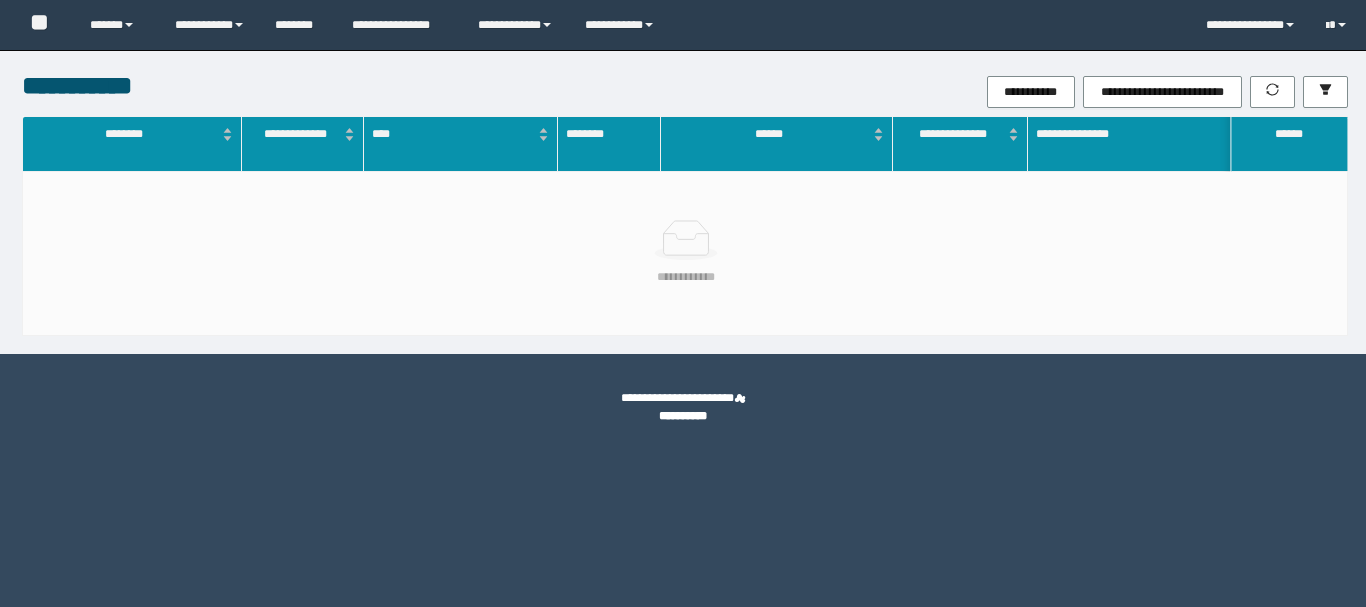 scroll, scrollTop: 0, scrollLeft: 0, axis: both 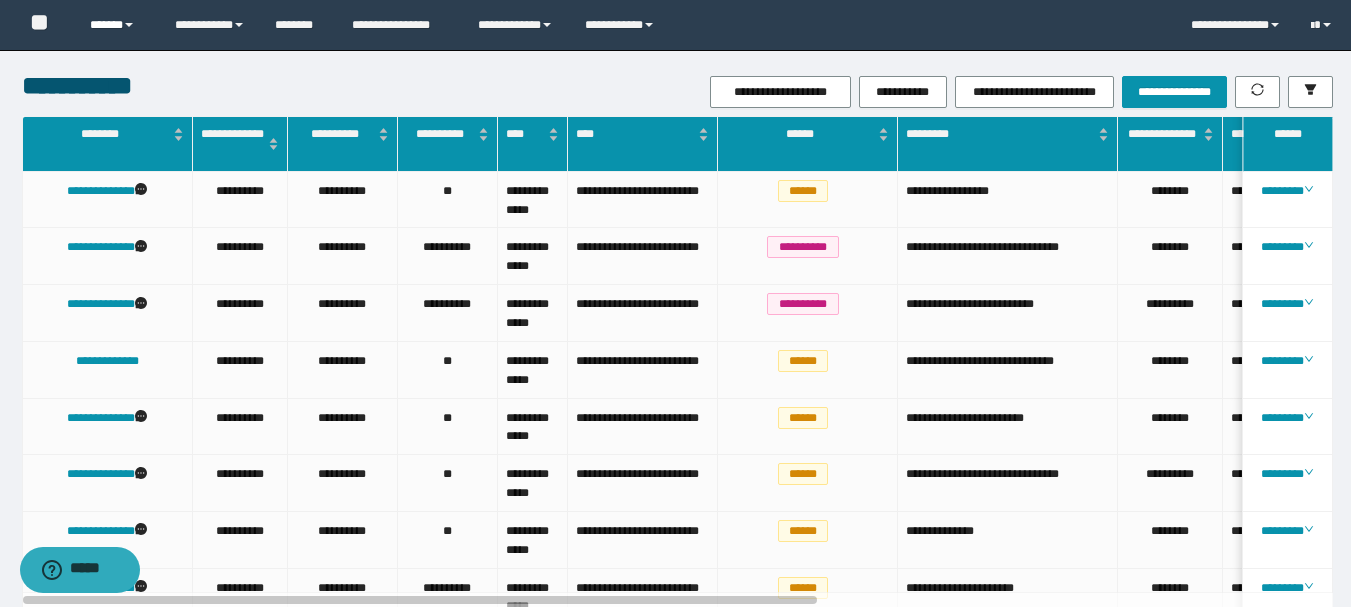 click on "******" at bounding box center [117, 25] 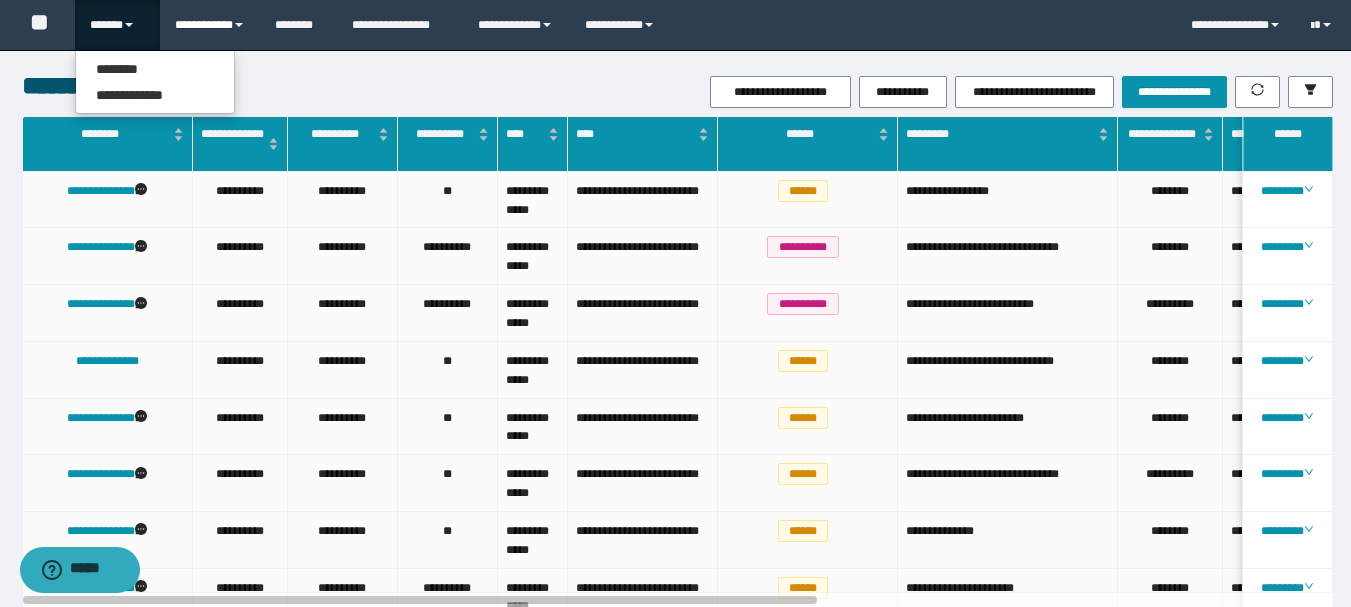click on "**********" at bounding box center (210, 25) 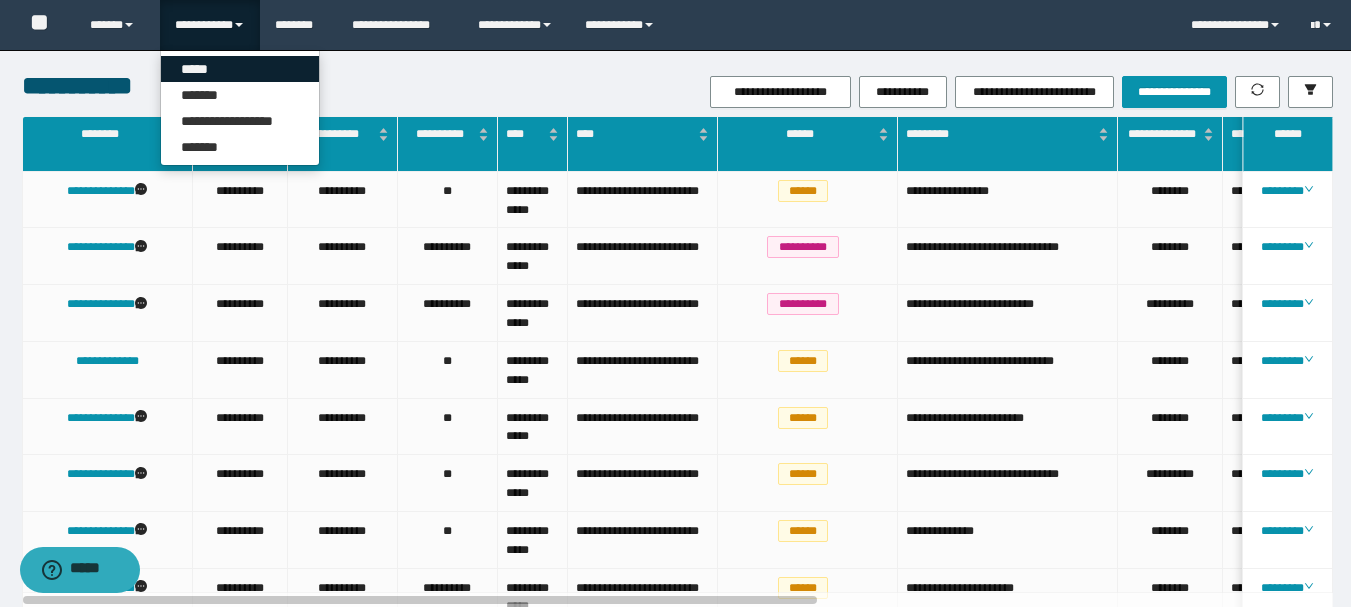 click on "*****" at bounding box center [240, 69] 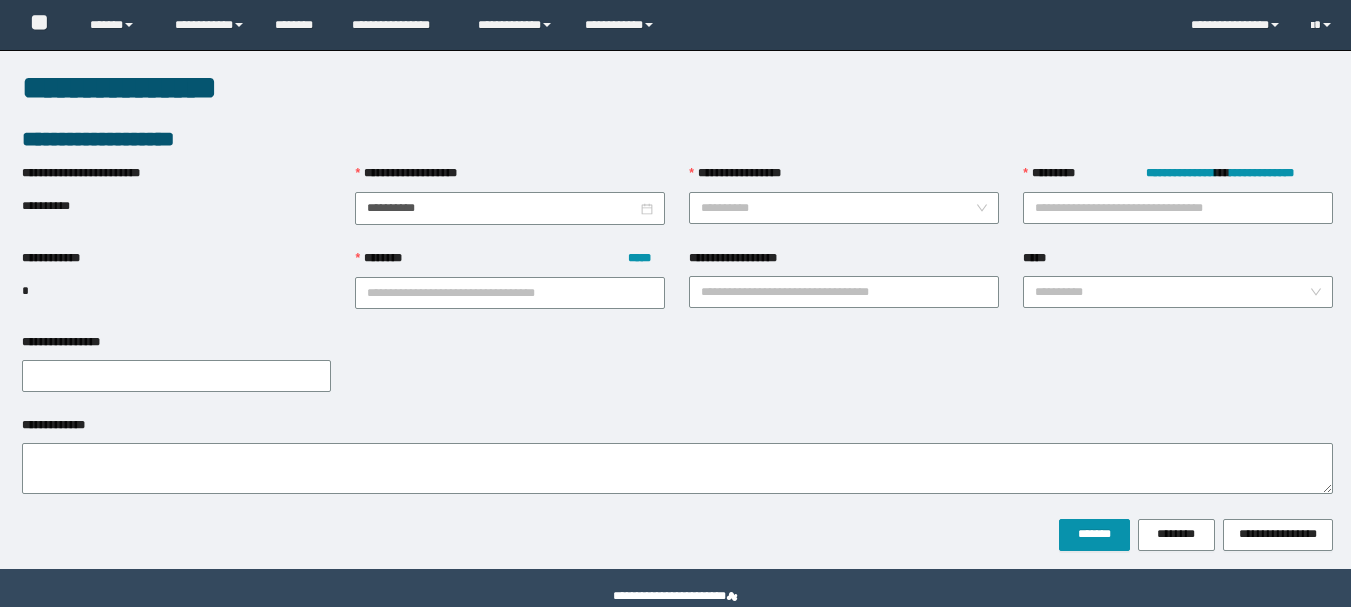 scroll, scrollTop: 0, scrollLeft: 0, axis: both 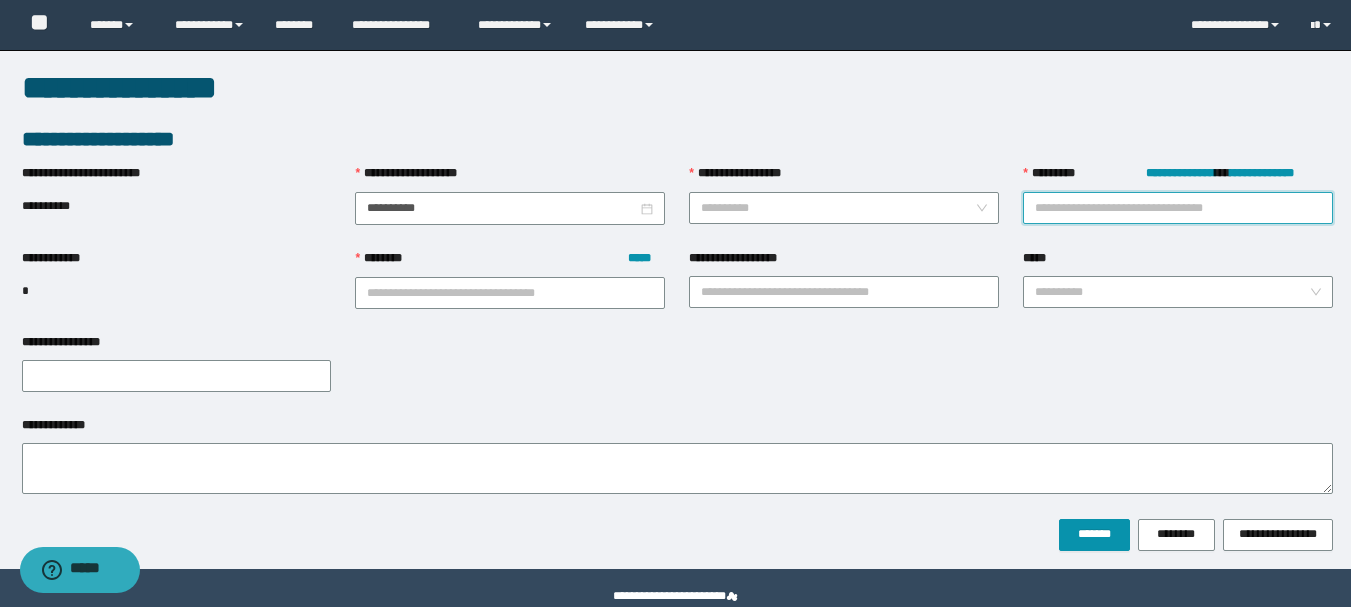click on "**********" at bounding box center (1178, 208) 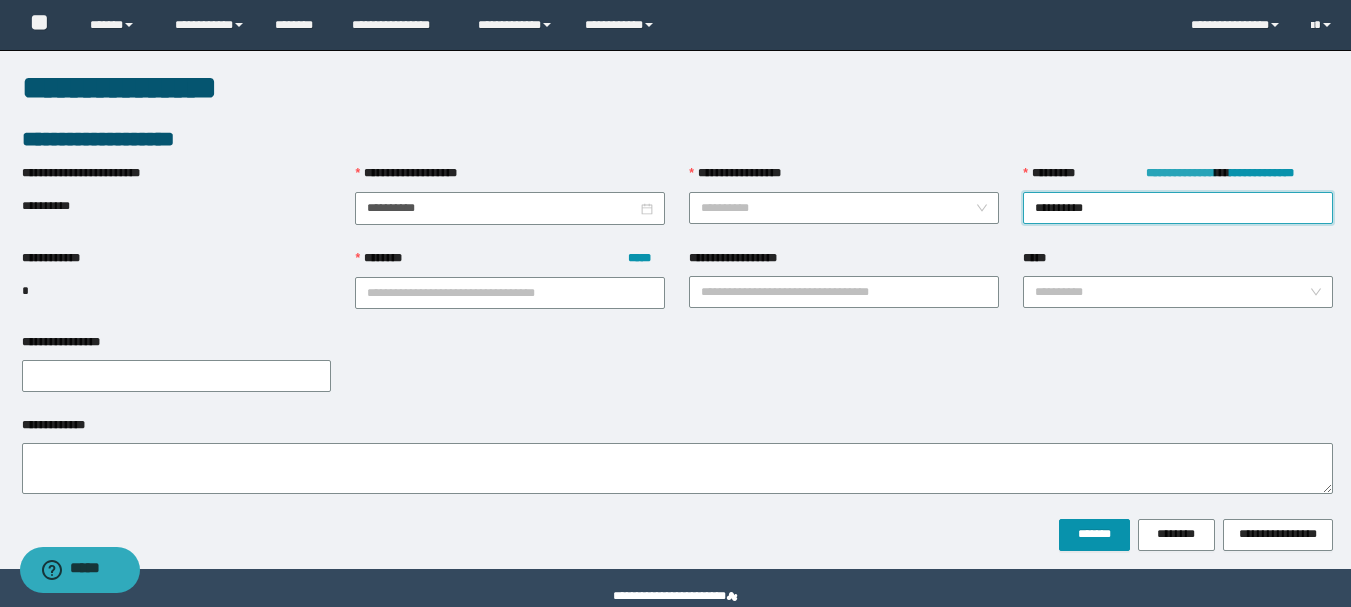 type on "**********" 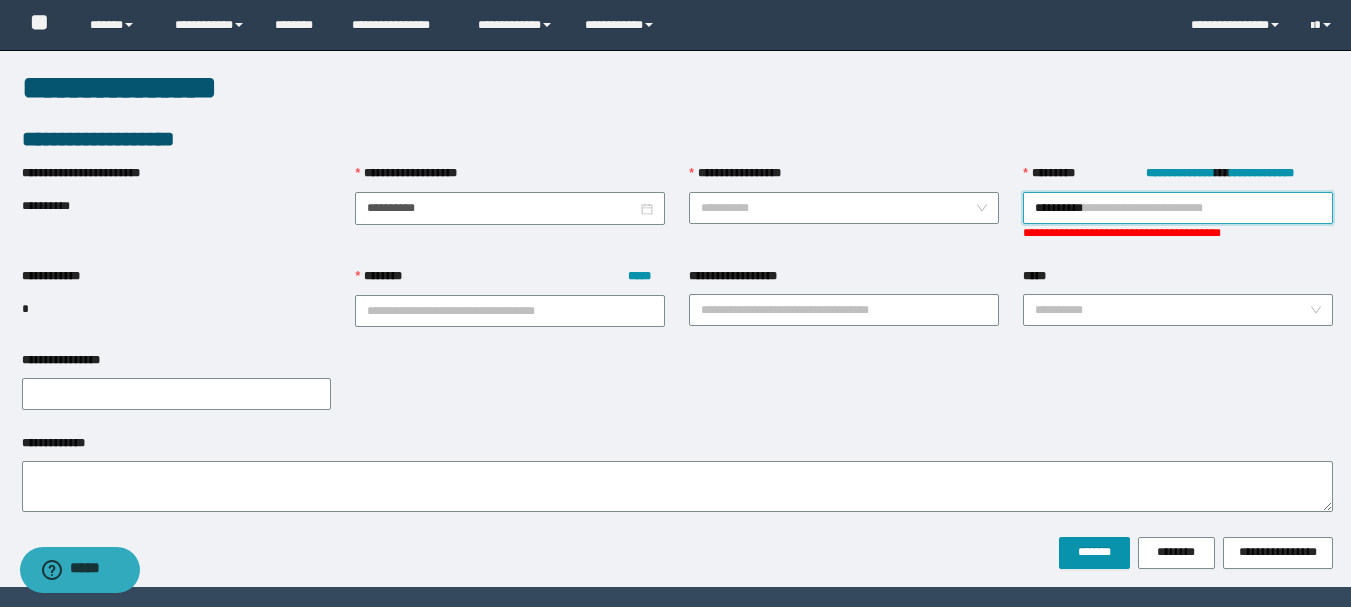 click on "**********" at bounding box center [1178, 208] 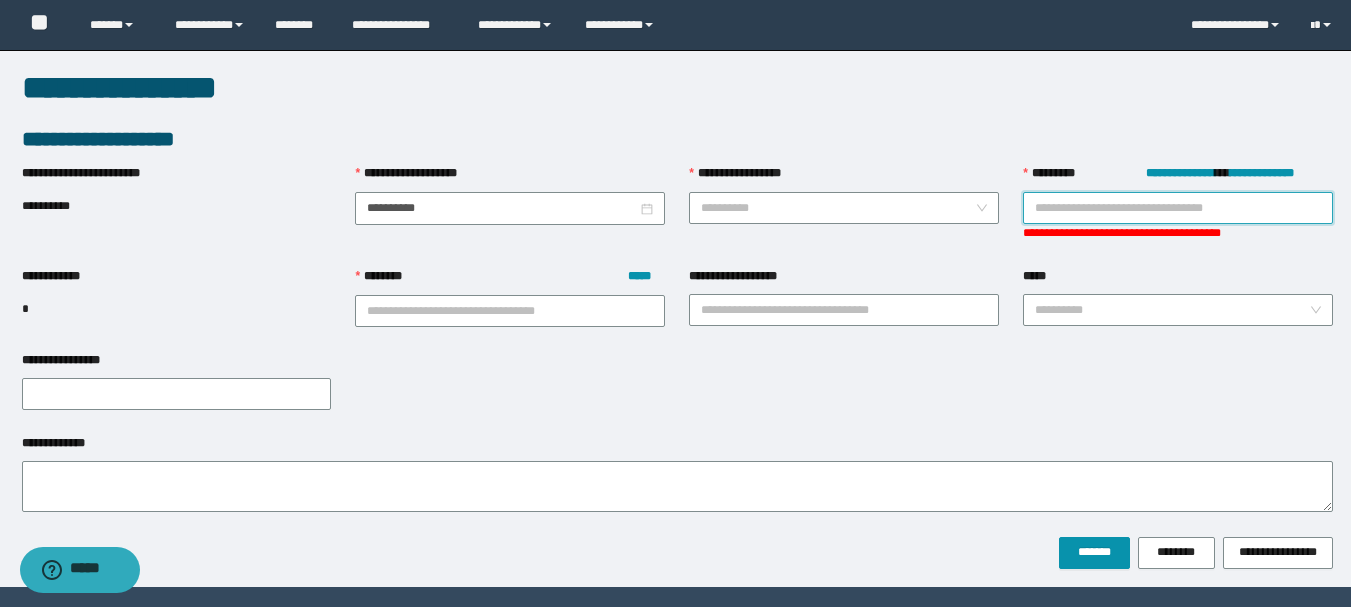 paste on "**********" 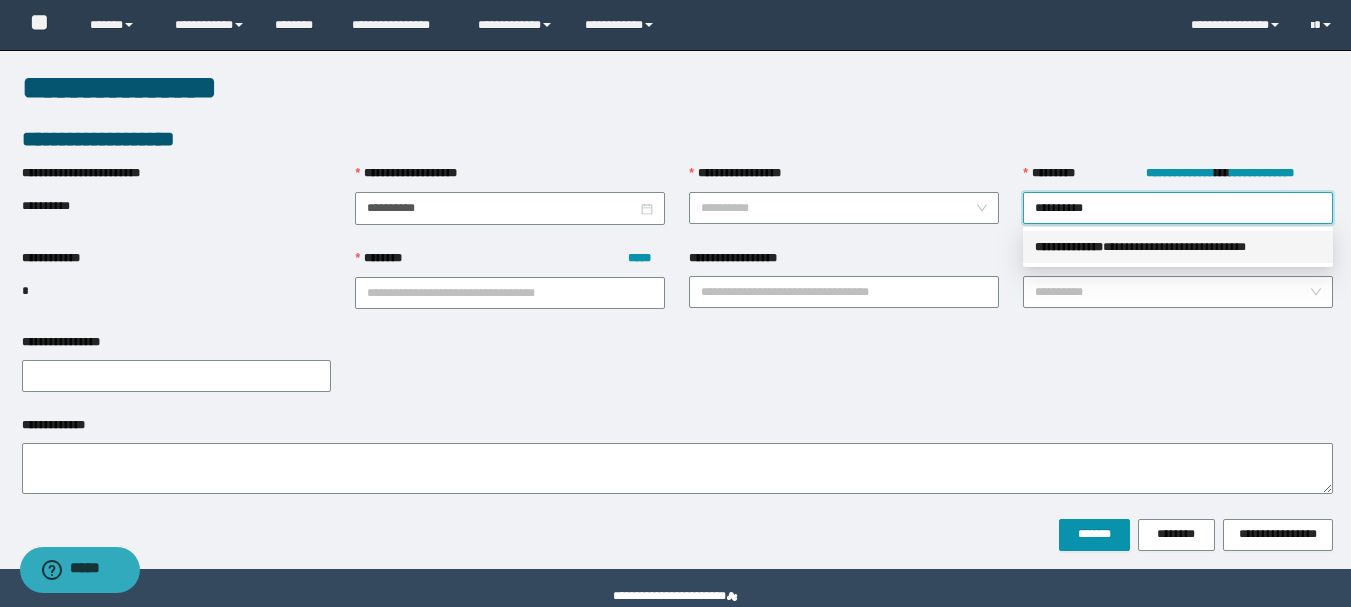click on "**********" at bounding box center [1069, 247] 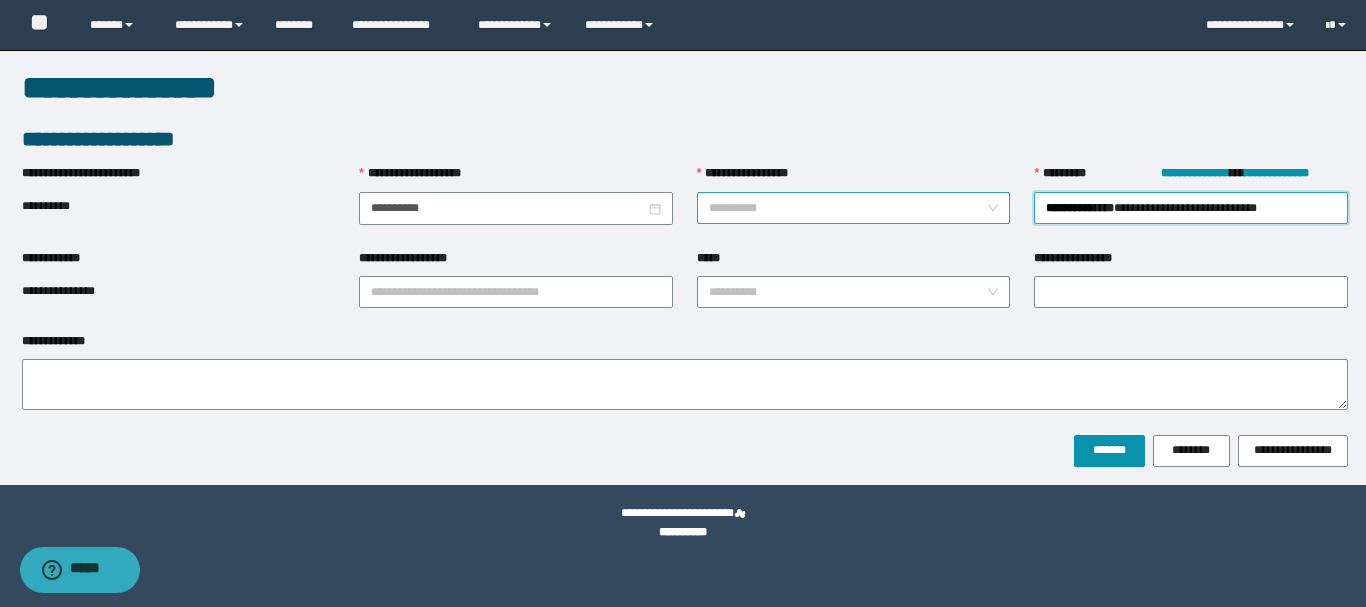 click on "**********" at bounding box center (848, 208) 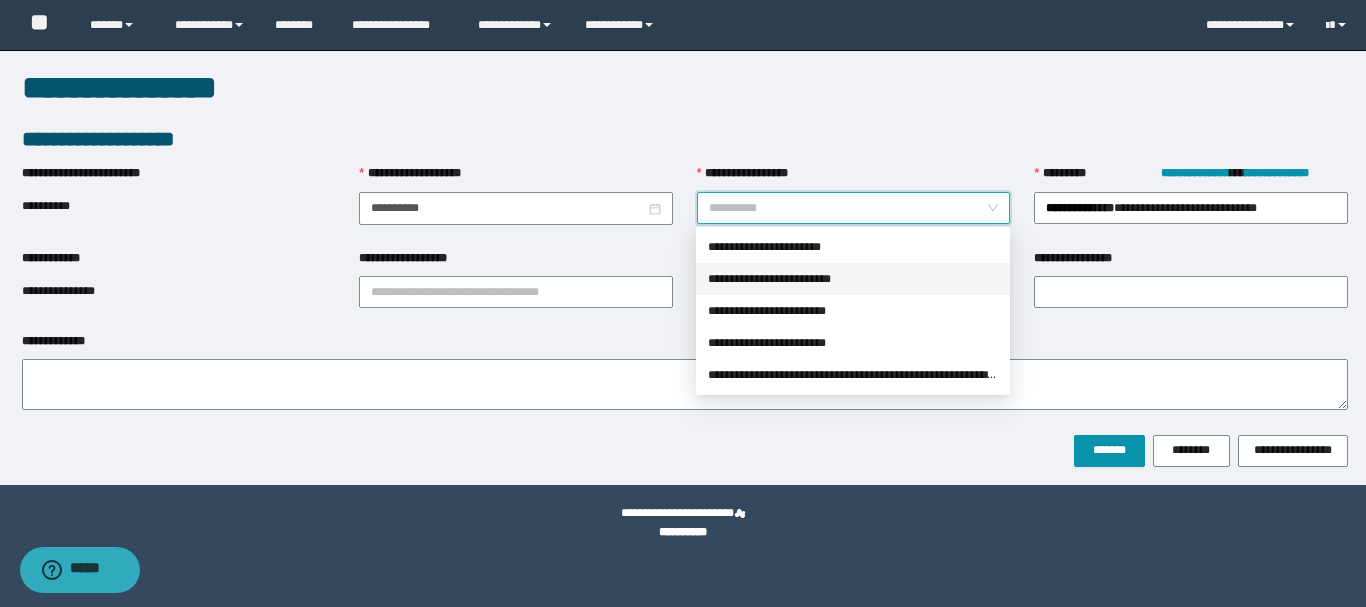 click on "**********" at bounding box center (853, 279) 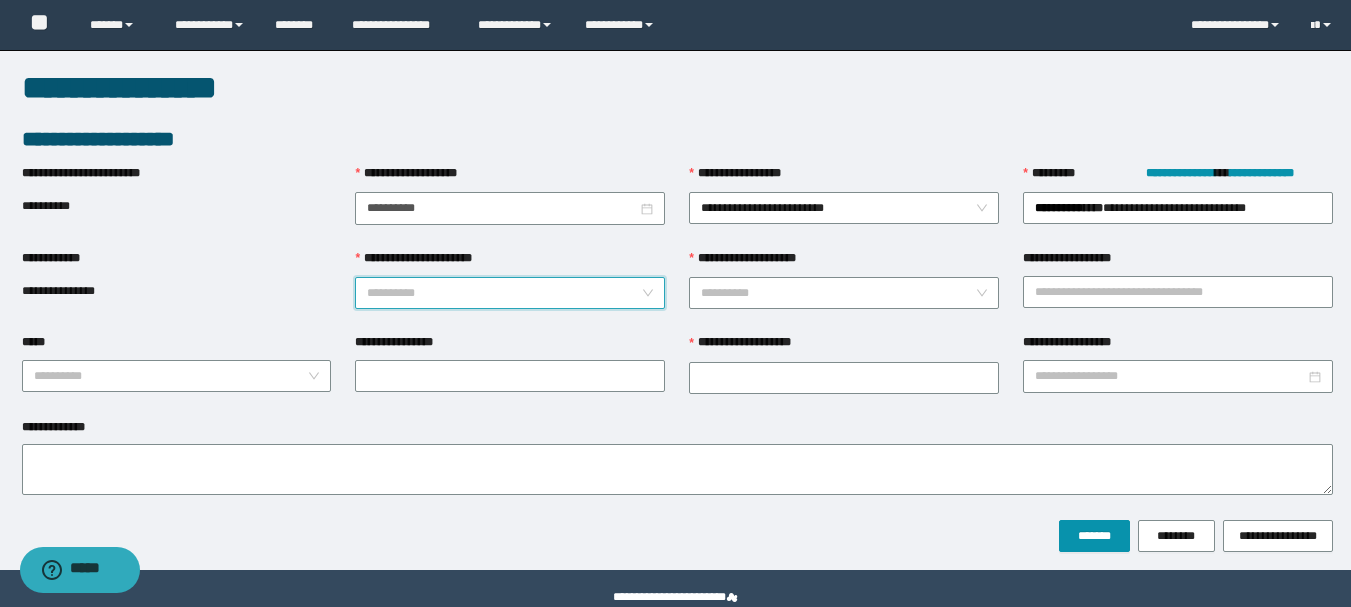 click on "**********" at bounding box center [504, 293] 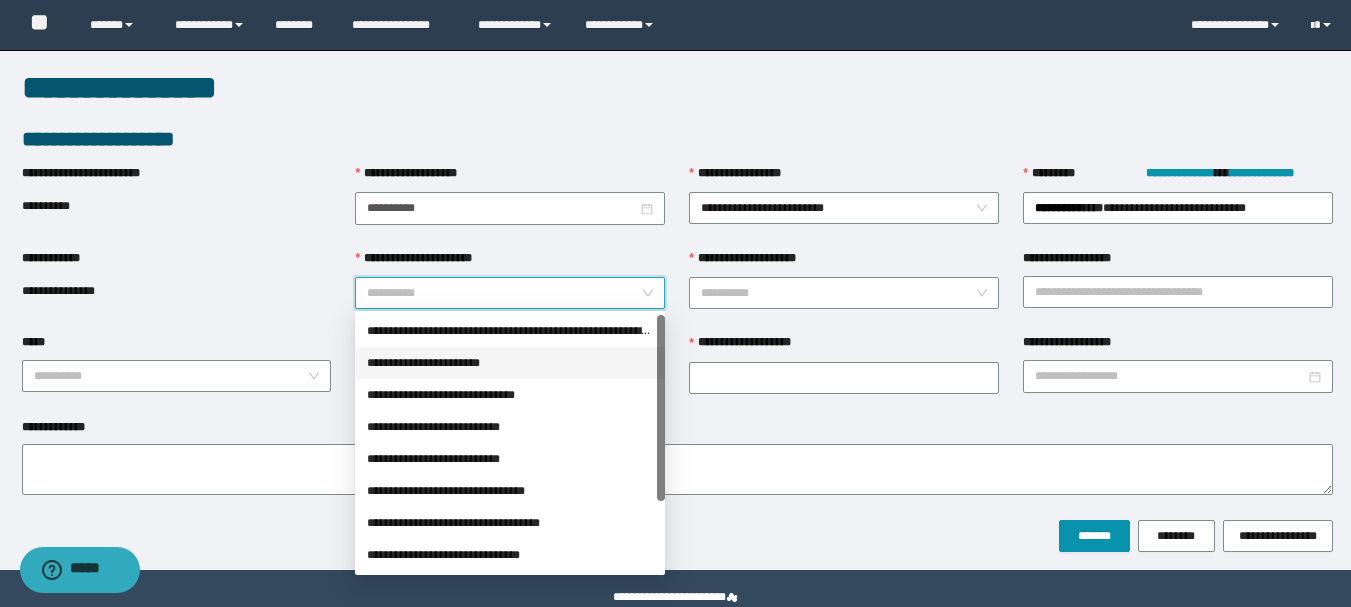 click on "**********" at bounding box center [510, 363] 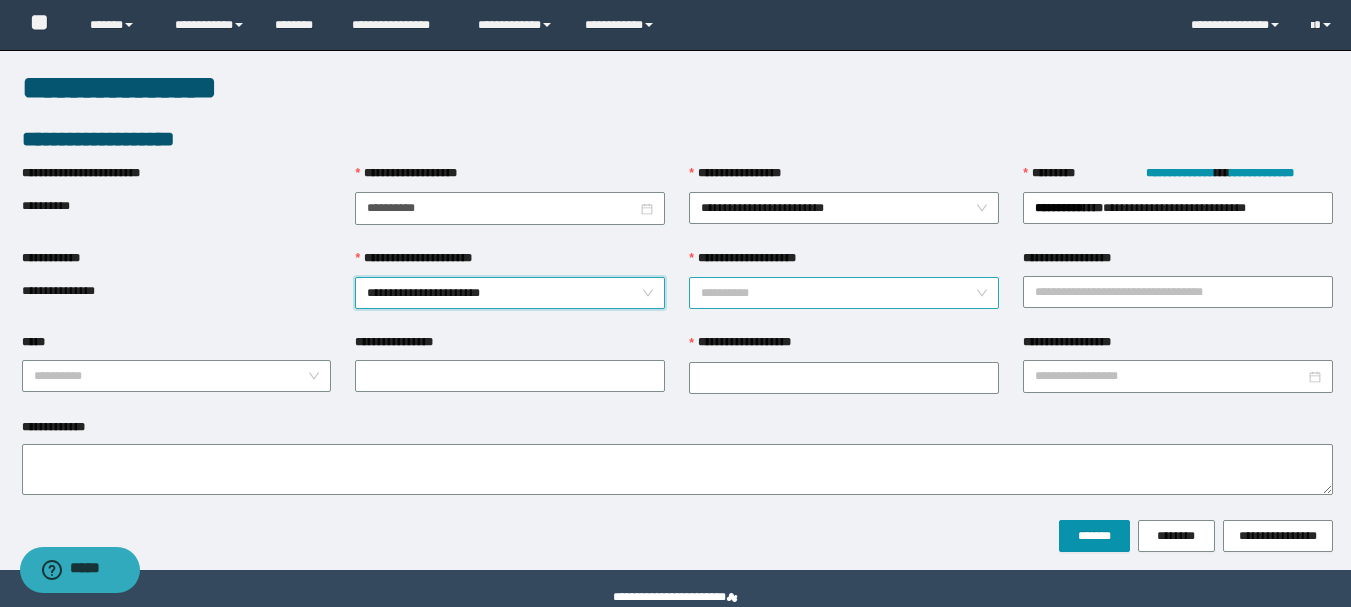 click on "**********" at bounding box center (838, 293) 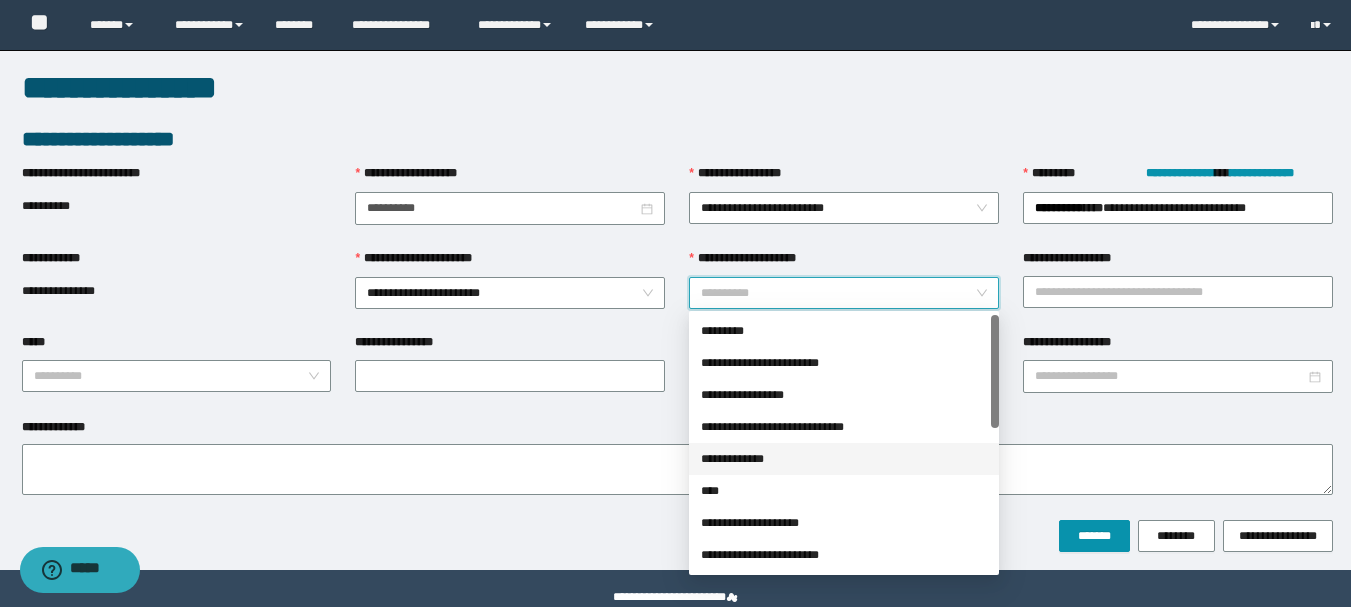 scroll, scrollTop: 320, scrollLeft: 0, axis: vertical 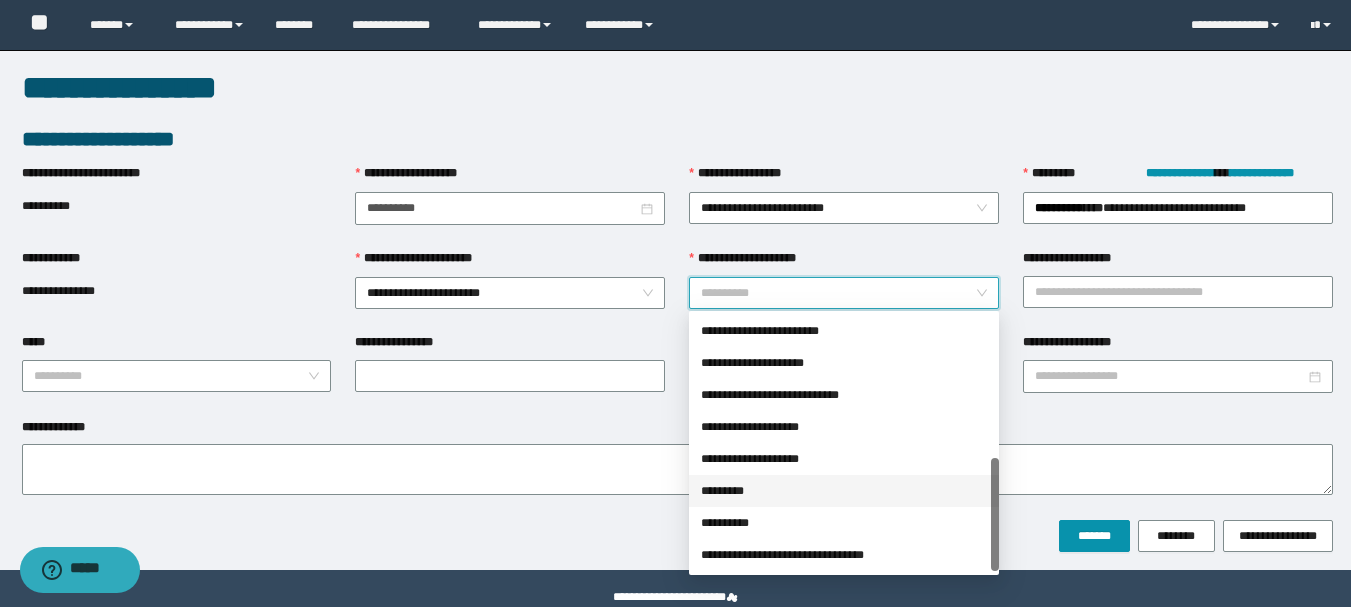 click on "*********" at bounding box center [844, 491] 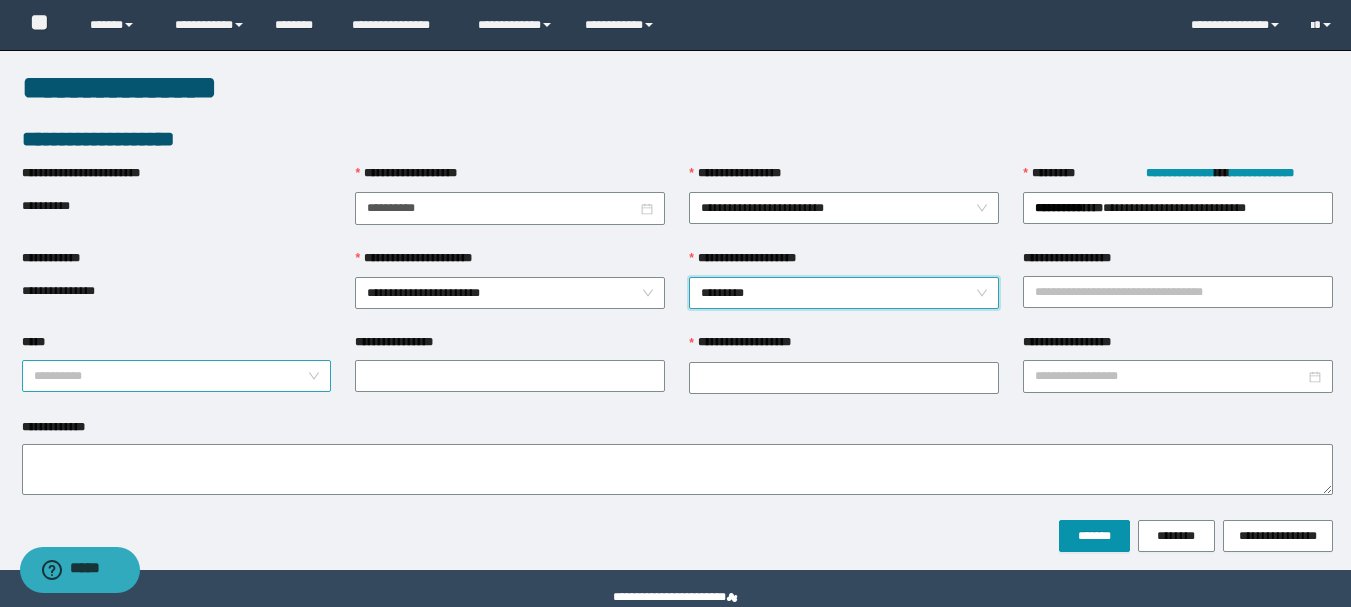 click on "*****" at bounding box center [171, 376] 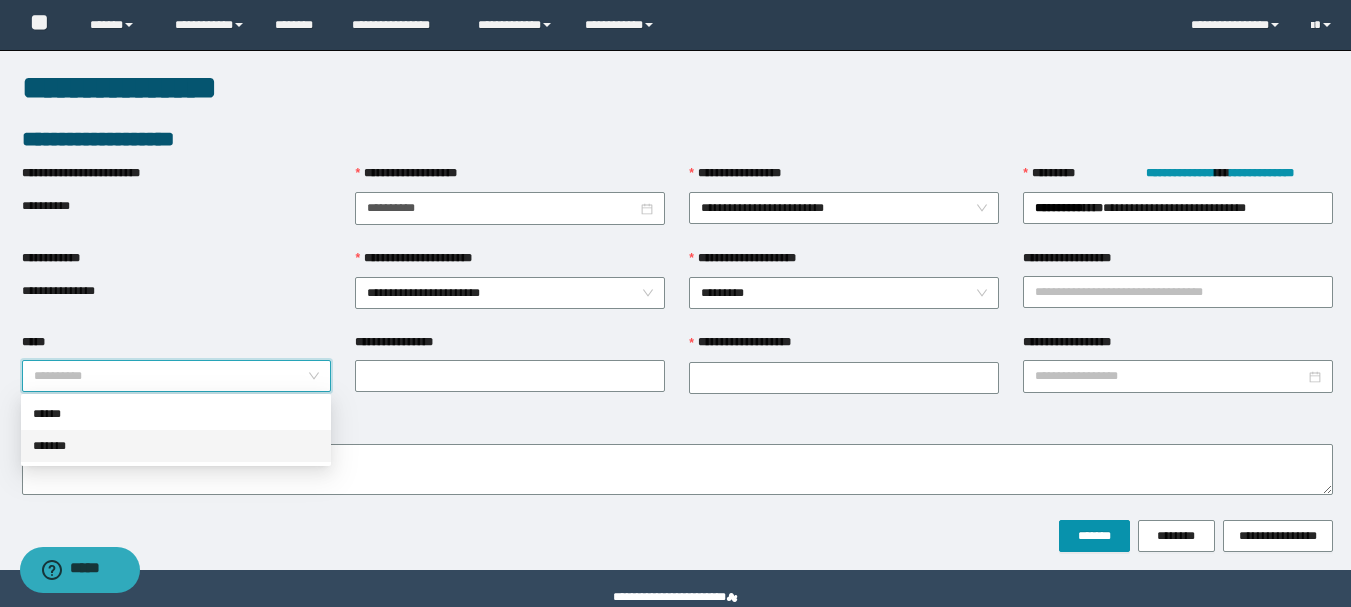 click on "*******" at bounding box center (176, 446) 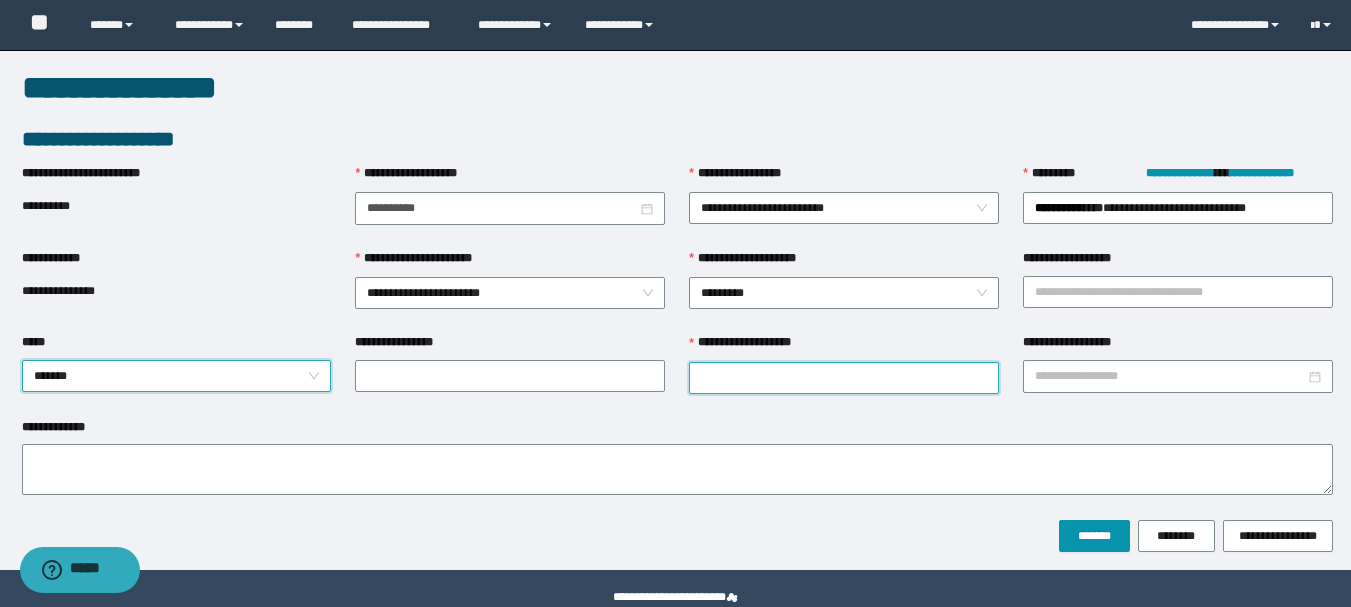 click on "**********" at bounding box center [844, 378] 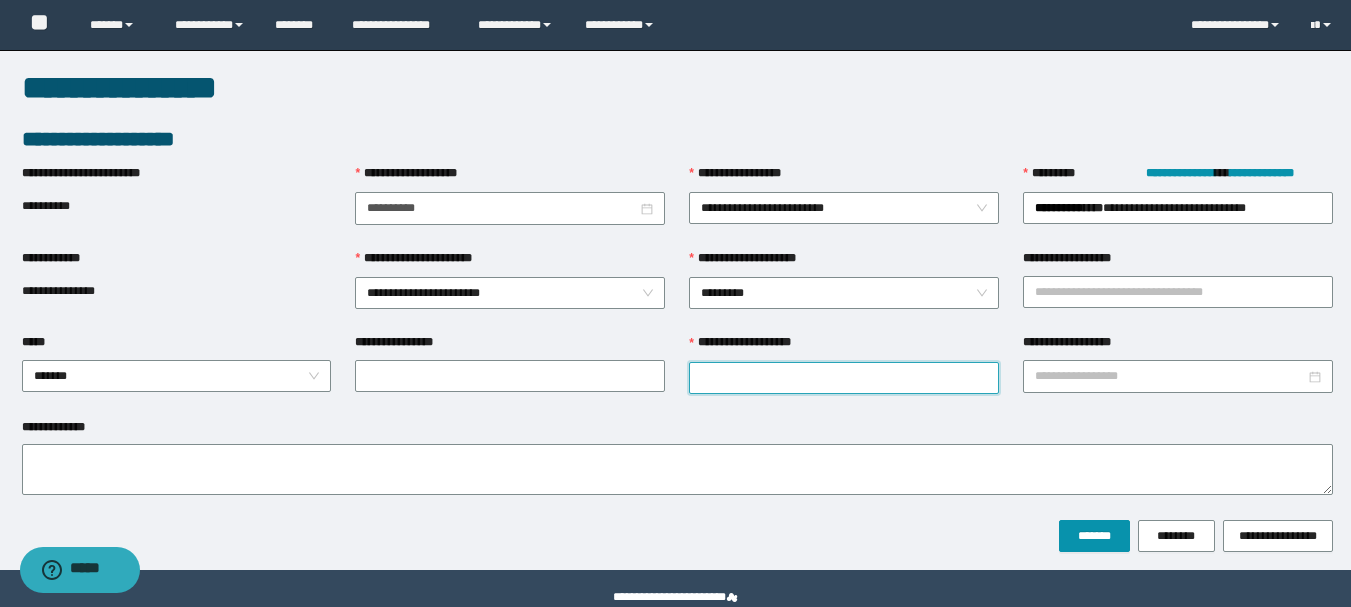 paste on "*********" 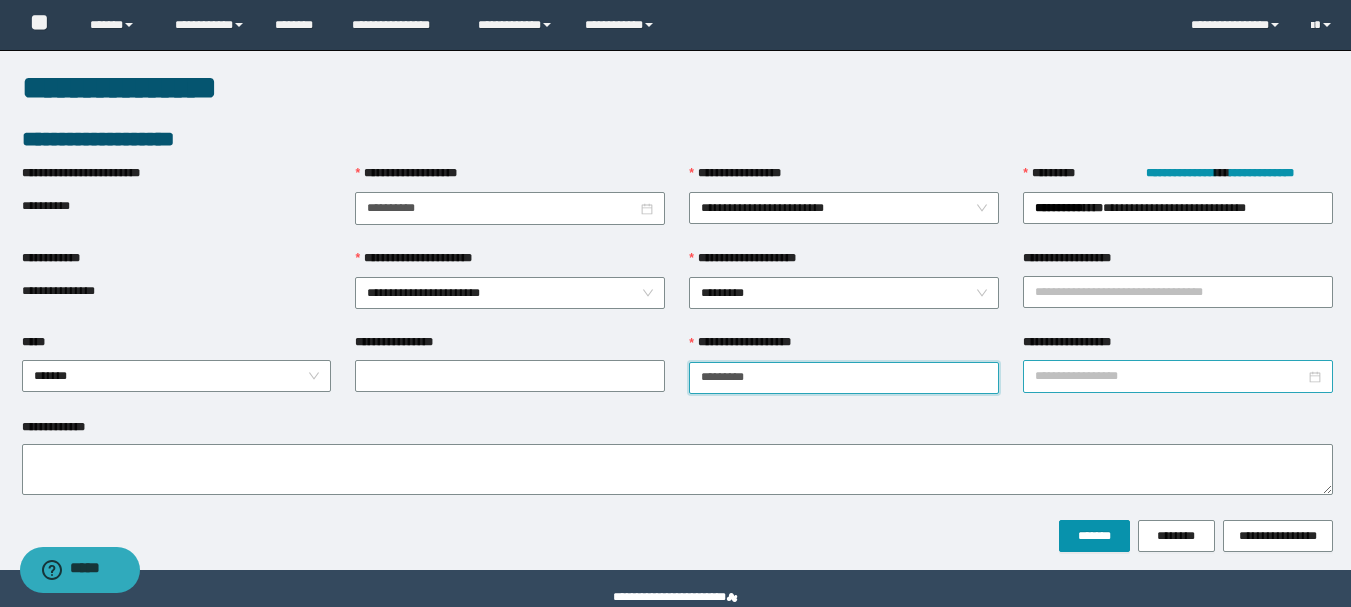 type on "*********" 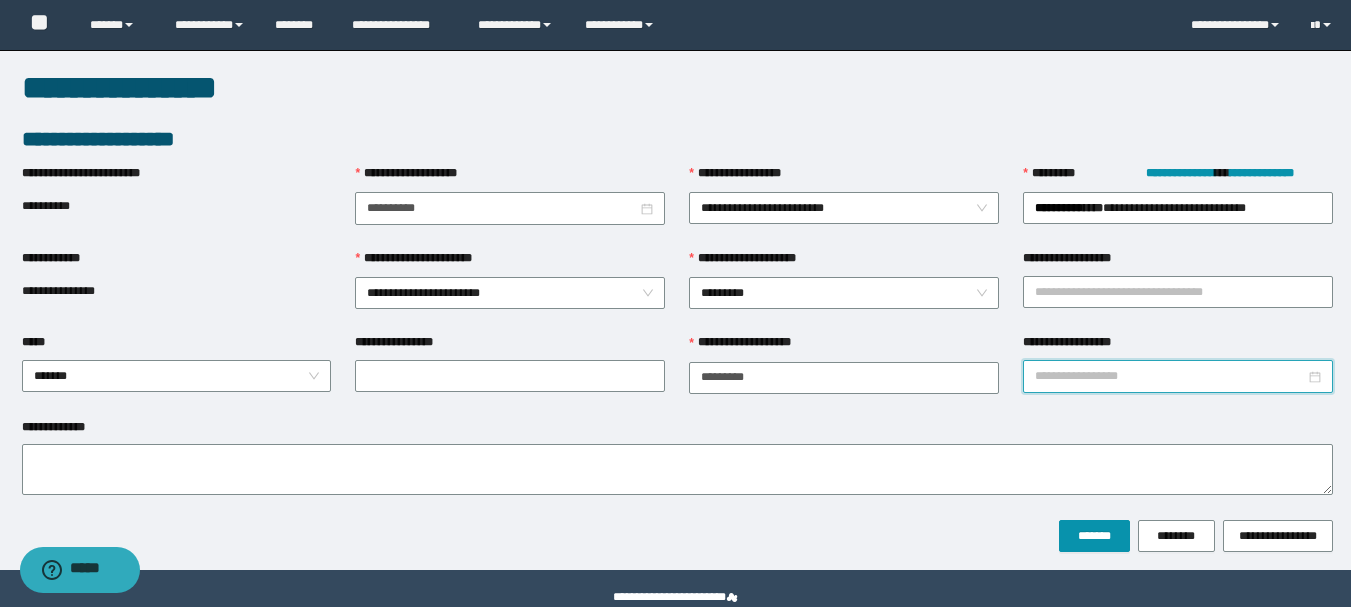click on "**********" at bounding box center [1170, 376] 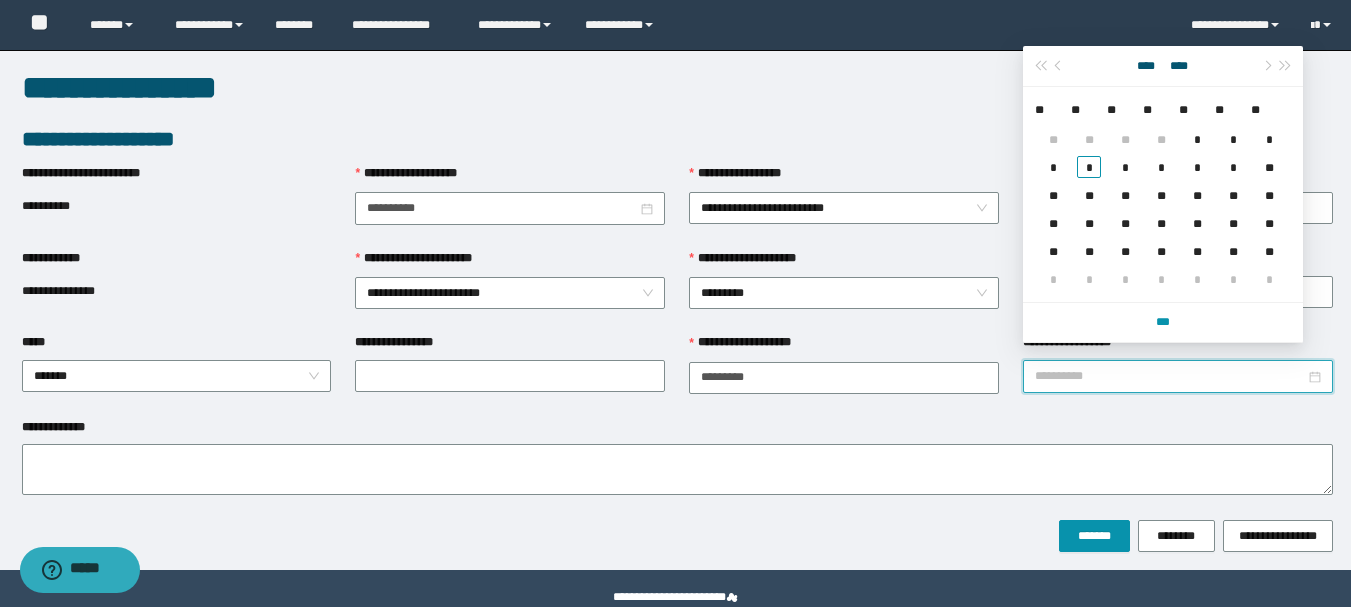 type on "**********" 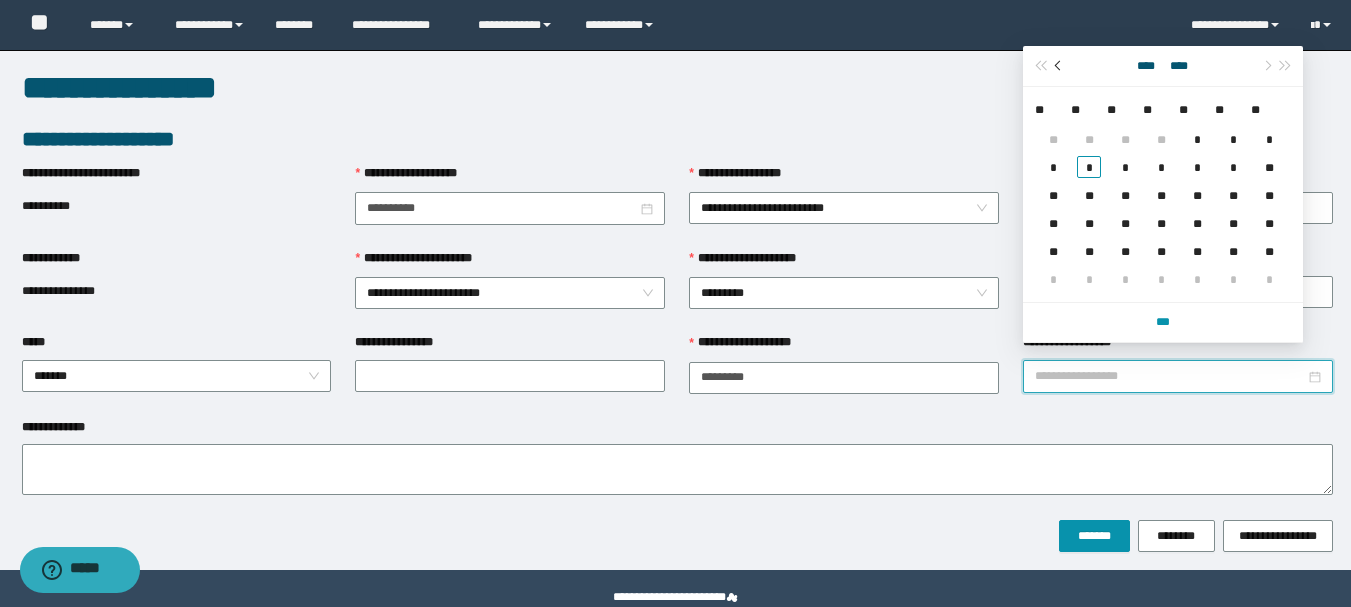 click at bounding box center [1059, 66] 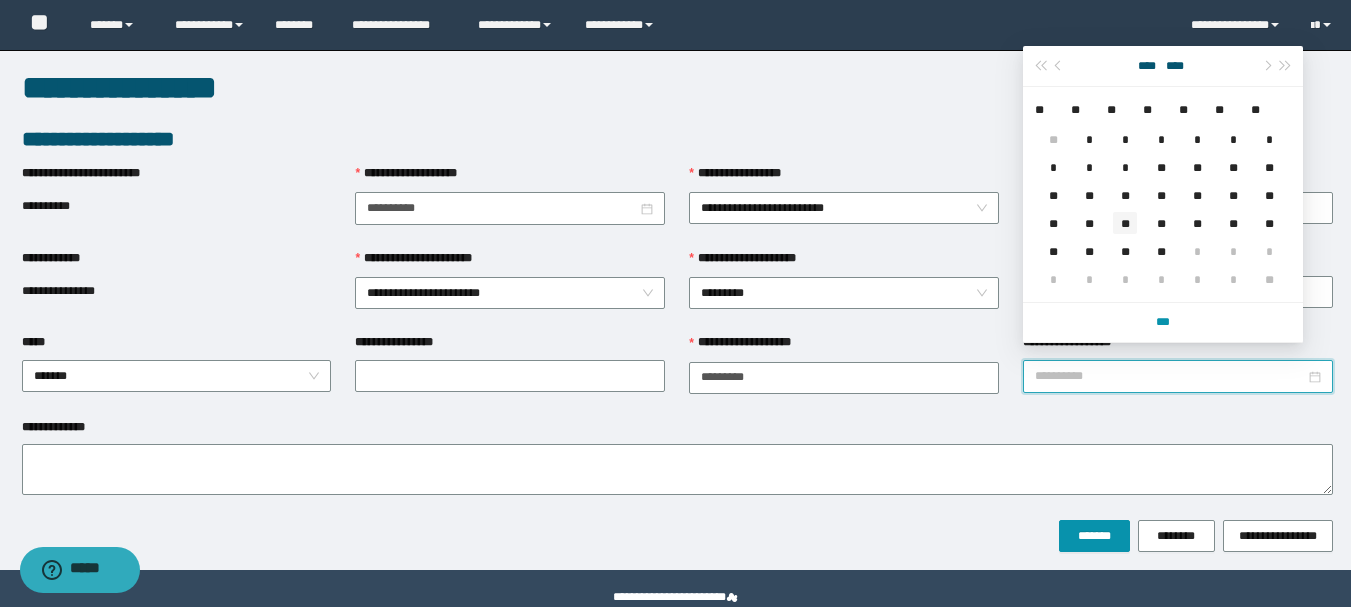 type on "**********" 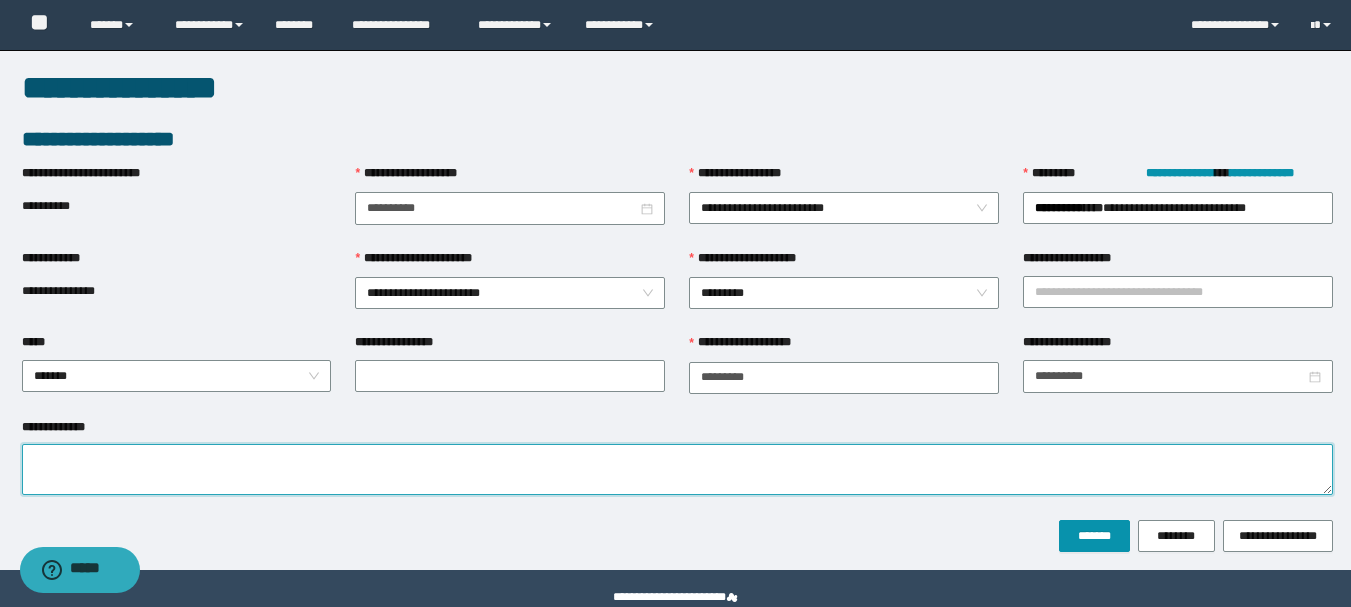 click on "**********" at bounding box center (677, 469) 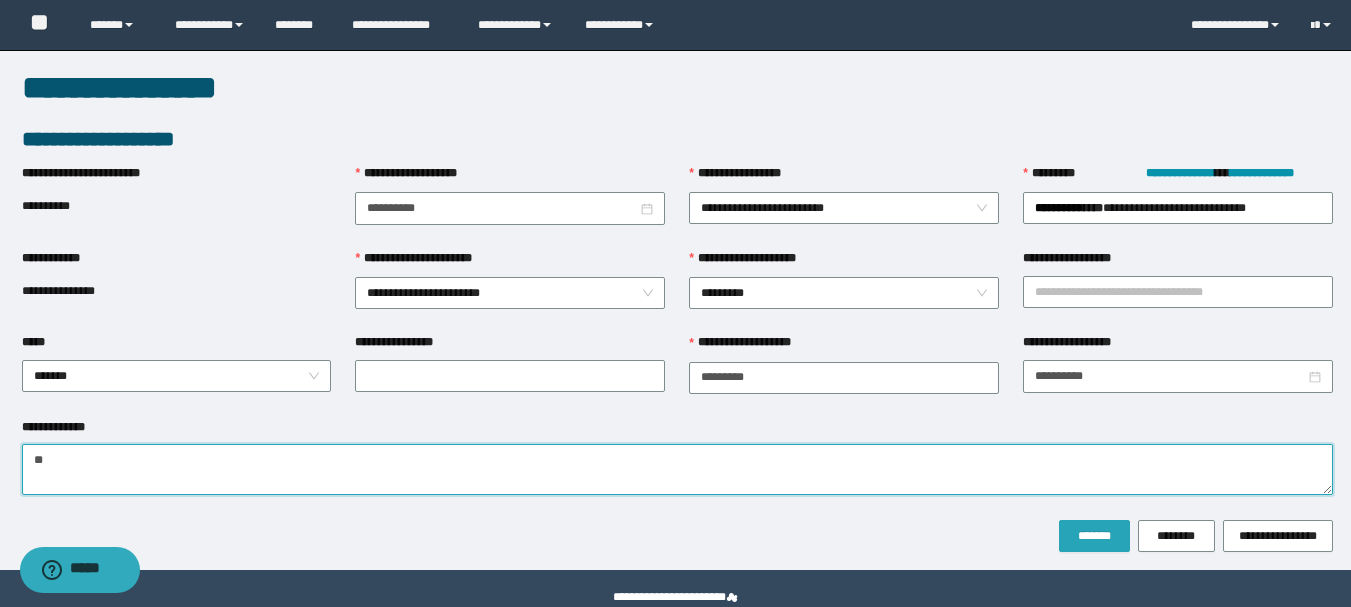 type on "**" 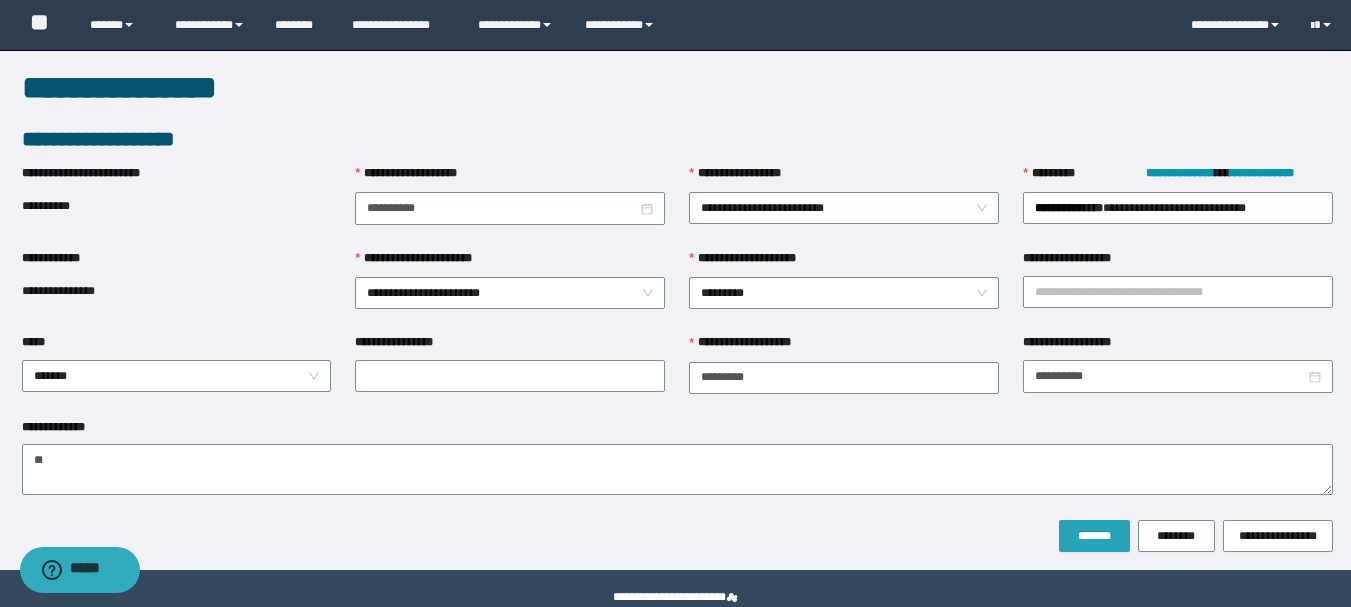 drag, startPoint x: 1101, startPoint y: 530, endPoint x: 1098, endPoint y: 515, distance: 15.297058 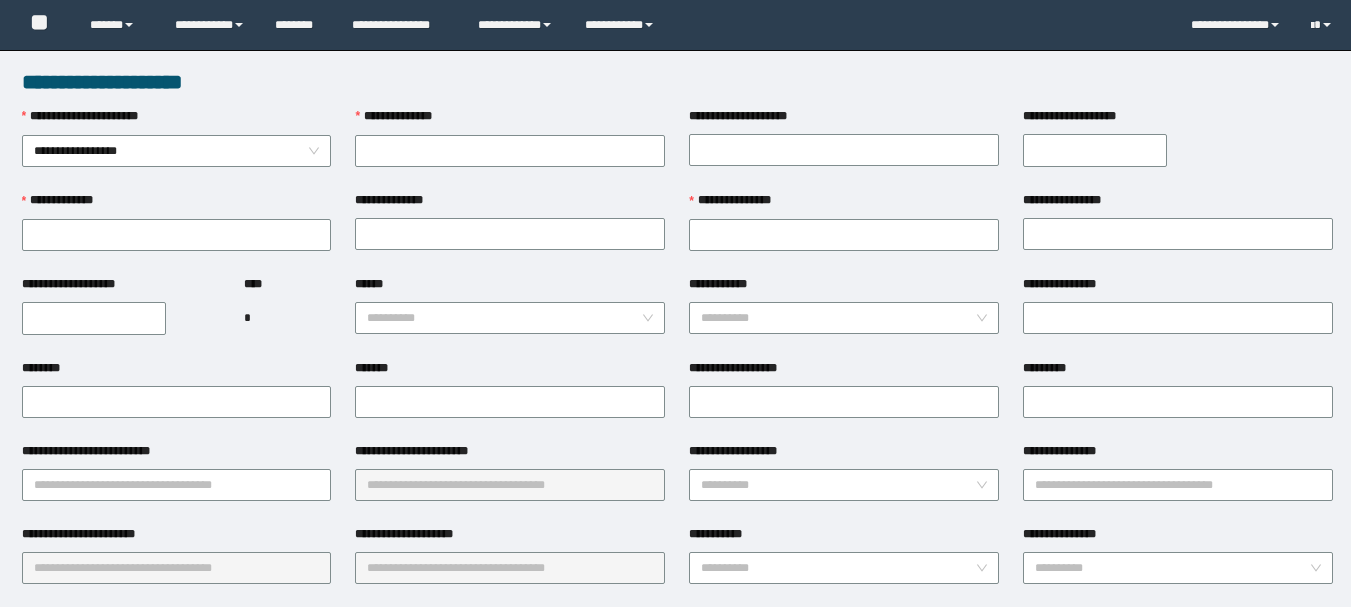 scroll, scrollTop: 0, scrollLeft: 0, axis: both 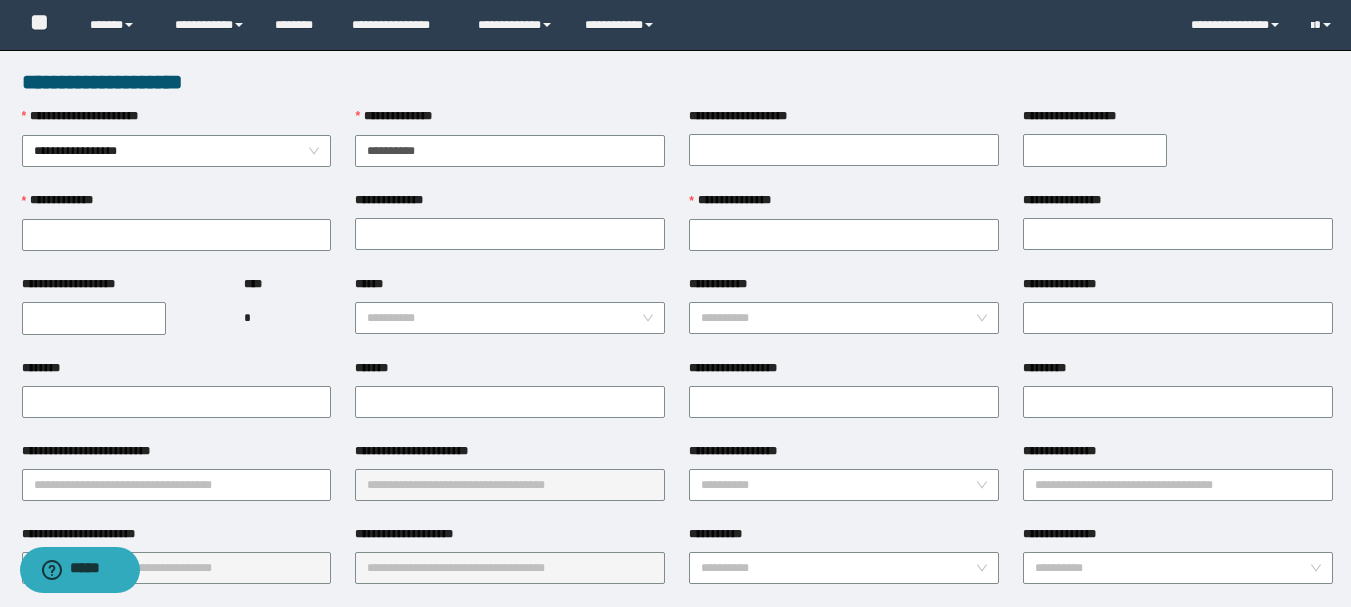 type on "**********" 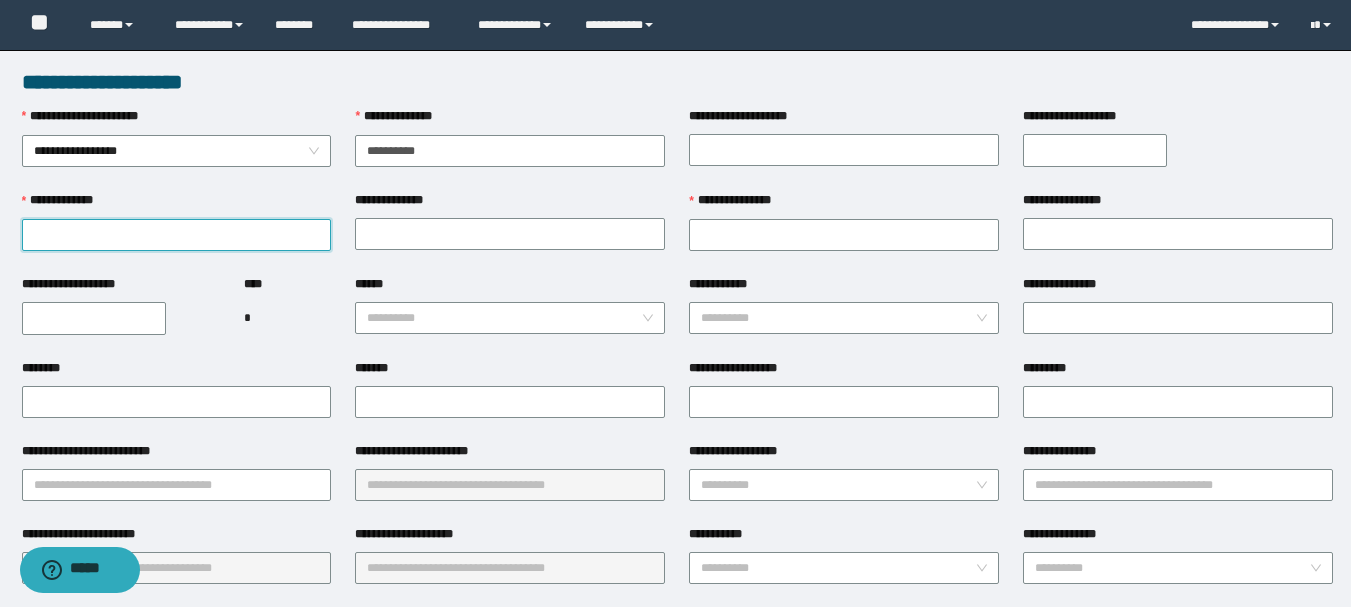 click on "**********" at bounding box center (177, 235) 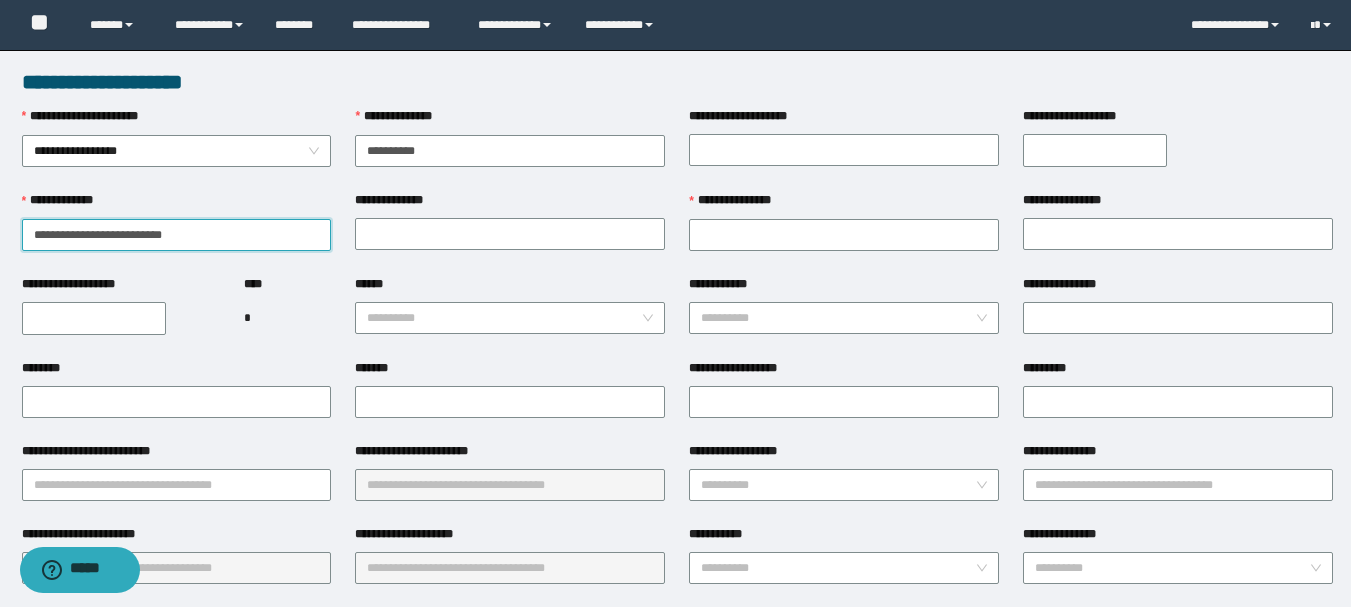 drag, startPoint x: 217, startPoint y: 236, endPoint x: 79, endPoint y: 234, distance: 138.0145 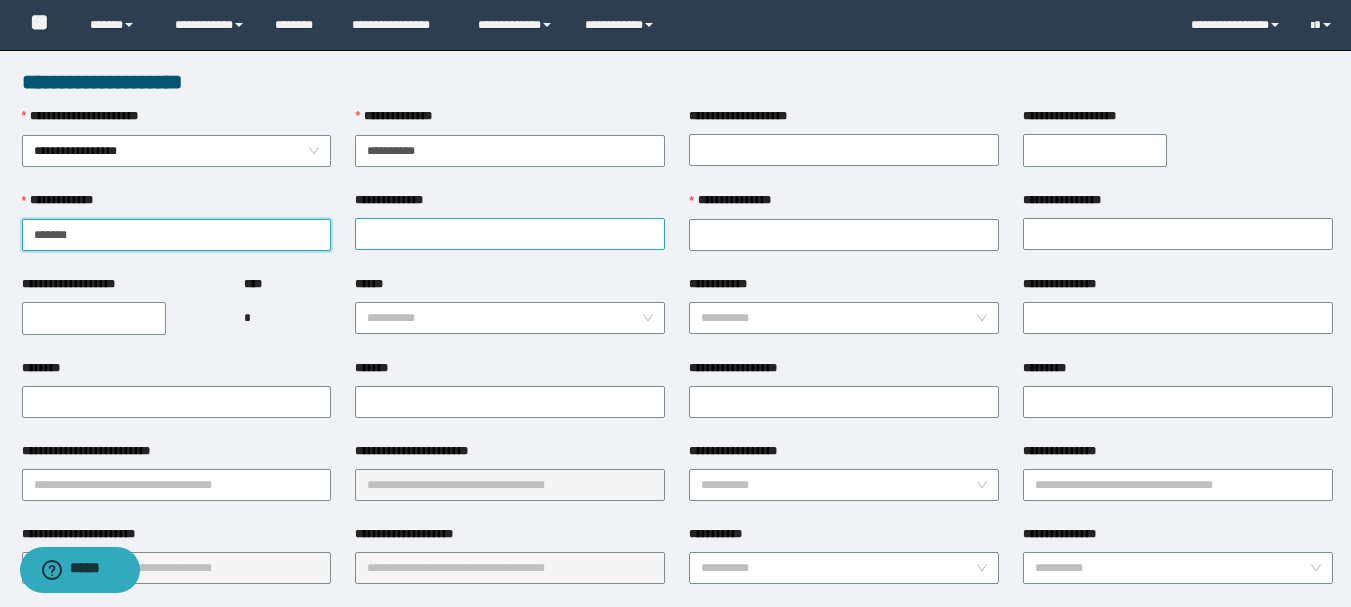 type on "******" 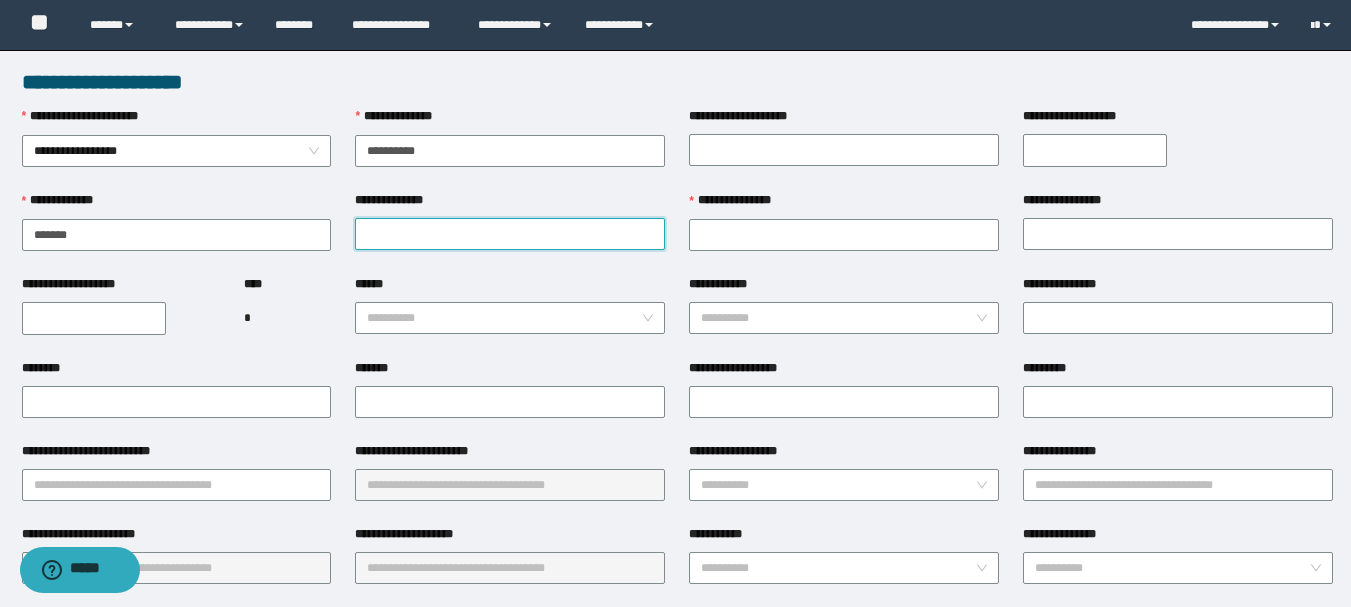 click on "**********" at bounding box center (510, 234) 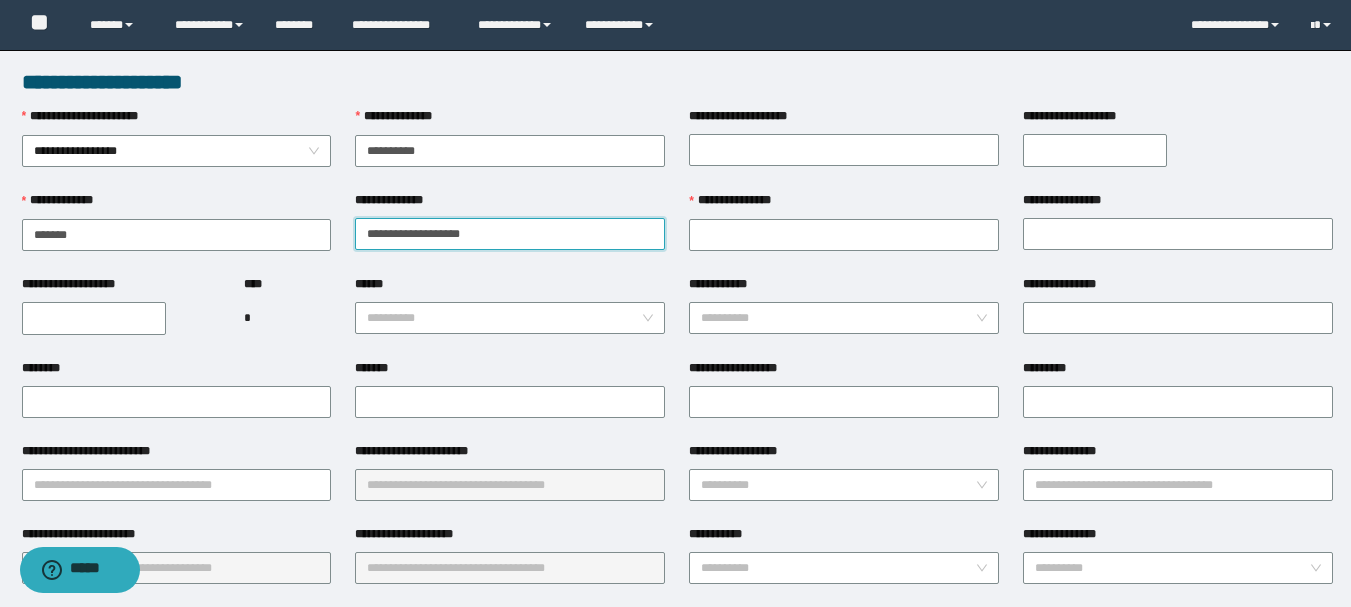 drag, startPoint x: 505, startPoint y: 234, endPoint x: 410, endPoint y: 234, distance: 95 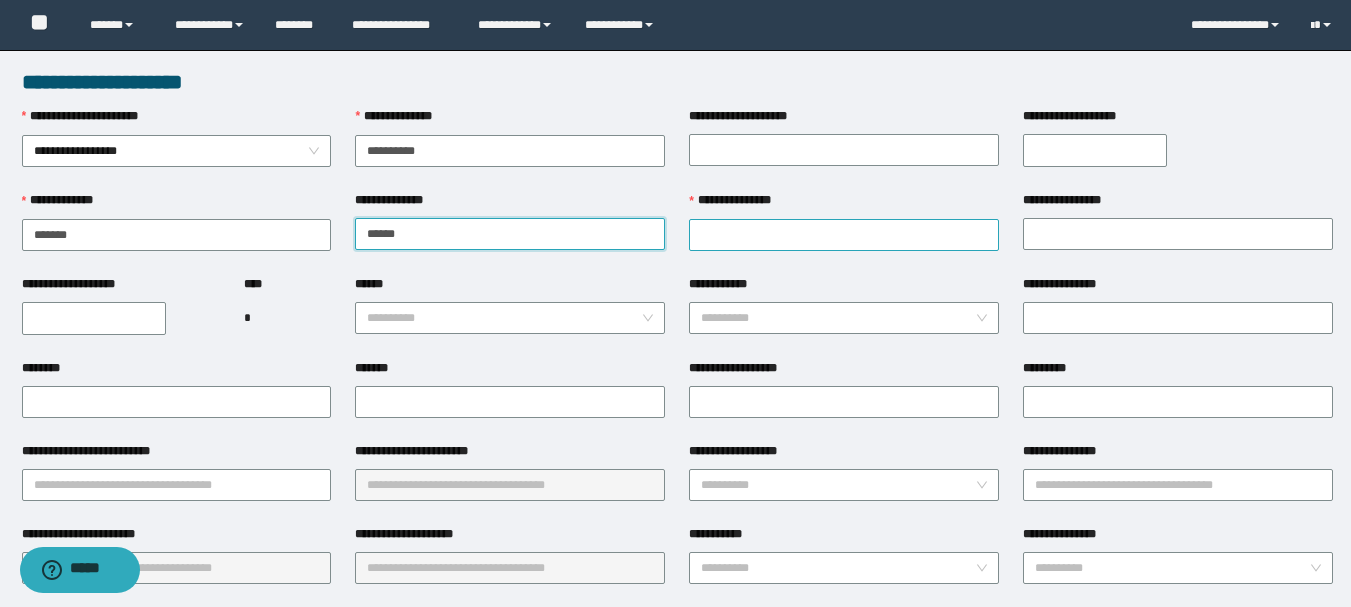 type on "*****" 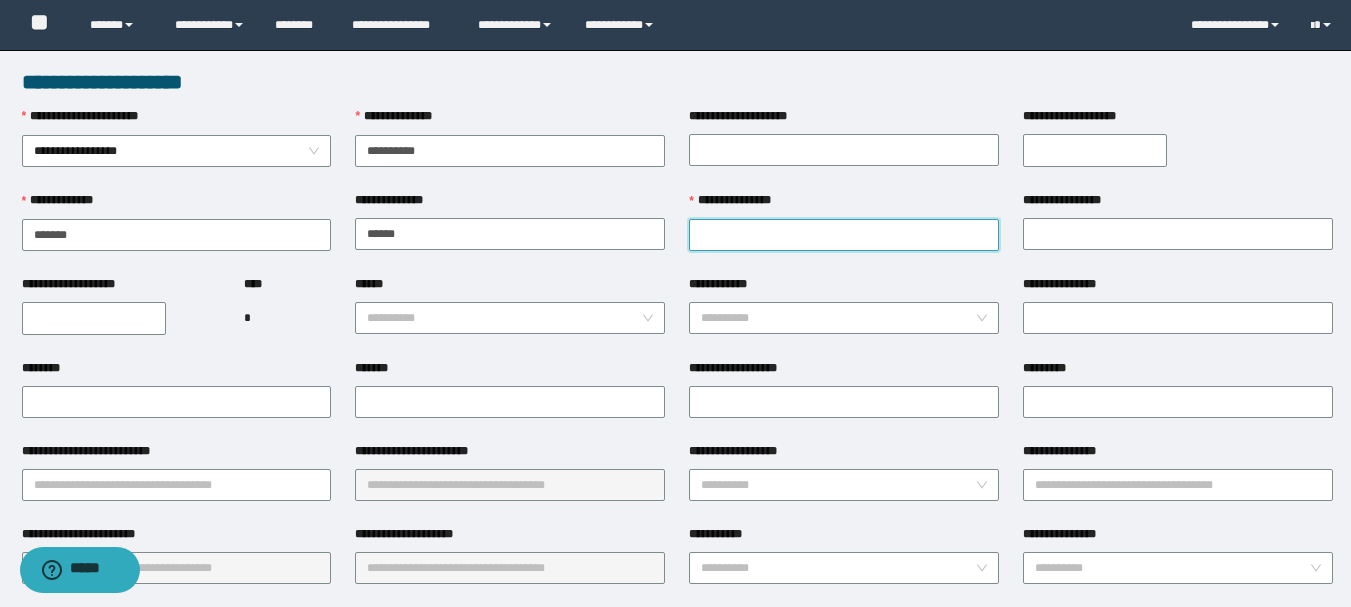 click on "**********" at bounding box center (844, 235) 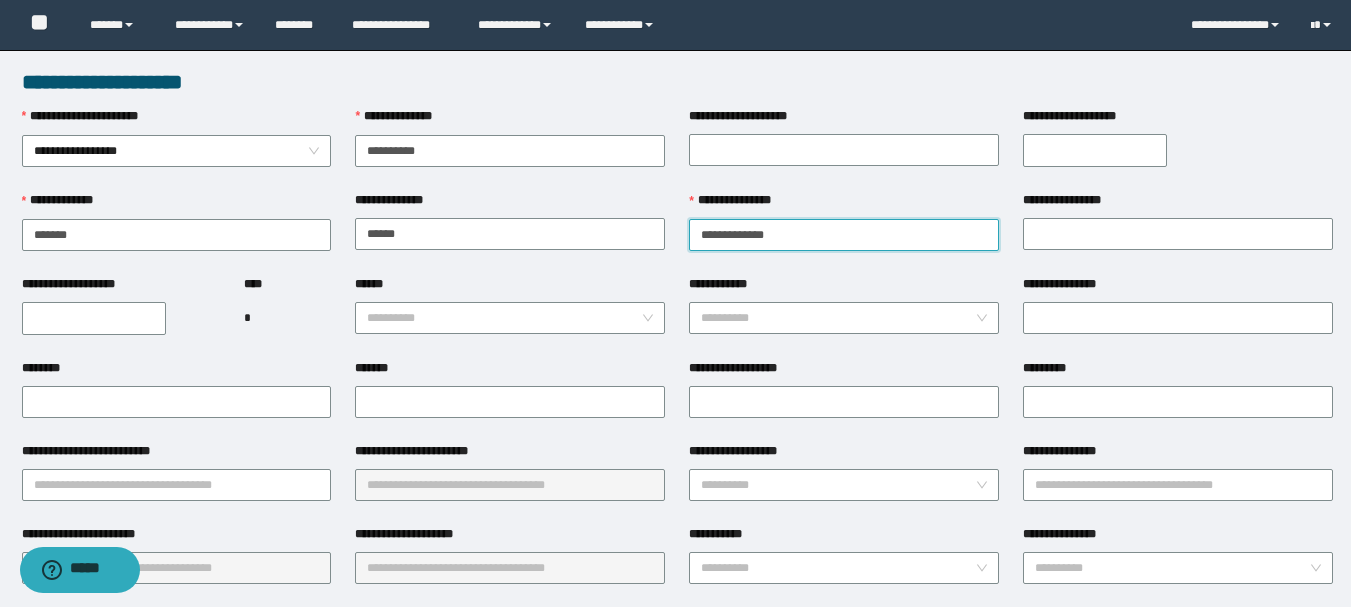 drag, startPoint x: 801, startPoint y: 234, endPoint x: 749, endPoint y: 233, distance: 52.009613 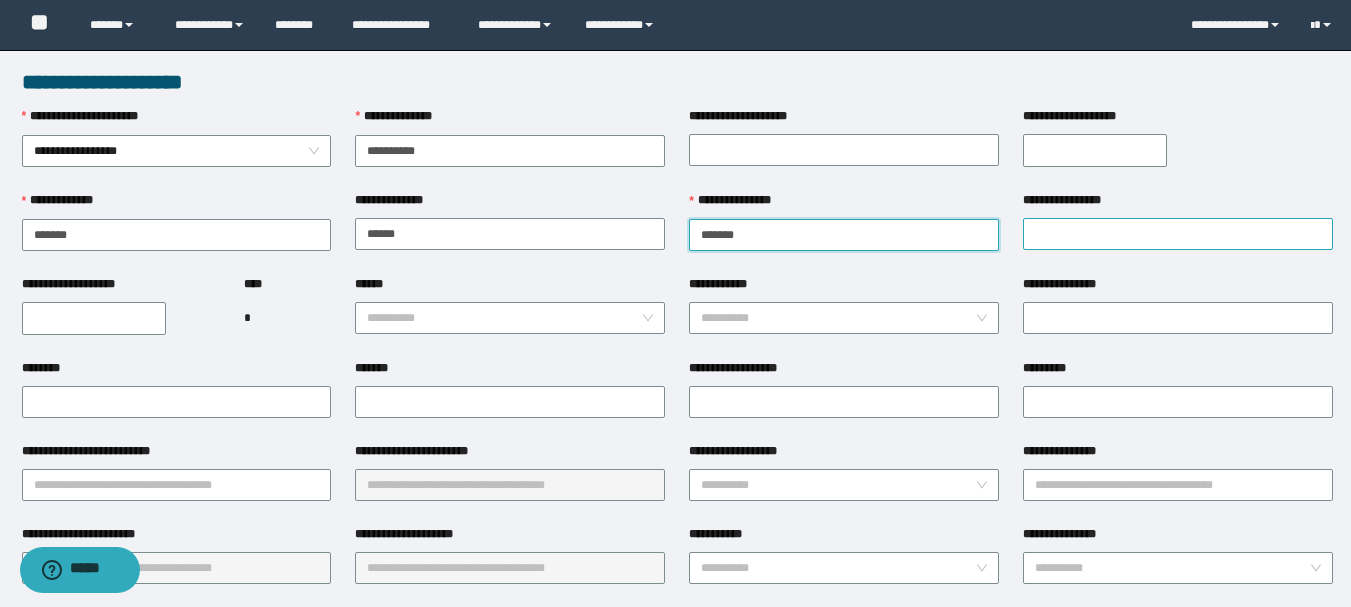 type on "******" 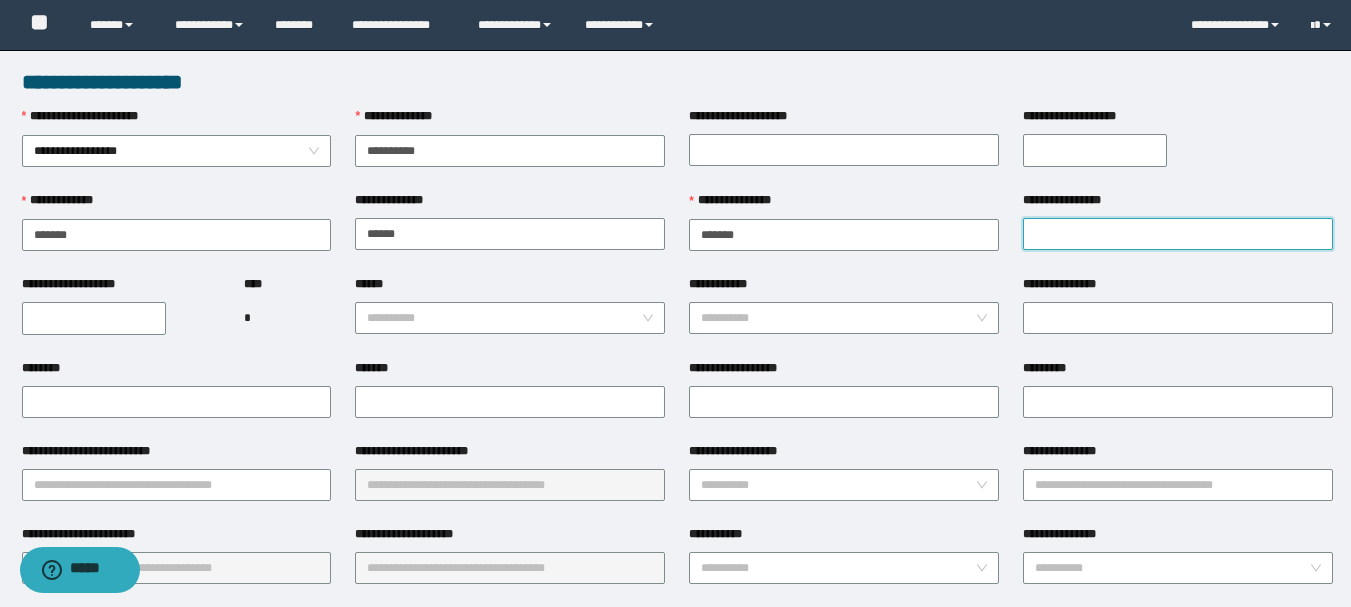 click on "**********" at bounding box center (1178, 234) 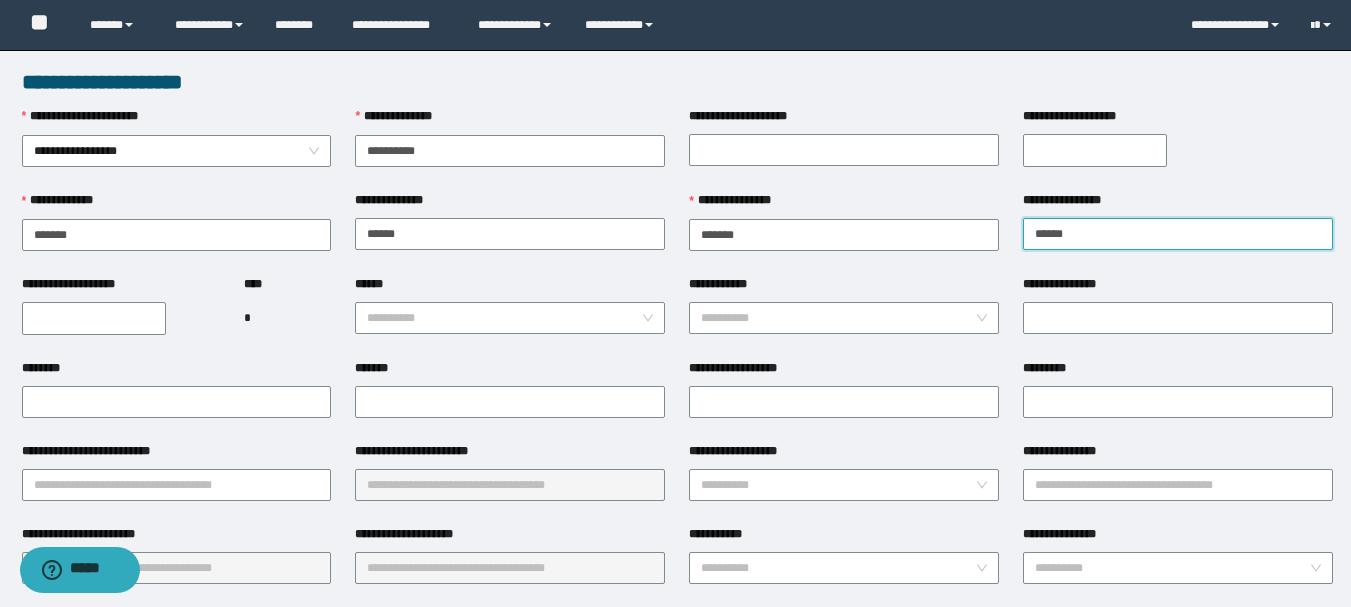 type on "******" 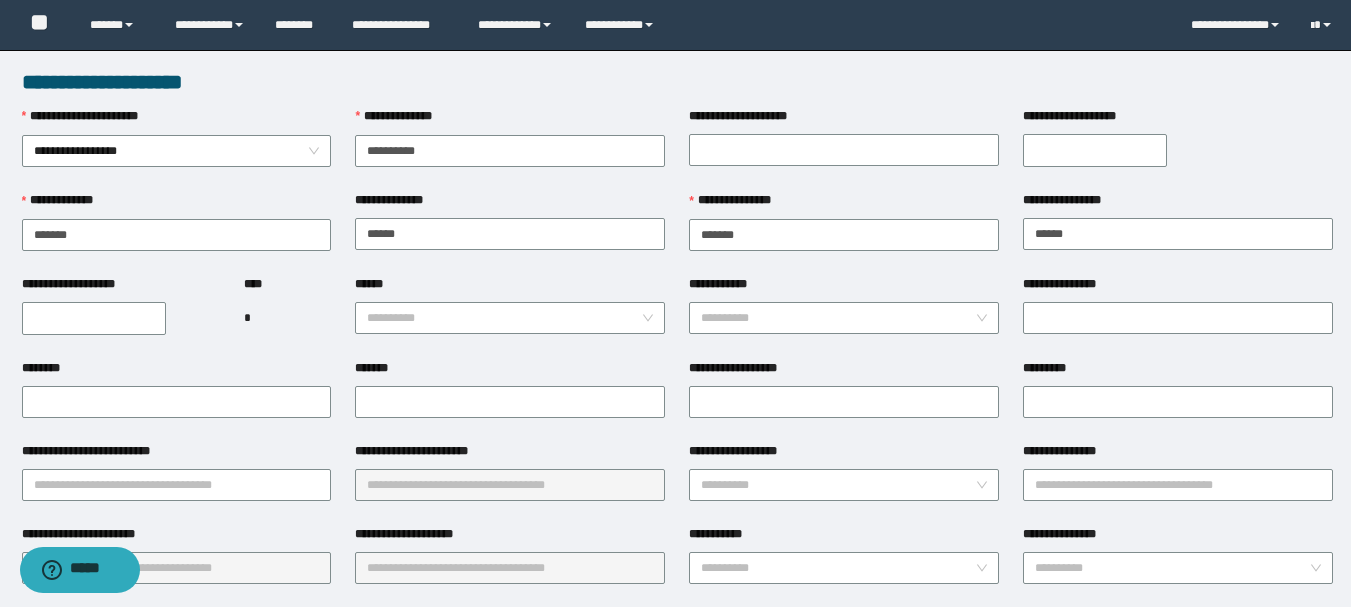 click on "**********" at bounding box center (94, 318) 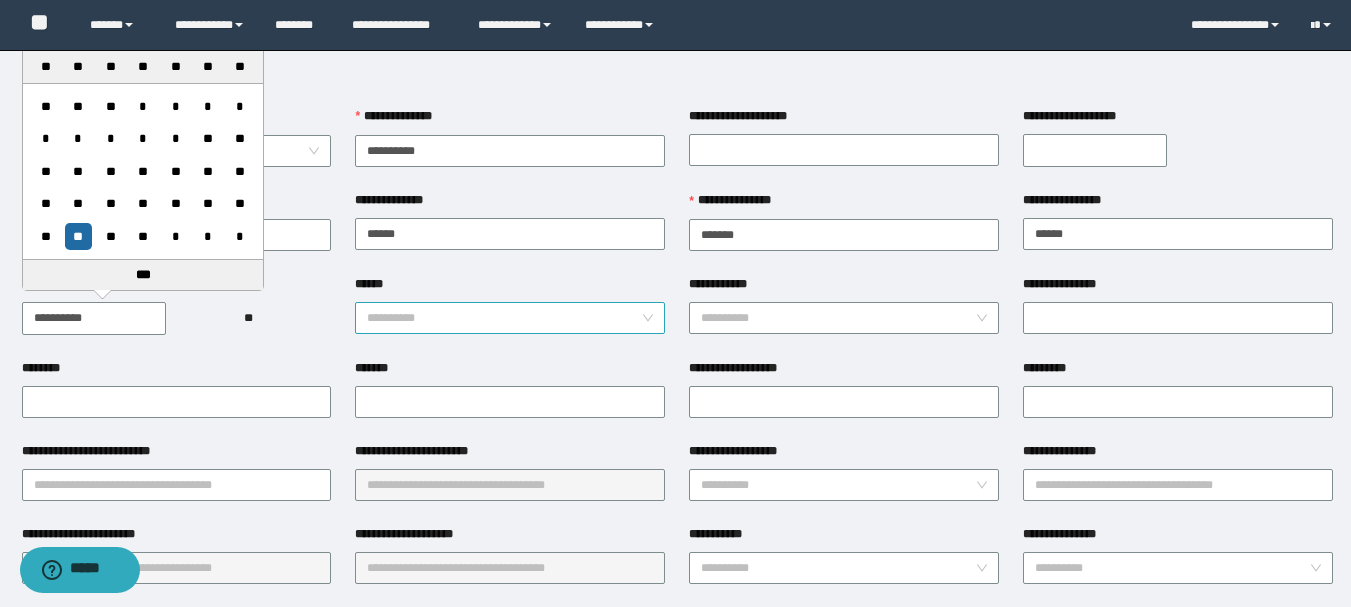 type on "**********" 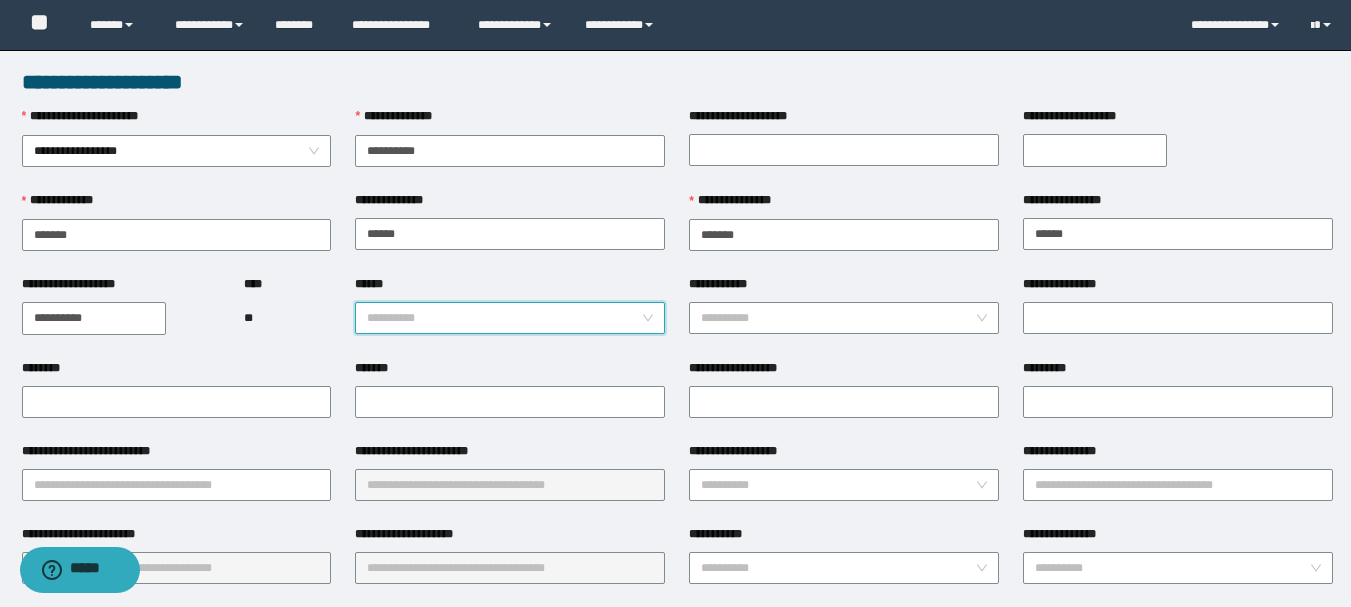 click on "******" at bounding box center (504, 318) 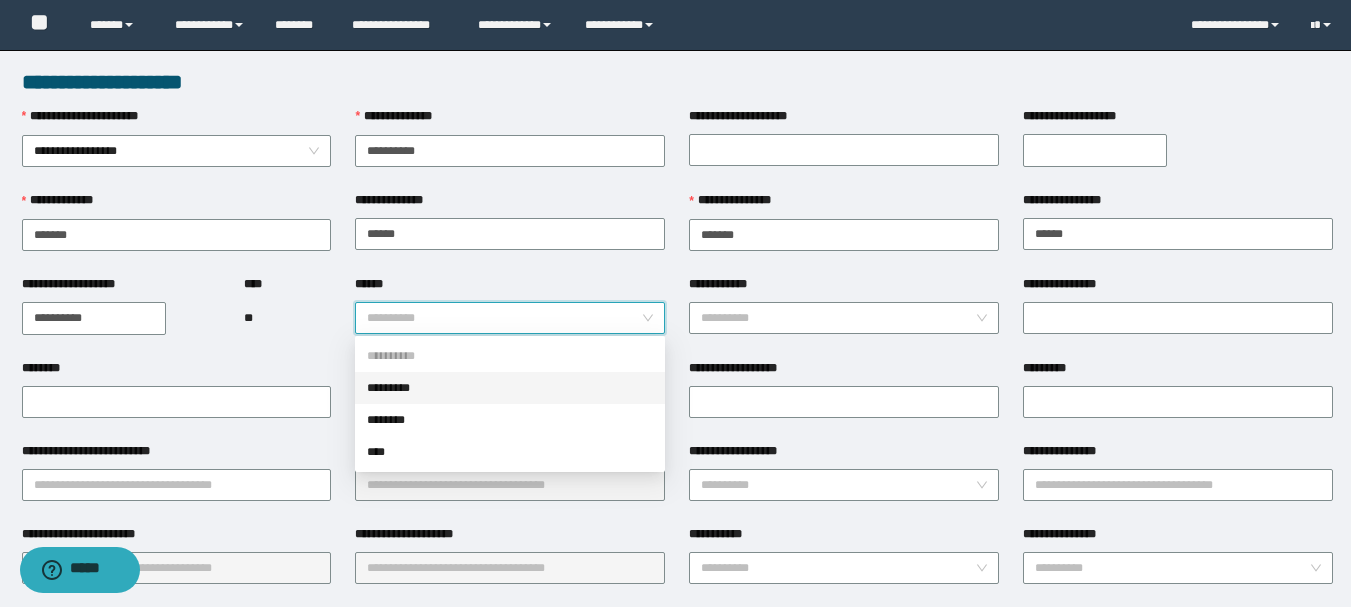 click on "*********" at bounding box center (510, 388) 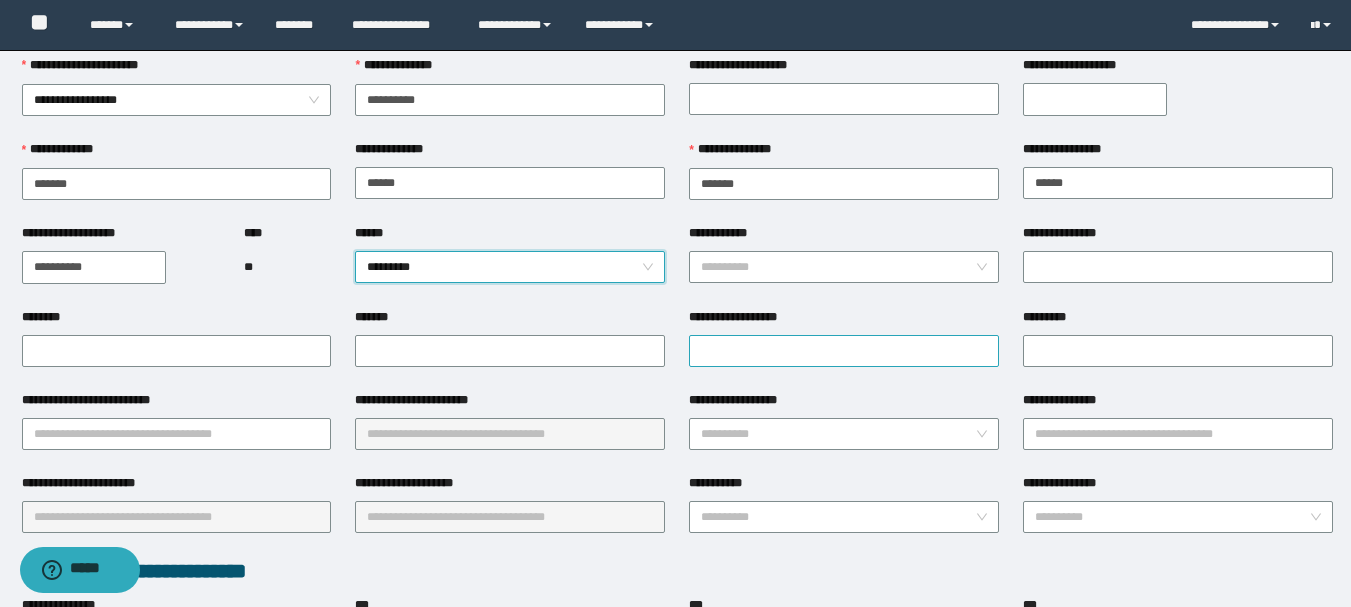 scroll, scrollTop: 100, scrollLeft: 0, axis: vertical 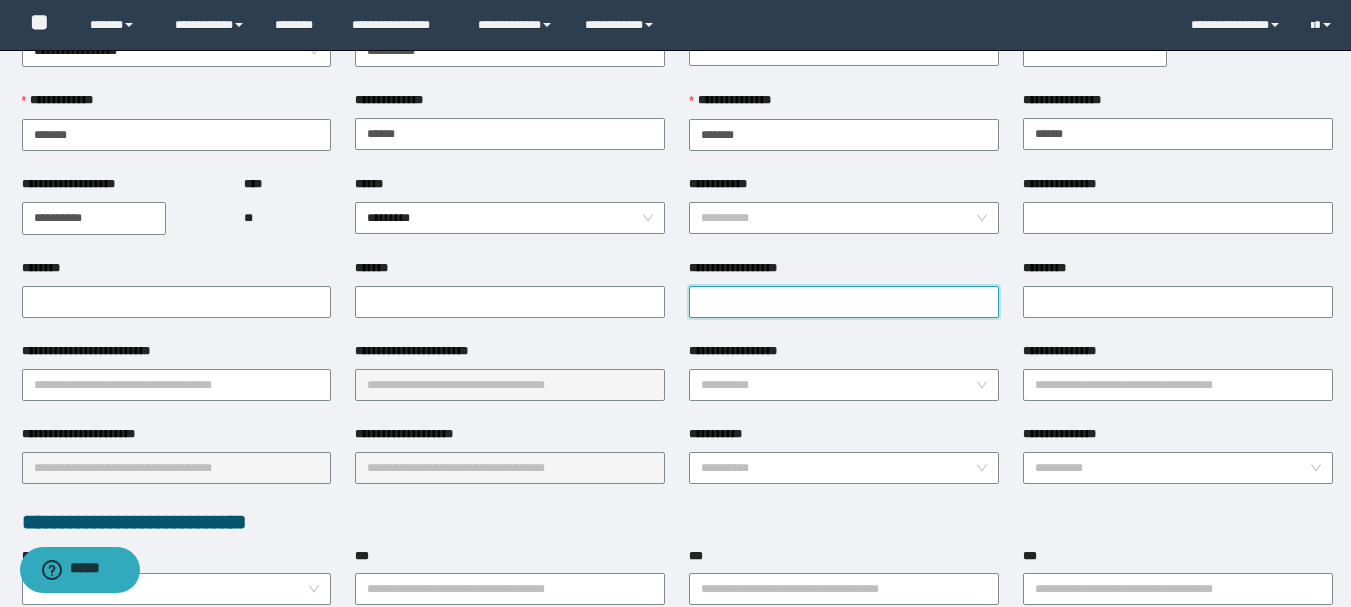 click on "**********" at bounding box center [844, 302] 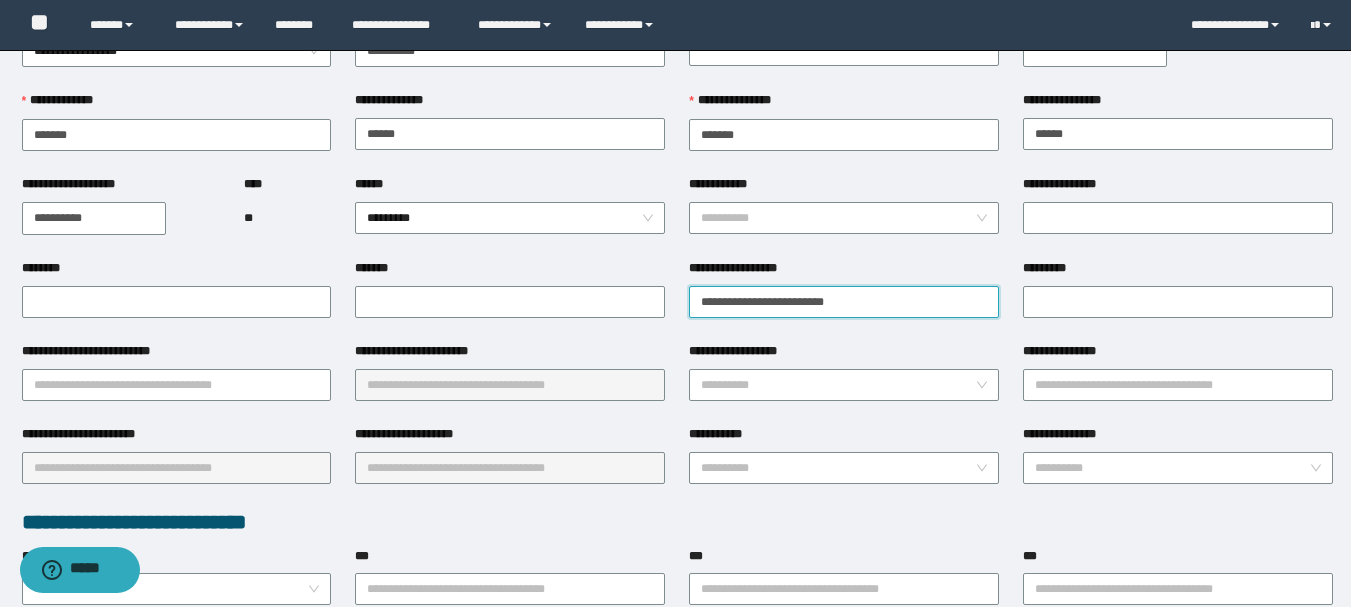 type on "**********" 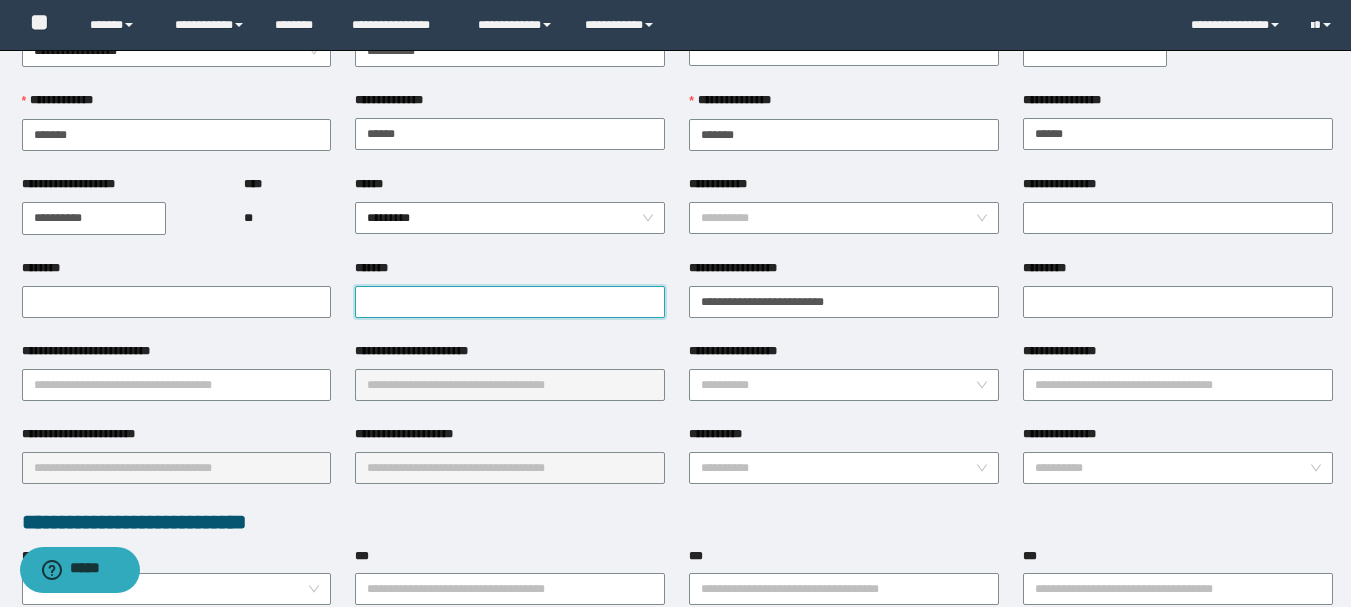 click on "*******" at bounding box center (510, 302) 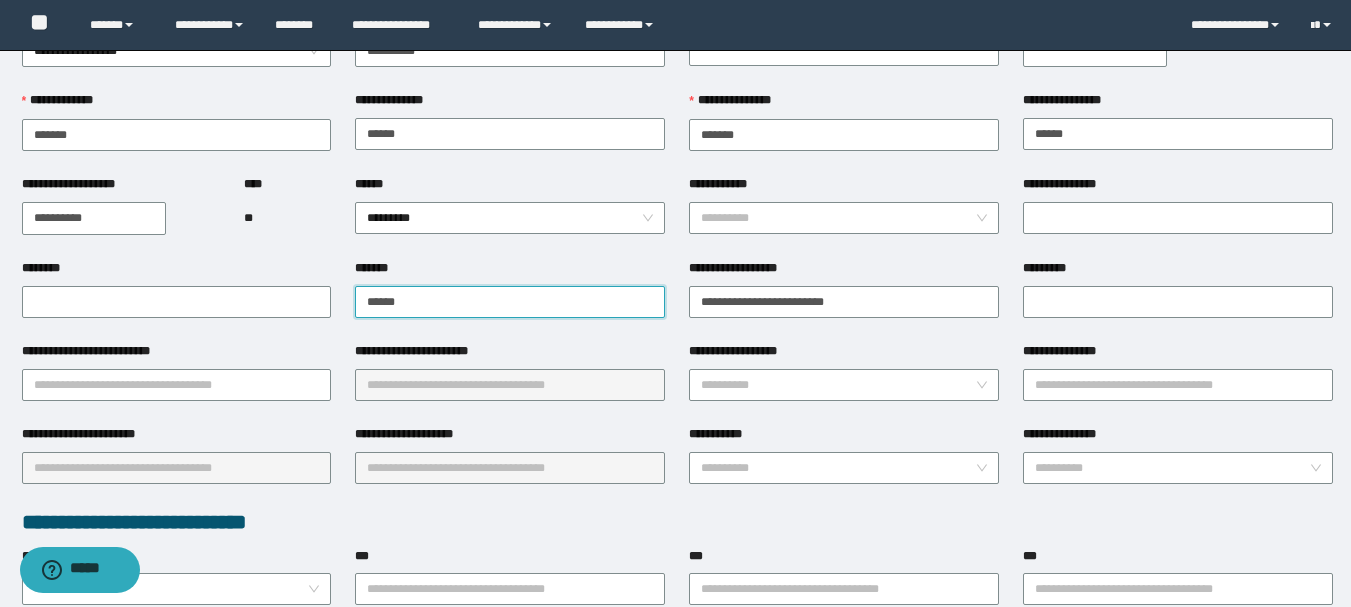 drag, startPoint x: 430, startPoint y: 300, endPoint x: 396, endPoint y: 300, distance: 34 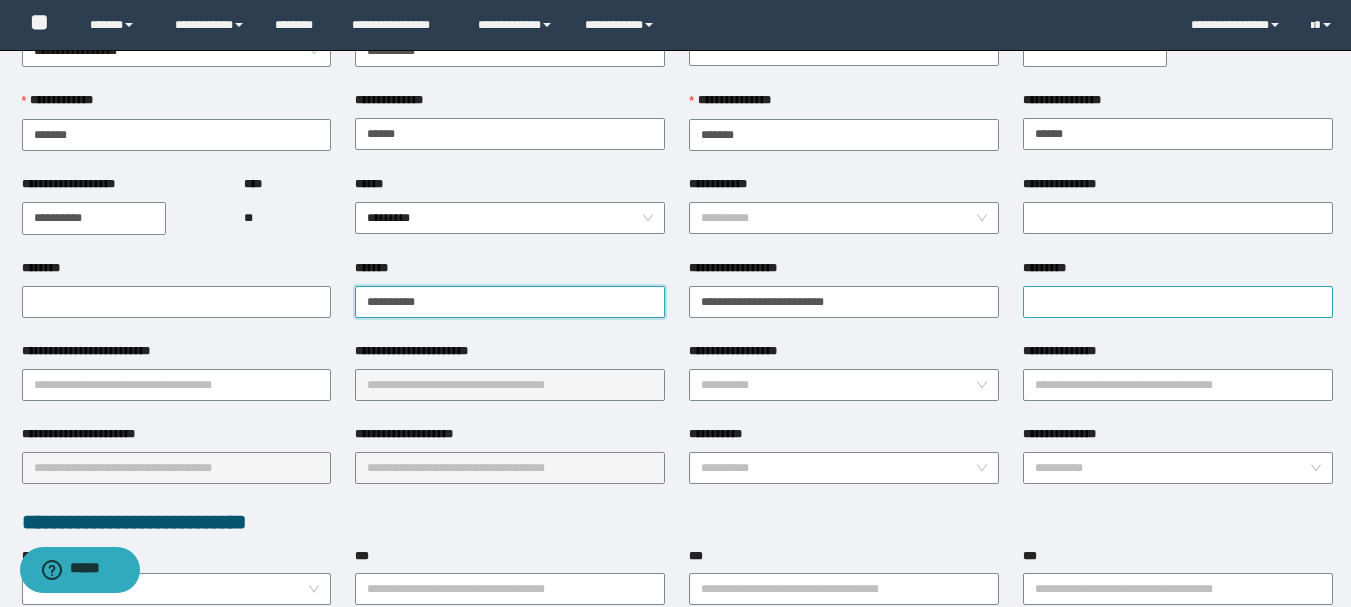 type on "**********" 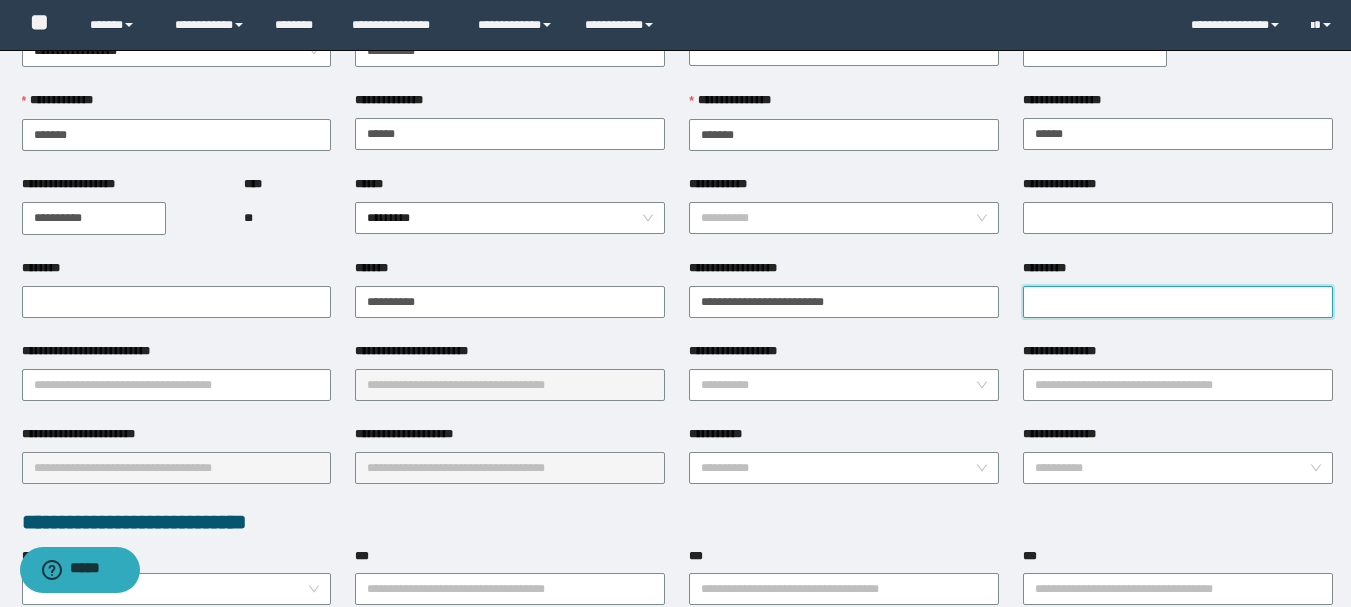click on "*********" at bounding box center [1178, 302] 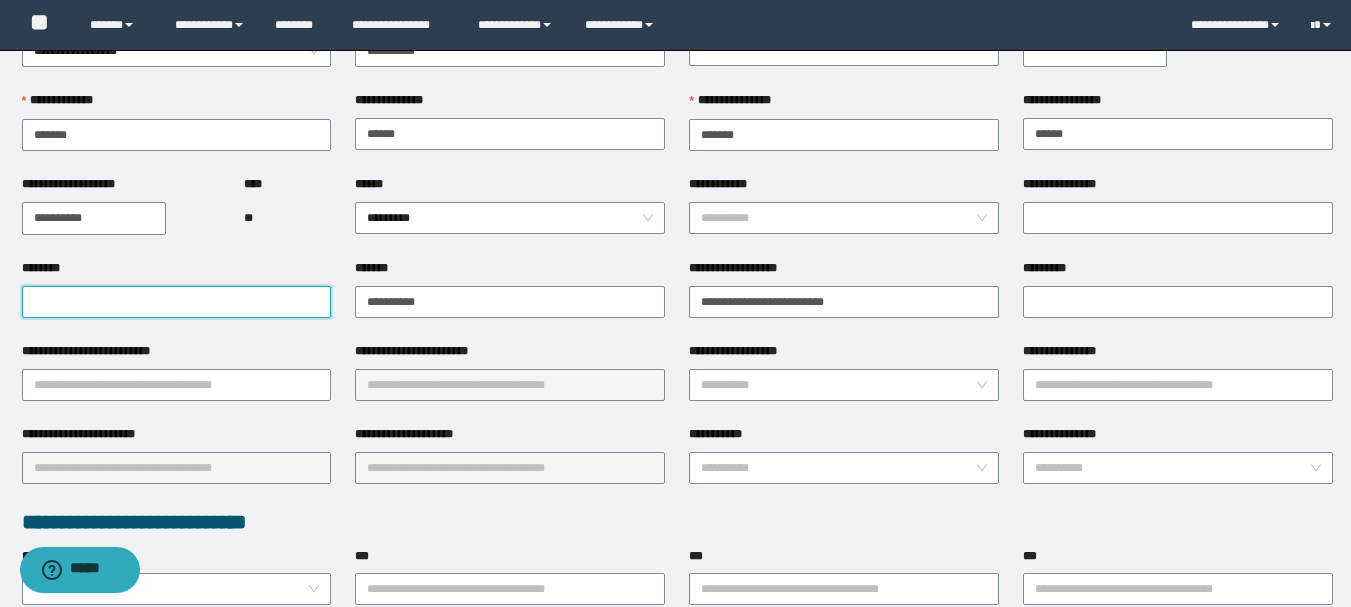 click on "********" at bounding box center [177, 302] 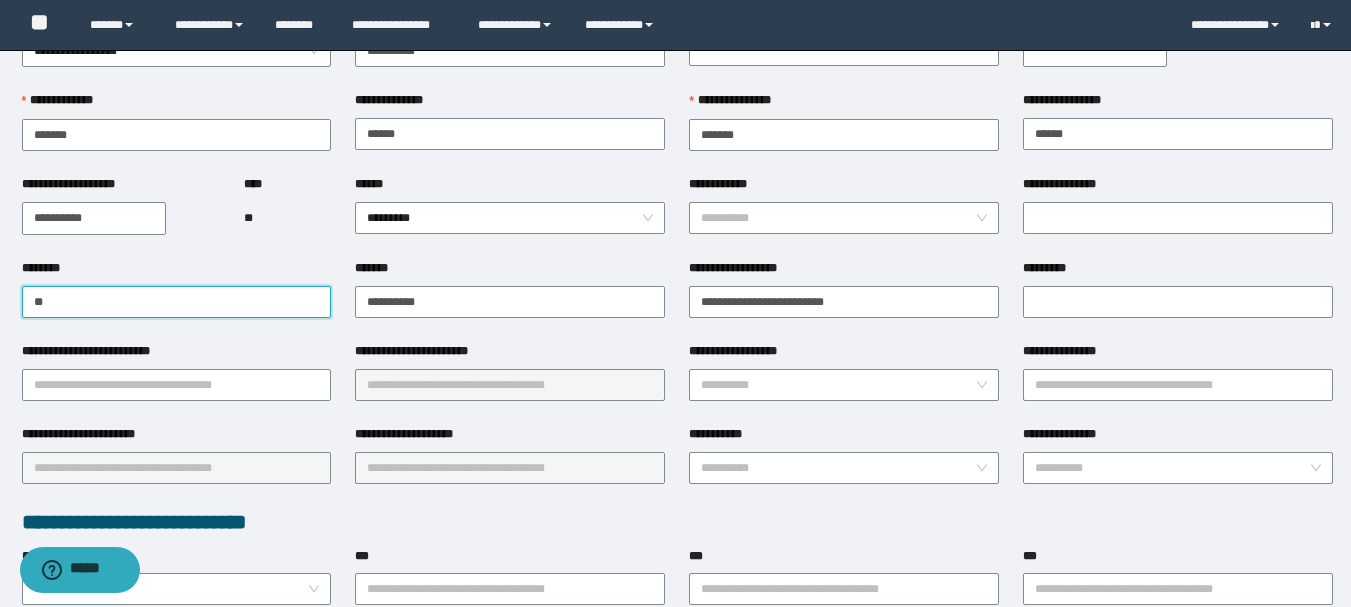 type on "*" 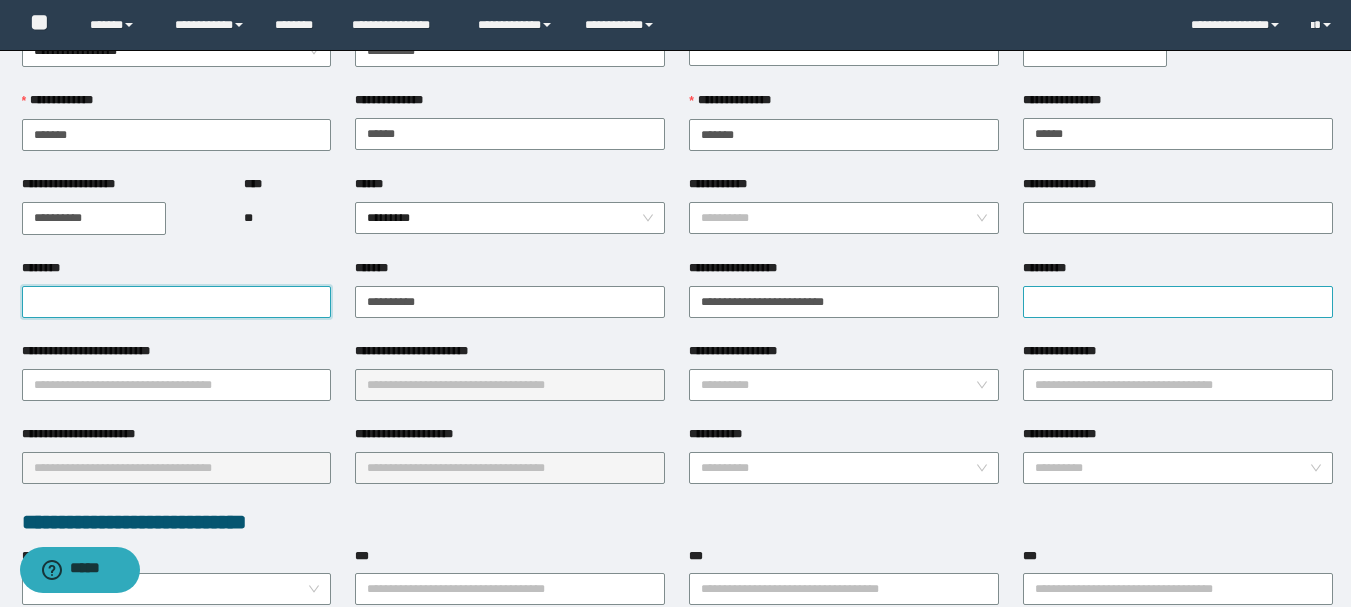 type 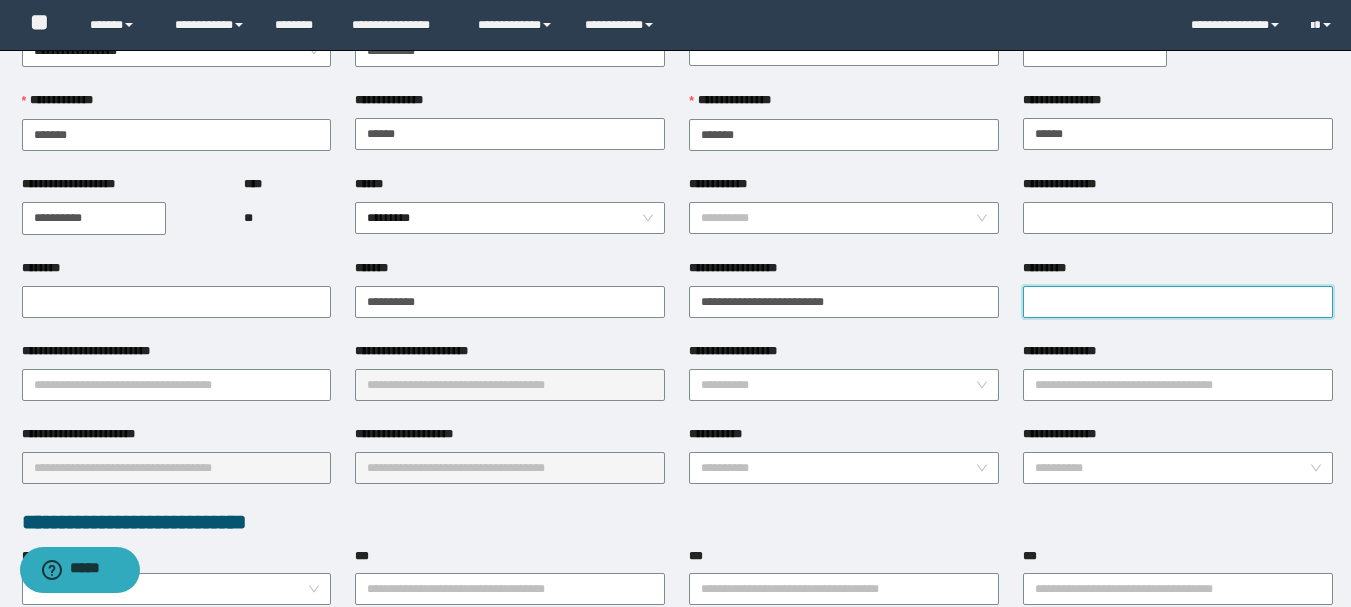 click on "*********" at bounding box center (1178, 302) 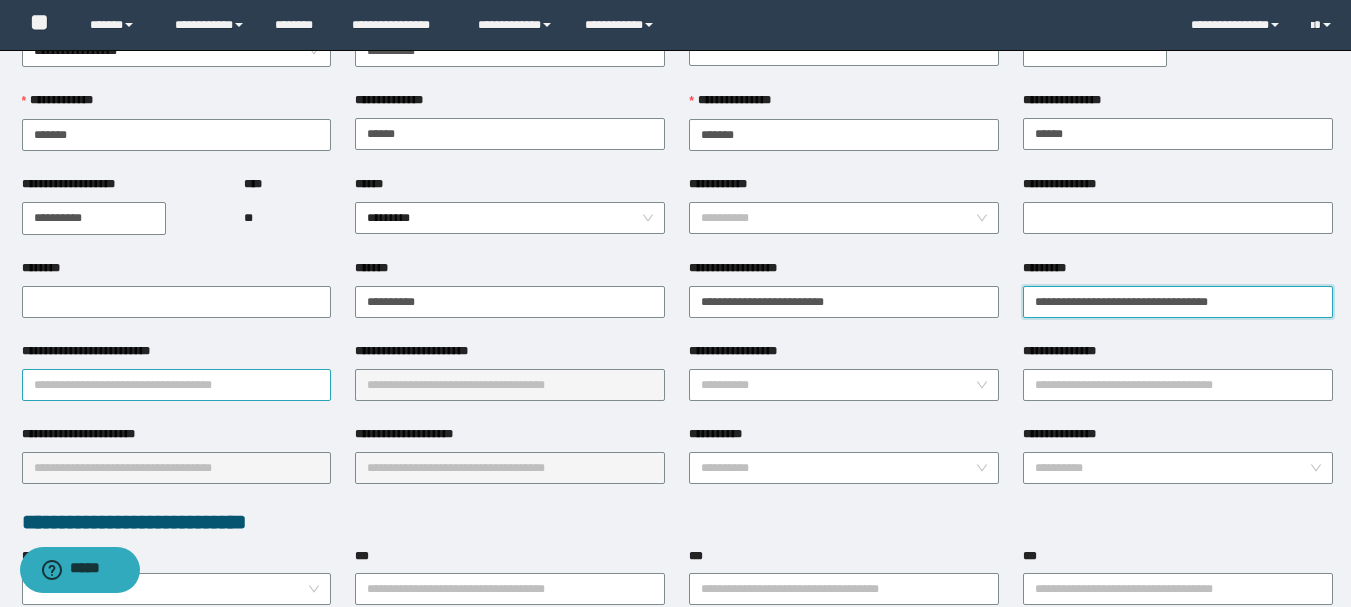 type on "**********" 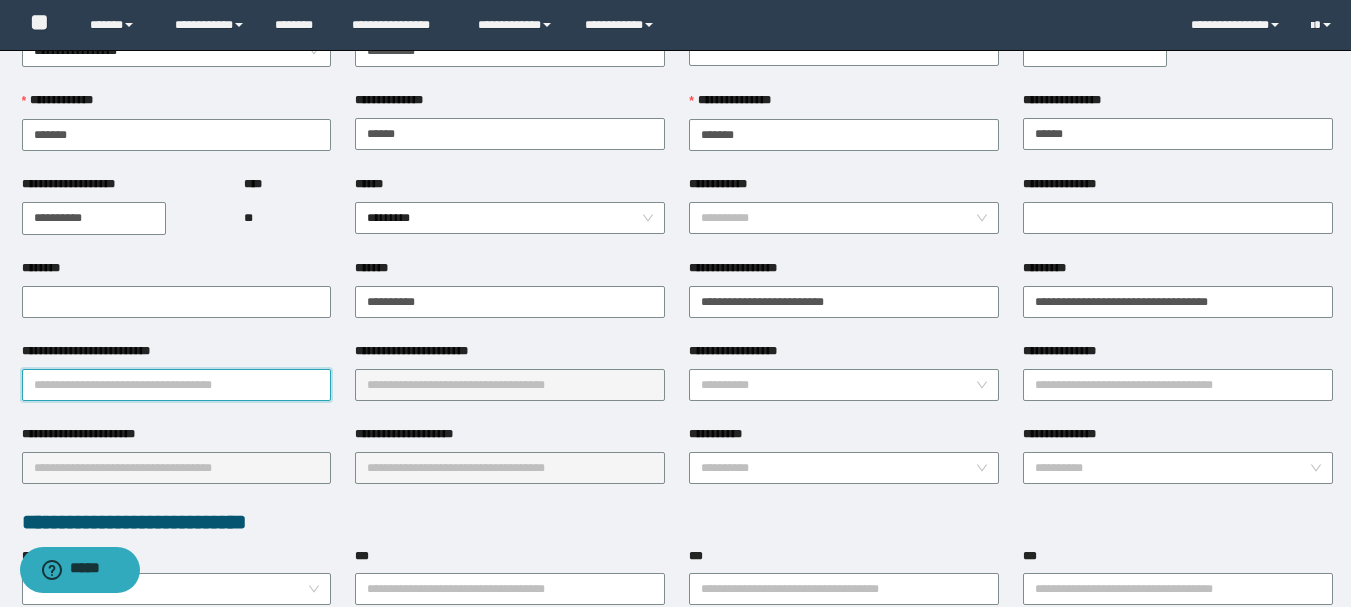 click on "**********" at bounding box center (177, 385) 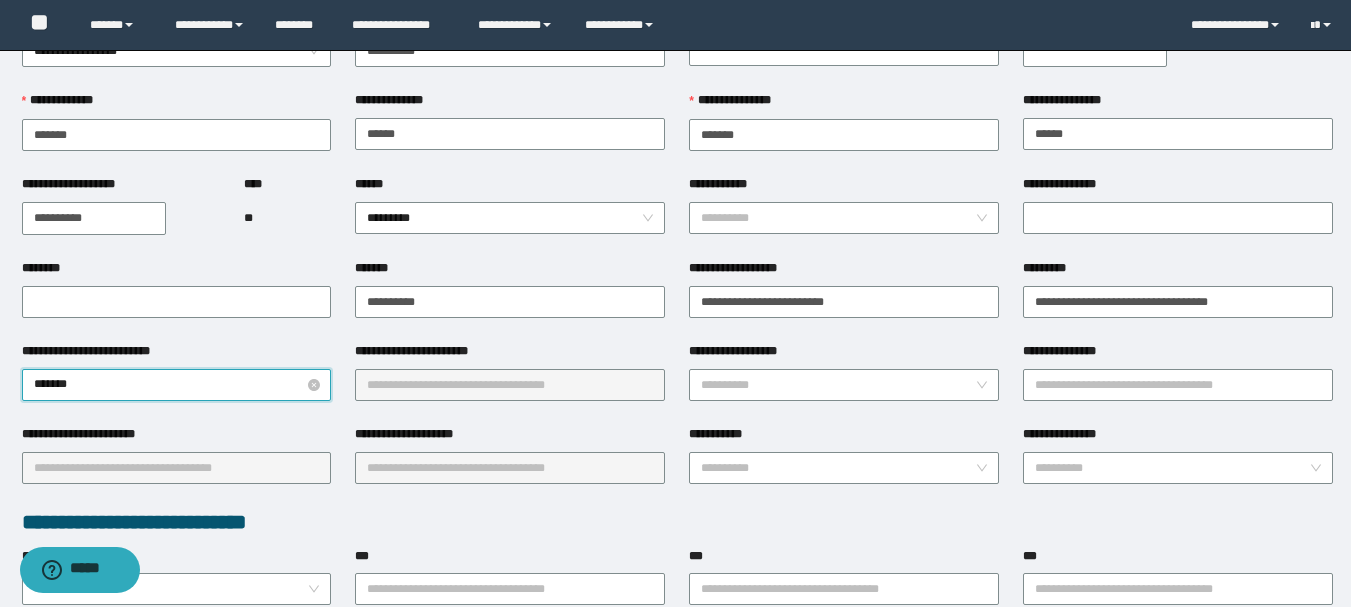 type on "********" 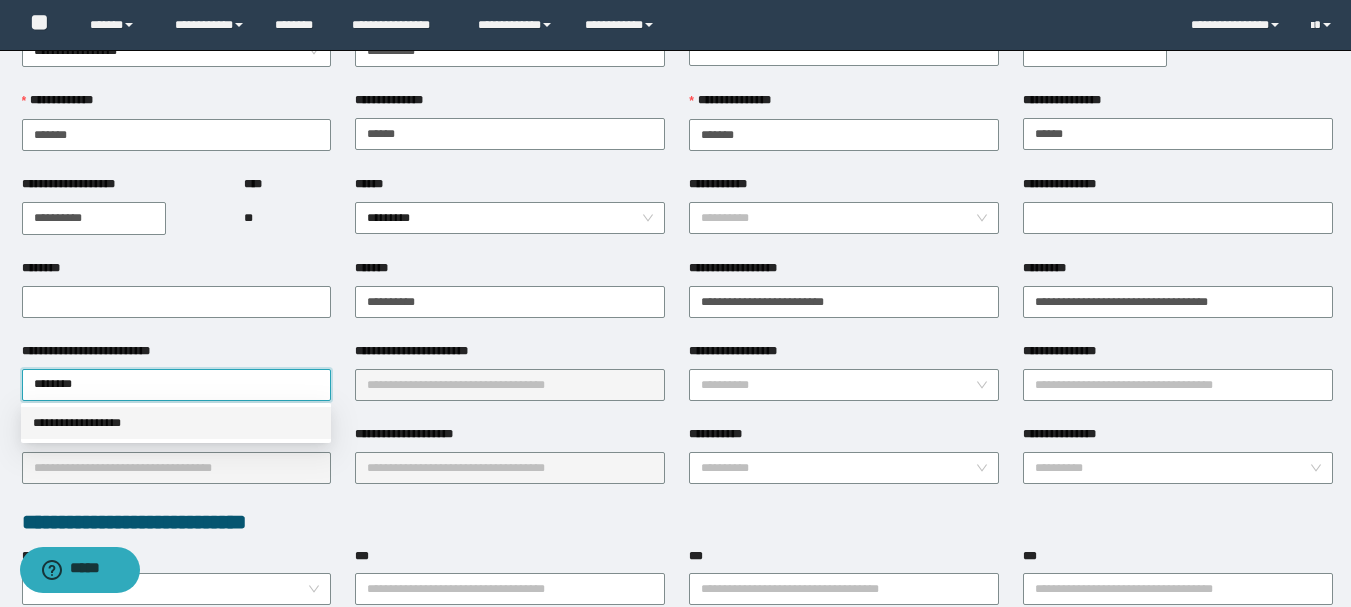 click on "**********" at bounding box center [176, 423] 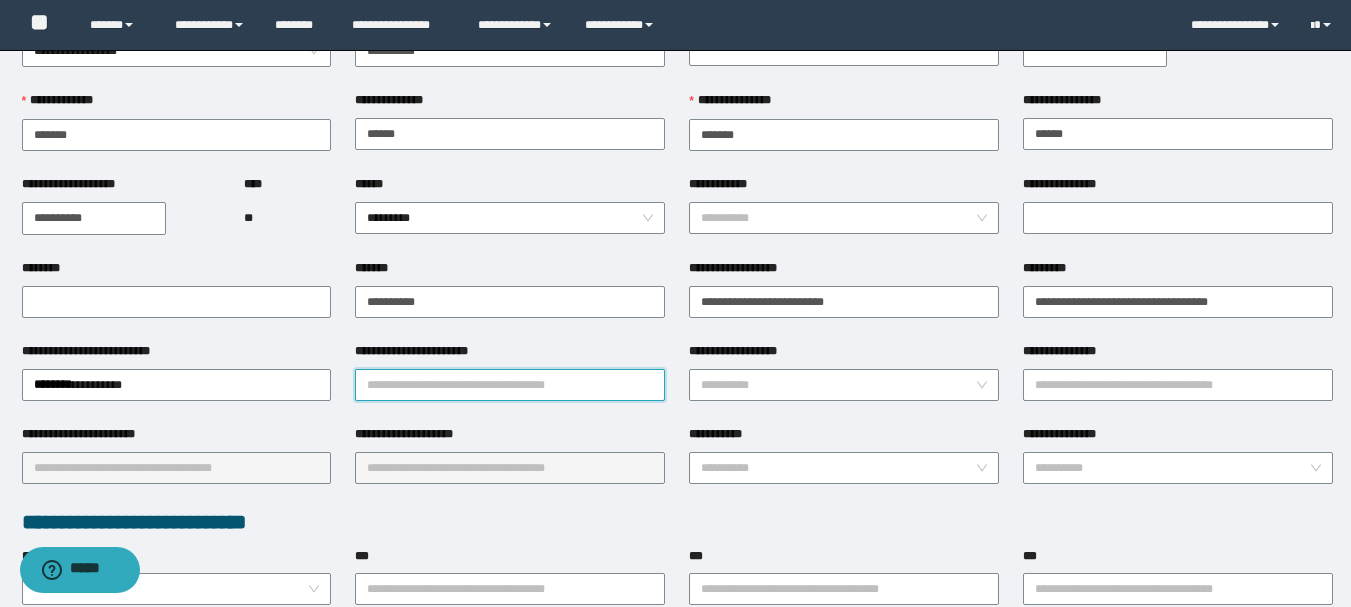 click on "**********" at bounding box center (510, 385) 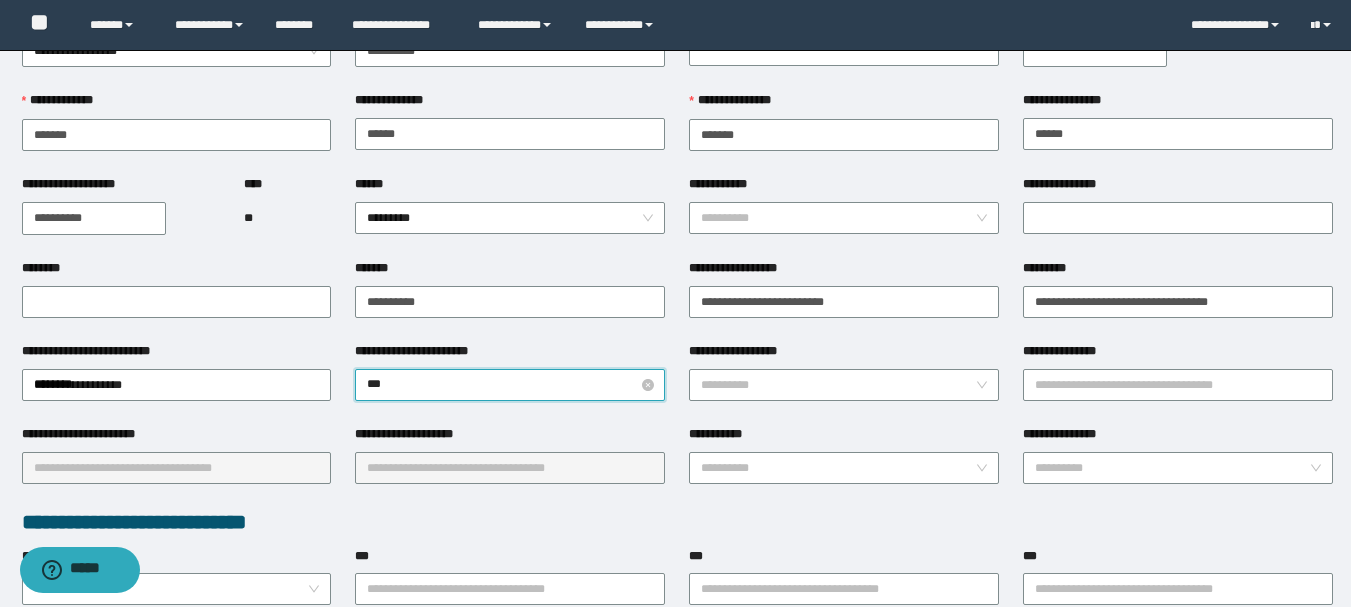 type on "****" 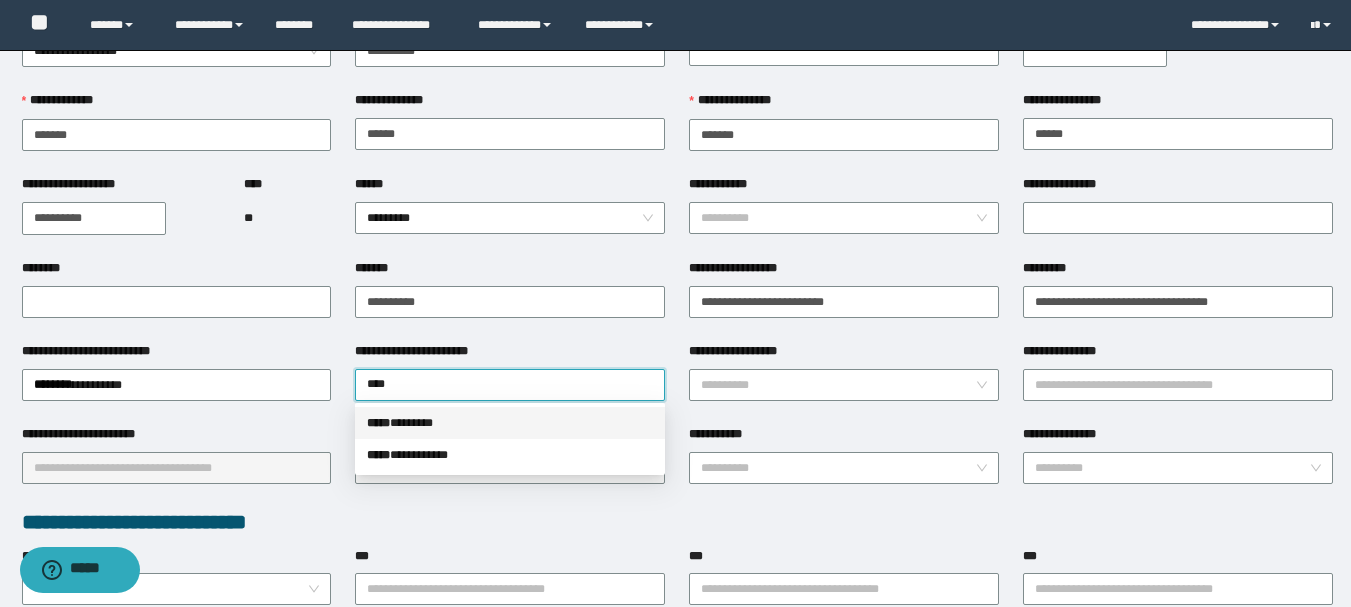 click on "***** * ******" at bounding box center (510, 423) 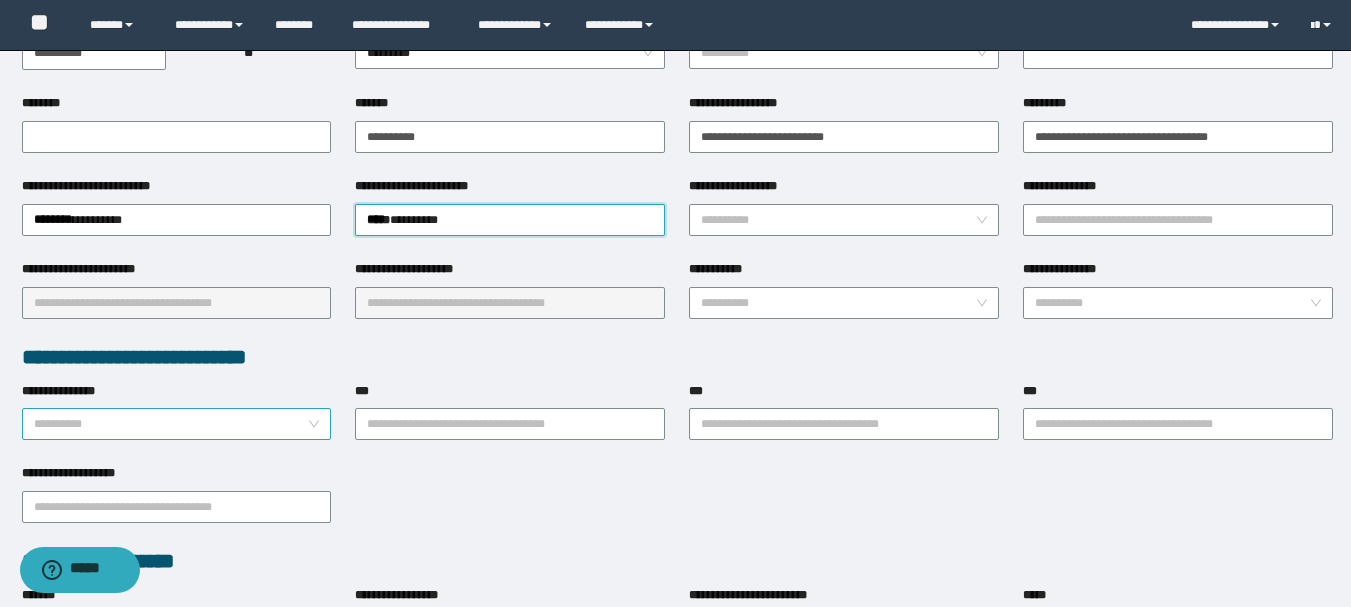 scroll, scrollTop: 300, scrollLeft: 0, axis: vertical 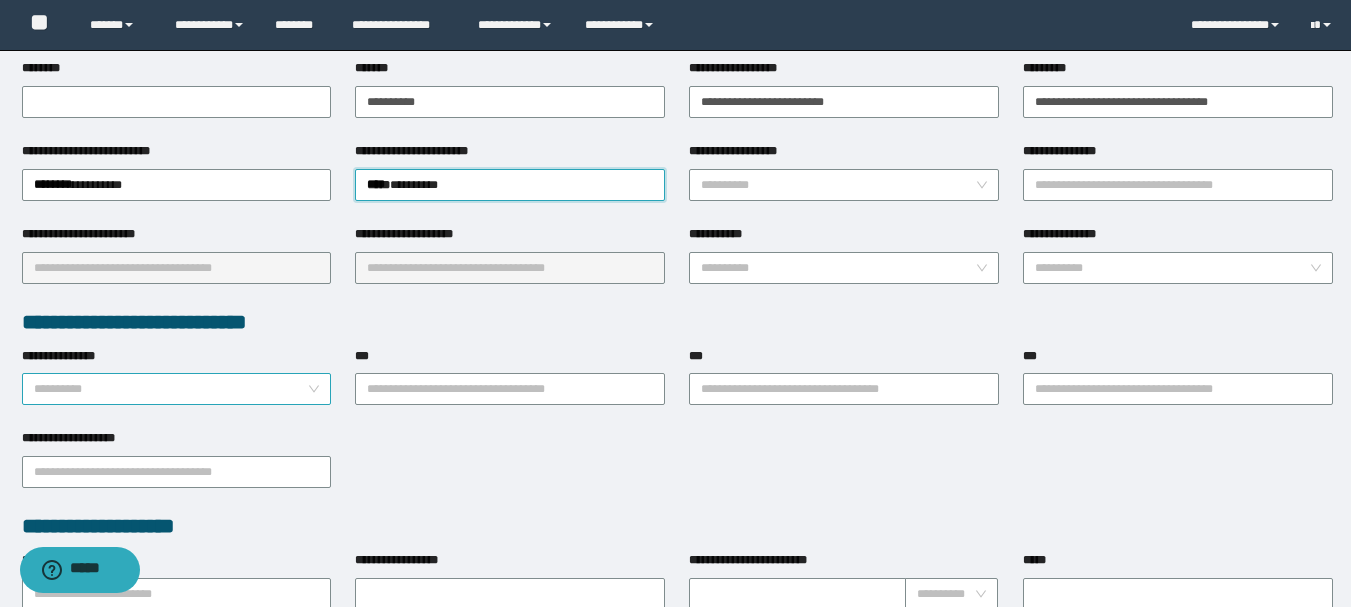 click on "**********" at bounding box center [171, 389] 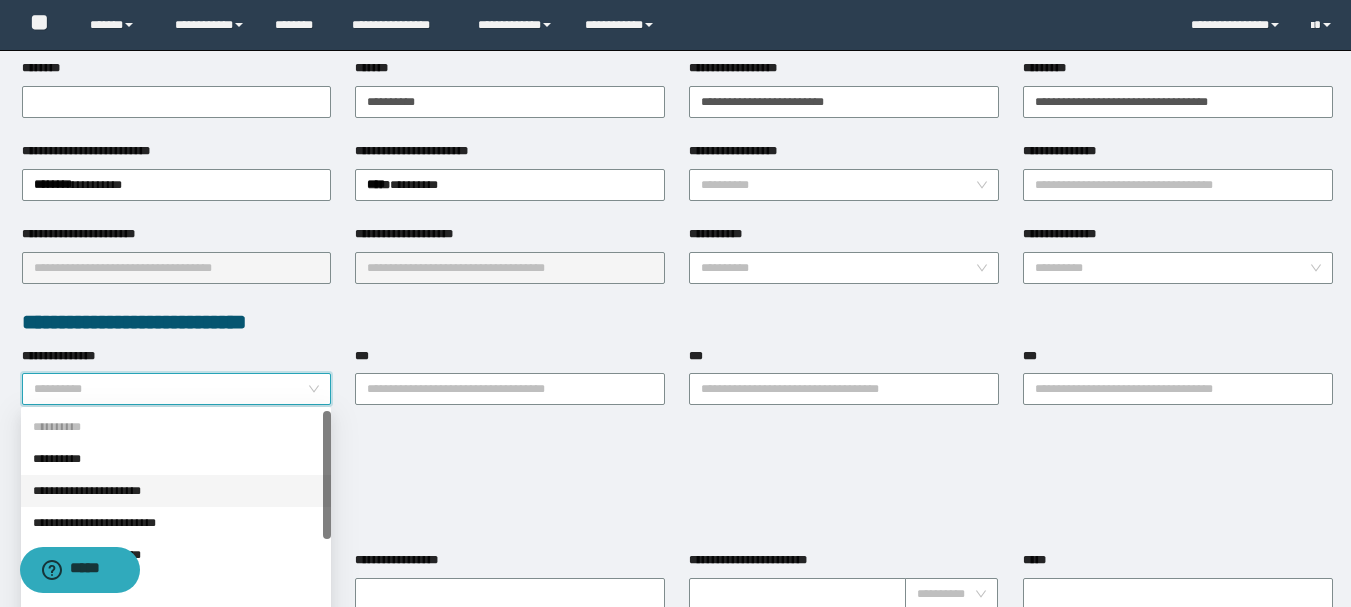 click on "**********" at bounding box center (176, 491) 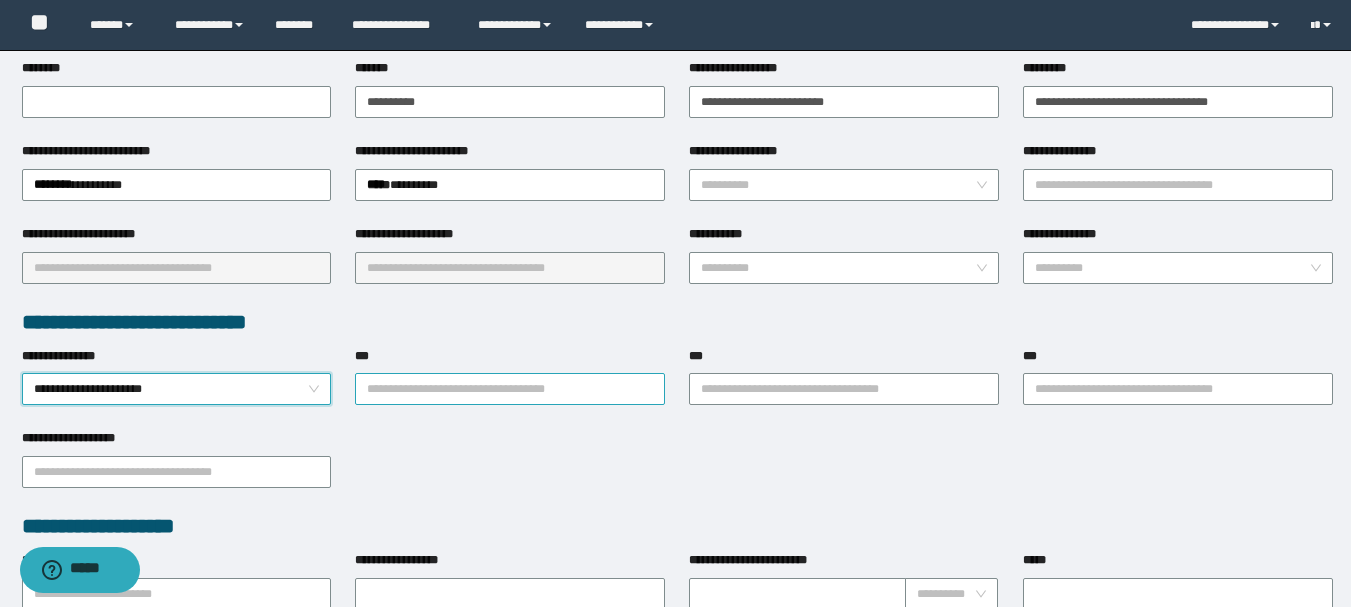 click on "***" at bounding box center [510, 389] 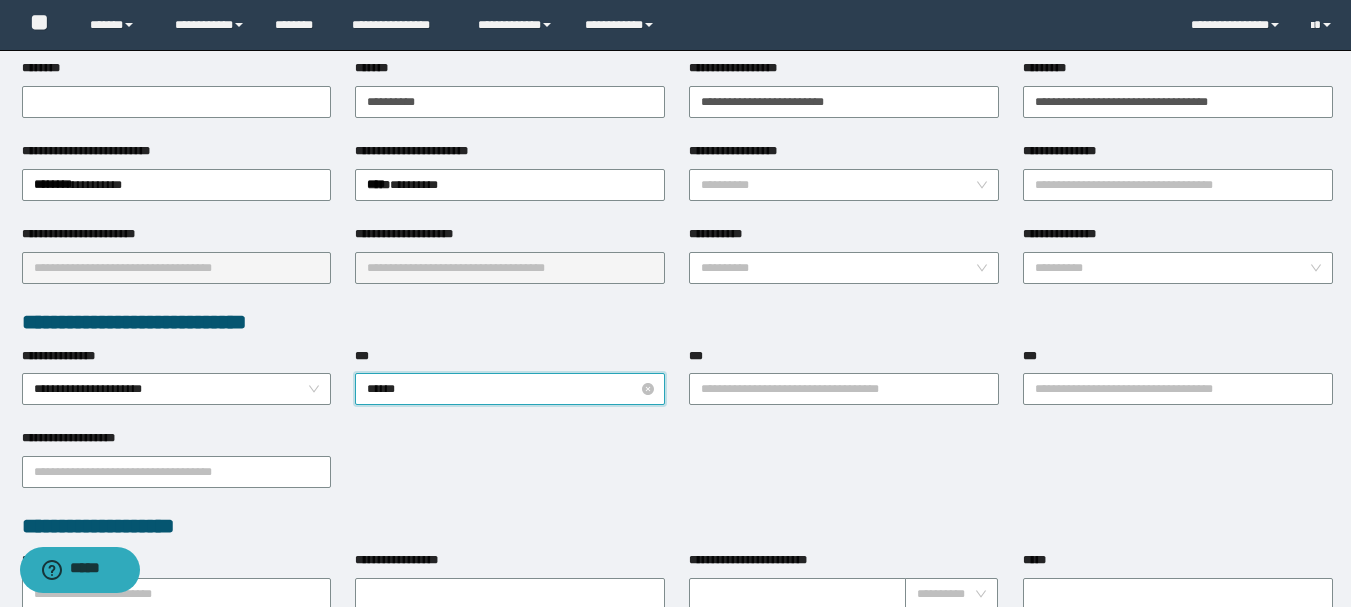 type on "*******" 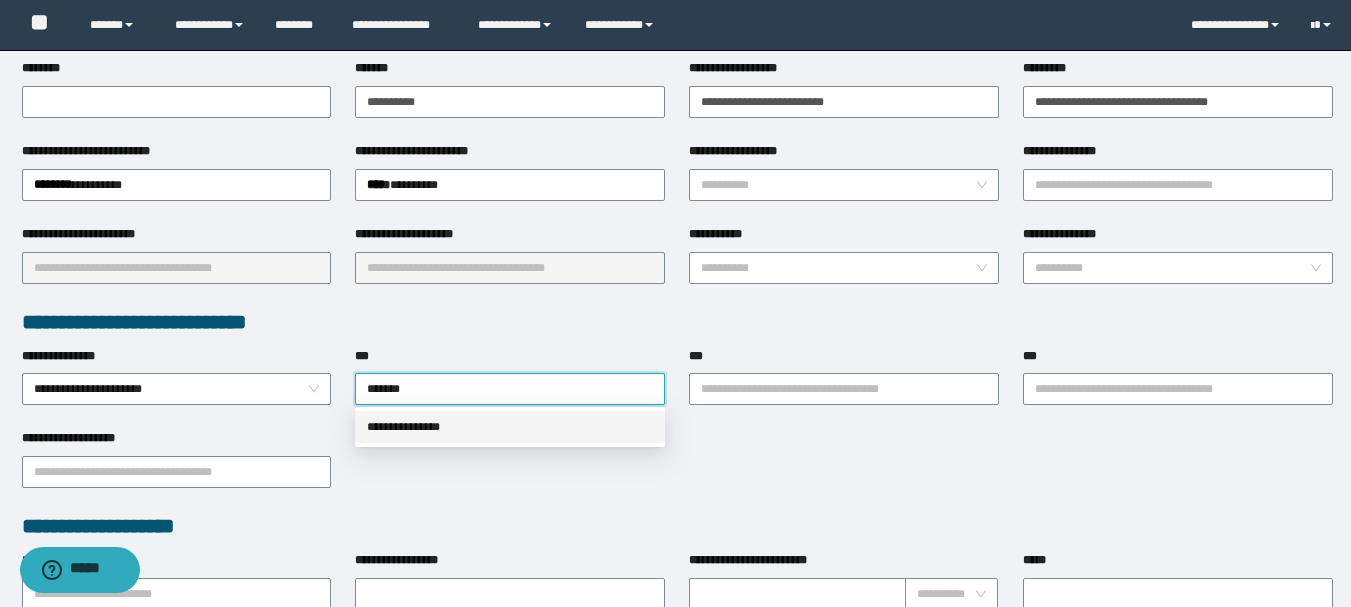 click on "**********" at bounding box center (510, 427) 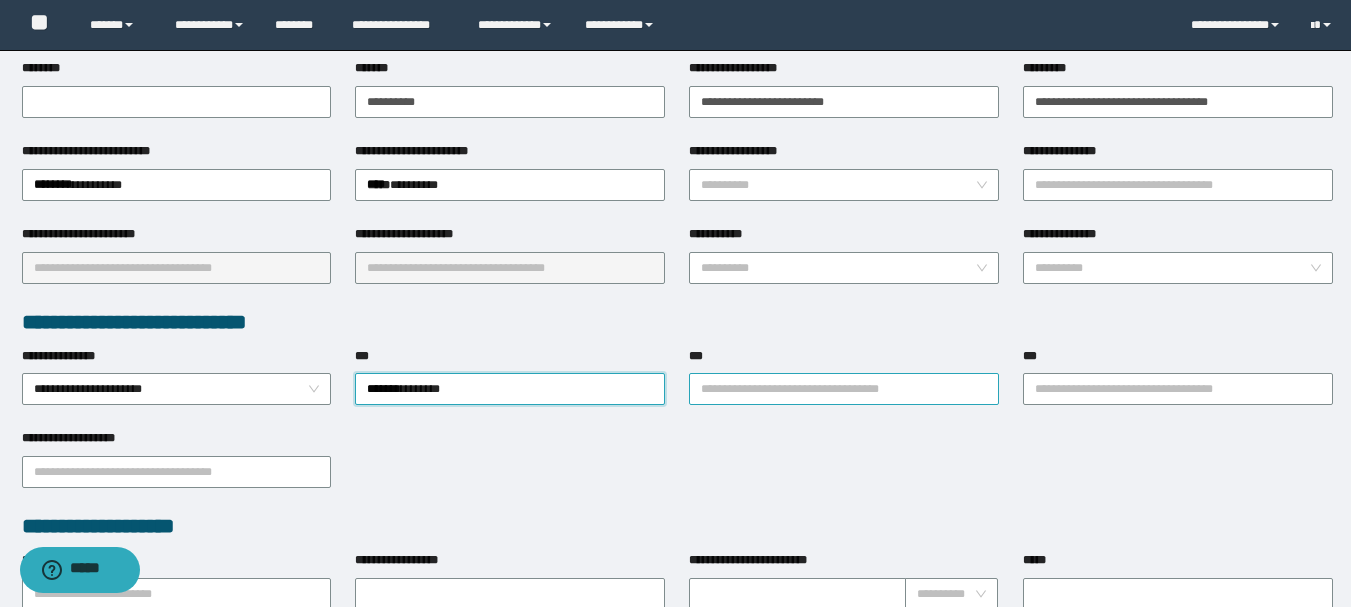 click on "***" at bounding box center (844, 389) 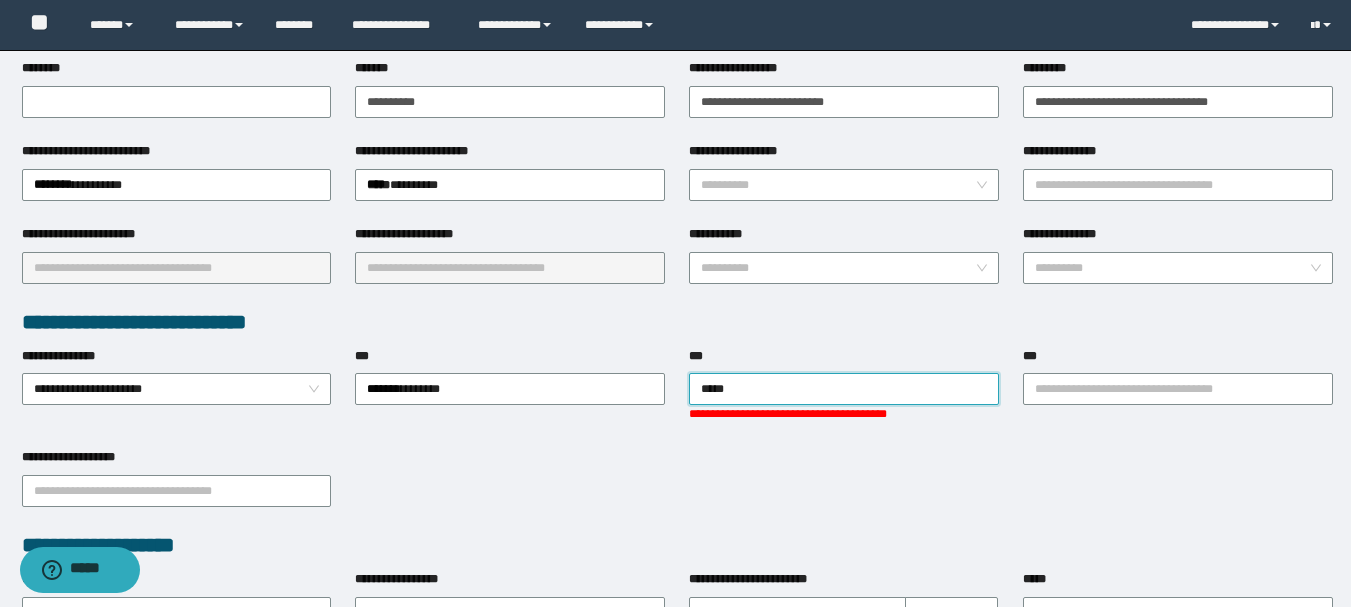 type on "******" 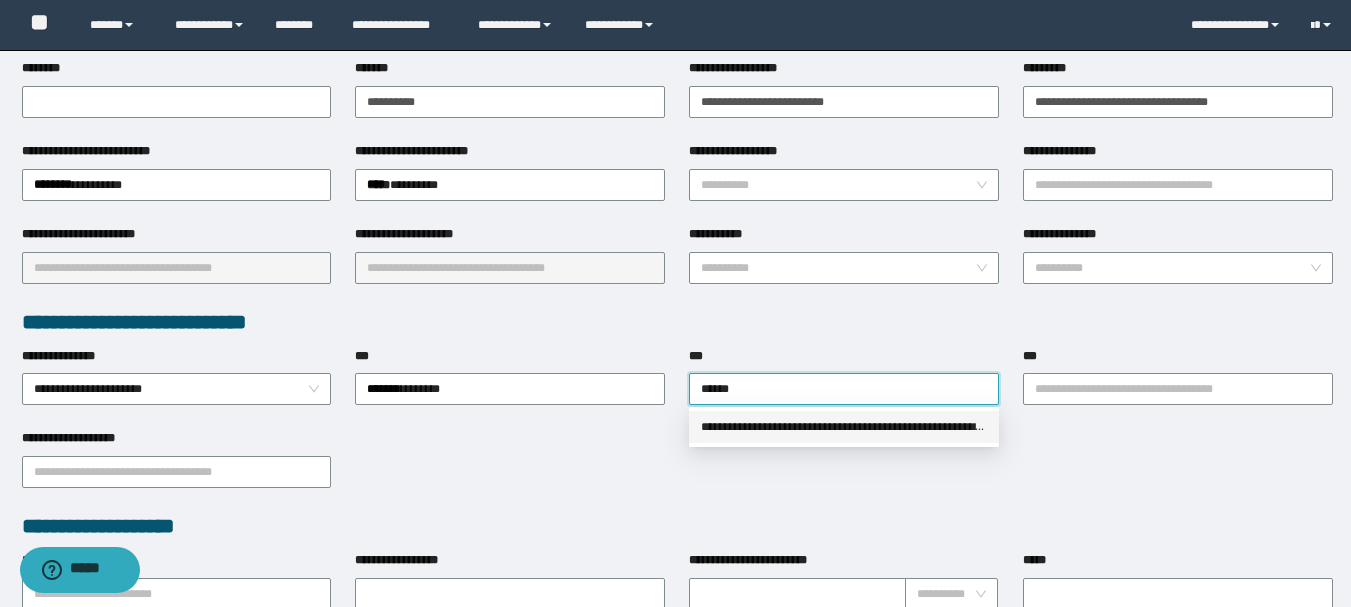 click on "**********" at bounding box center [844, 427] 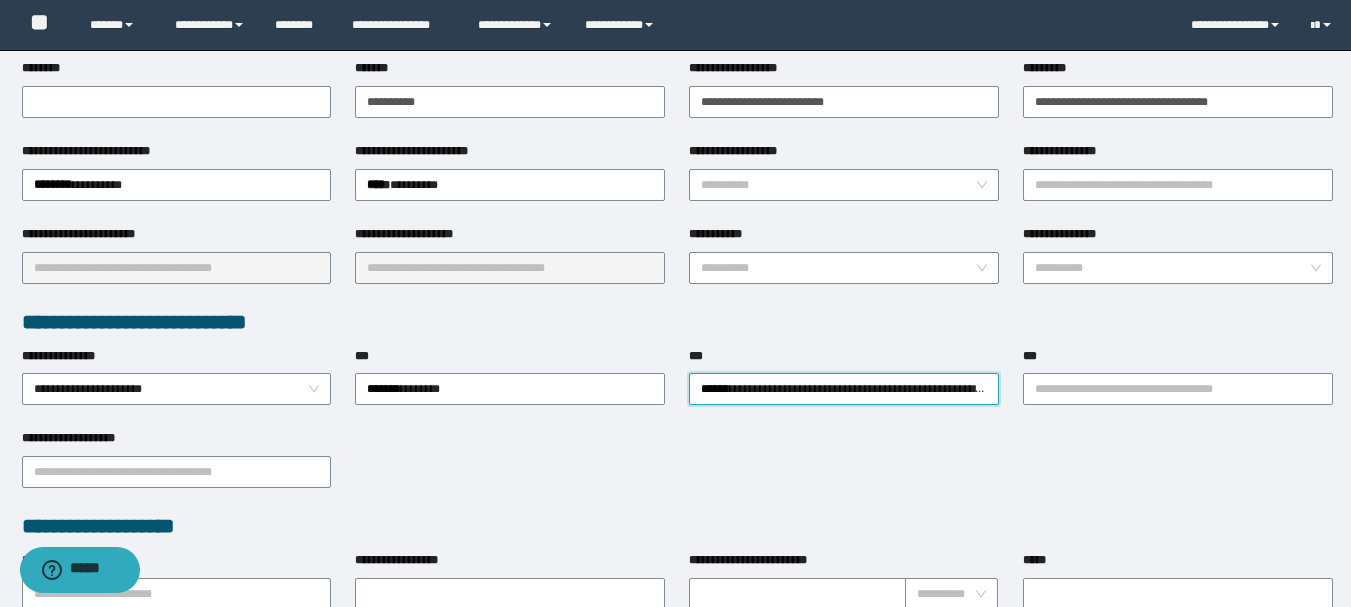 type 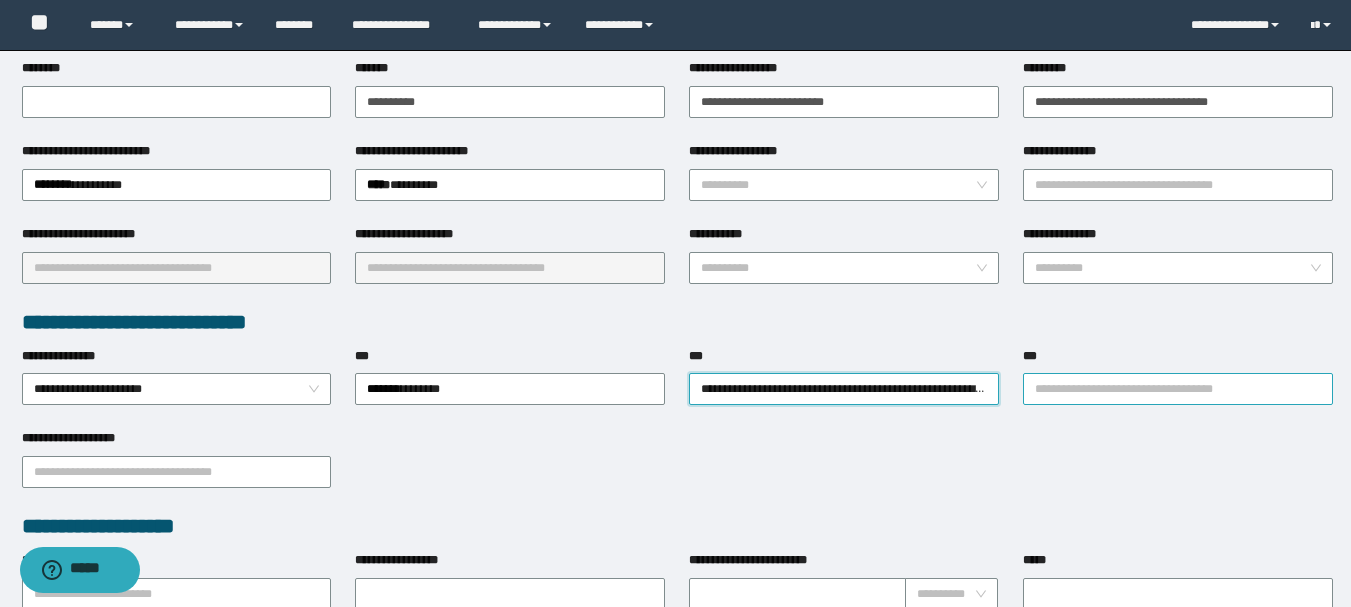 click on "***" at bounding box center (1178, 389) 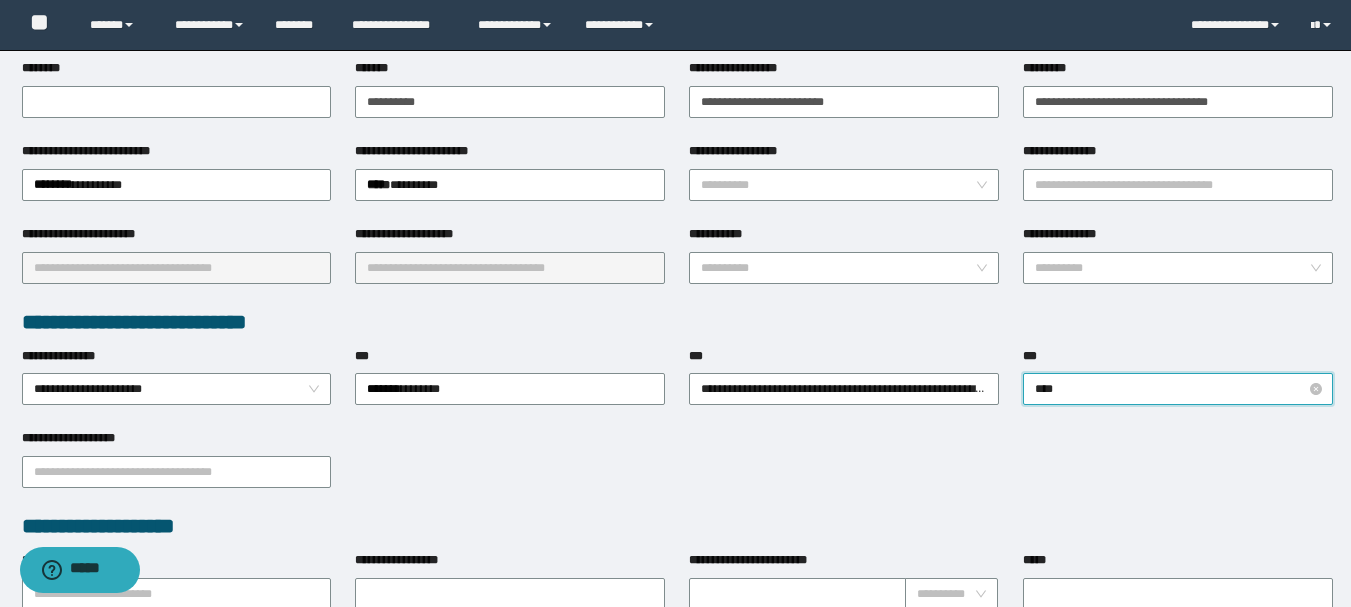 type on "*****" 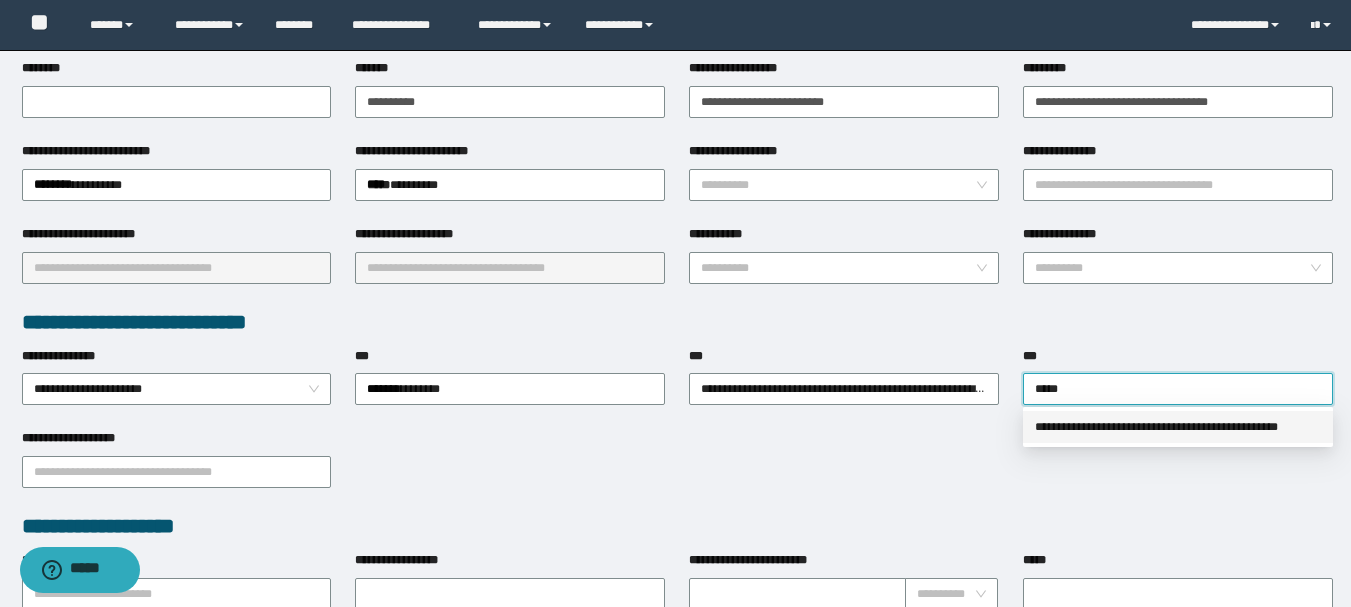 click on "**********" at bounding box center (1178, 427) 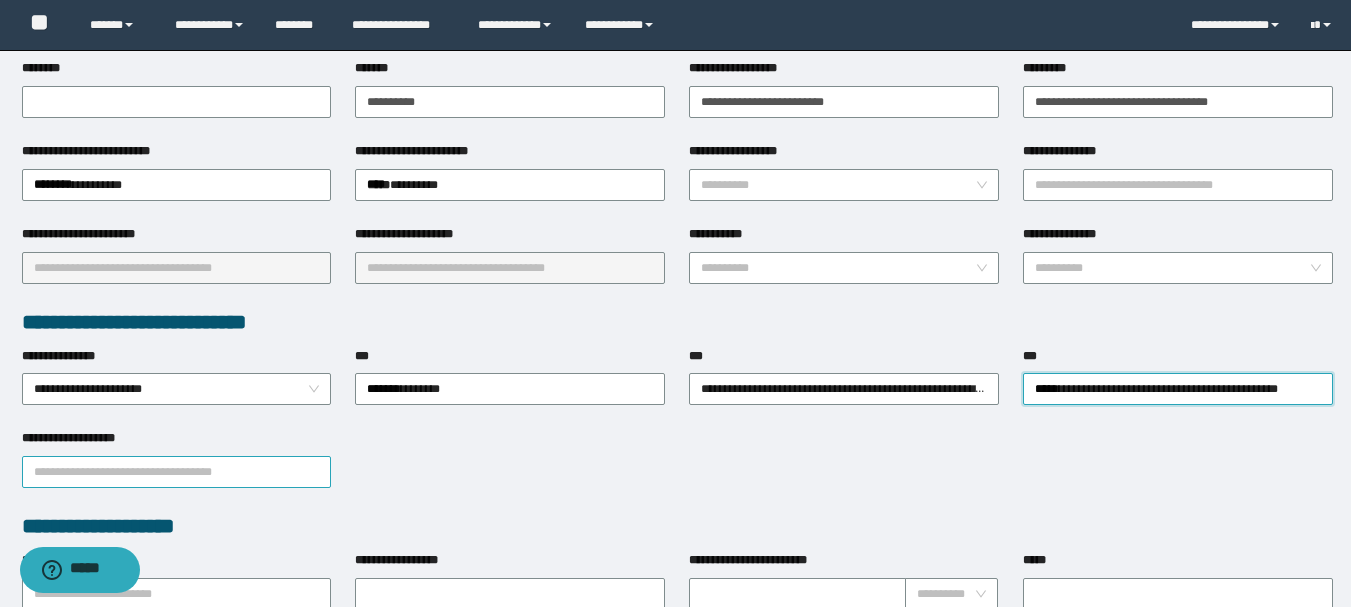 click on "**********" at bounding box center [177, 472] 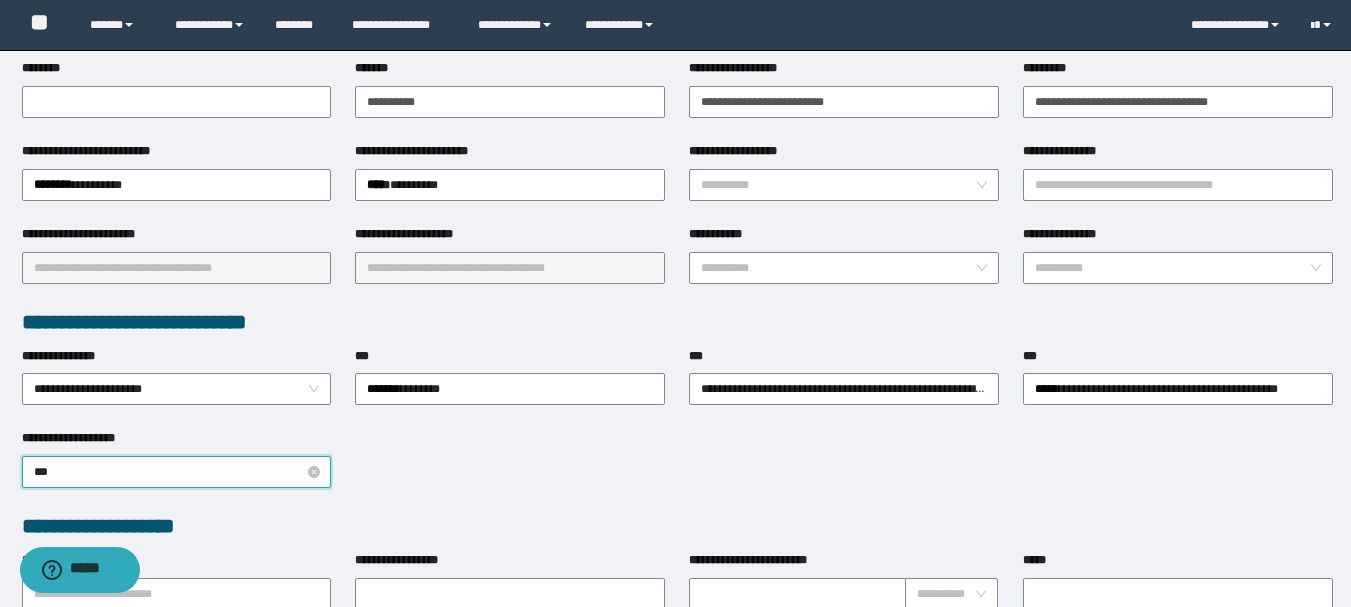 type on "****" 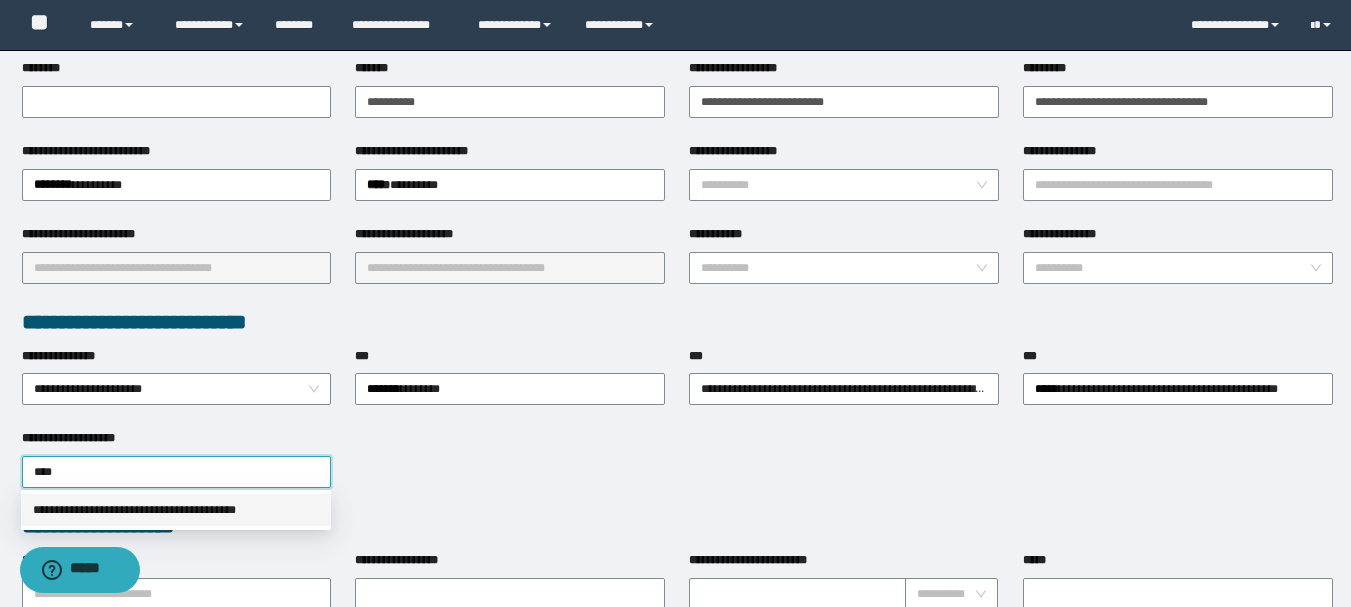 click on "**********" at bounding box center [176, 510] 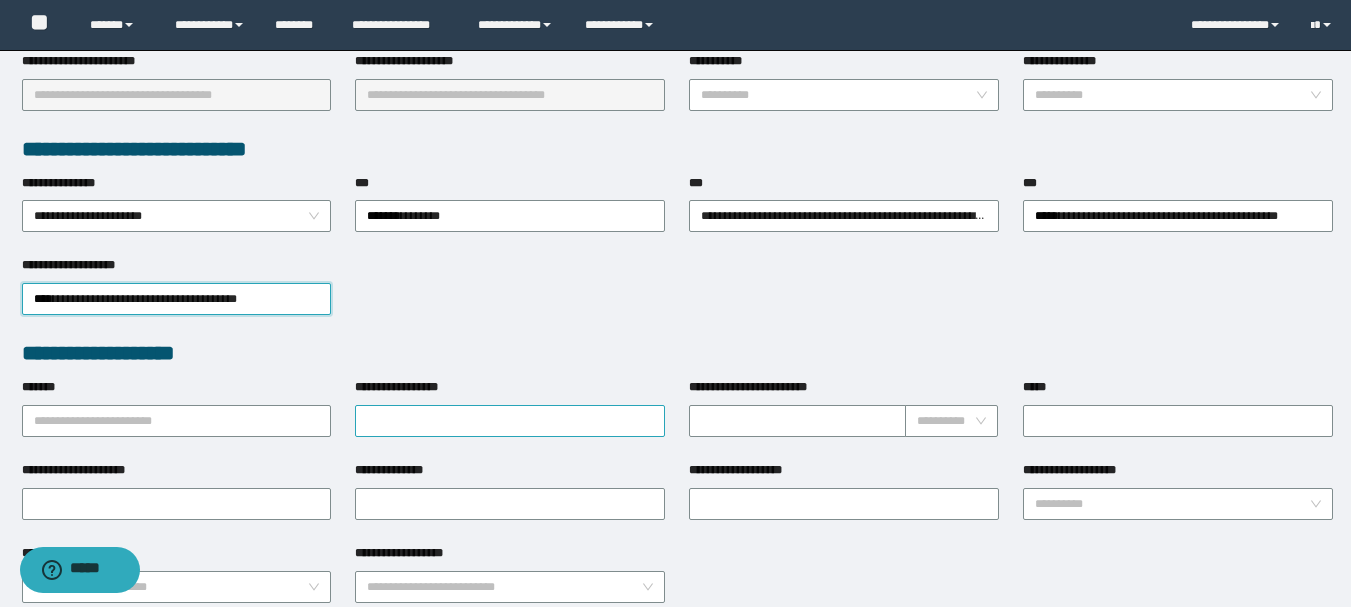 scroll, scrollTop: 500, scrollLeft: 0, axis: vertical 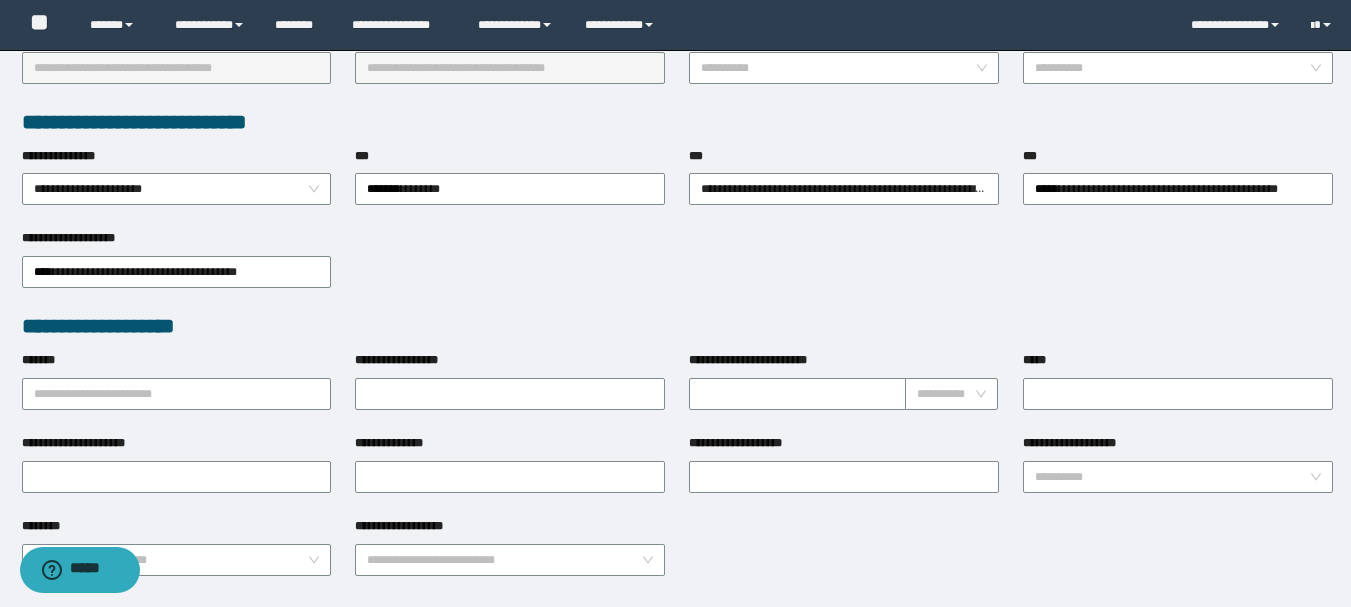 type 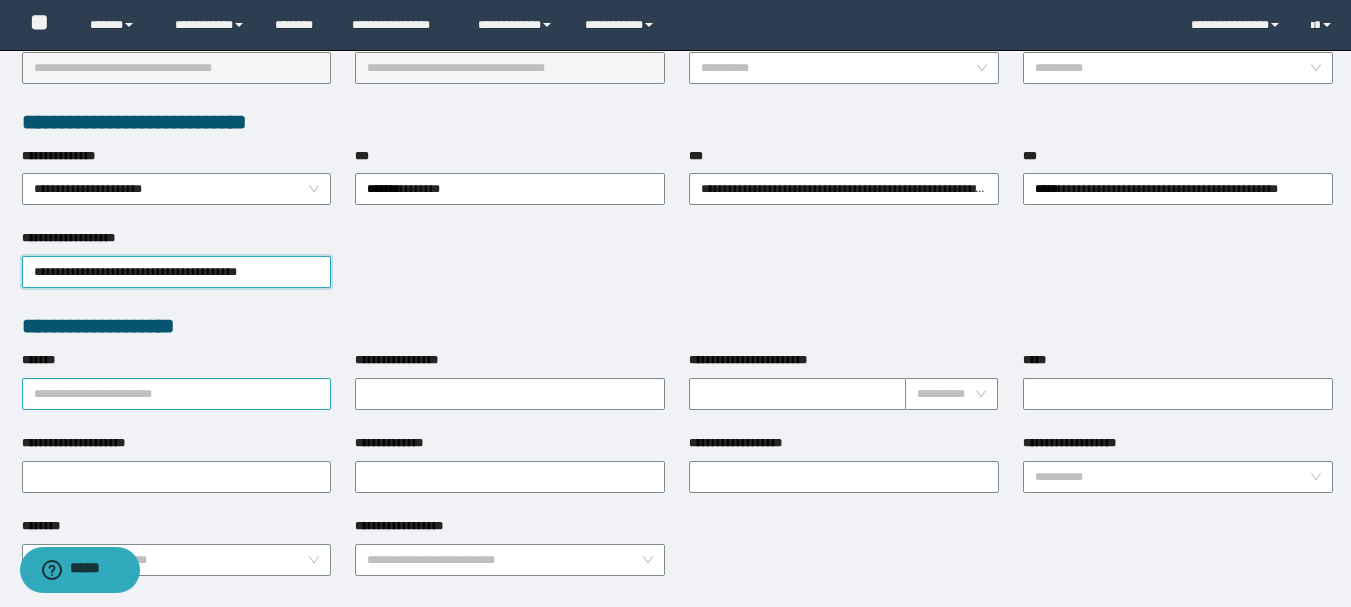 click on "*******" at bounding box center (177, 394) 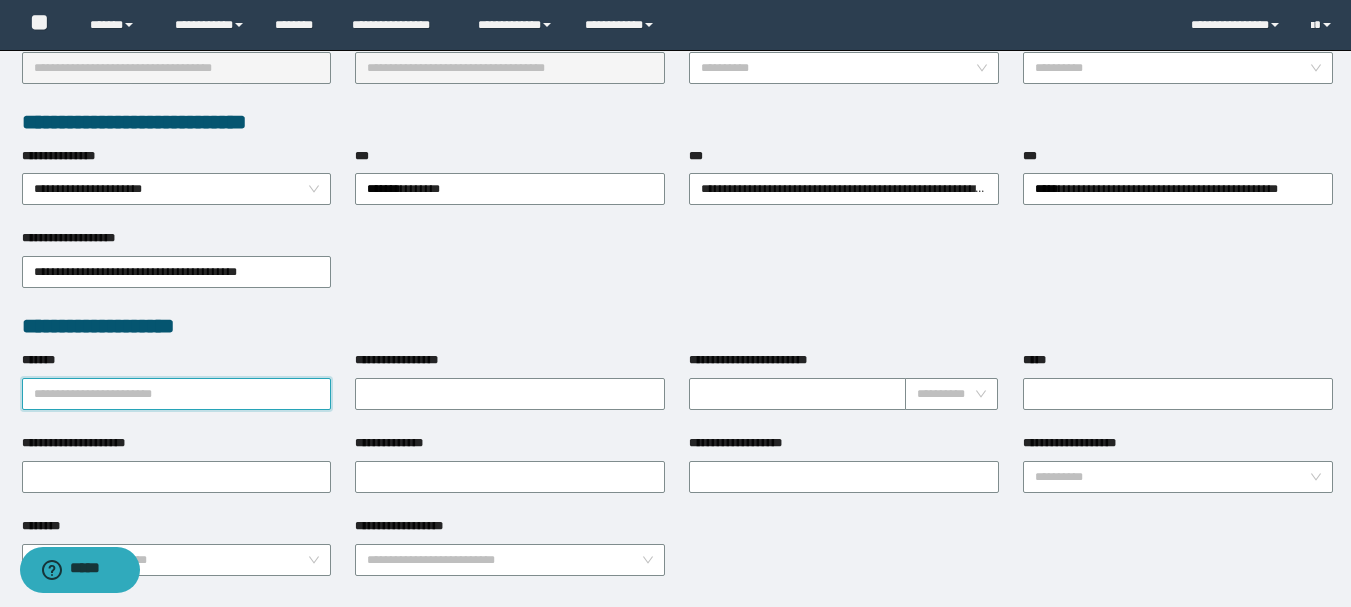 paste on "*********" 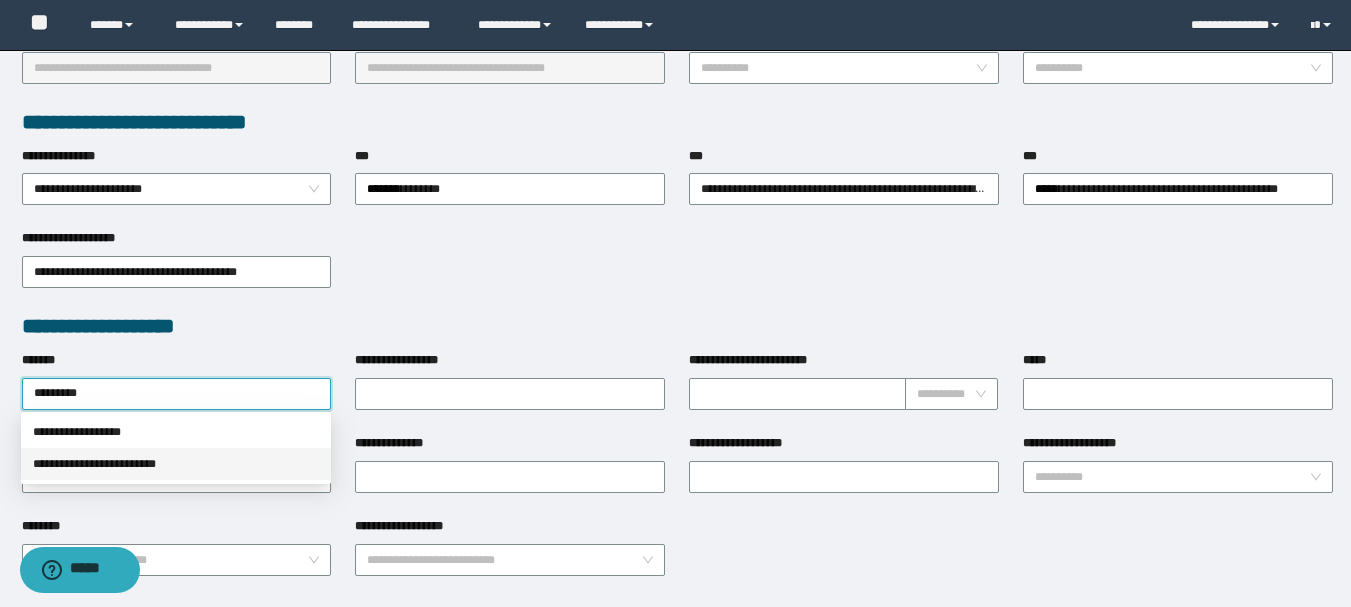 type on "*********" 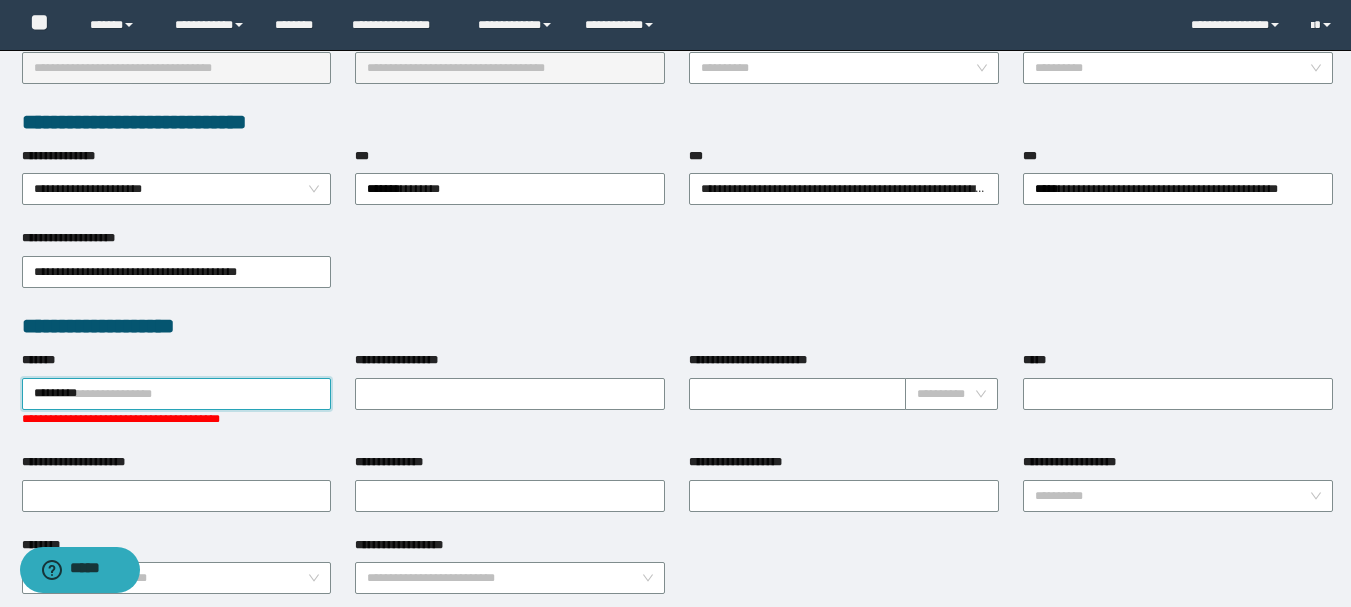 type 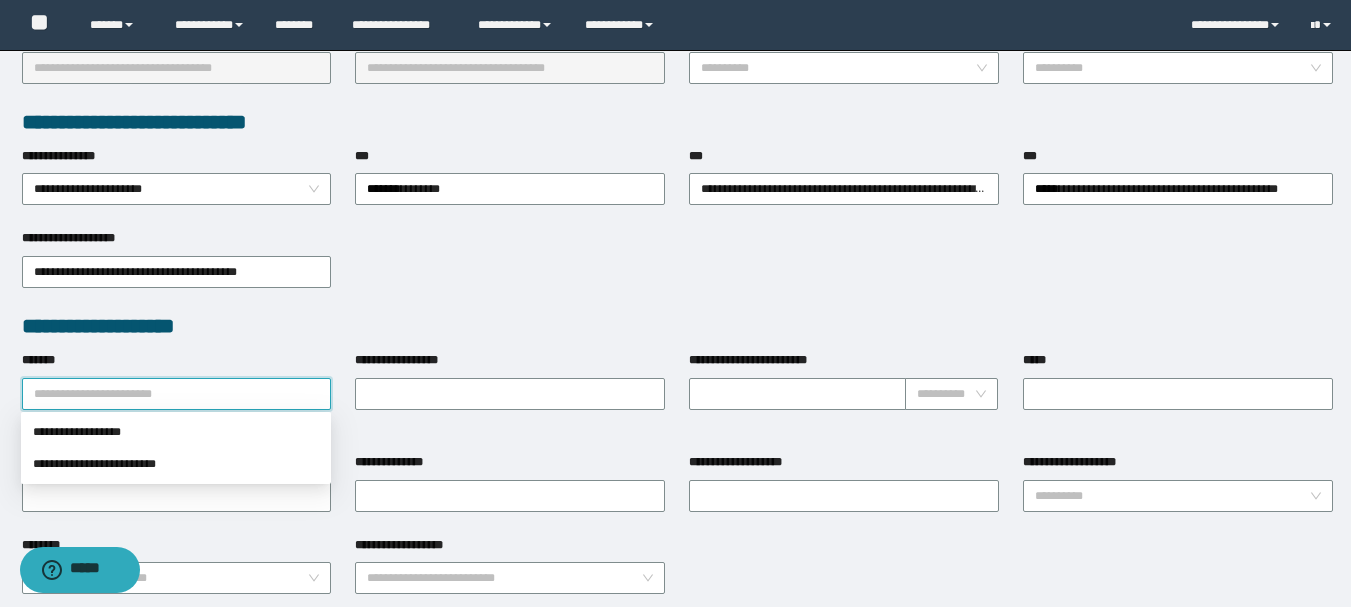 click on "*******" at bounding box center [177, 394] 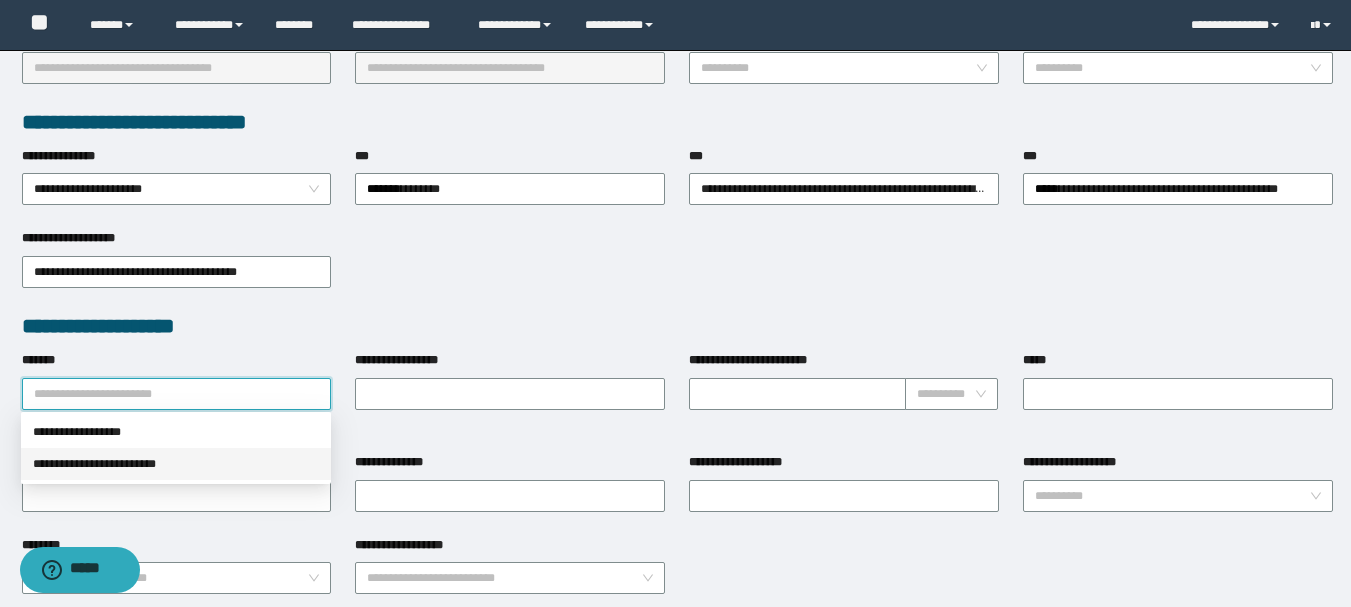click on "**********" at bounding box center (176, 464) 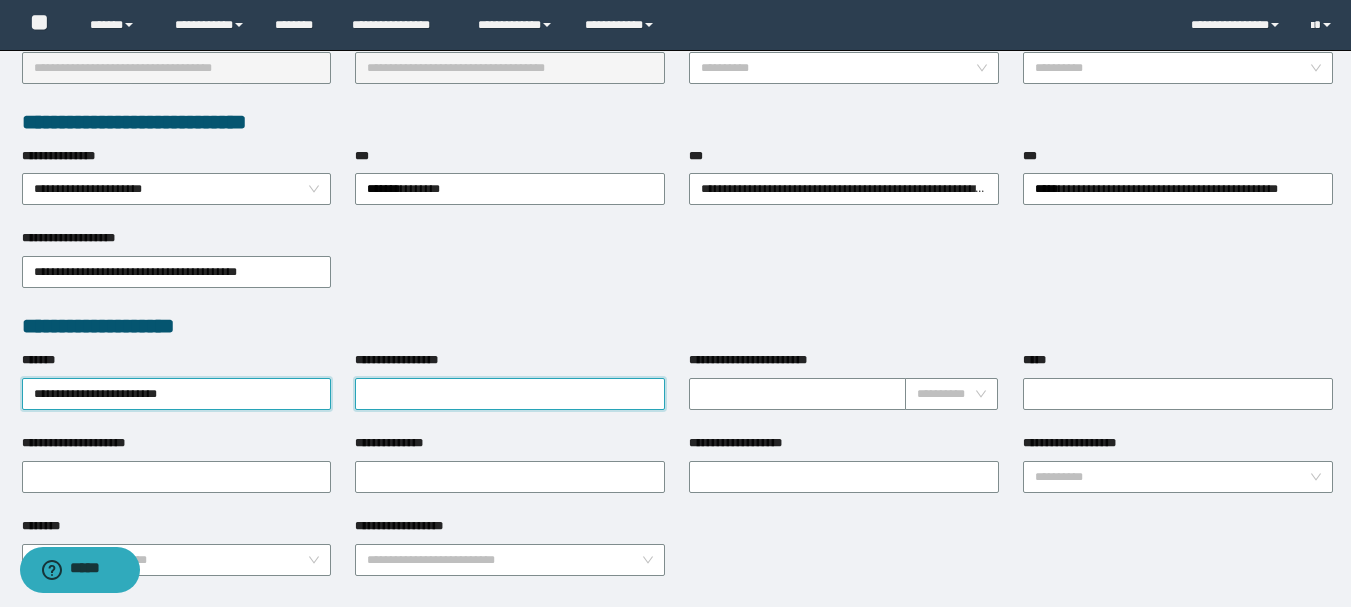 click on "**********" at bounding box center [510, 394] 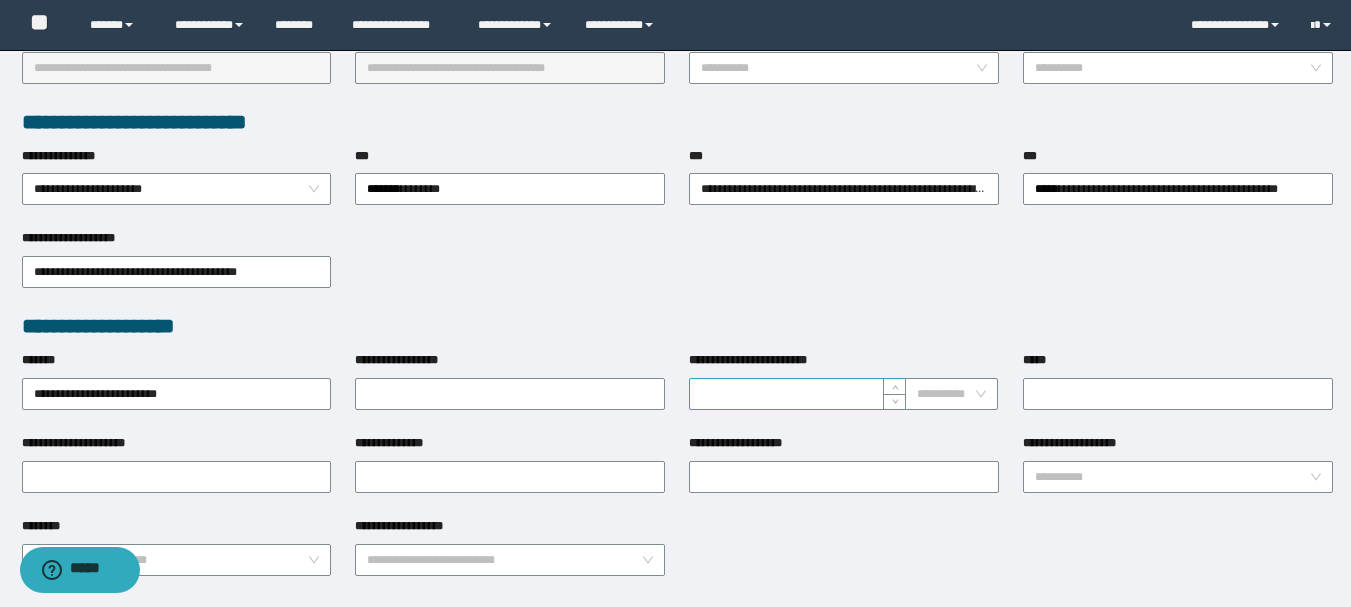 click on "**********" at bounding box center [797, 394] 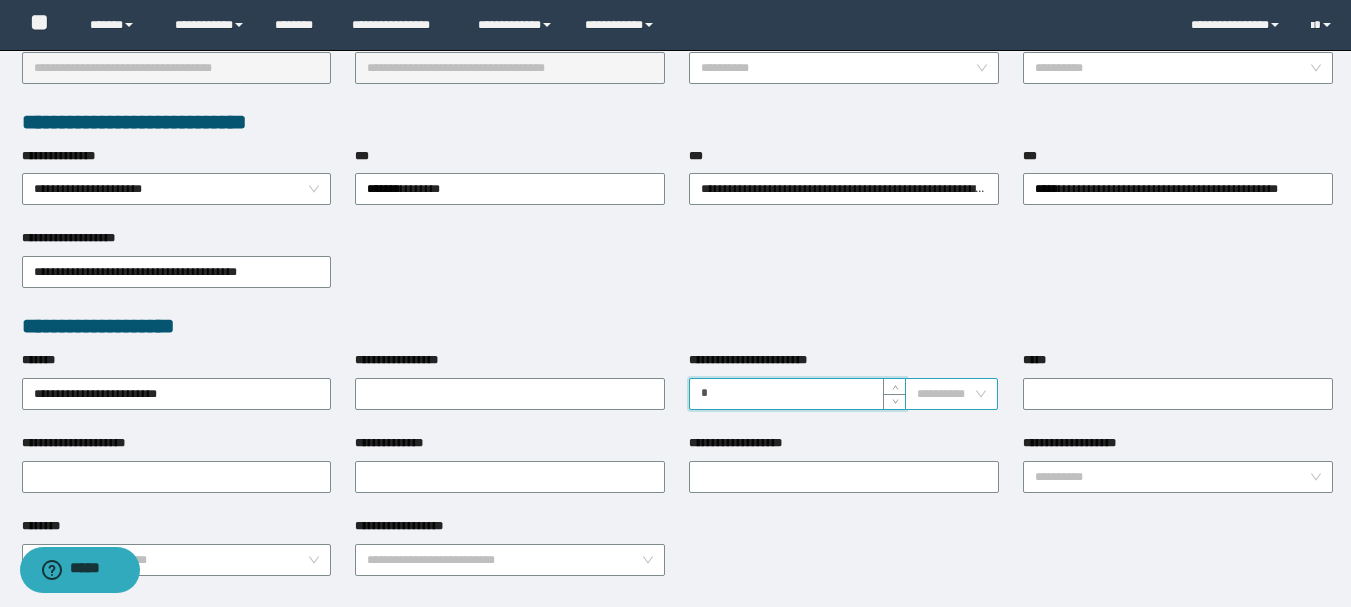 type on "*" 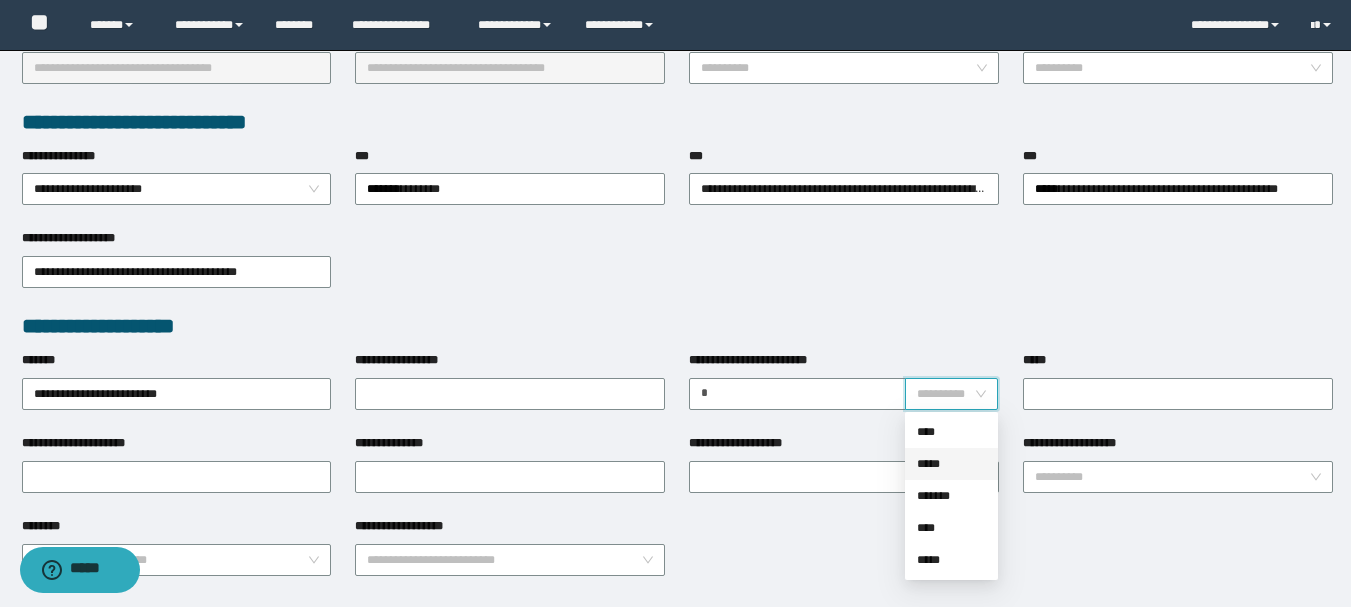 drag, startPoint x: 959, startPoint y: 468, endPoint x: 1021, endPoint y: 415, distance: 81.565926 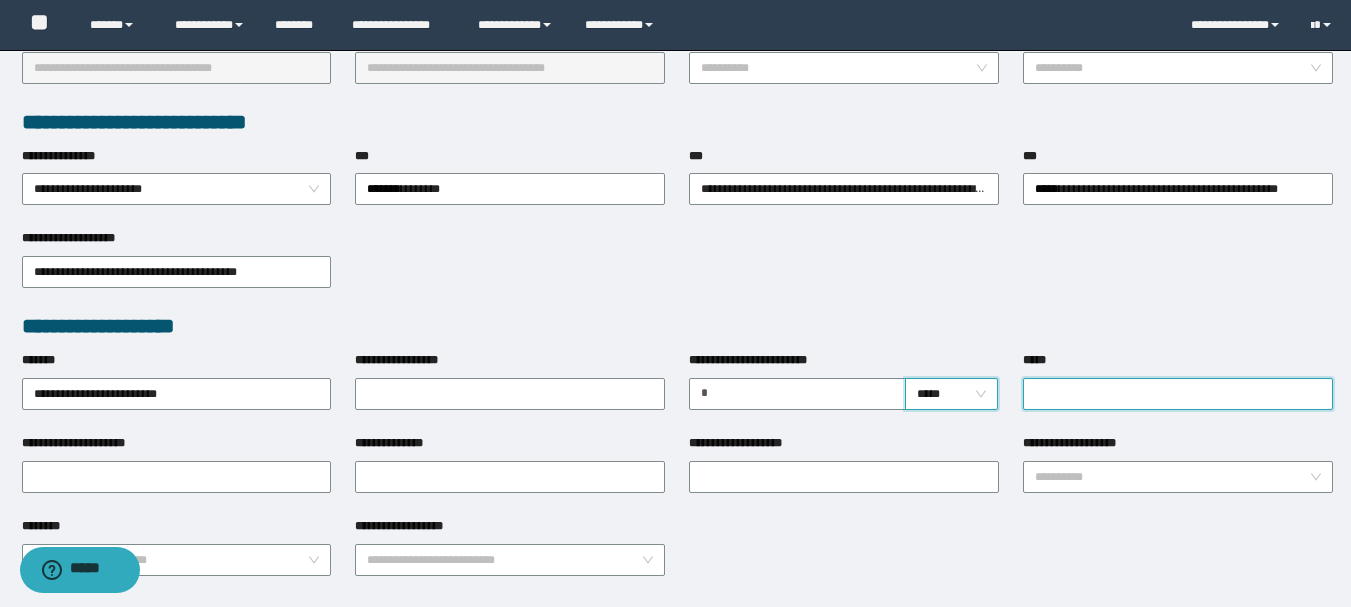 click on "*****" at bounding box center (1178, 394) 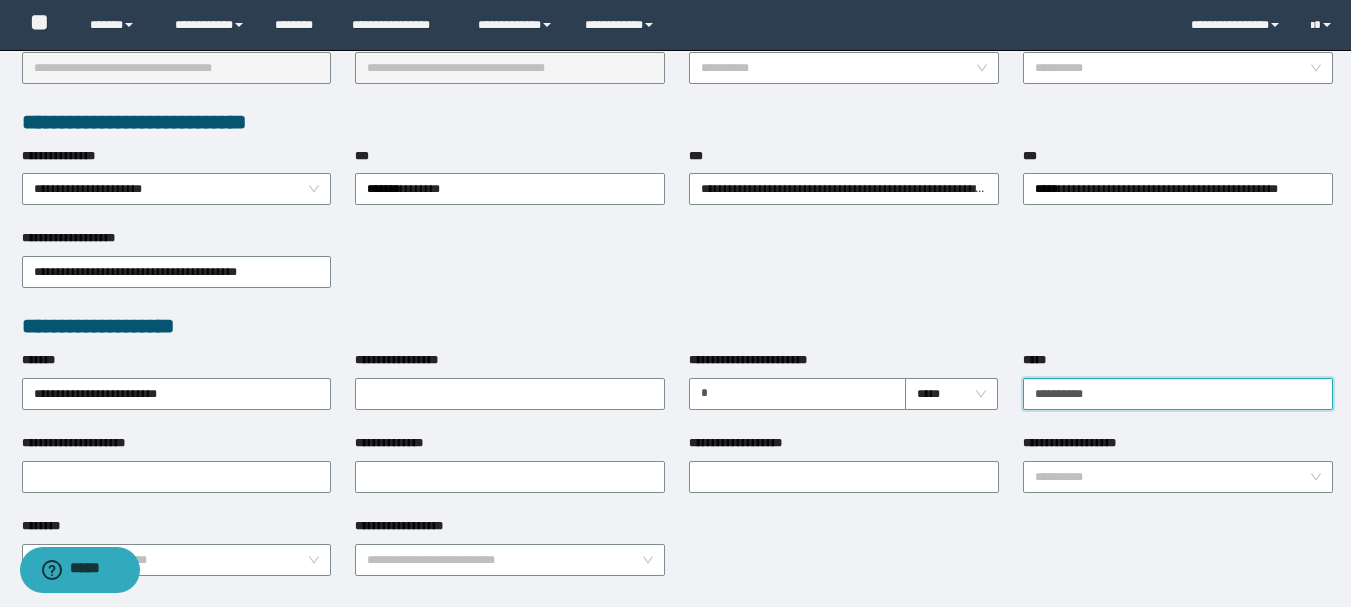 click on "***** *********" at bounding box center [1178, 392] 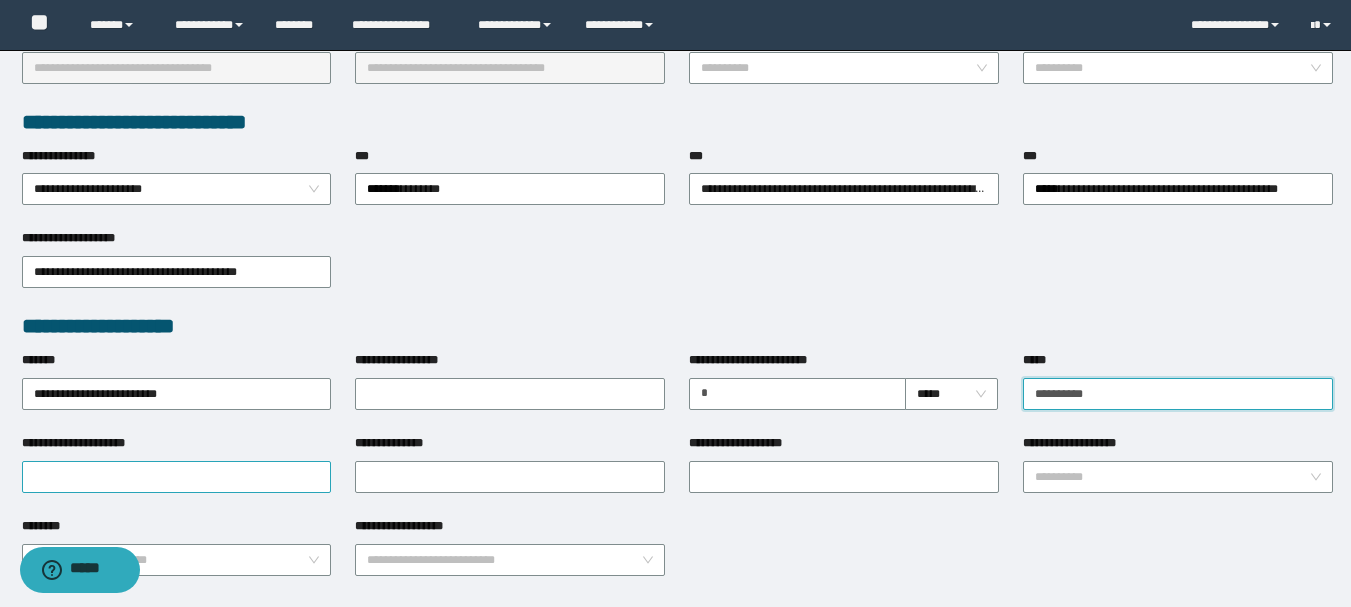 type on "*********" 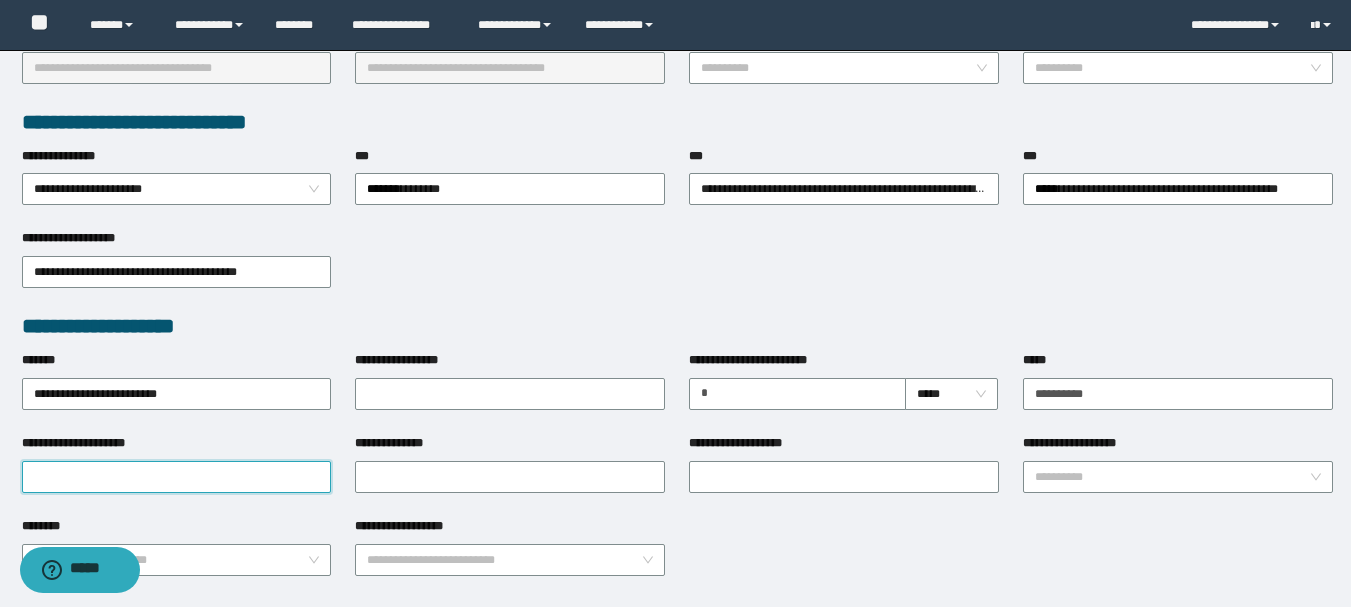 click on "**********" at bounding box center (177, 477) 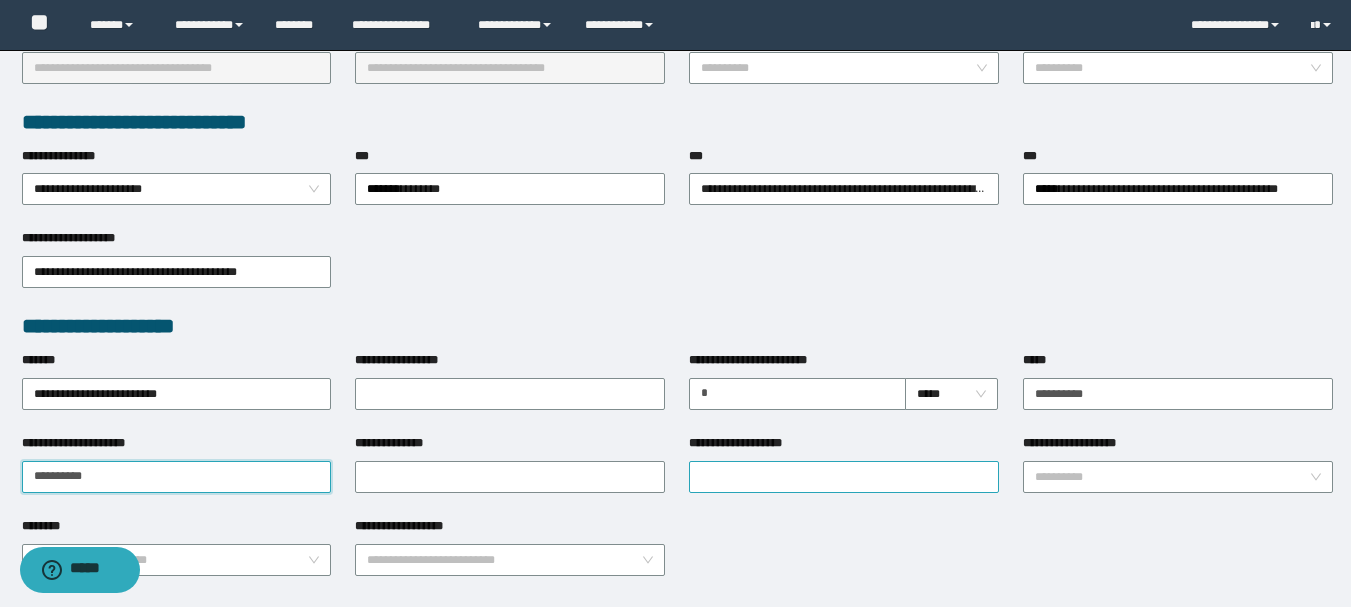 type on "*********" 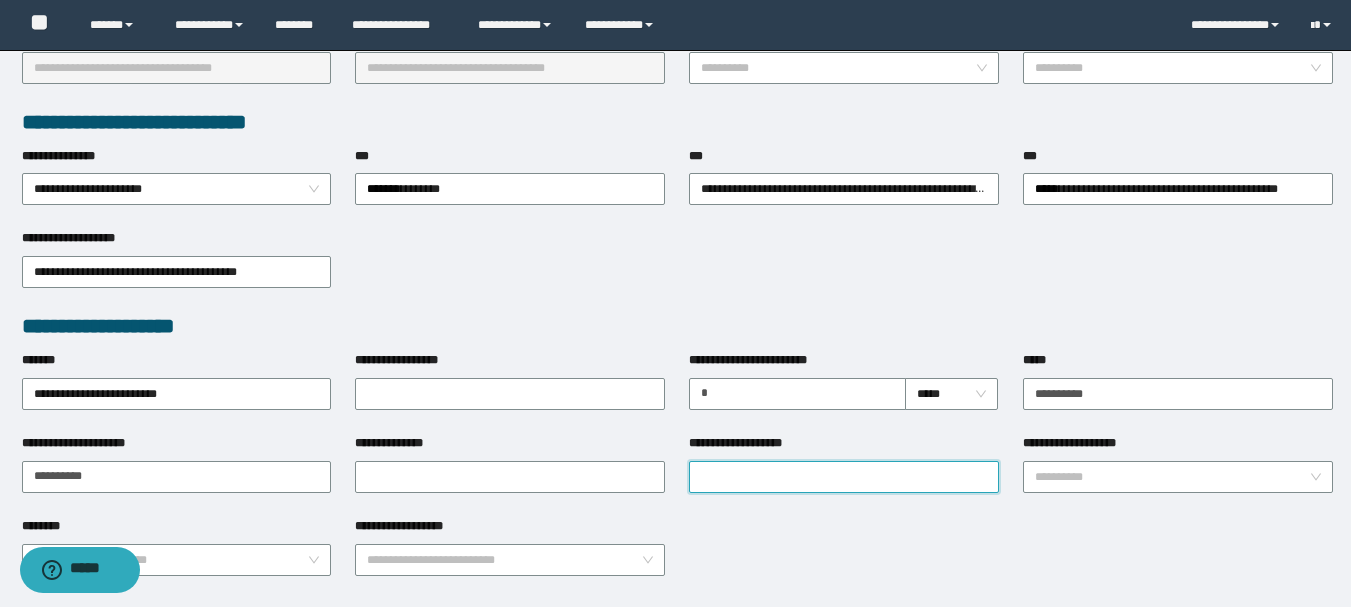 click on "**********" at bounding box center (844, 477) 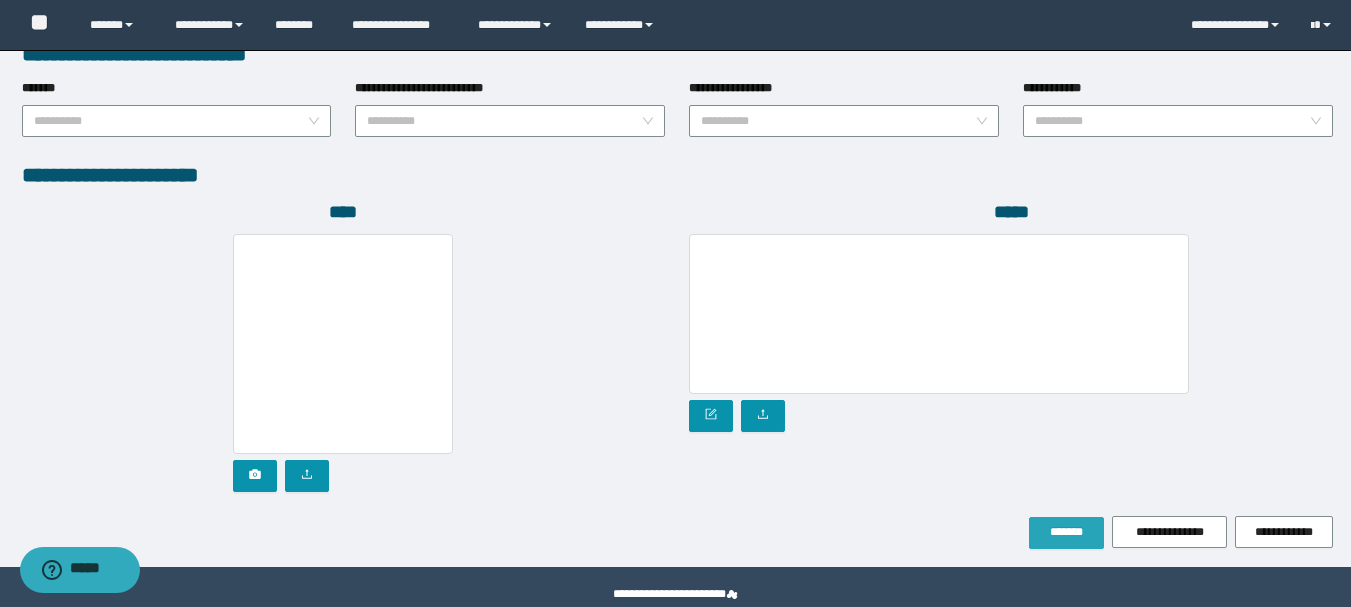 scroll, scrollTop: 1096, scrollLeft: 0, axis: vertical 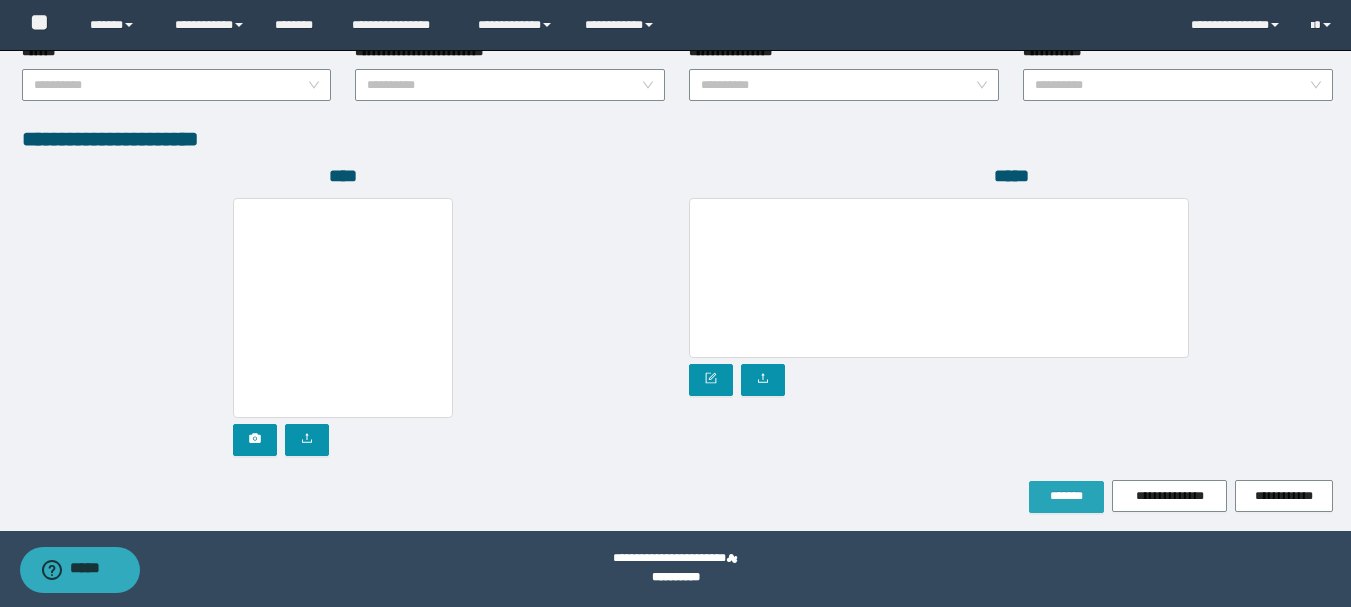 type on "*********" 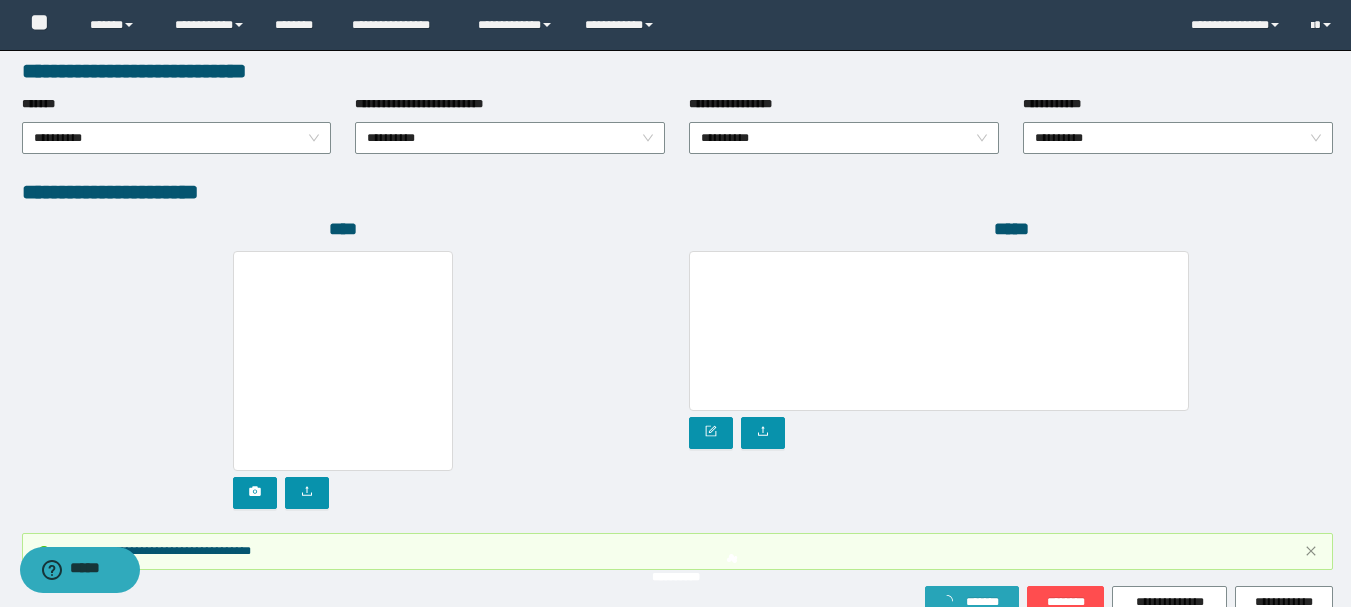 scroll, scrollTop: 1149, scrollLeft: 0, axis: vertical 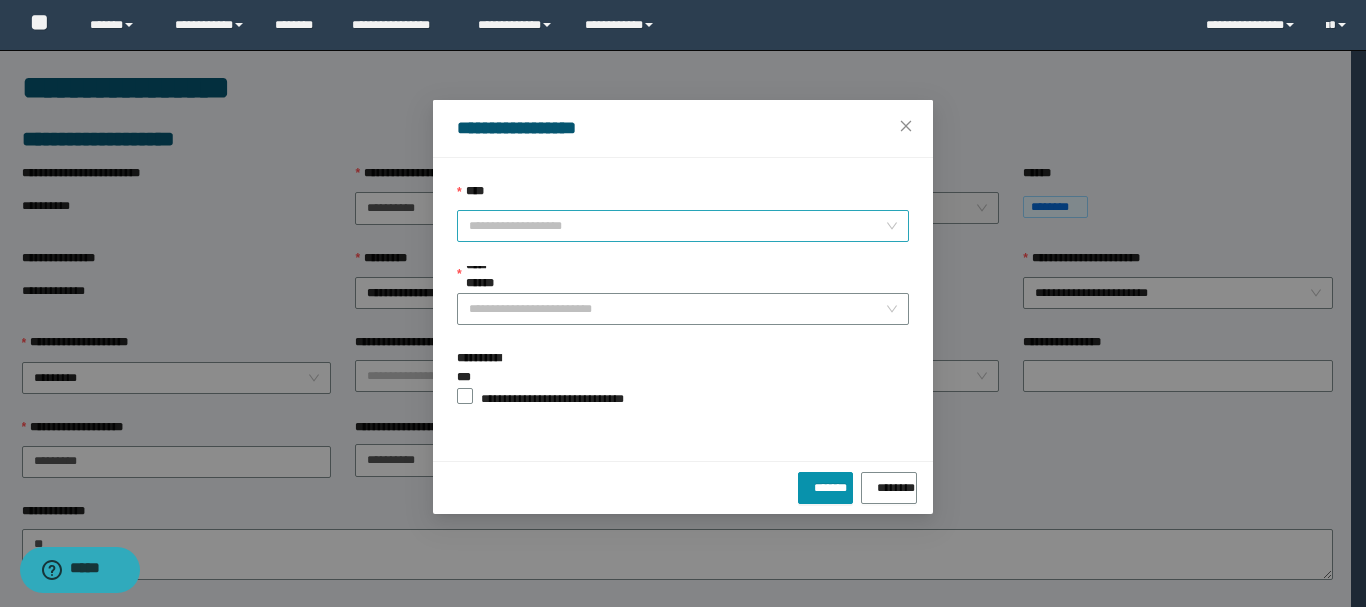click on "****" at bounding box center [677, 226] 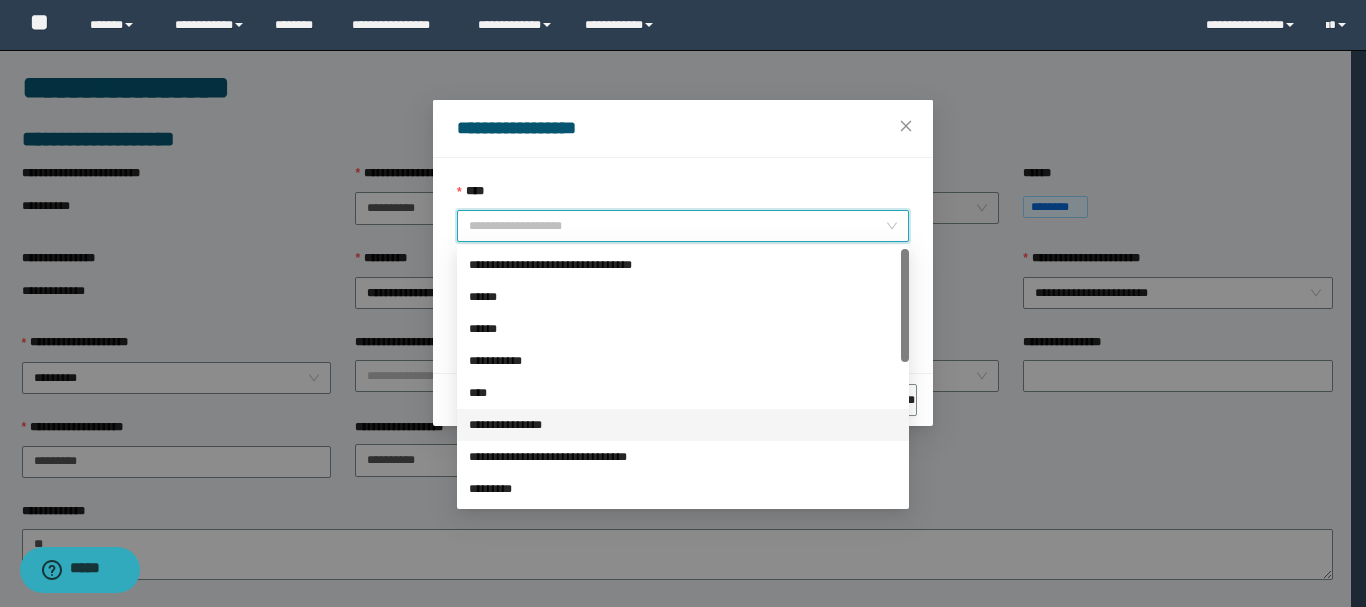 click on "**********" at bounding box center (683, 425) 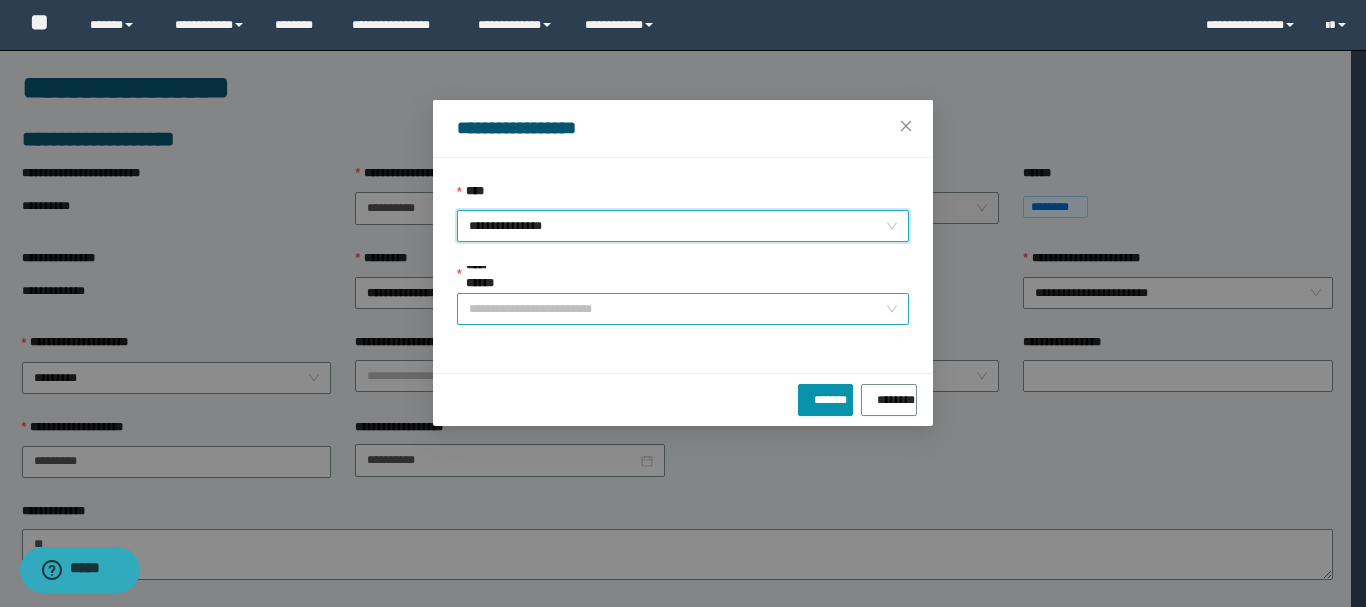 click on "**********" at bounding box center (677, 309) 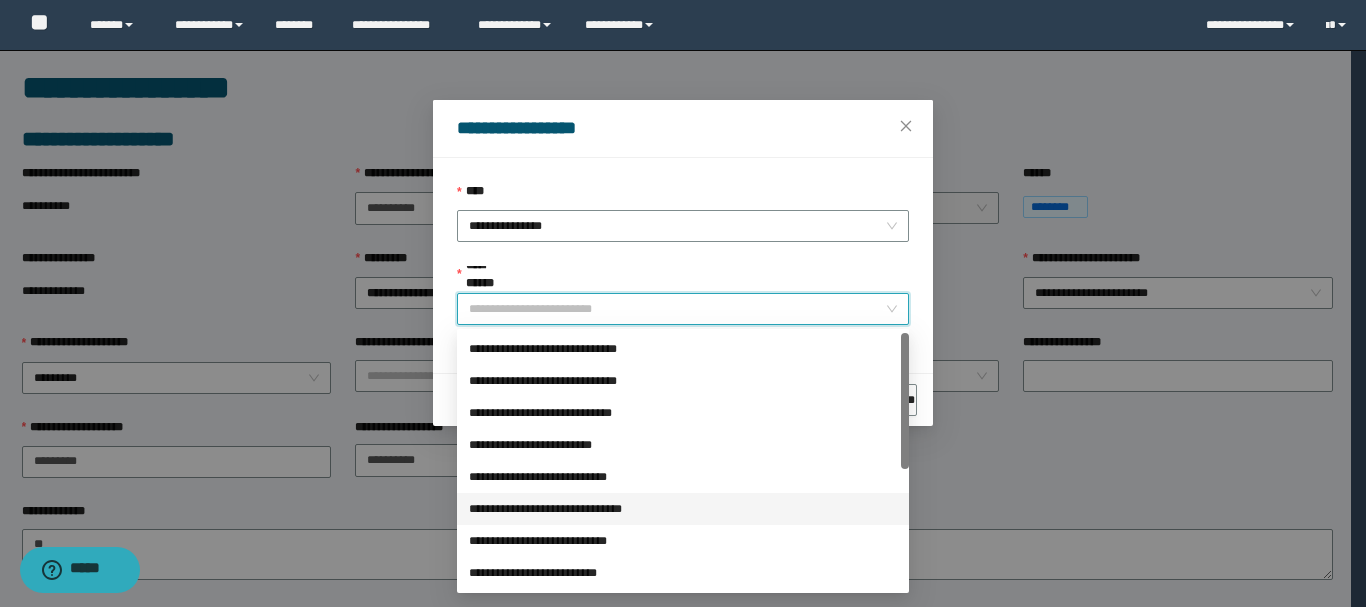 click on "**********" at bounding box center (683, 509) 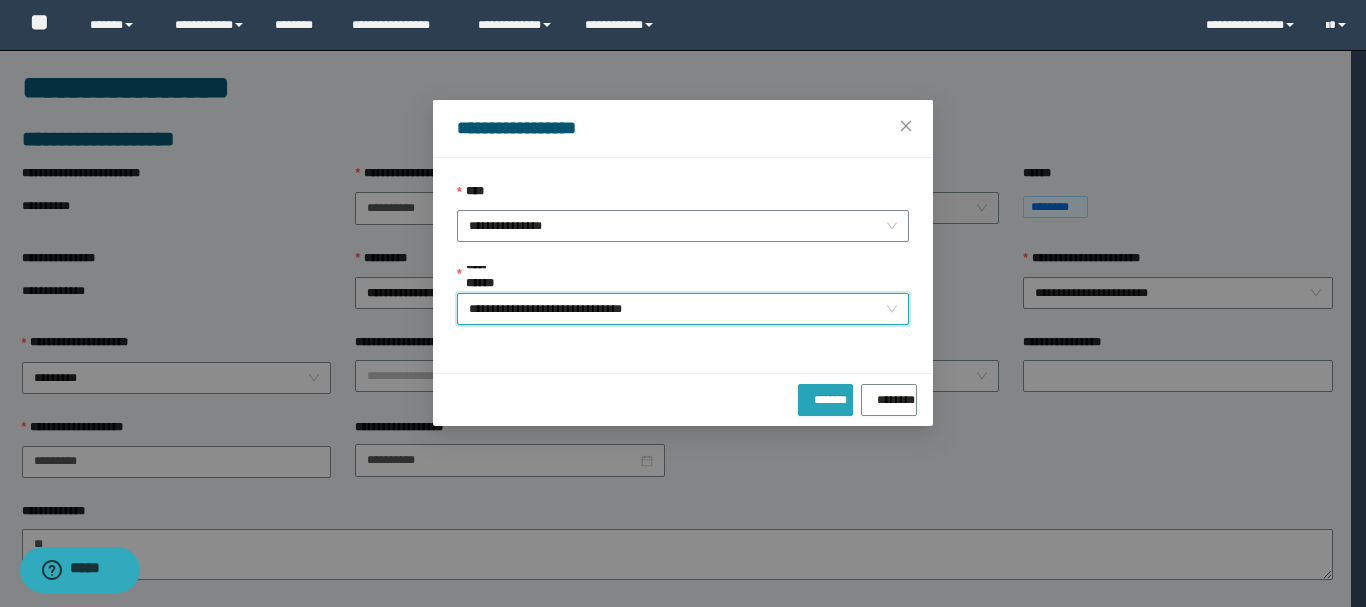 click on "*******" at bounding box center (825, 396) 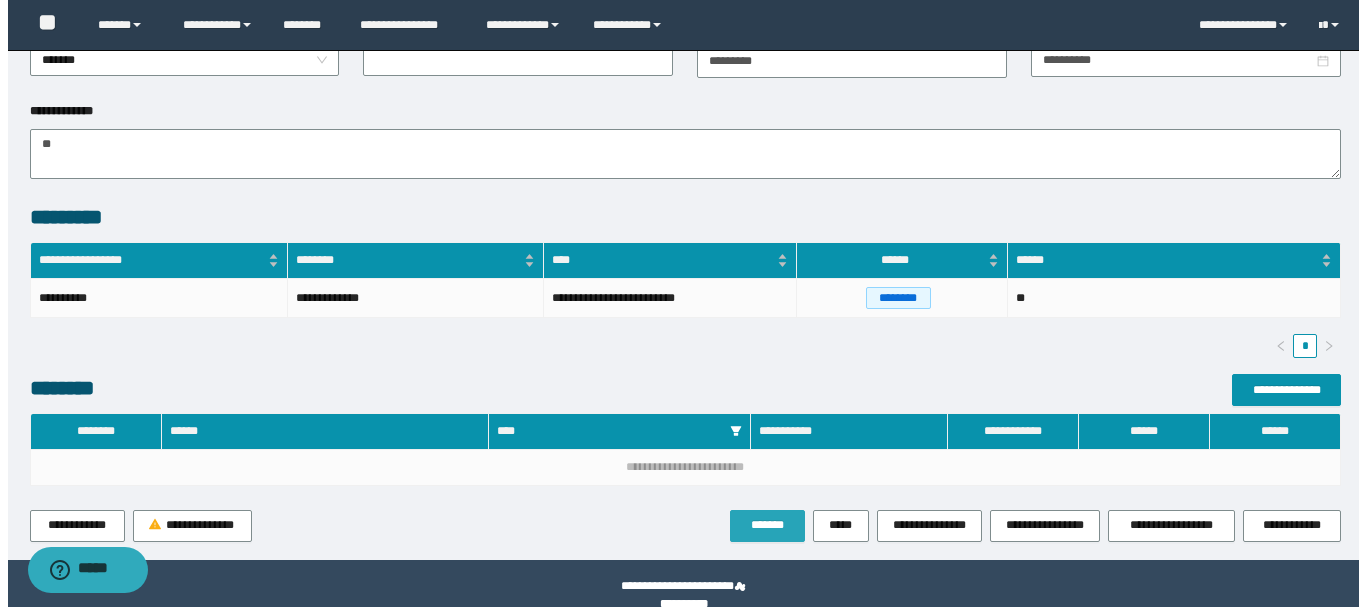 scroll, scrollTop: 480, scrollLeft: 0, axis: vertical 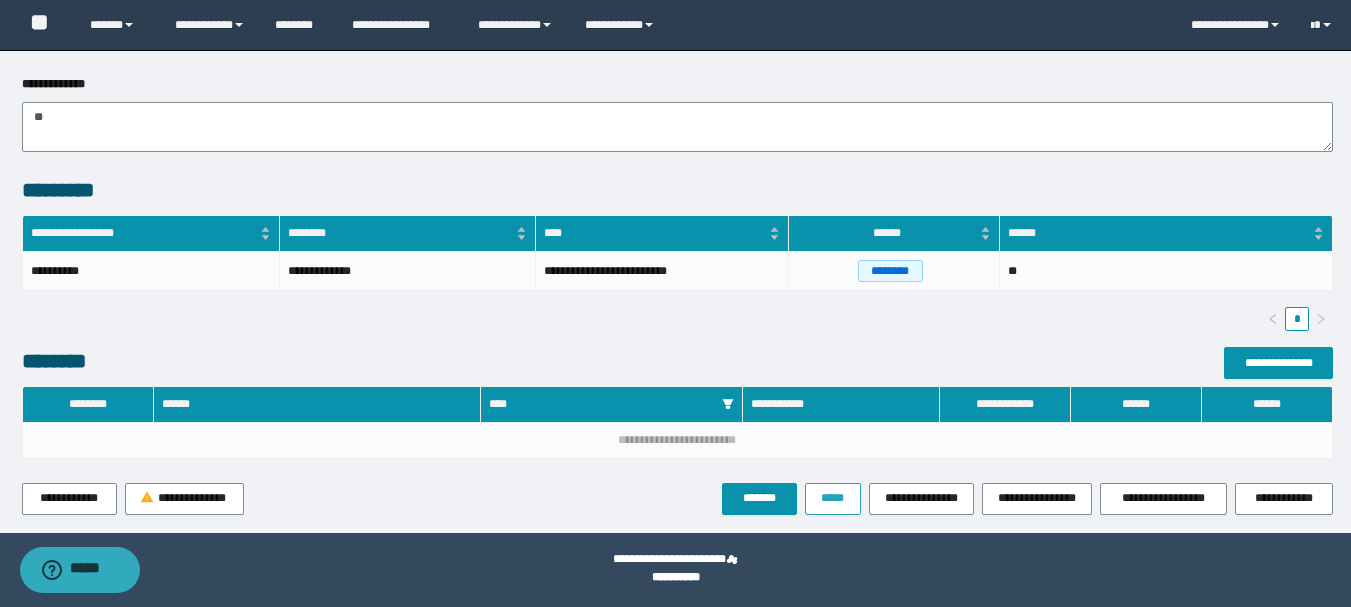 click on "*****" at bounding box center [833, 498] 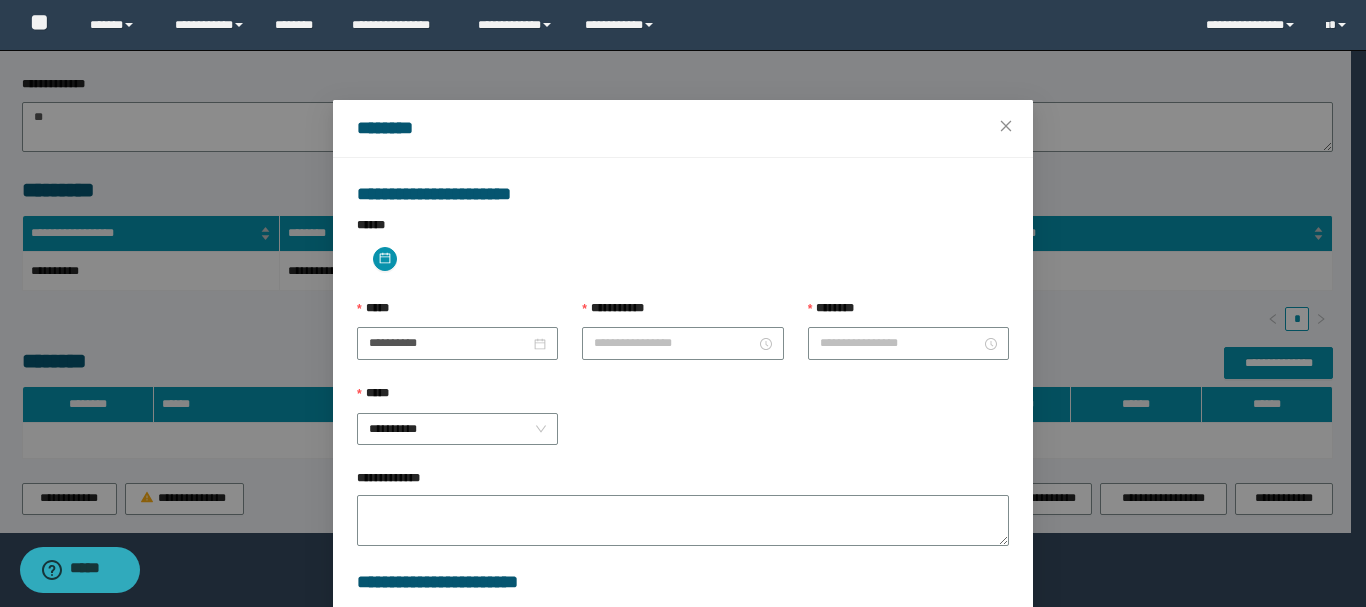 type on "**********" 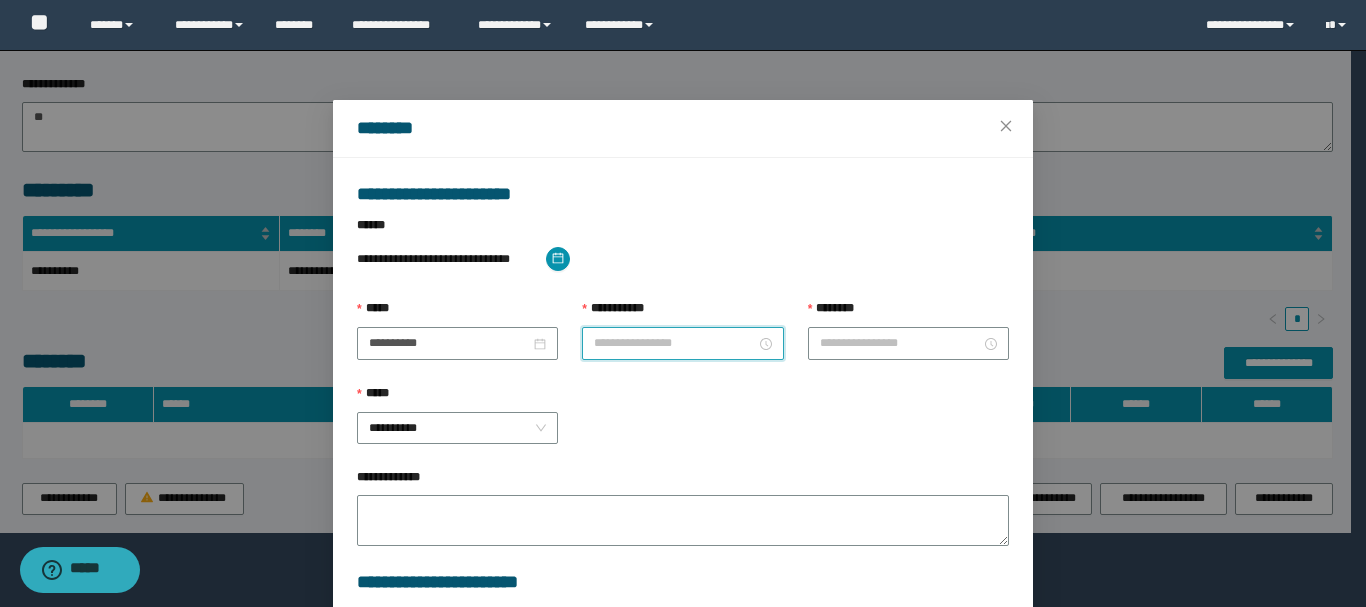 click on "**********" at bounding box center (674, 343) 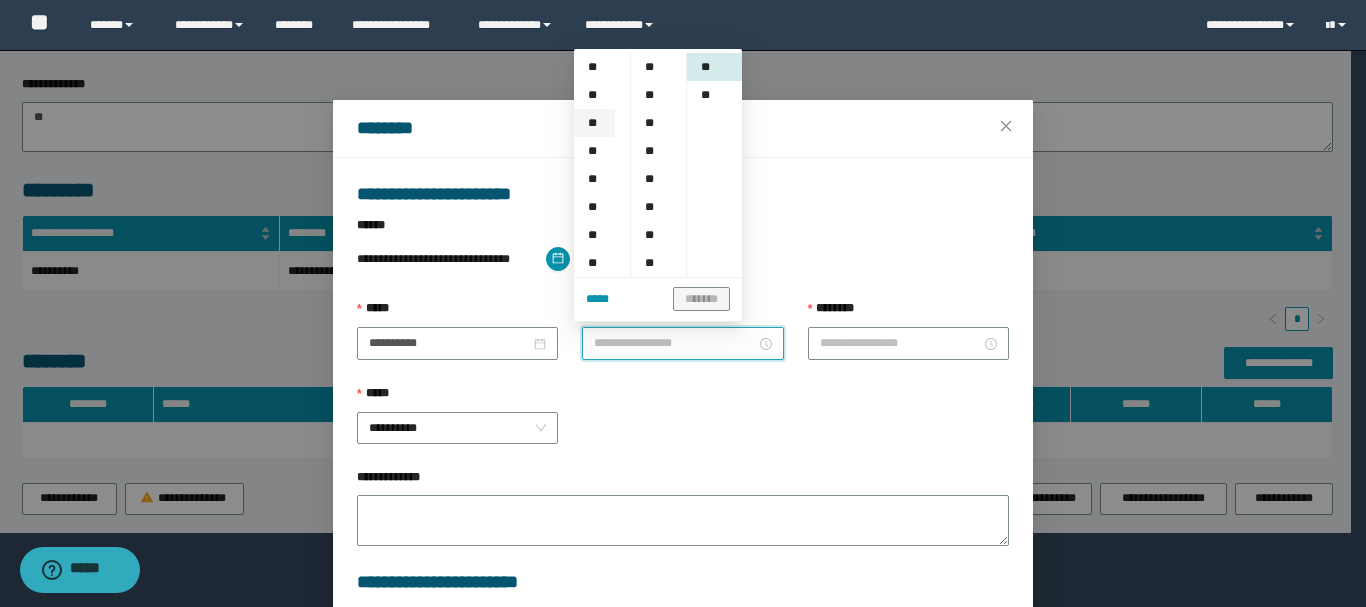 click on "**" at bounding box center [594, 123] 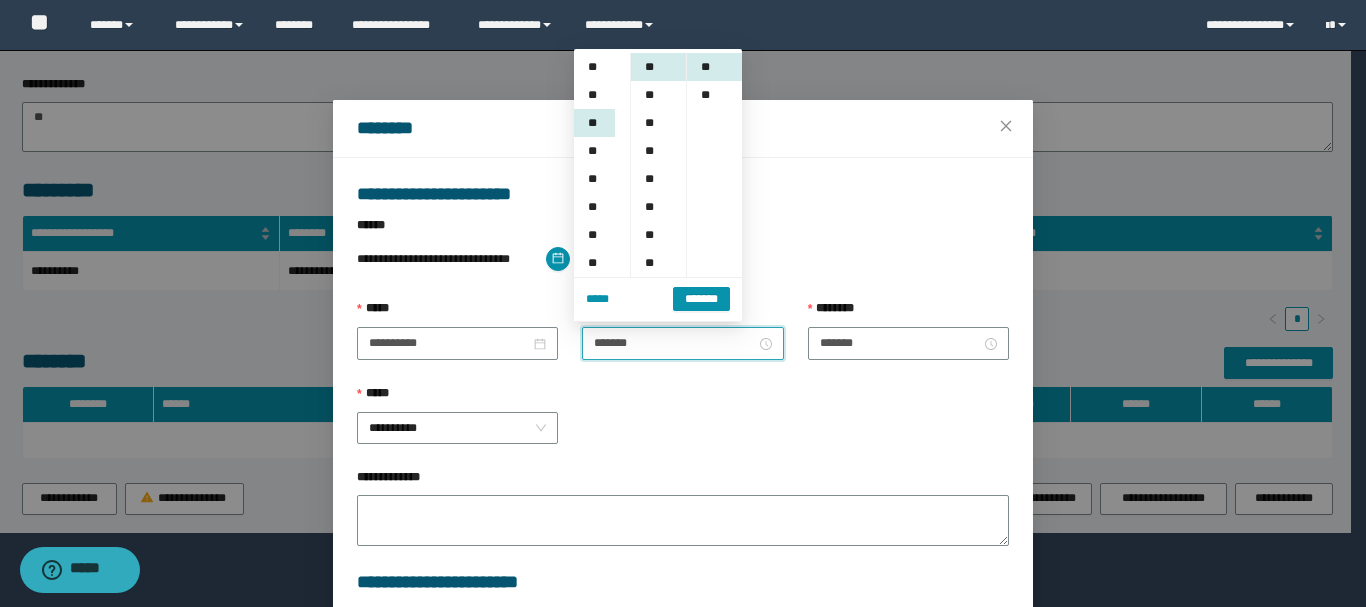 scroll, scrollTop: 56, scrollLeft: 0, axis: vertical 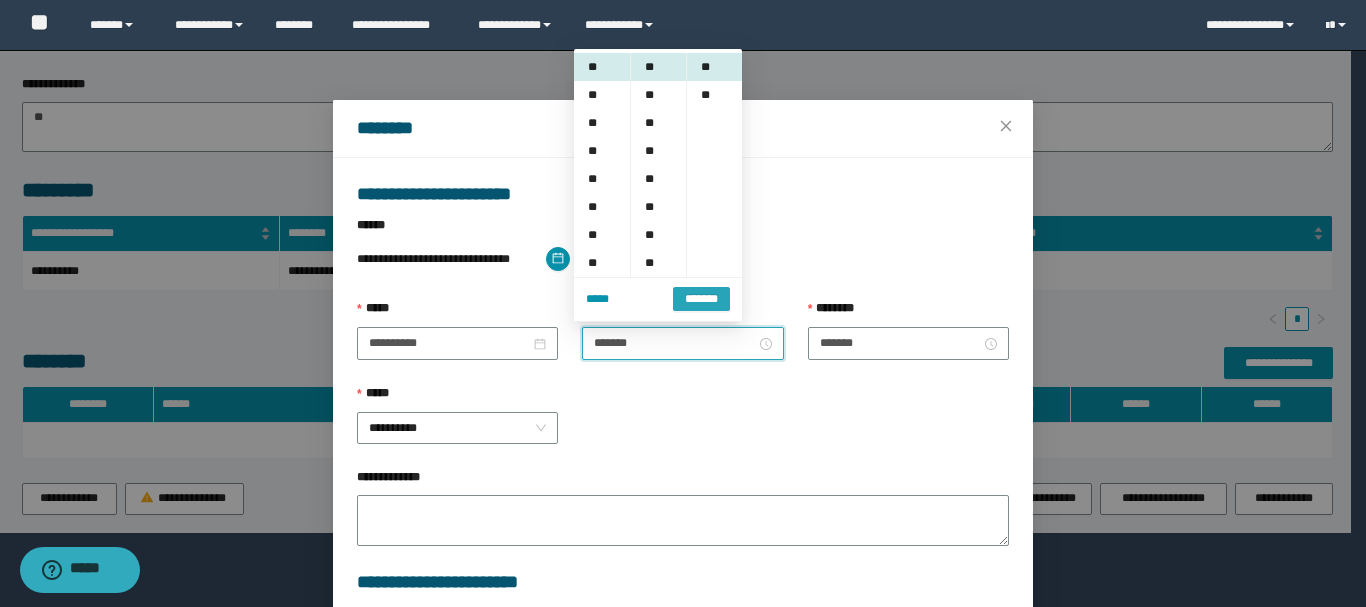 click on "*******" at bounding box center (701, 298) 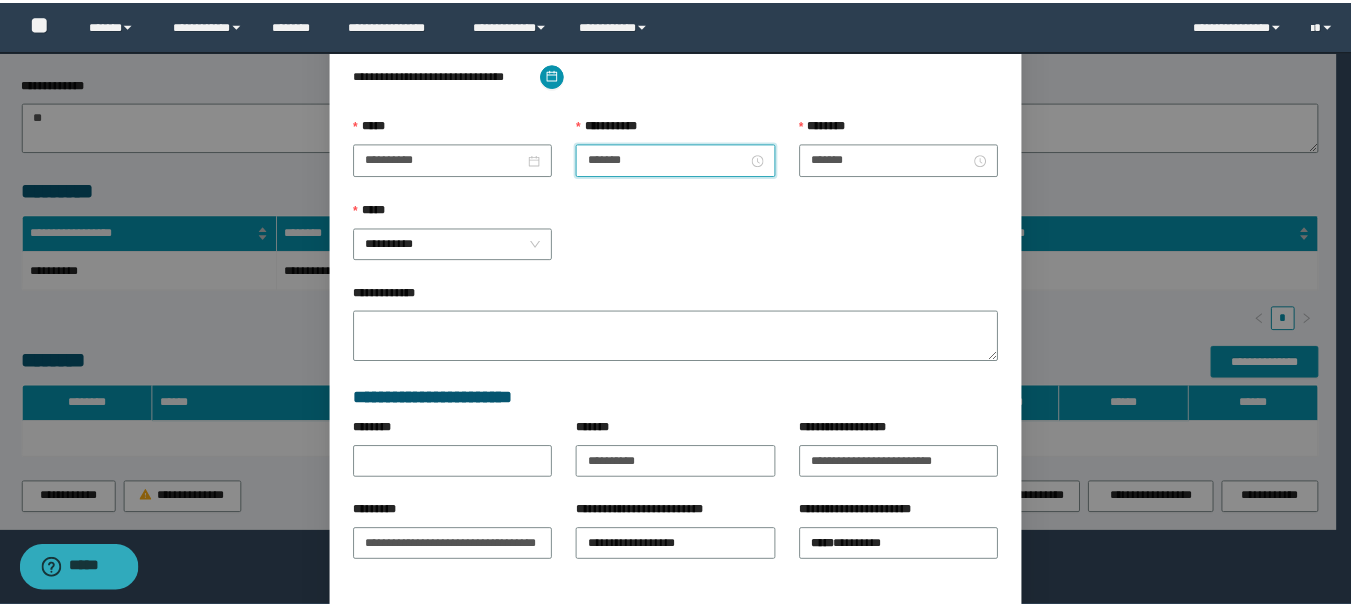 scroll, scrollTop: 263, scrollLeft: 0, axis: vertical 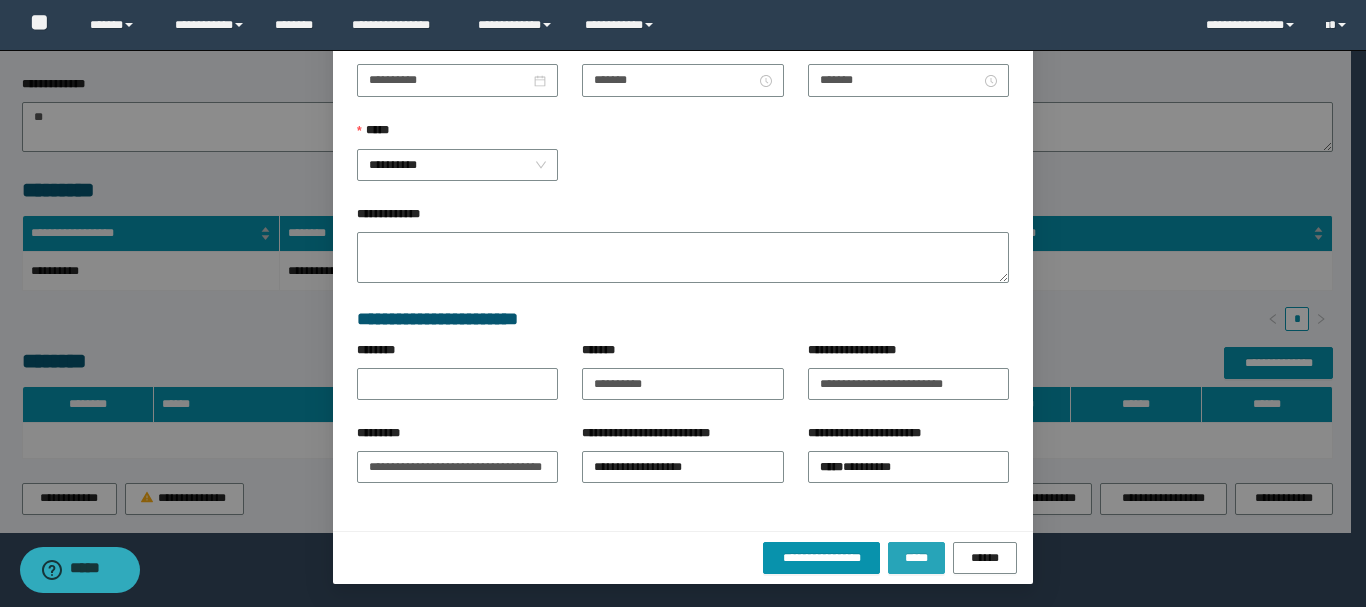 click on "*****" at bounding box center (916, 558) 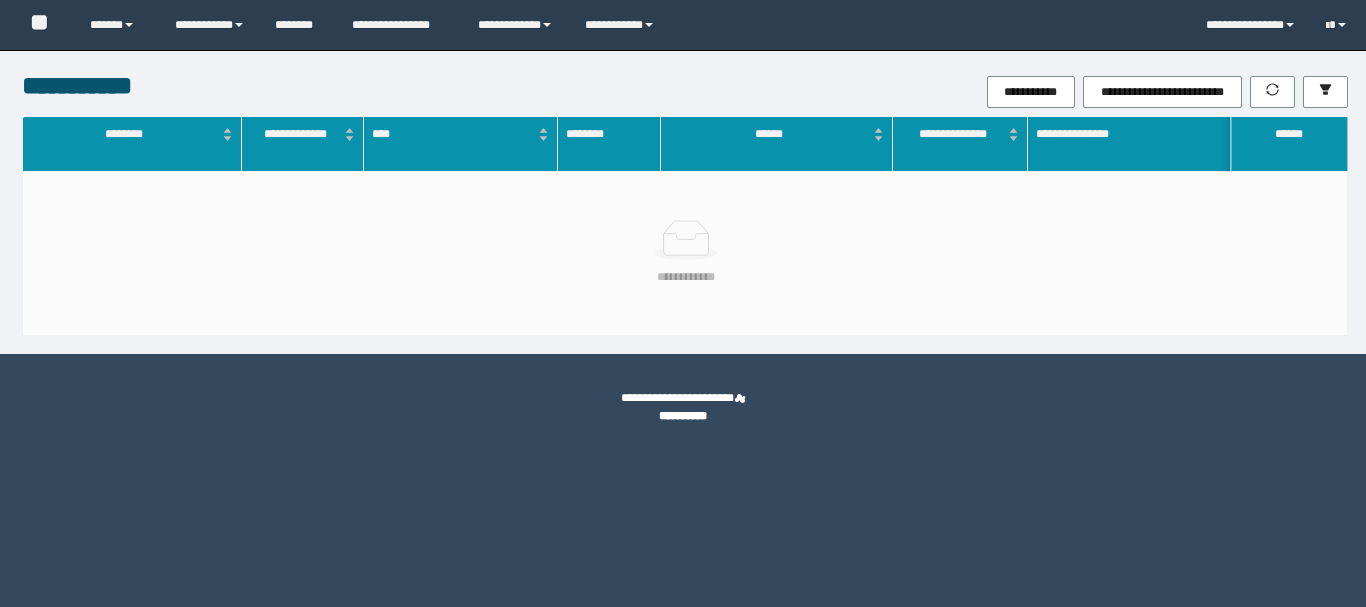 scroll, scrollTop: 0, scrollLeft: 0, axis: both 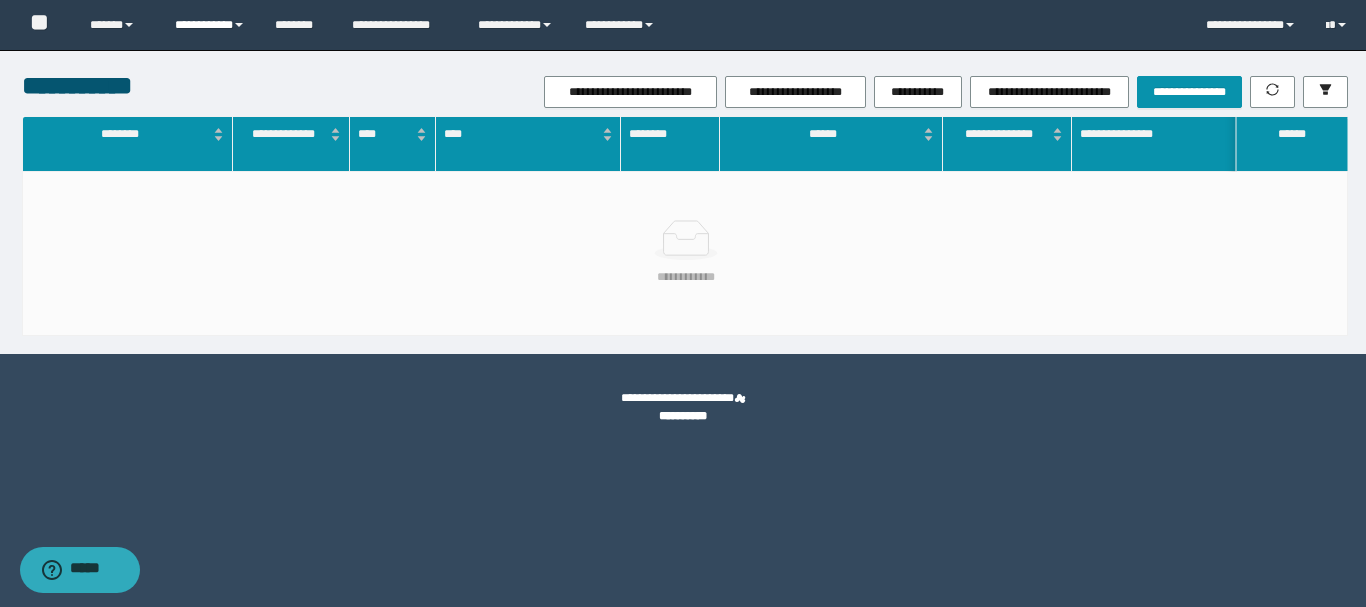 click on "**********" at bounding box center (210, 25) 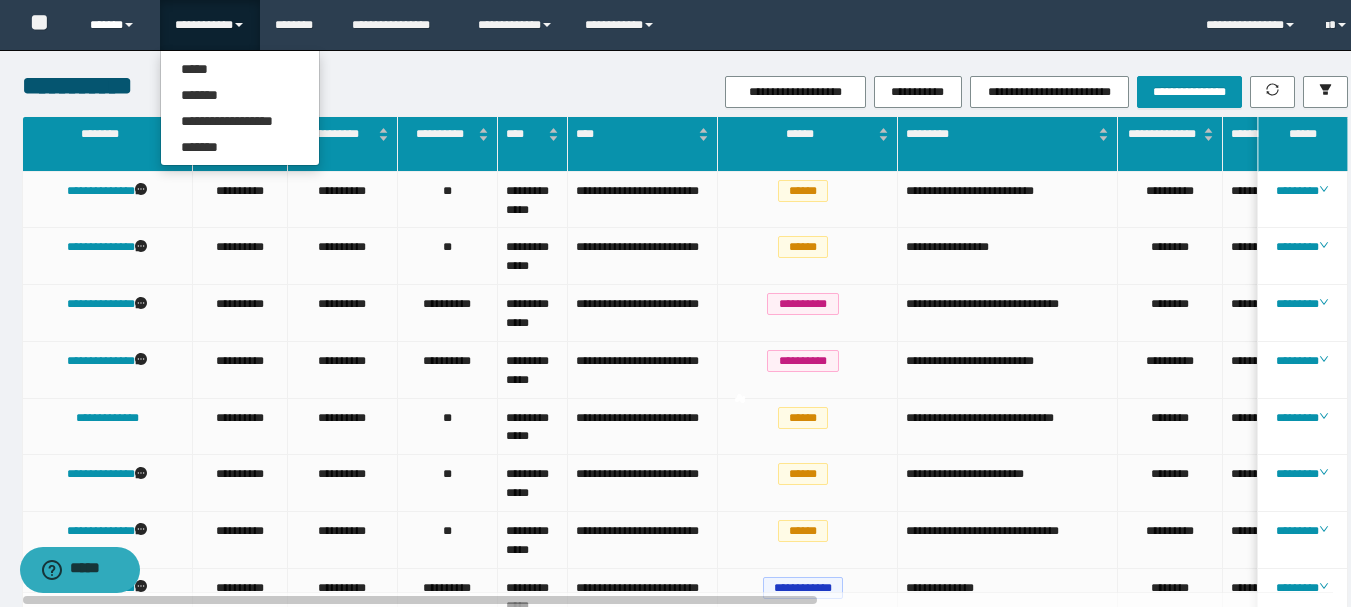 click on "******" at bounding box center [117, 25] 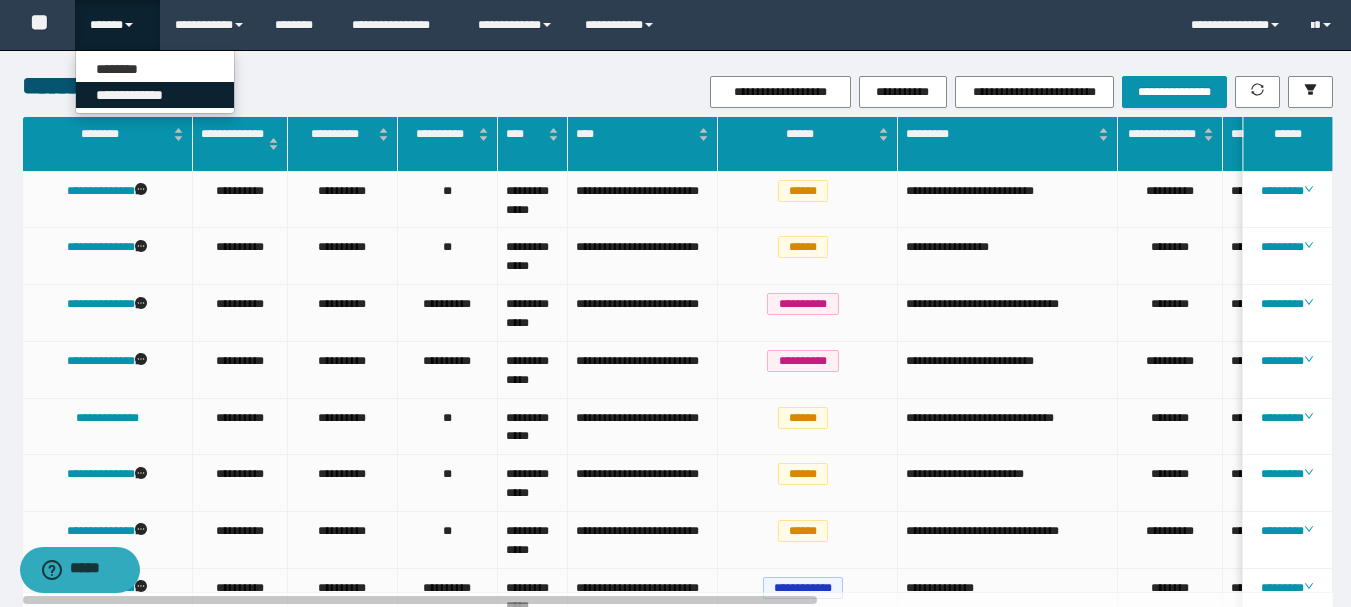 click on "**********" at bounding box center [155, 95] 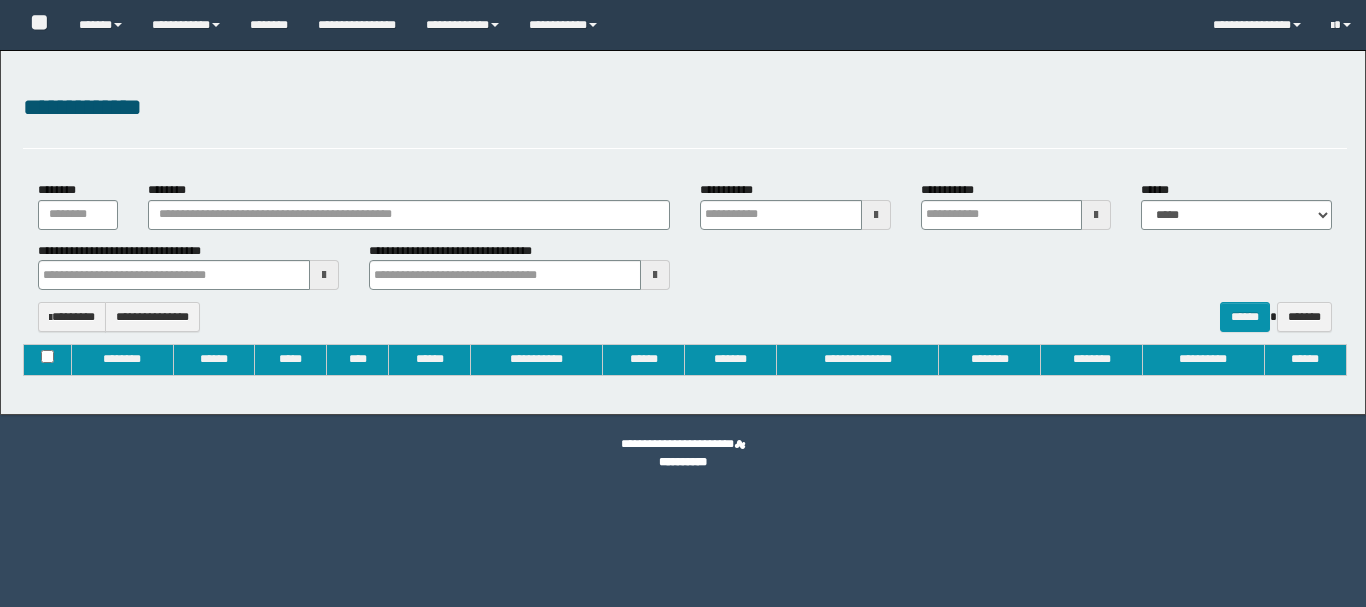 type on "**********" 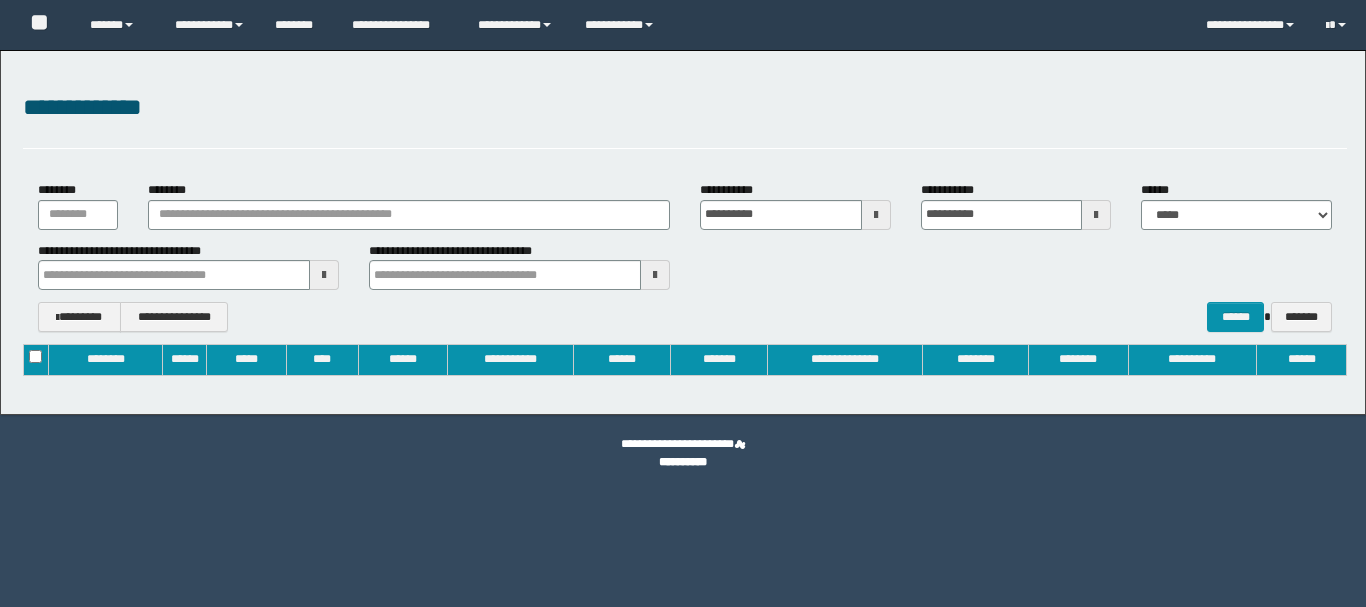 scroll, scrollTop: 0, scrollLeft: 0, axis: both 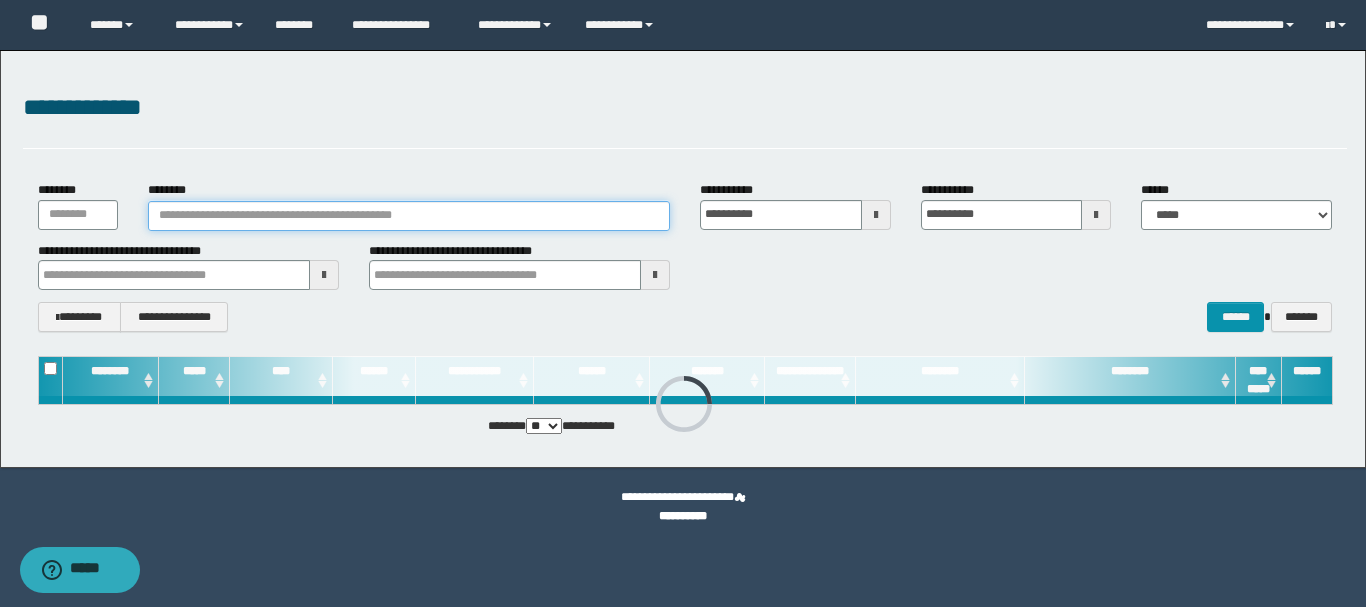 click on "********" at bounding box center (409, 216) 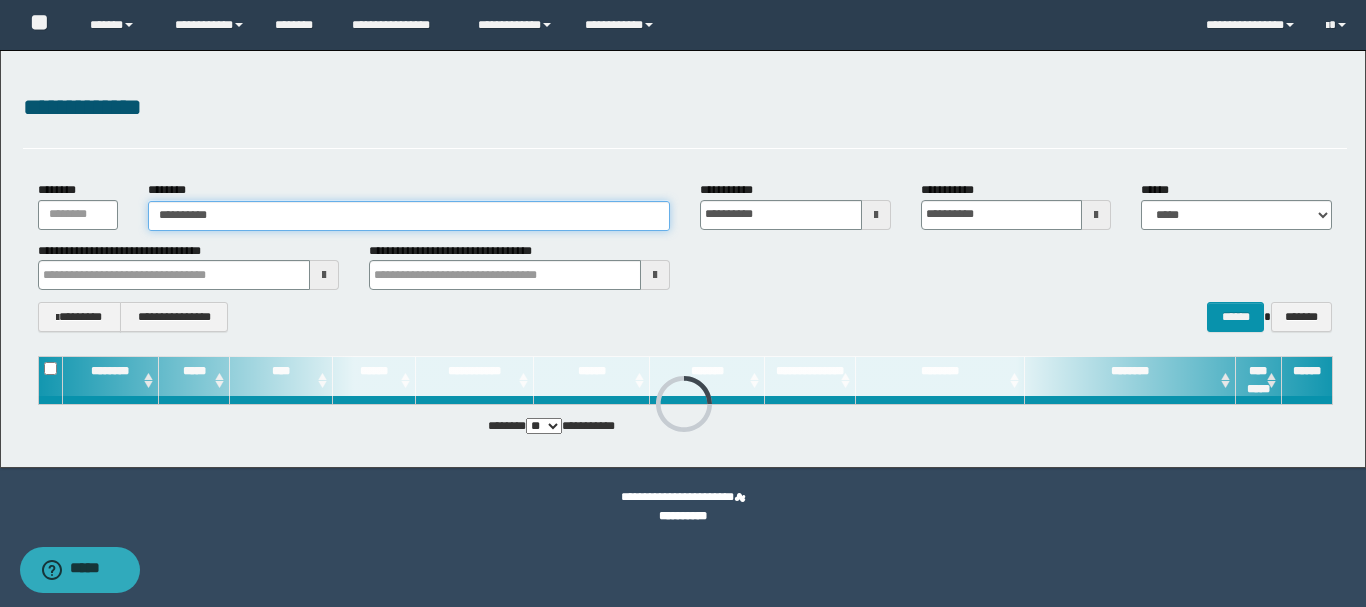 type on "**********" 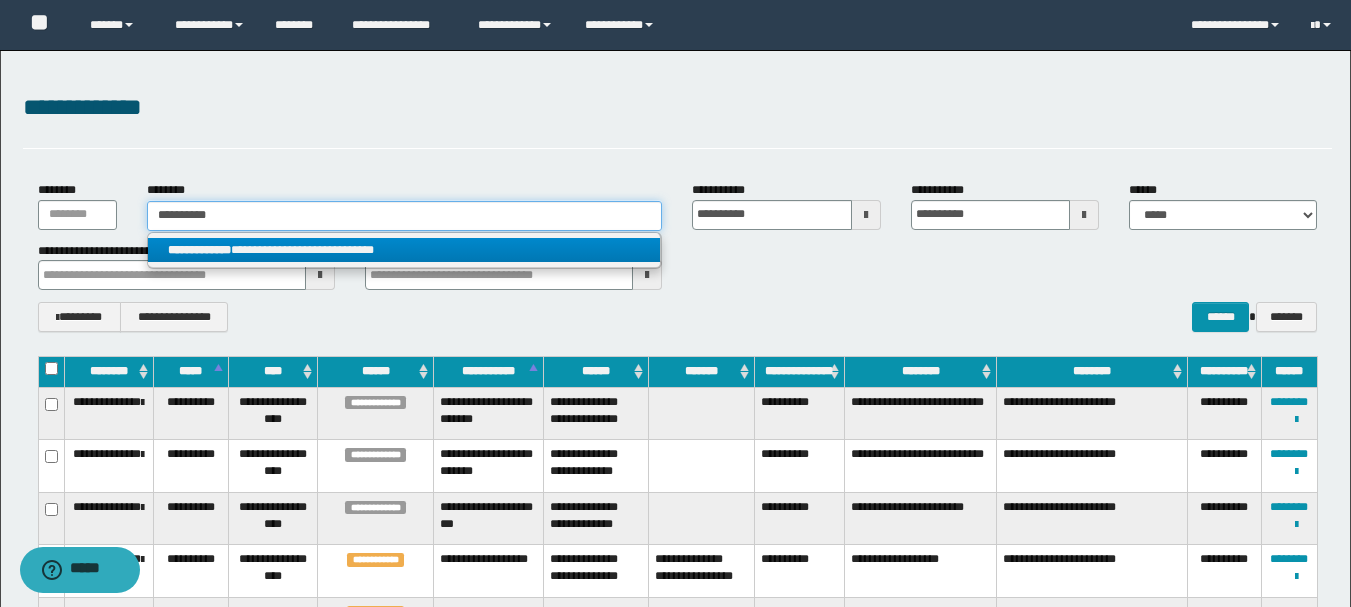 type on "**********" 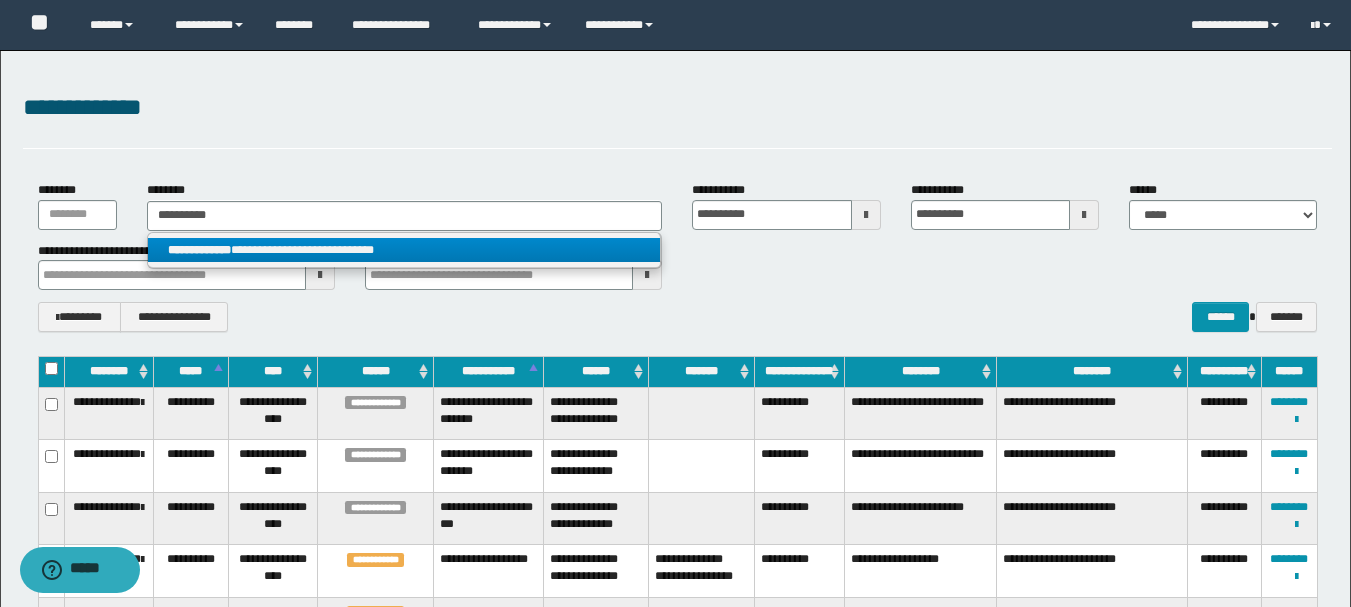 click on "**********" at bounding box center [404, 250] 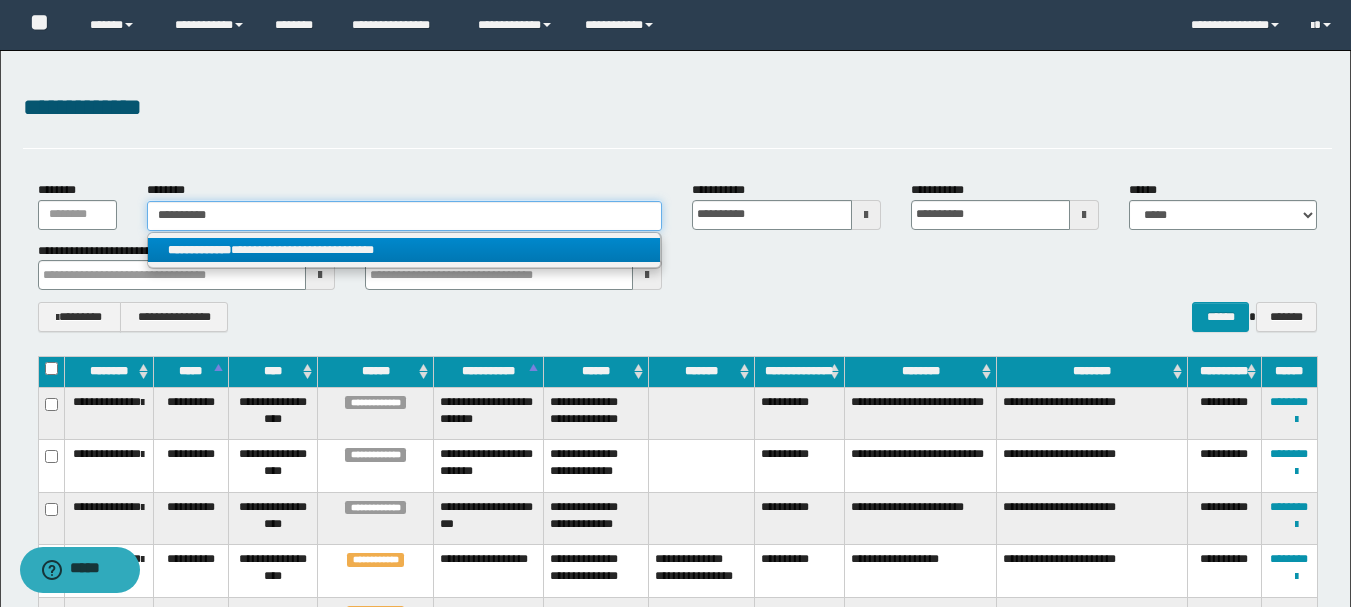 type 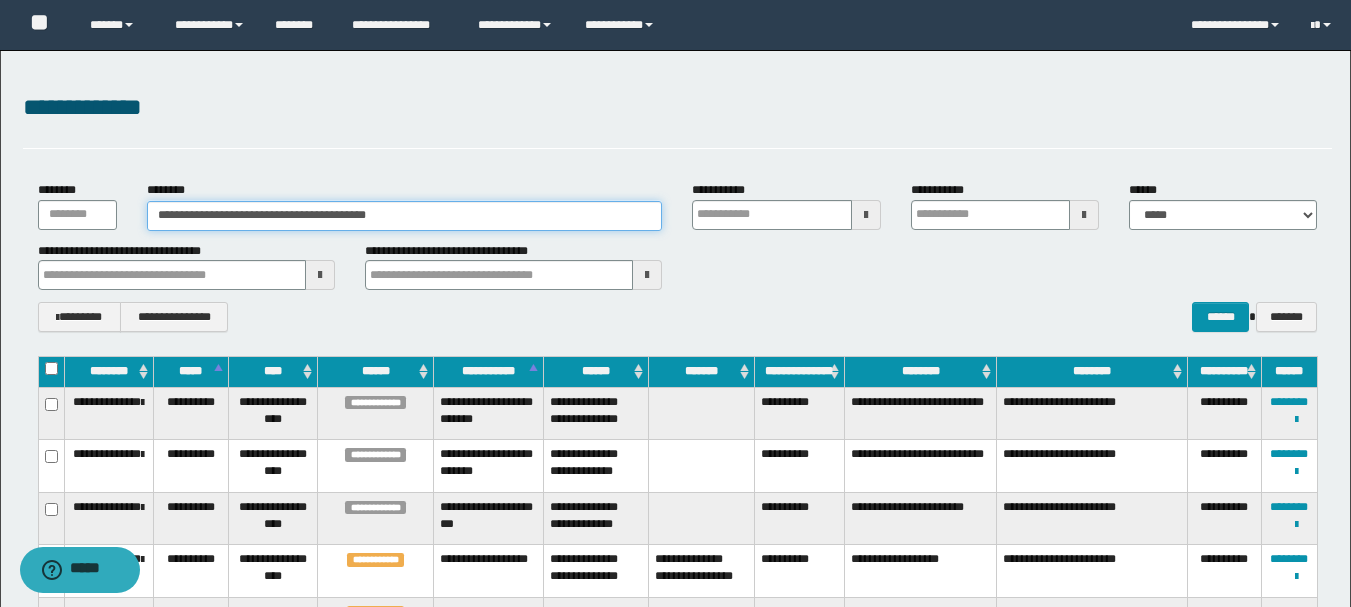 type 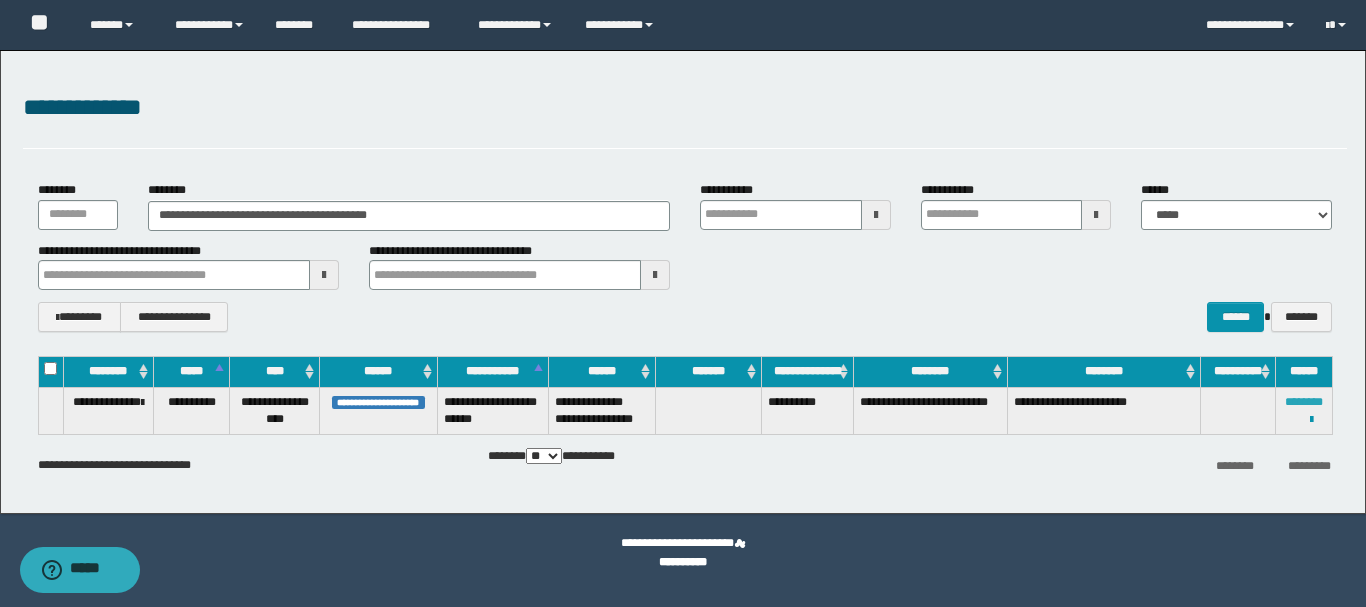 click on "********" at bounding box center (1304, 402) 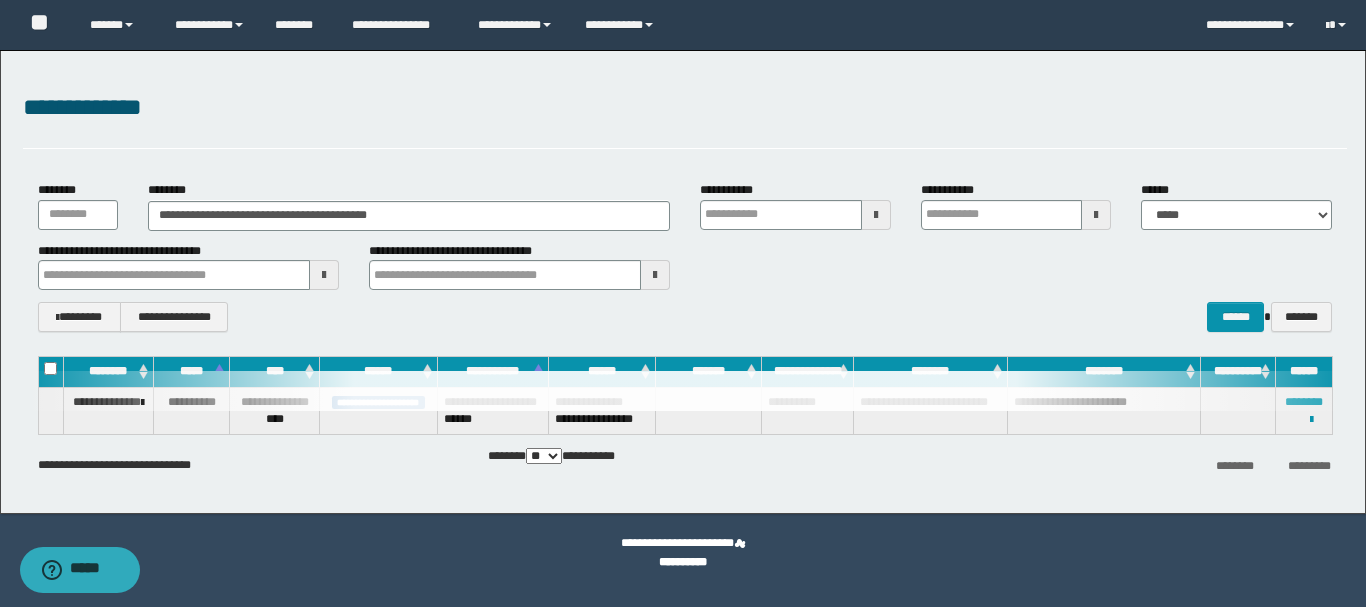 type 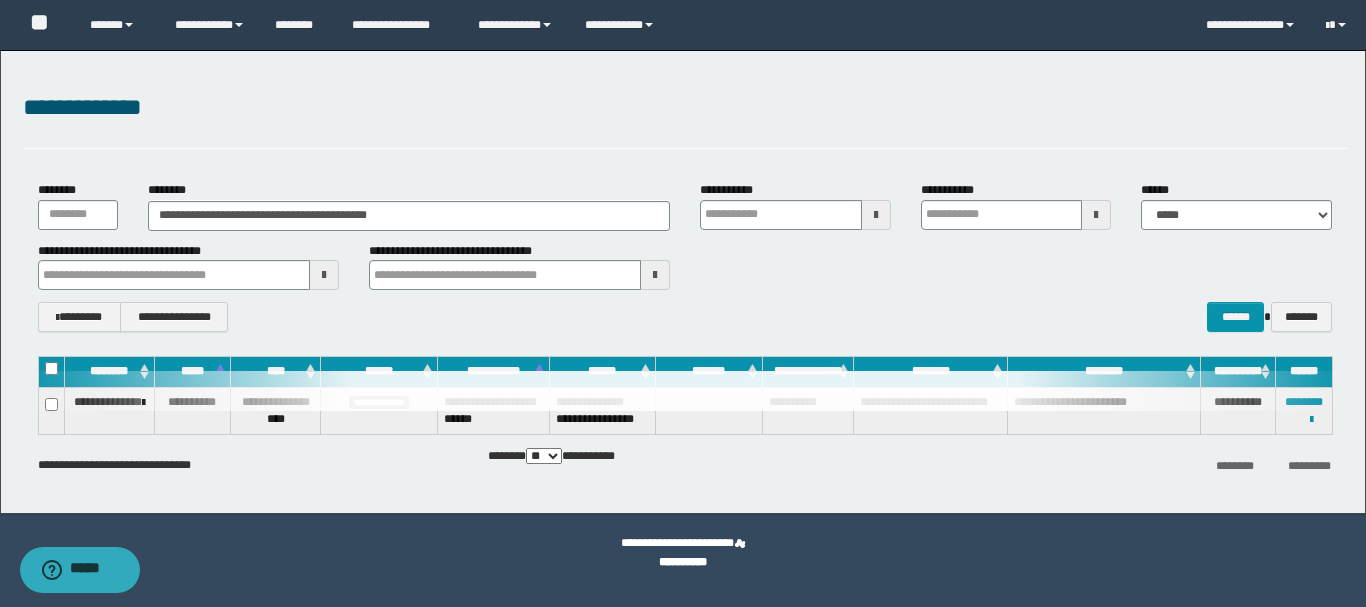 type 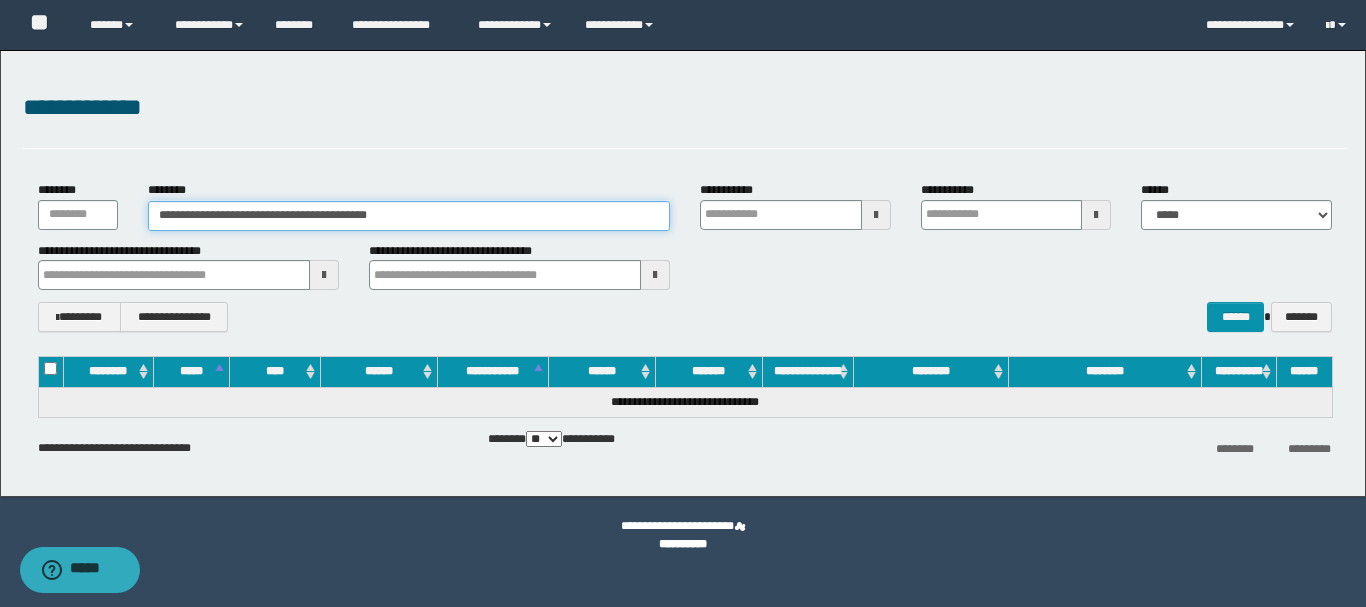 drag, startPoint x: 243, startPoint y: 215, endPoint x: 176, endPoint y: 214, distance: 67.00746 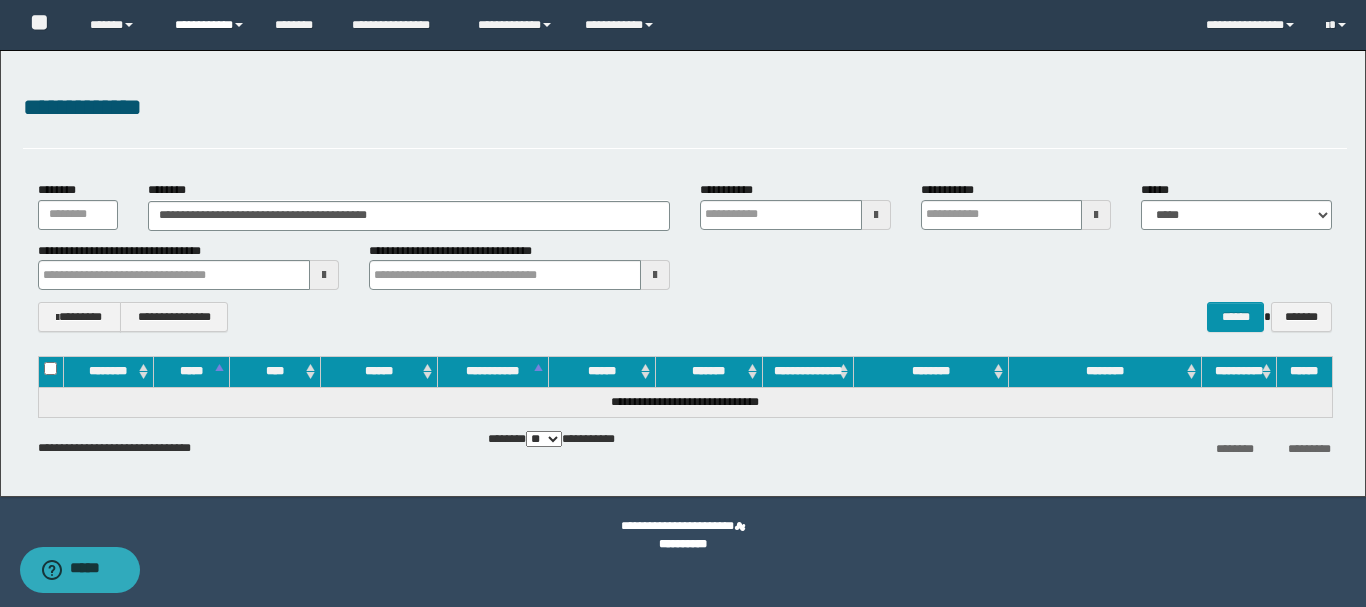 click on "**********" at bounding box center (210, 25) 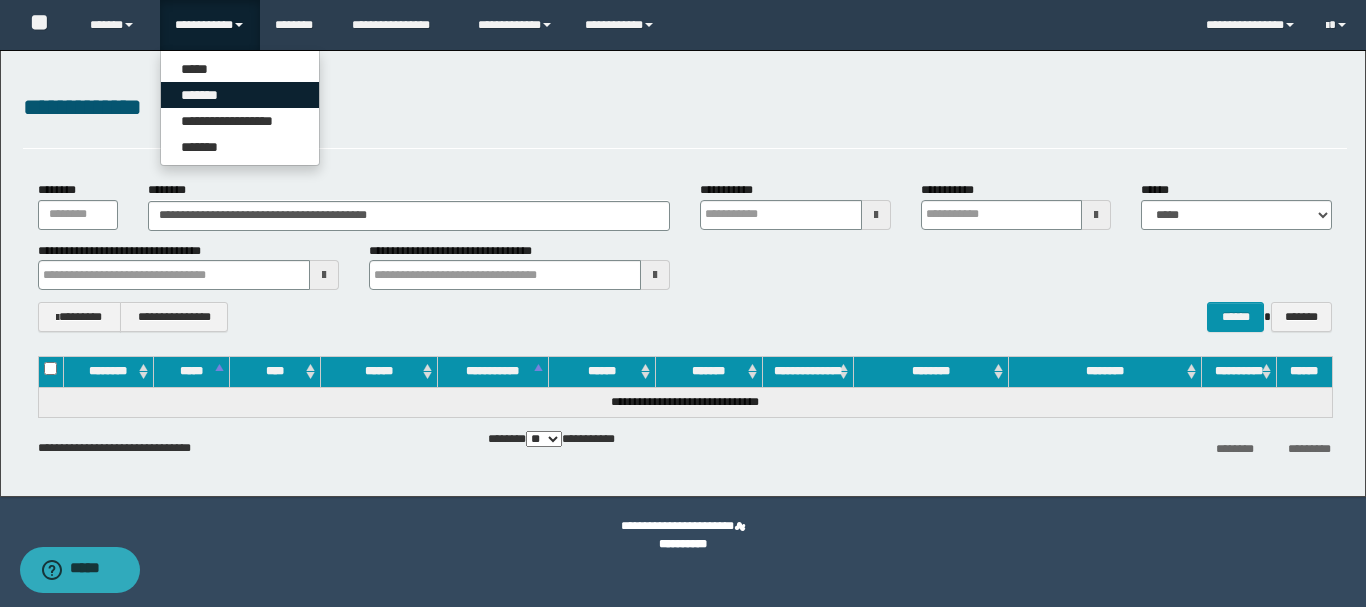 click on "*******" at bounding box center [240, 95] 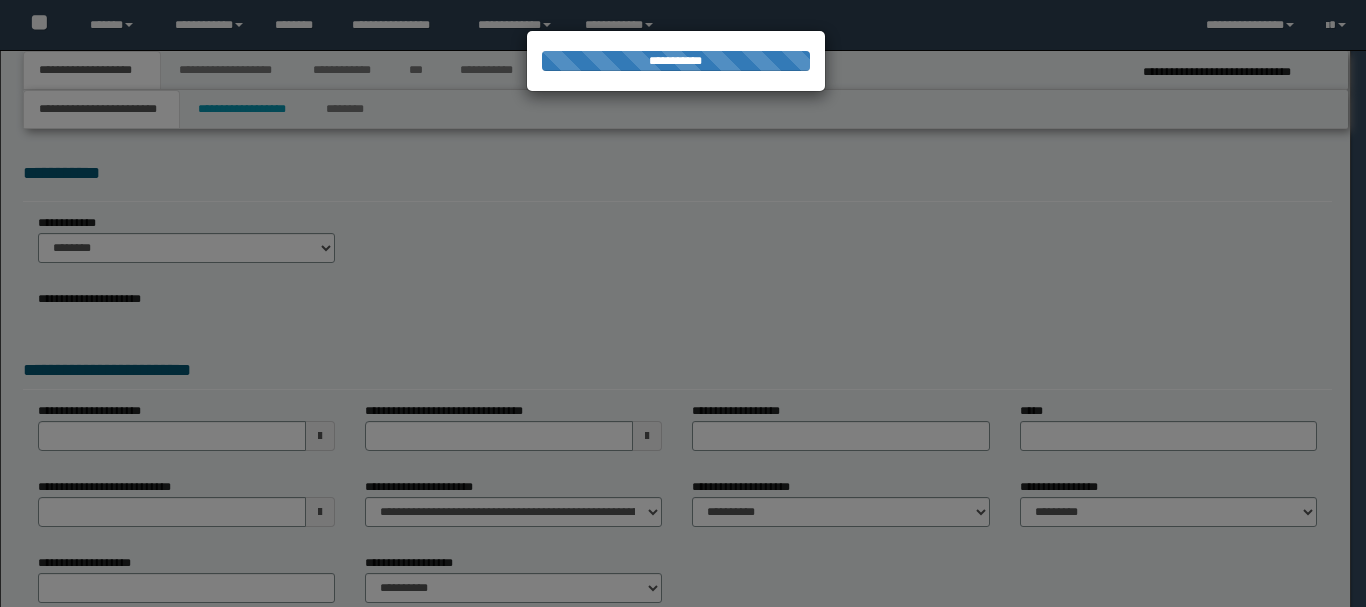 select on "*" 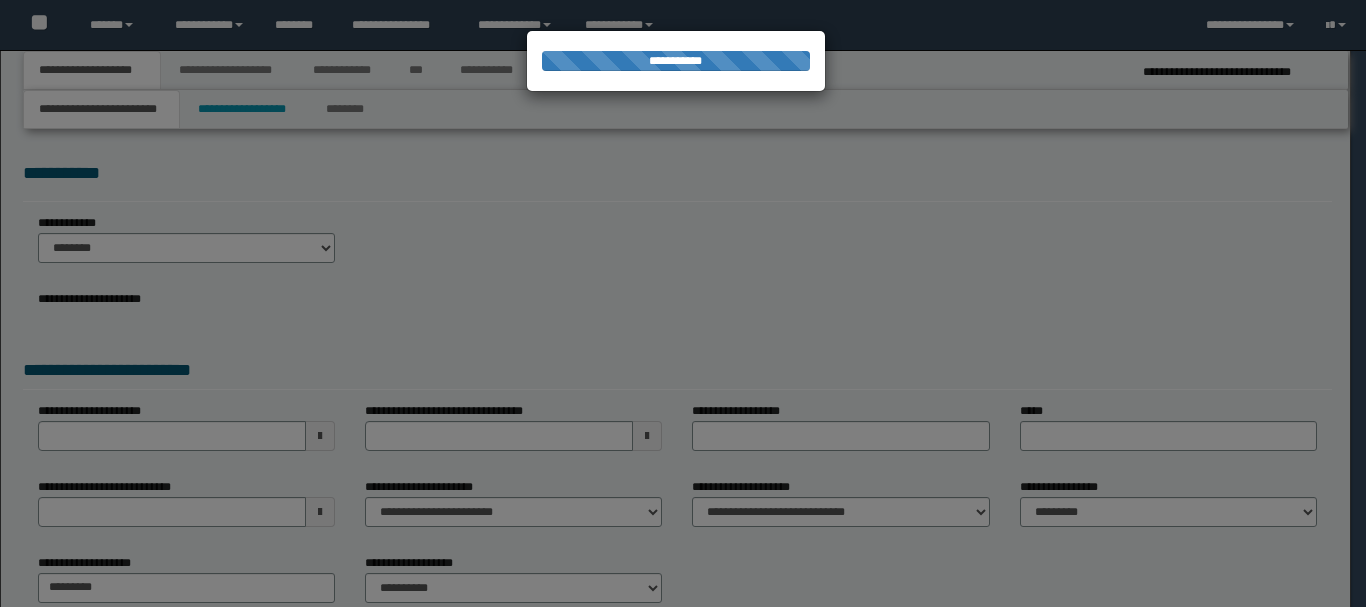 scroll, scrollTop: 0, scrollLeft: 0, axis: both 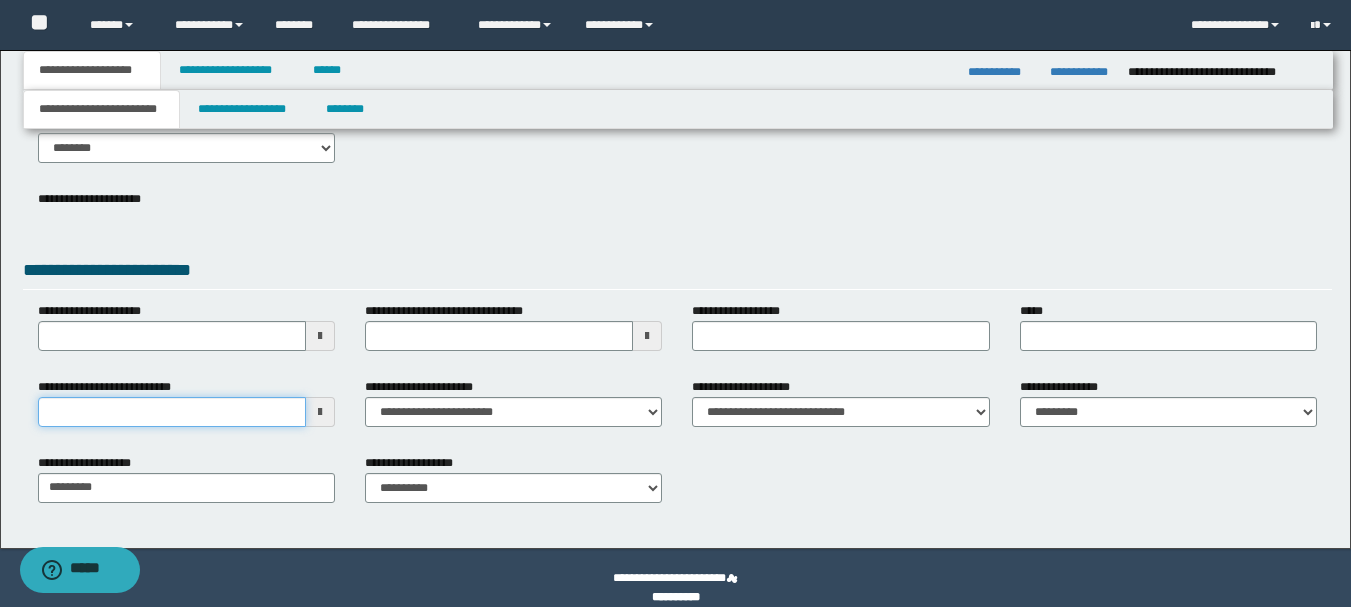 click on "**********" at bounding box center [172, 412] 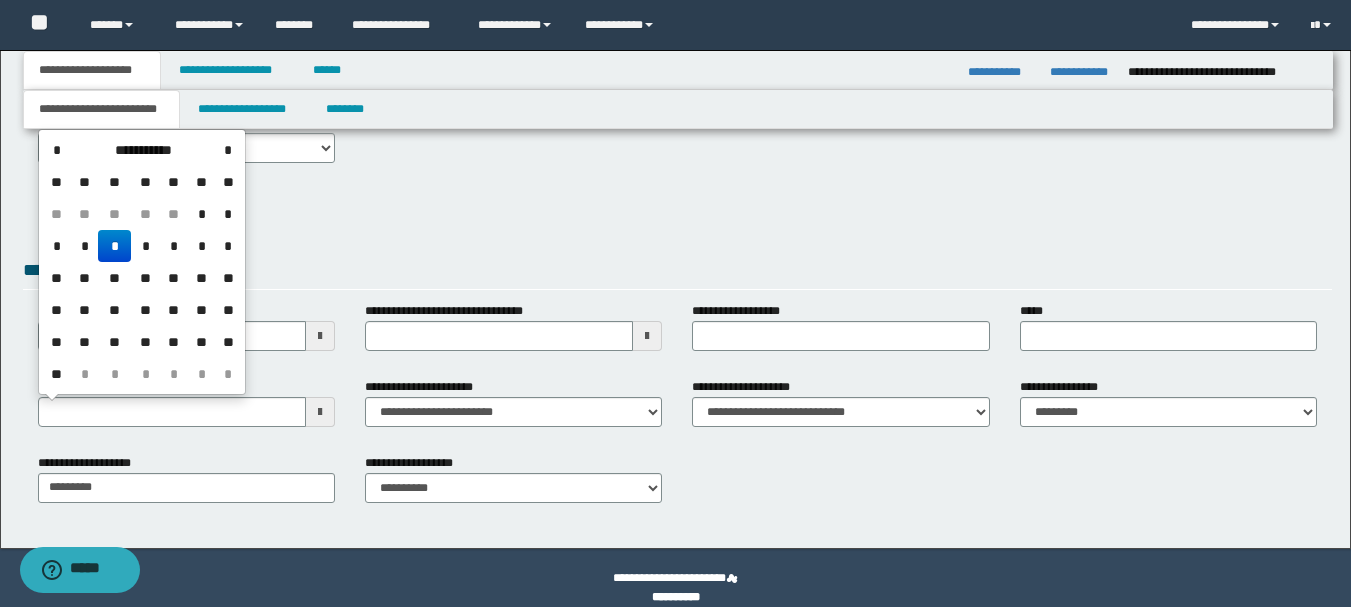 click on "*" at bounding box center [114, 246] 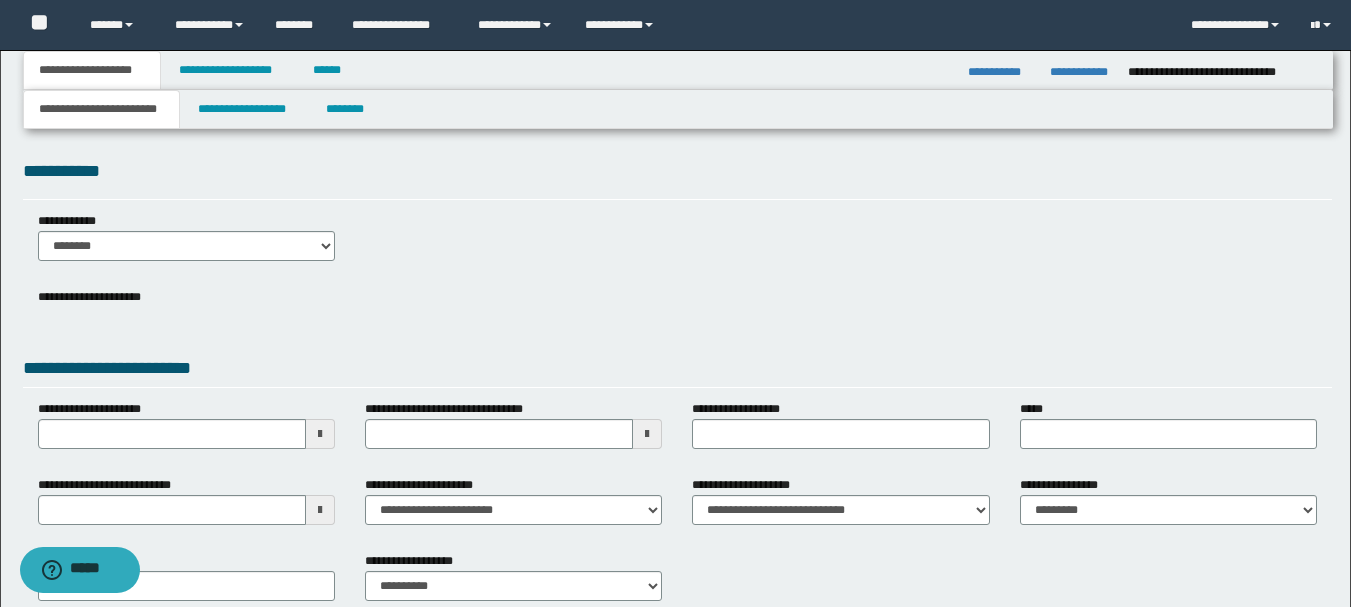 scroll, scrollTop: 0, scrollLeft: 0, axis: both 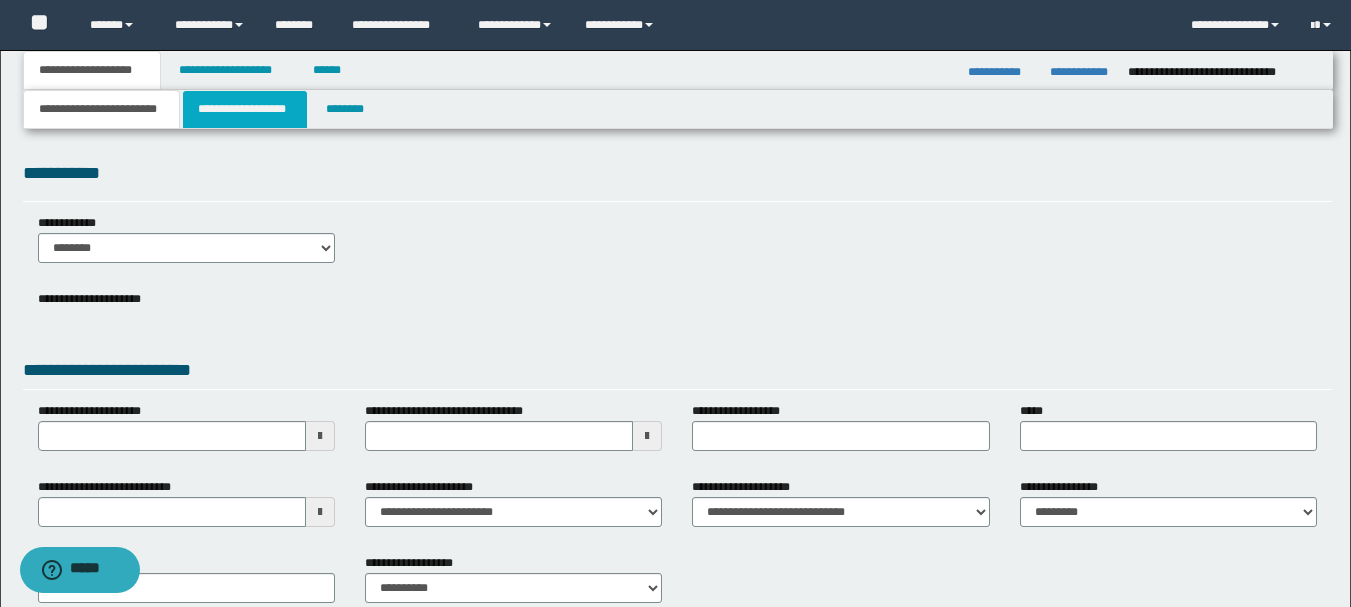 click on "**********" at bounding box center [245, 109] 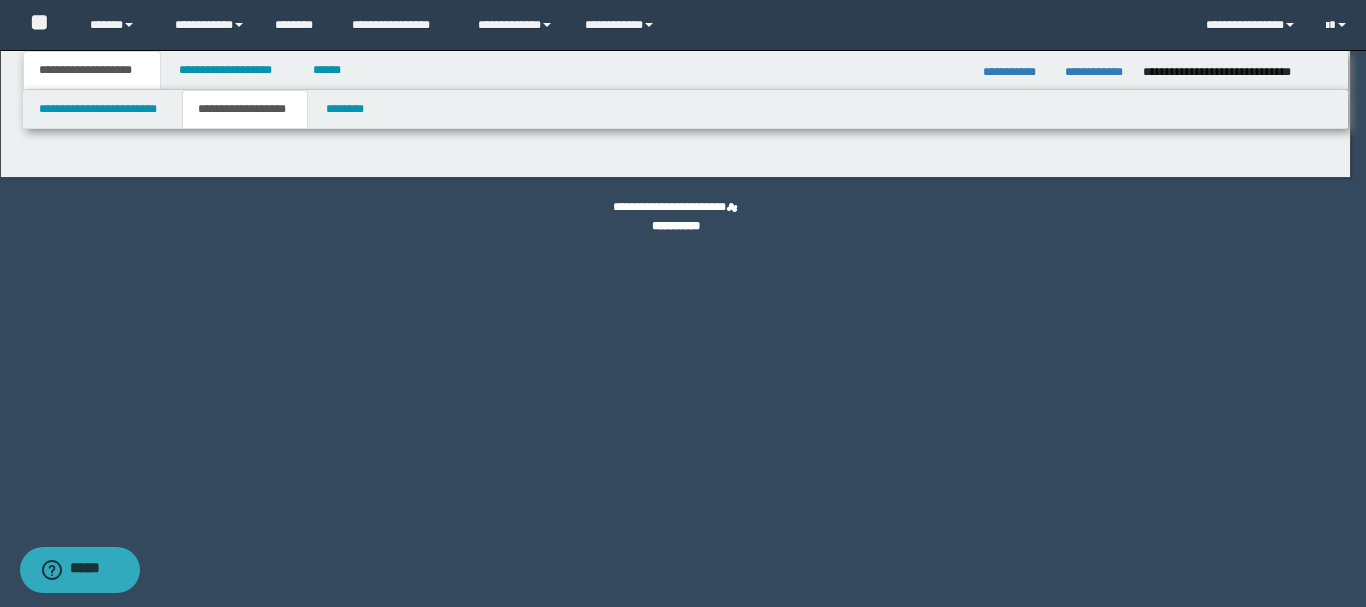 select on "*" 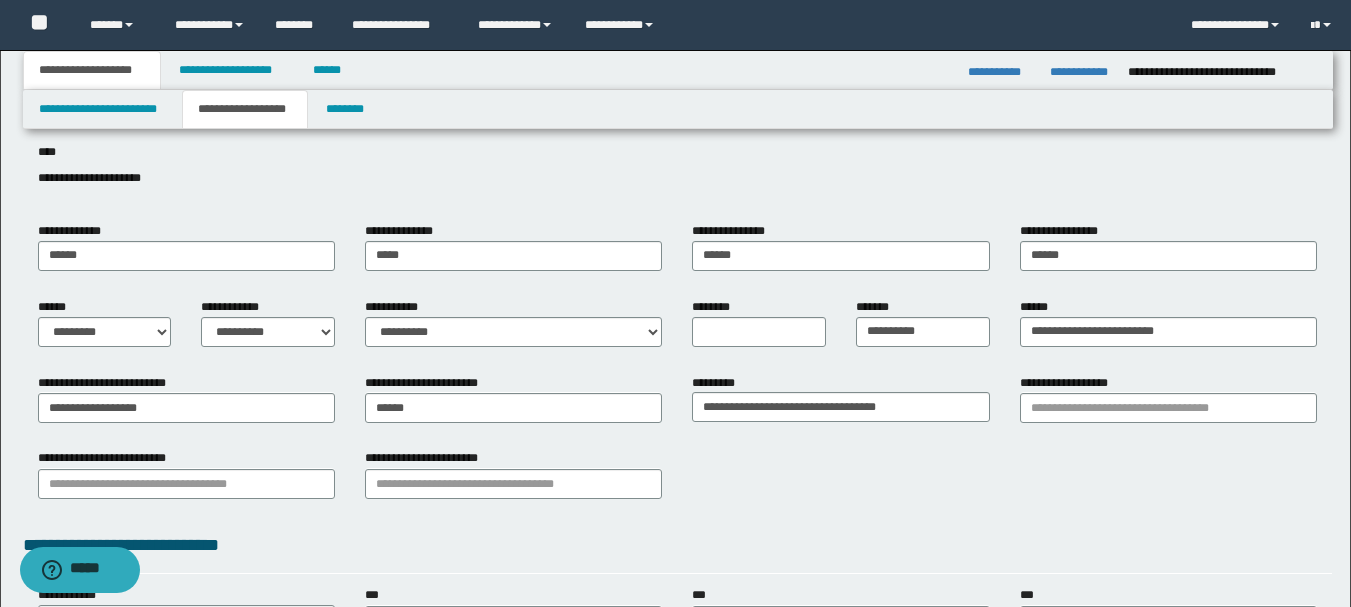 scroll, scrollTop: 100, scrollLeft: 0, axis: vertical 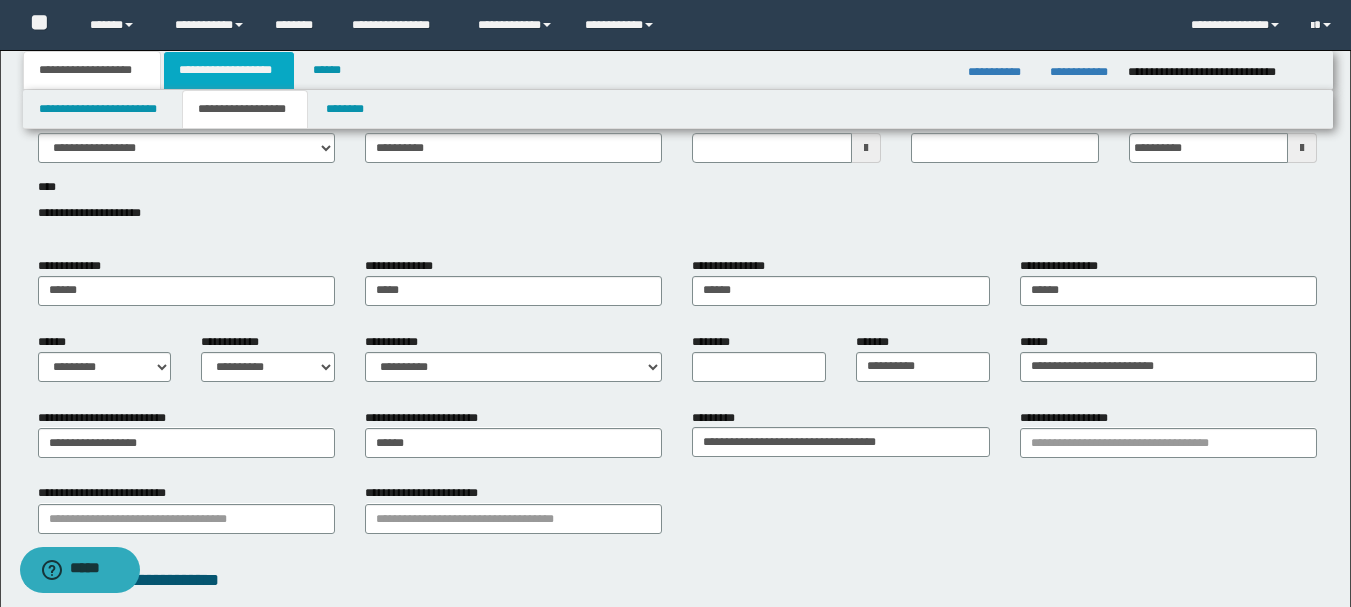 click on "**********" at bounding box center (229, 70) 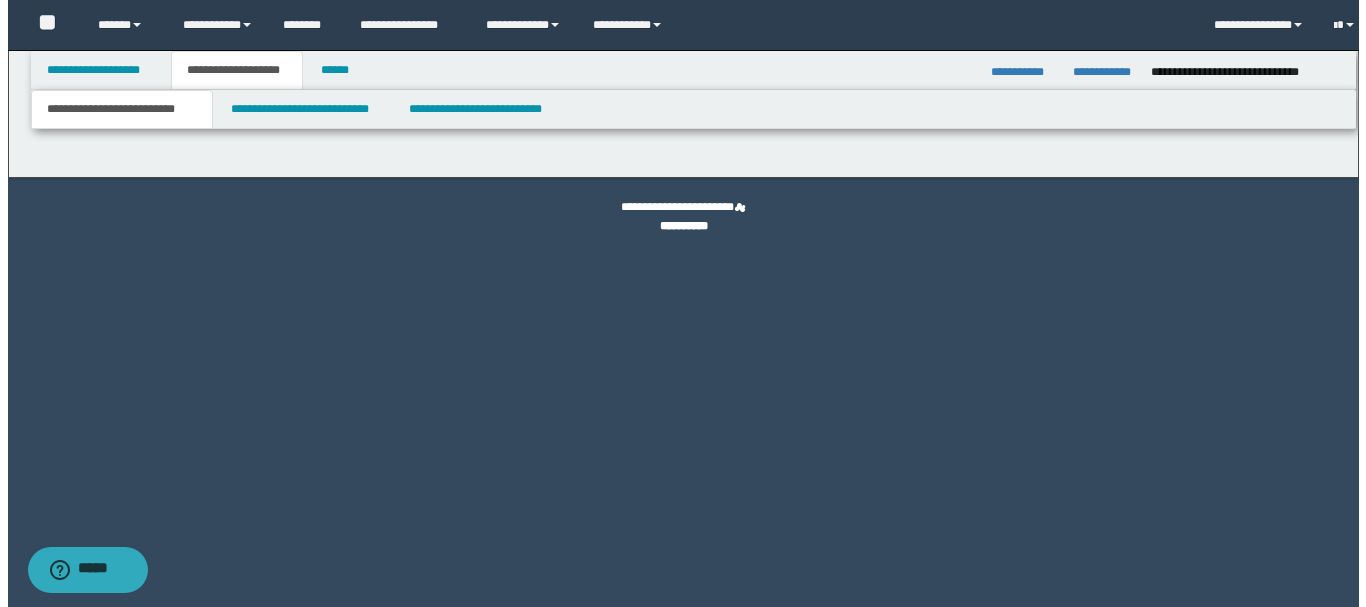 scroll, scrollTop: 0, scrollLeft: 0, axis: both 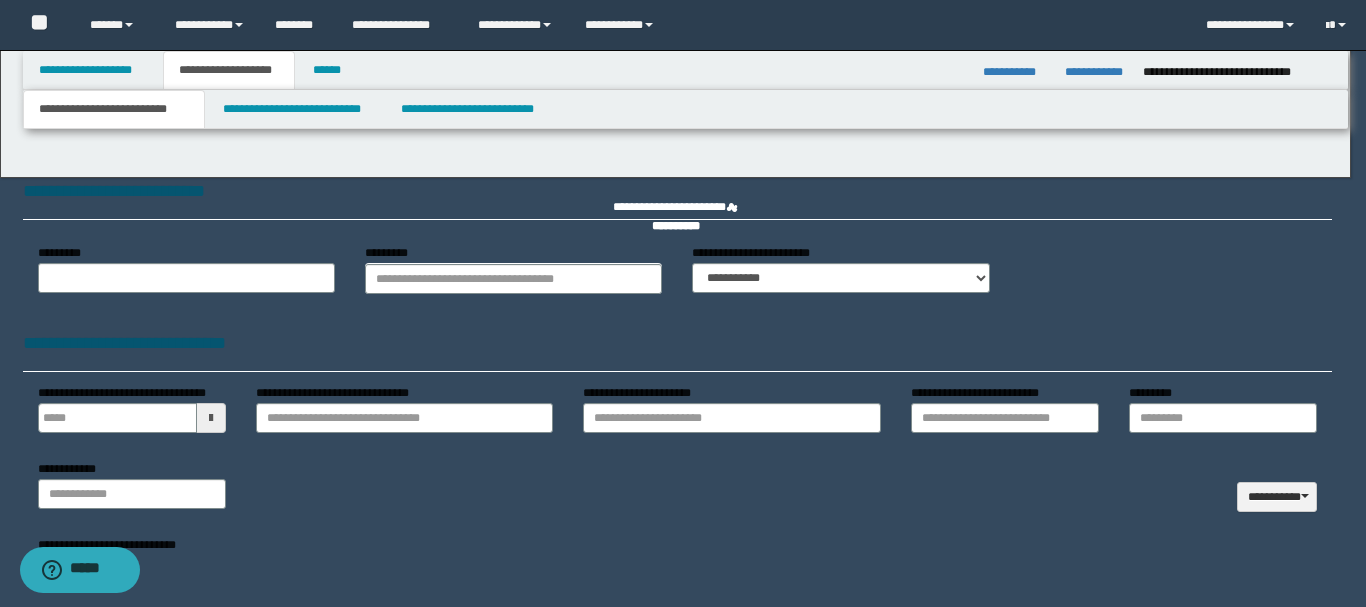 type on "*********" 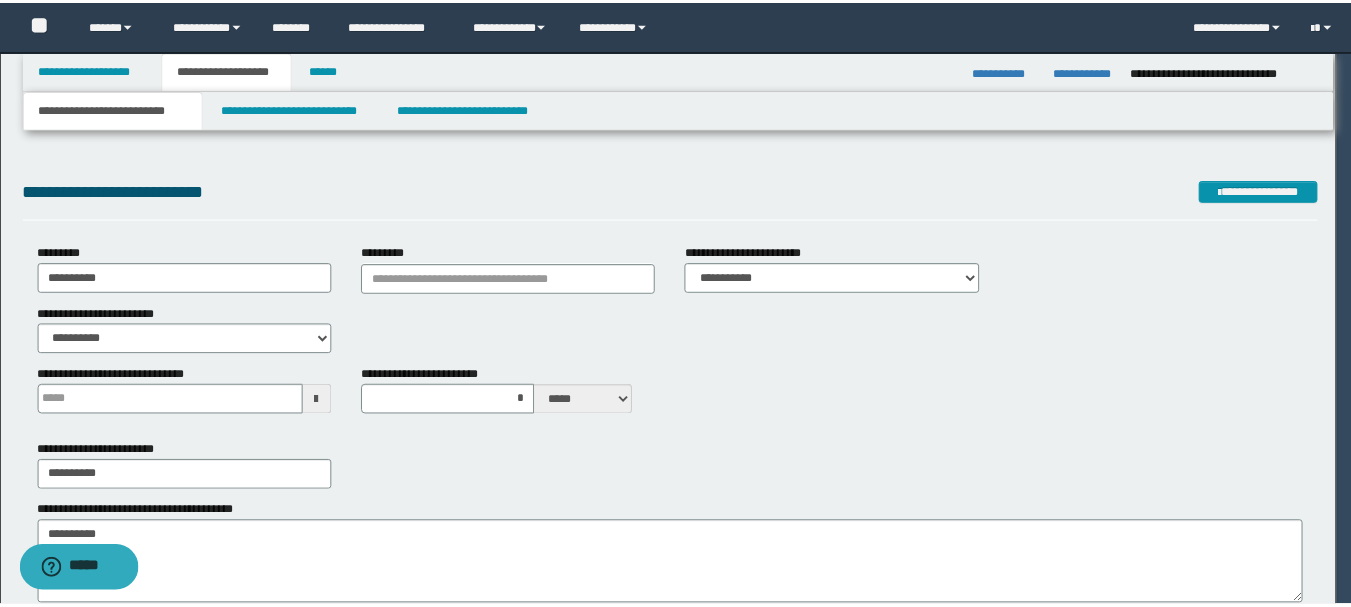 scroll, scrollTop: 0, scrollLeft: 0, axis: both 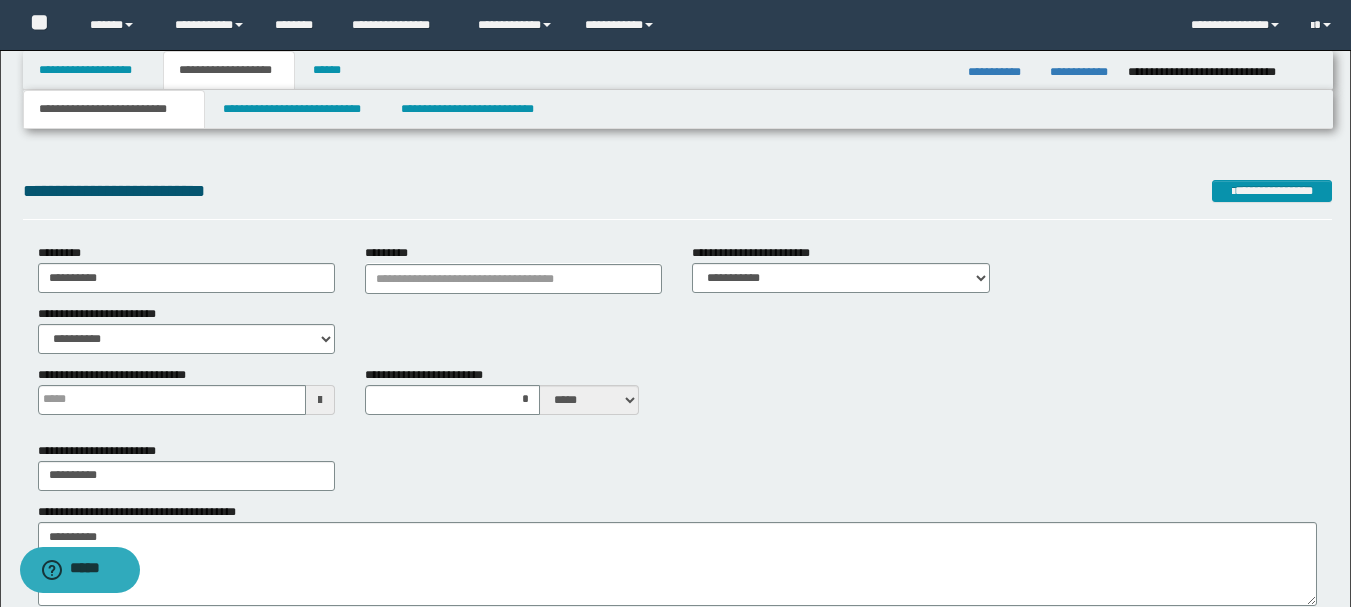 type 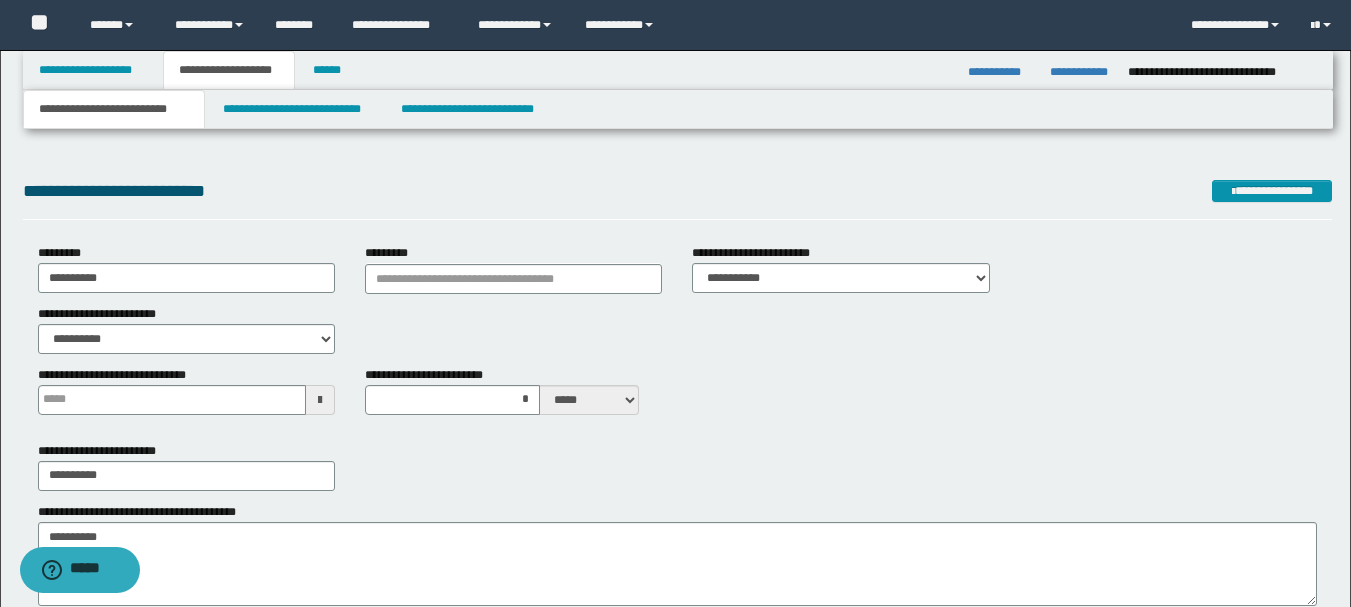 type on "*" 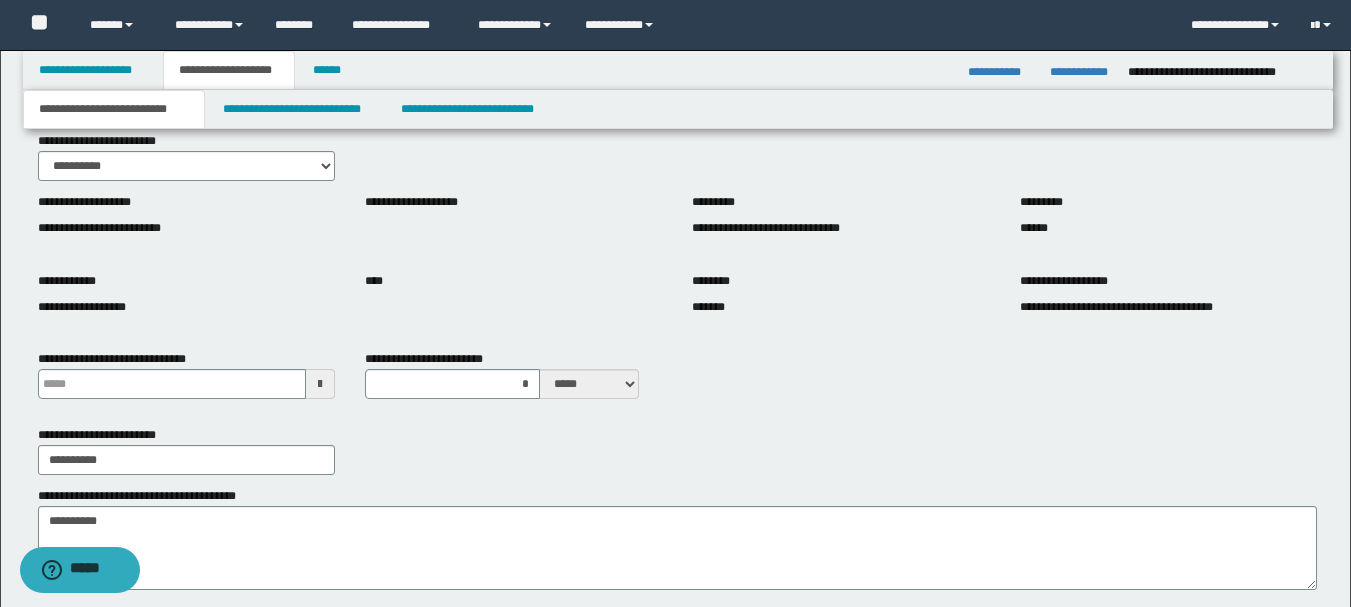 scroll, scrollTop: 200, scrollLeft: 0, axis: vertical 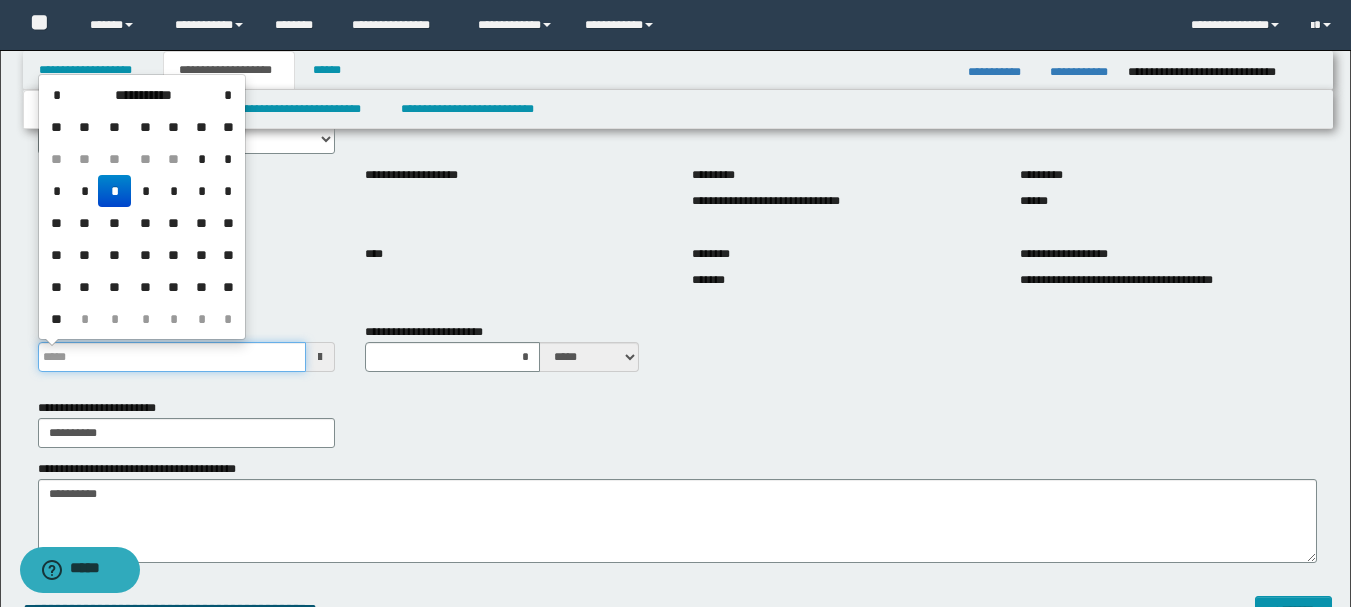 click on "**********" at bounding box center [172, 357] 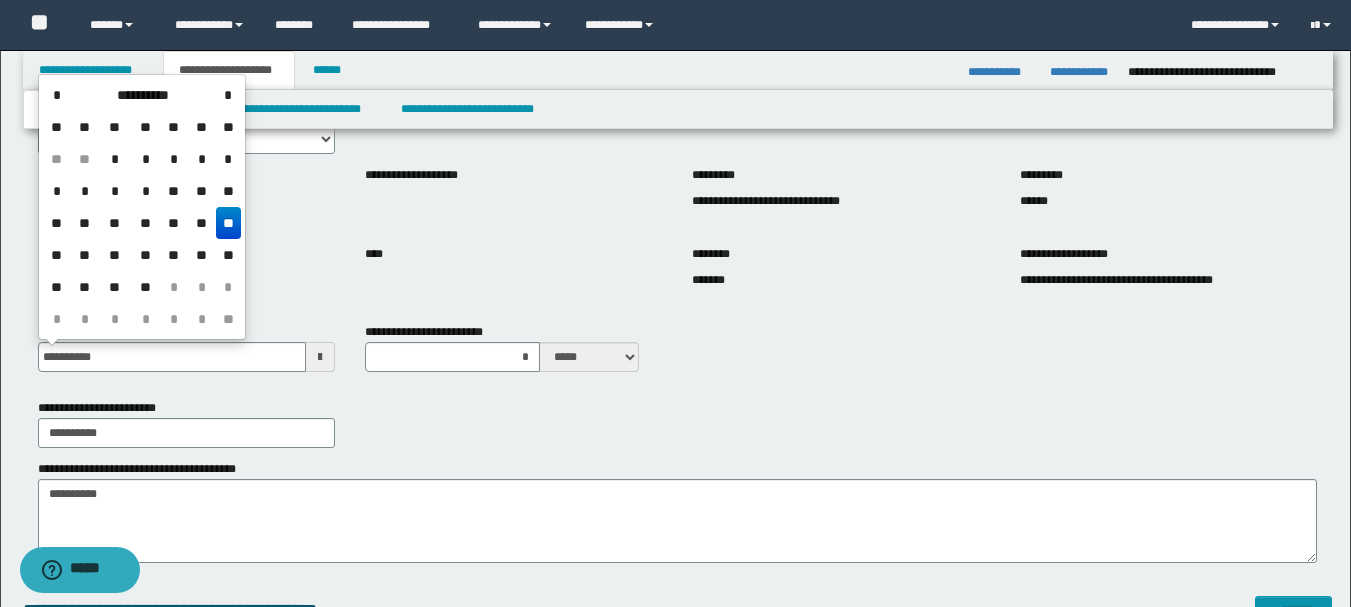 click on "**" at bounding box center (228, 223) 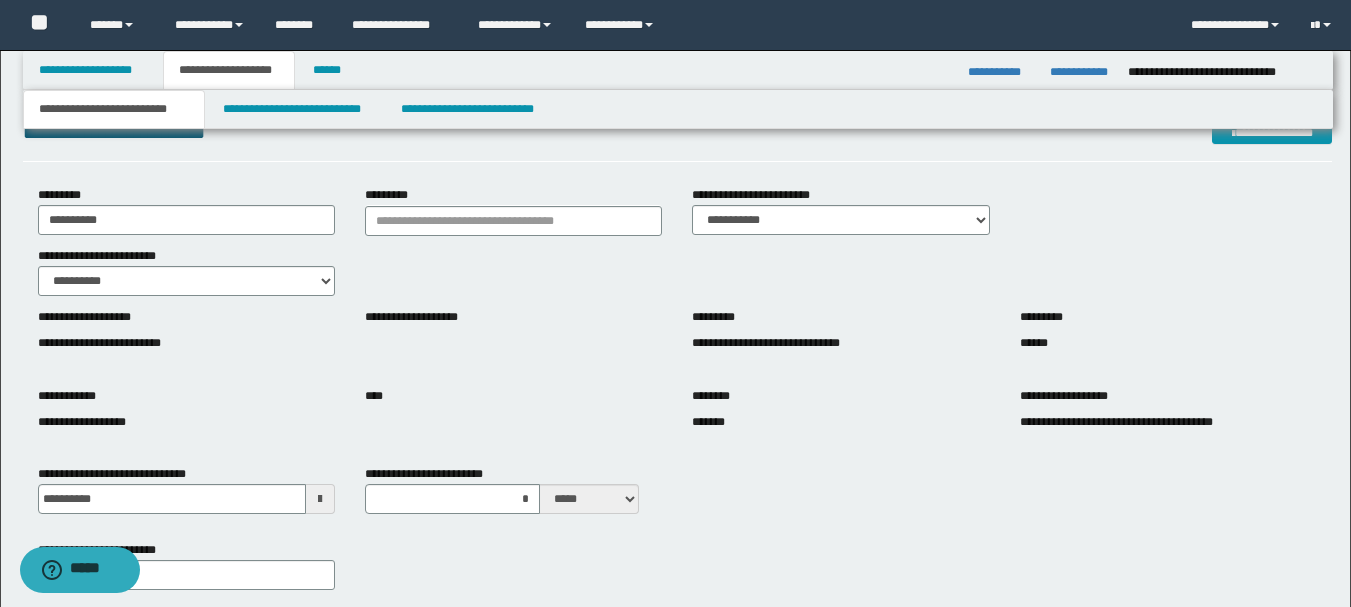 scroll, scrollTop: 55, scrollLeft: 0, axis: vertical 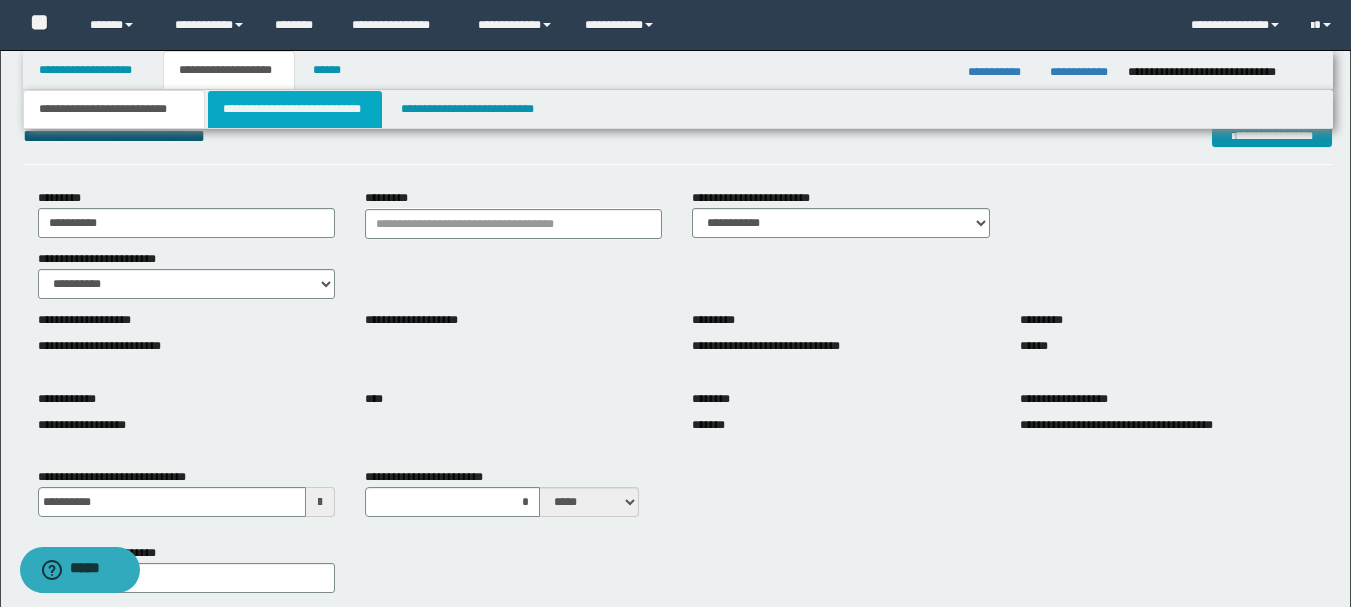 click on "**********" at bounding box center (295, 109) 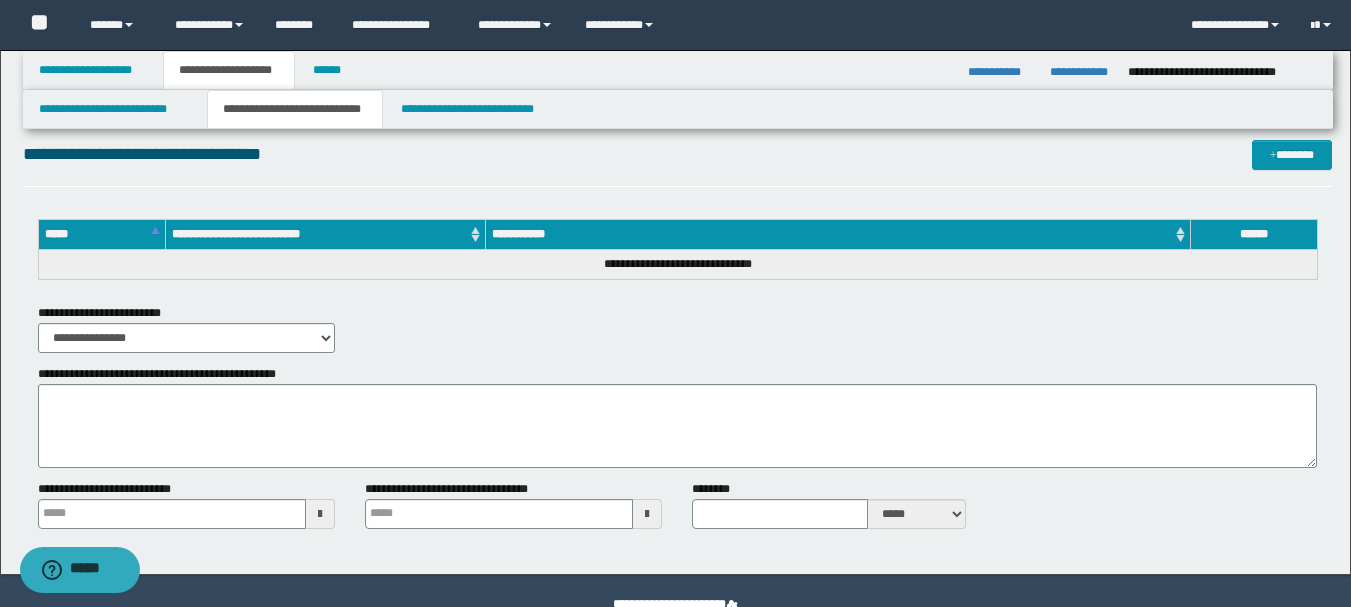 scroll, scrollTop: 600, scrollLeft: 0, axis: vertical 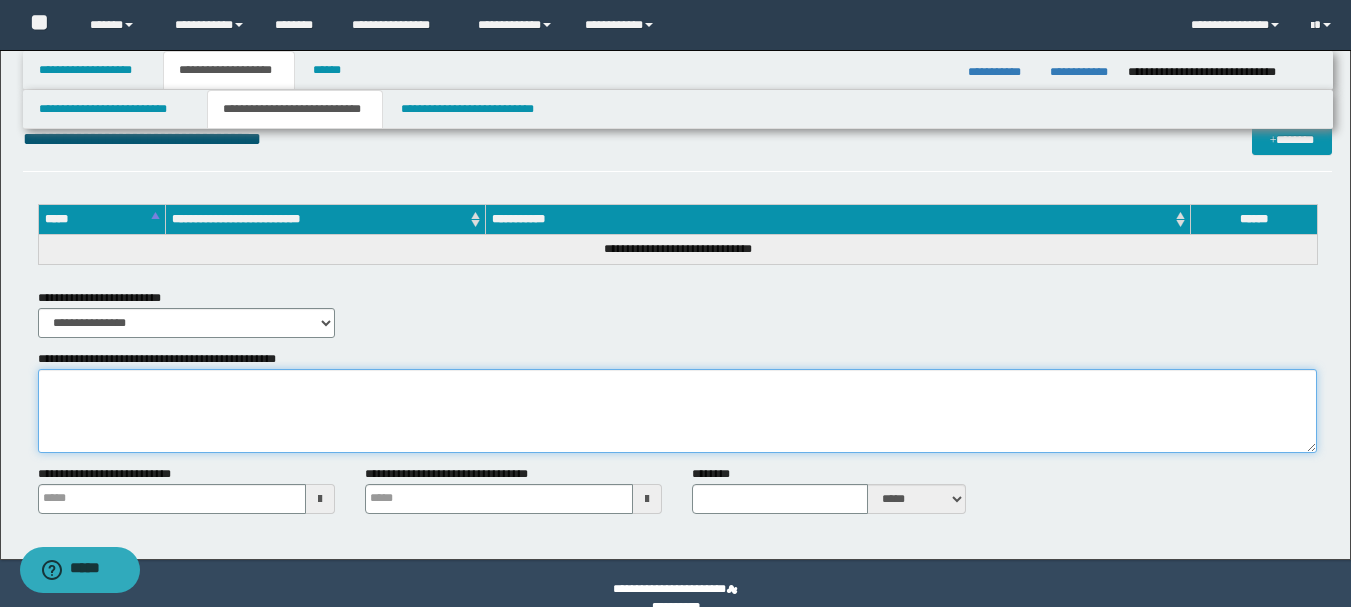 click on "**********" at bounding box center [677, 411] 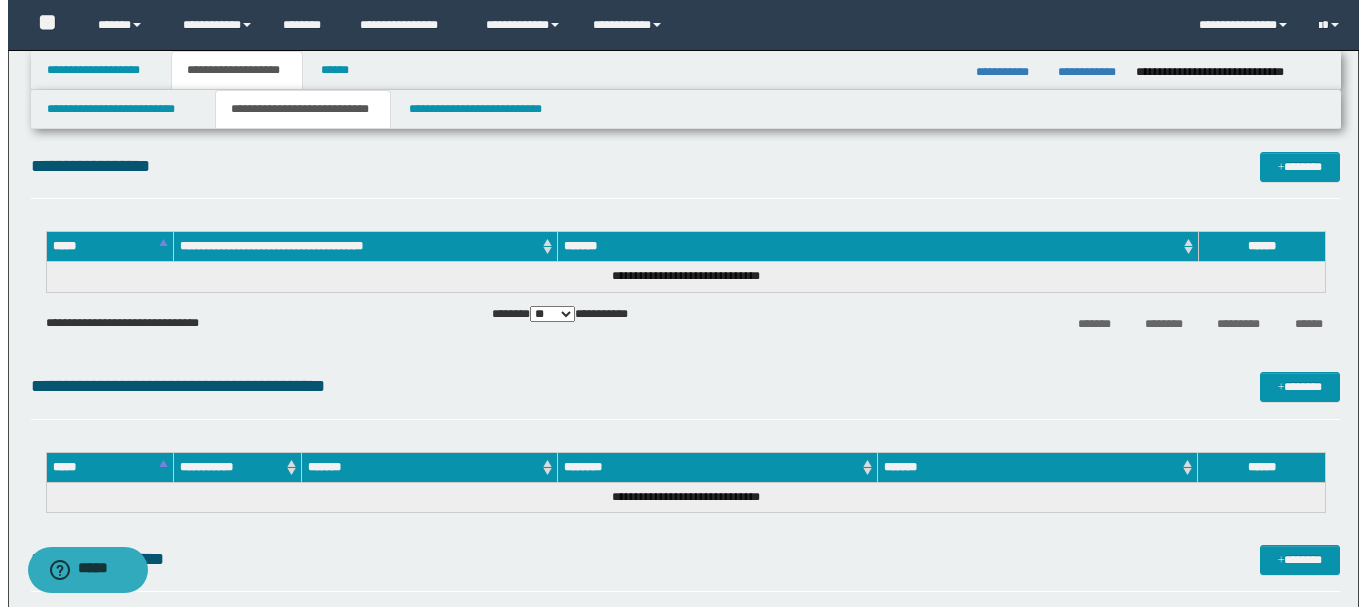 scroll, scrollTop: 0, scrollLeft: 0, axis: both 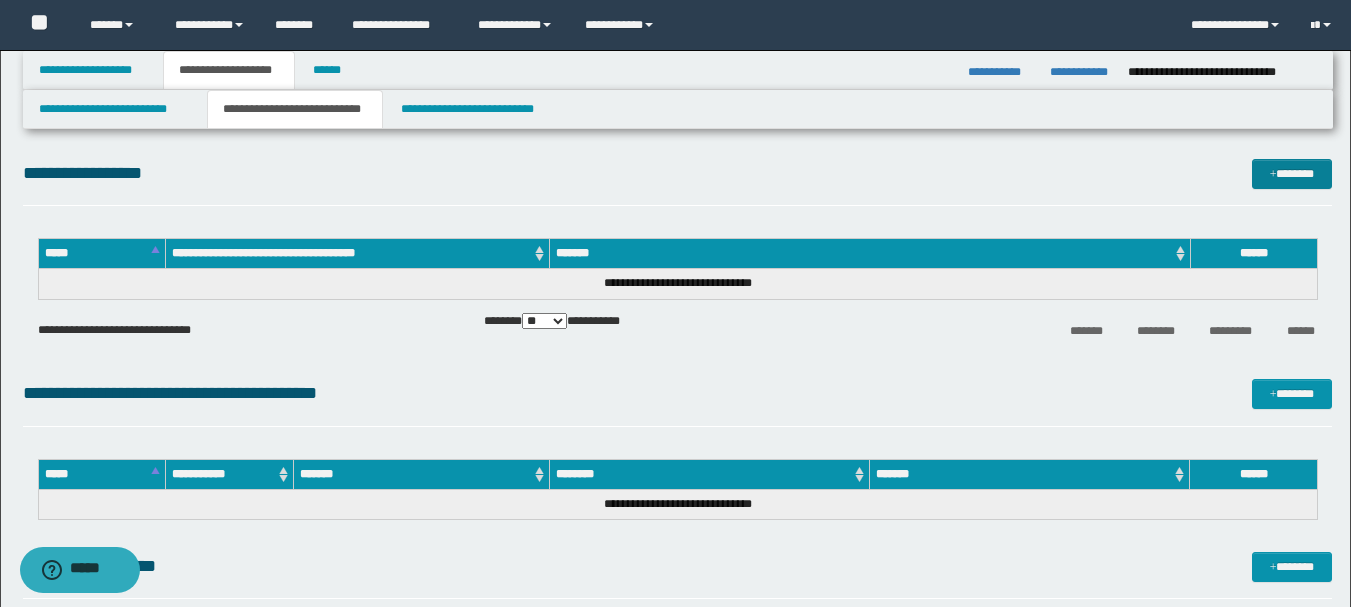 type on "**********" 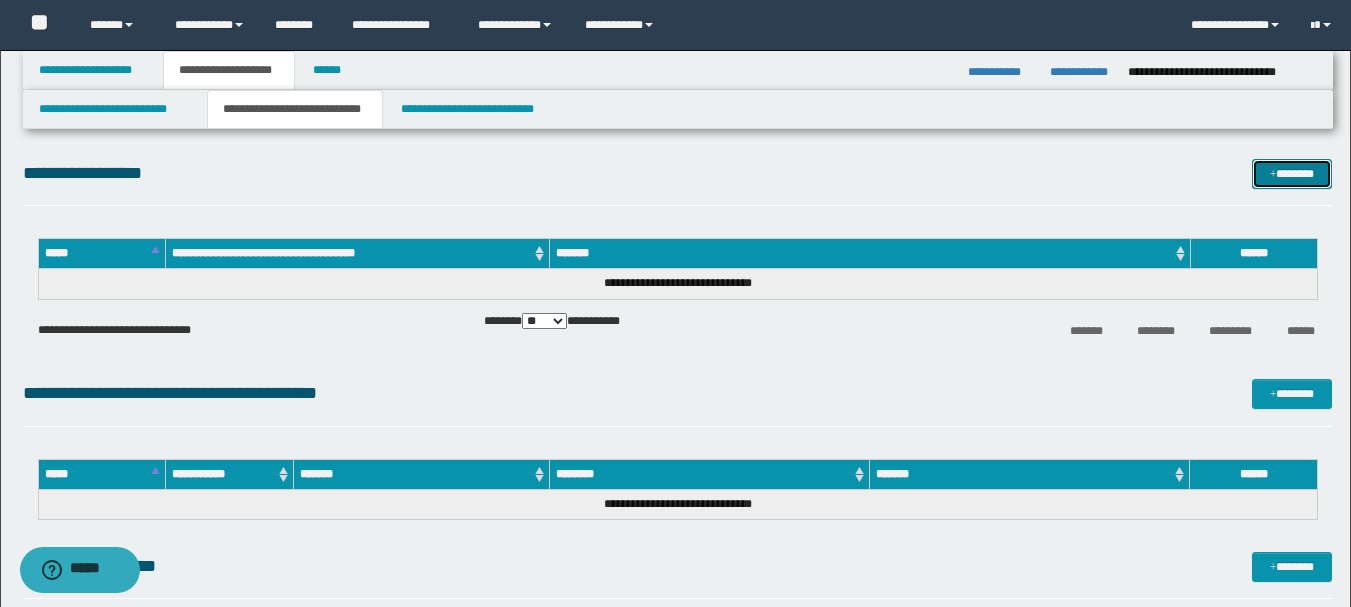 click on "*******" at bounding box center [1292, 174] 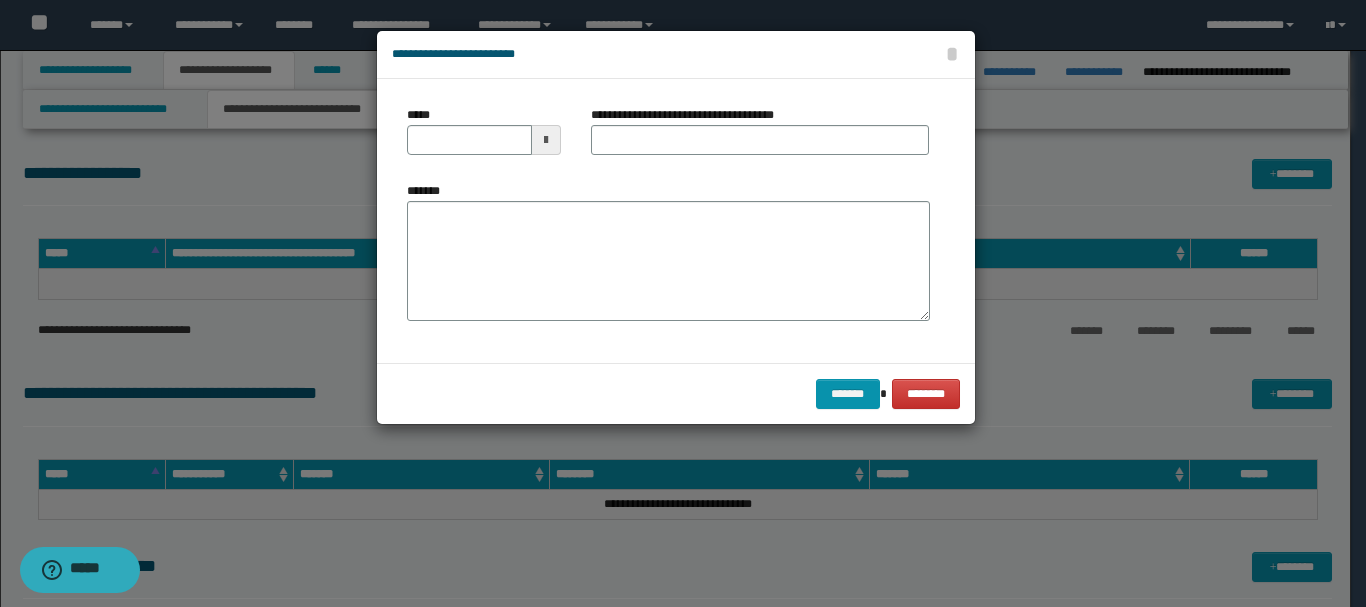 type 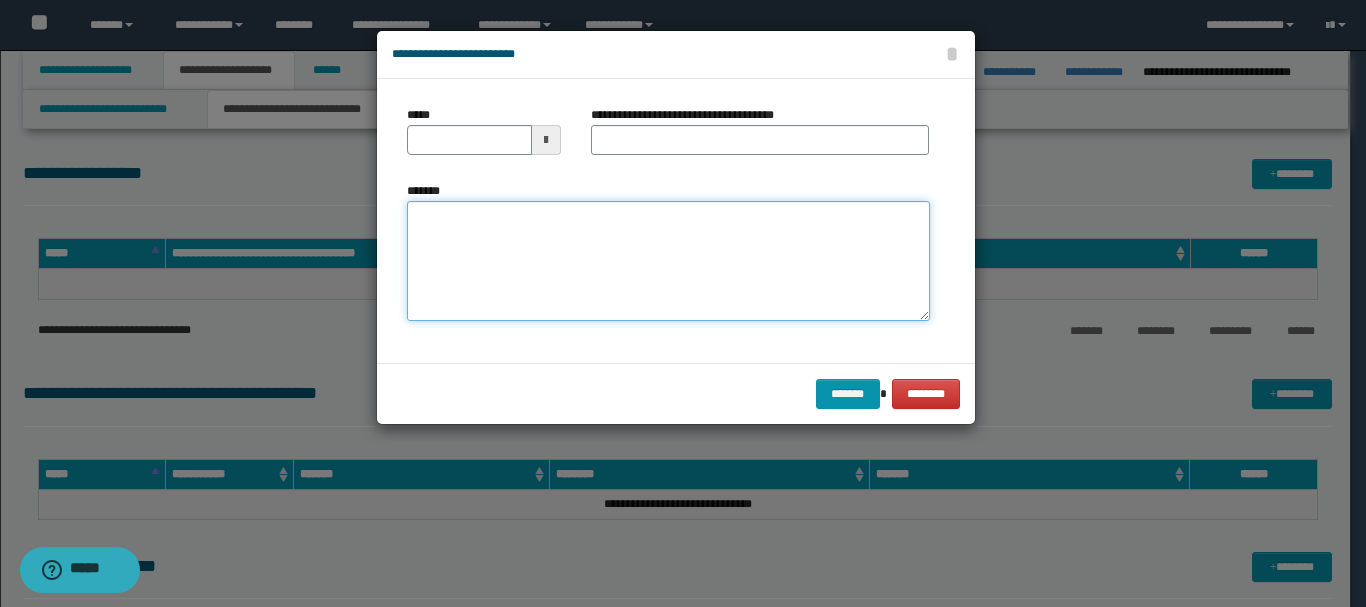 click on "*******" at bounding box center [668, 261] 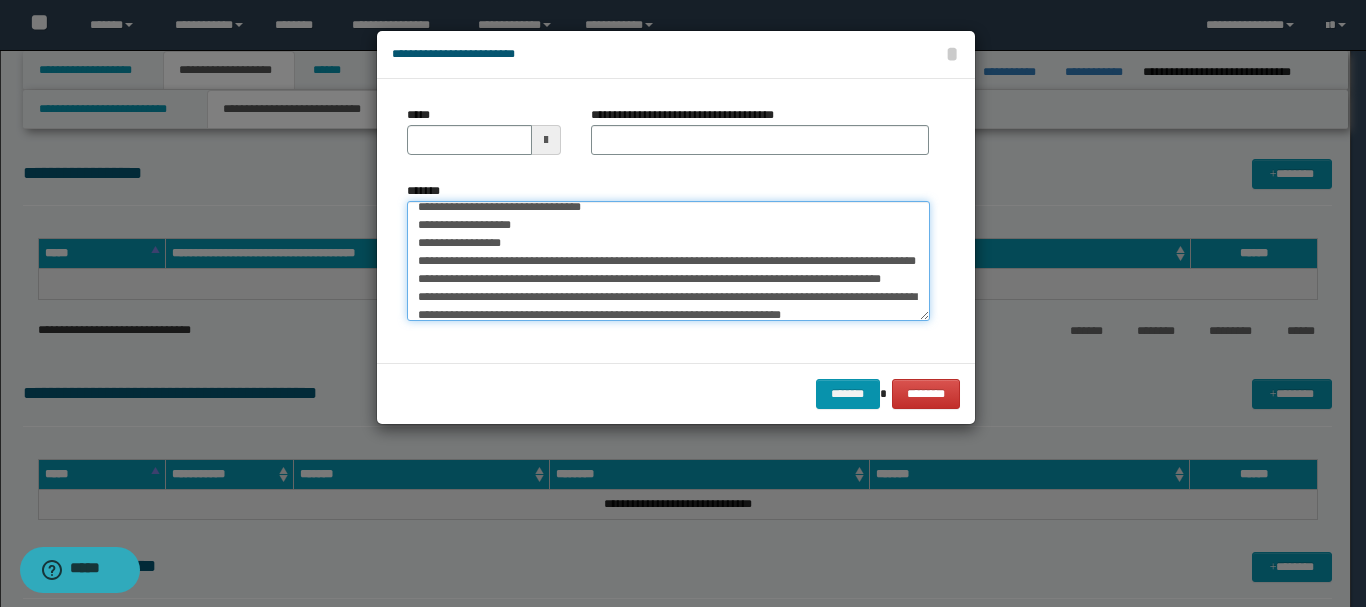 scroll, scrollTop: 0, scrollLeft: 0, axis: both 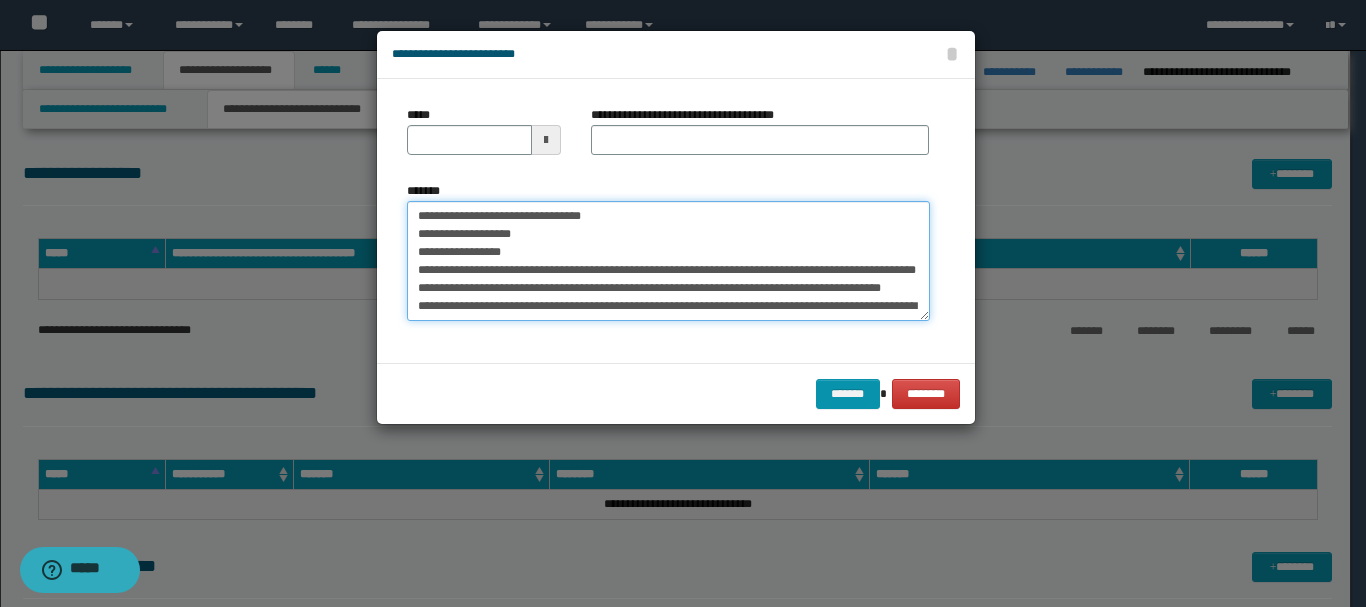 click on "**********" at bounding box center (668, 261) 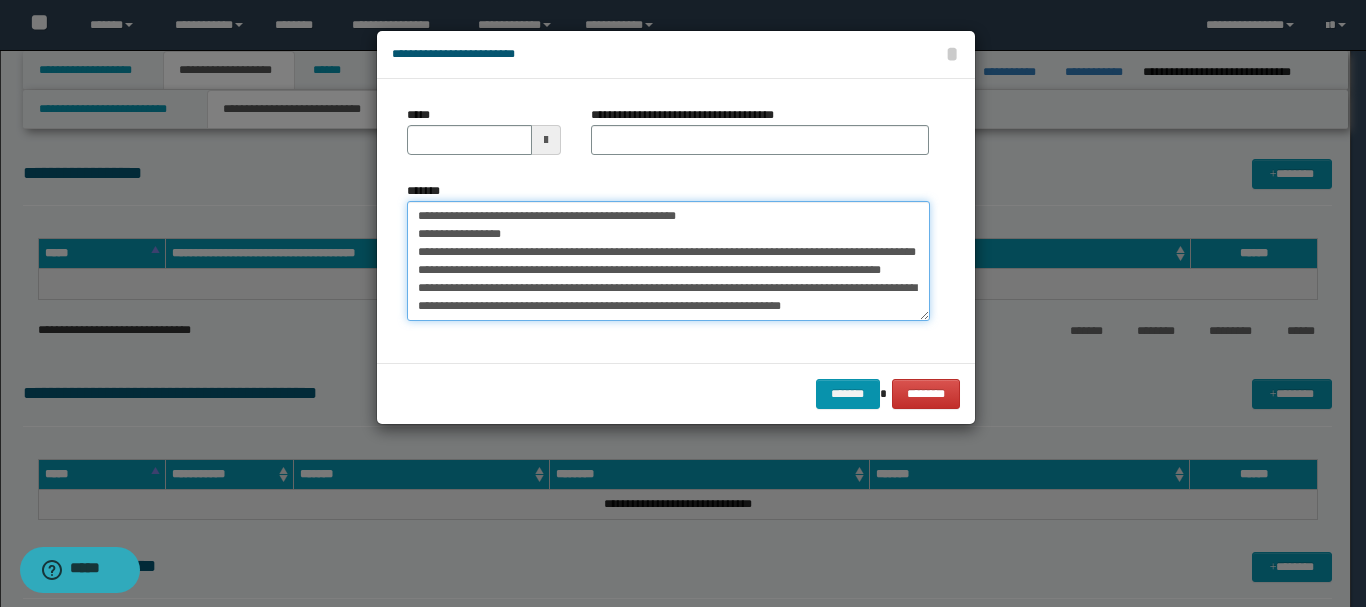 click on "**********" at bounding box center [668, 261] 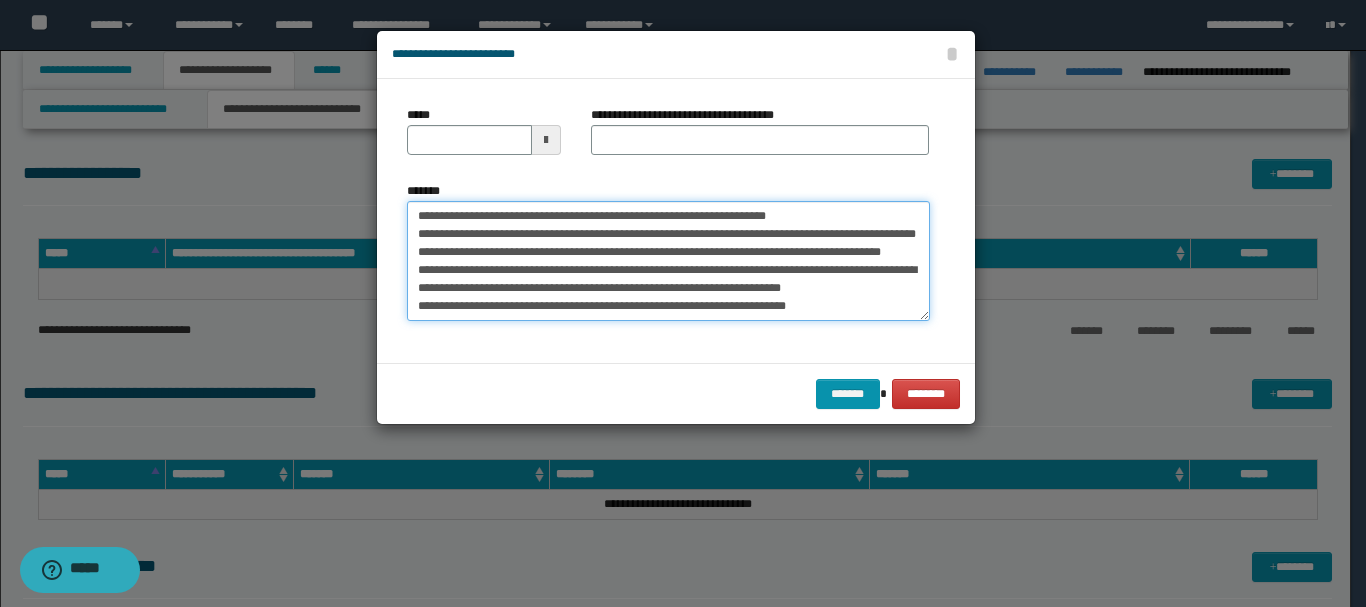click on "**********" at bounding box center [668, 261] 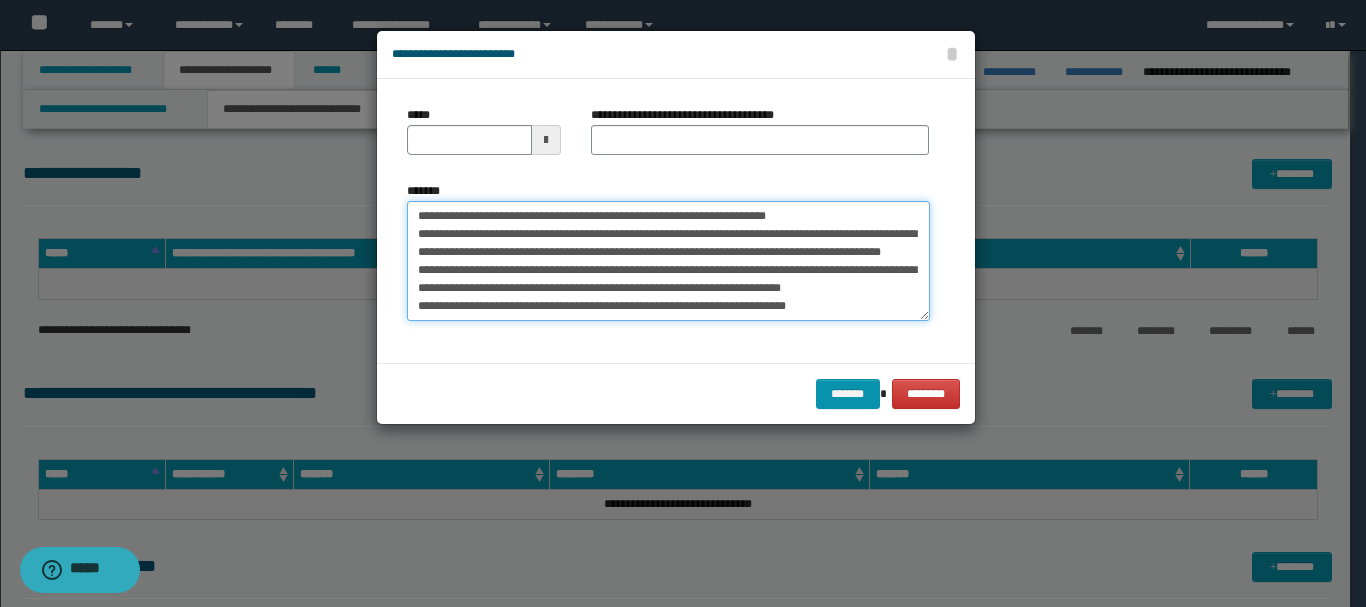 type on "**********" 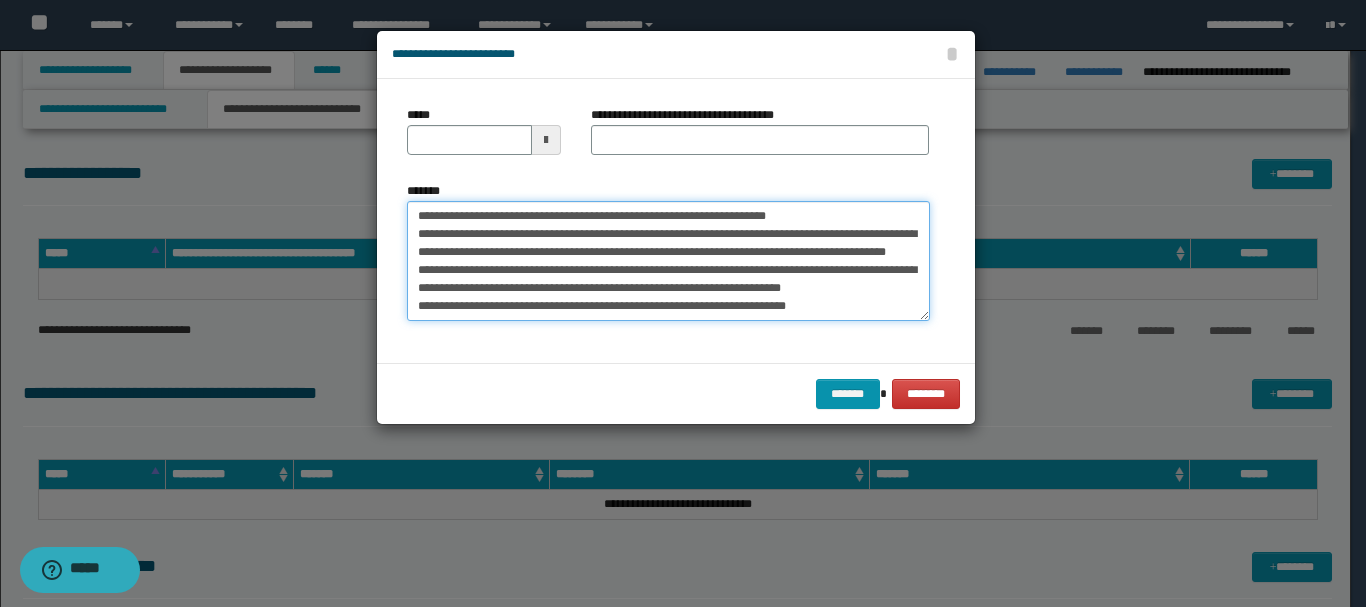 type 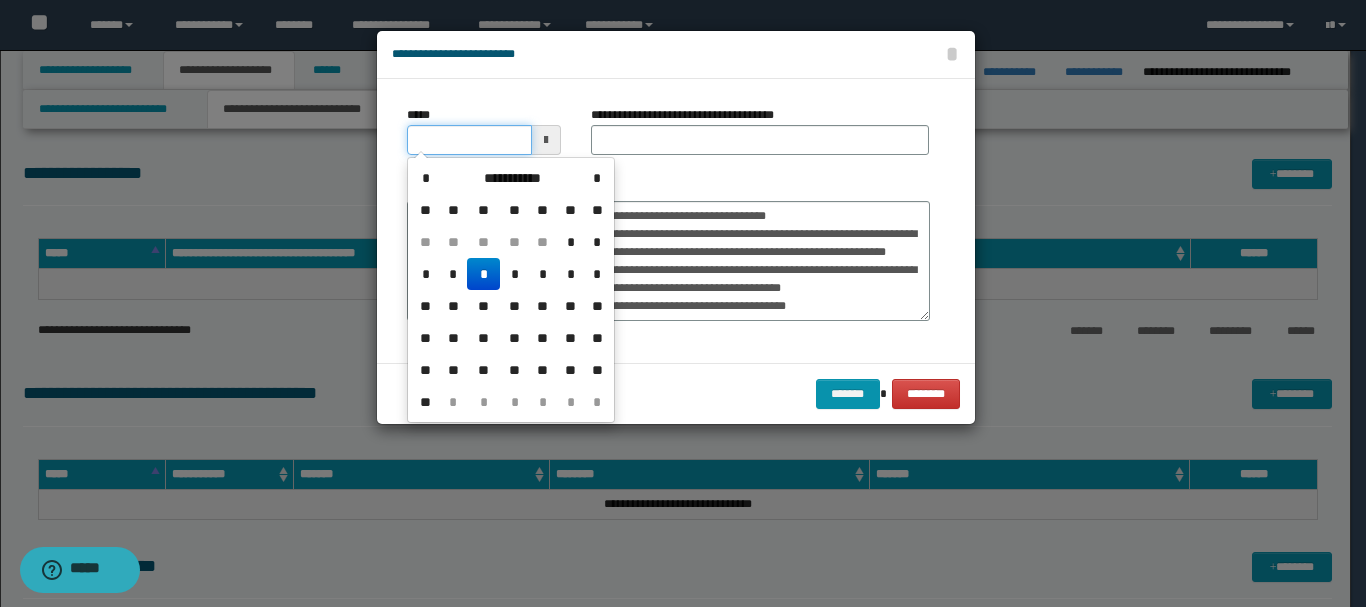 click on "*****" at bounding box center [469, 140] 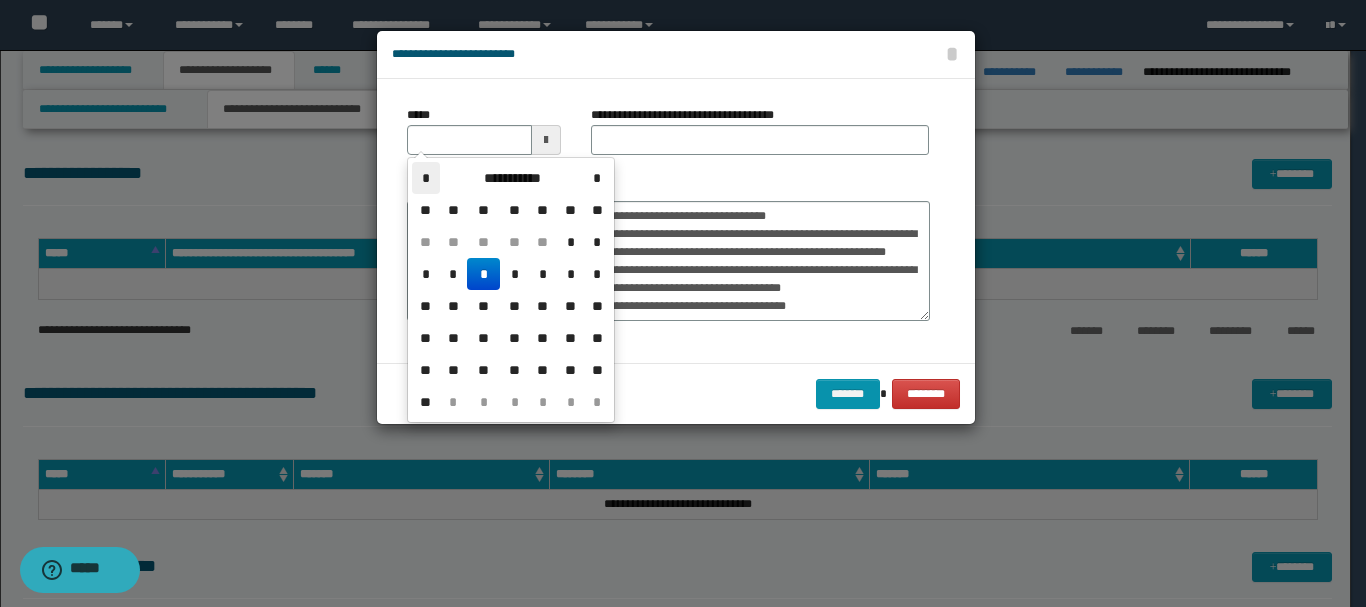 click on "*" at bounding box center [426, 178] 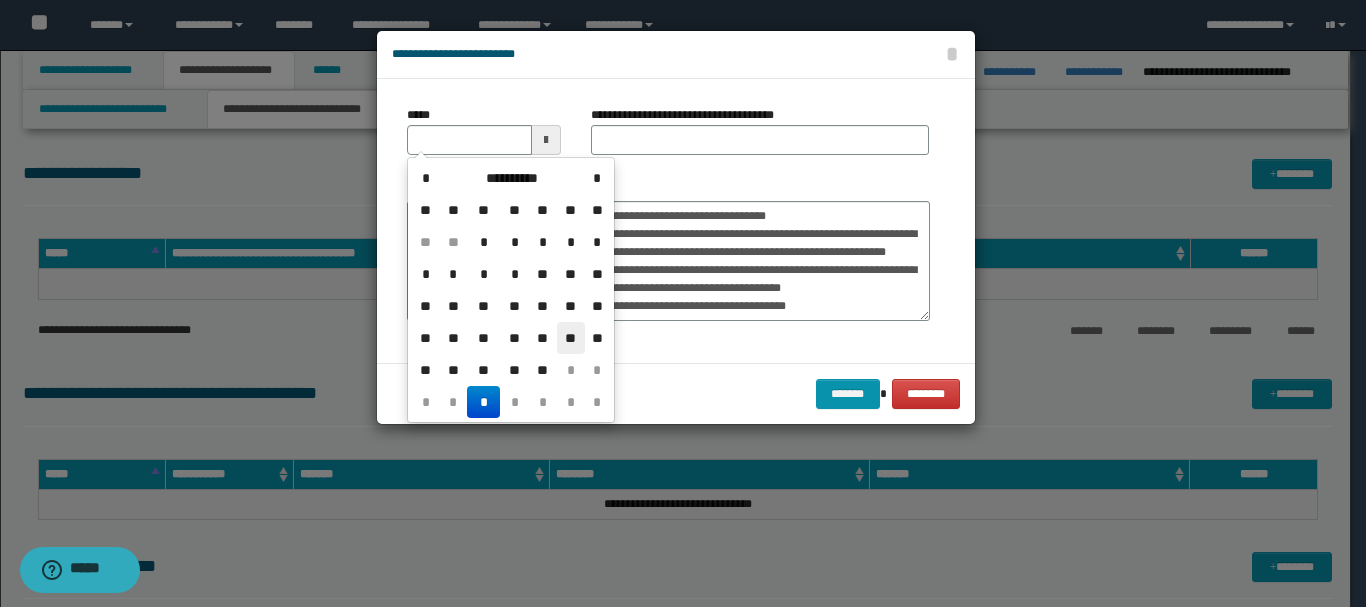 click on "**" at bounding box center [571, 338] 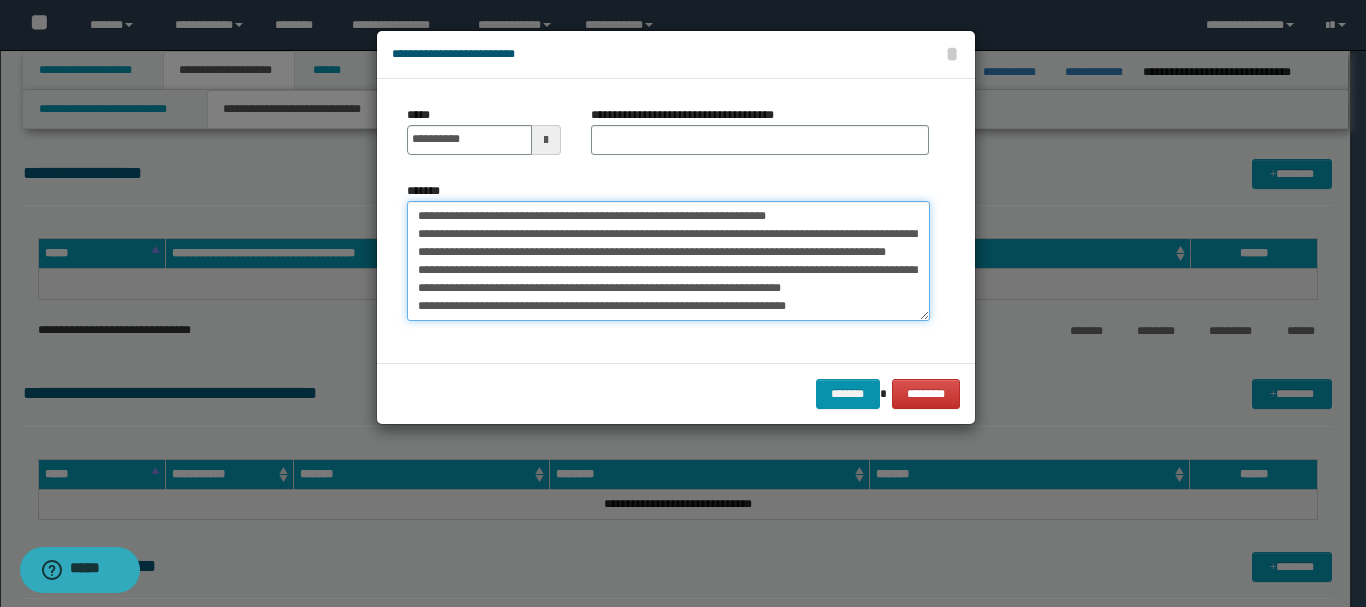 drag, startPoint x: 482, startPoint y: 217, endPoint x: 407, endPoint y: 213, distance: 75.10659 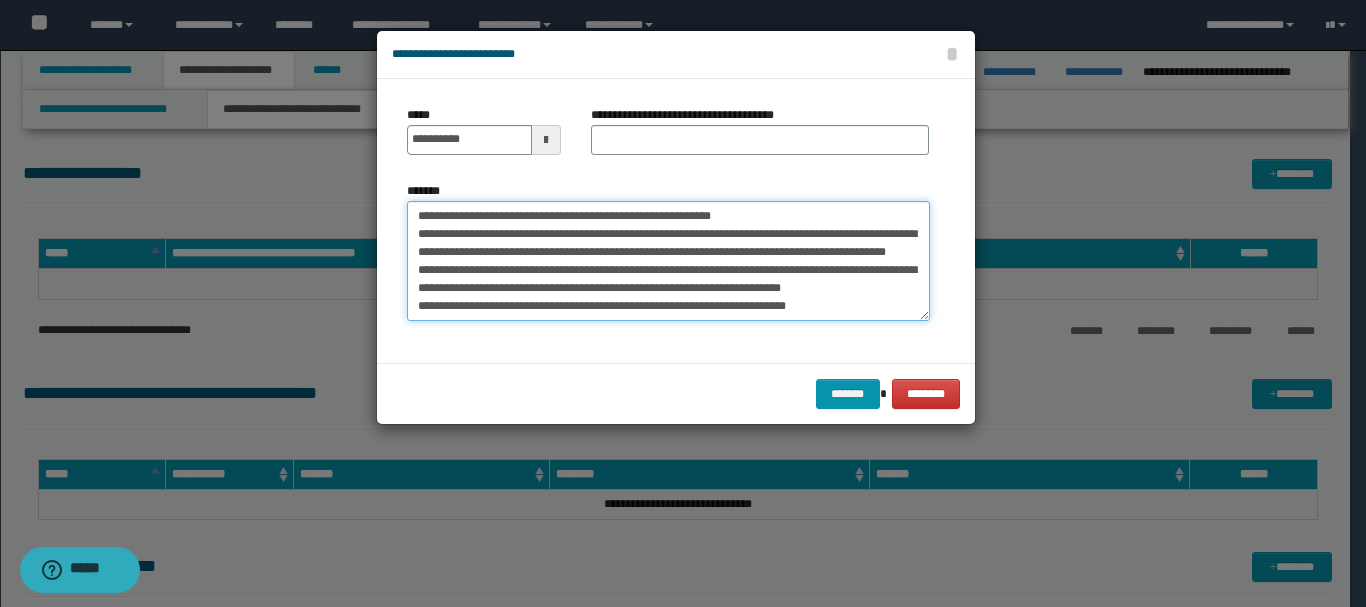 type on "**********" 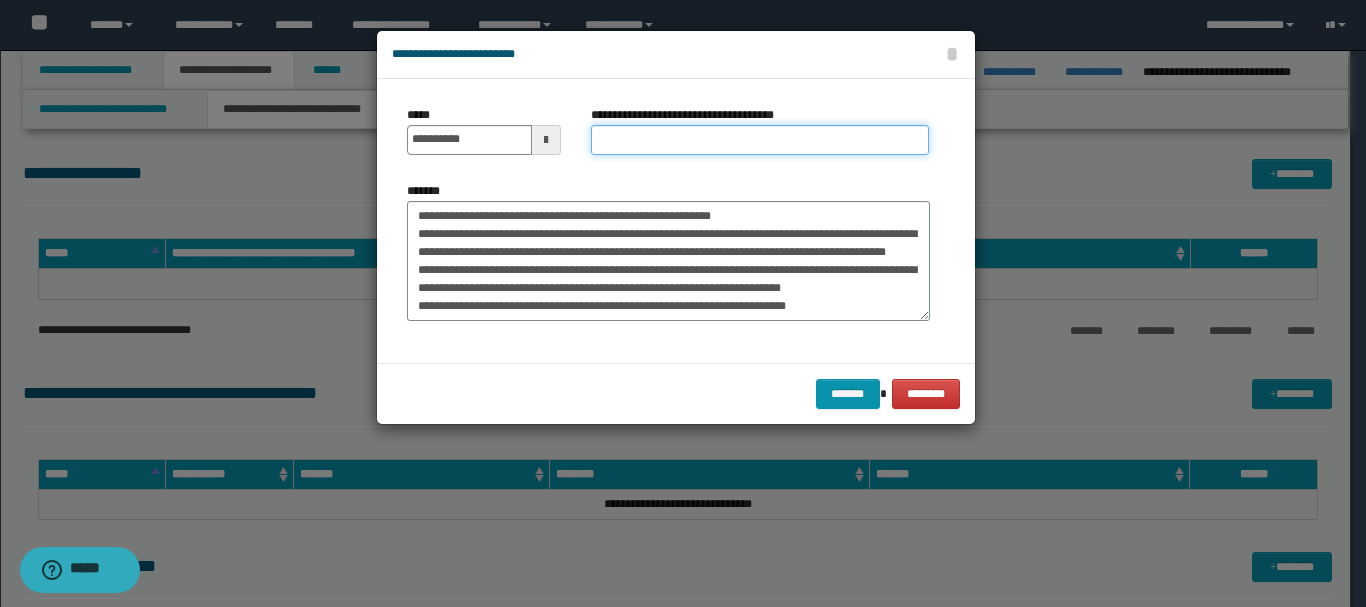 click on "**********" at bounding box center (760, 140) 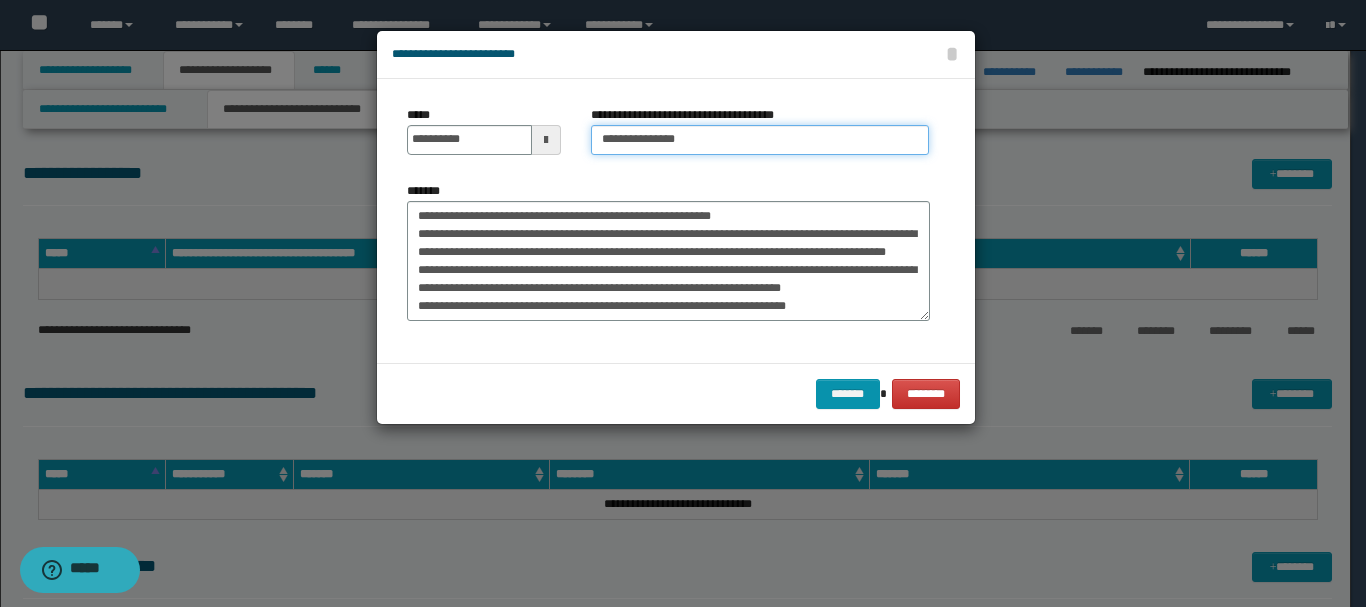 click on "**********" at bounding box center [760, 140] 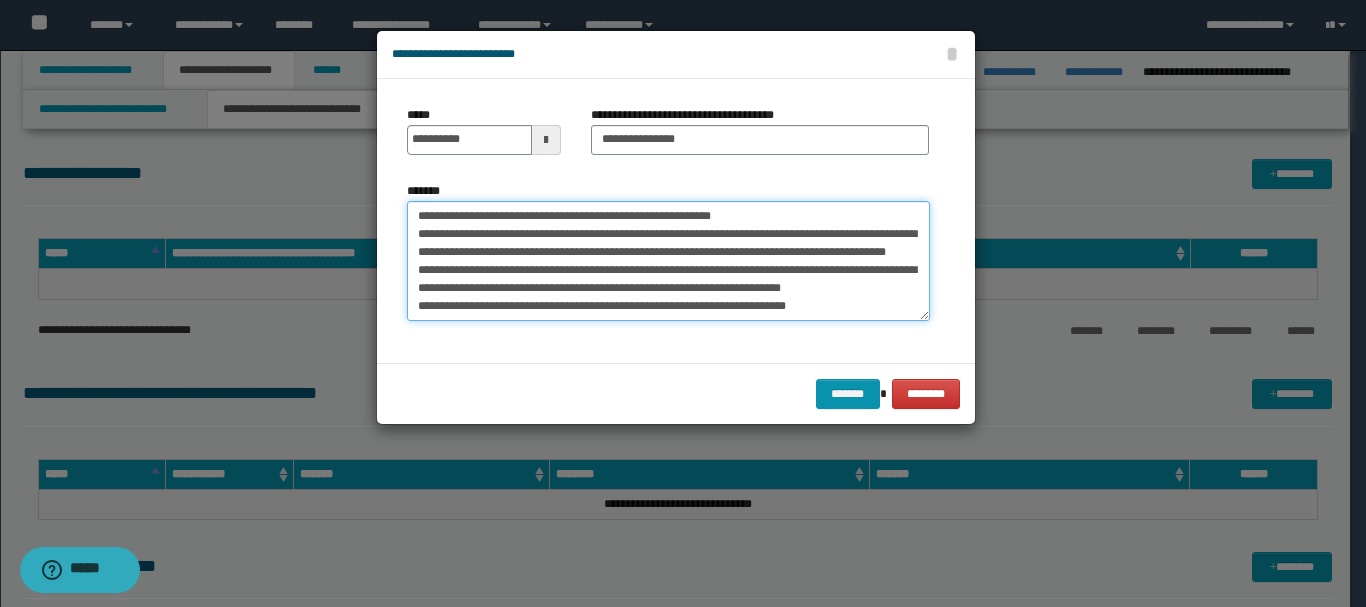 click on "**********" at bounding box center (668, 261) 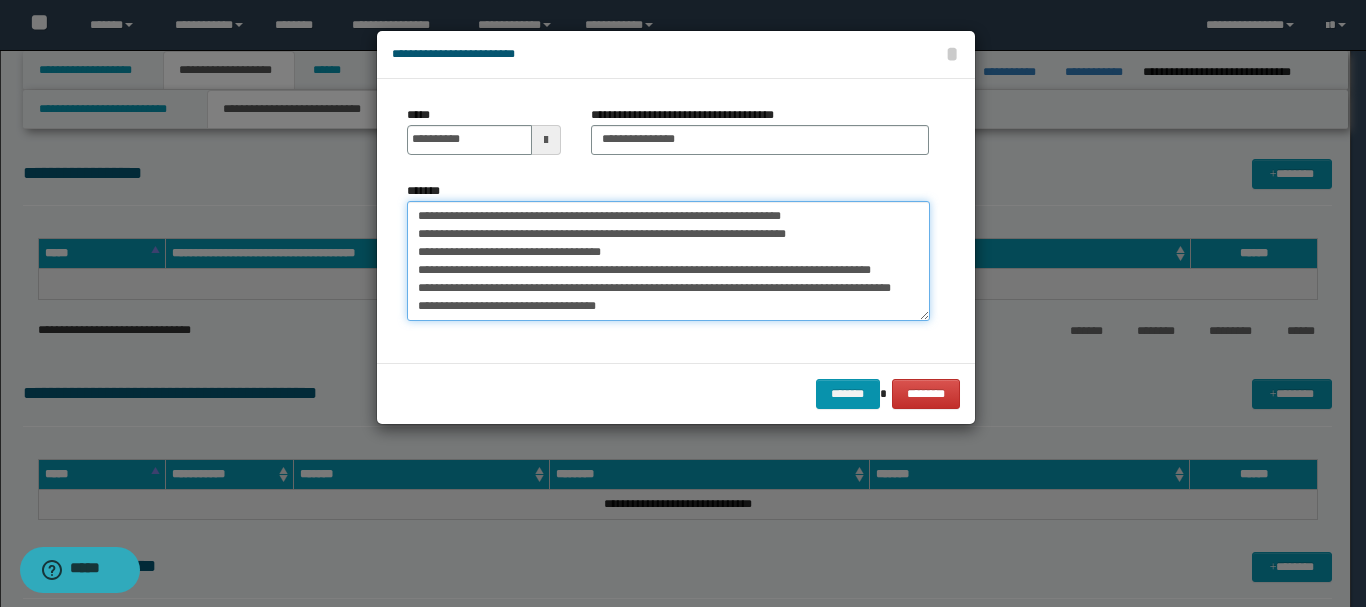 scroll, scrollTop: 144, scrollLeft: 0, axis: vertical 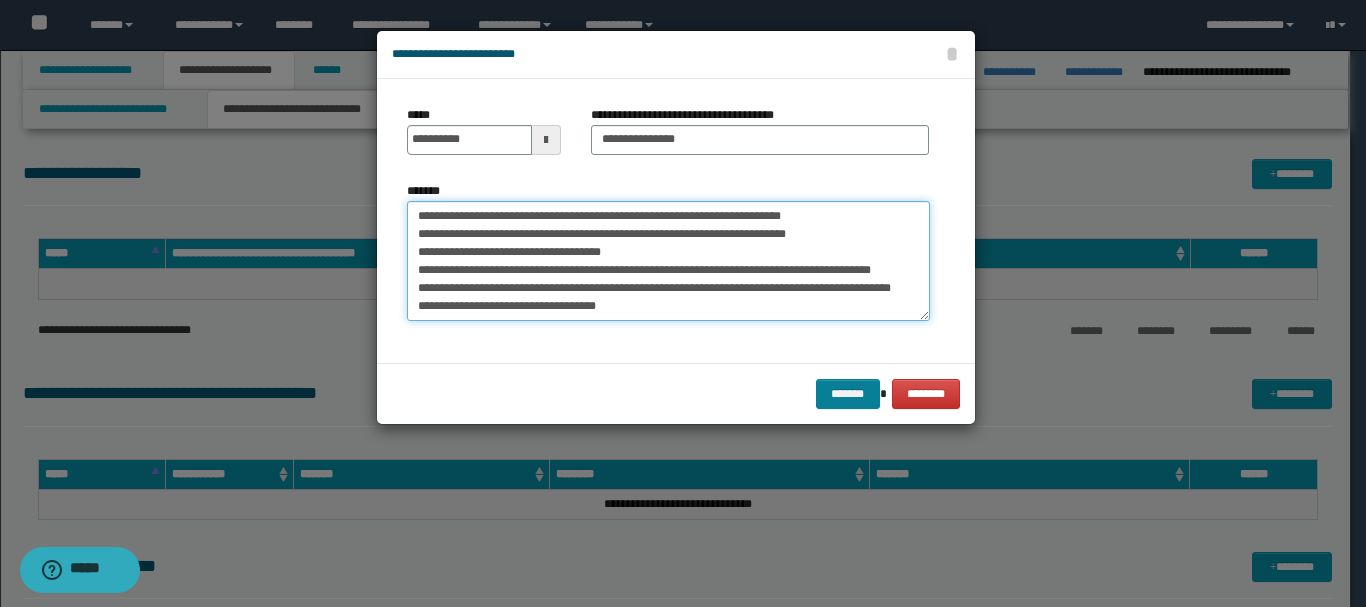 type on "**********" 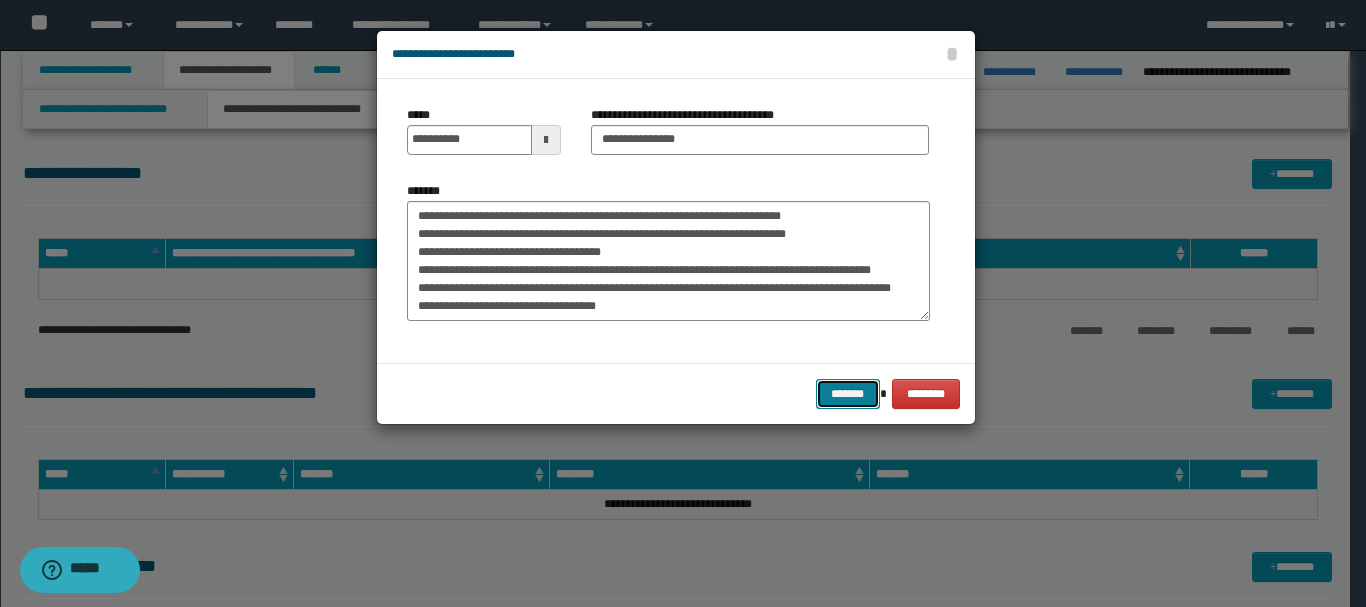 click on "*******" at bounding box center [848, 394] 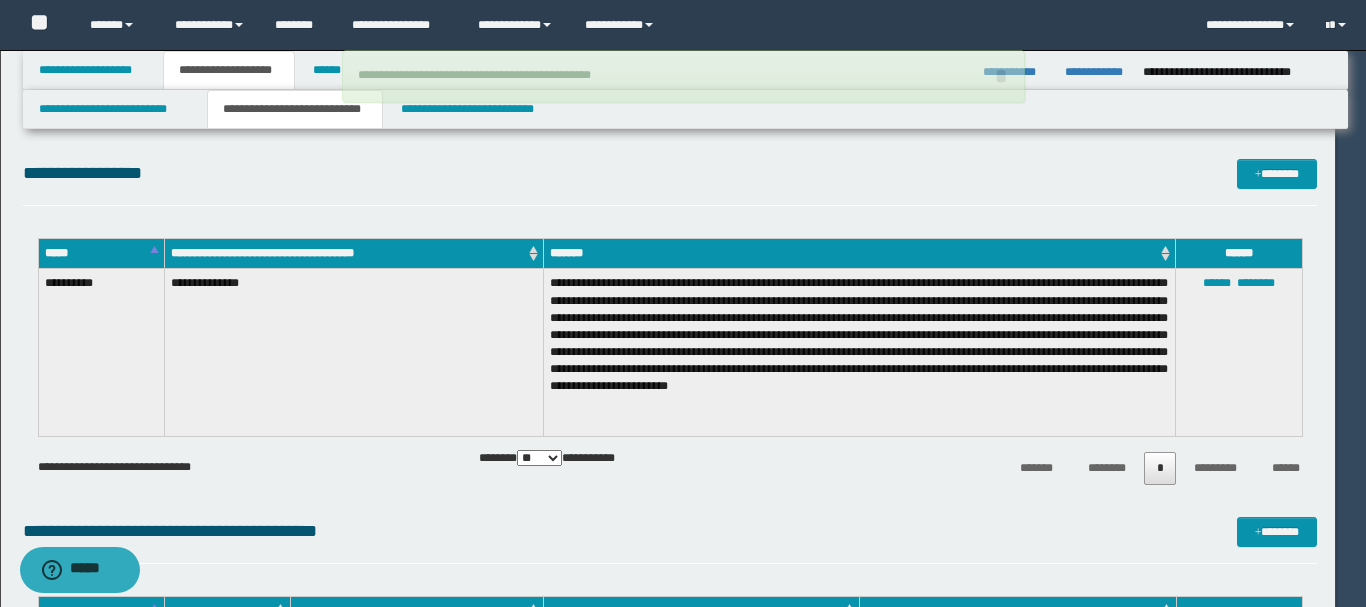 type 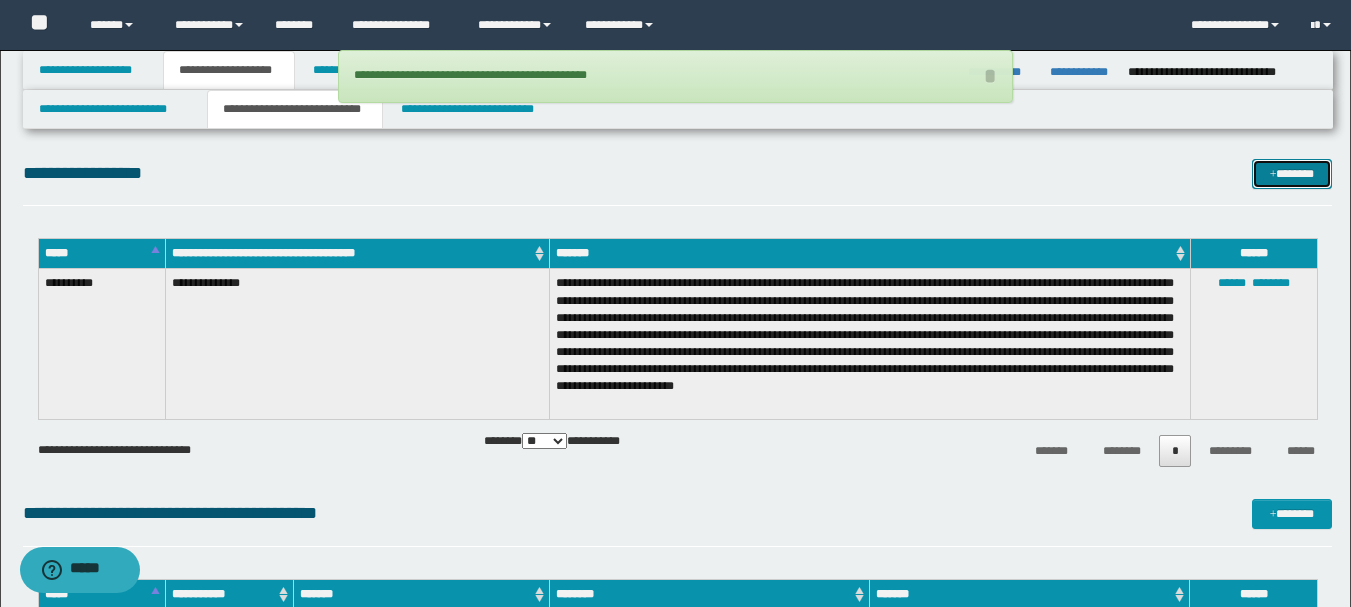 click on "*******" at bounding box center (1292, 174) 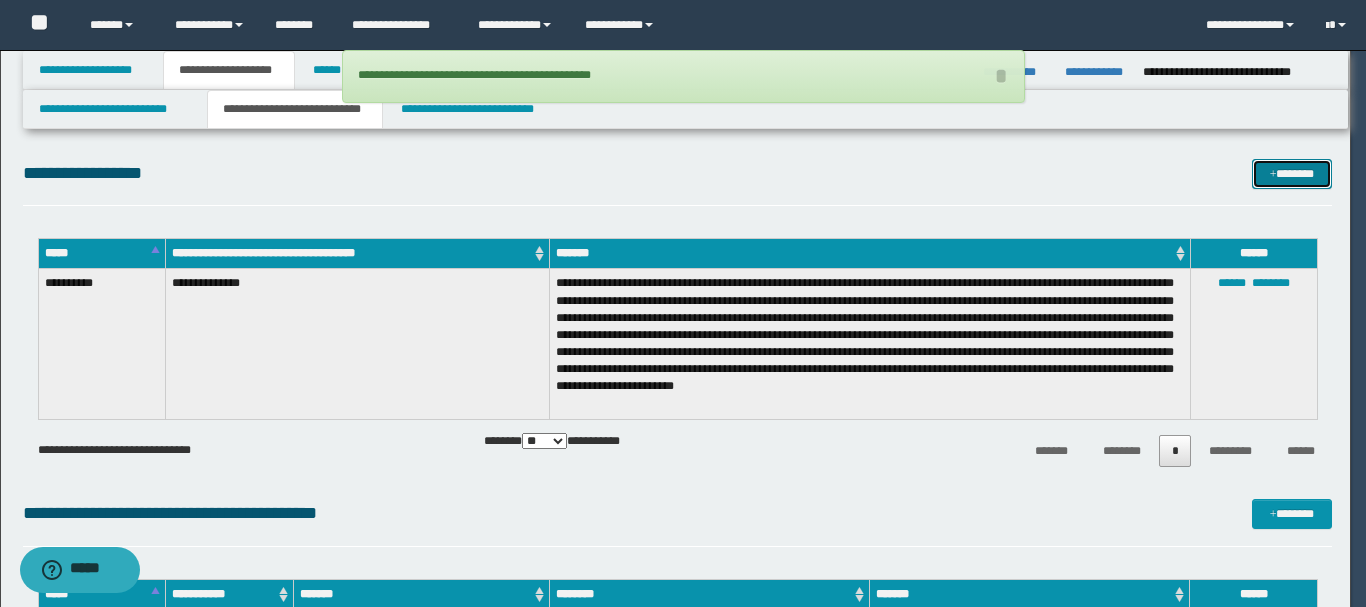 scroll, scrollTop: 0, scrollLeft: 0, axis: both 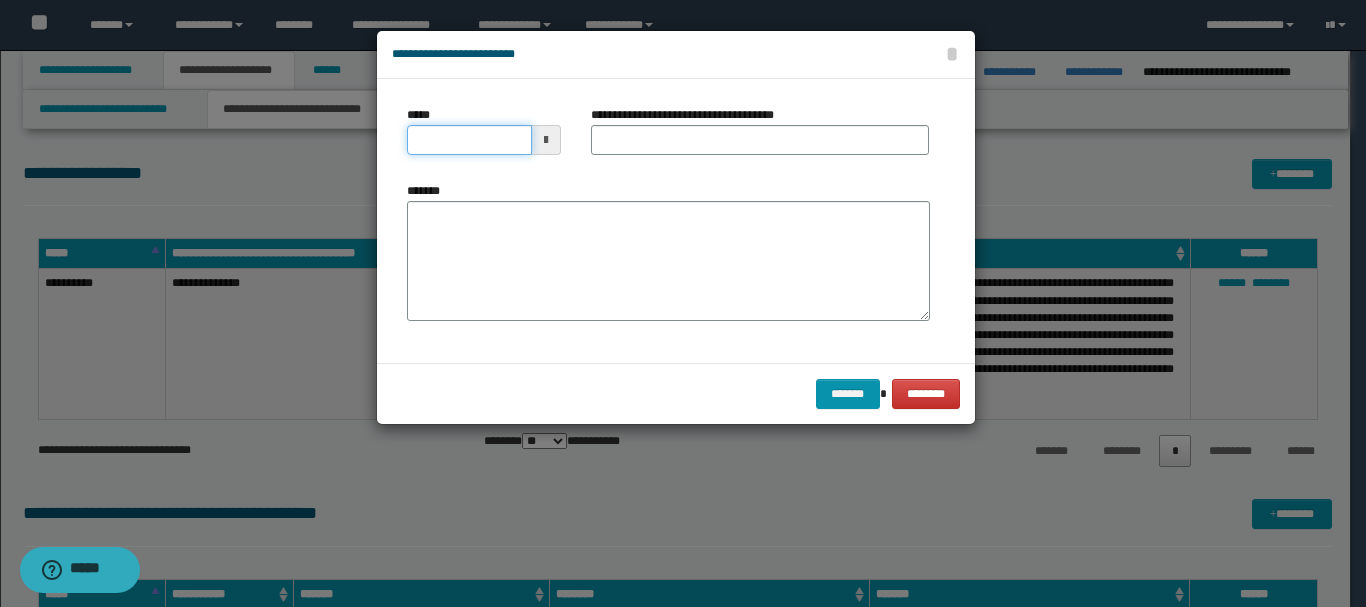 click on "*****" at bounding box center [469, 140] 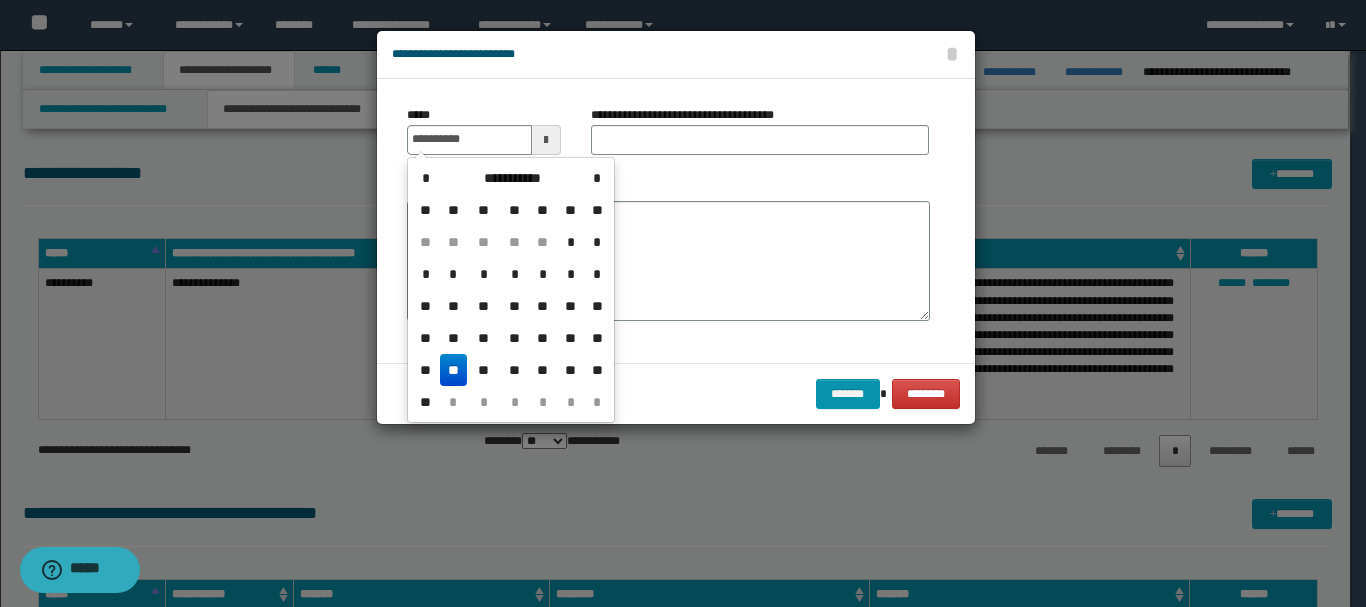 click on "**" at bounding box center [454, 370] 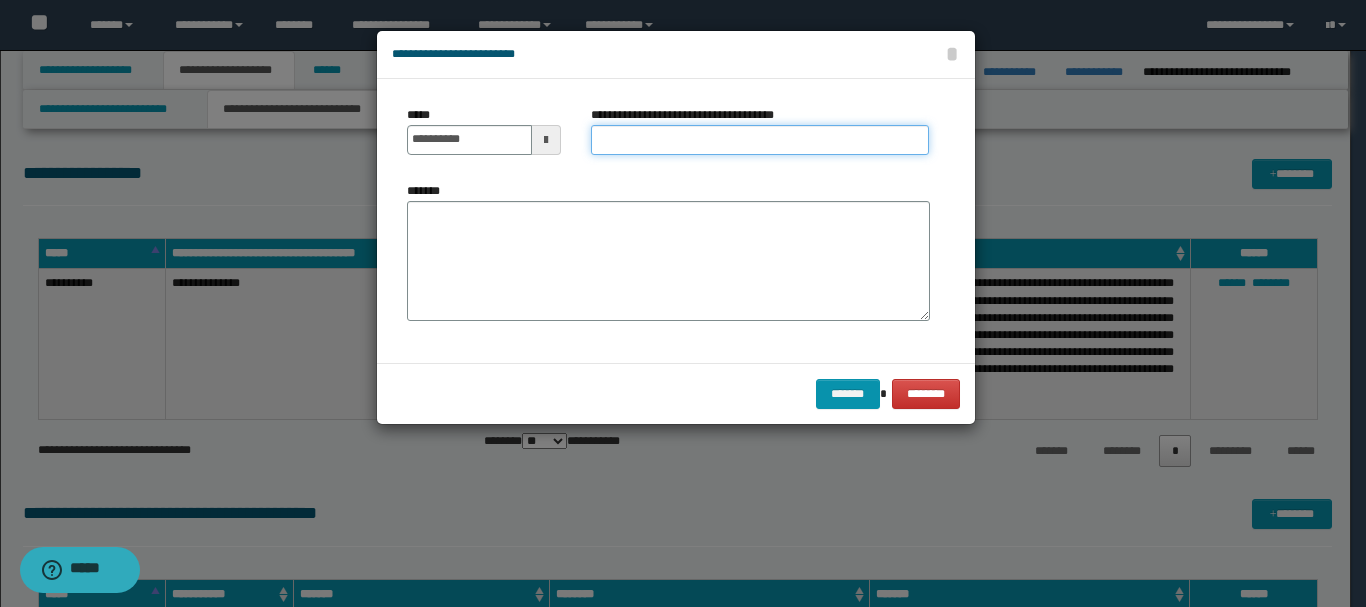 click on "**********" at bounding box center (760, 140) 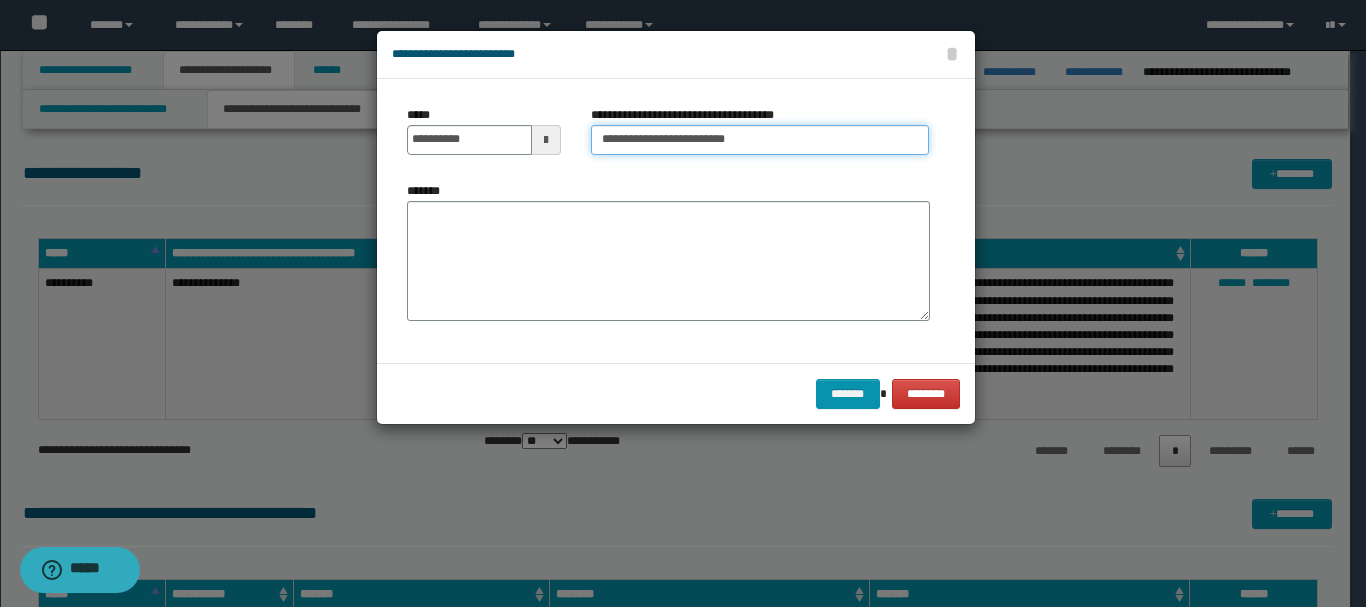 type on "**********" 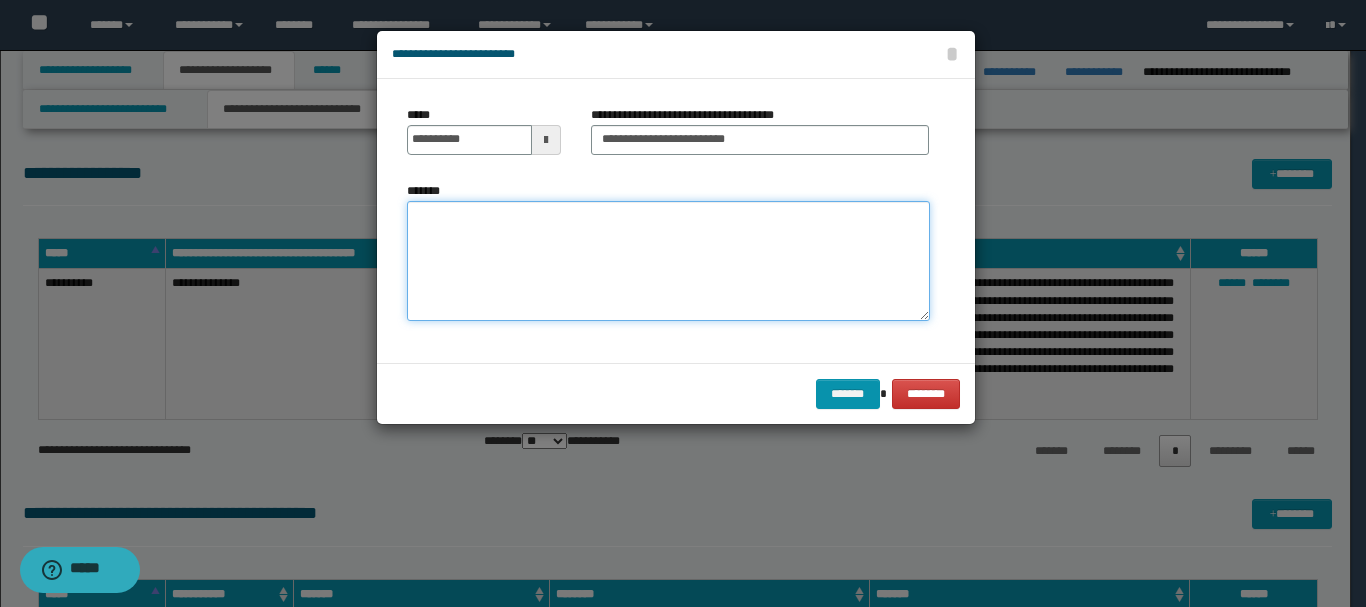 click on "*******" at bounding box center [668, 261] 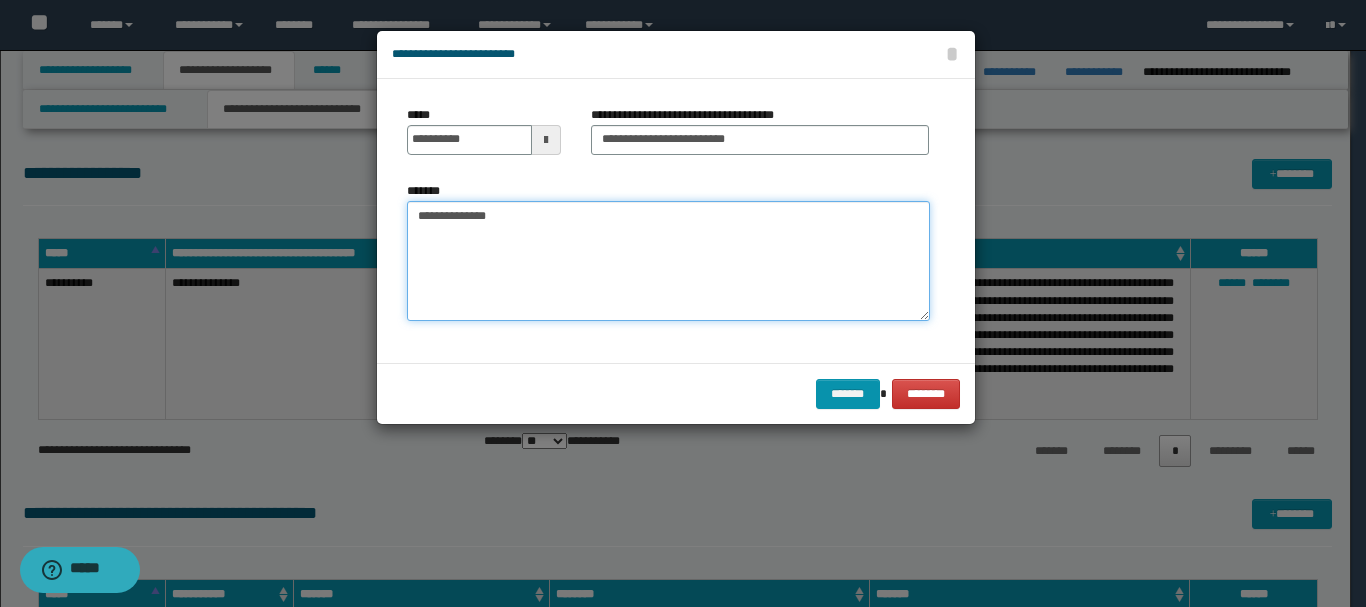 paste on "**********" 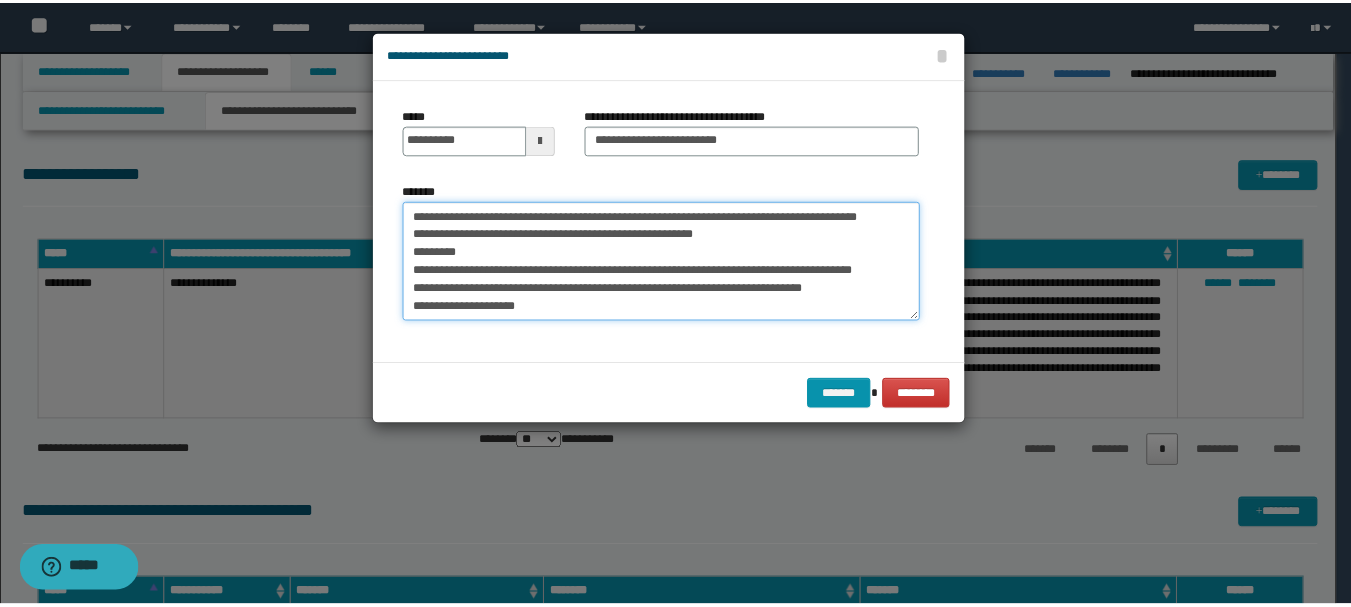 scroll, scrollTop: 198, scrollLeft: 0, axis: vertical 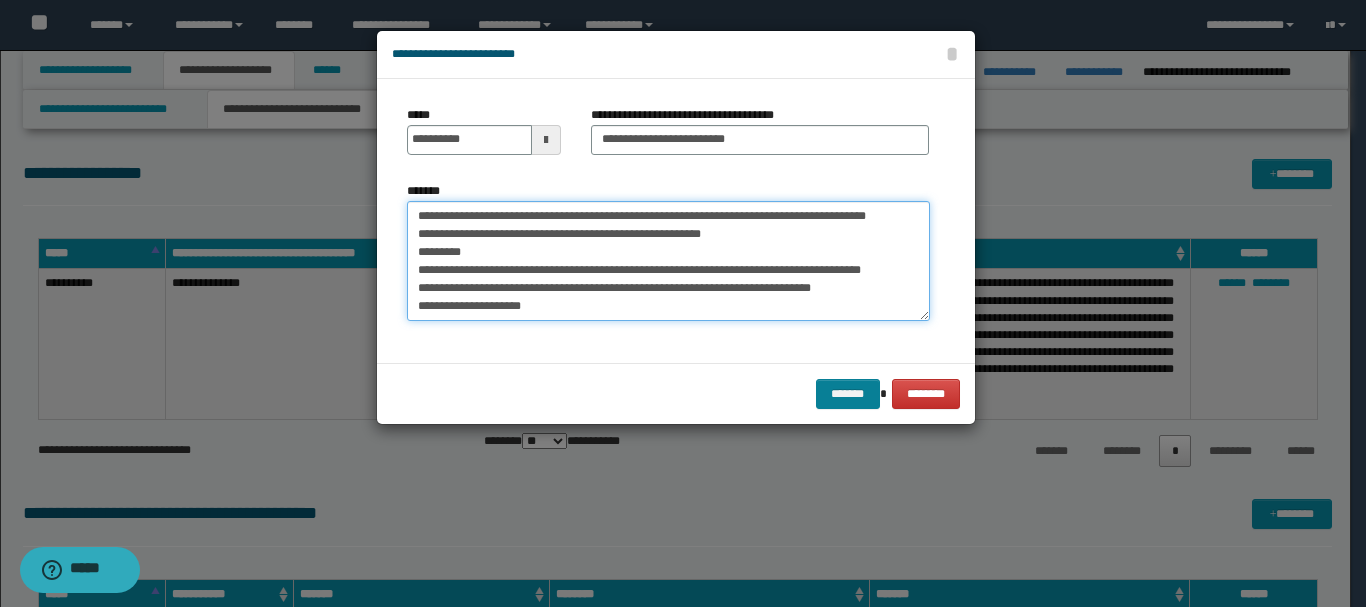 type on "**********" 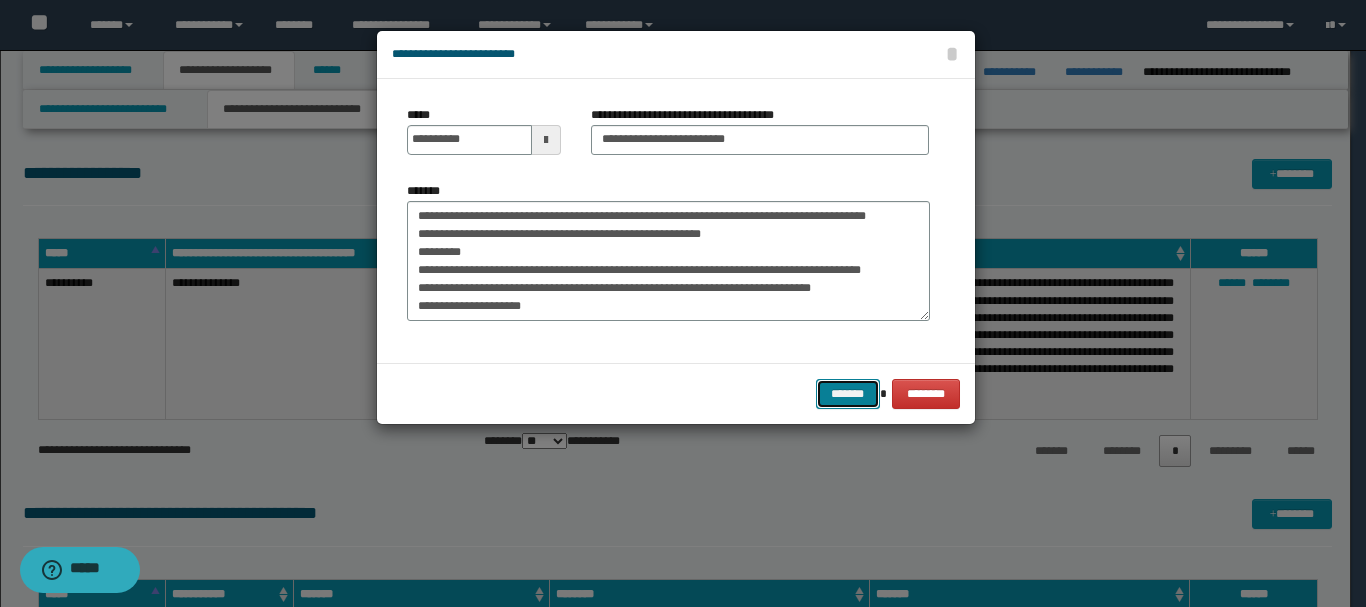click on "*******" at bounding box center [848, 394] 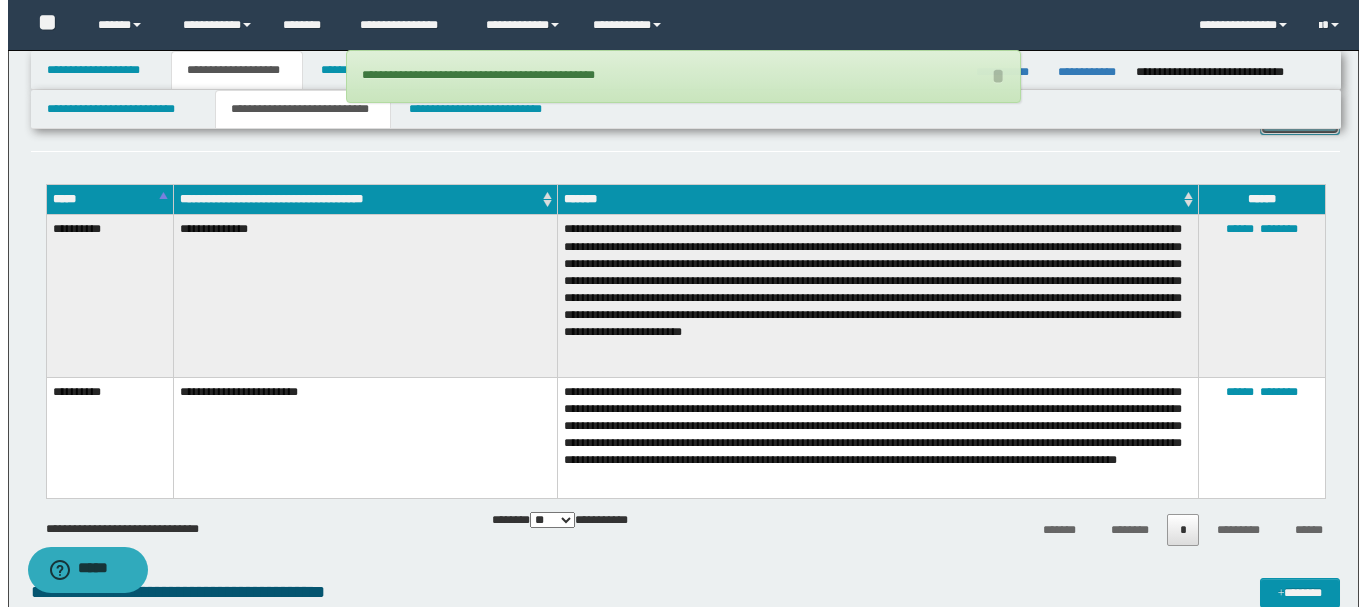 scroll, scrollTop: 100, scrollLeft: 0, axis: vertical 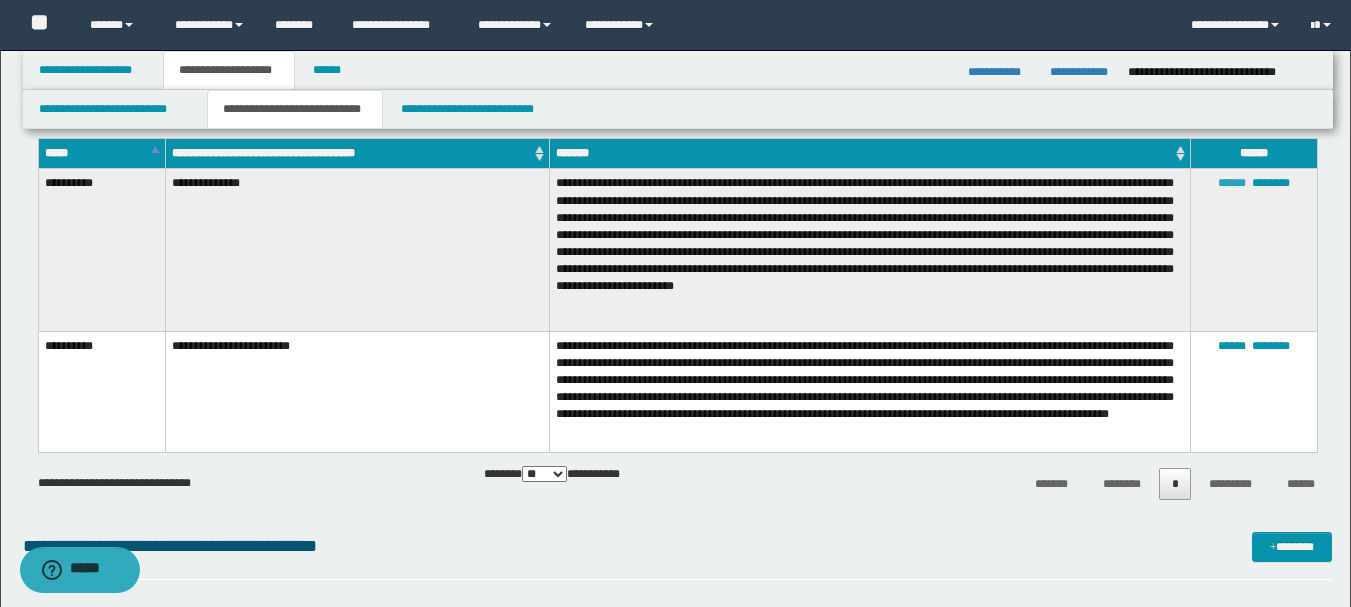 click on "******" at bounding box center [1232, 183] 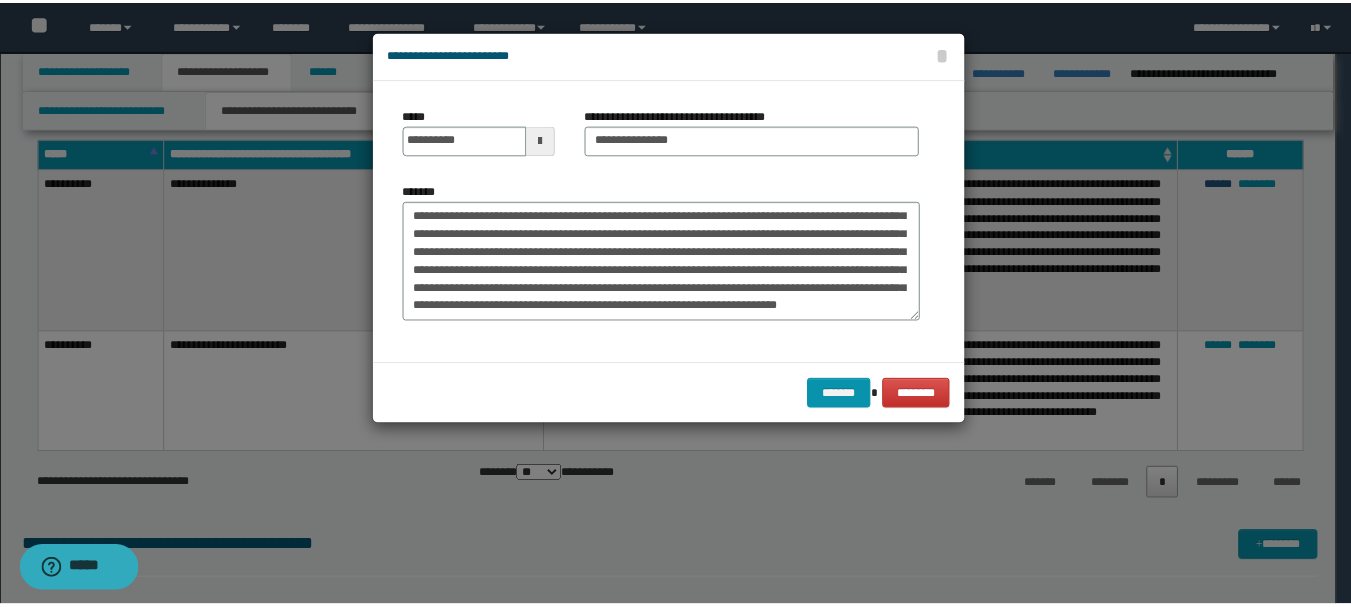 scroll, scrollTop: 90, scrollLeft: 0, axis: vertical 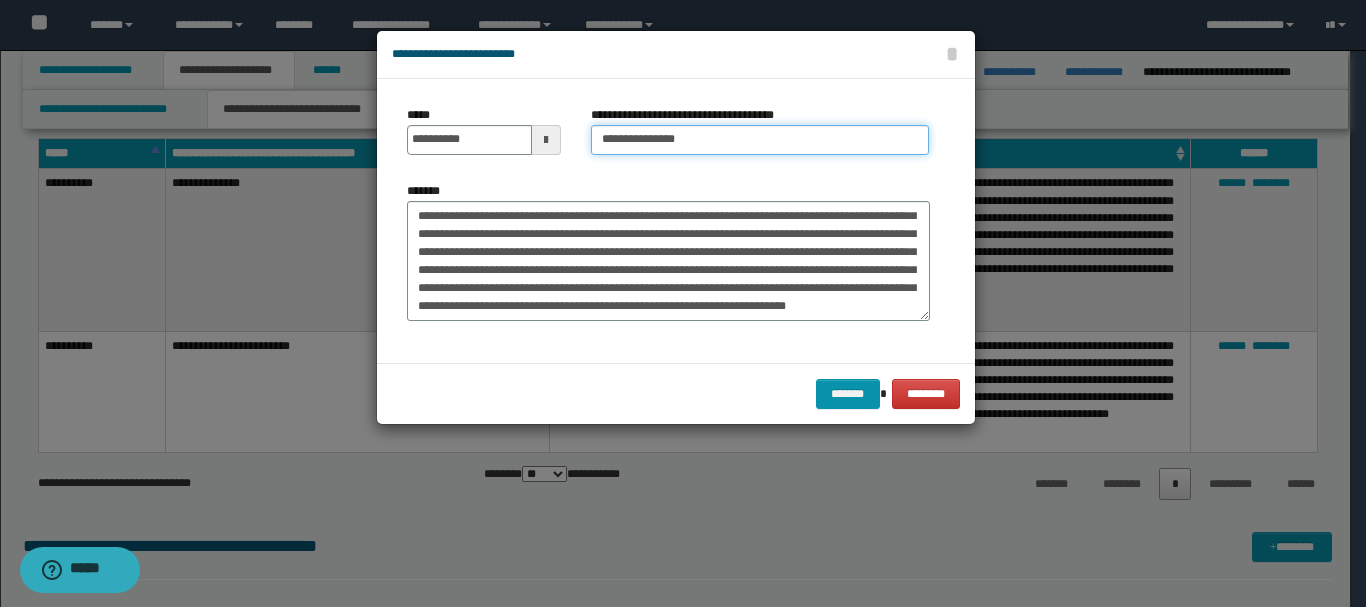 drag, startPoint x: 732, startPoint y: 138, endPoint x: 603, endPoint y: 136, distance: 129.0155 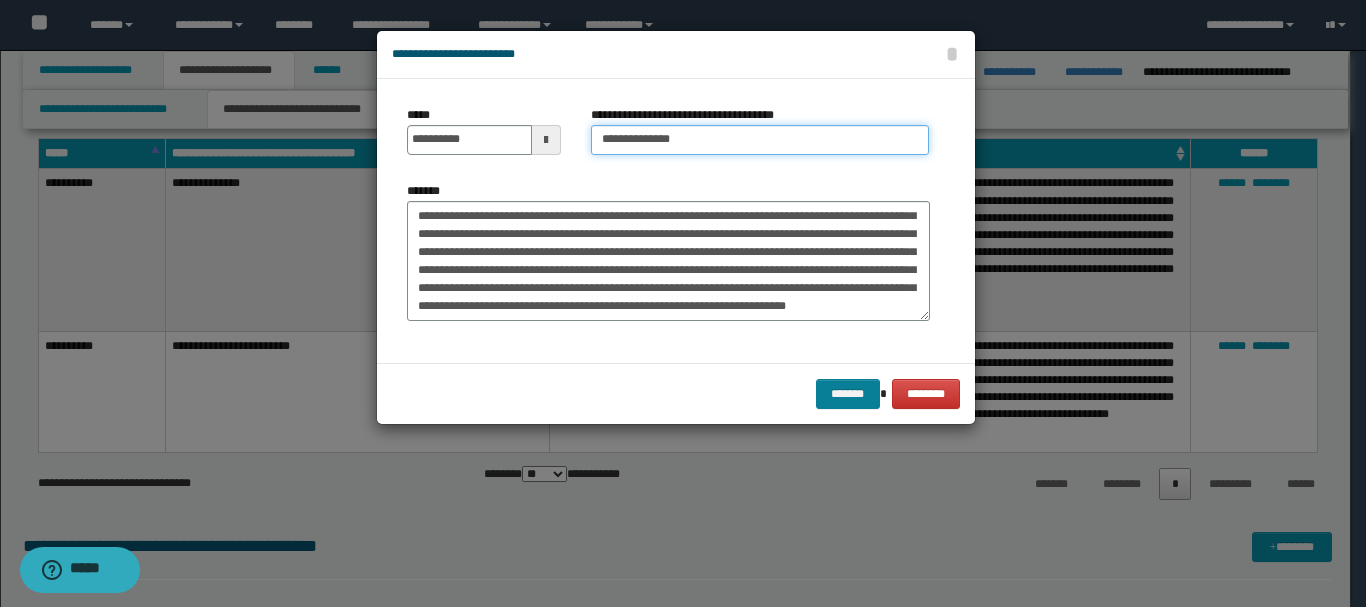 type on "**********" 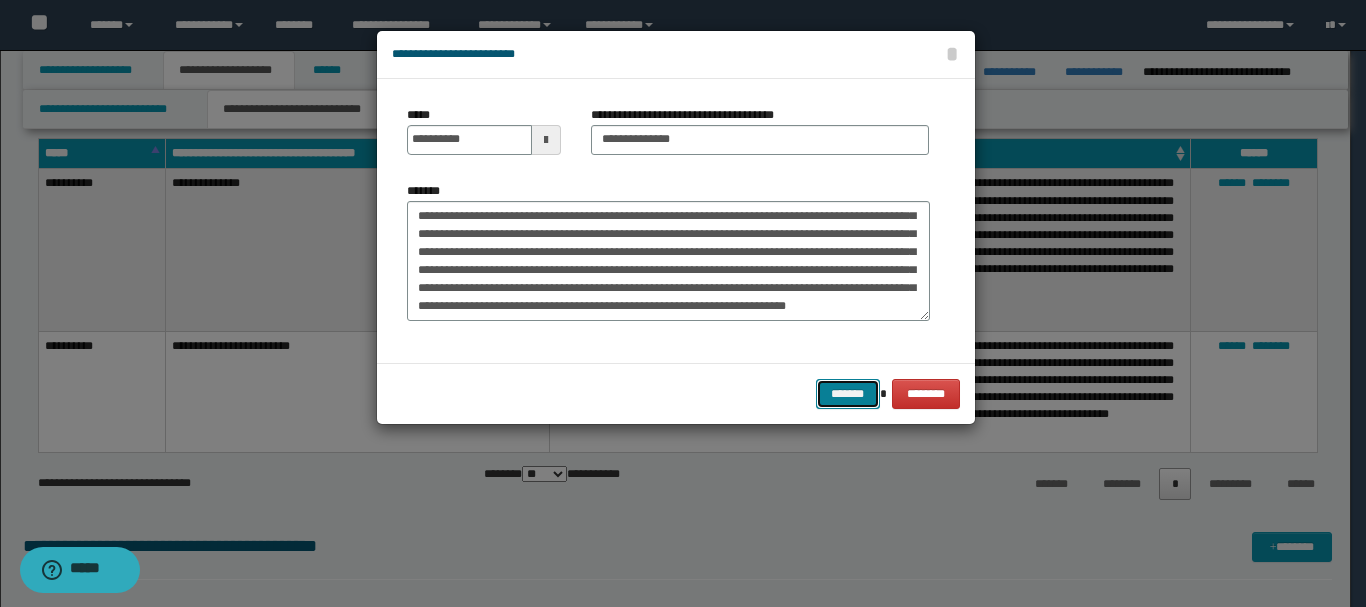 click on "*******" at bounding box center [848, 394] 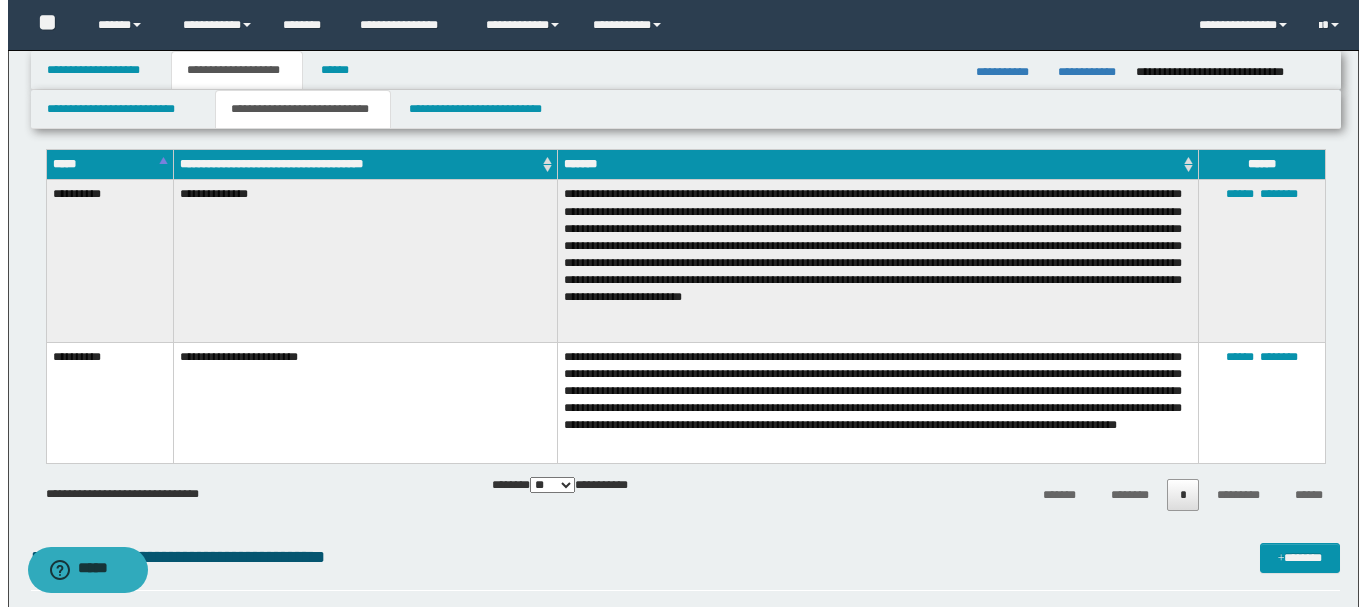 scroll, scrollTop: 0, scrollLeft: 0, axis: both 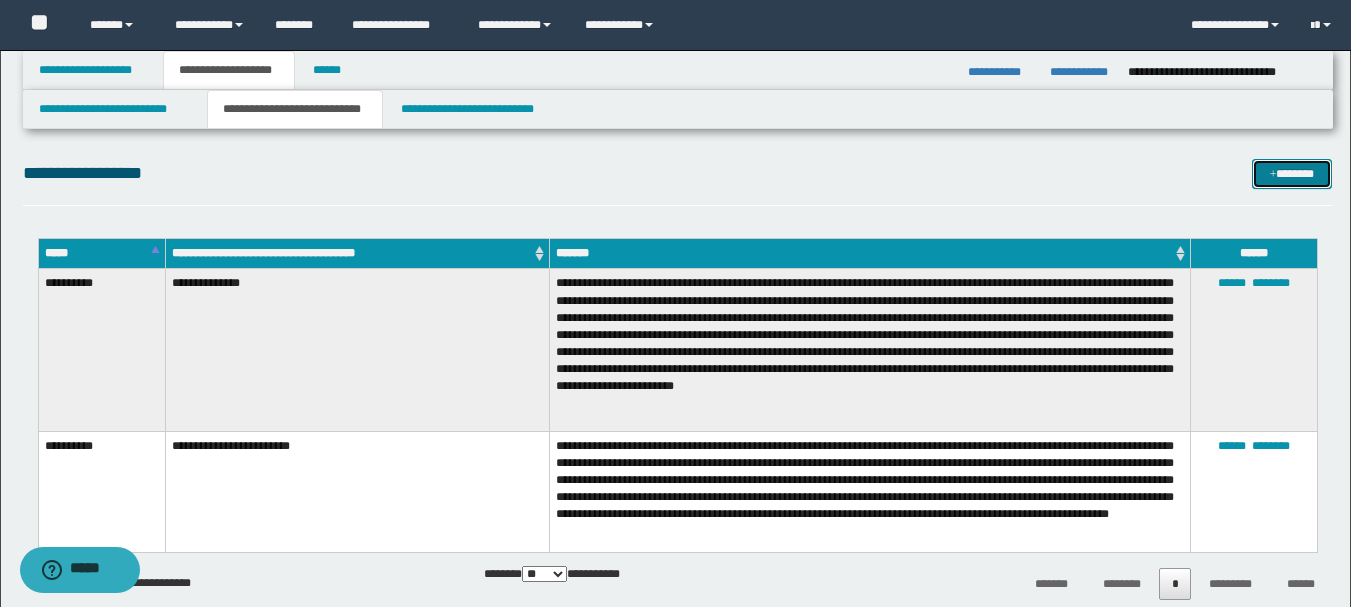 click on "*******" at bounding box center (1292, 174) 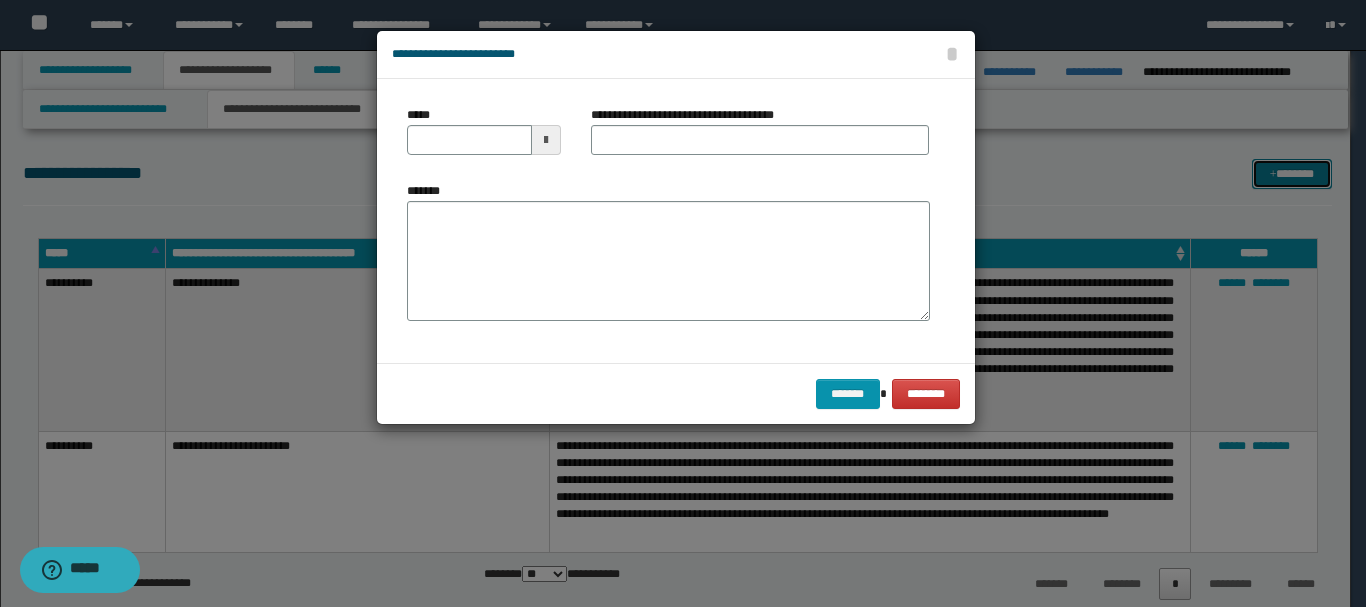scroll, scrollTop: 0, scrollLeft: 0, axis: both 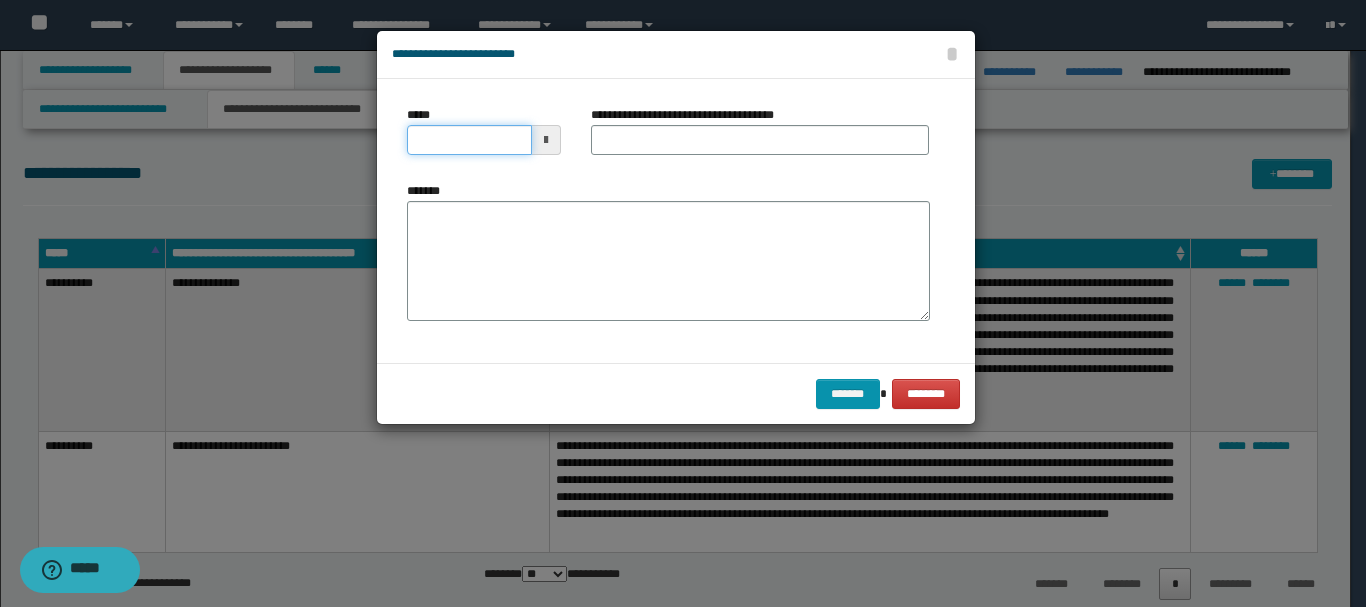 click on "*****" at bounding box center [469, 140] 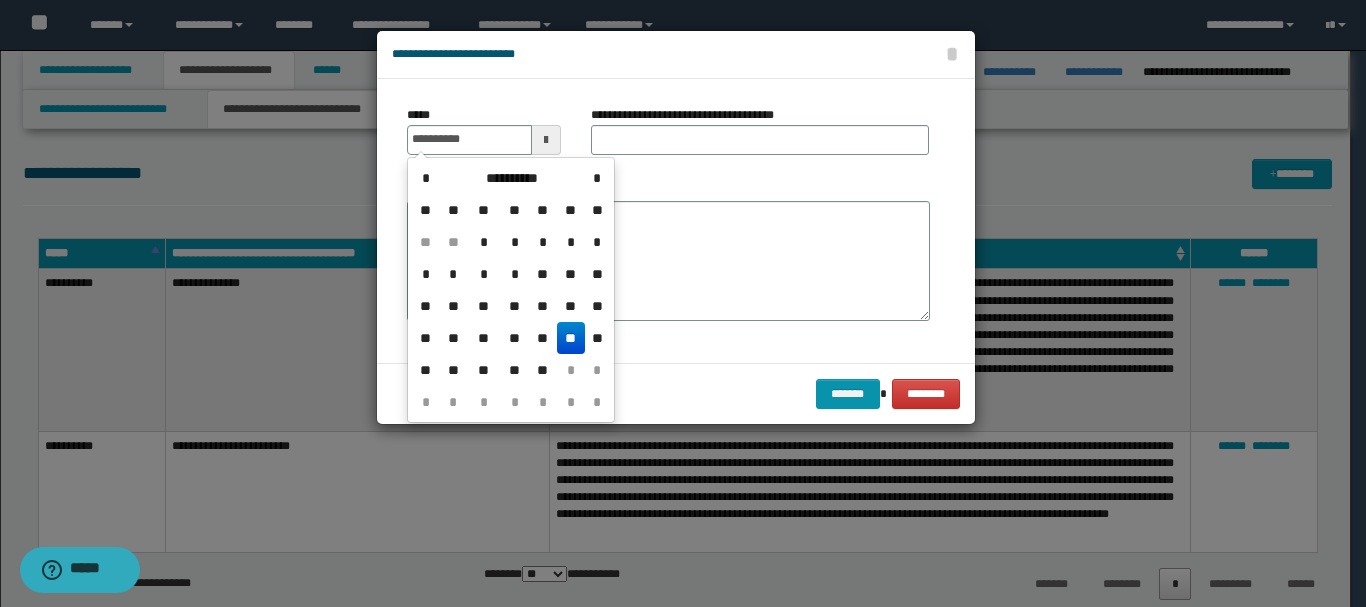 click on "**" at bounding box center (571, 338) 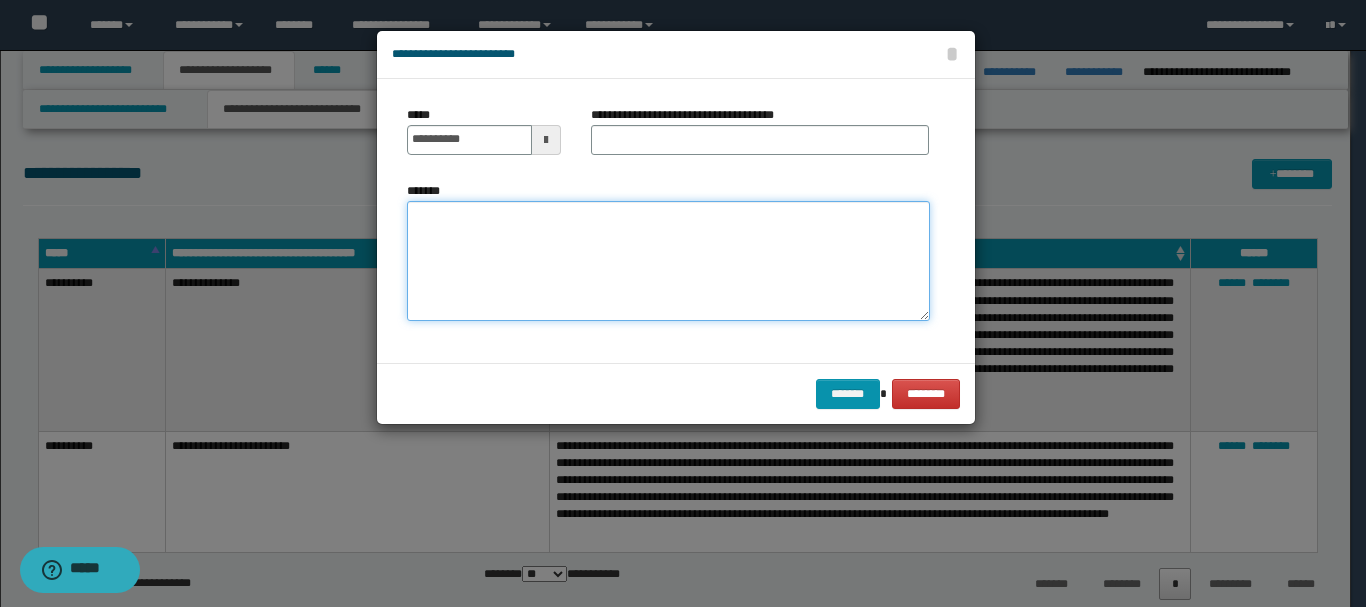 click on "*******" at bounding box center (668, 261) 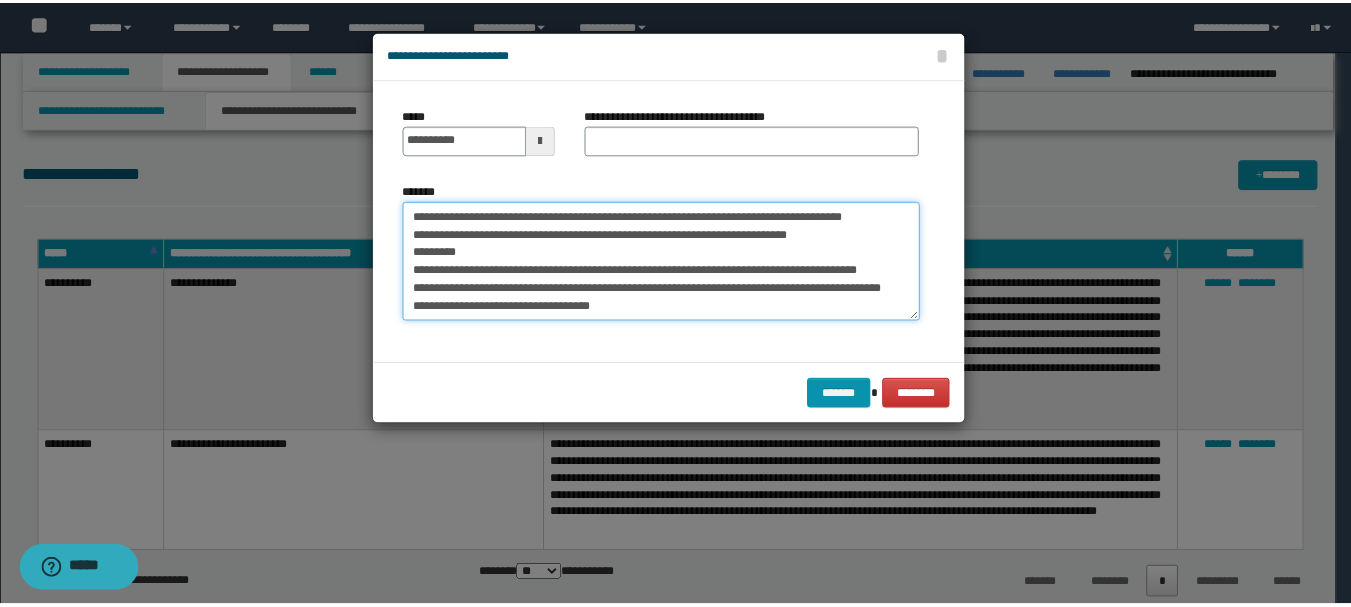 scroll, scrollTop: 0, scrollLeft: 0, axis: both 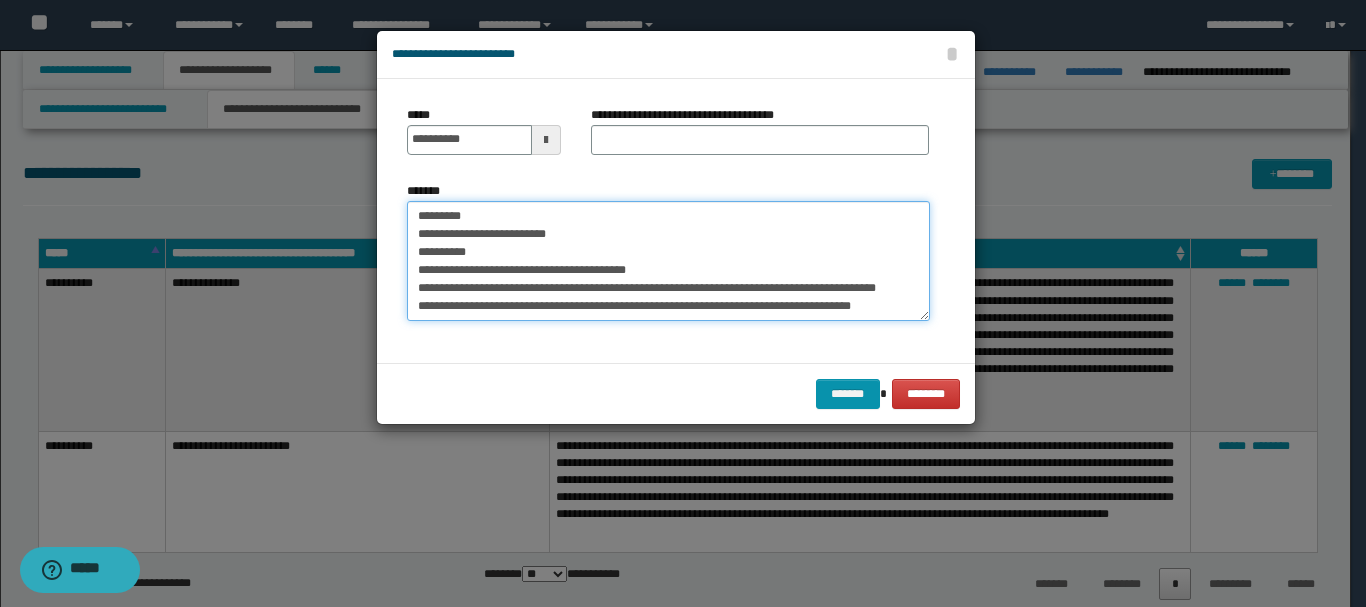 click on "**********" at bounding box center (668, 261) 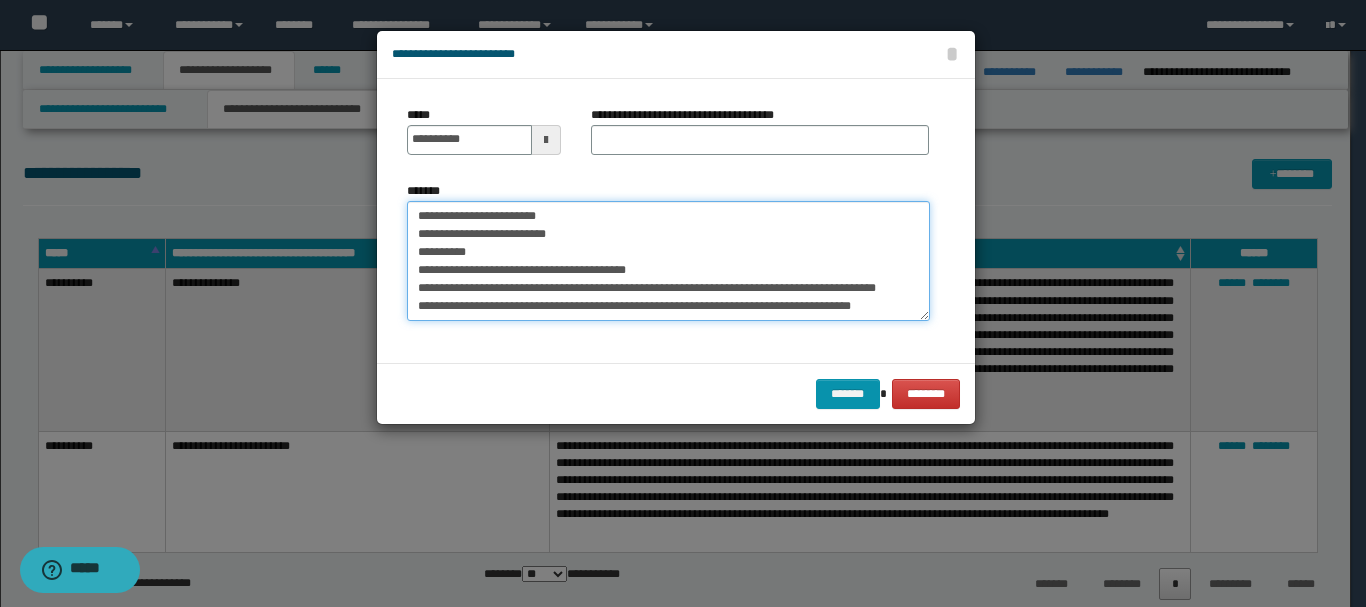type on "**********" 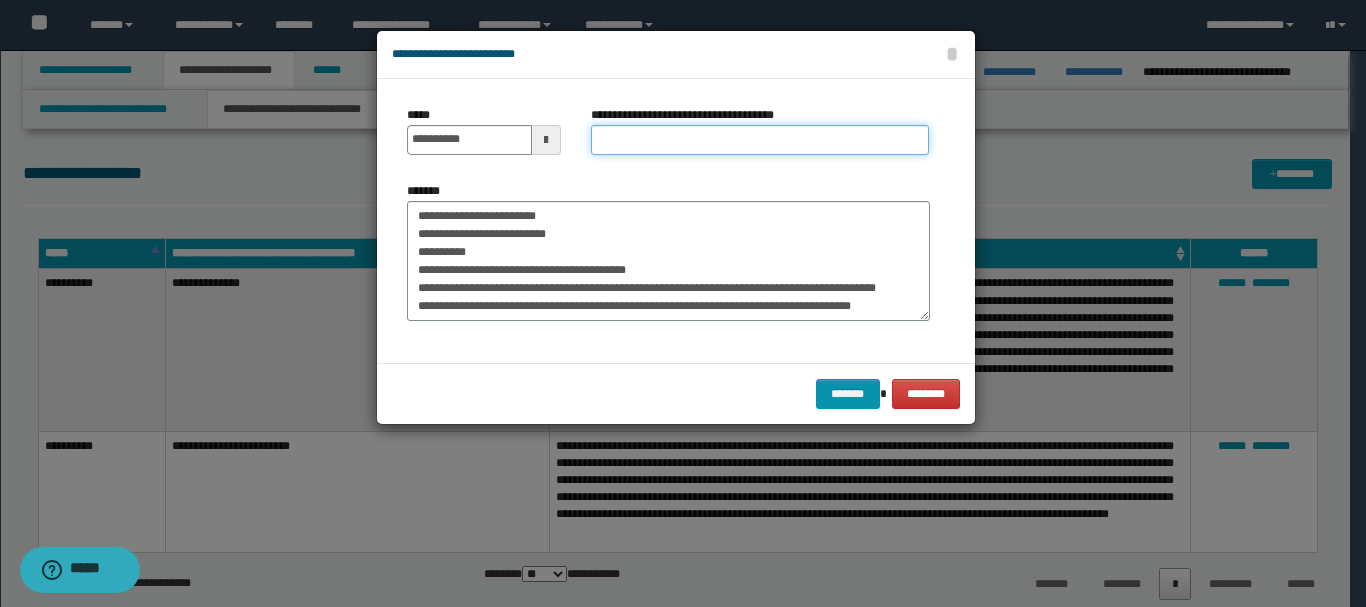 click on "**********" at bounding box center [760, 140] 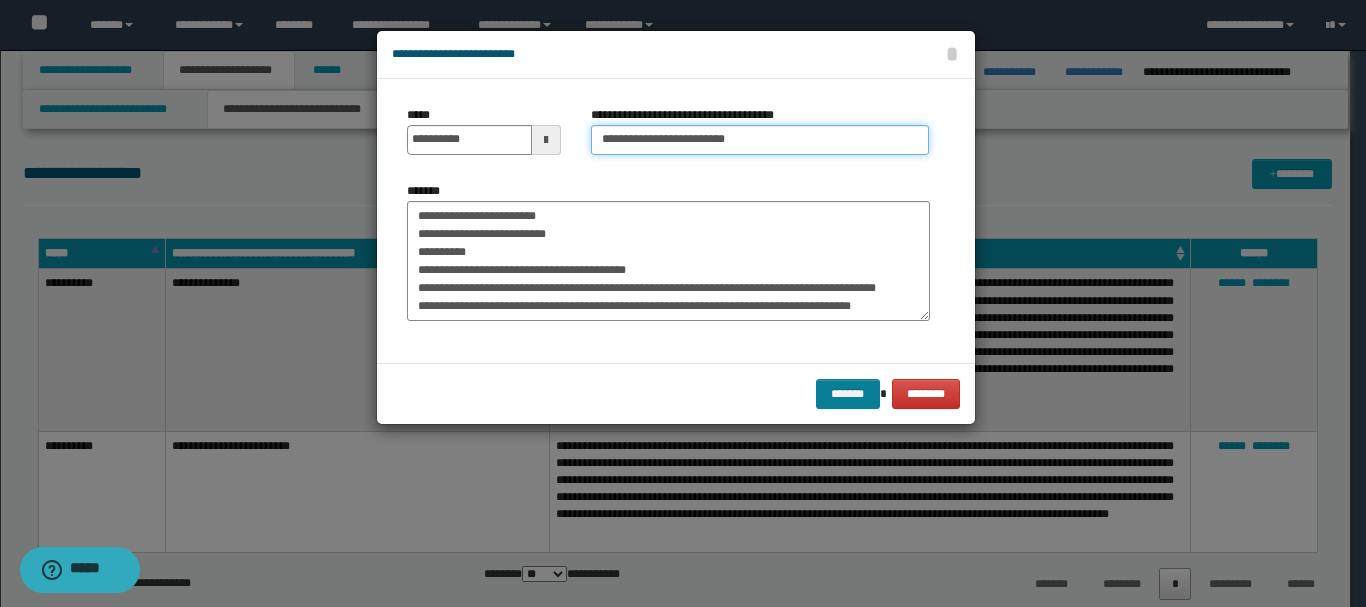 type on "**********" 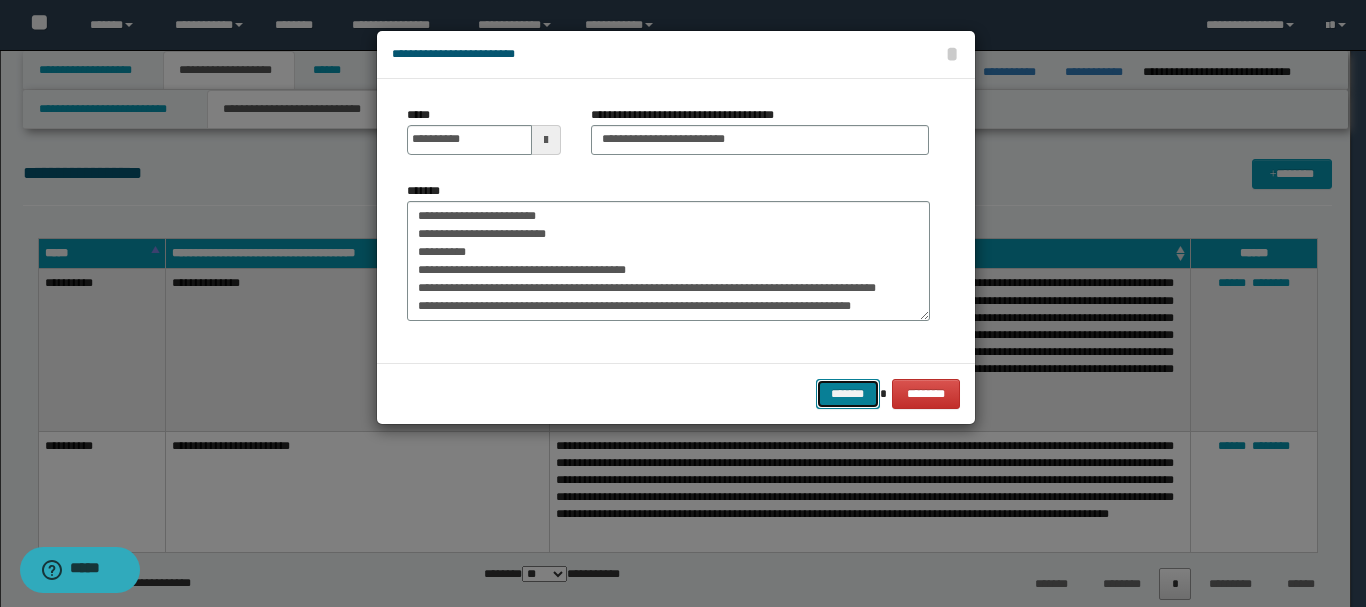 click on "*******" at bounding box center [848, 394] 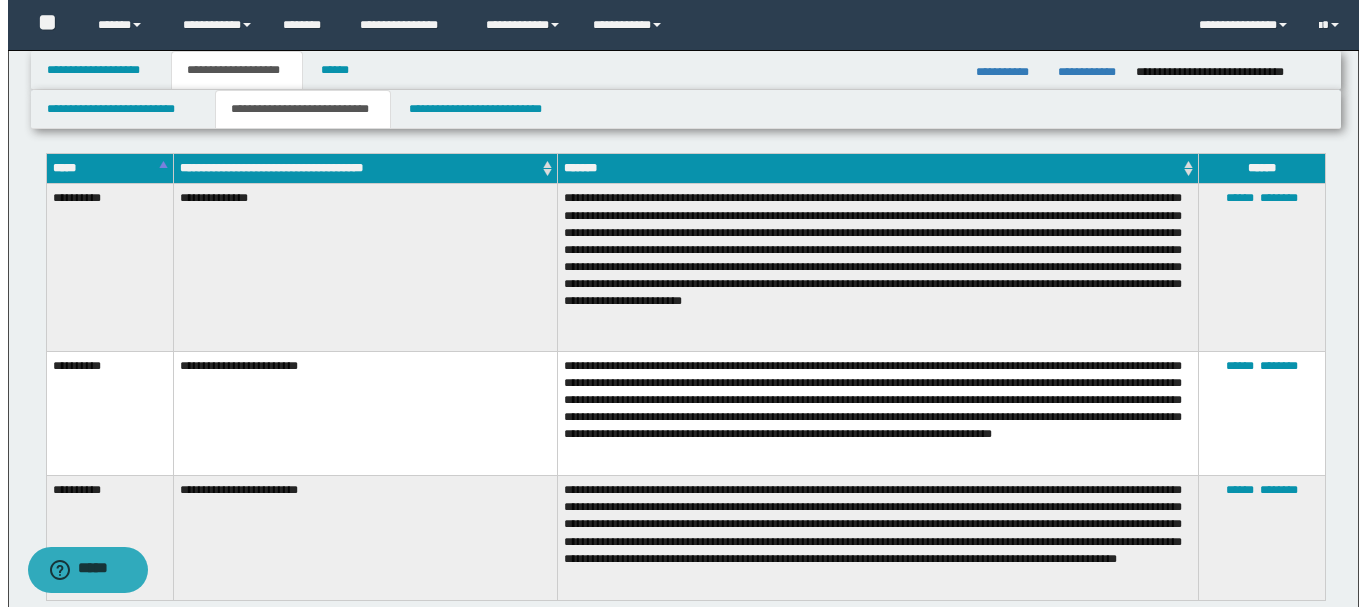scroll, scrollTop: 0, scrollLeft: 0, axis: both 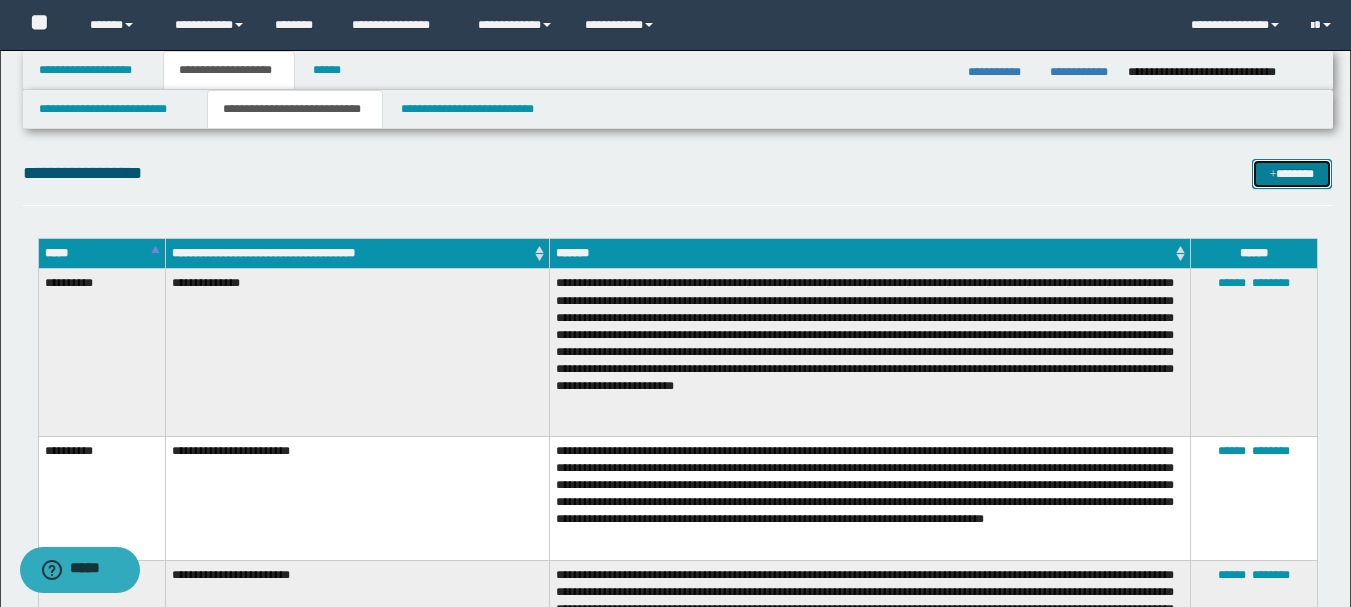 click on "*******" at bounding box center [1292, 174] 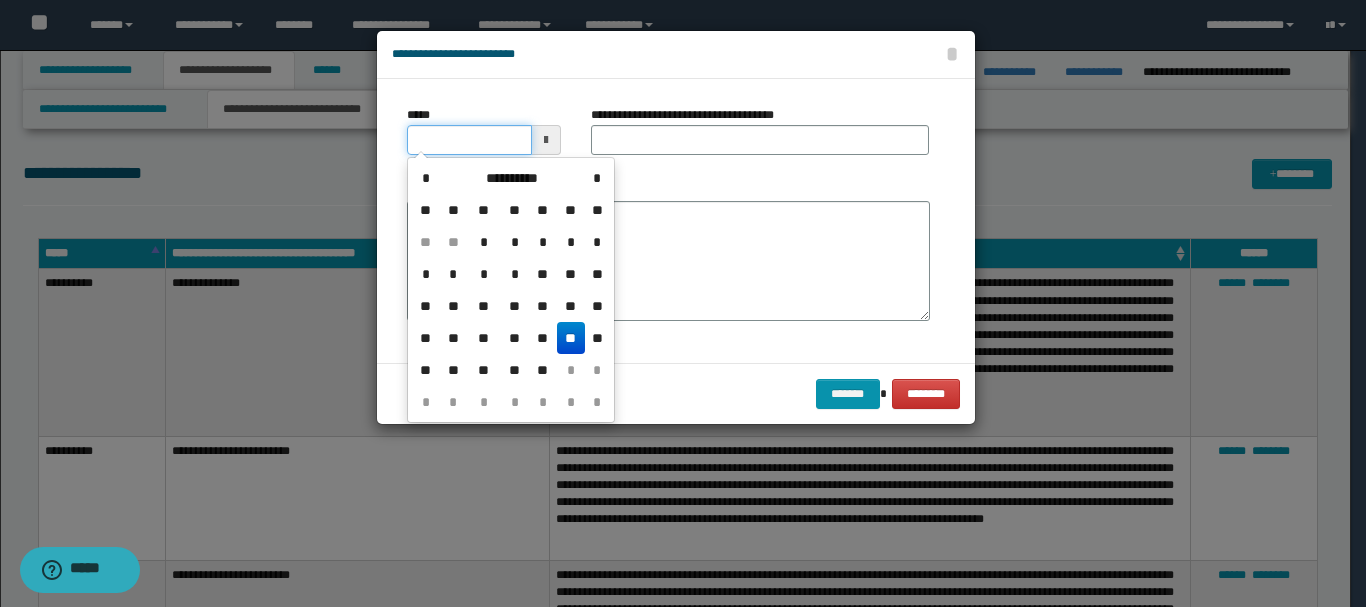 click on "*****" at bounding box center [469, 140] 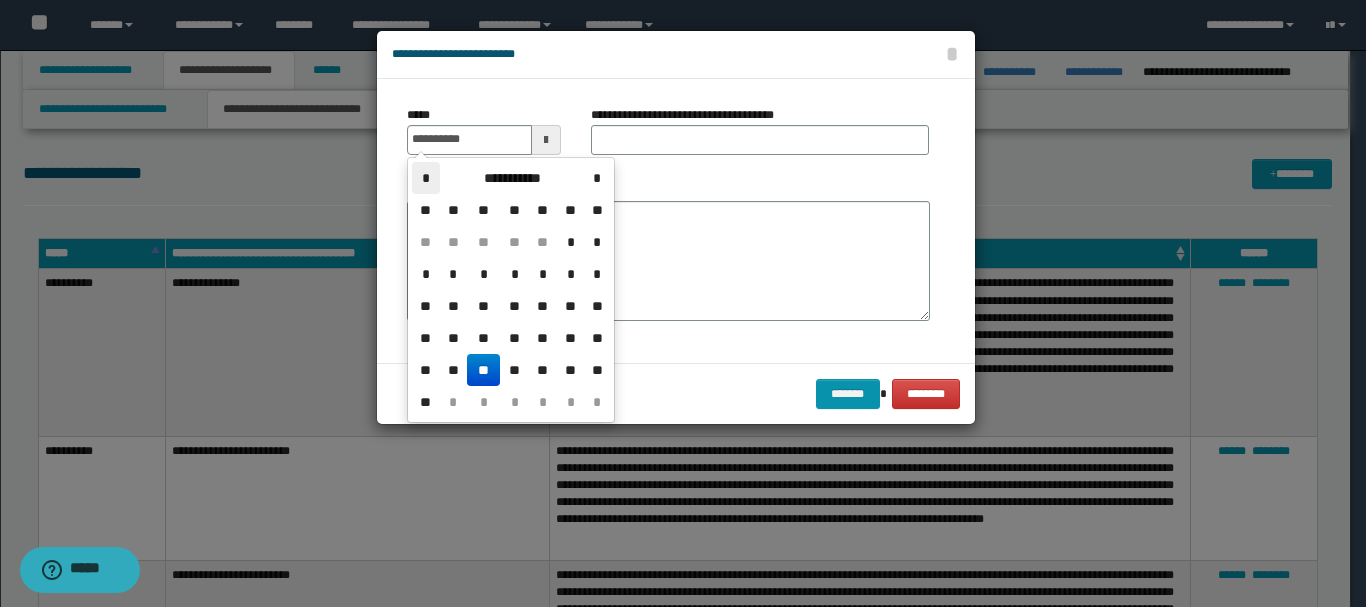click on "*" at bounding box center (426, 178) 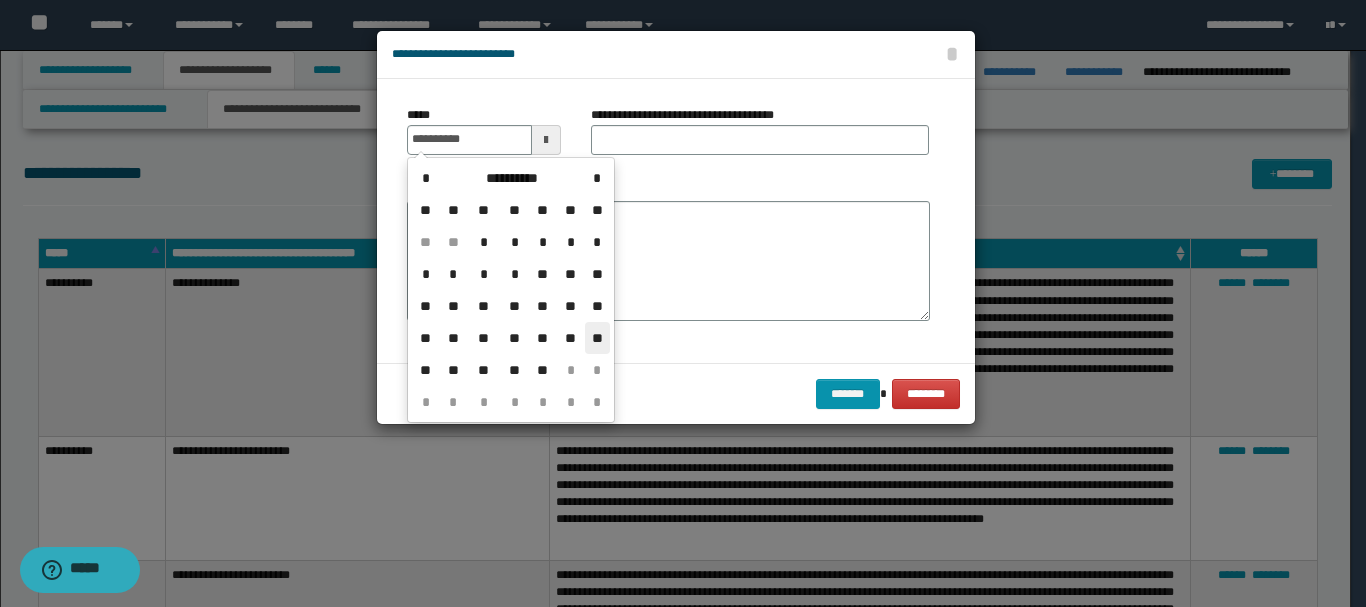 click on "**" at bounding box center (597, 338) 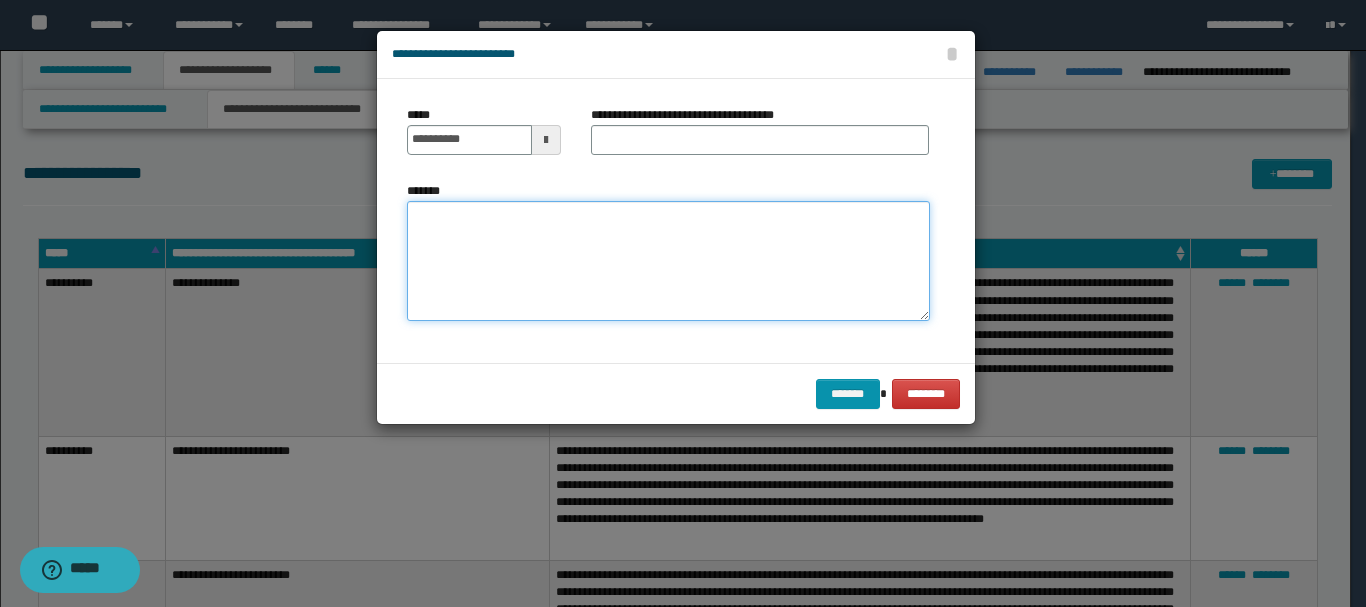 click on "*******" at bounding box center [668, 261] 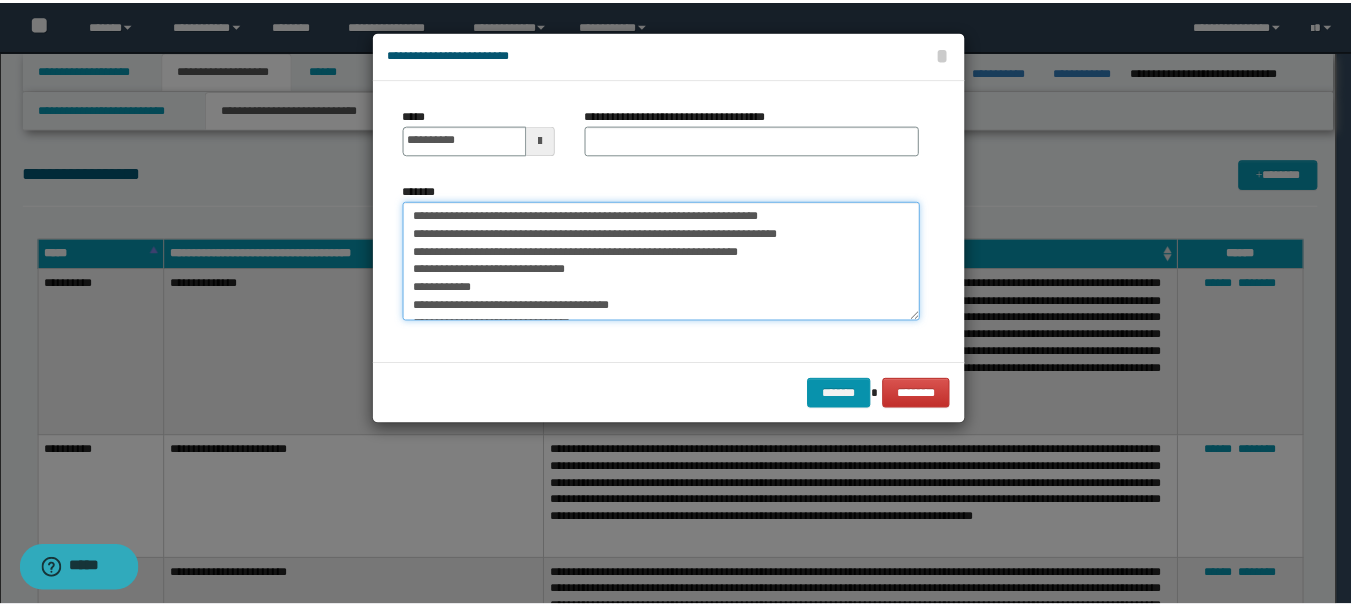 scroll, scrollTop: 0, scrollLeft: 0, axis: both 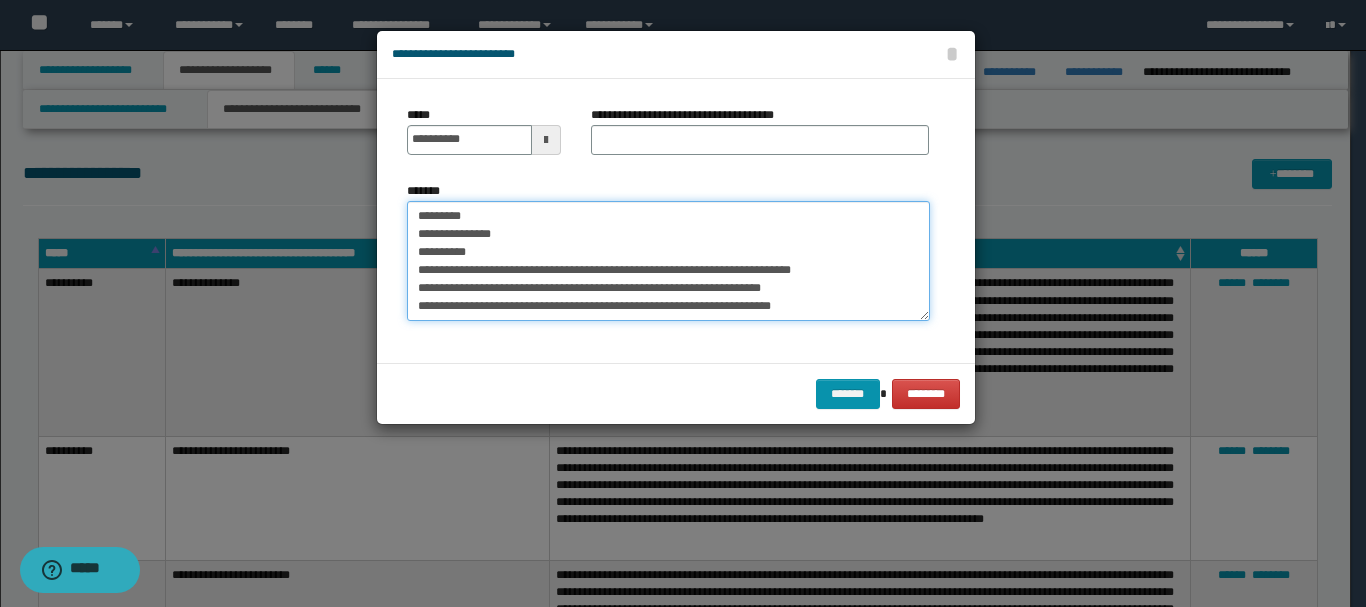 click on "*******" at bounding box center [668, 261] 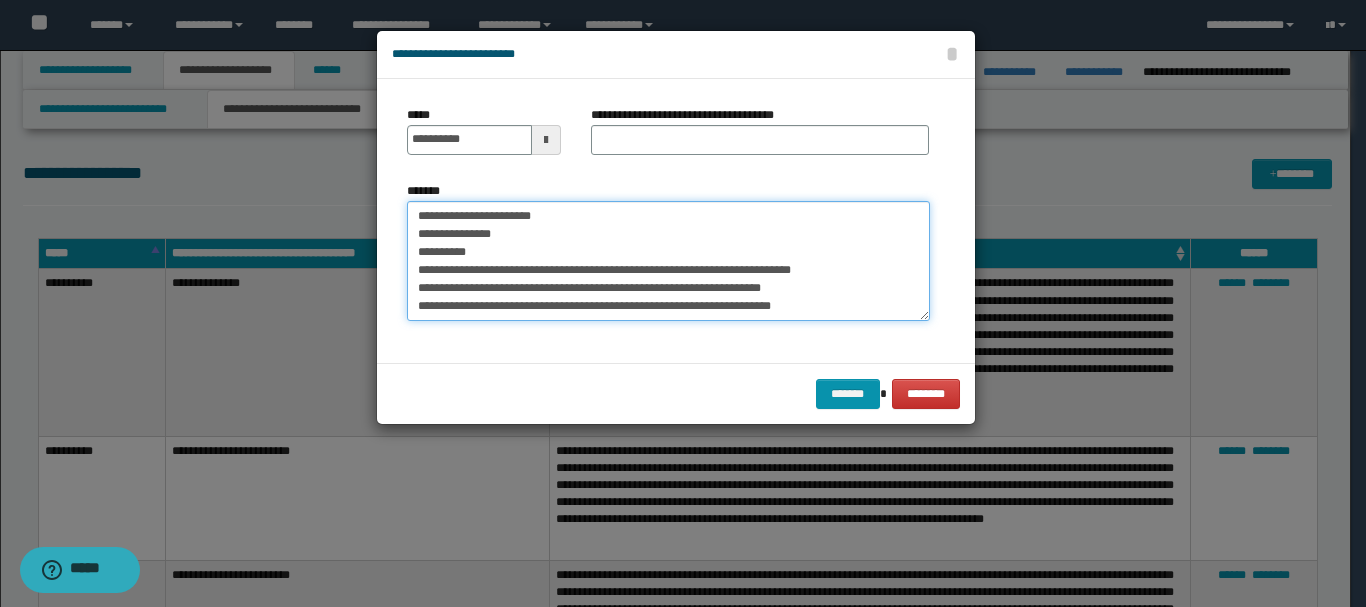click on "*******" at bounding box center [668, 261] 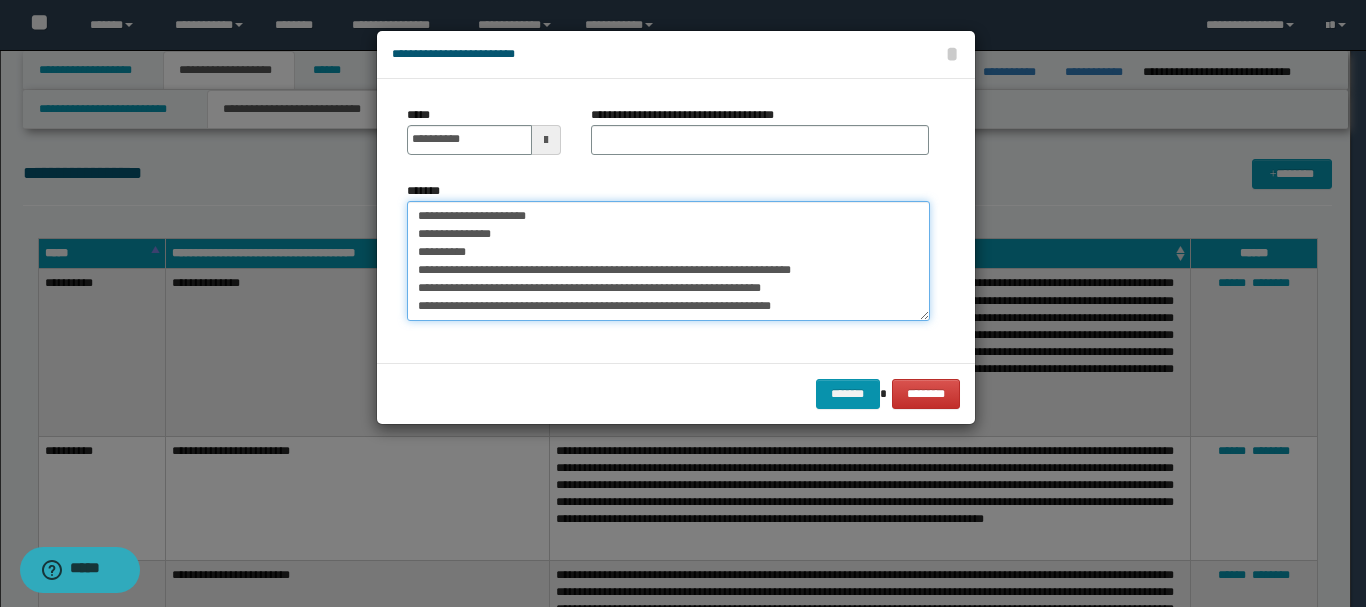 click on "*******" at bounding box center (668, 261) 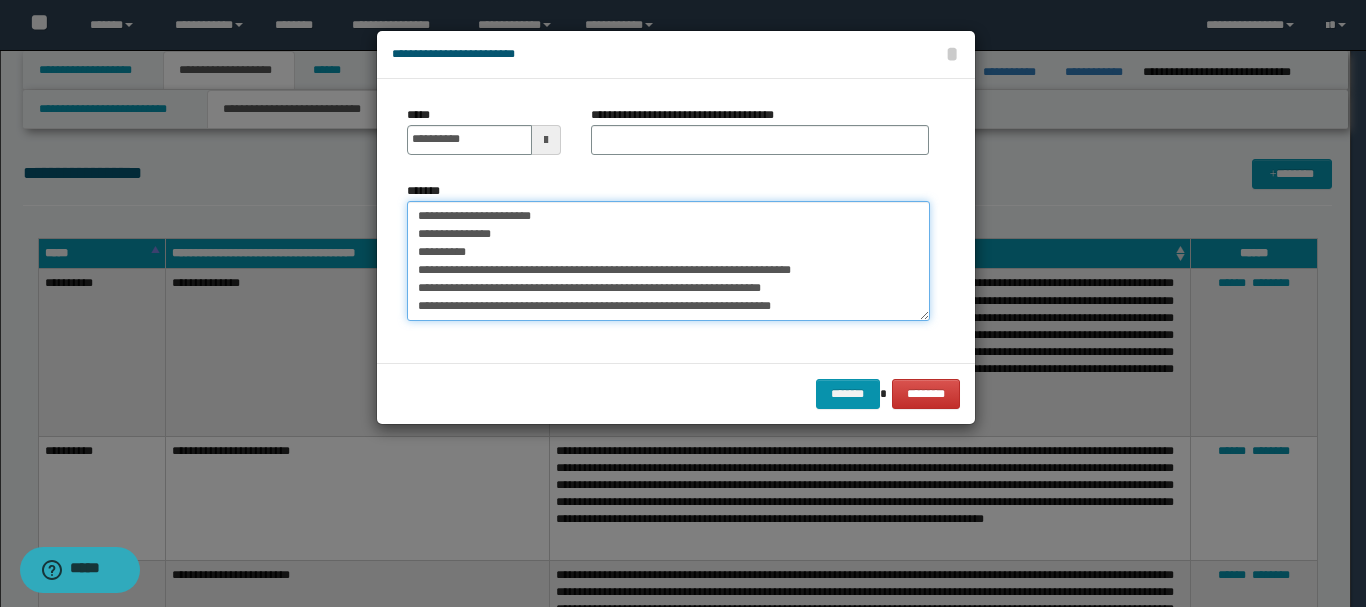 type on "**********" 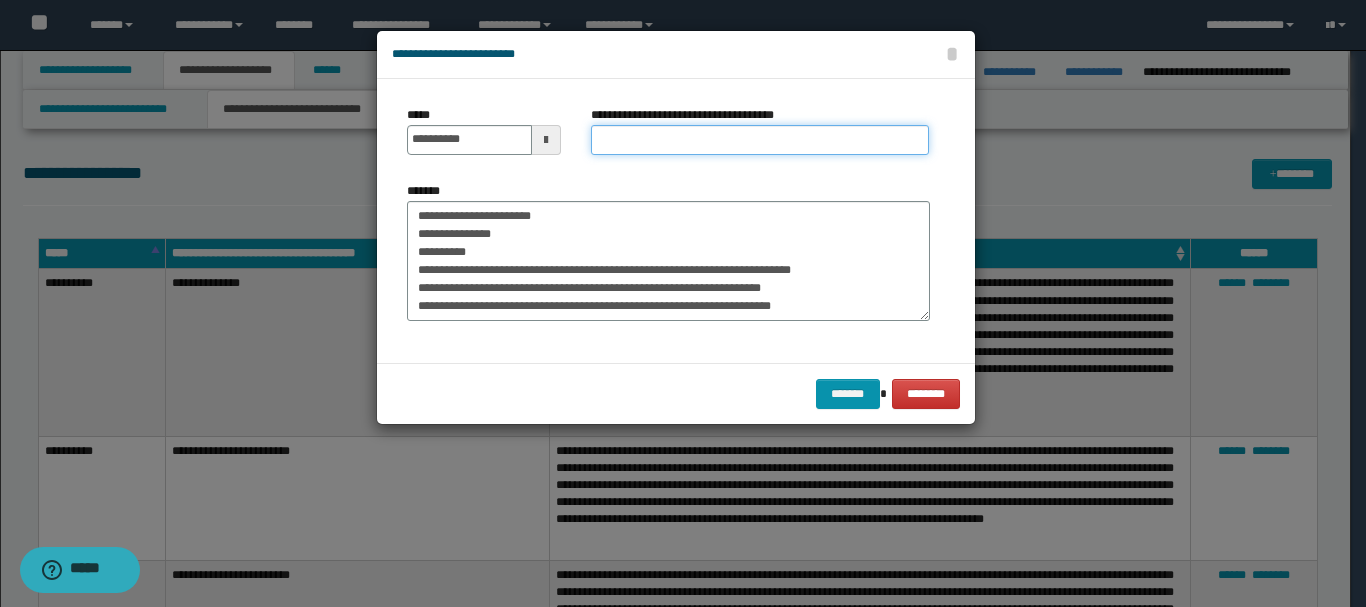 click on "**********" at bounding box center [760, 140] 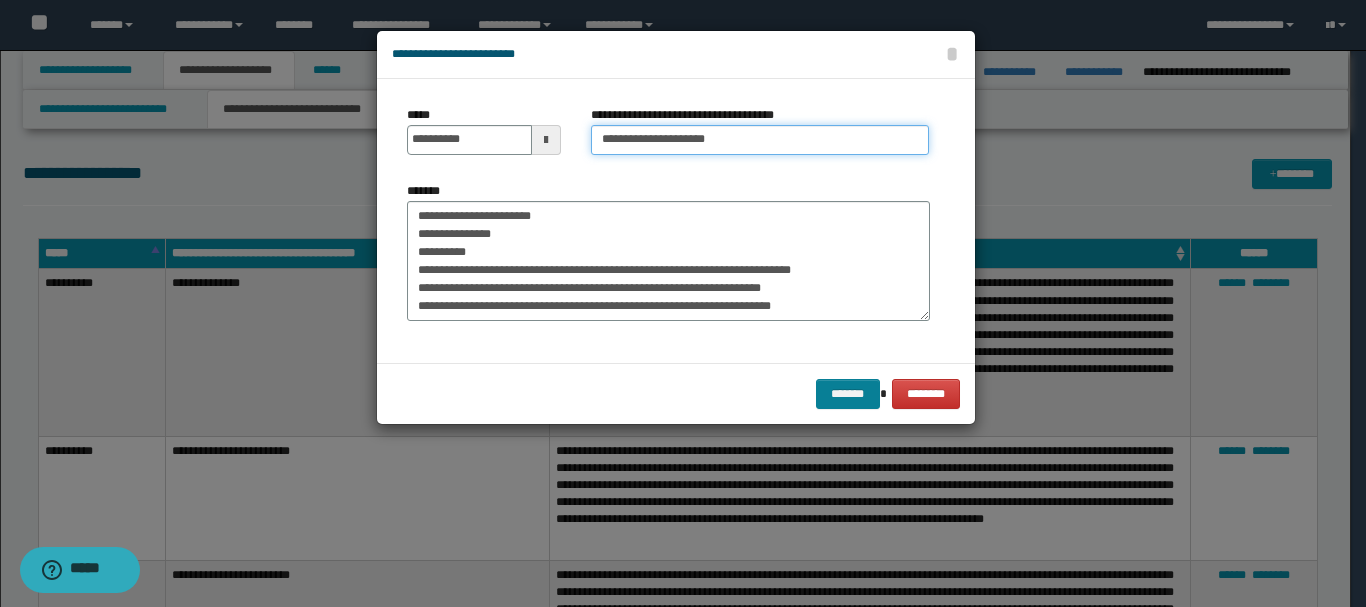 type on "**********" 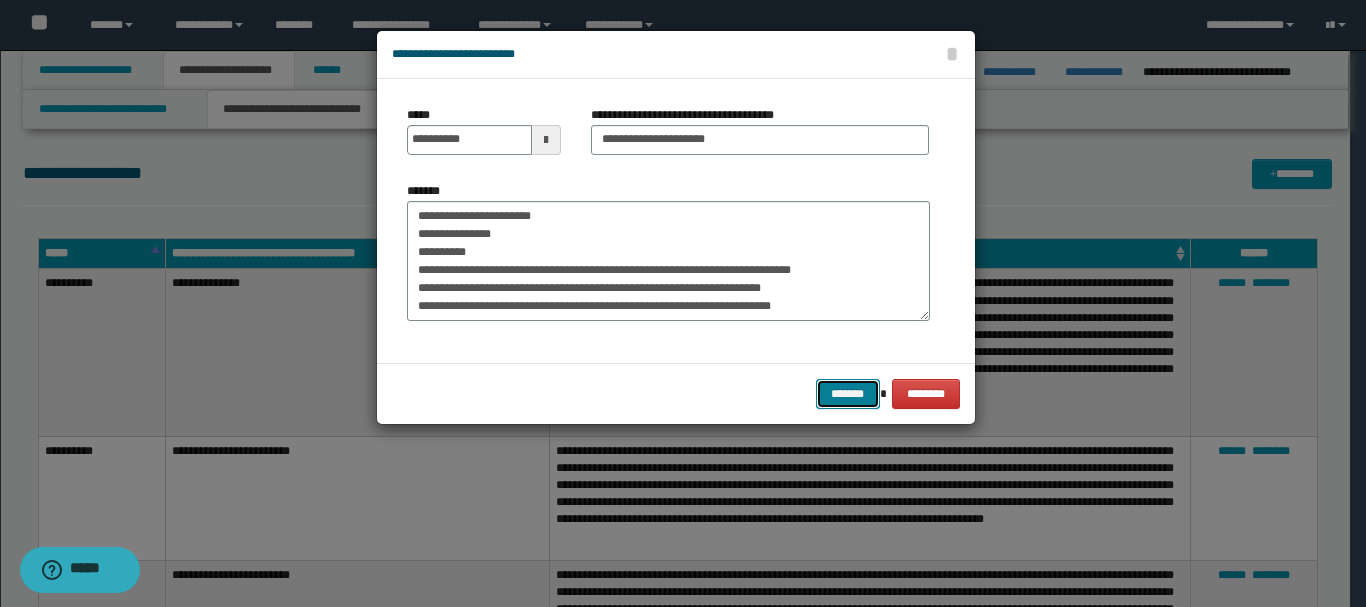 click on "*******" at bounding box center (848, 394) 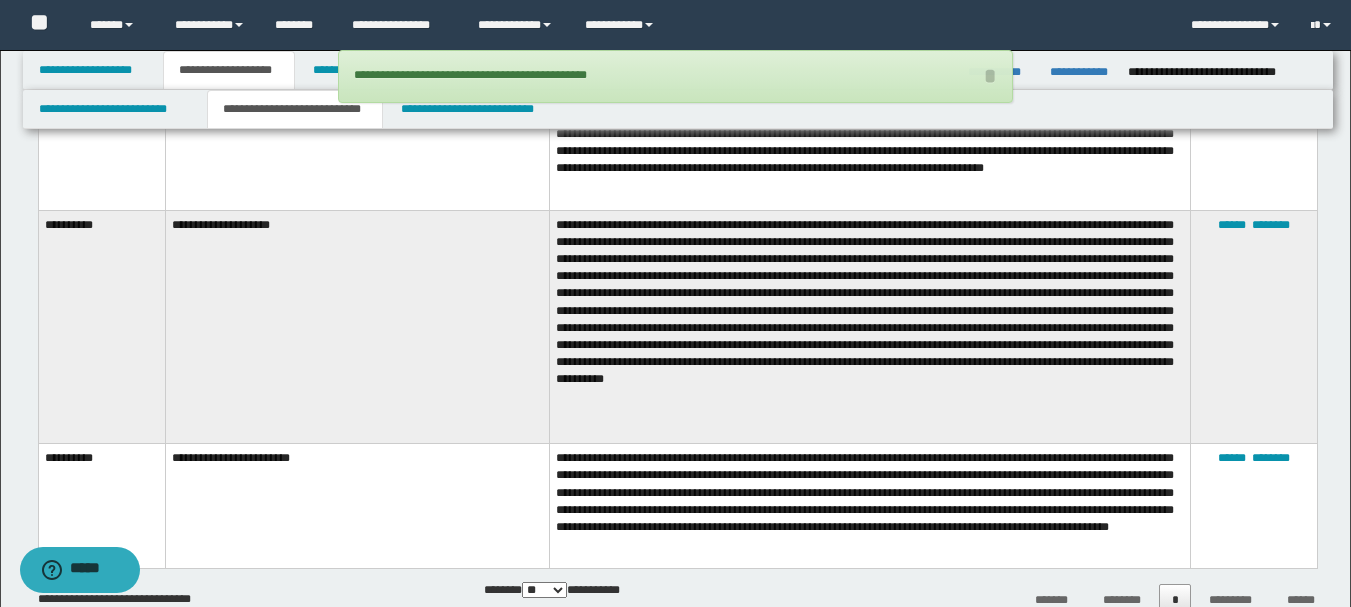 scroll, scrollTop: 400, scrollLeft: 0, axis: vertical 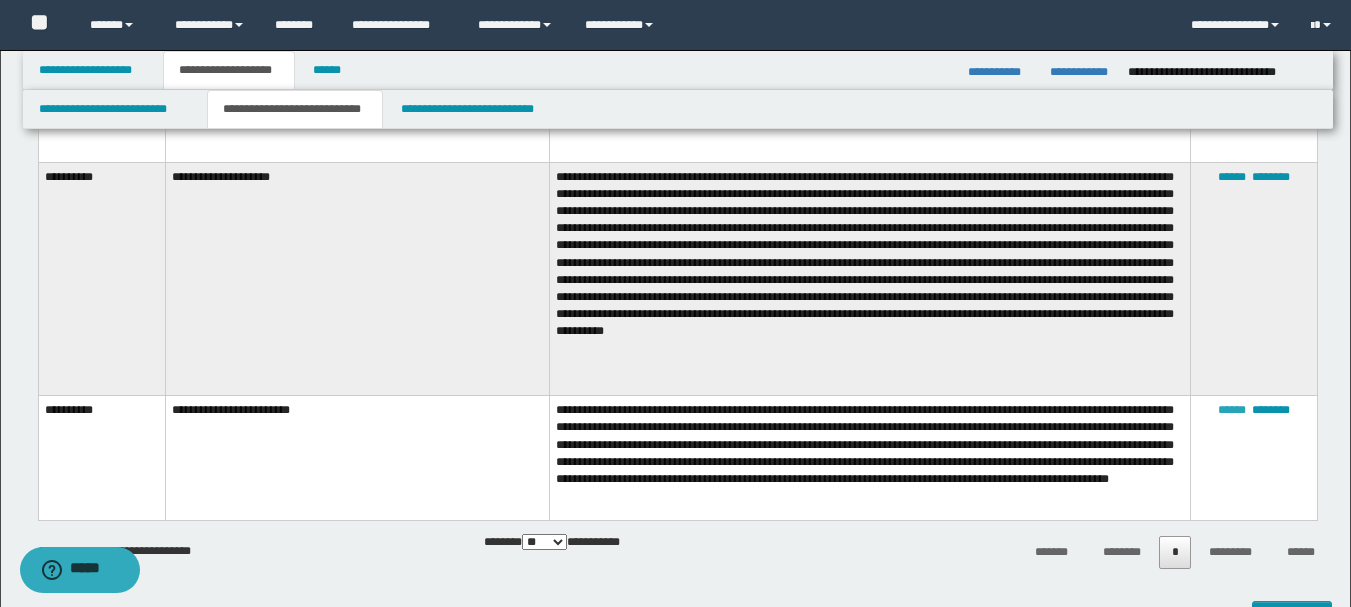 click on "******" at bounding box center [1232, 410] 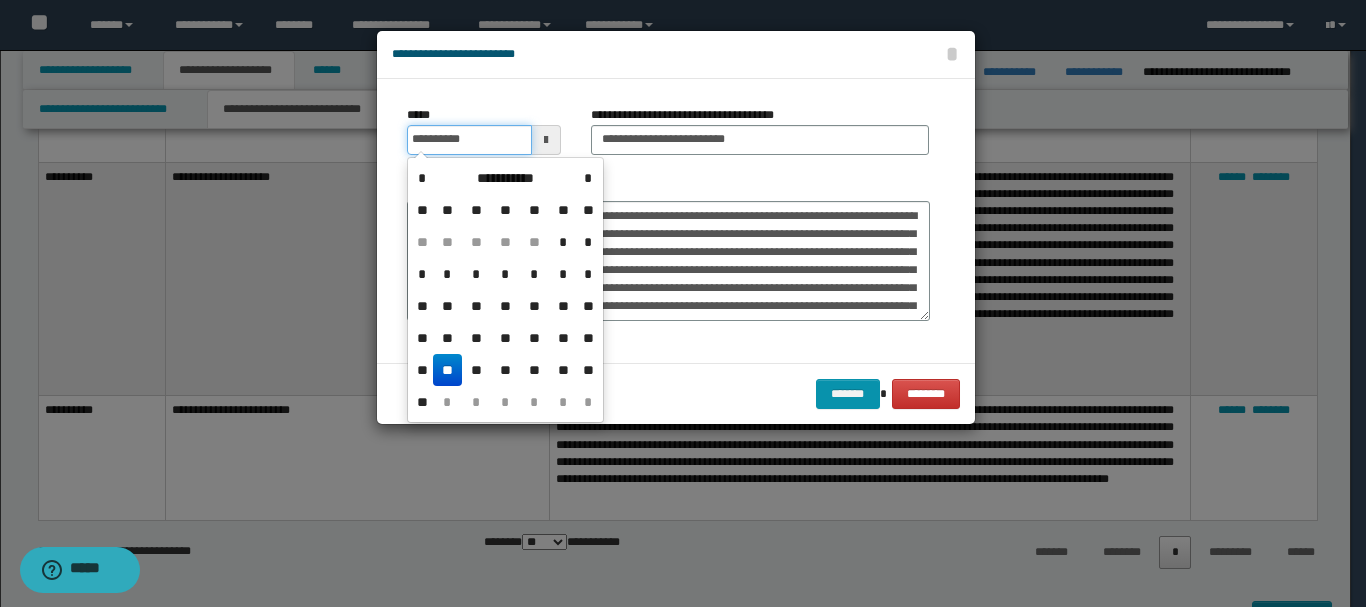 click on "**********" at bounding box center (469, 140) 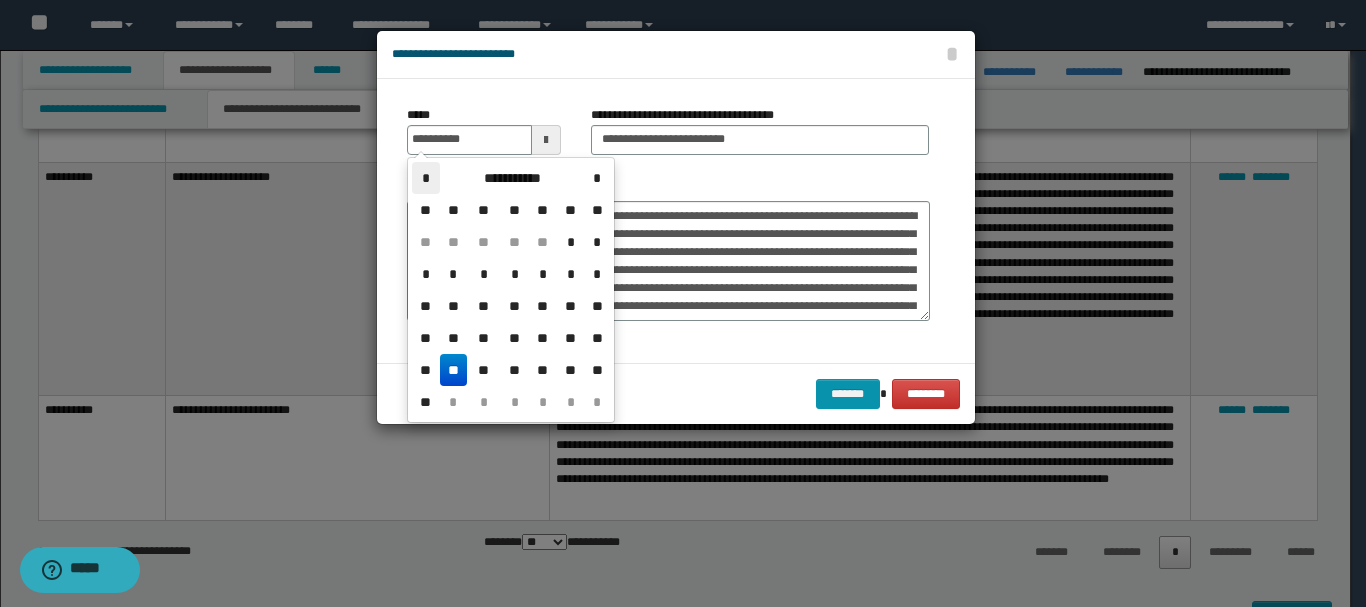 click on "*" at bounding box center [426, 178] 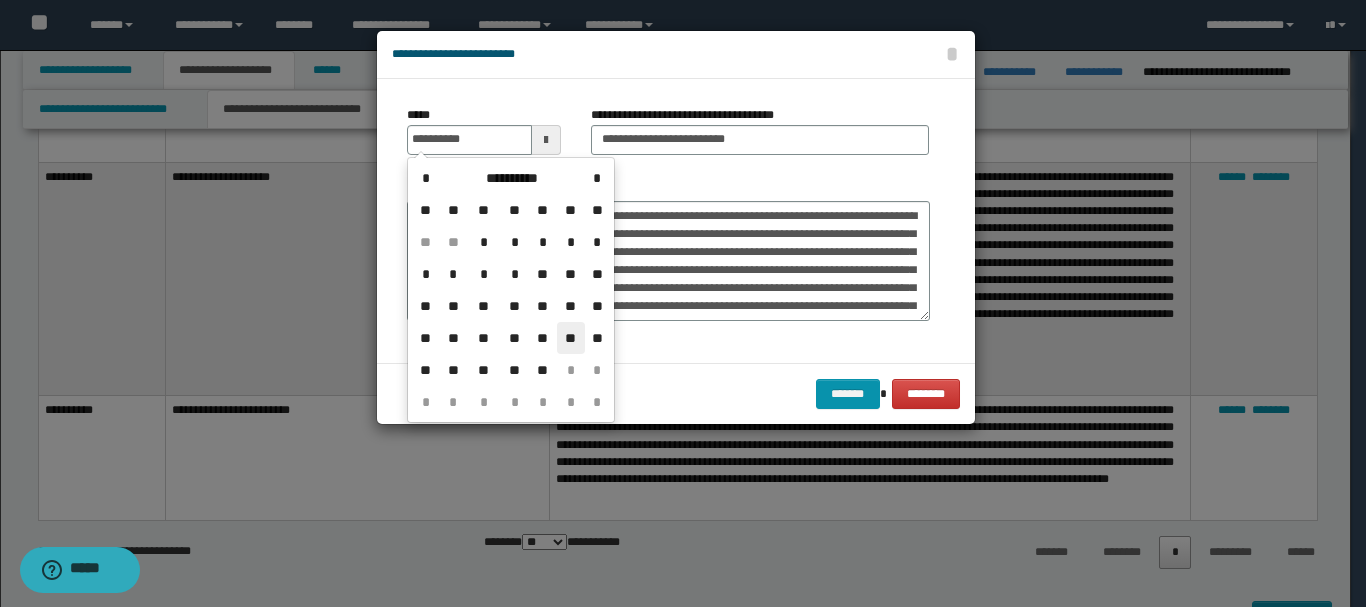 click on "**" at bounding box center [571, 338] 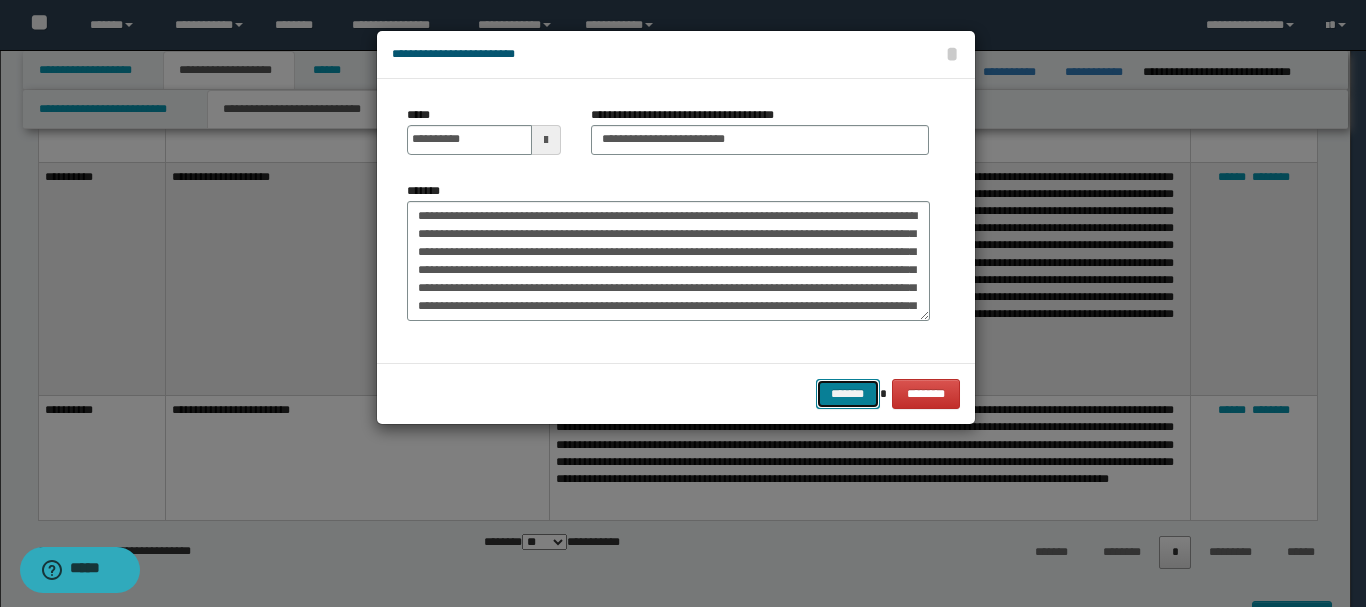 click on "*******" at bounding box center [848, 394] 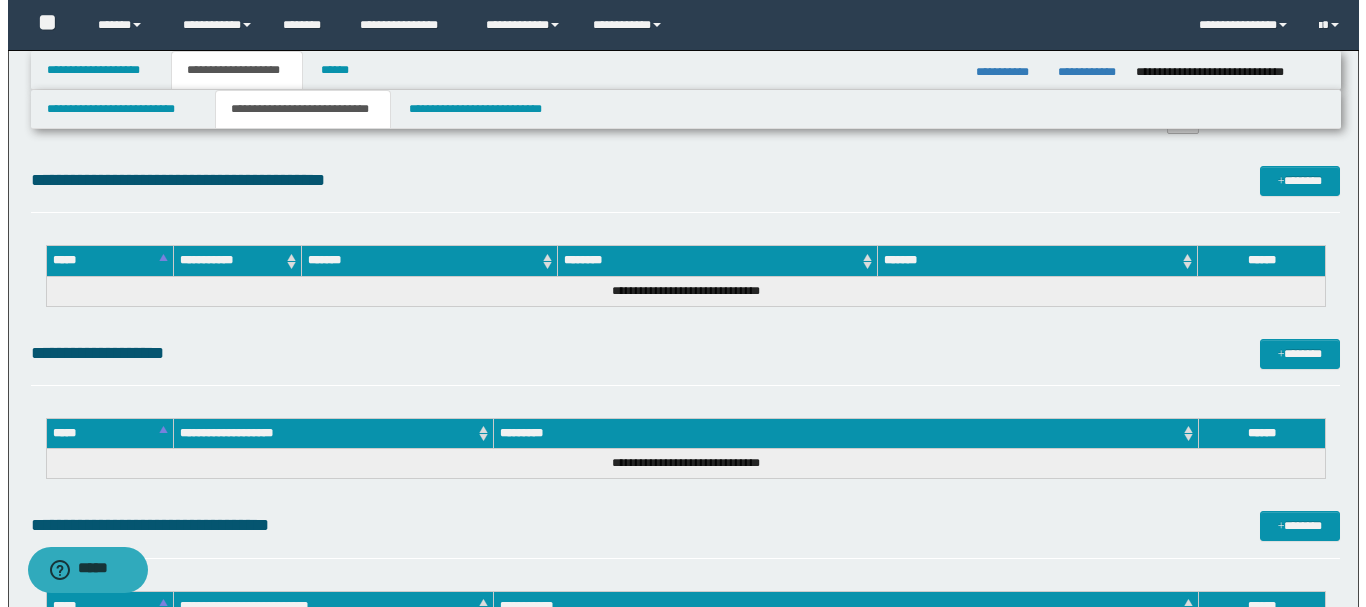 scroll, scrollTop: 800, scrollLeft: 0, axis: vertical 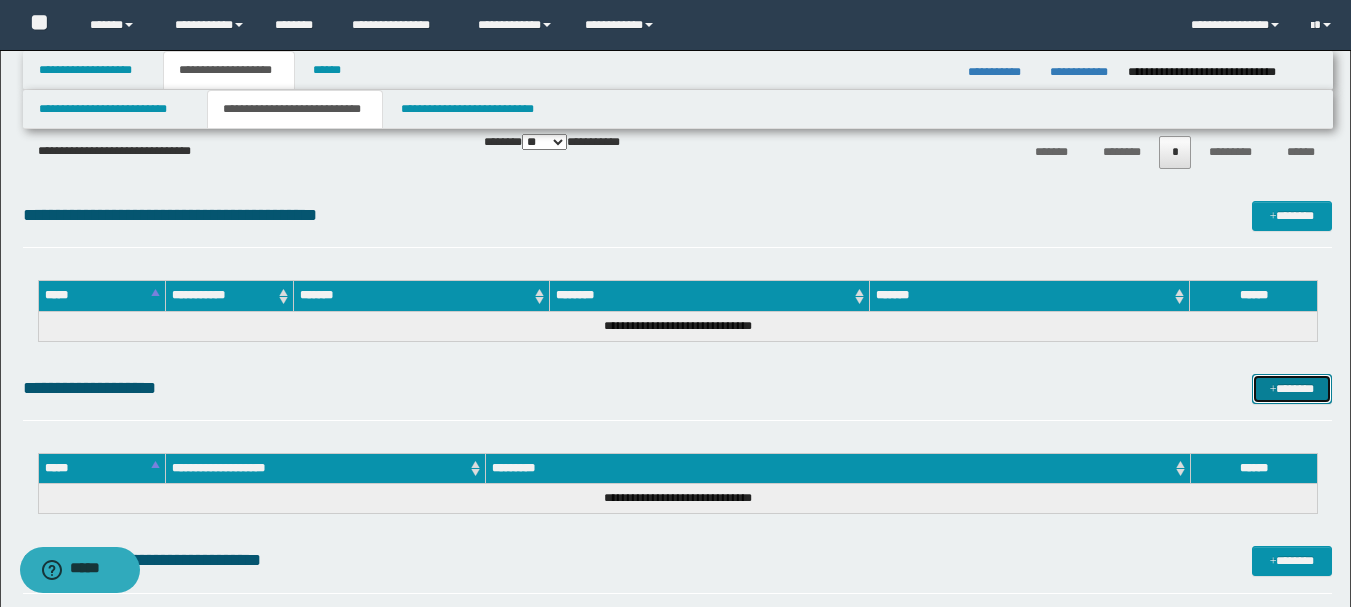 click on "*******" at bounding box center [1292, 389] 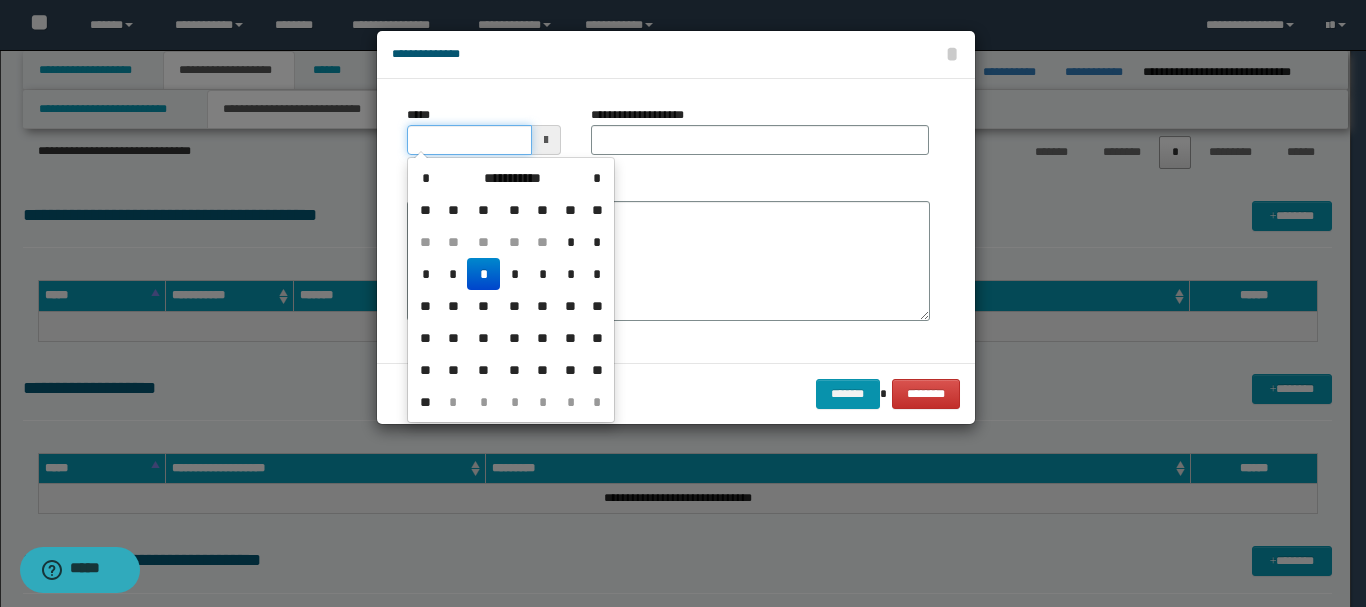 click on "*****" at bounding box center (469, 140) 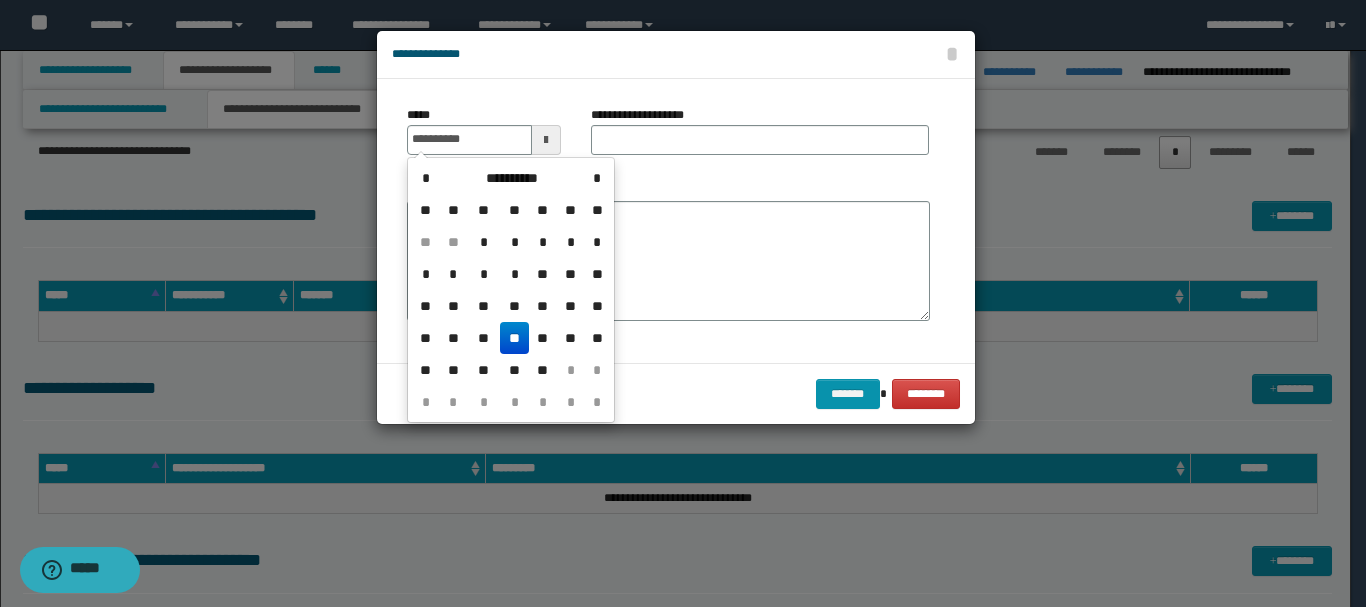 click on "**" at bounding box center (514, 338) 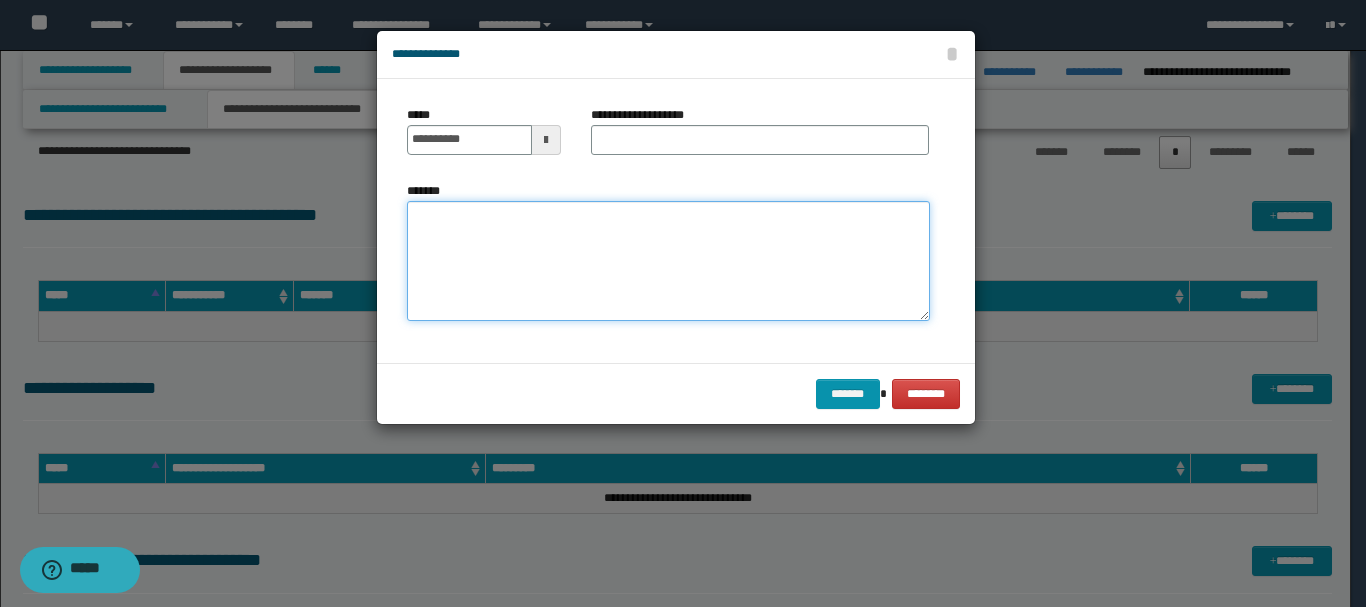 click on "*******" at bounding box center [668, 261] 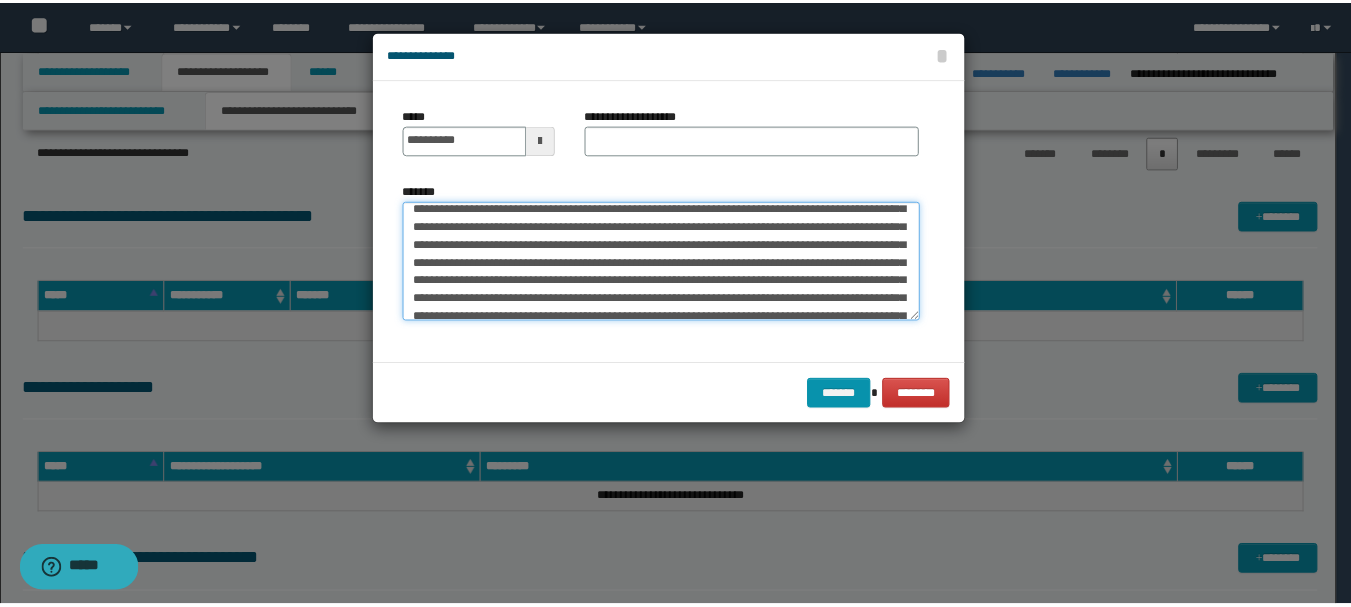 scroll, scrollTop: 0, scrollLeft: 0, axis: both 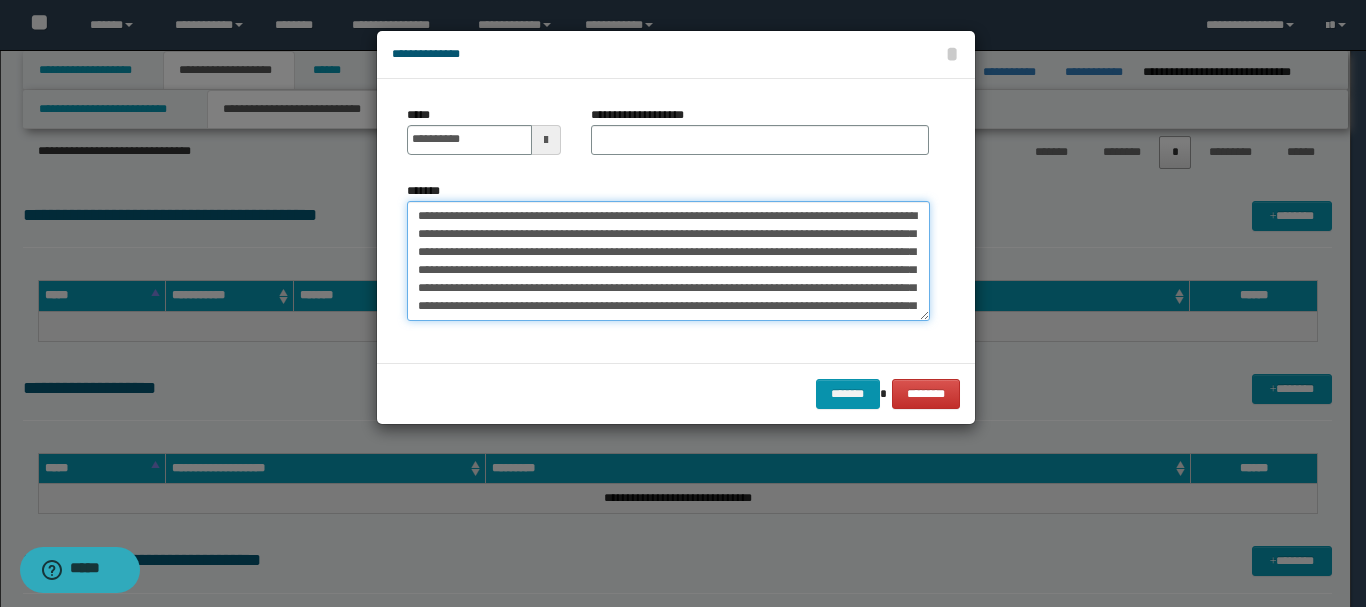 type on "**********" 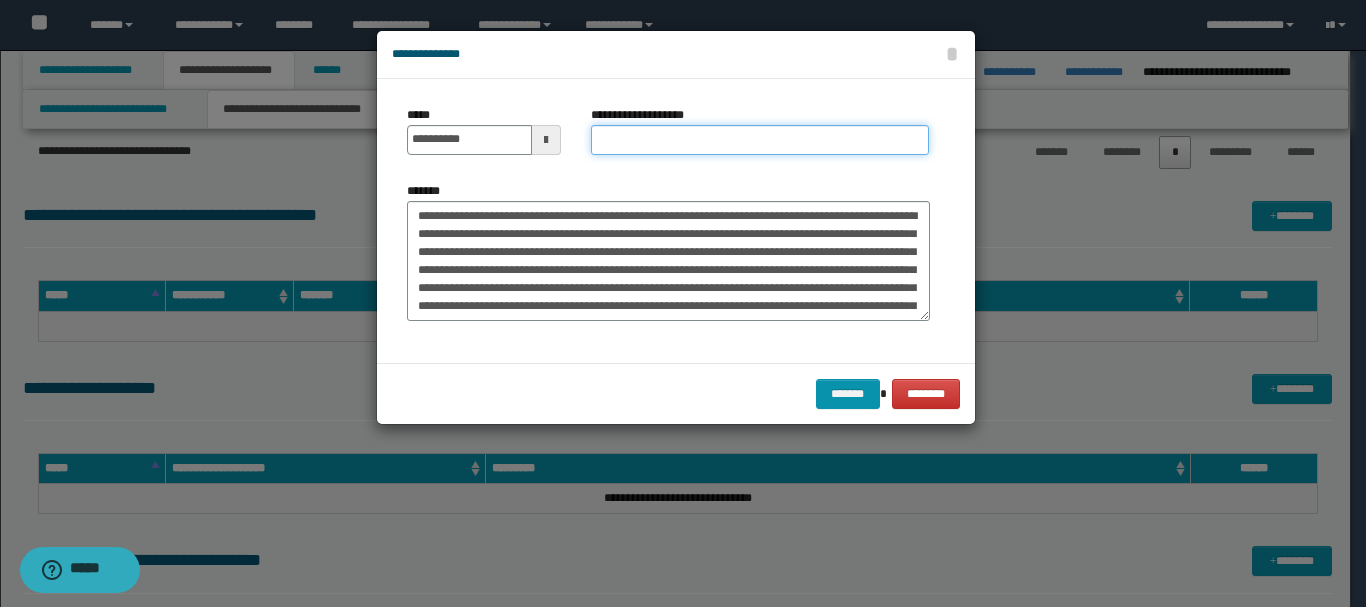 click on "**********" at bounding box center (760, 140) 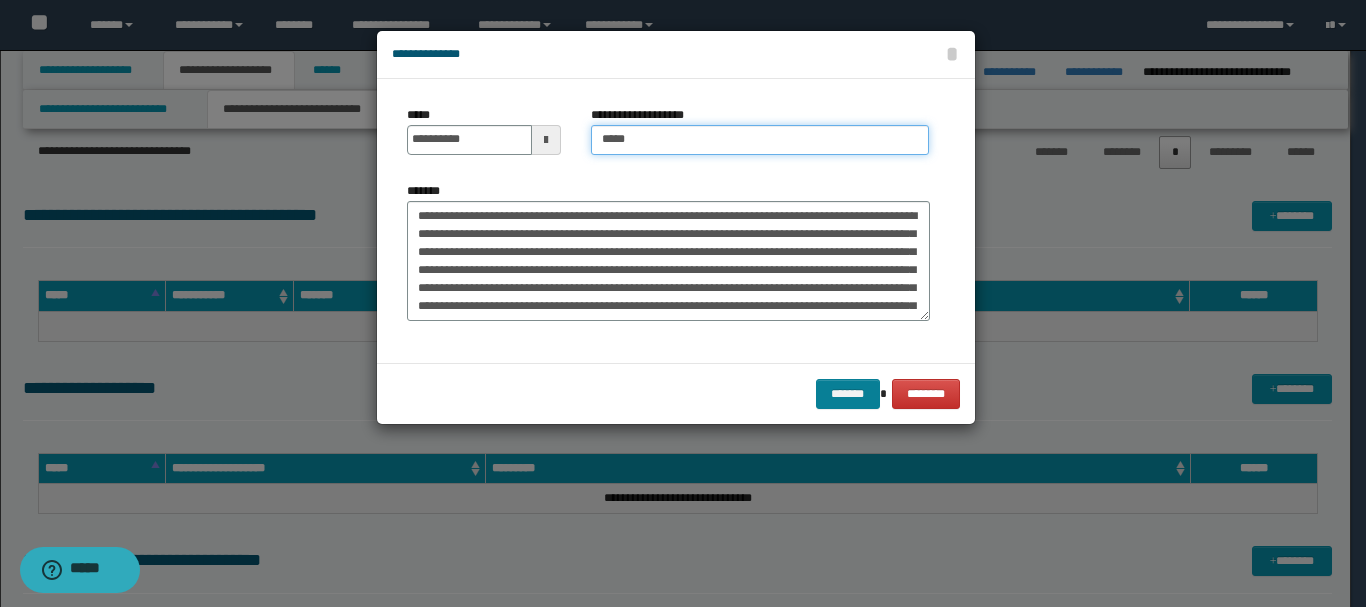 type on "*****" 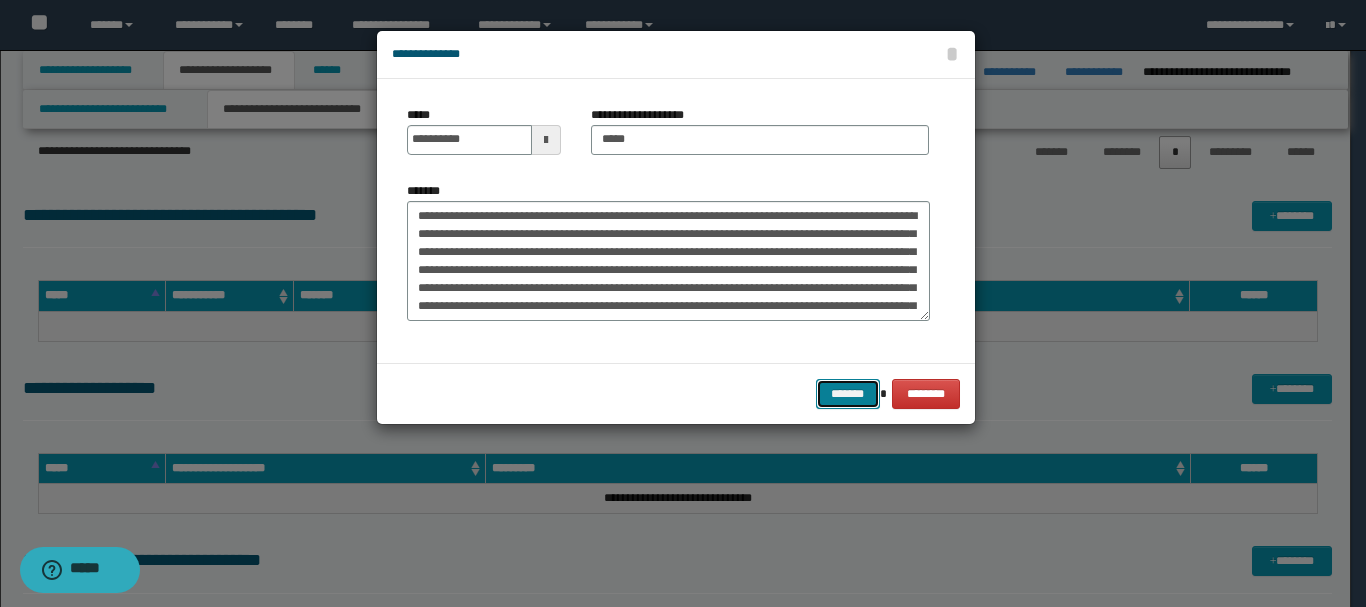 click on "*******" at bounding box center [848, 394] 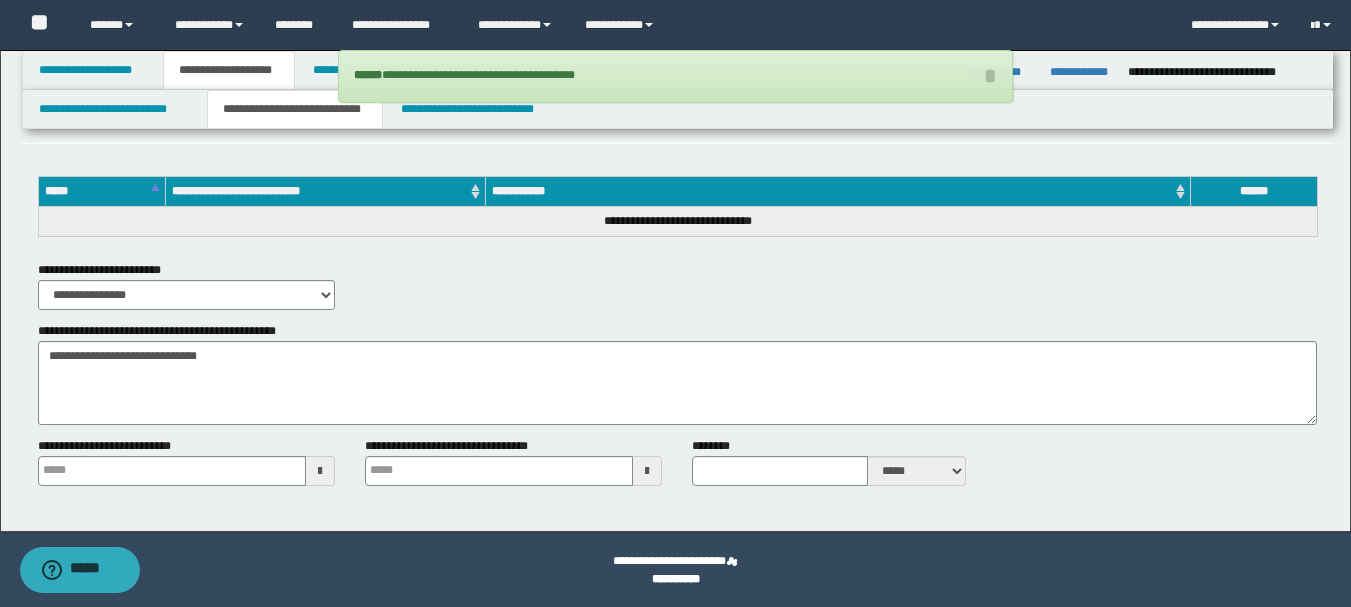 scroll, scrollTop: 1389, scrollLeft: 0, axis: vertical 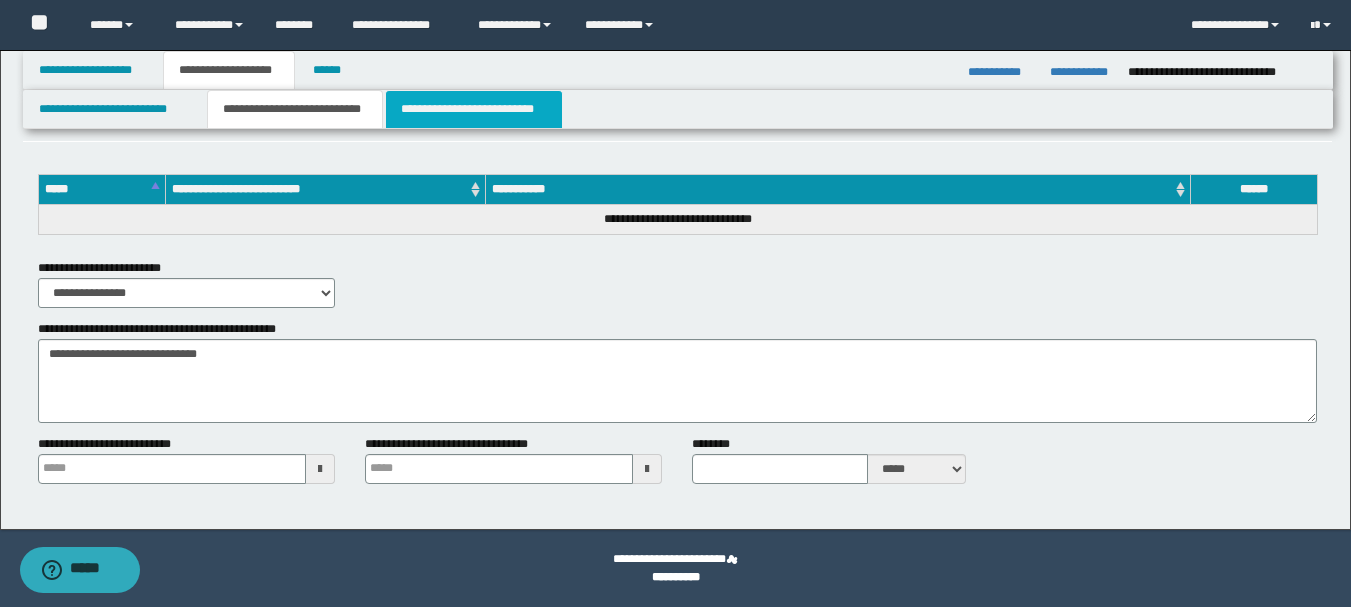 click on "**********" at bounding box center (474, 109) 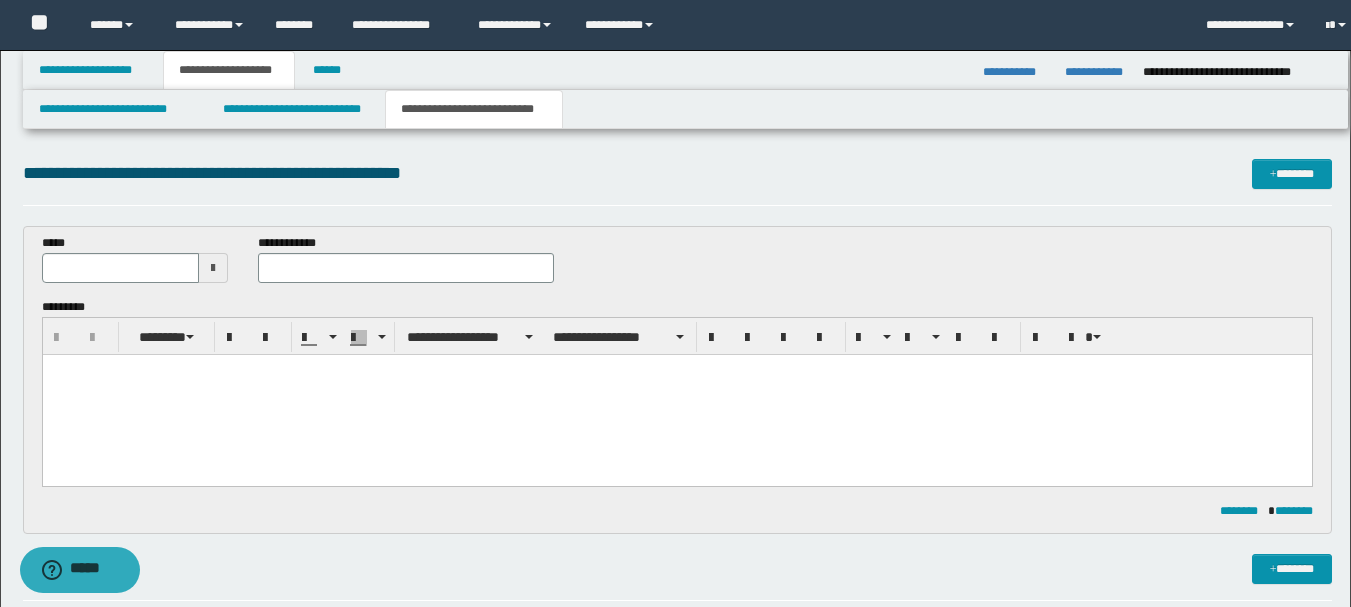 scroll, scrollTop: 0, scrollLeft: 0, axis: both 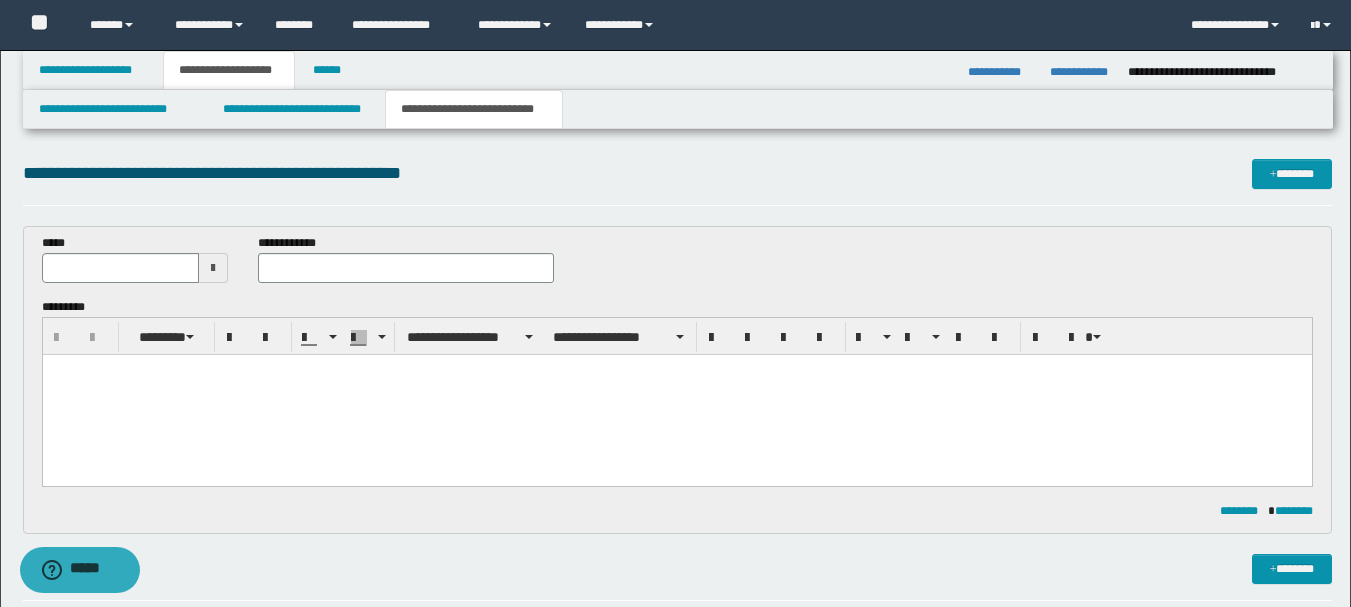 click at bounding box center [676, 395] 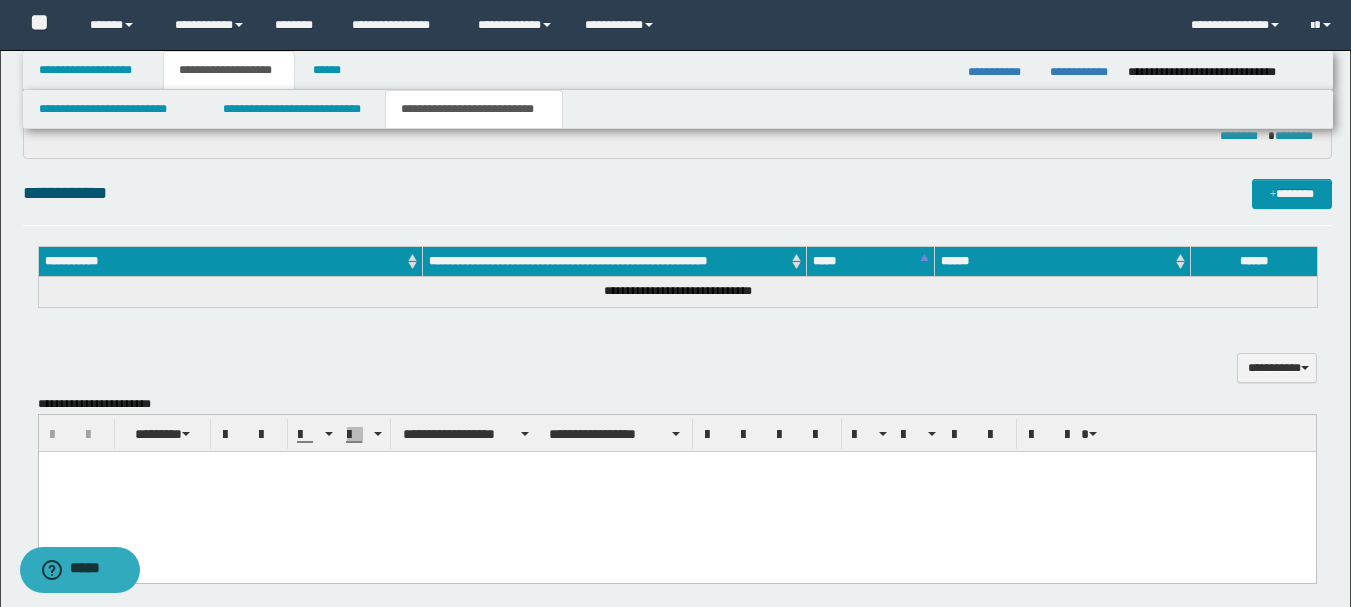 scroll, scrollTop: 400, scrollLeft: 0, axis: vertical 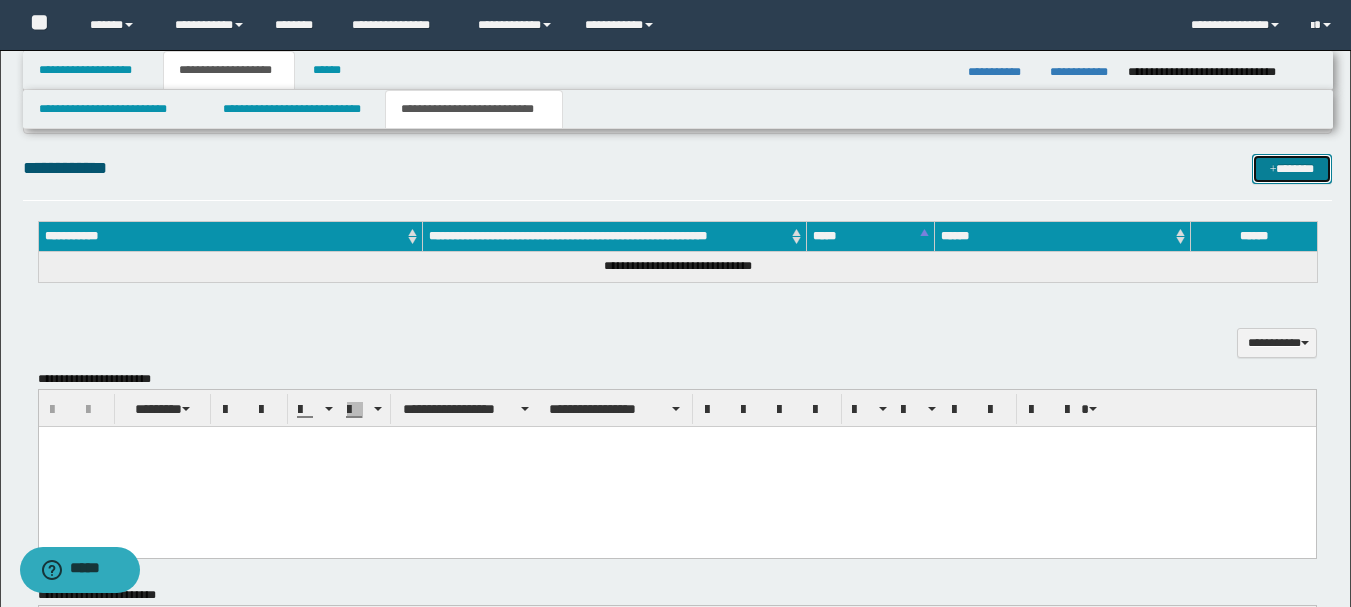 click on "*******" at bounding box center [1292, 169] 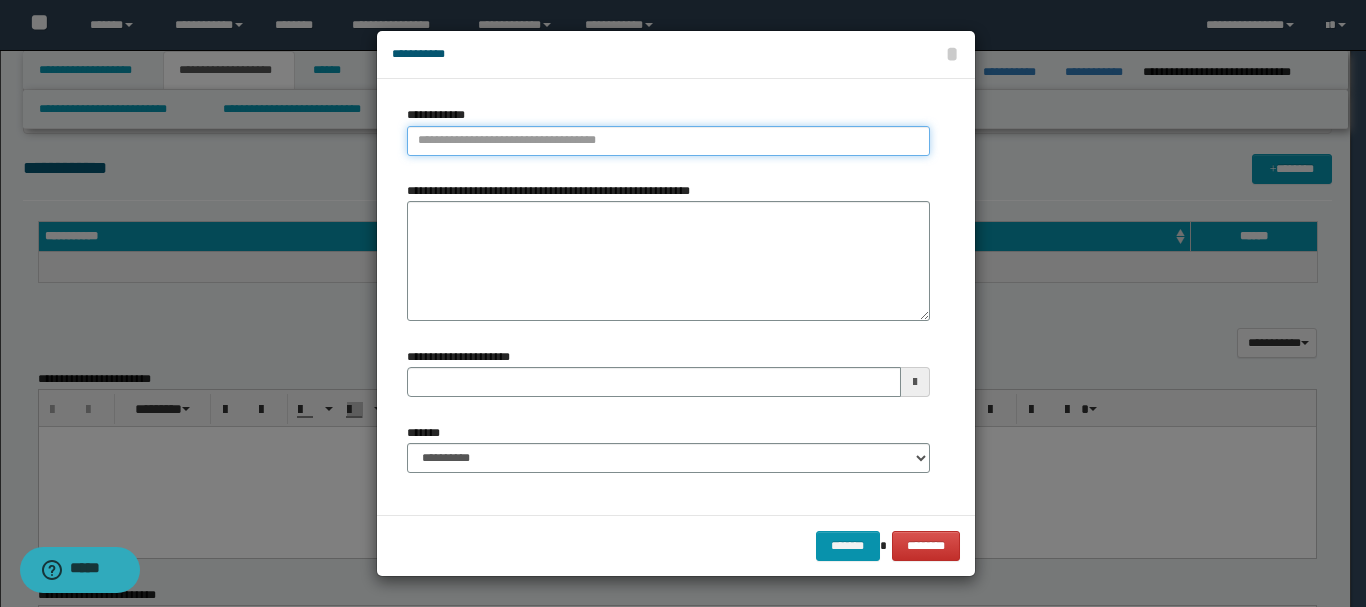 click on "**********" at bounding box center [668, 141] 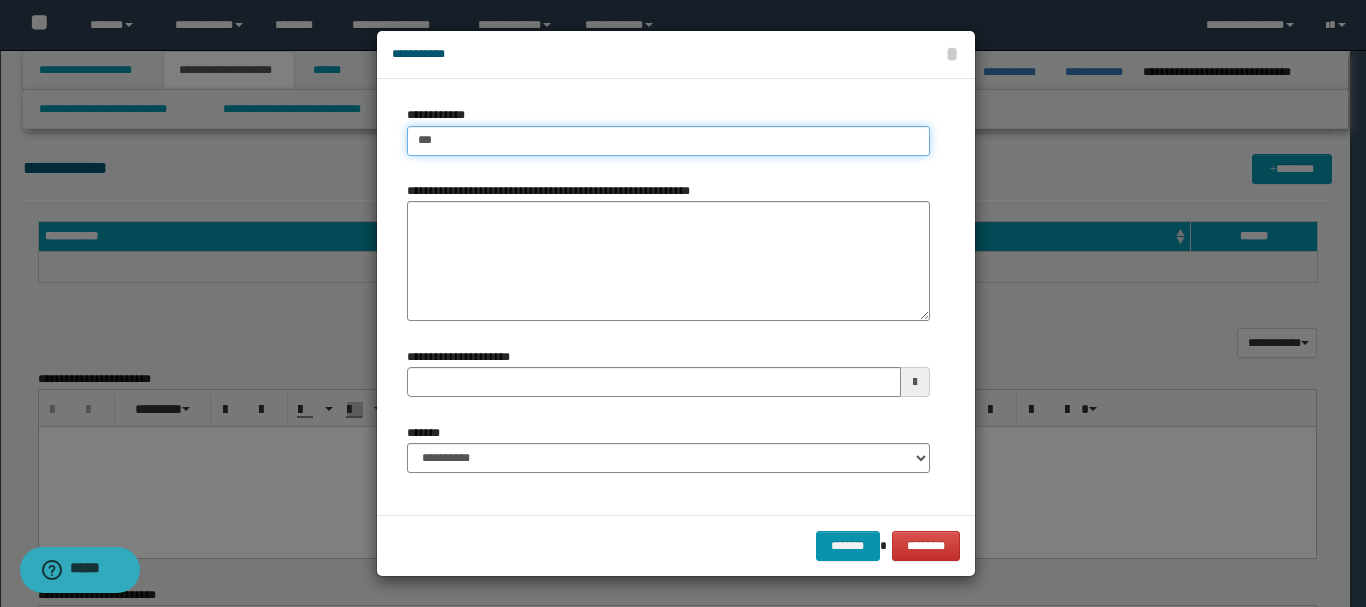 type on "****" 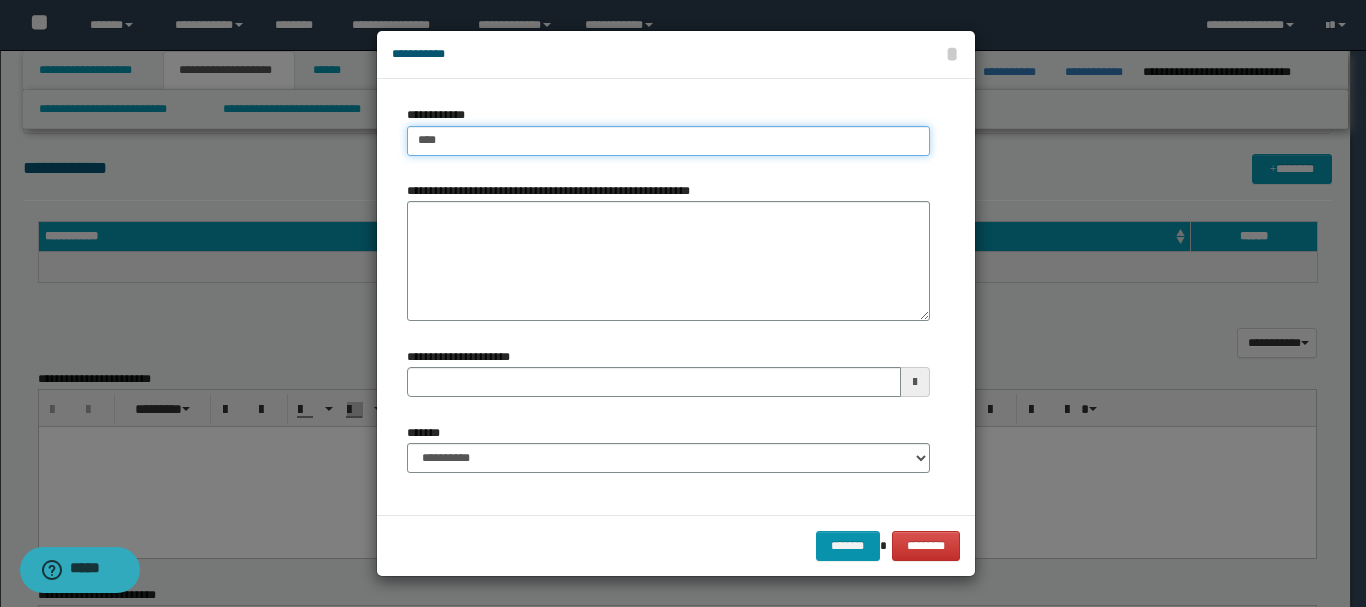 type on "****" 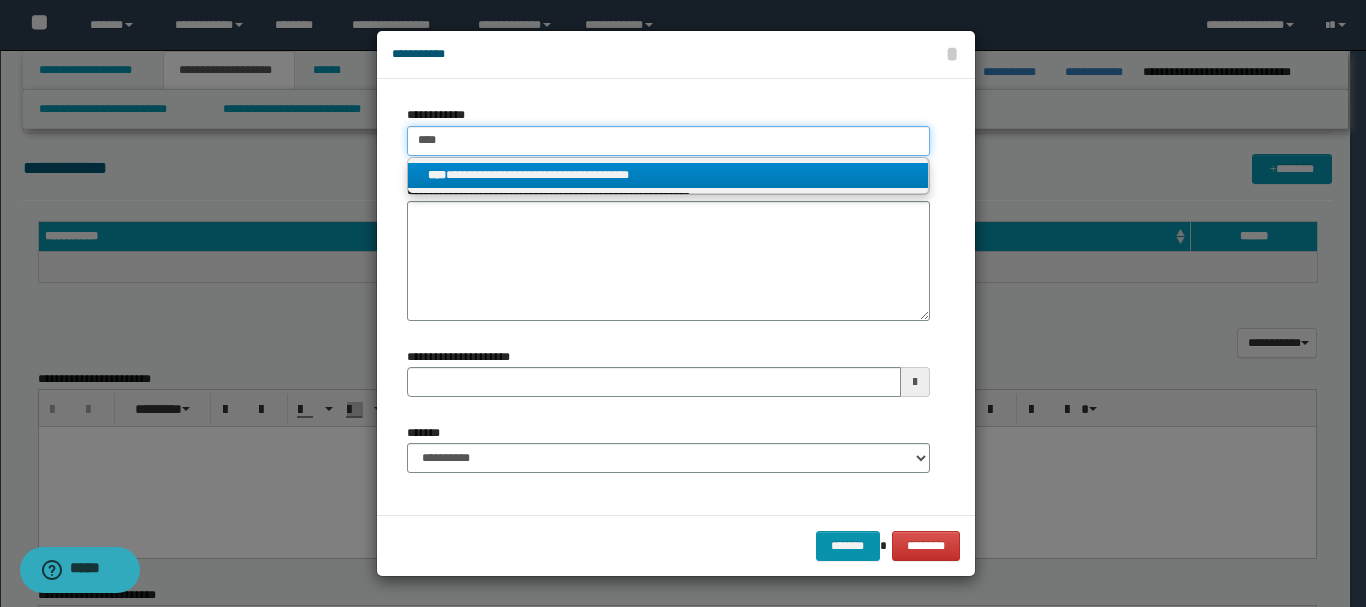 type on "****" 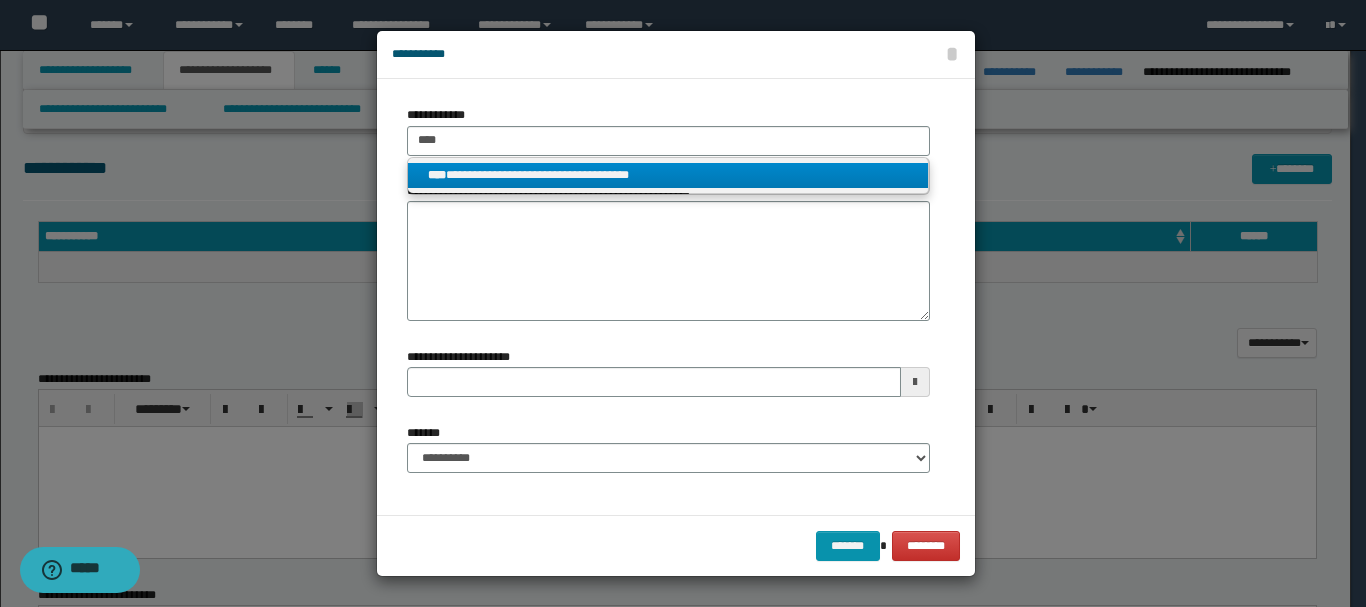 click on "**********" at bounding box center [668, 175] 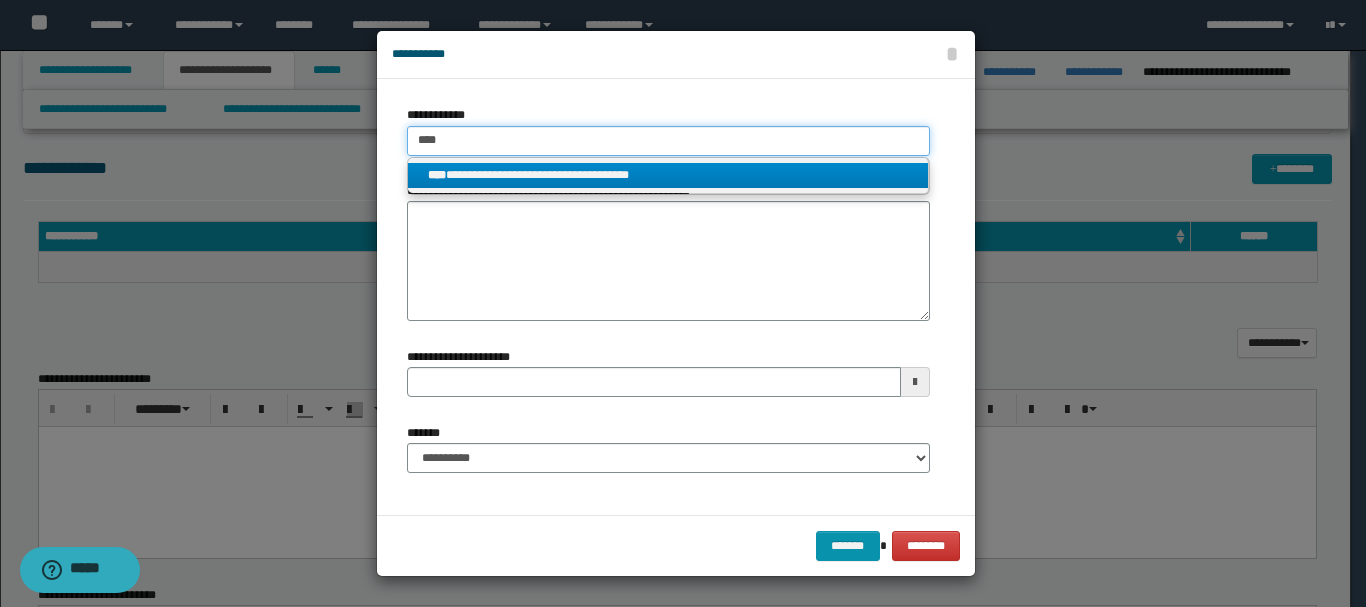 type 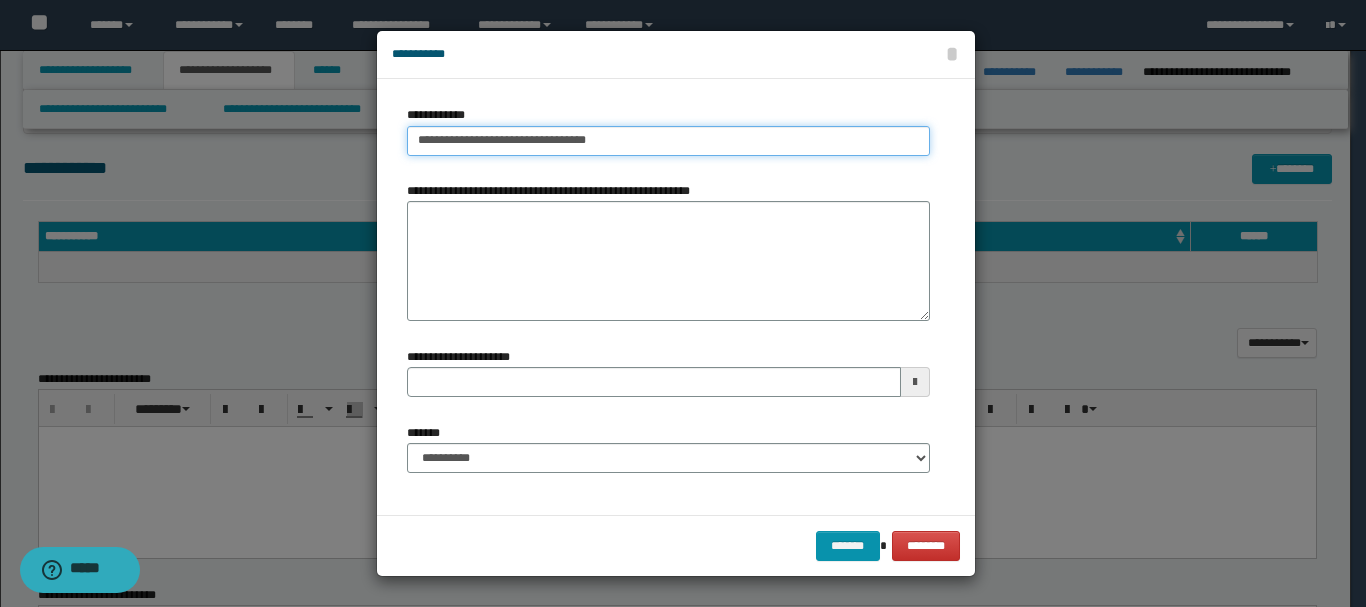 drag, startPoint x: 613, startPoint y: 141, endPoint x: 400, endPoint y: 141, distance: 213 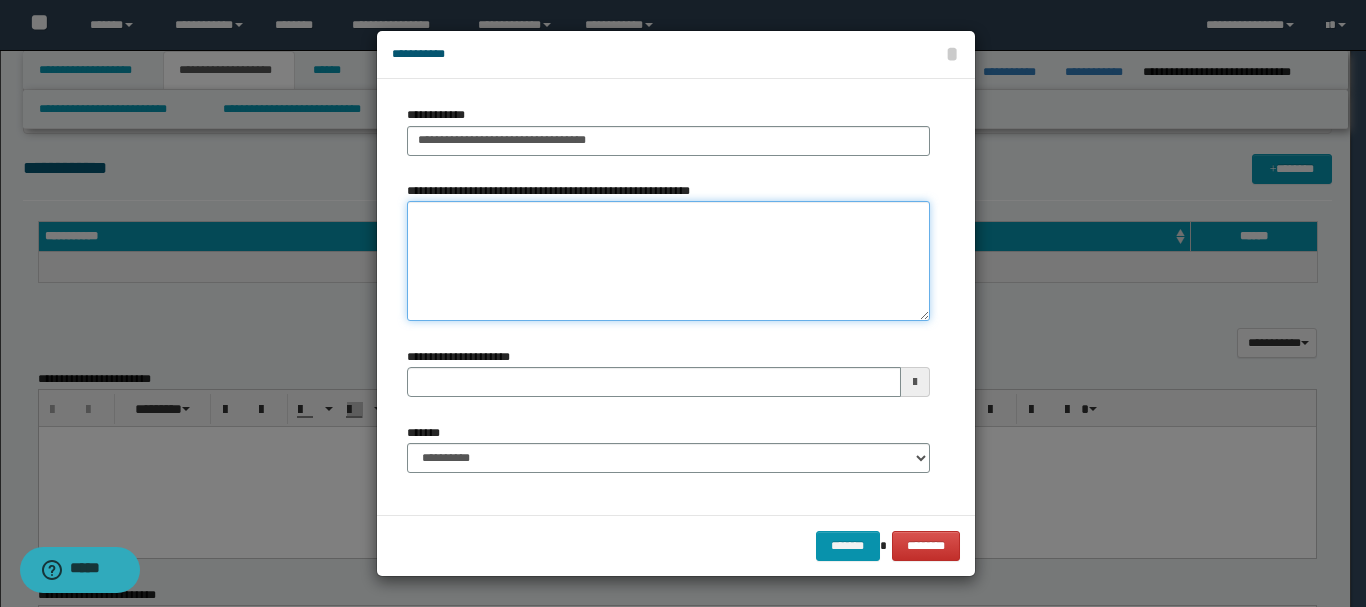 click on "**********" at bounding box center (668, 261) 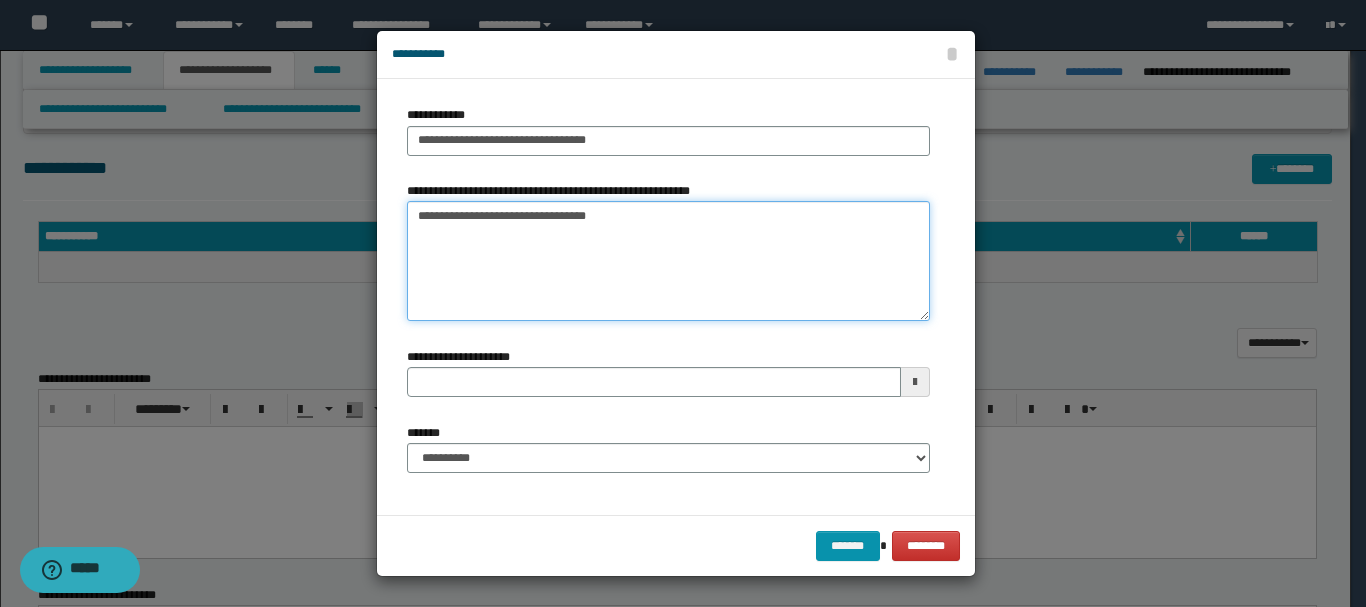 type 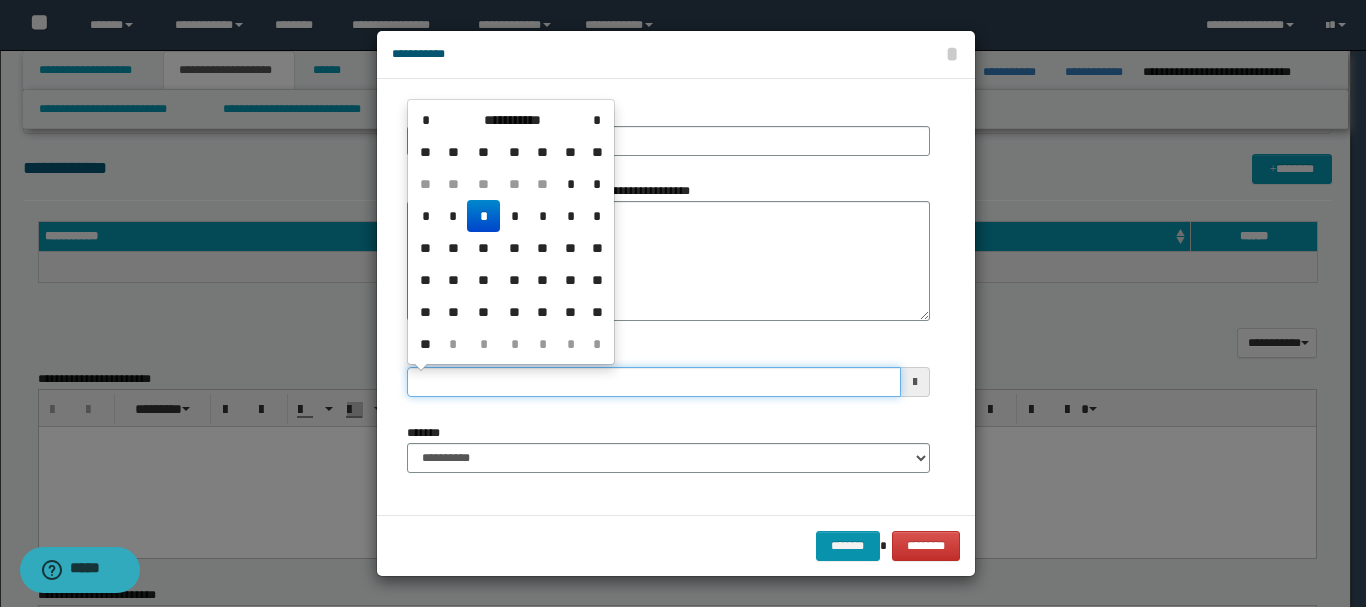 click on "**********" at bounding box center [654, 382] 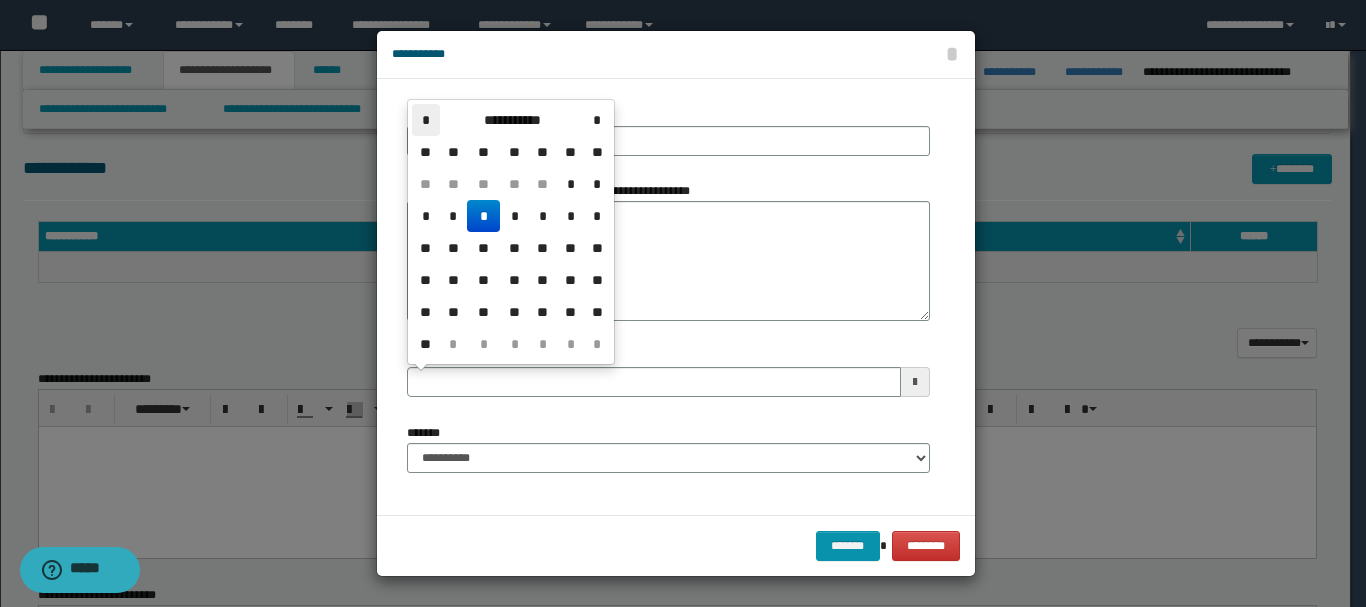 click on "*" at bounding box center [426, 120] 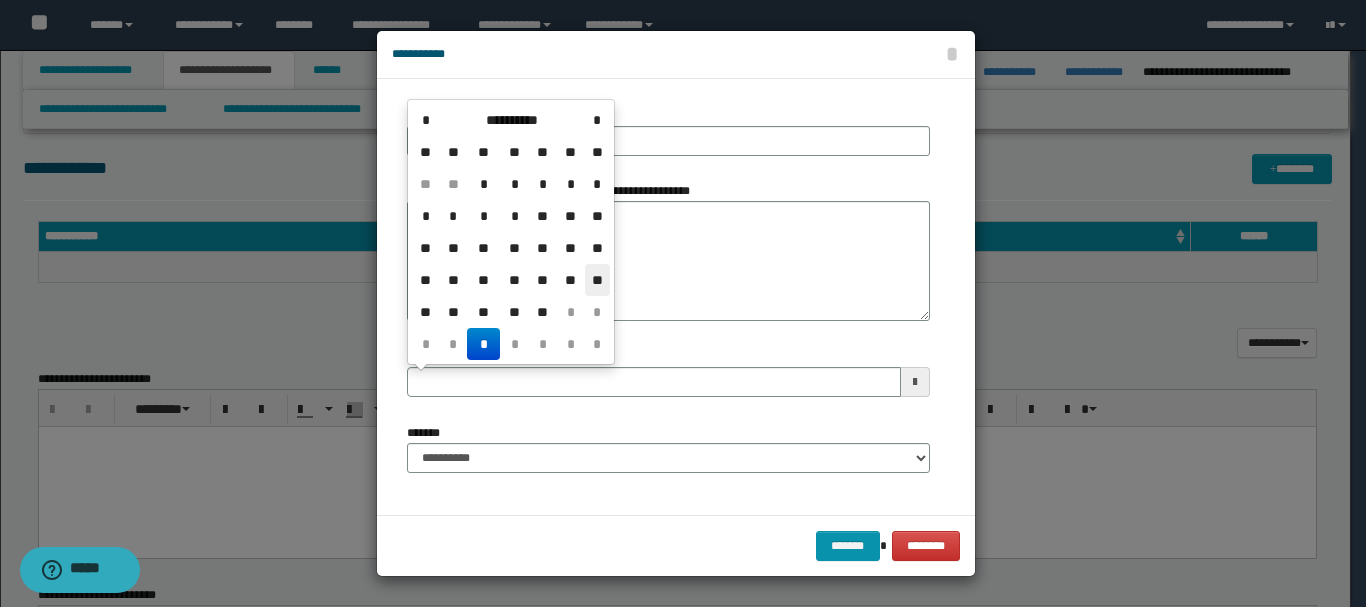 click on "**" at bounding box center (597, 280) 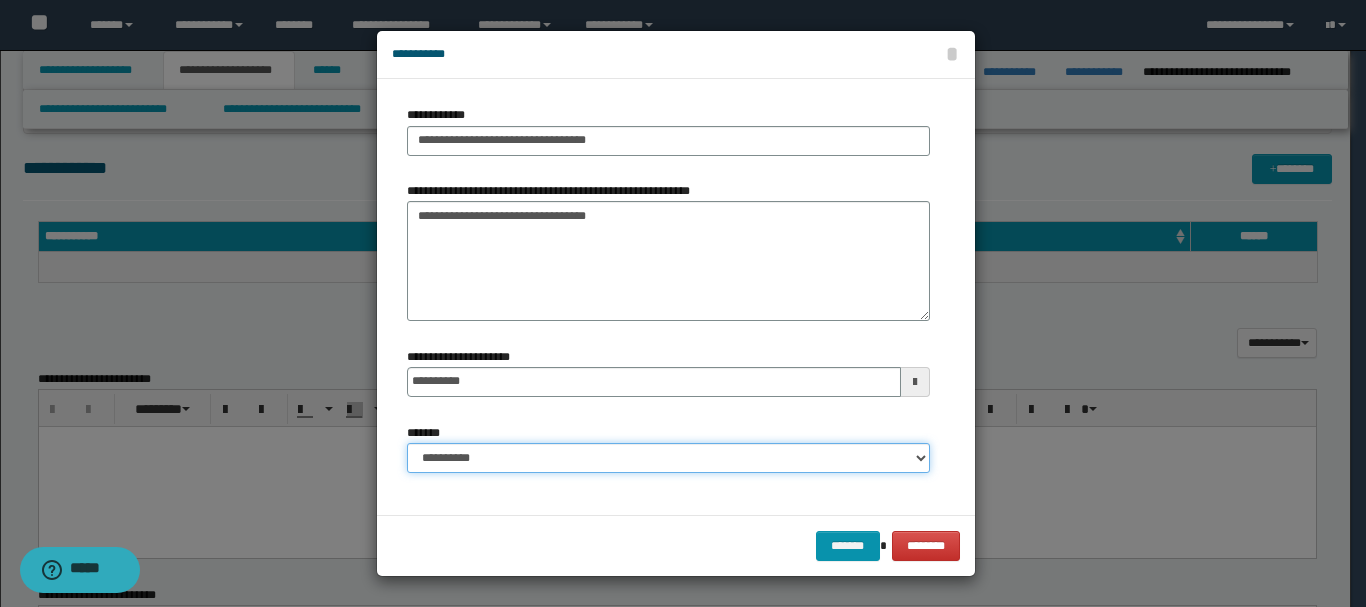 click on "**********" at bounding box center (668, 458) 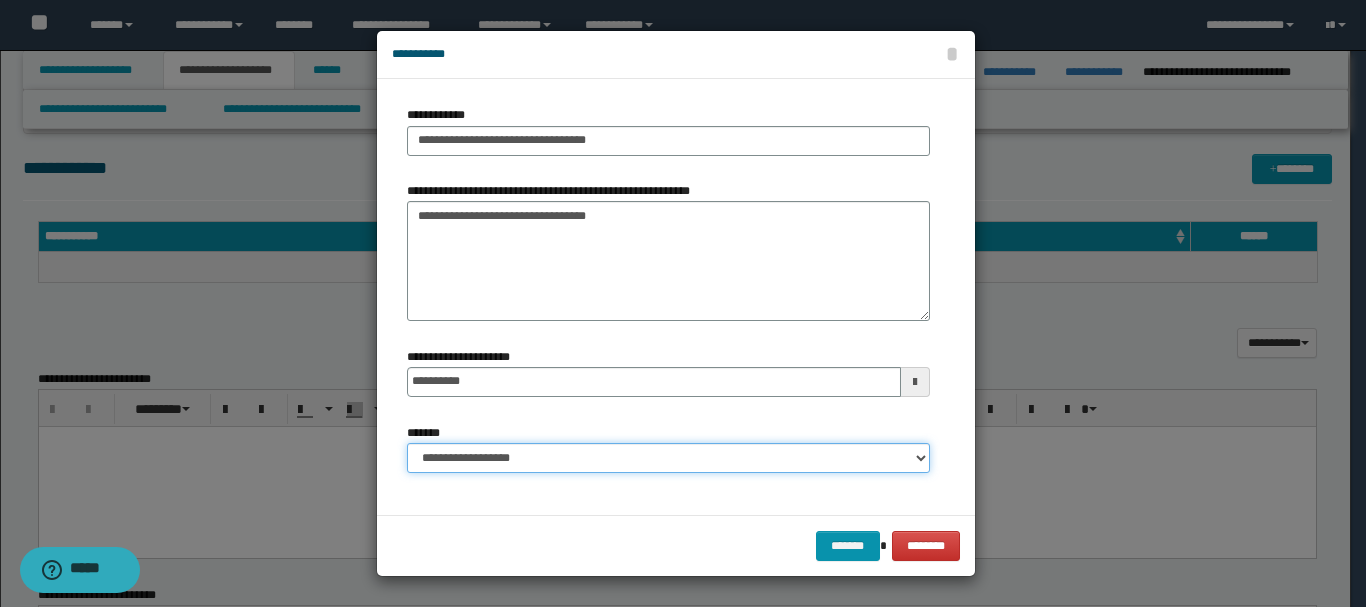 click on "**********" at bounding box center [668, 458] 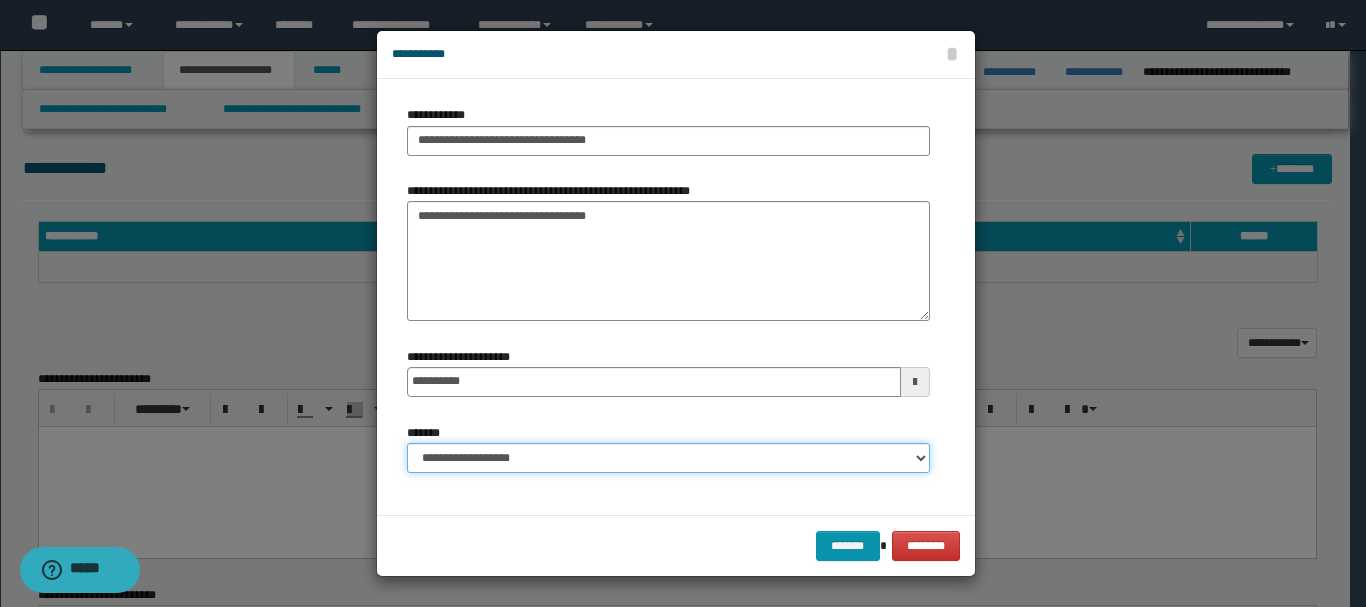 select on "*" 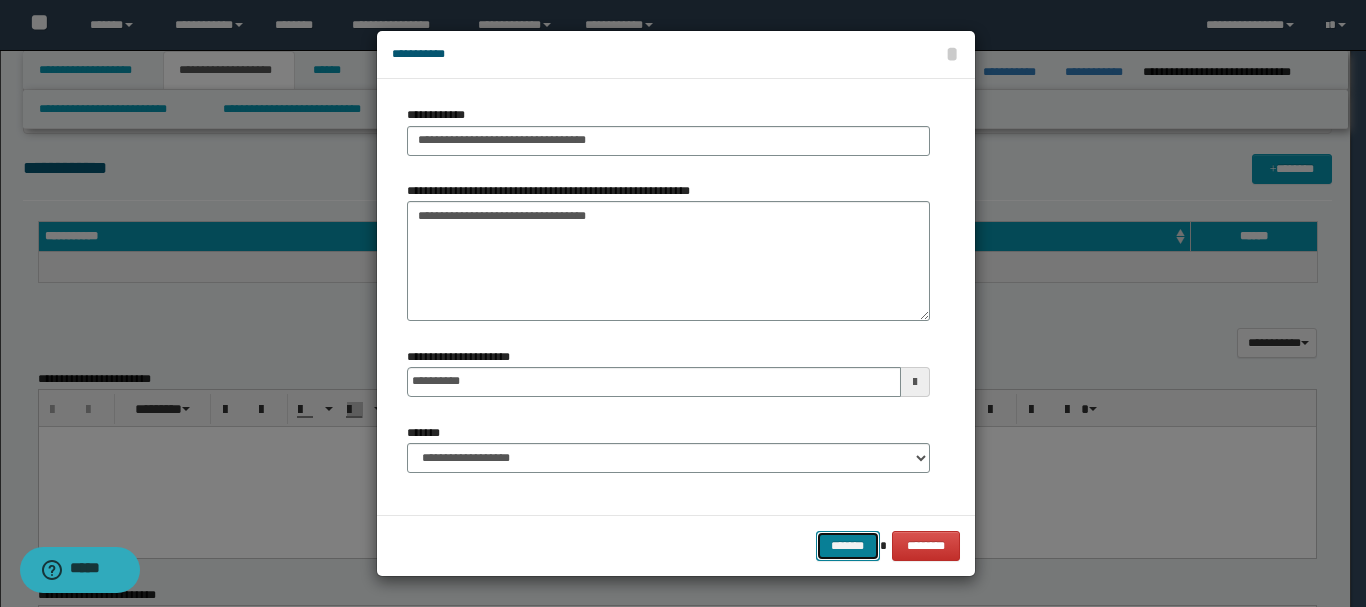 click on "*******" at bounding box center [848, 546] 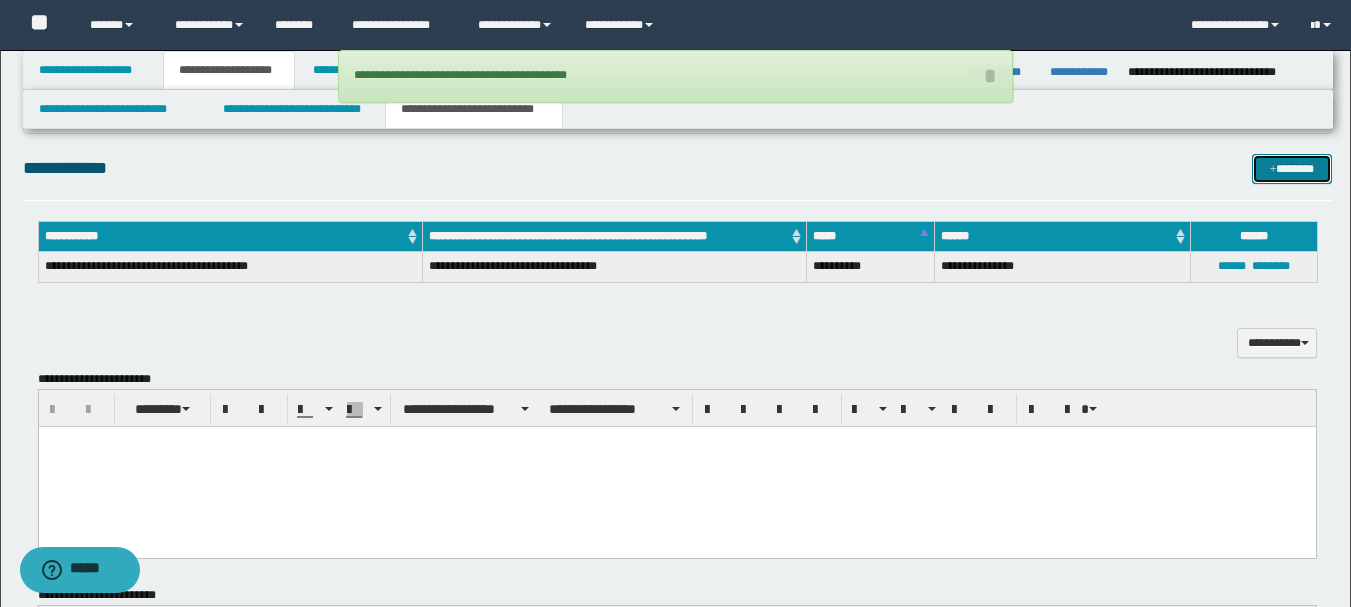 click at bounding box center [1273, 170] 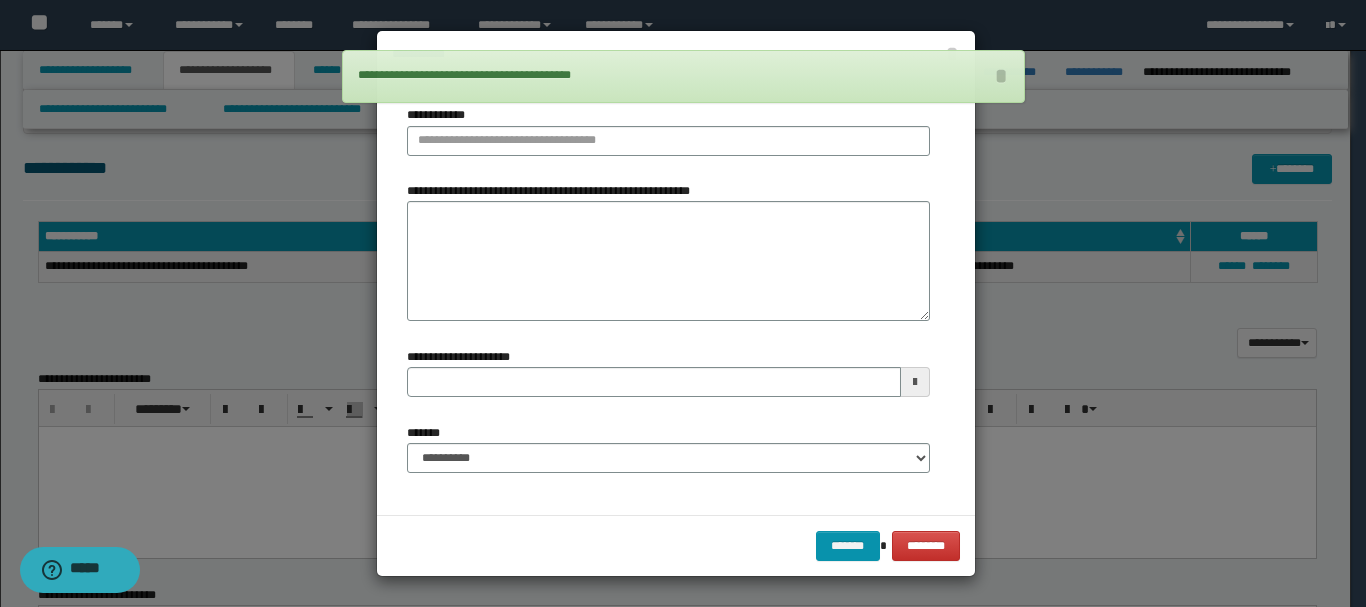 type 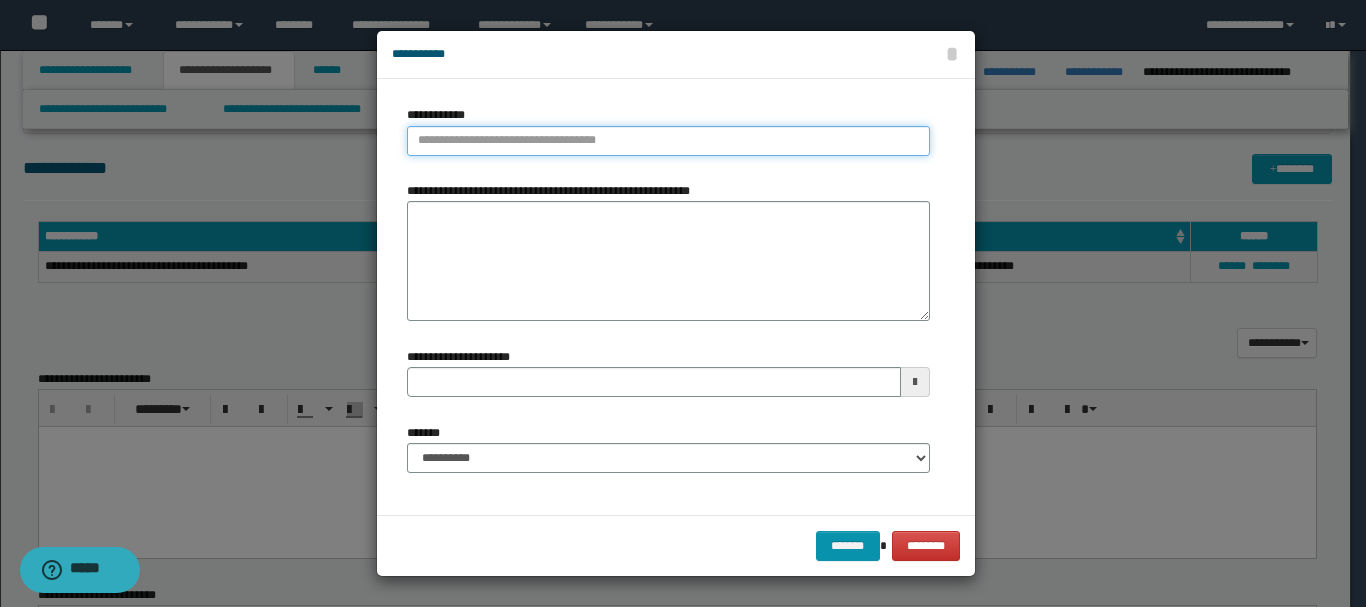type on "**********" 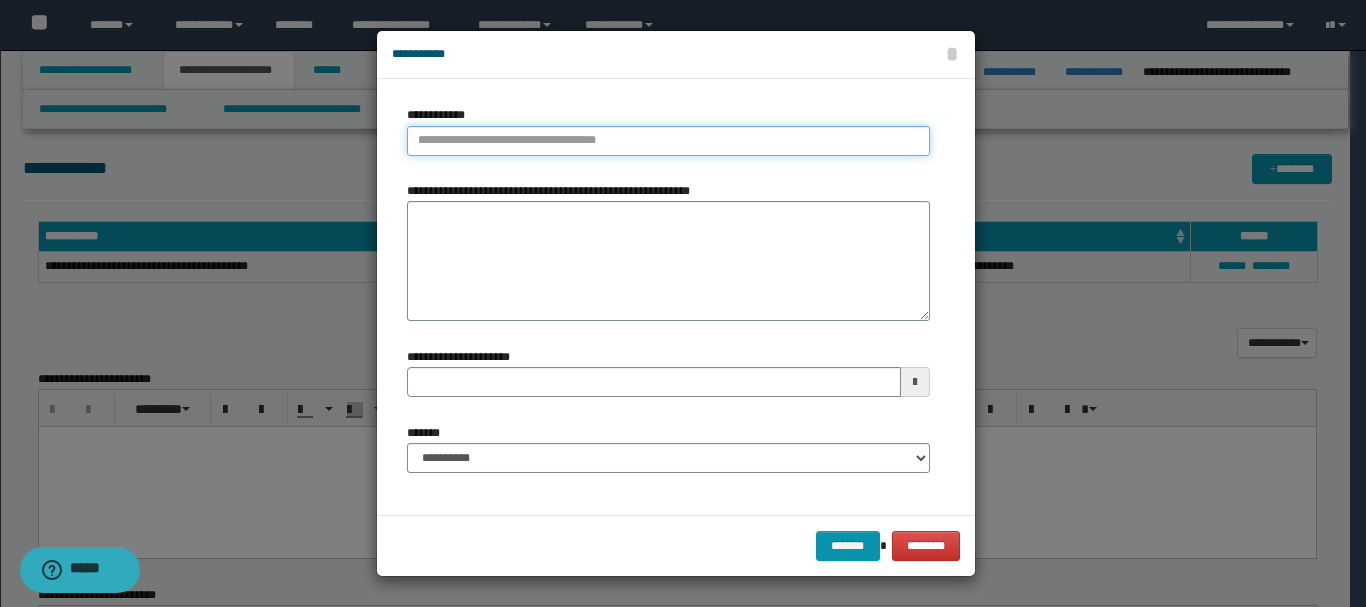 click on "**********" at bounding box center [668, 141] 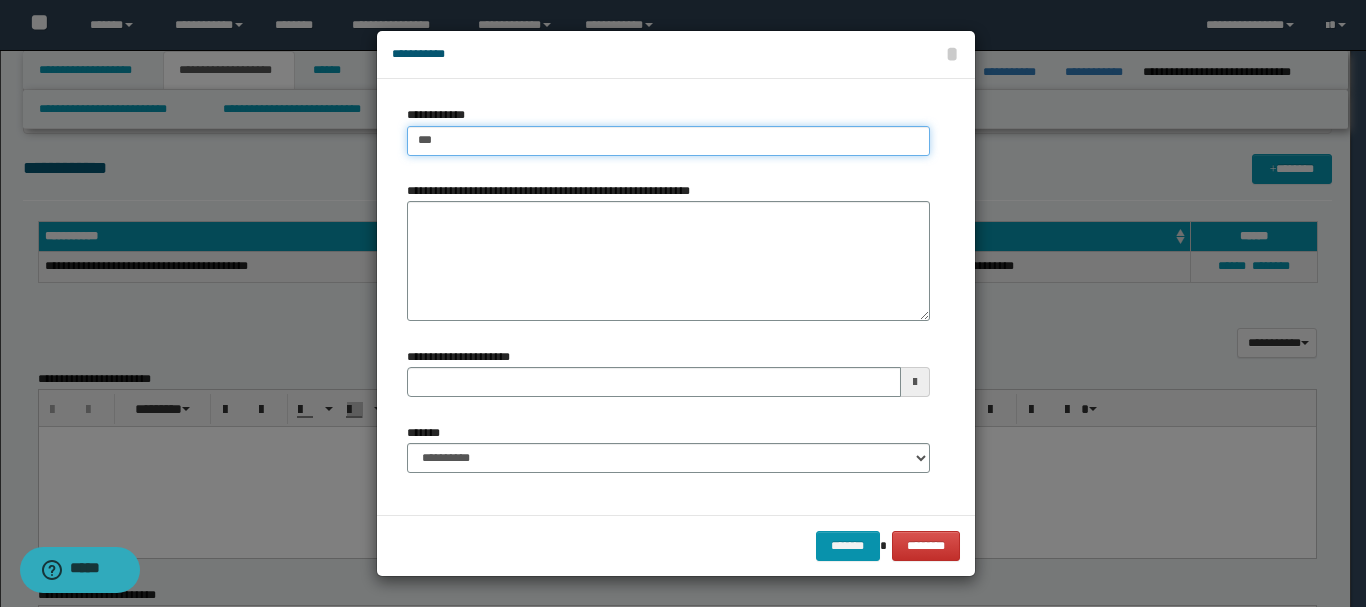 type on "****" 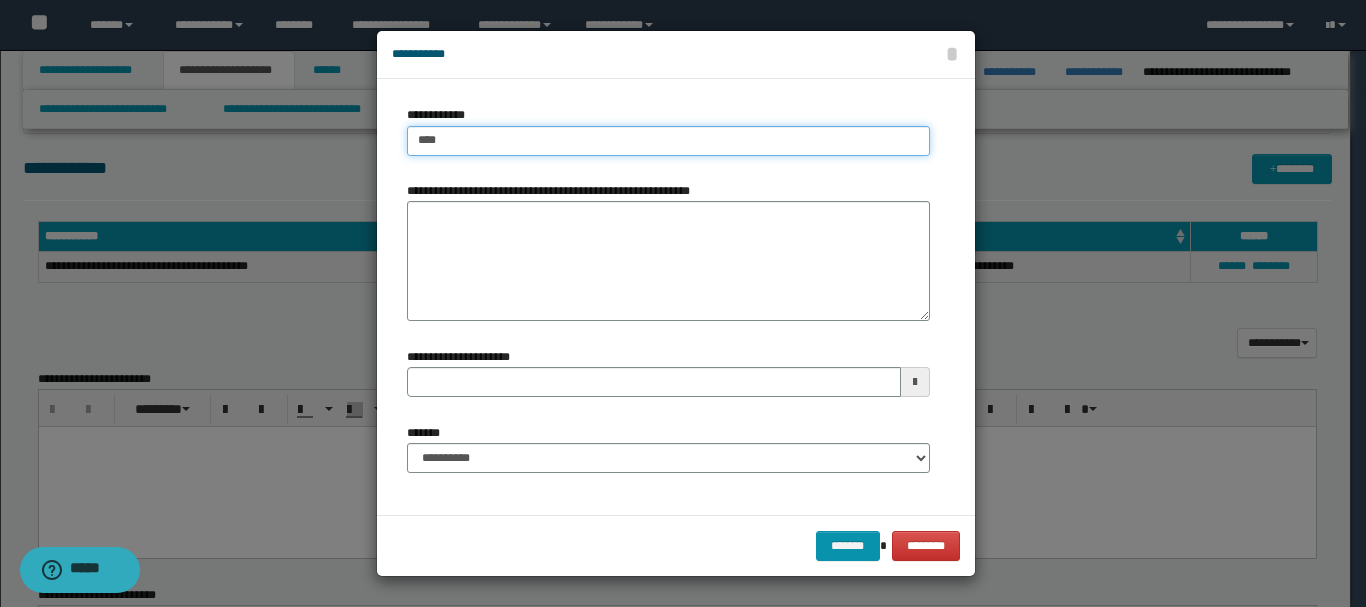 type on "****" 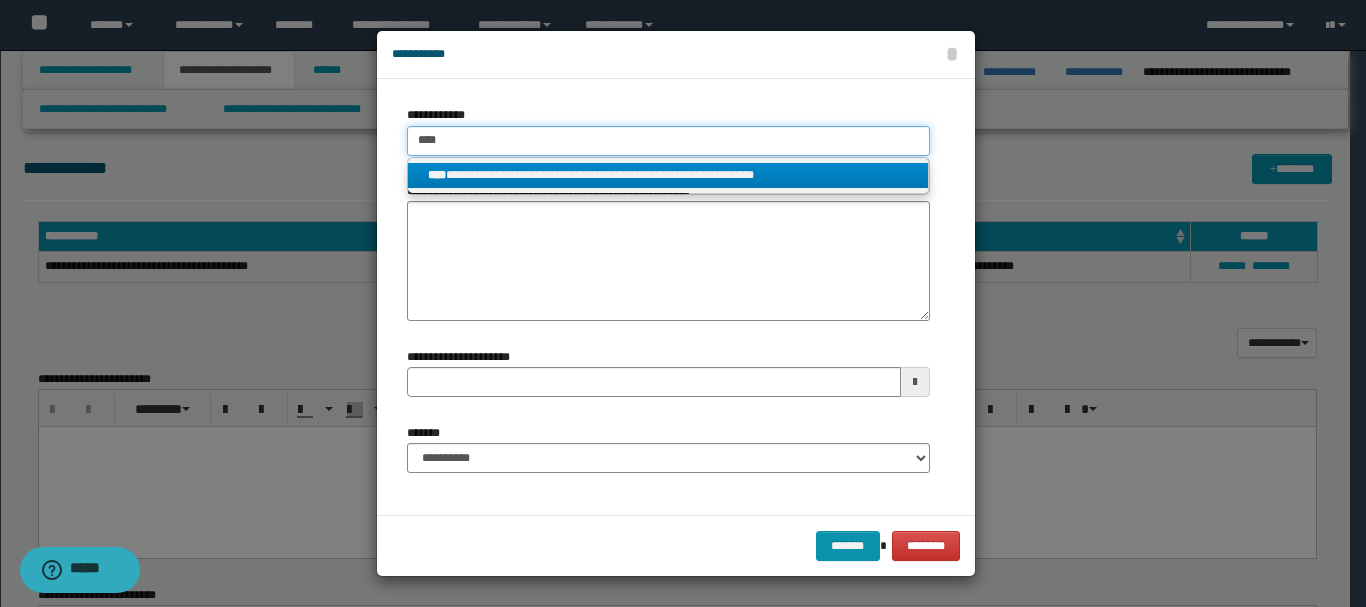 type on "****" 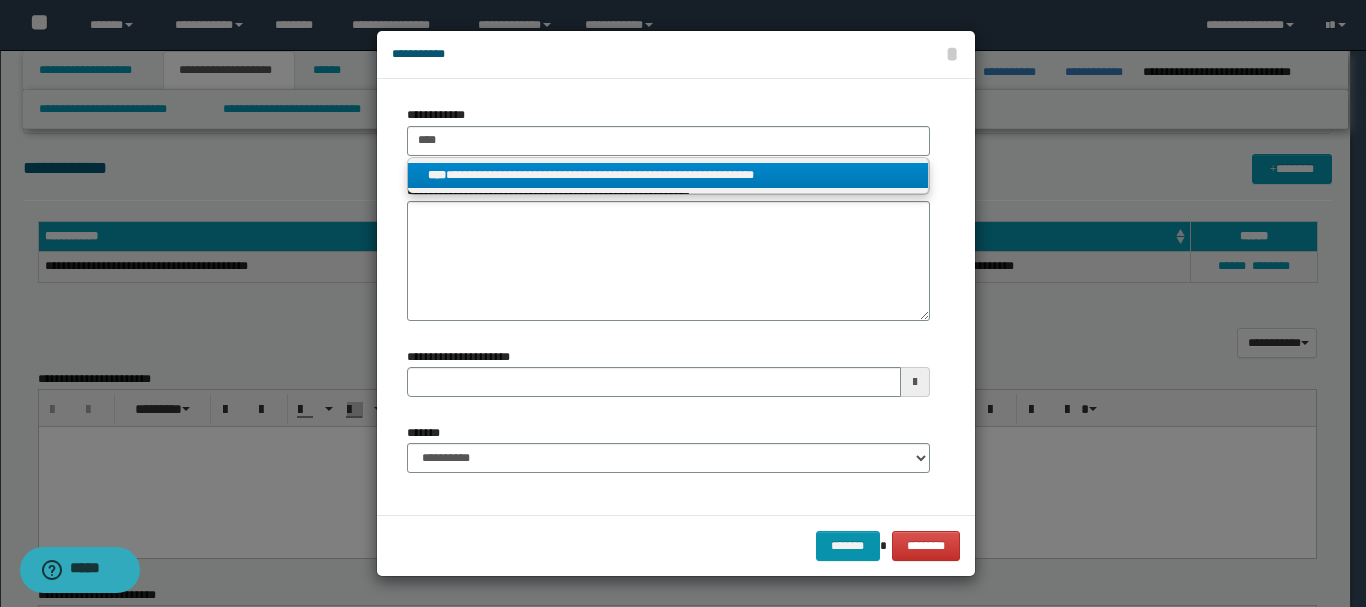 click on "**********" at bounding box center [668, 175] 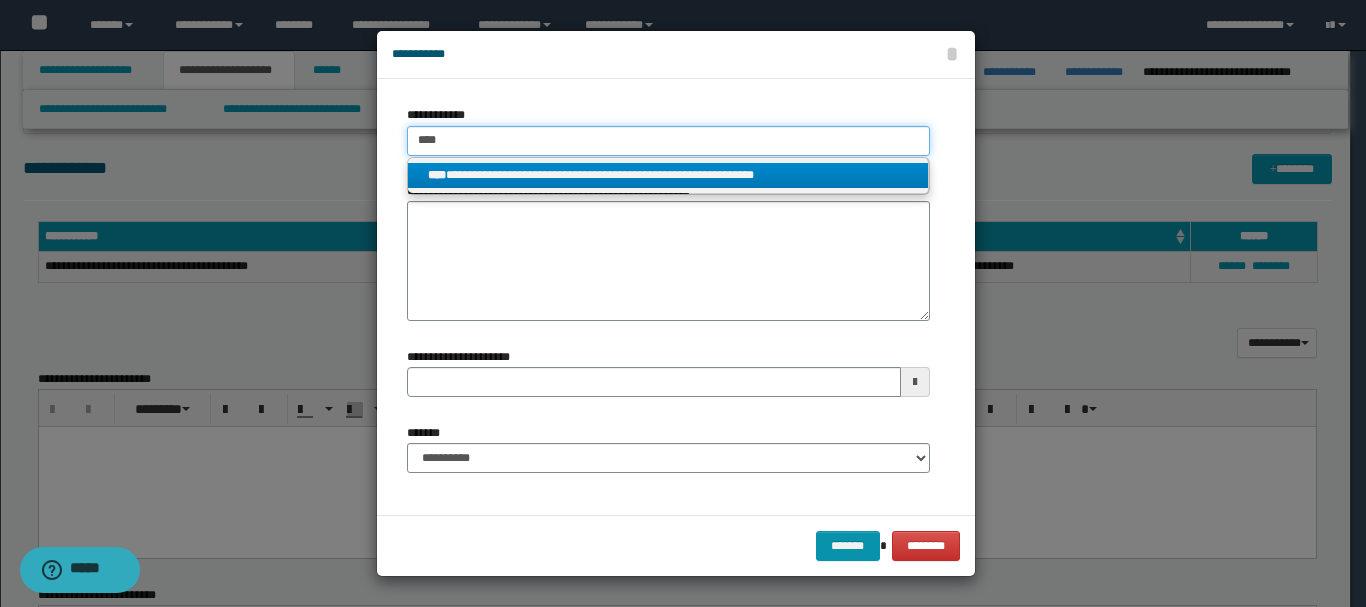 type 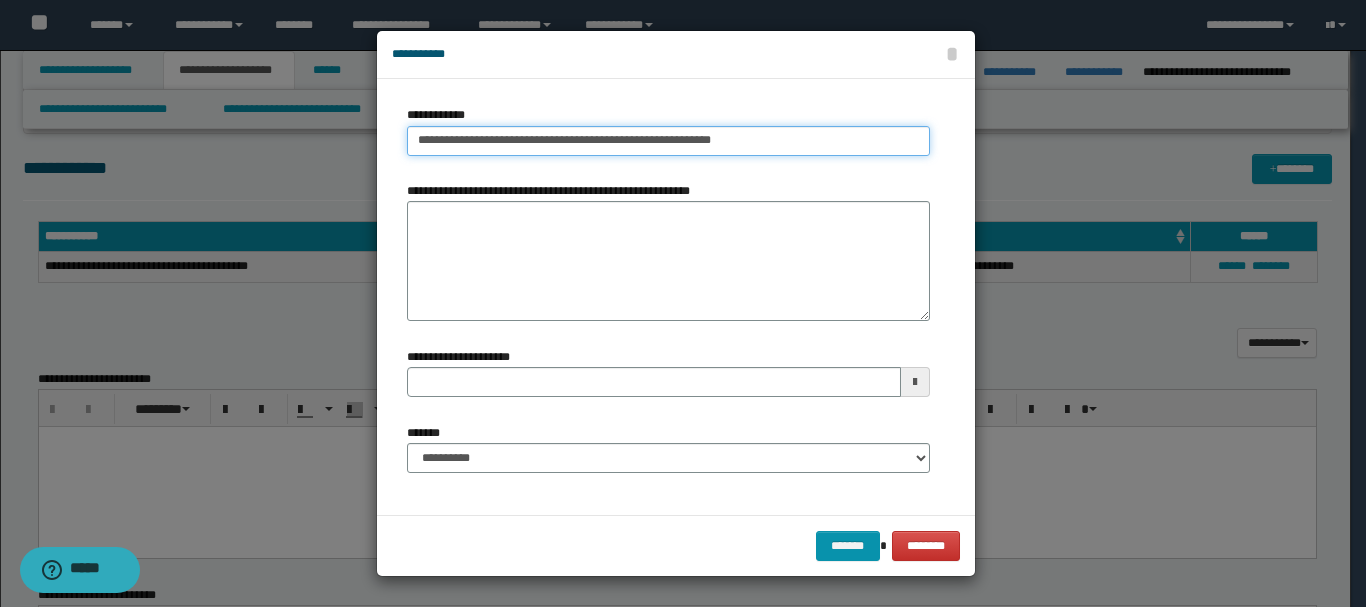 drag, startPoint x: 735, startPoint y: 147, endPoint x: 408, endPoint y: 146, distance: 327.00153 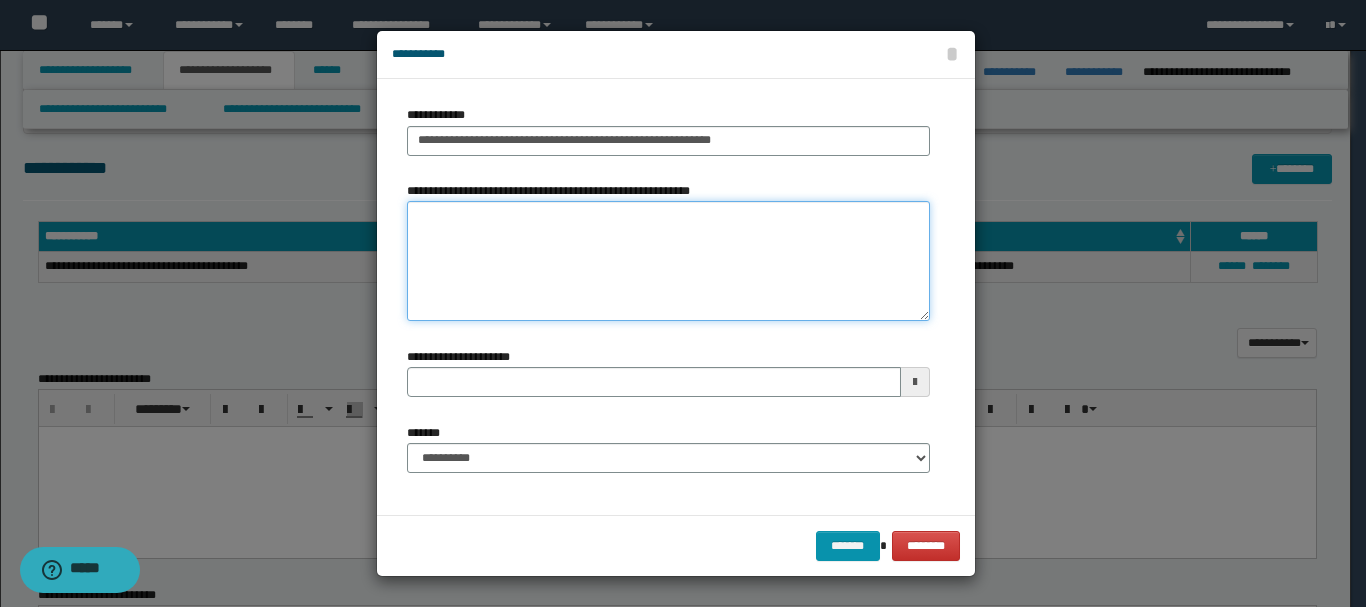 click on "**********" at bounding box center [668, 261] 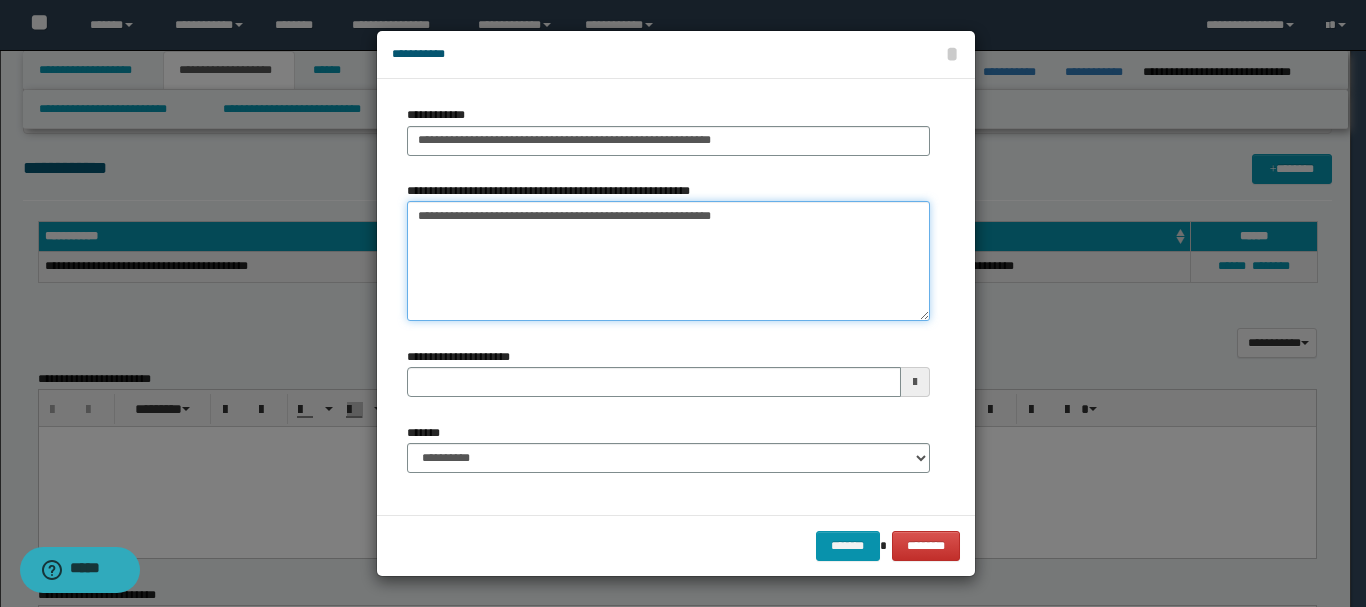 type 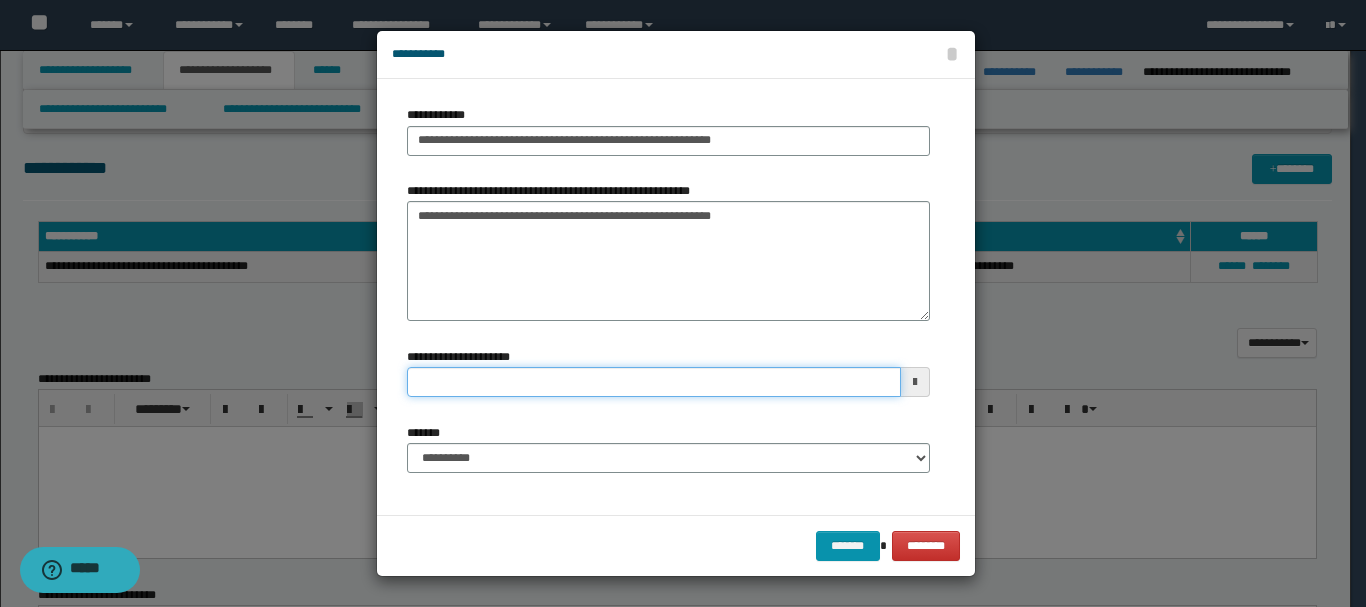 click on "**********" at bounding box center (654, 382) 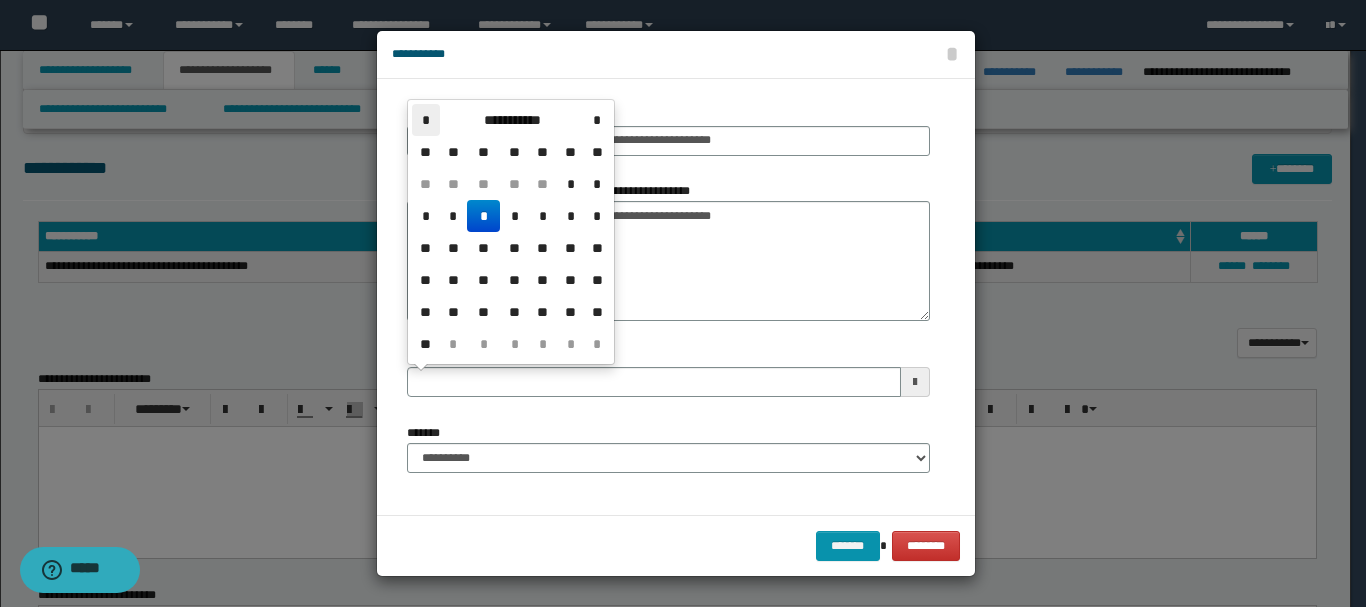 click on "*" at bounding box center (426, 120) 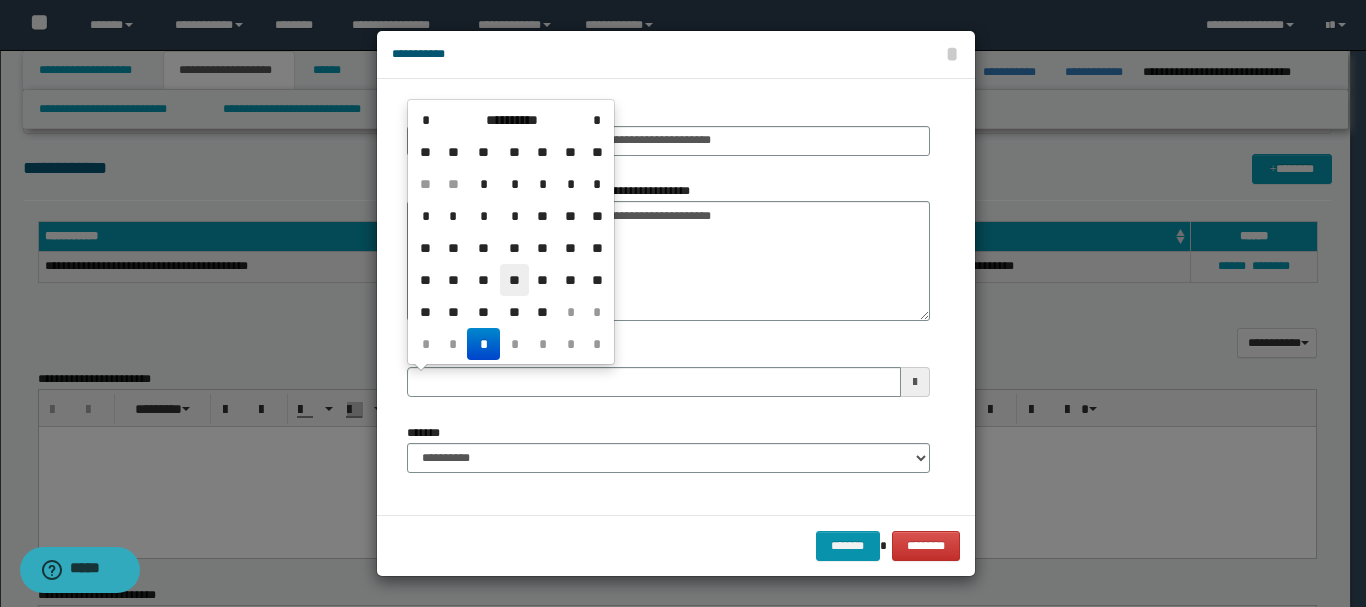 click on "**" at bounding box center [514, 280] 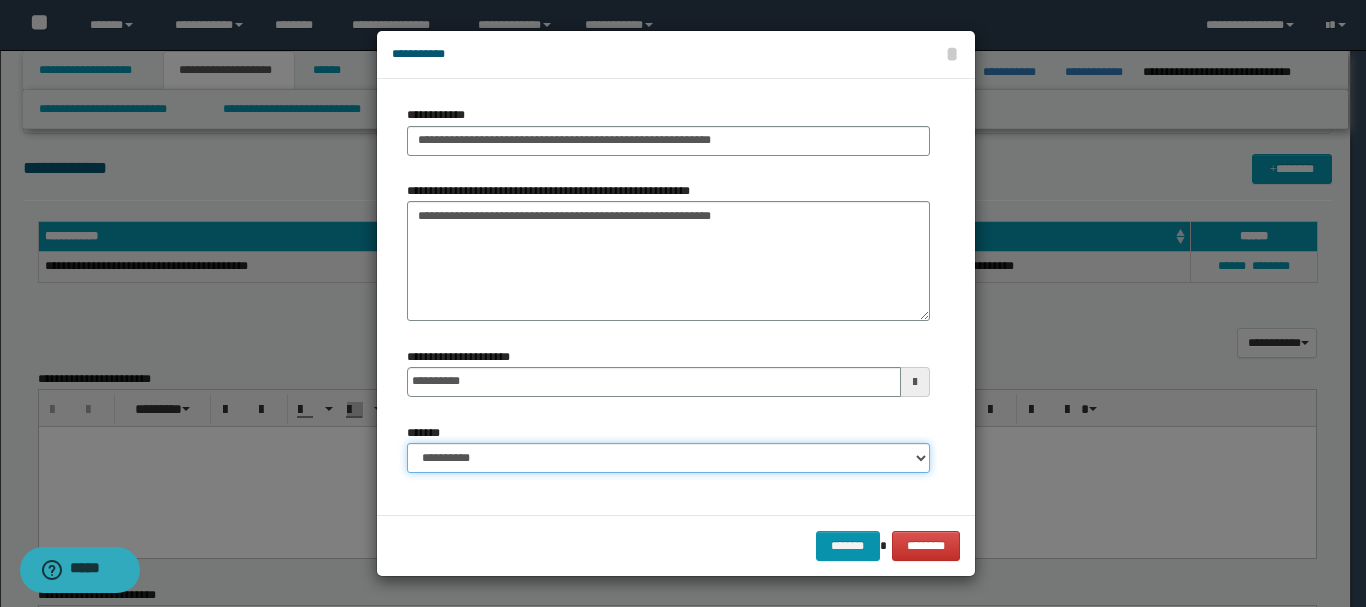 click on "**********" at bounding box center (668, 458) 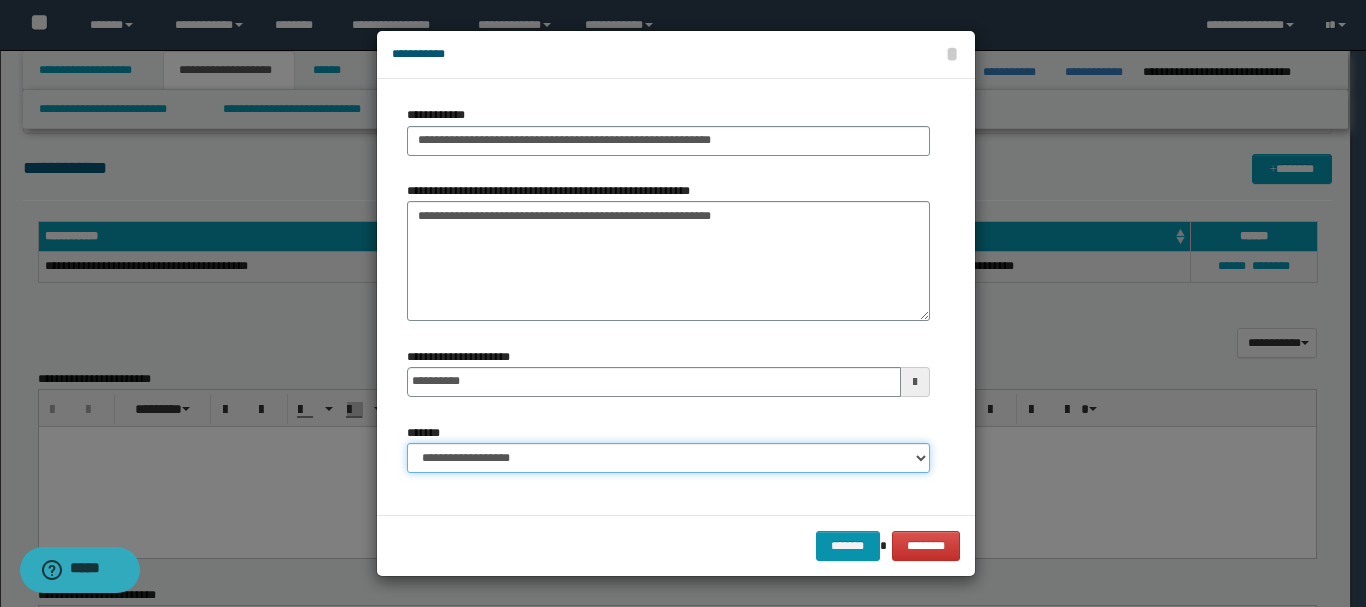 click on "**********" at bounding box center (668, 458) 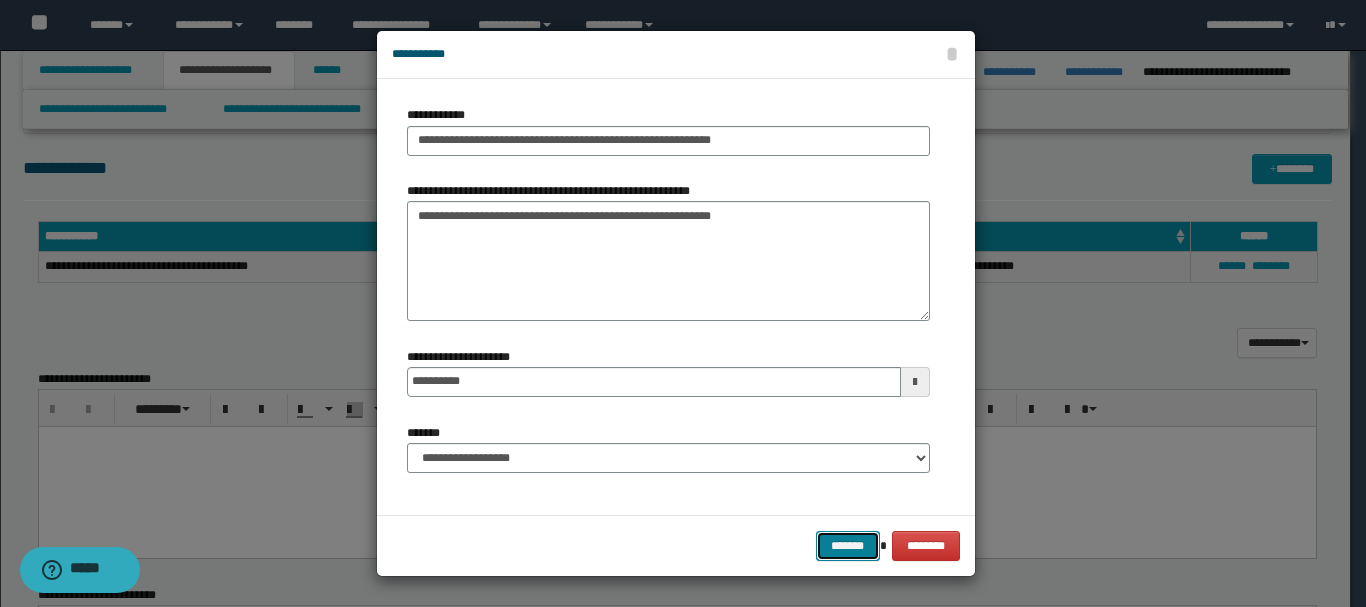 click on "*******" at bounding box center (848, 546) 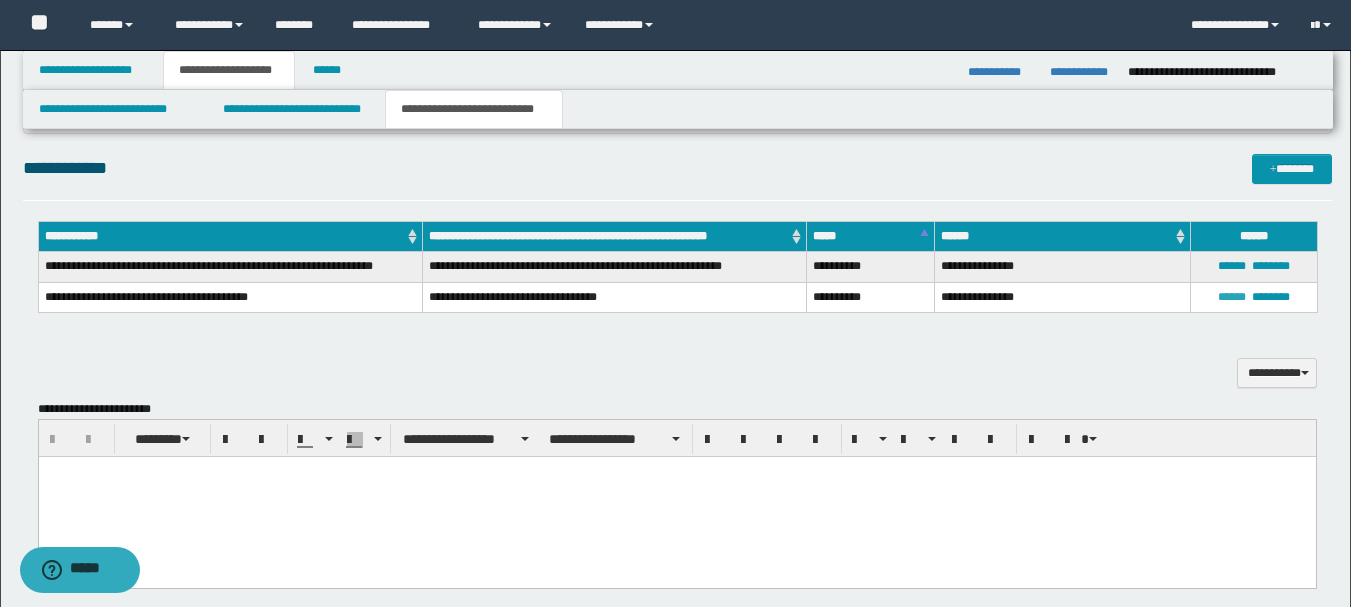 click on "******" at bounding box center (1232, 297) 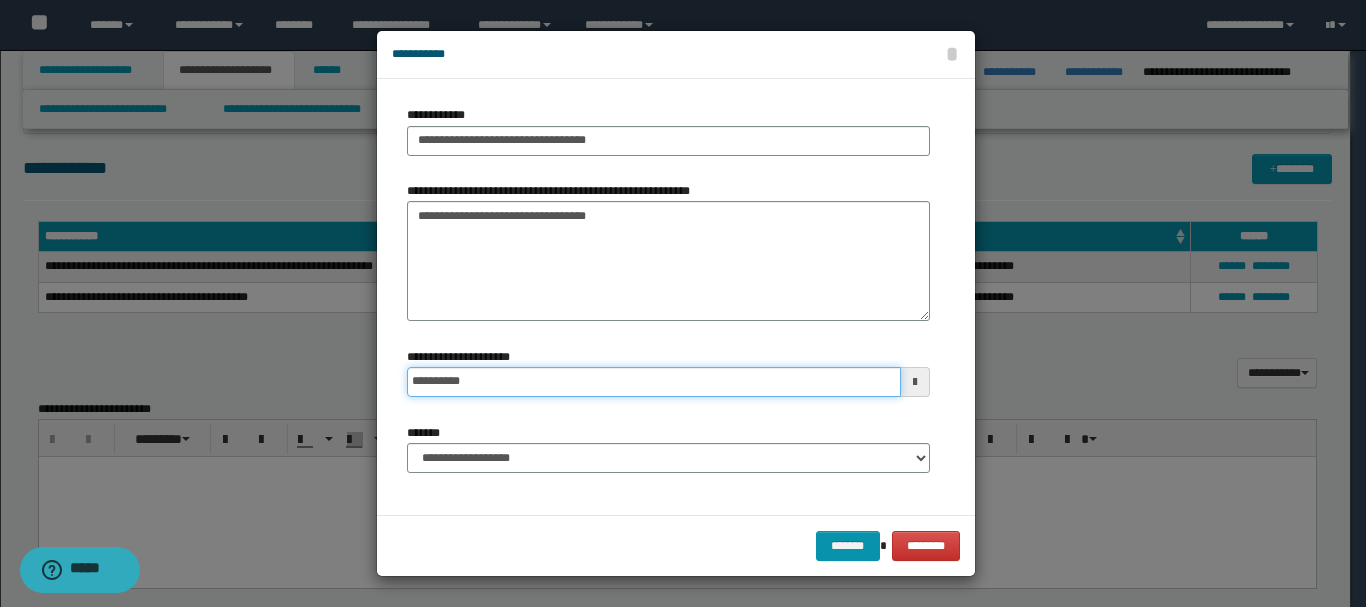 click on "**********" at bounding box center [654, 382] 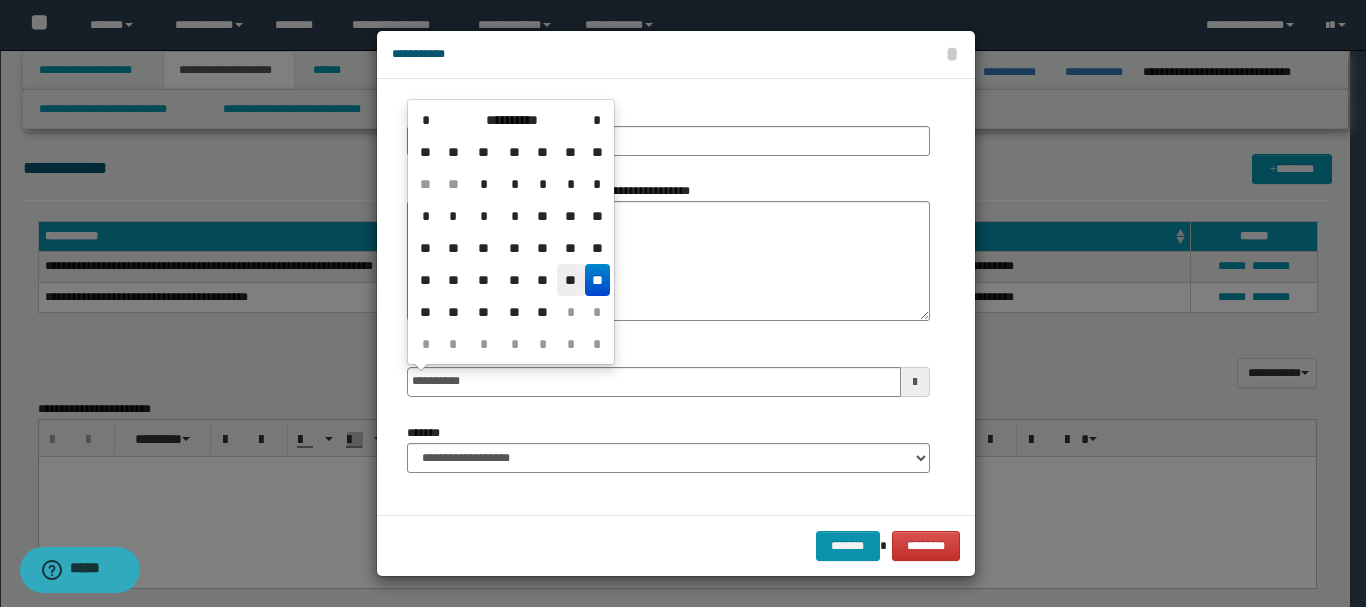 click on "**" at bounding box center (571, 280) 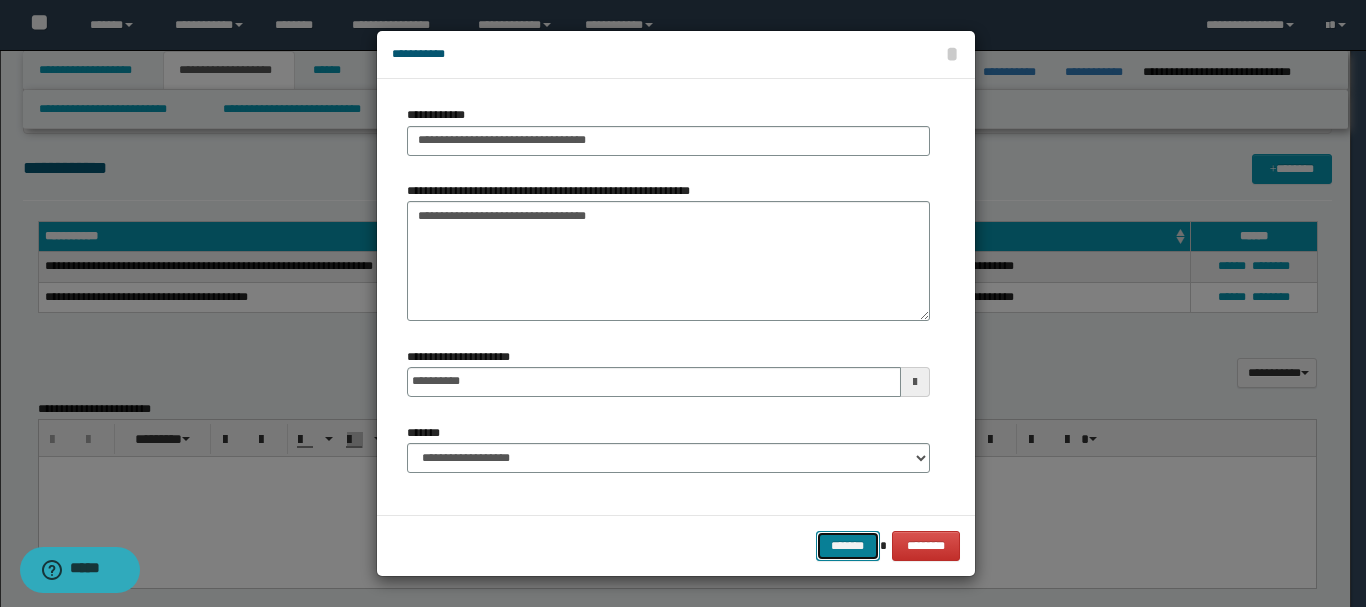 click on "*******" at bounding box center [848, 546] 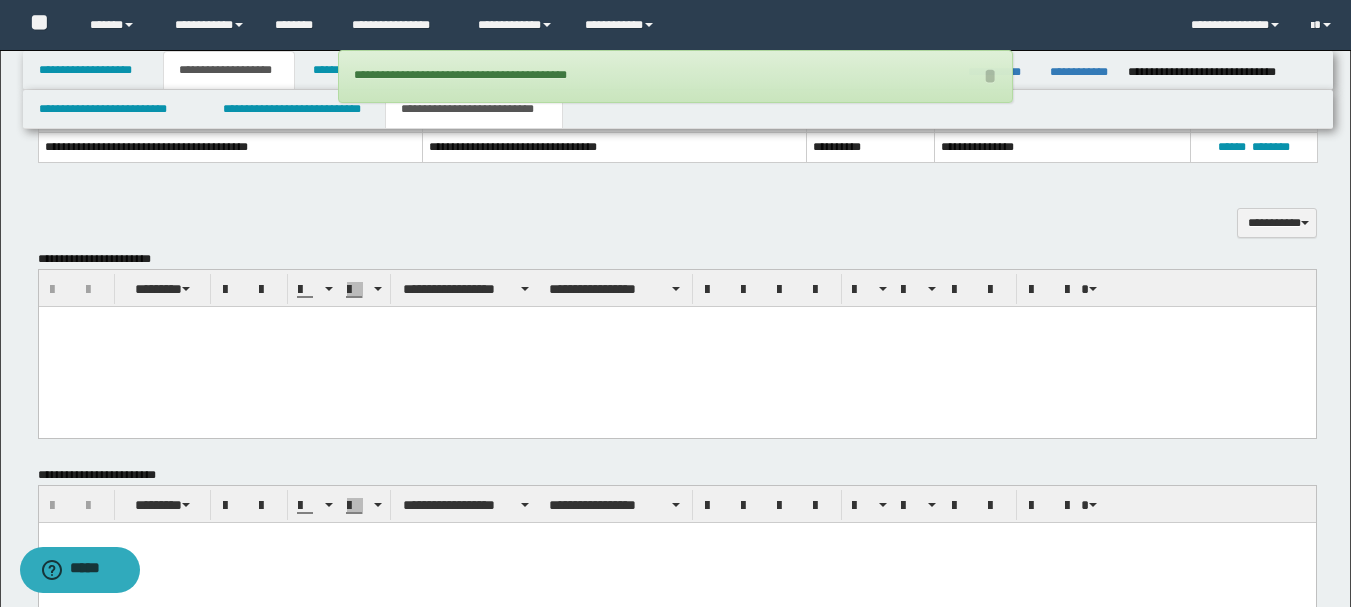 scroll, scrollTop: 600, scrollLeft: 0, axis: vertical 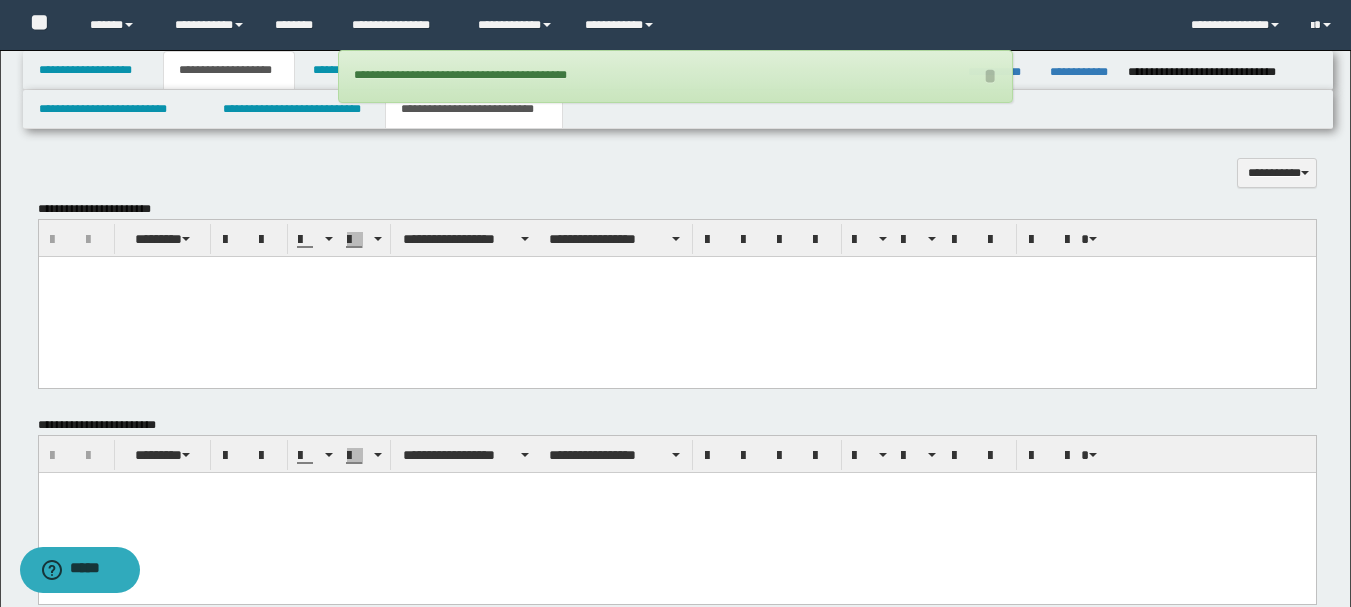 click at bounding box center [676, 297] 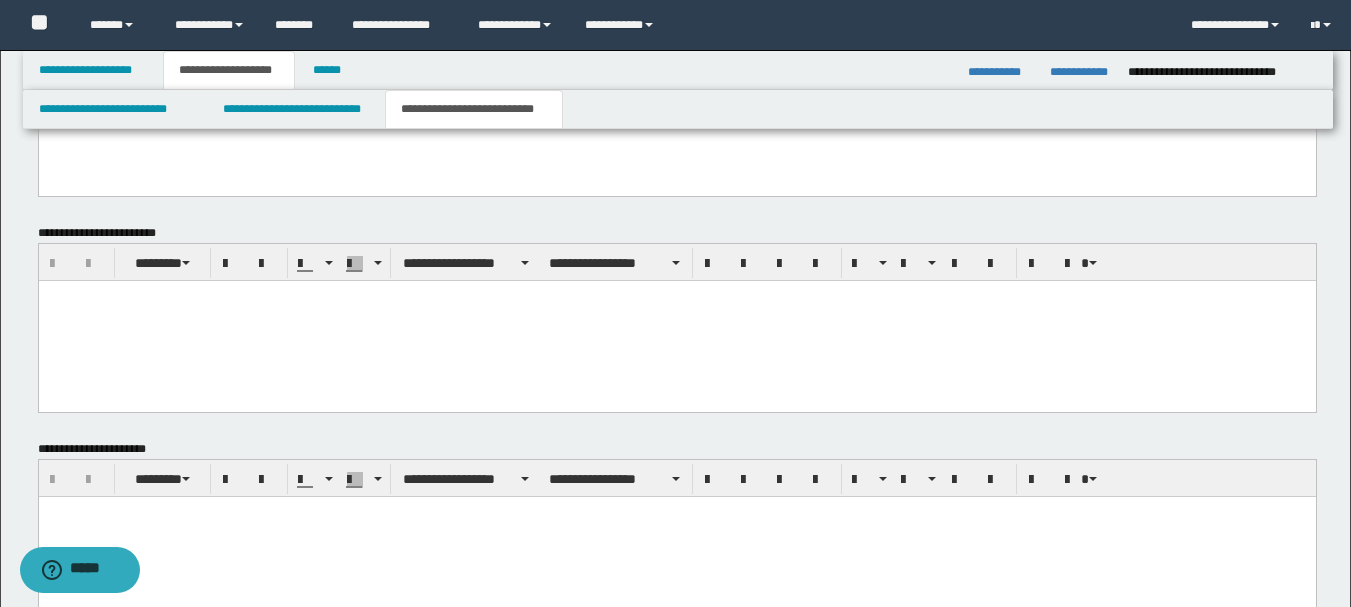 scroll, scrollTop: 900, scrollLeft: 0, axis: vertical 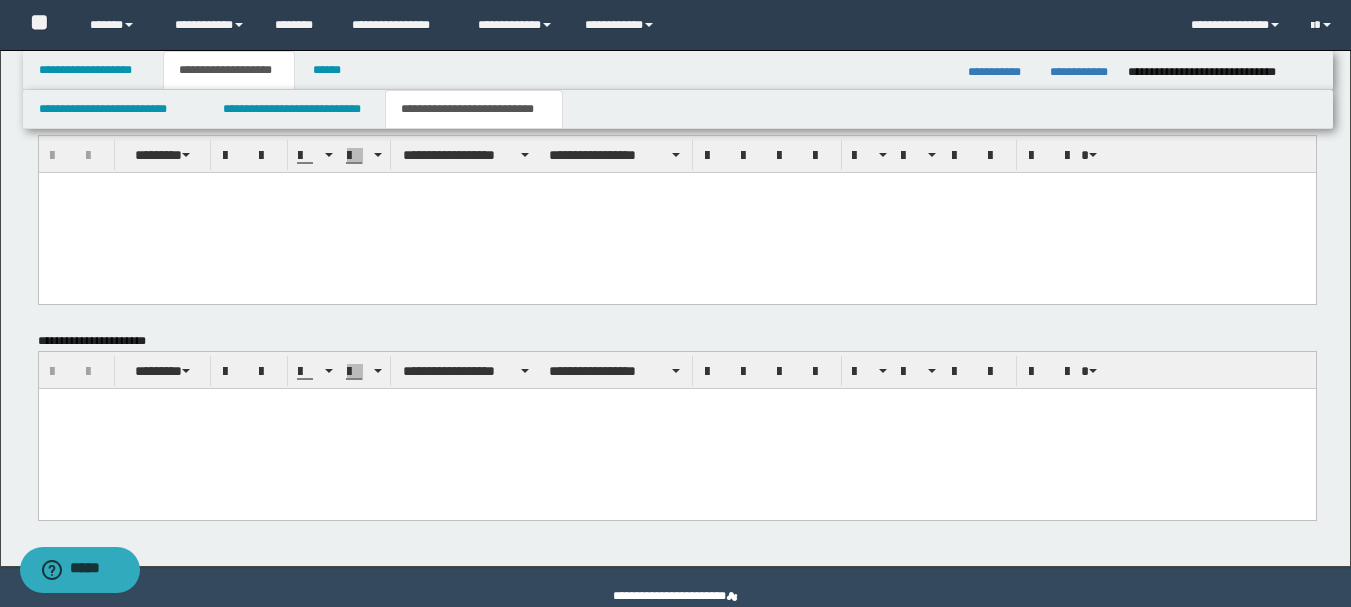 click at bounding box center (676, 428) 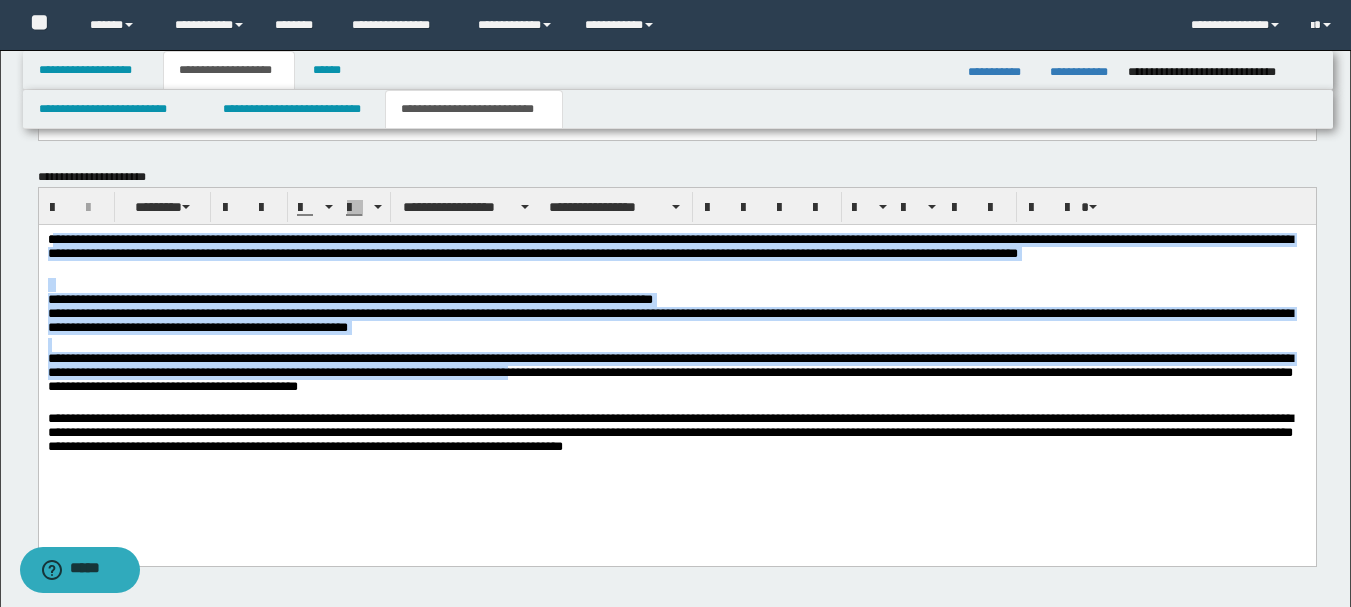 scroll, scrollTop: 1148, scrollLeft: 0, axis: vertical 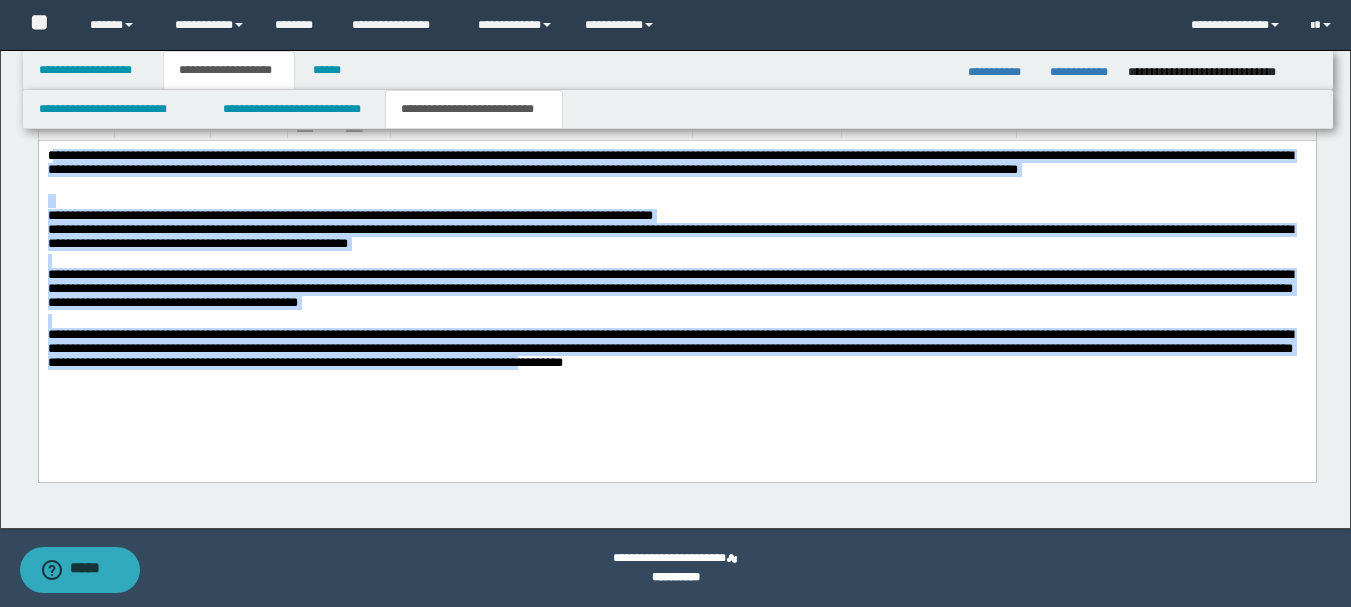 drag, startPoint x: 51, startPoint y: 151, endPoint x: 1124, endPoint y: 431, distance: 1108.9315 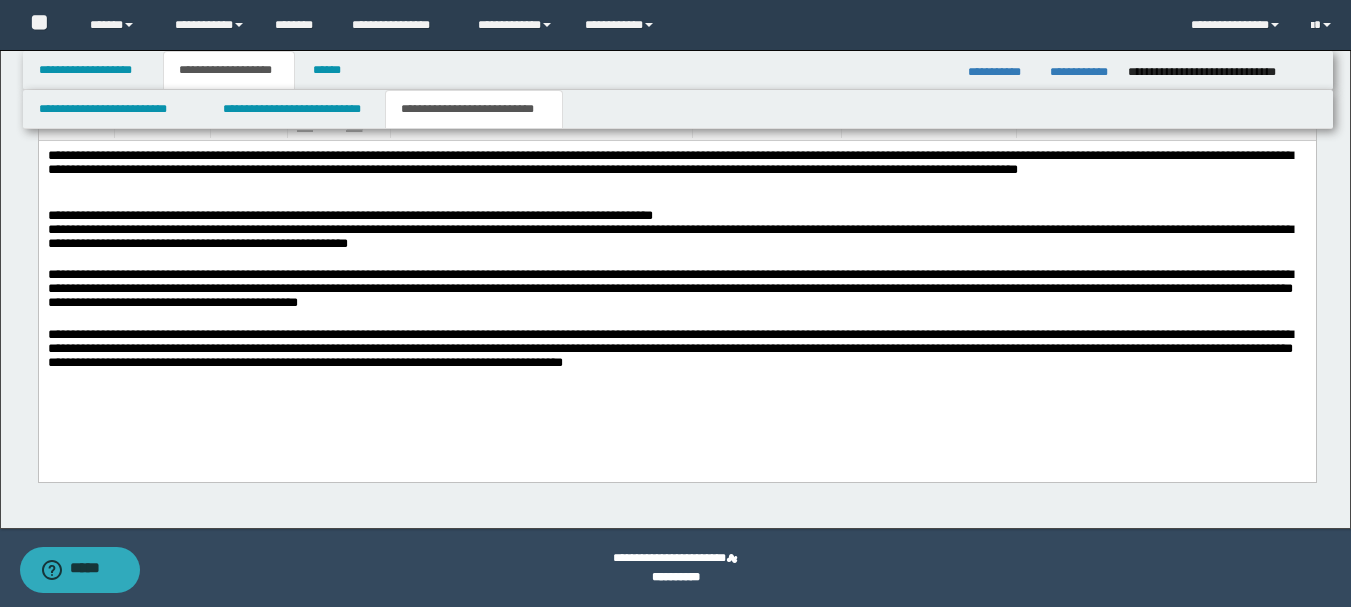 click on "**********" at bounding box center (676, 285) 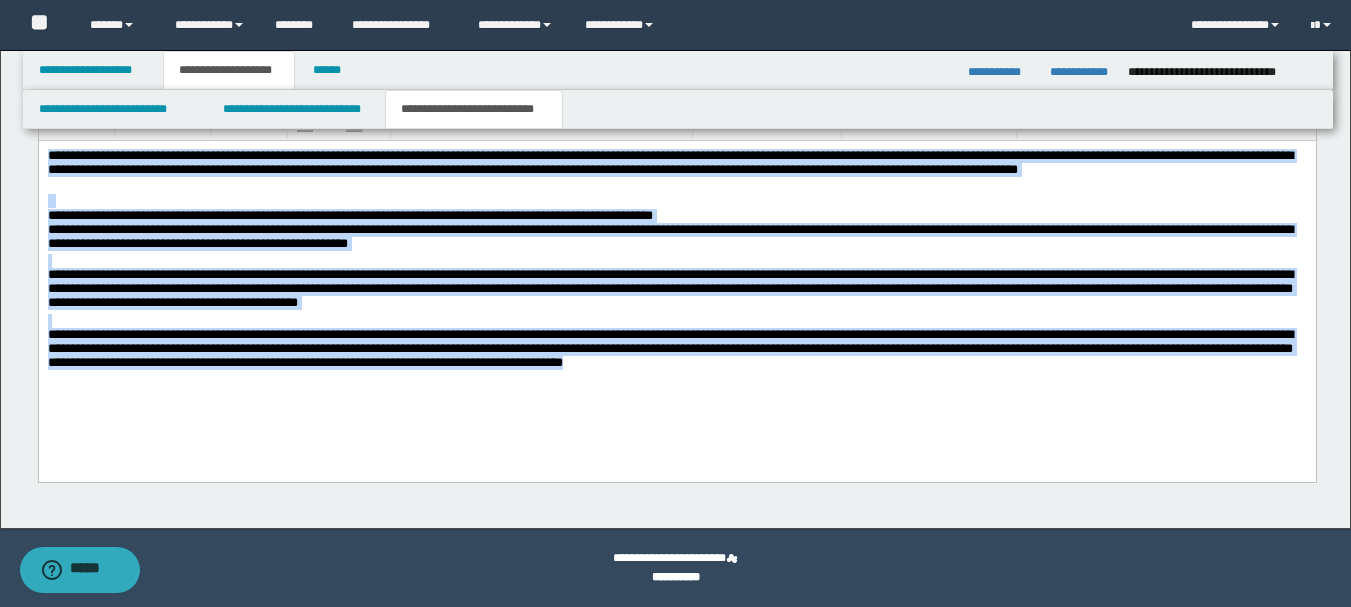 drag, startPoint x: 1216, startPoint y: 387, endPoint x: 98, endPoint y: 168, distance: 1139.2476 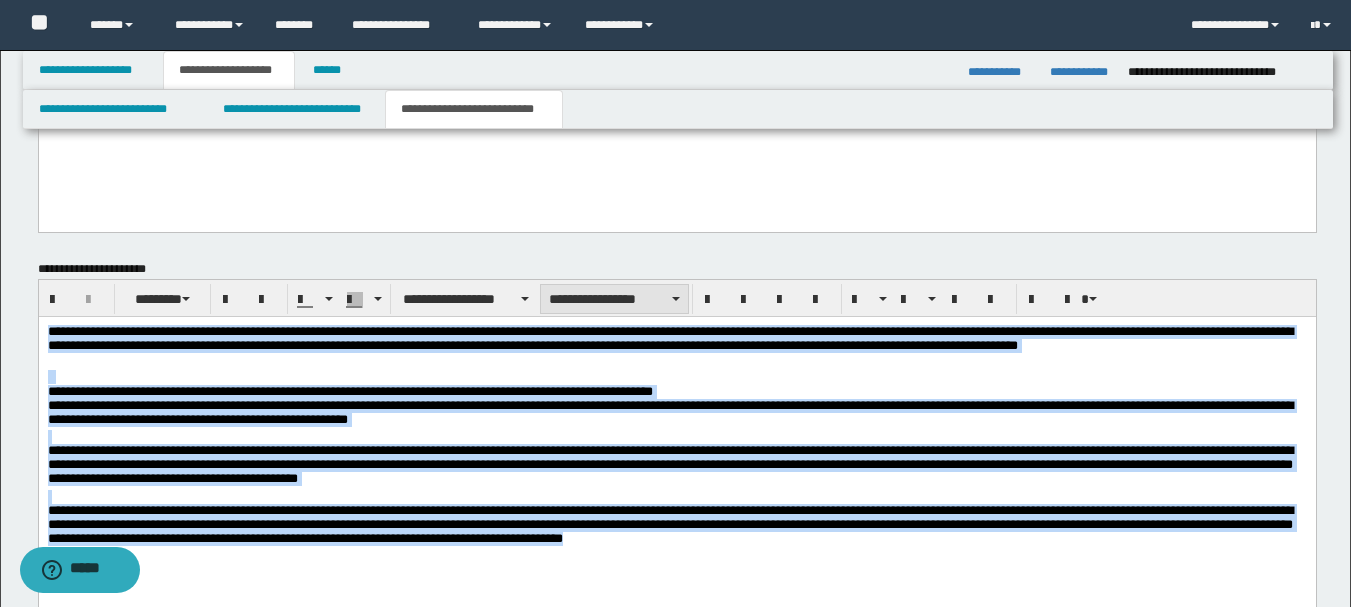 scroll, scrollTop: 948, scrollLeft: 0, axis: vertical 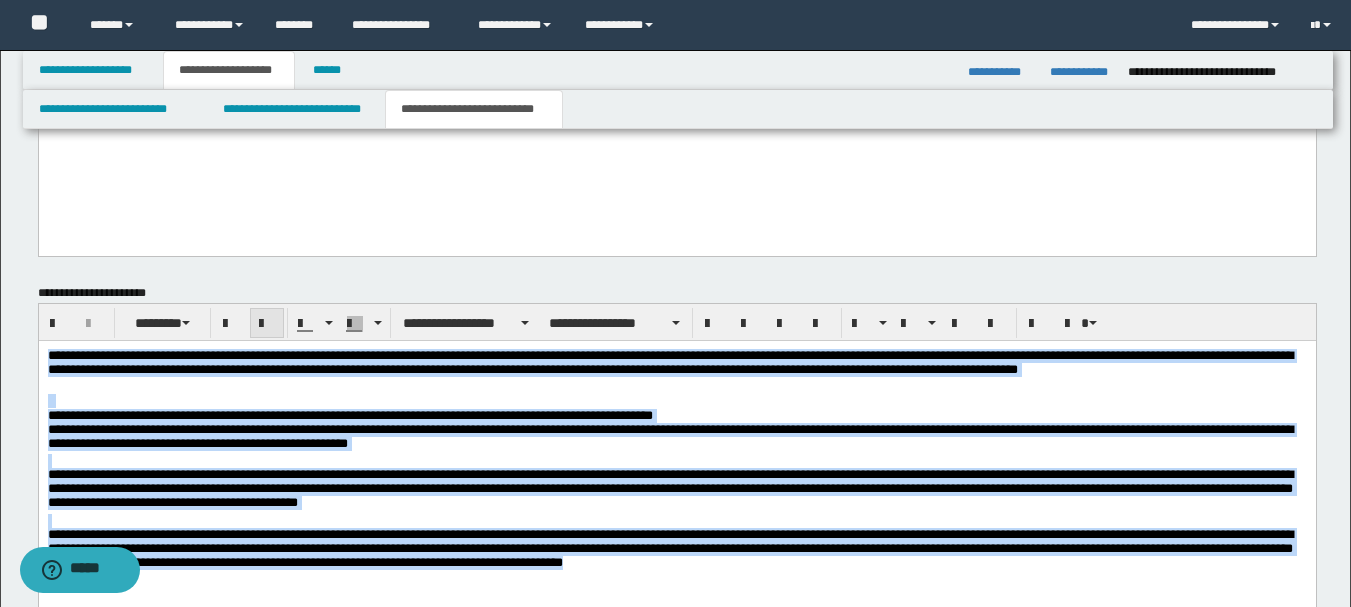 click at bounding box center (267, 324) 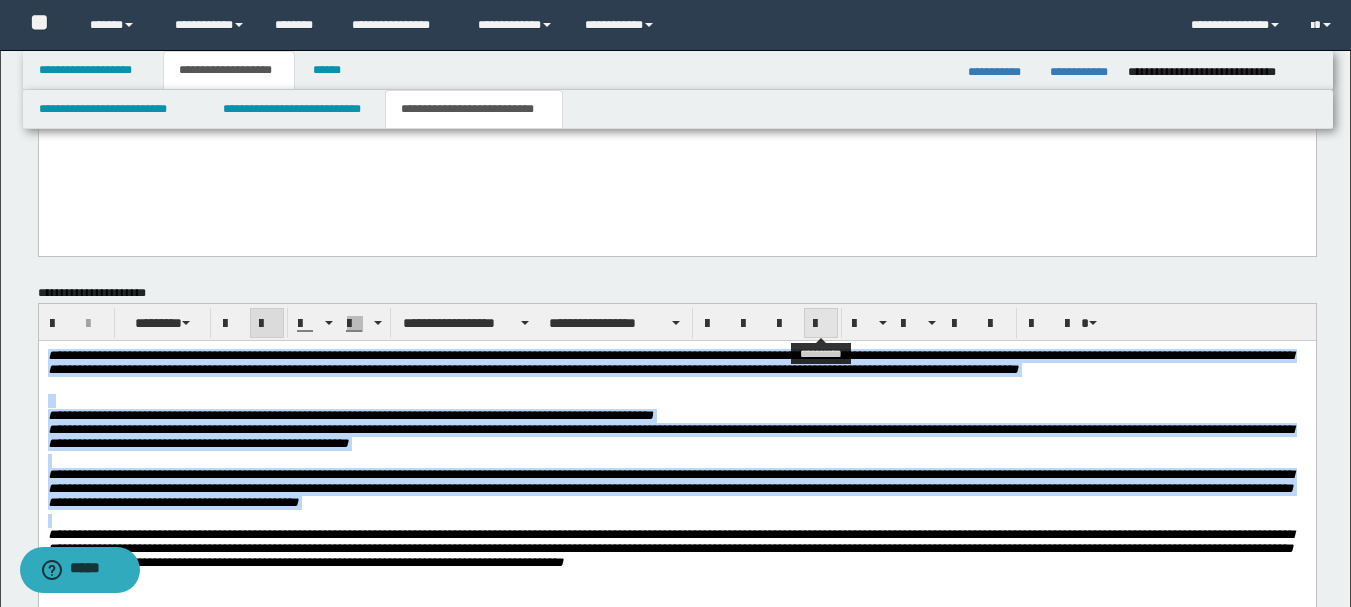 click at bounding box center (821, 324) 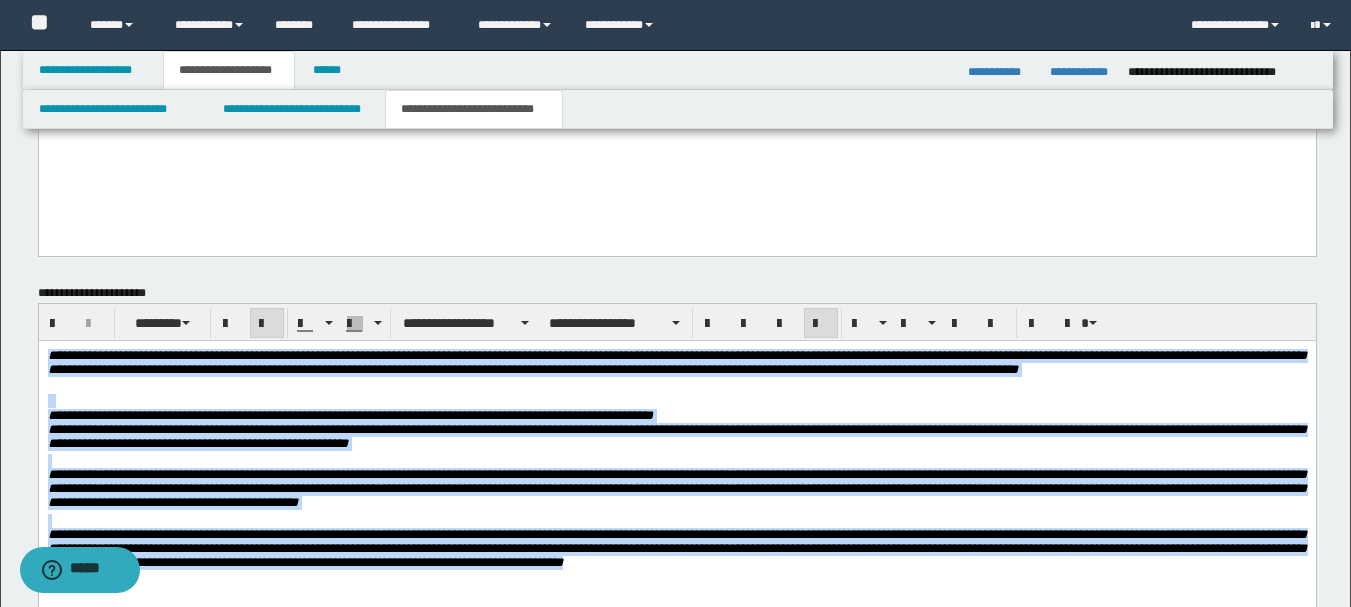 click on "**********" at bounding box center [676, 430] 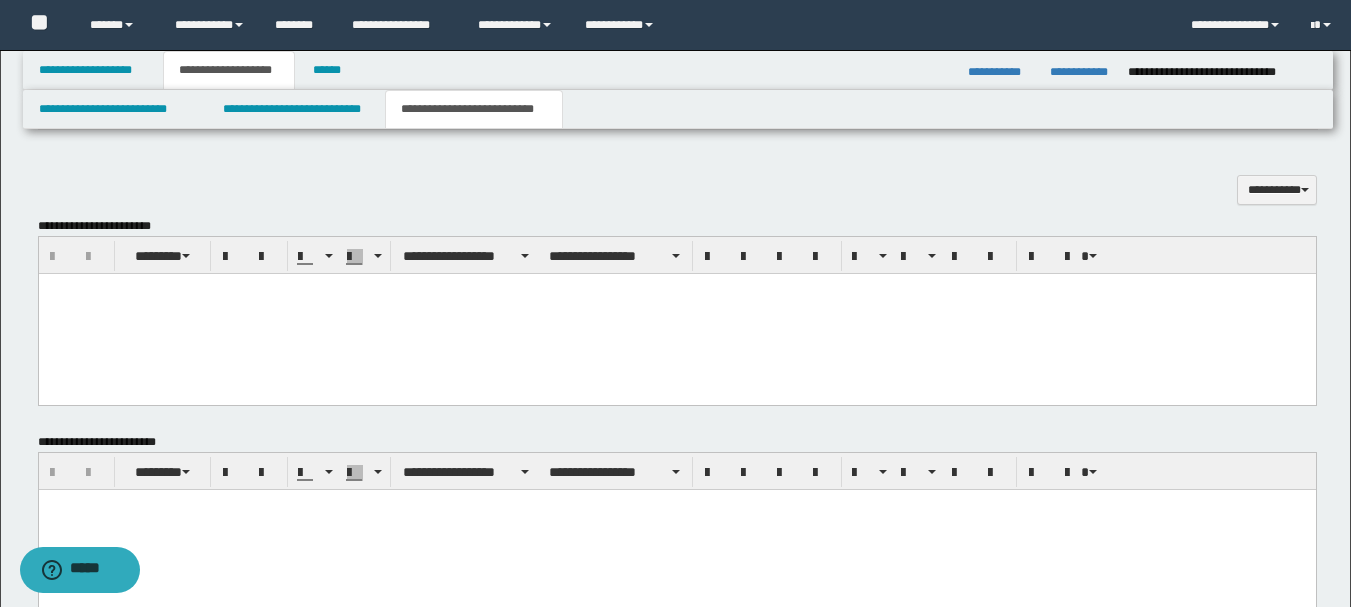 scroll, scrollTop: 548, scrollLeft: 0, axis: vertical 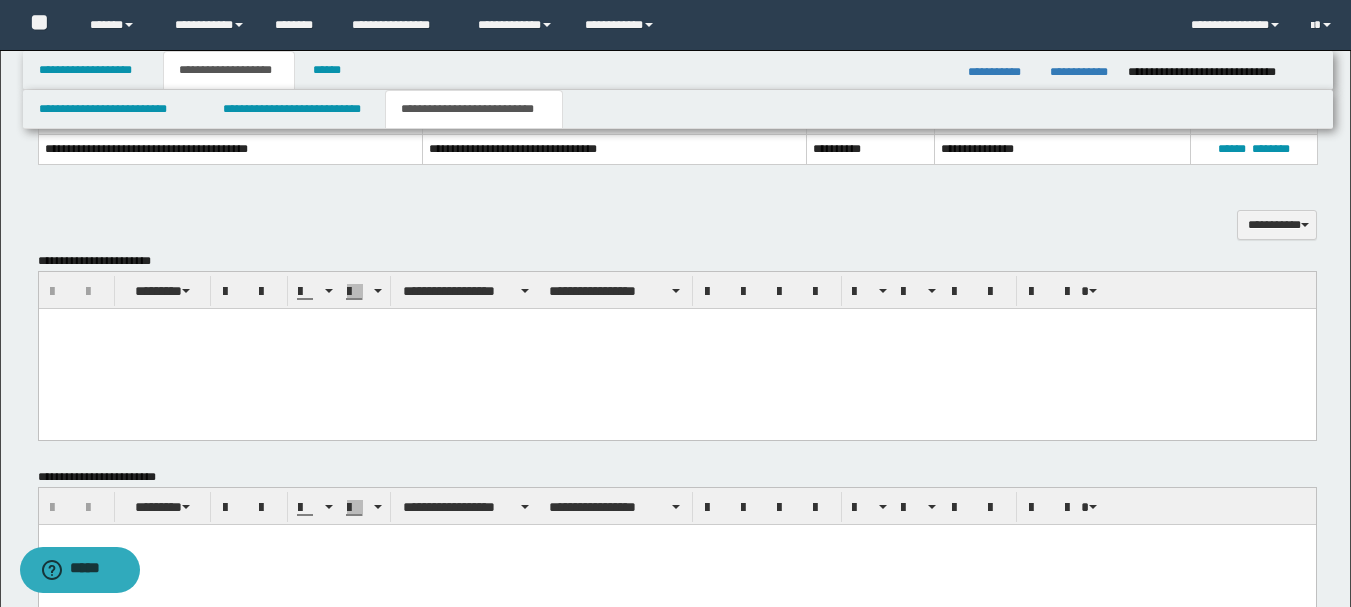 click at bounding box center [676, 349] 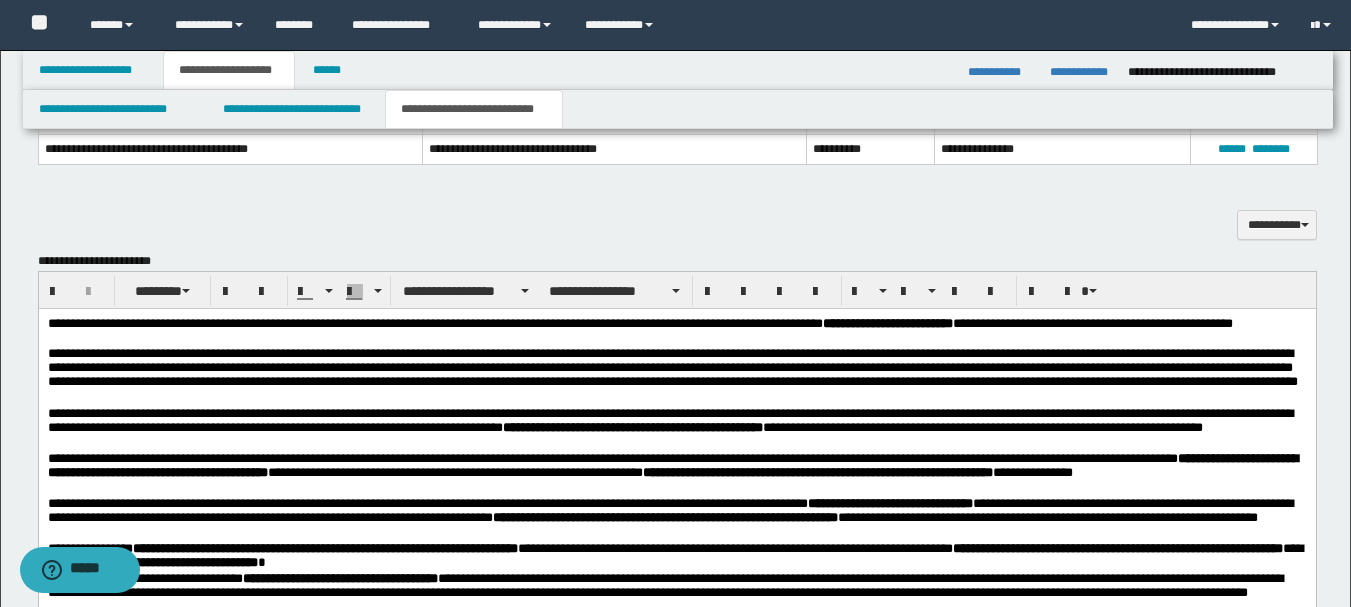 click on "**********" at bounding box center (676, 332) 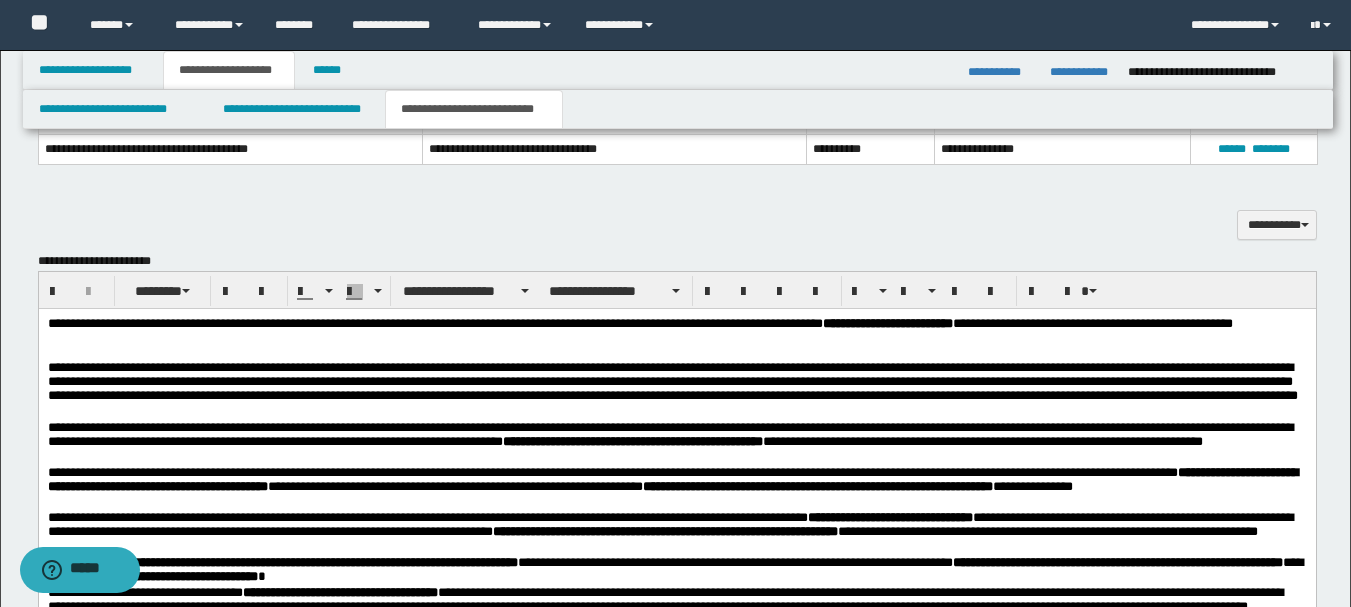 click on "**********" at bounding box center (676, 391) 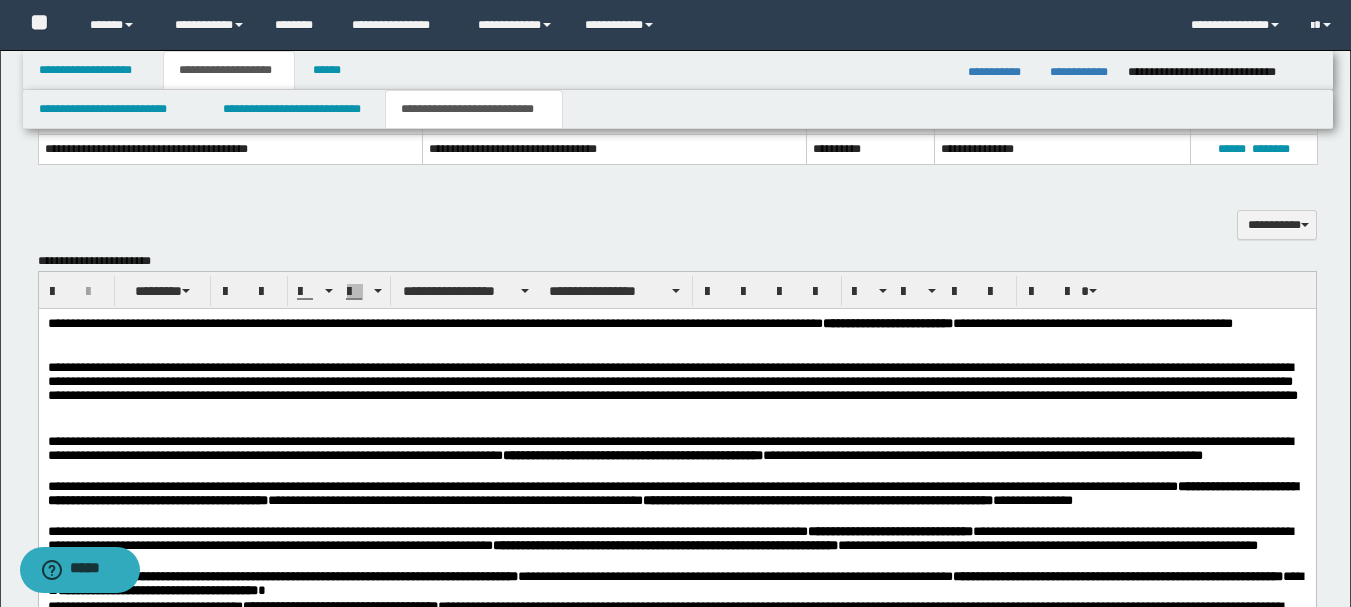 click on "**********" at bounding box center [676, 457] 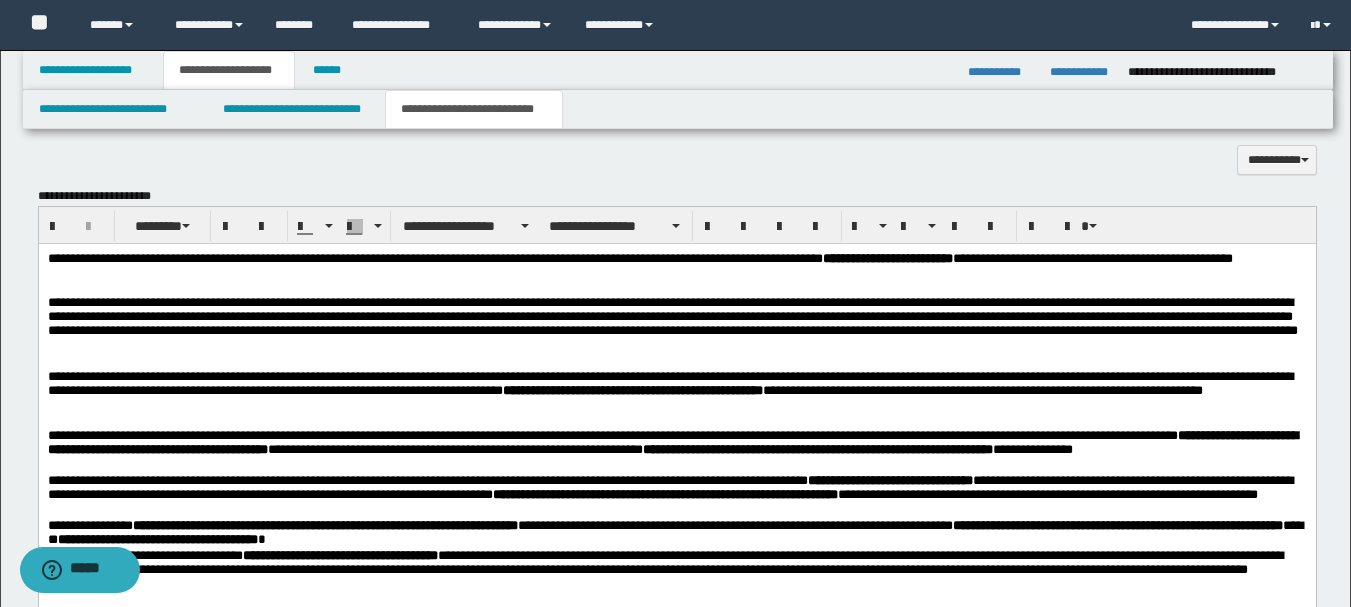 scroll, scrollTop: 648, scrollLeft: 0, axis: vertical 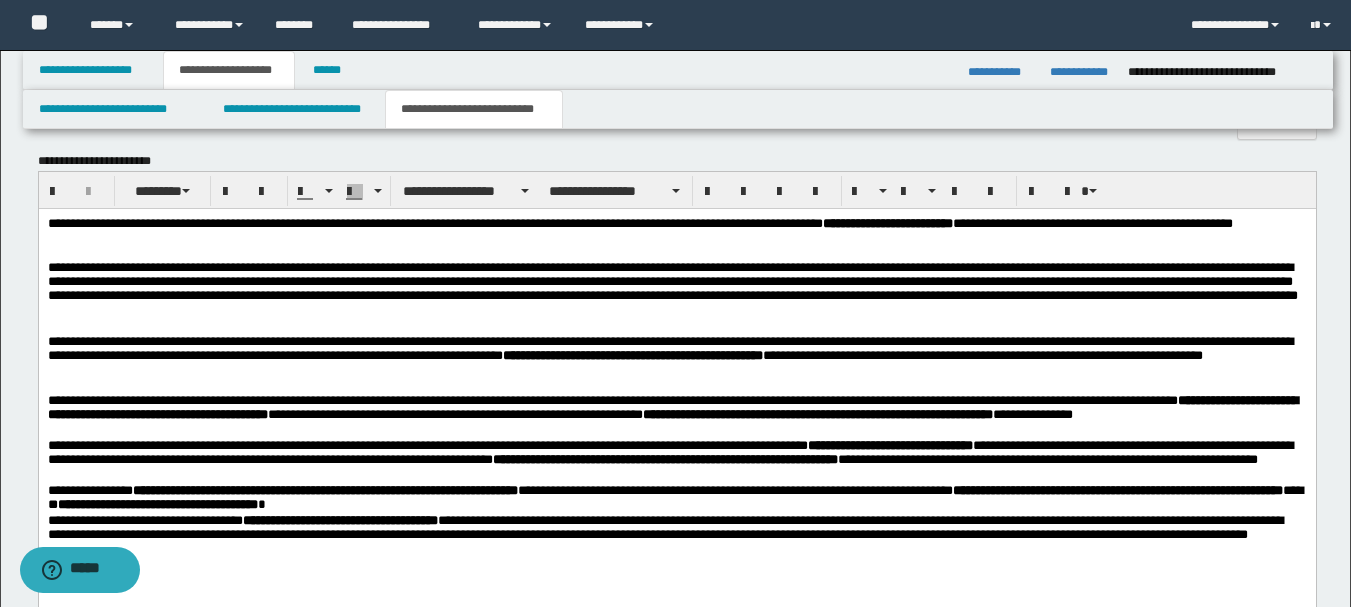 click on "**********" at bounding box center (676, 416) 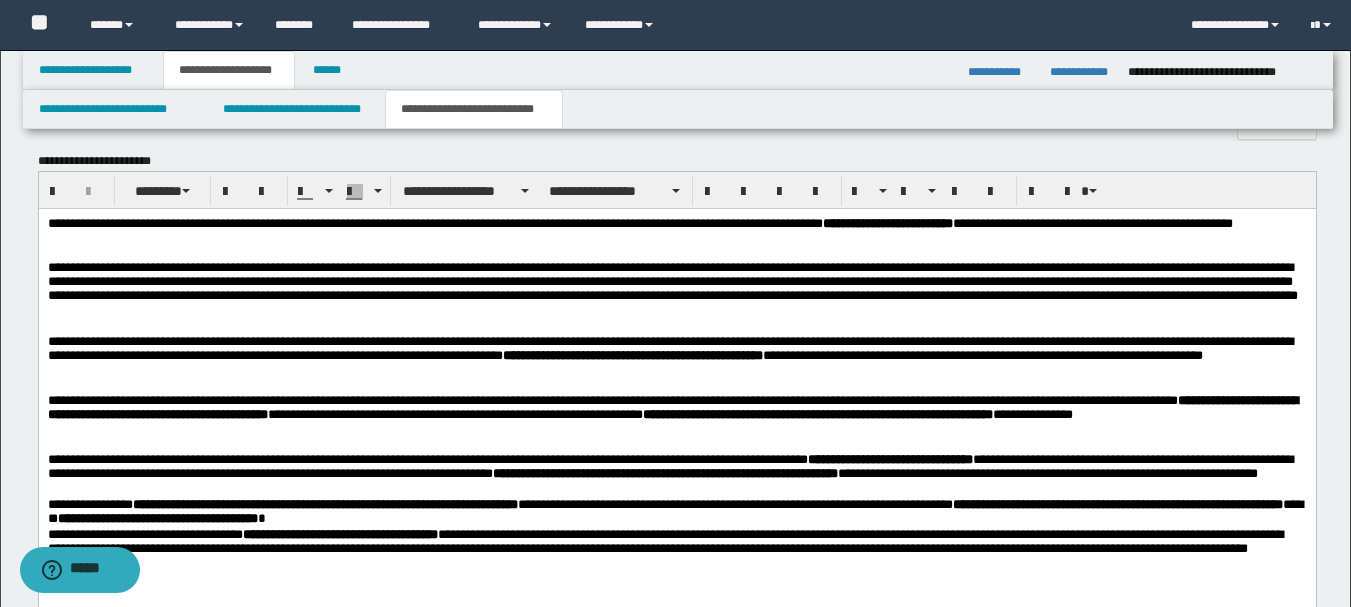 click on "**********" at bounding box center [676, 475] 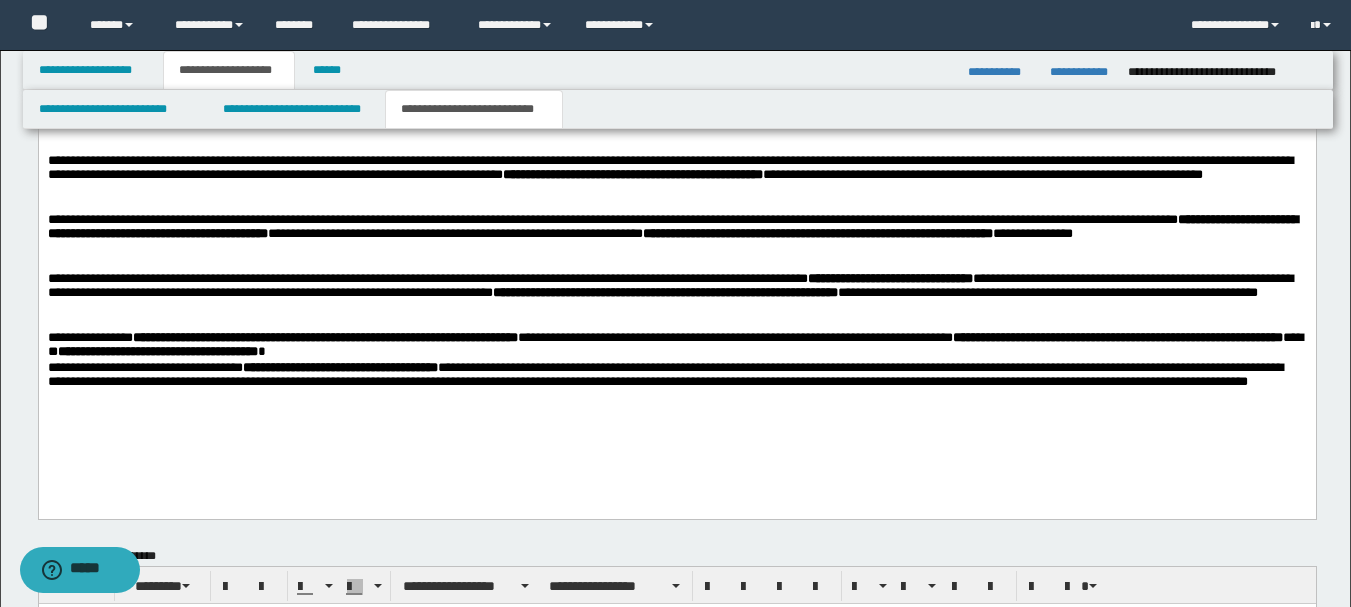 scroll, scrollTop: 848, scrollLeft: 0, axis: vertical 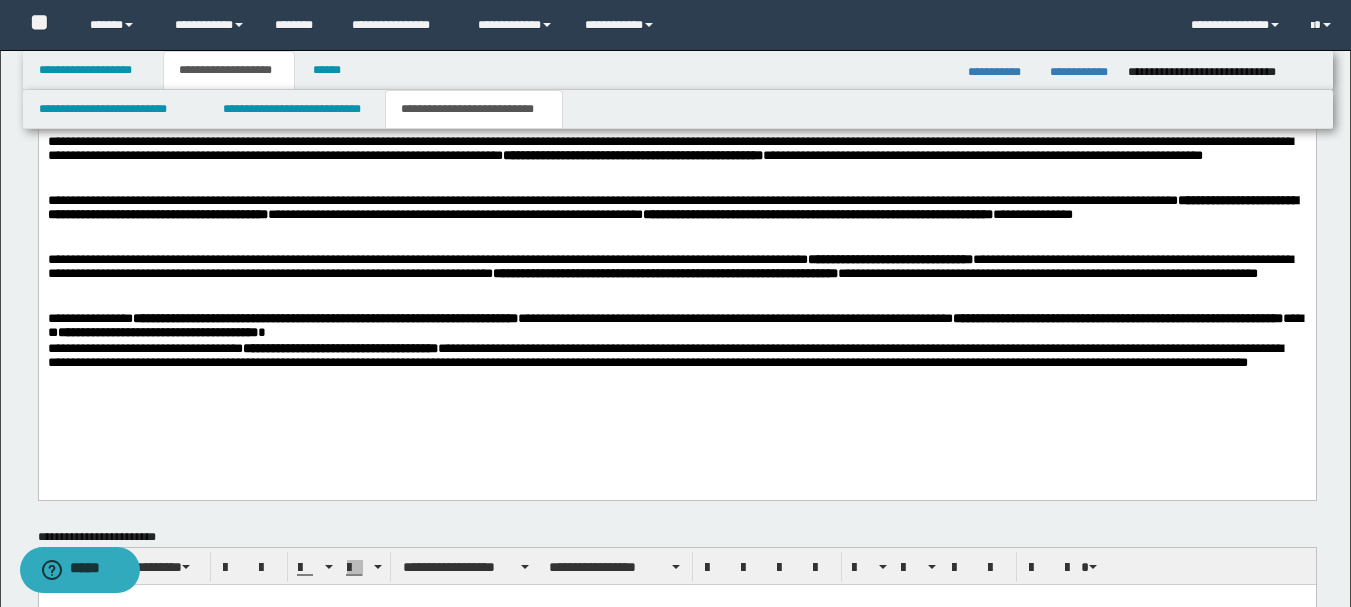 click on "**********" at bounding box center [676, 327] 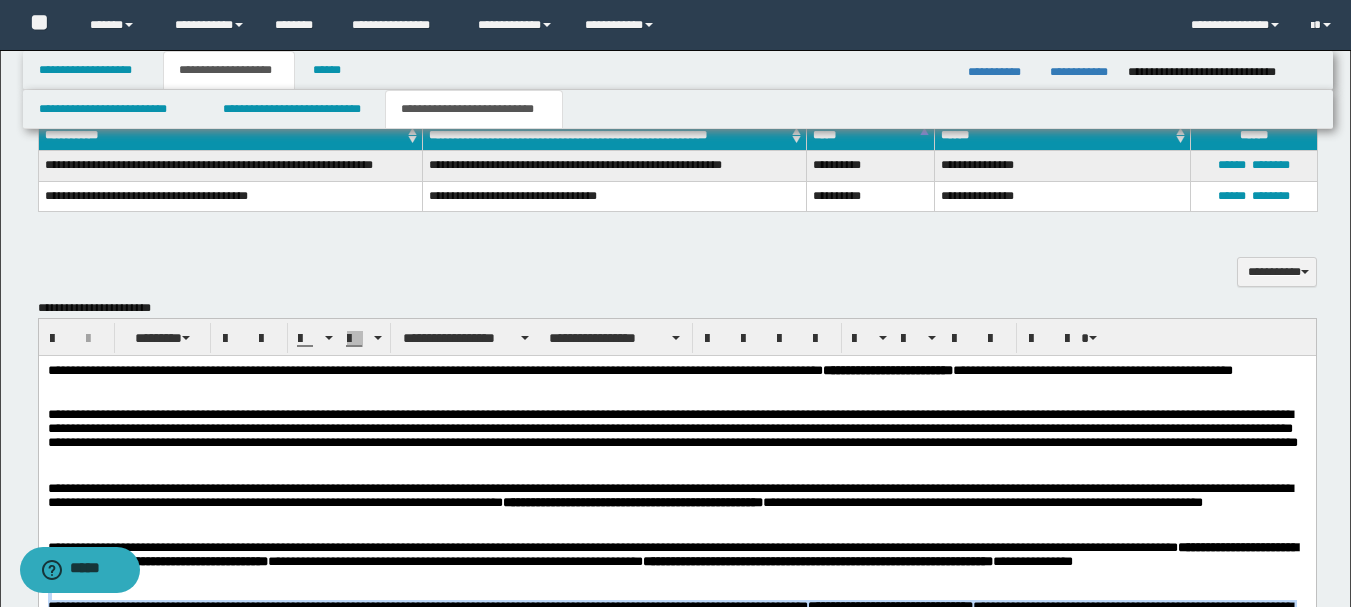 scroll, scrollTop: 448, scrollLeft: 0, axis: vertical 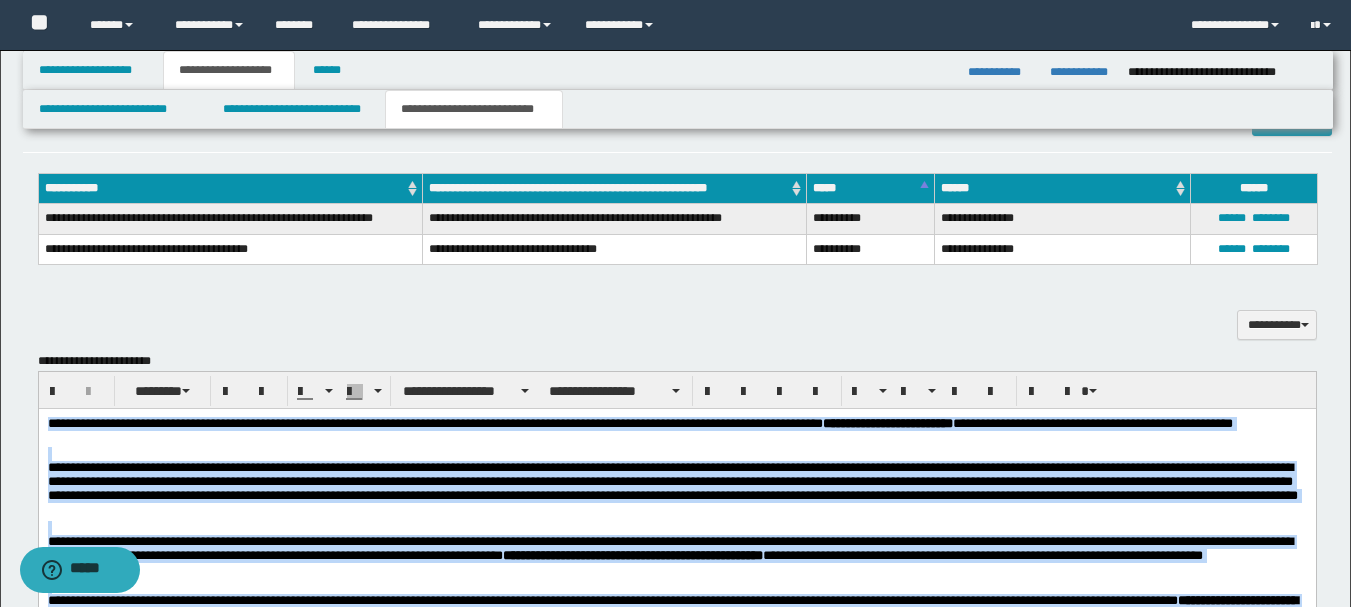 drag, startPoint x: 525, startPoint y: 808, endPoint x: 9, endPoint y: 393, distance: 662.17896 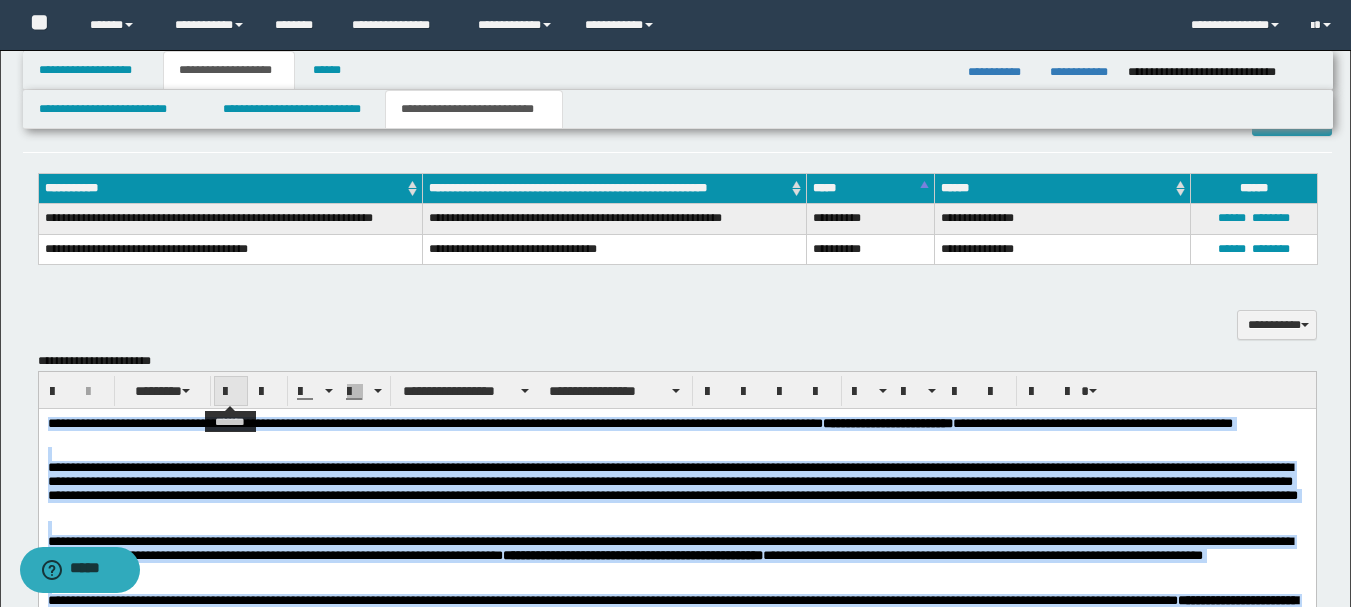 click at bounding box center [231, 392] 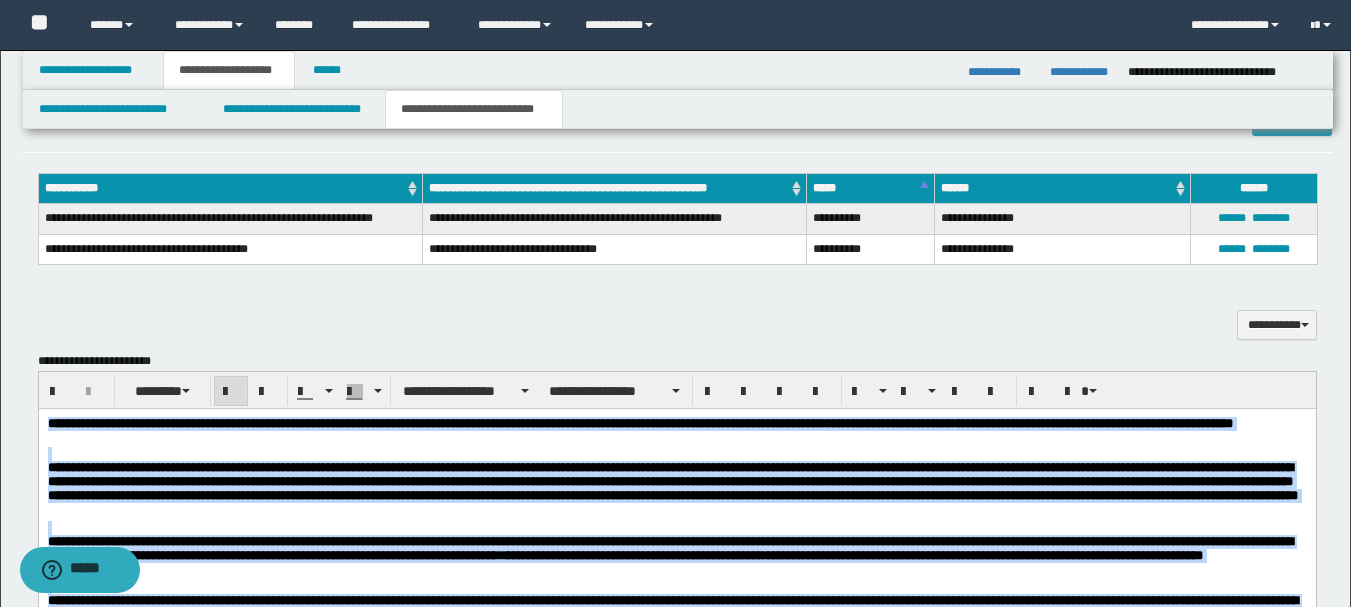 click at bounding box center (231, 392) 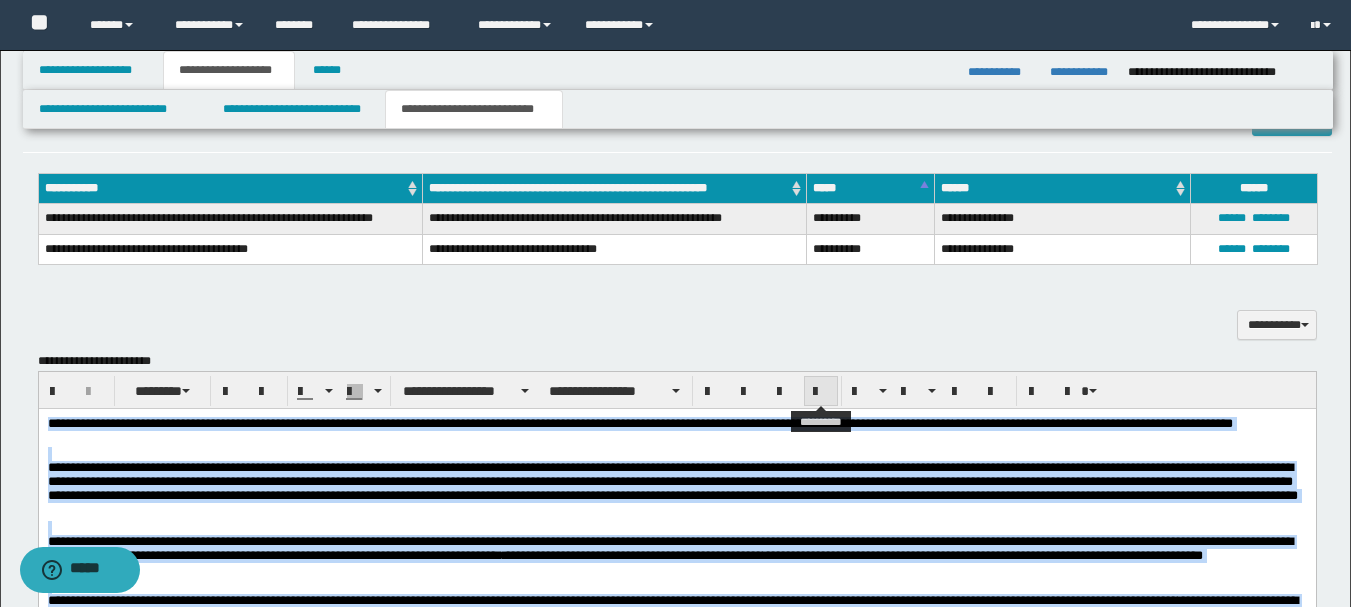 click at bounding box center [821, 392] 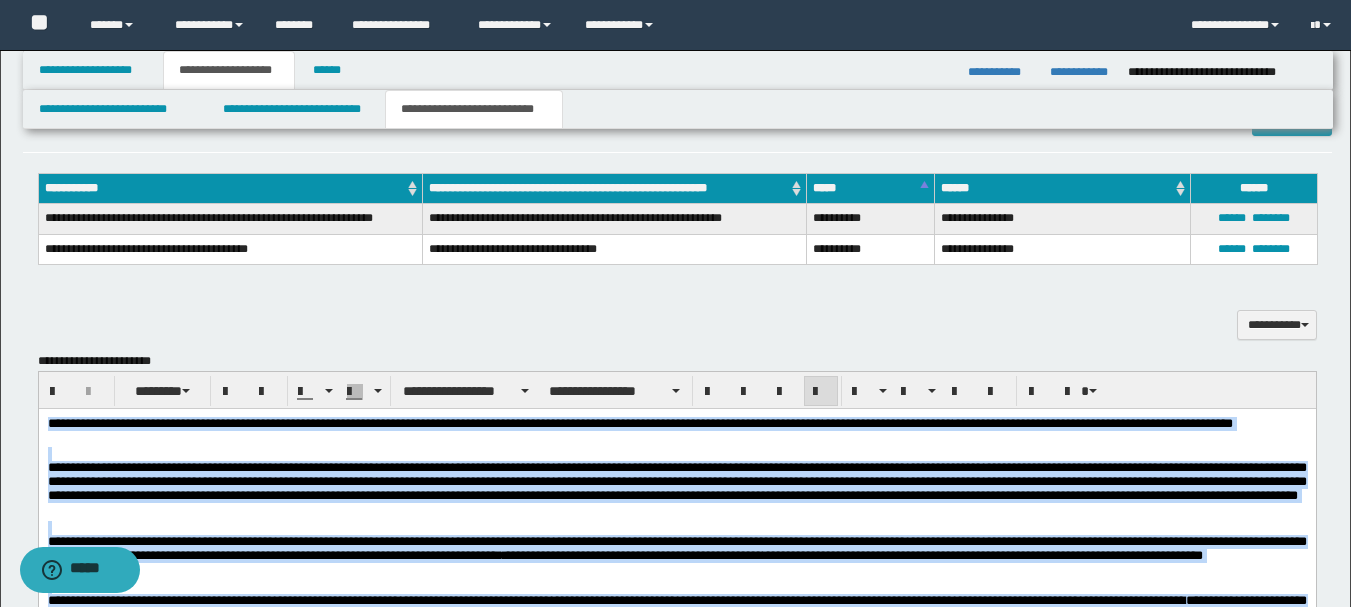 click on "**********" at bounding box center (676, 491) 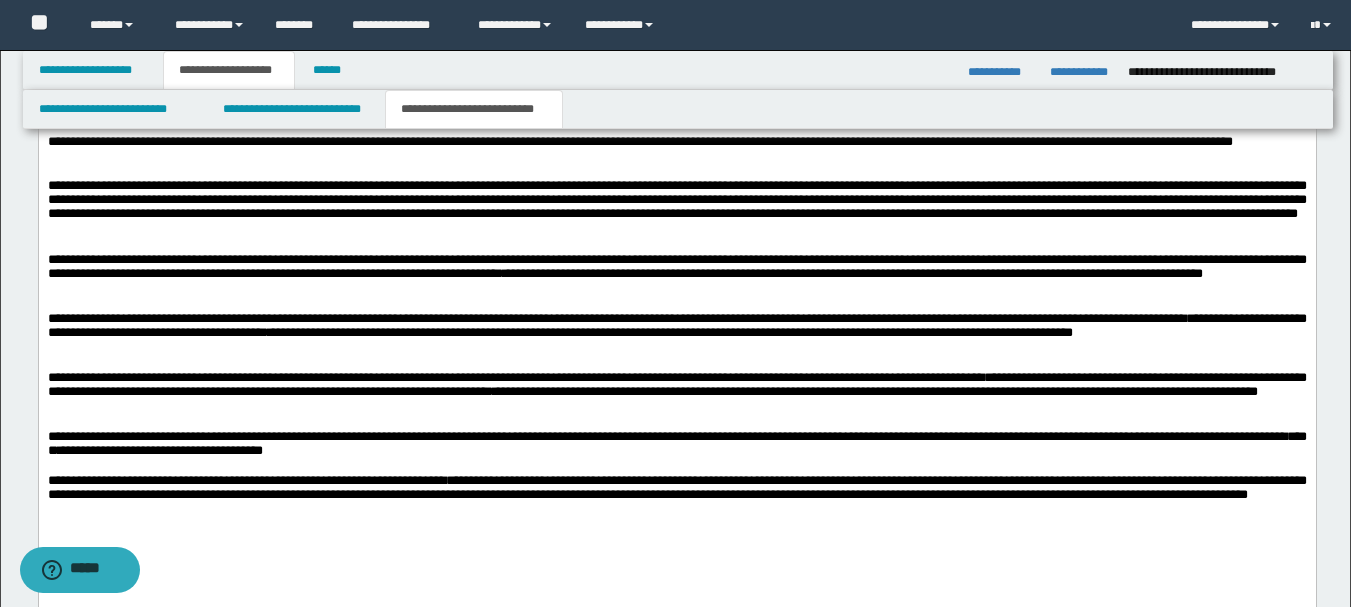 scroll, scrollTop: 748, scrollLeft: 0, axis: vertical 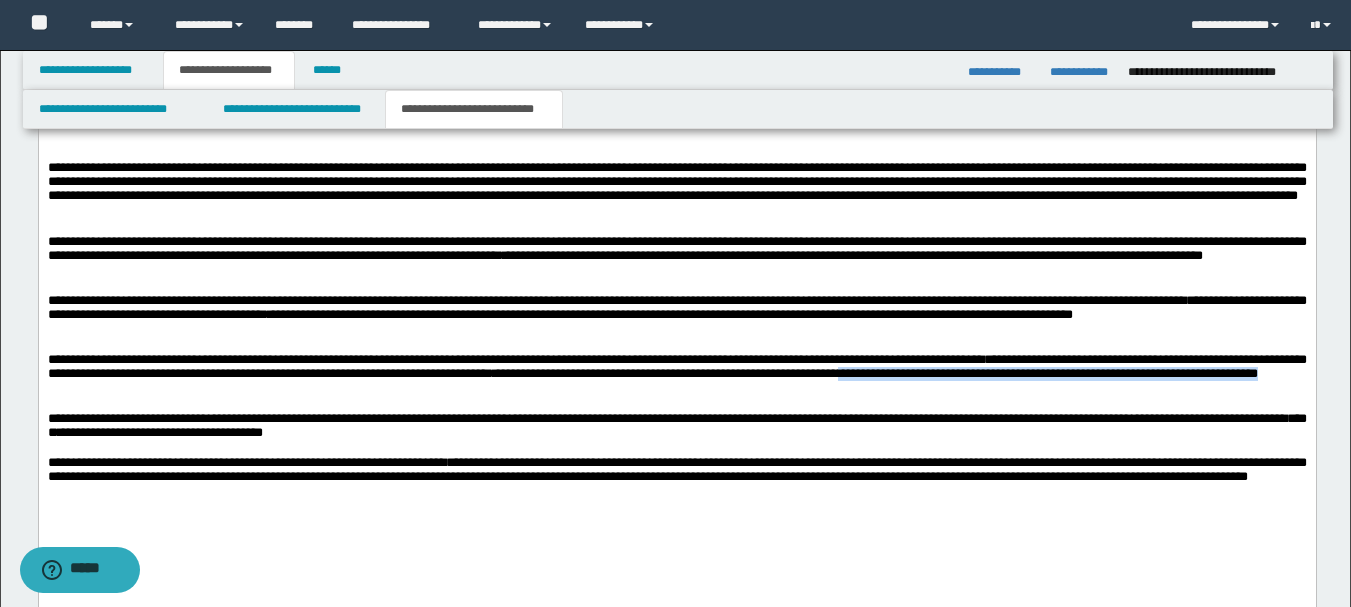 drag, startPoint x: 1170, startPoint y: 380, endPoint x: 1185, endPoint y: 394, distance: 20.518284 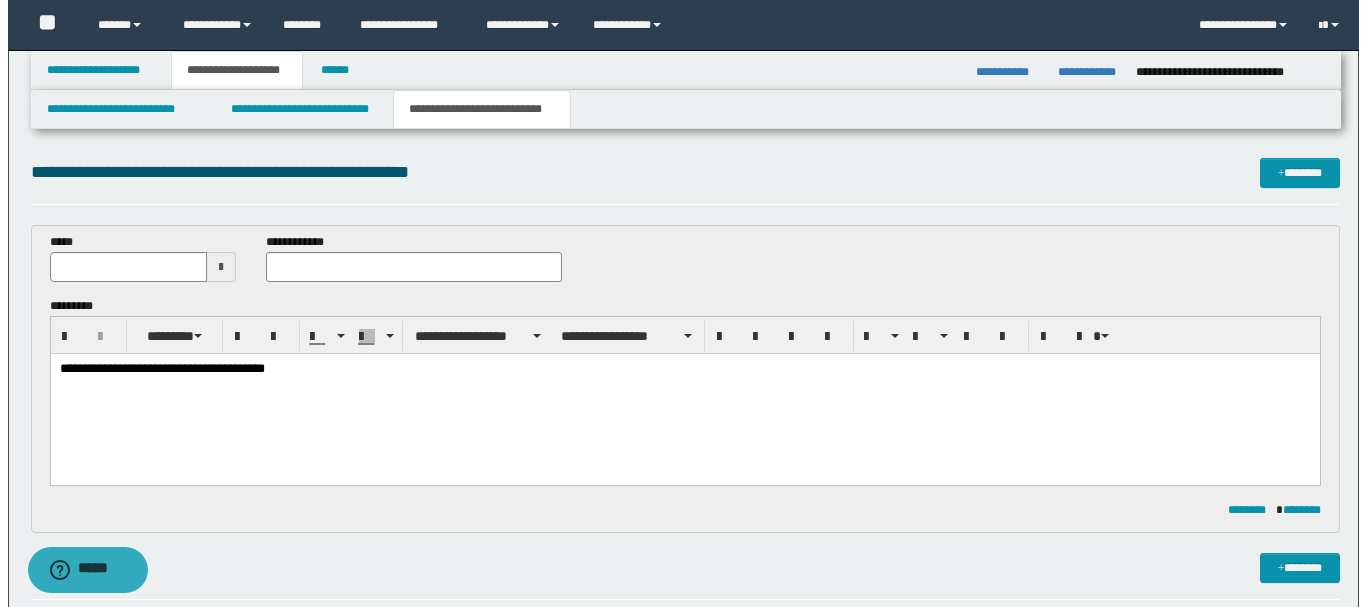 scroll, scrollTop: 0, scrollLeft: 0, axis: both 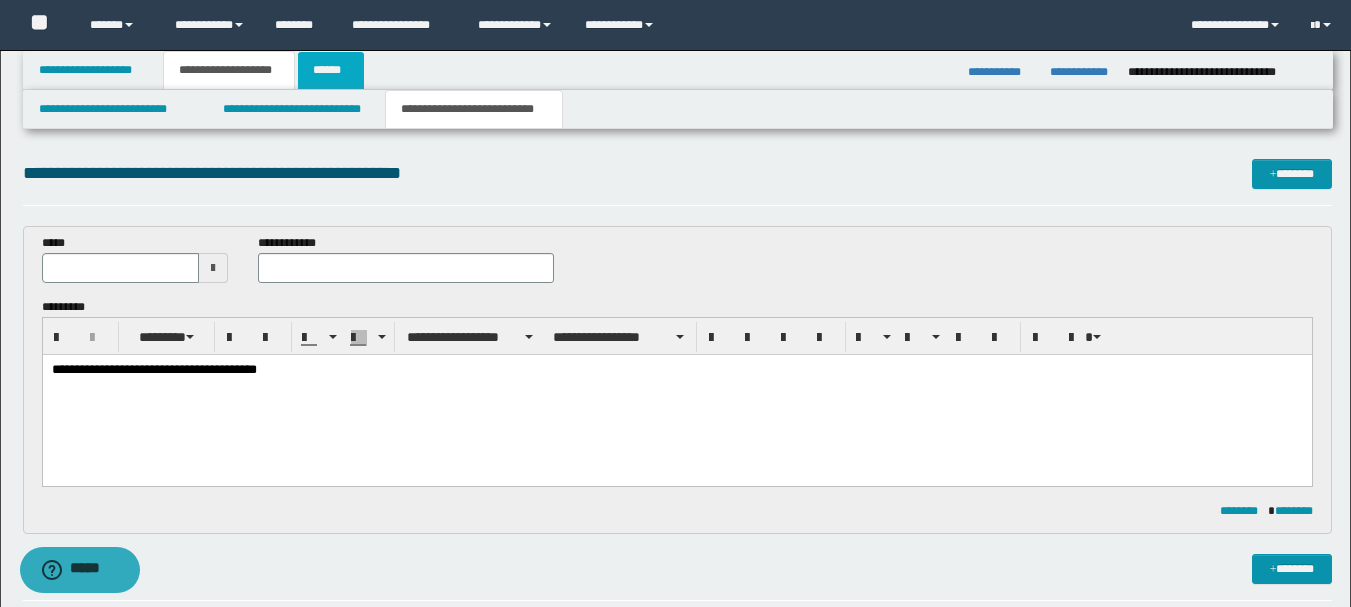 click on "******" at bounding box center [331, 70] 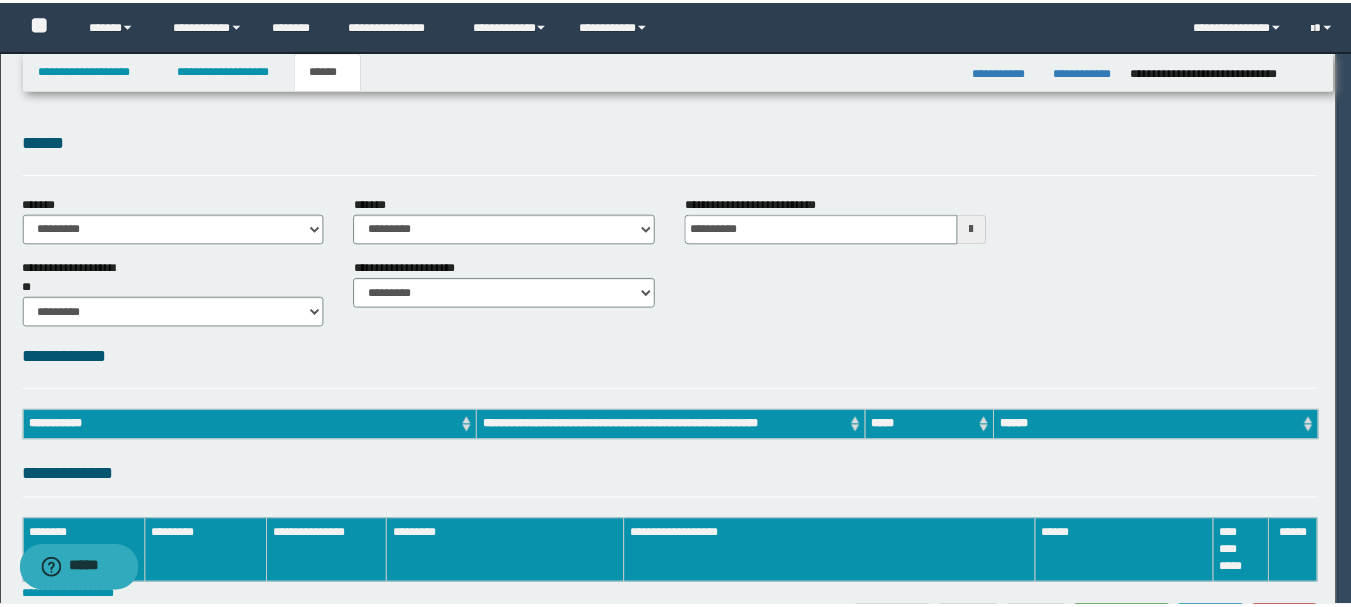 scroll, scrollTop: 0, scrollLeft: 0, axis: both 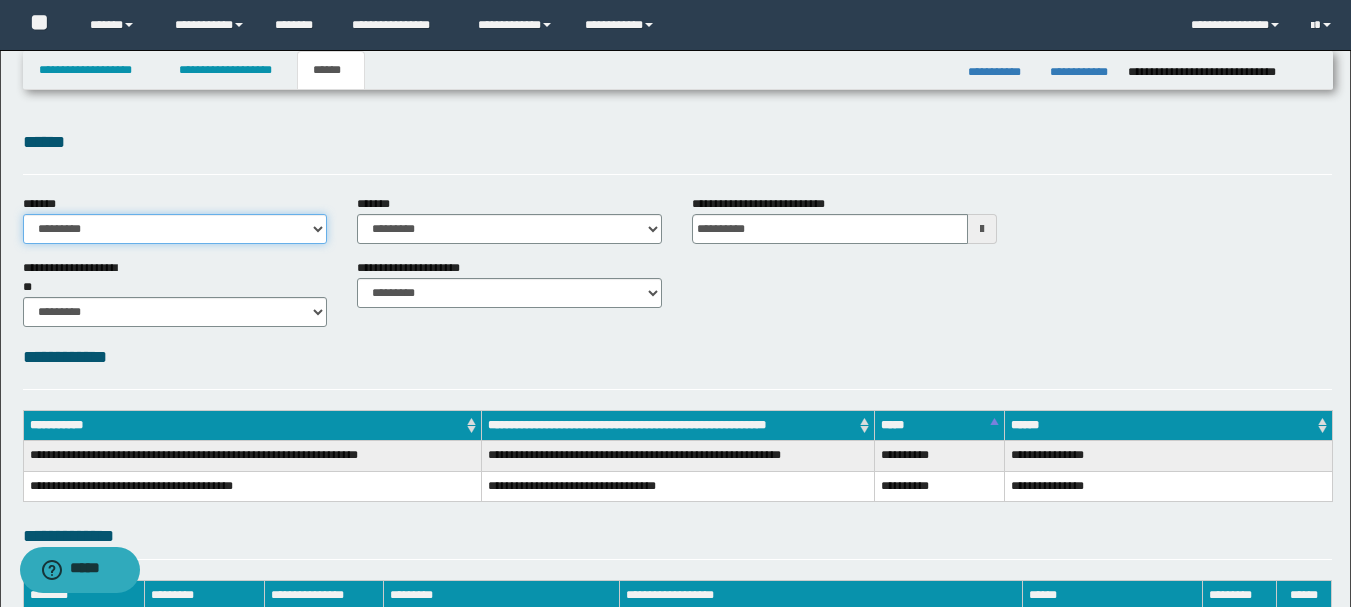 click on "**********" at bounding box center (175, 229) 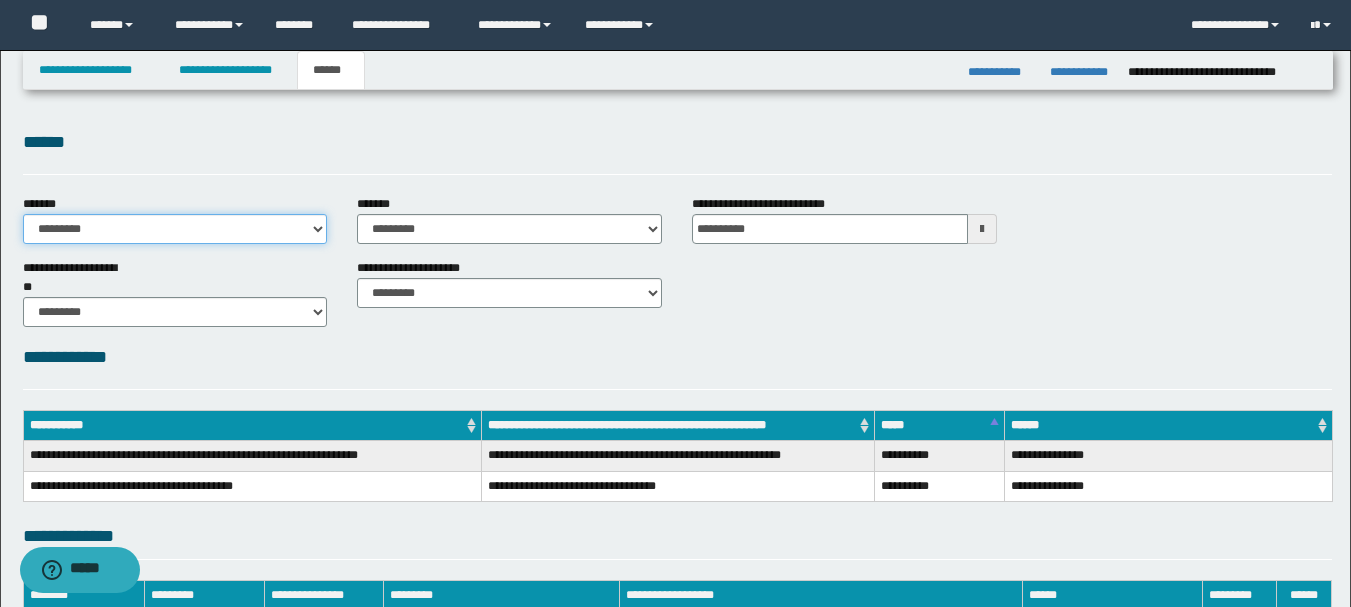 select on "*" 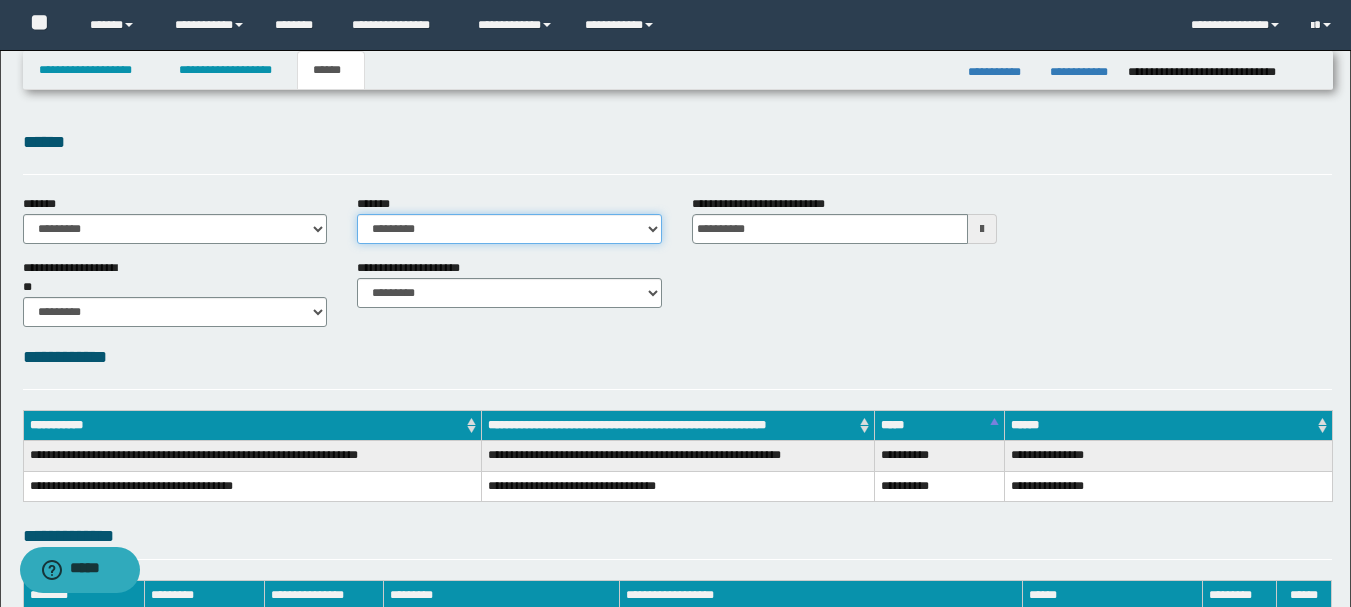 click on "**********" at bounding box center (509, 229) 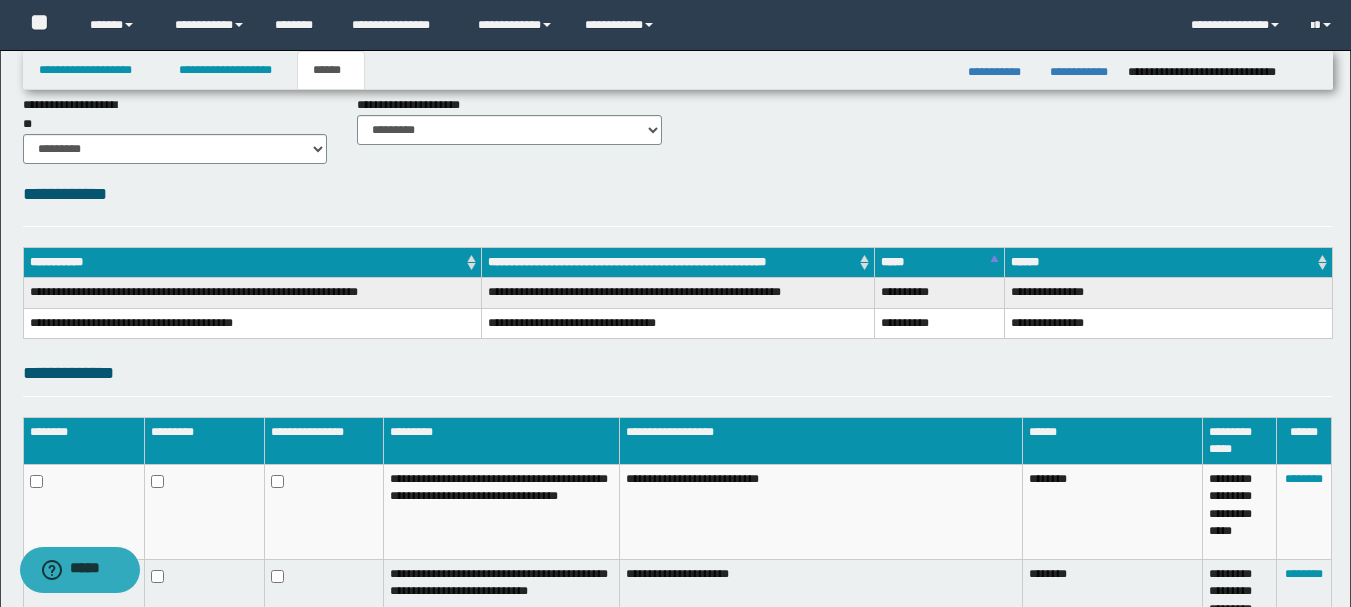 scroll, scrollTop: 400, scrollLeft: 0, axis: vertical 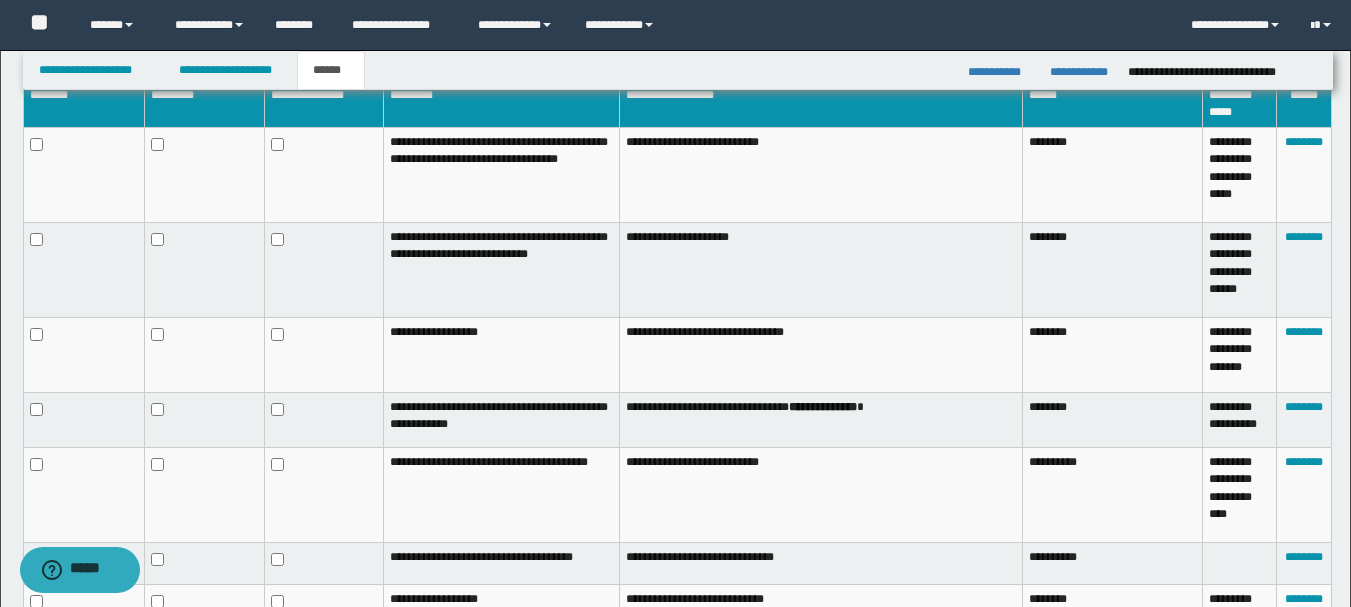 click at bounding box center (83, 420) 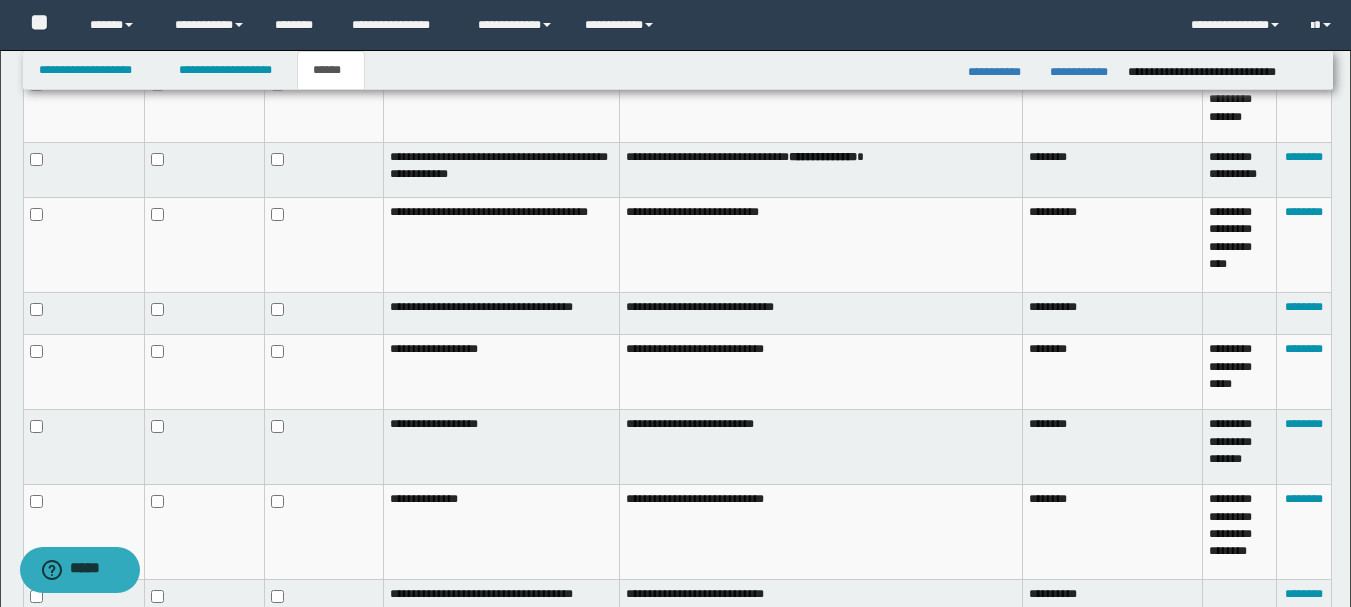 scroll, scrollTop: 800, scrollLeft: 0, axis: vertical 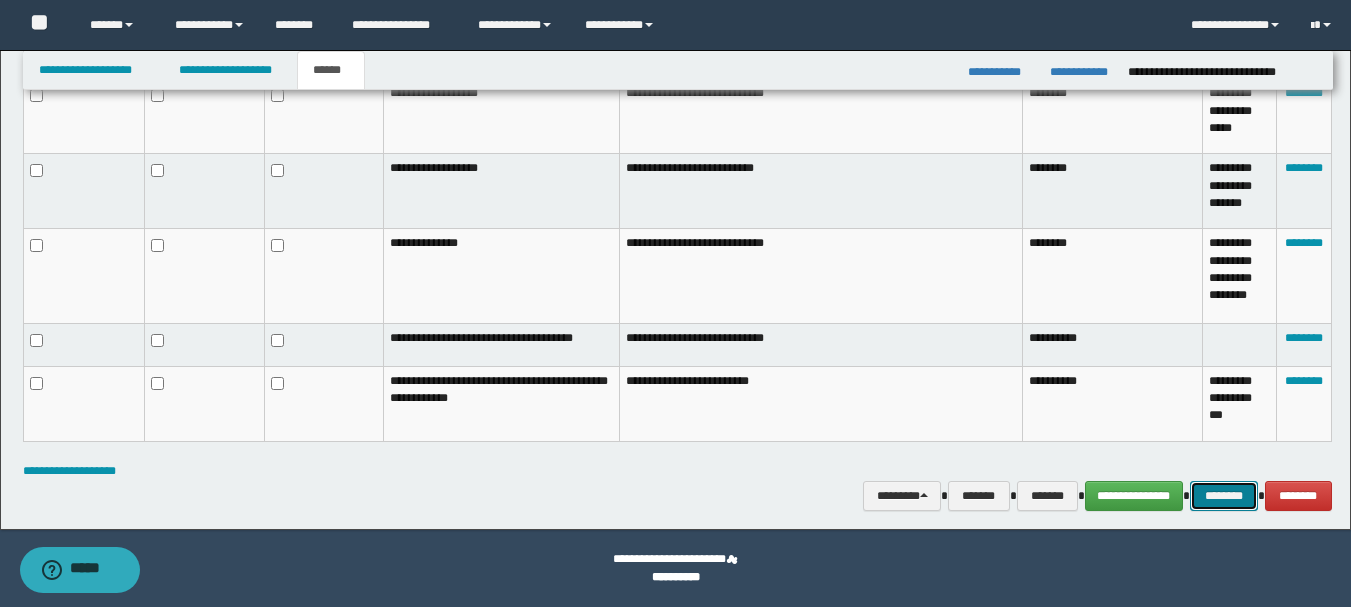 click on "********" at bounding box center [1224, 496] 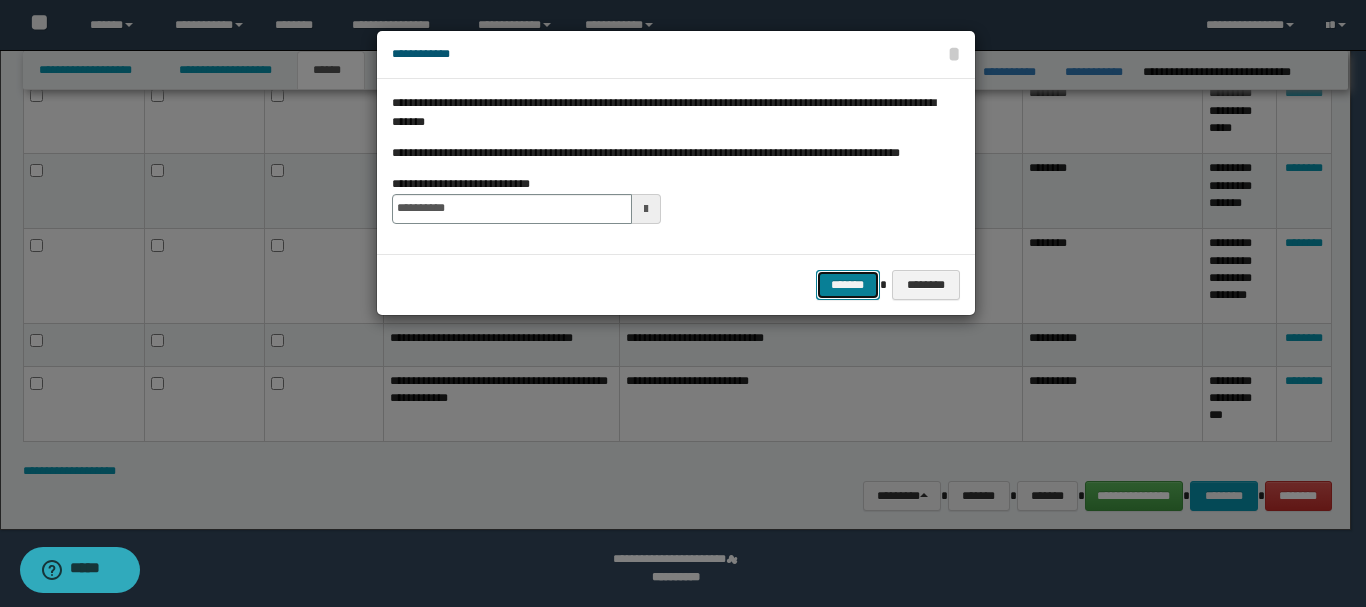 click on "*******" at bounding box center [848, 285] 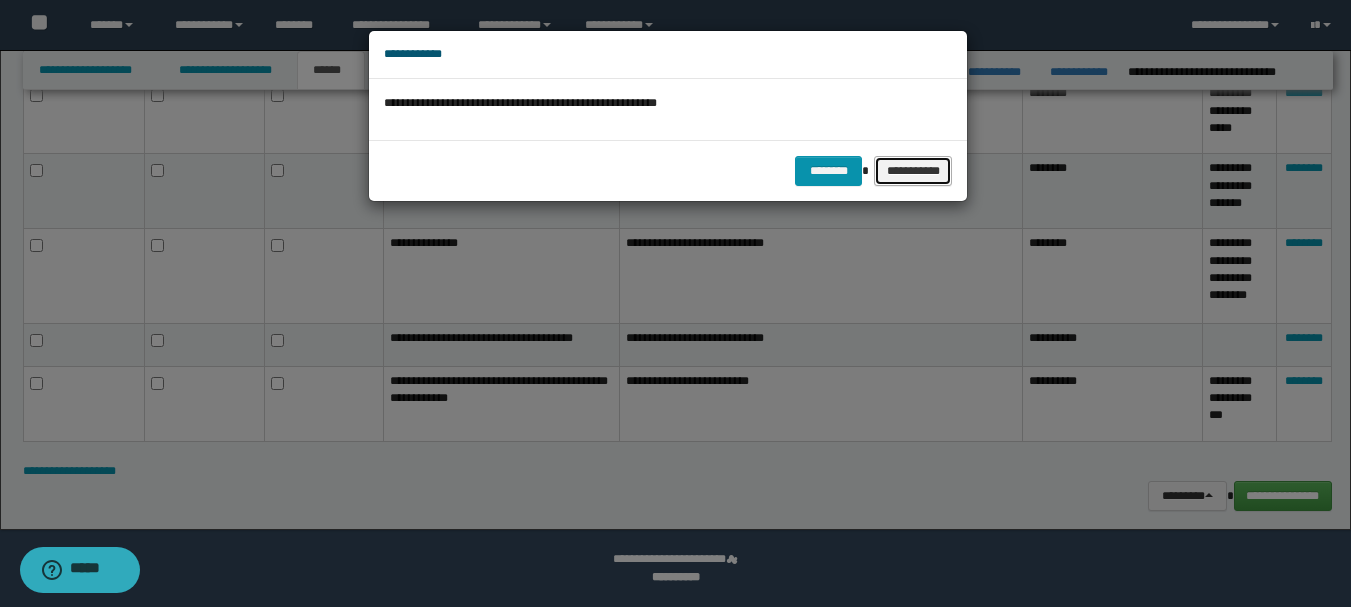 click on "**********" at bounding box center (913, 171) 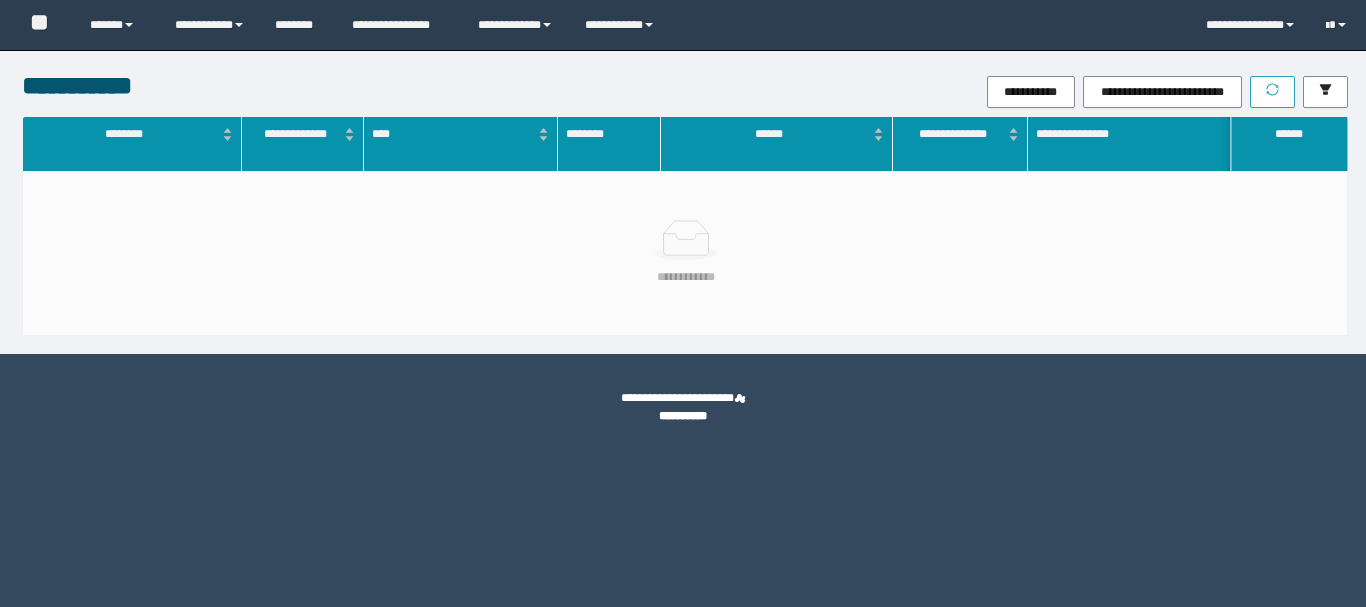 scroll, scrollTop: 0, scrollLeft: 0, axis: both 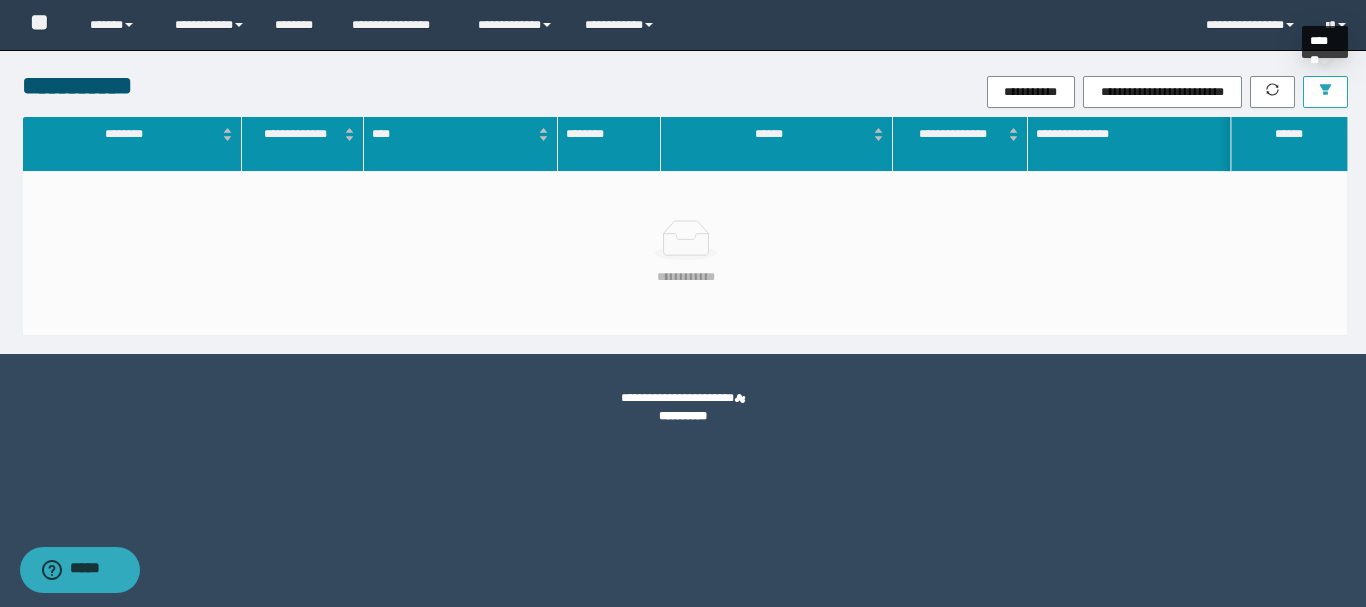 click 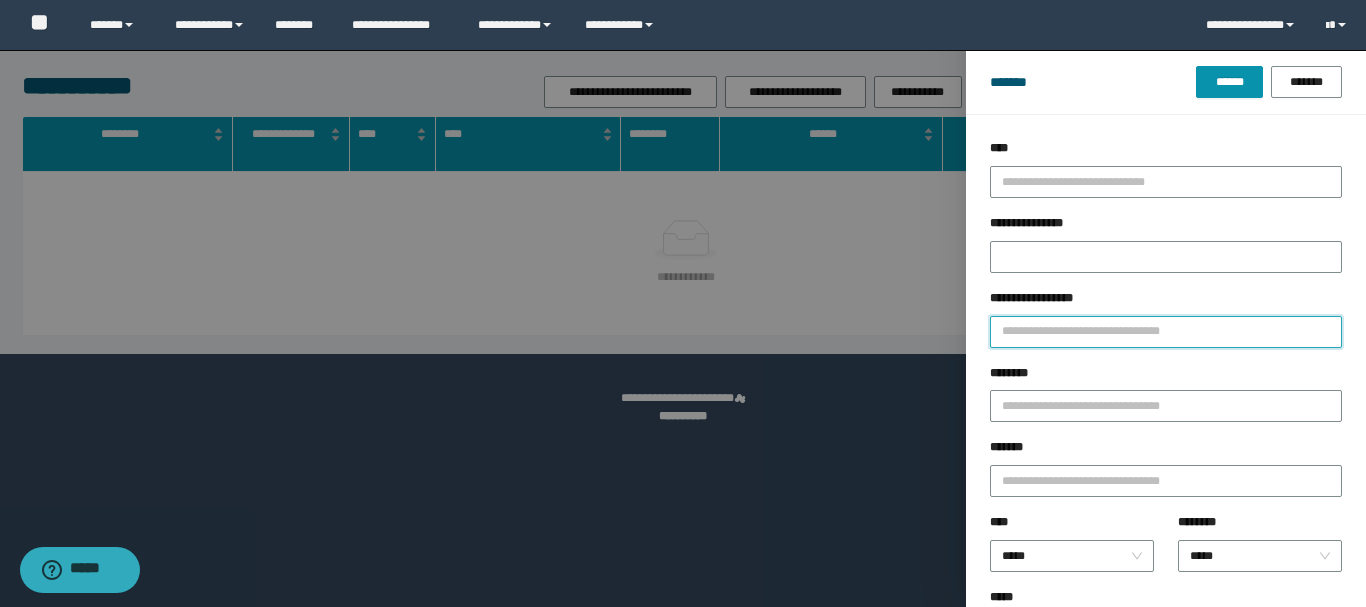 click on "**********" at bounding box center (1166, 332) 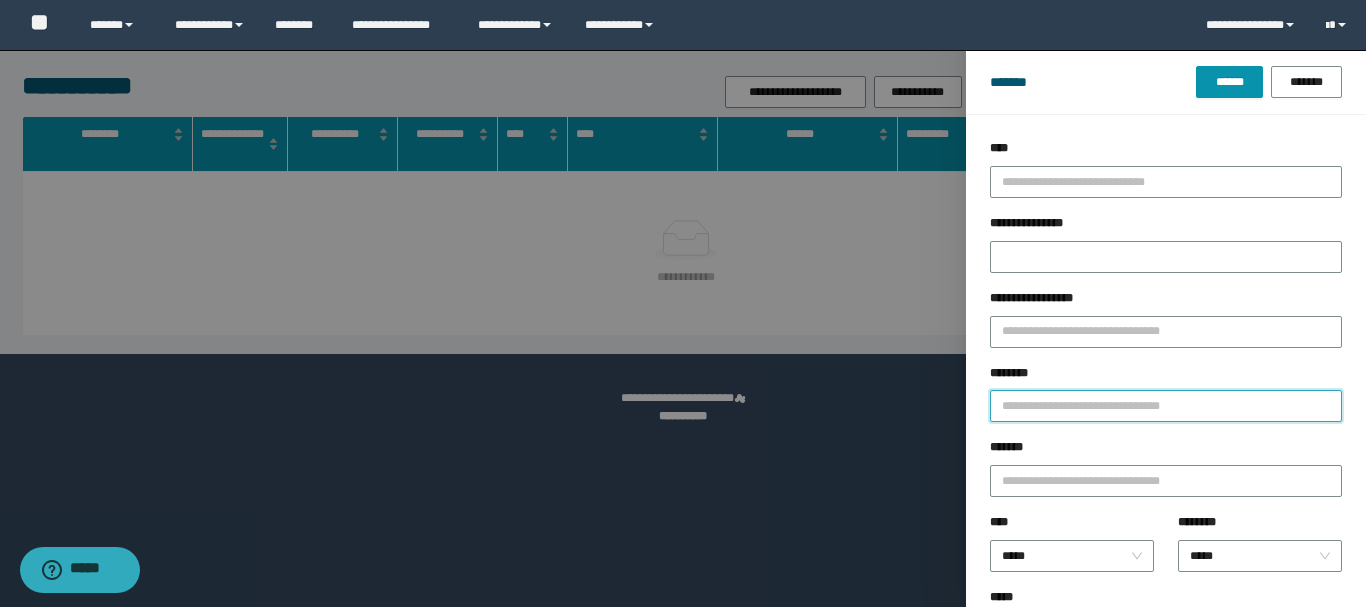 click on "********" at bounding box center [1166, 406] 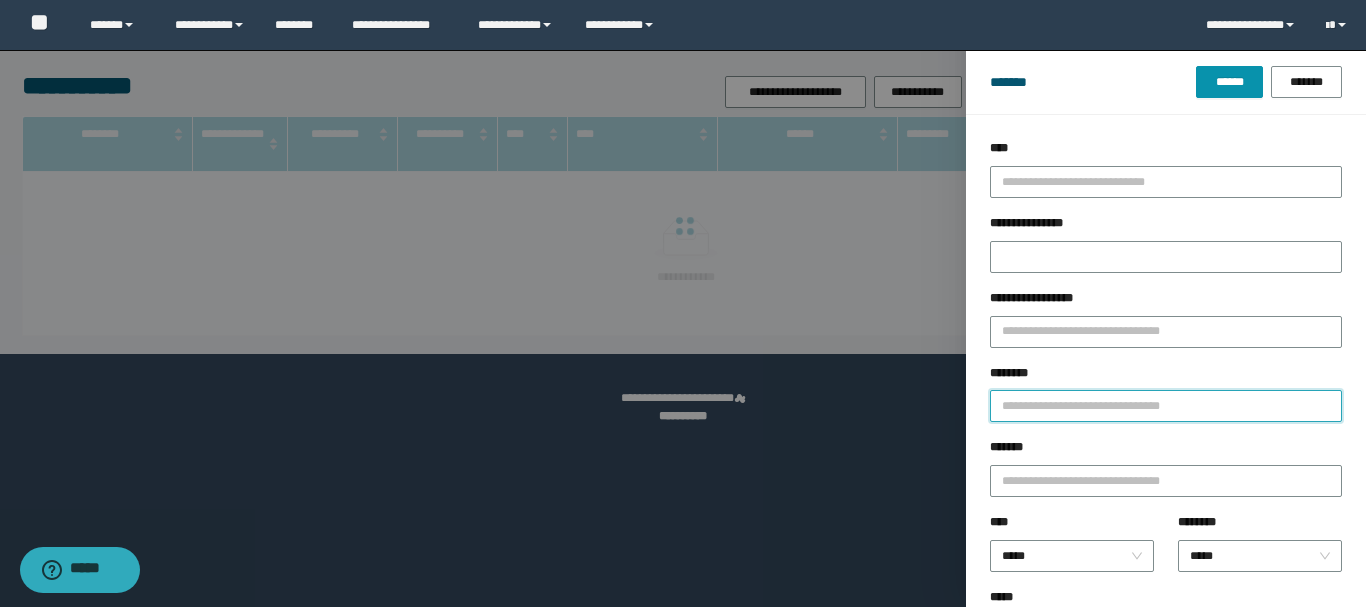 paste on "**********" 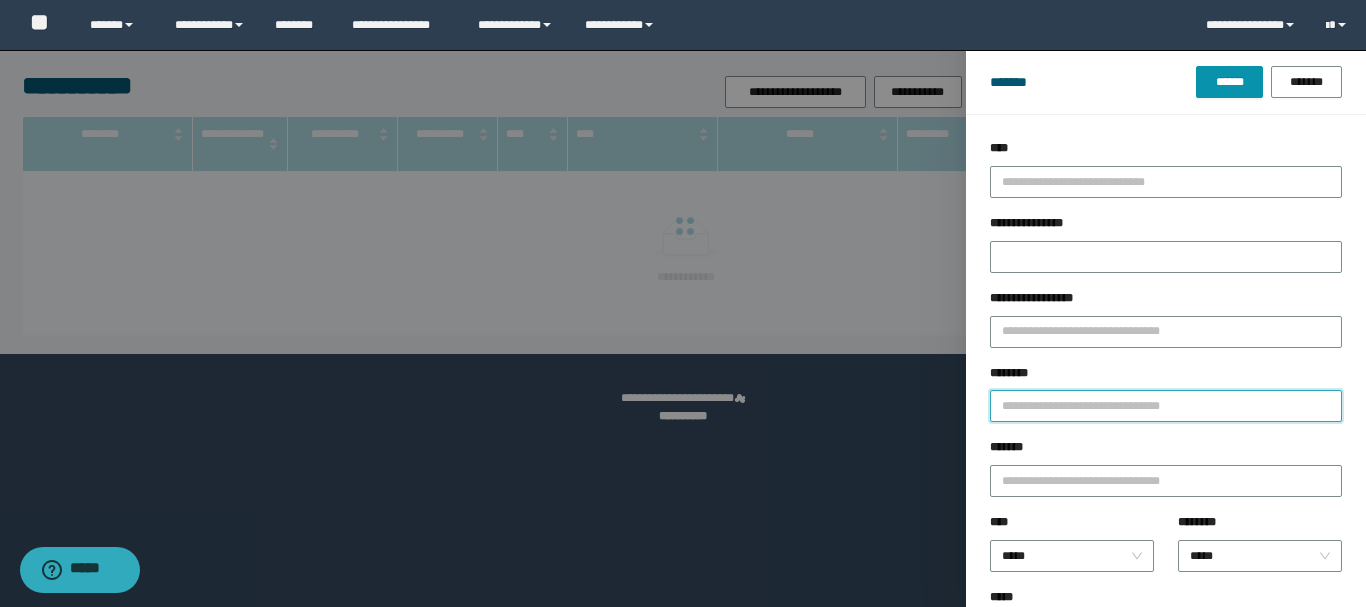 type on "**********" 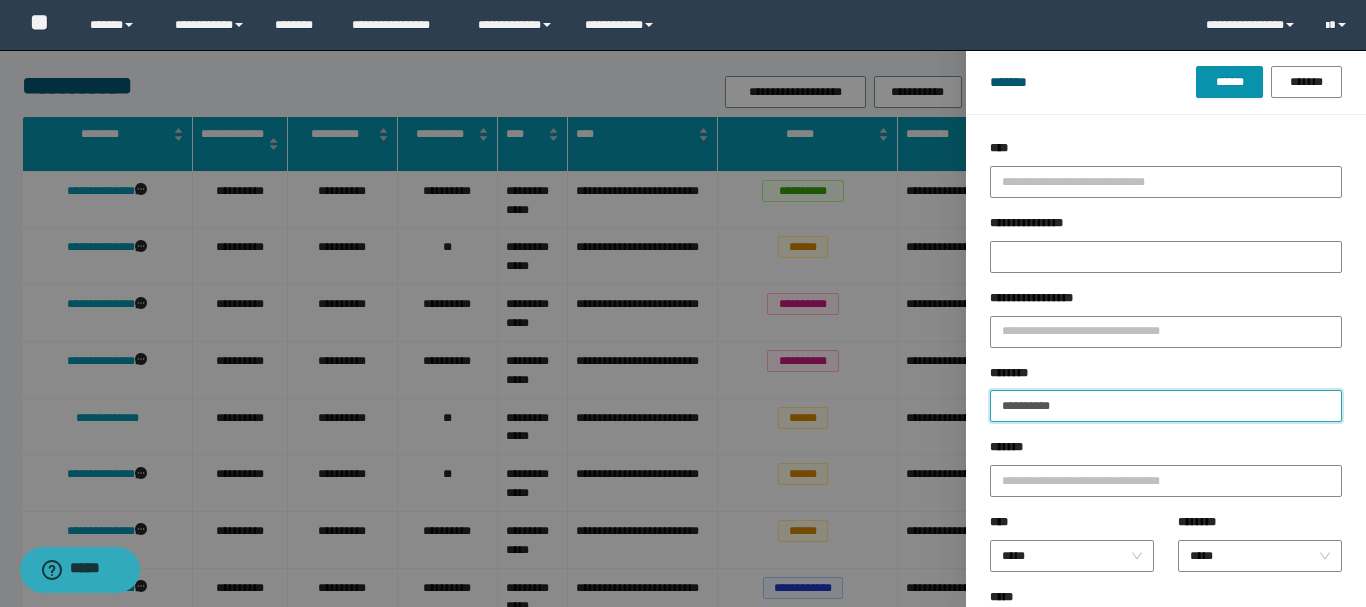 click on "**********" at bounding box center [1166, 406] 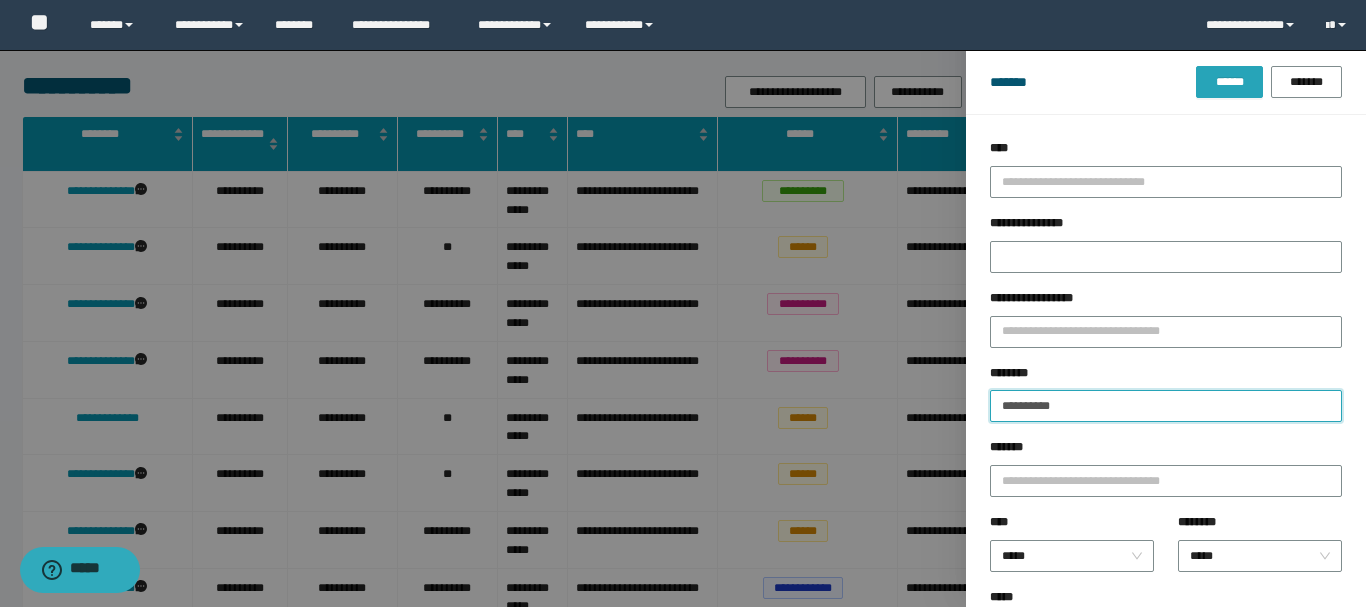 type on "**********" 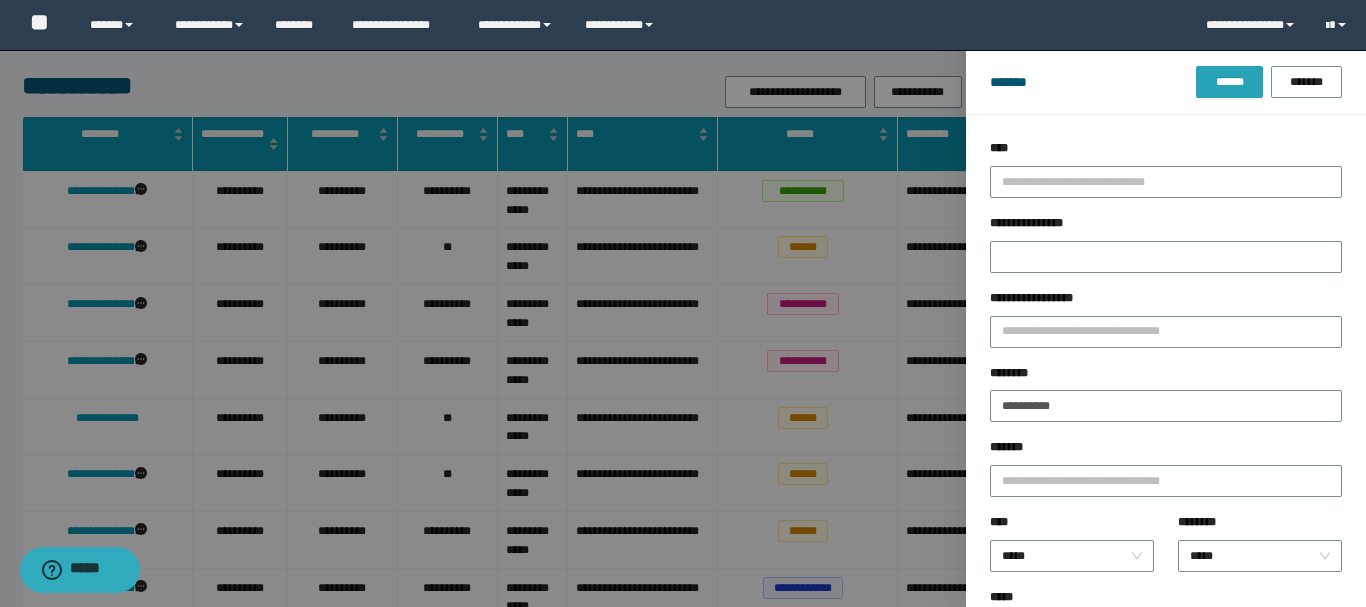 click on "******" at bounding box center (1229, 82) 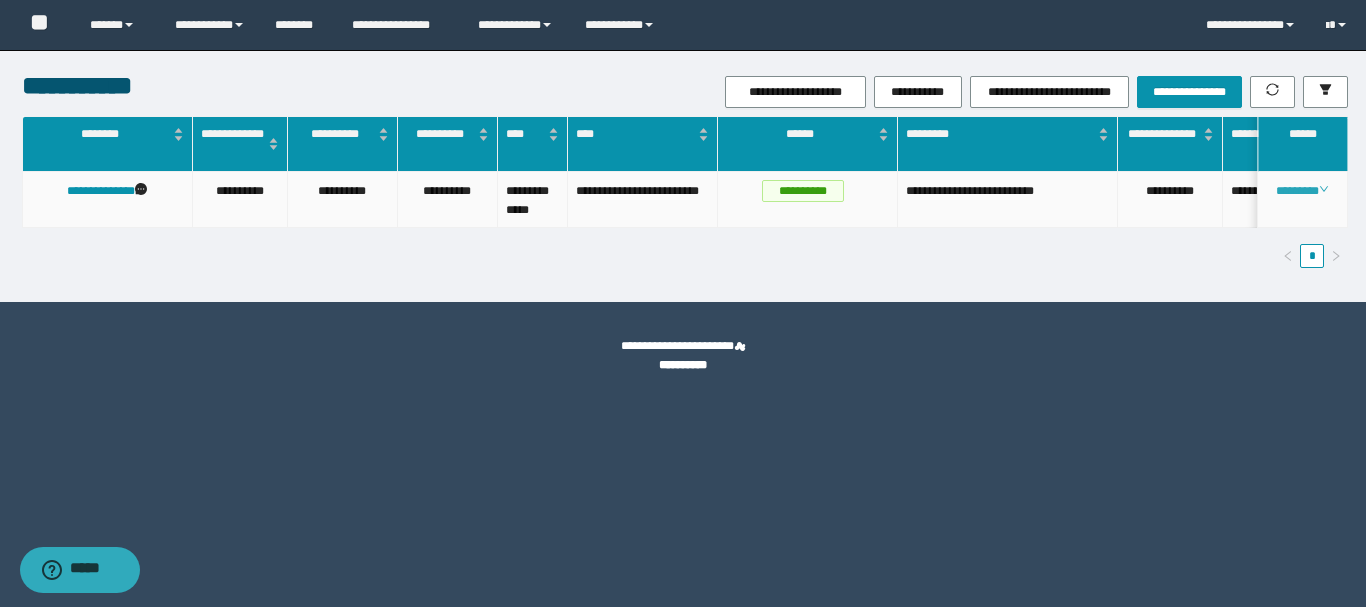 click on "********" at bounding box center (1302, 191) 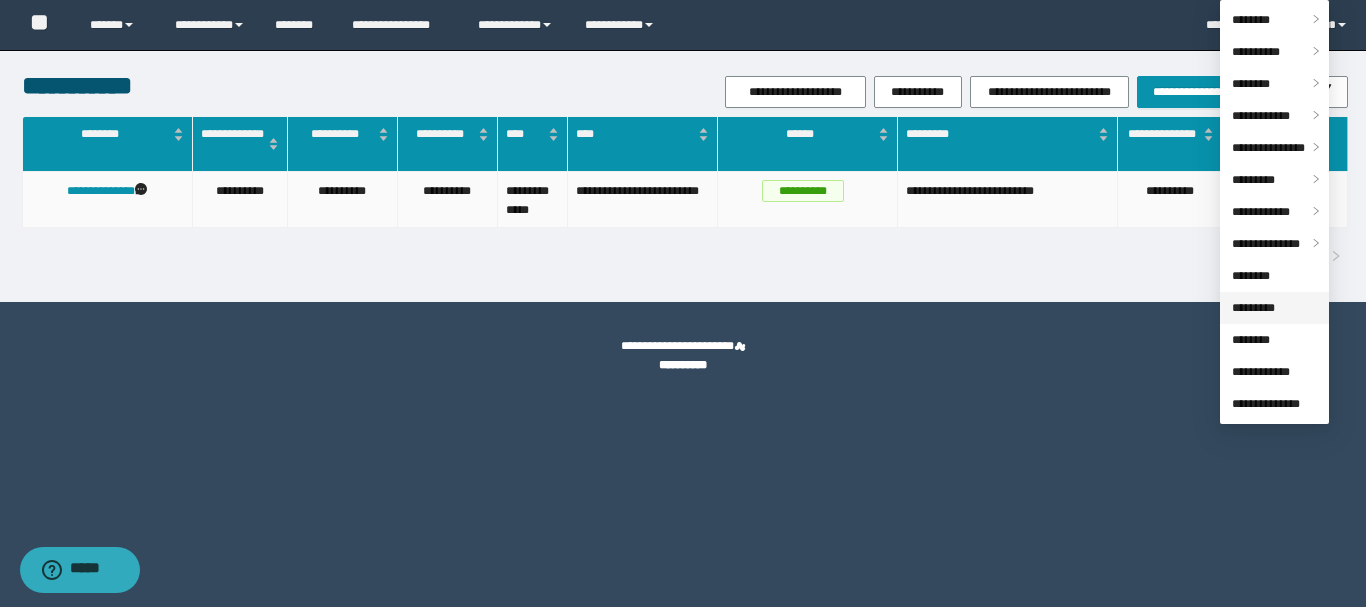 click on "*********" at bounding box center [1253, 308] 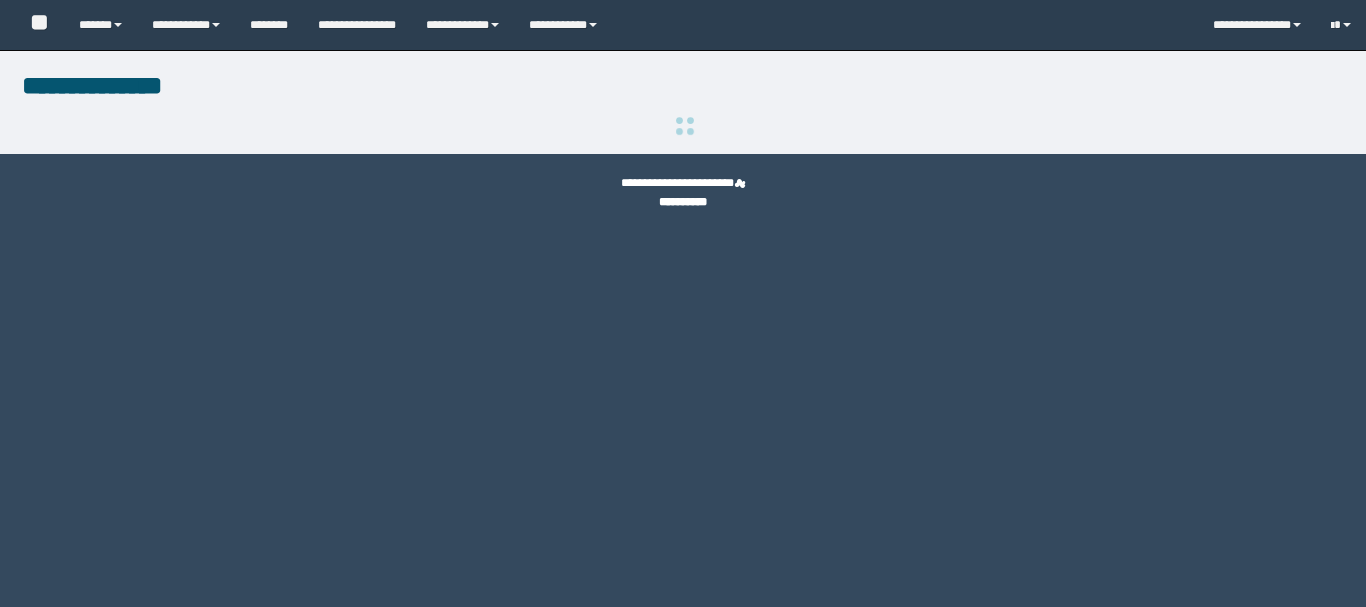 scroll, scrollTop: 0, scrollLeft: 0, axis: both 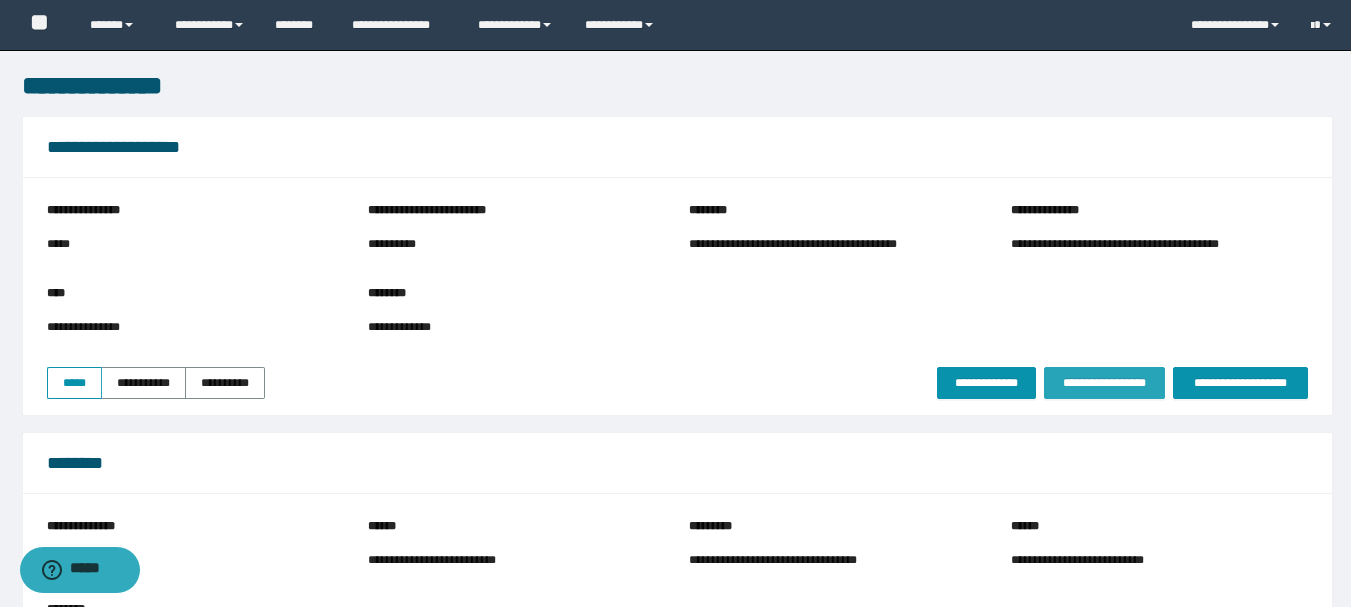 click on "**********" at bounding box center [1104, 383] 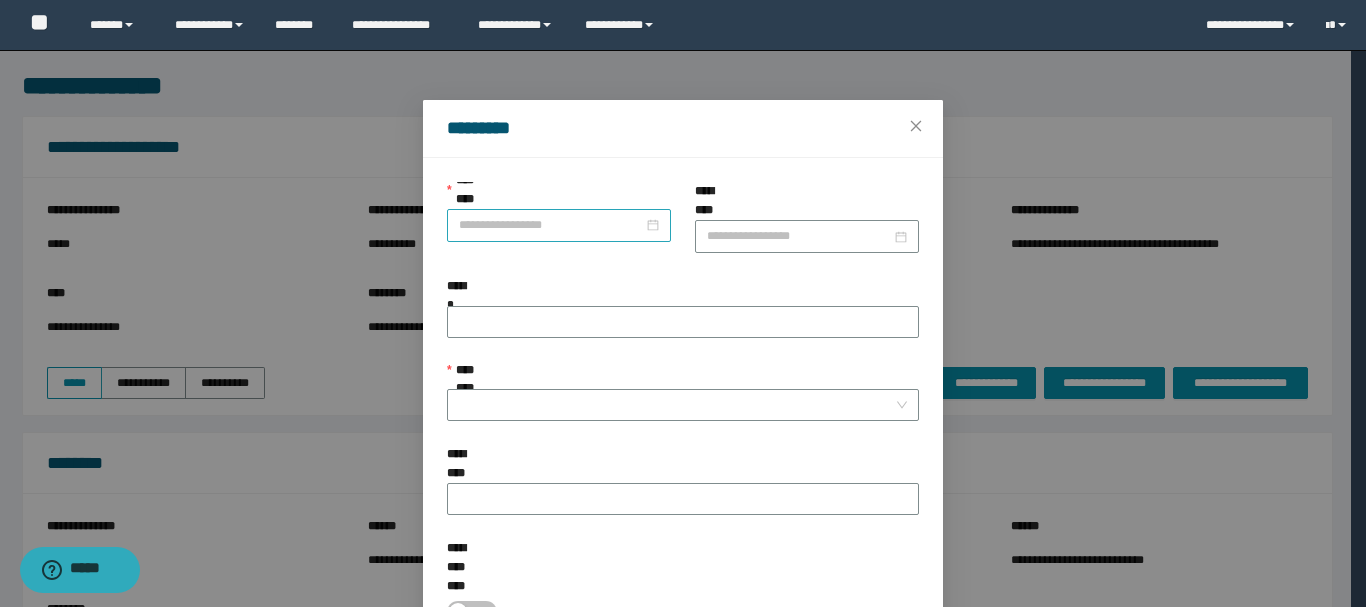 click on "**********" at bounding box center (551, 225) 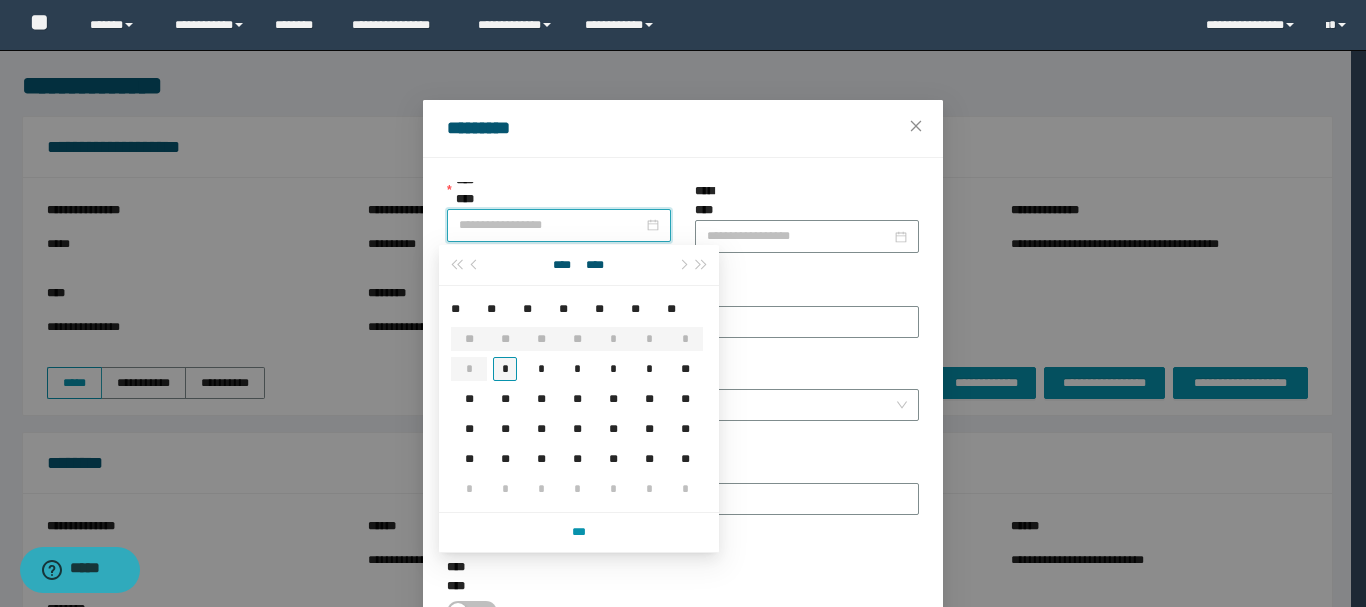 type on "**********" 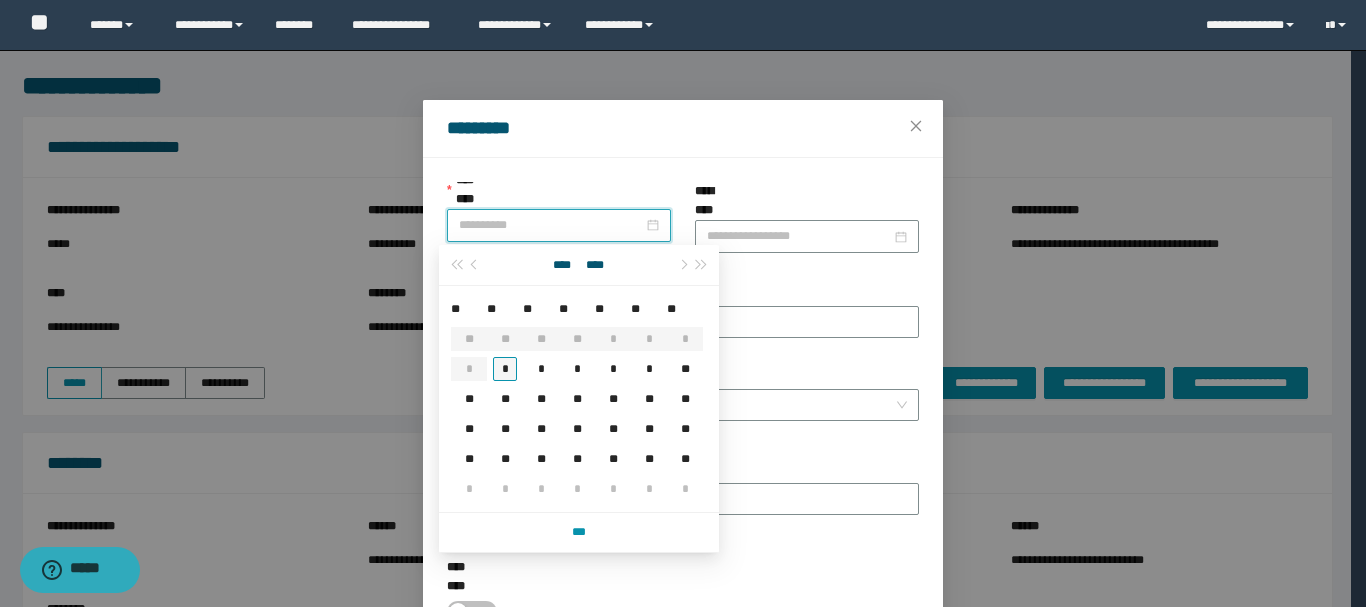 click on "*" at bounding box center [505, 369] 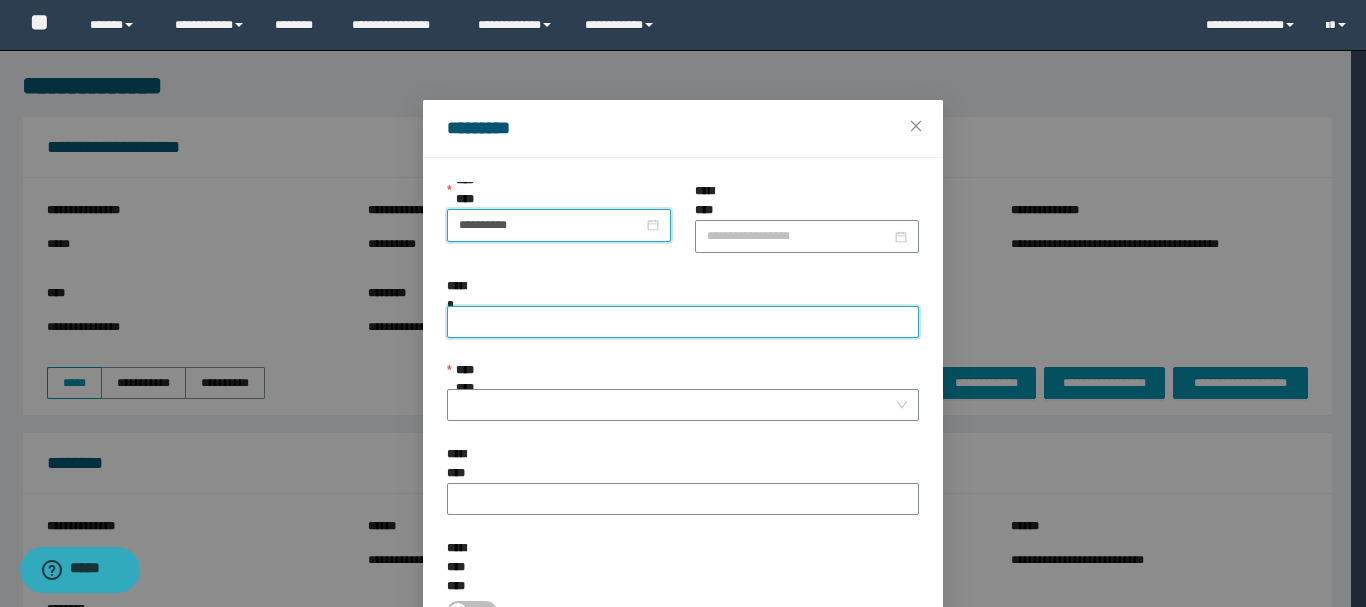 click on "******" at bounding box center (683, 322) 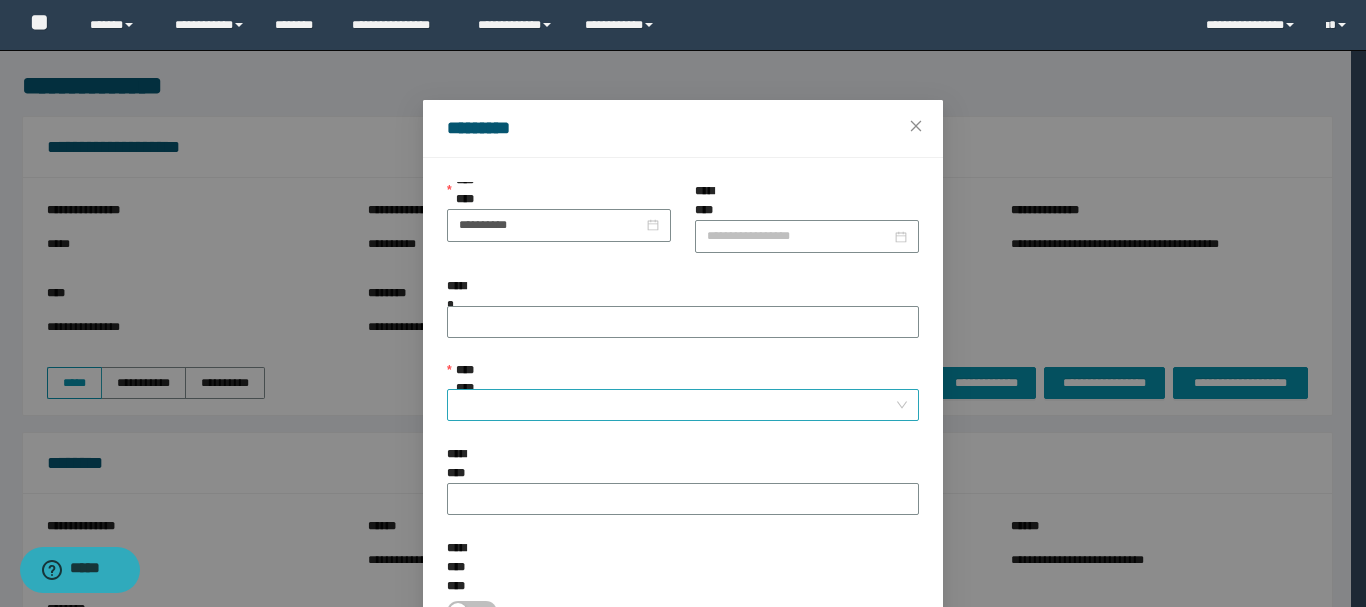 click on "**********" at bounding box center (677, 405) 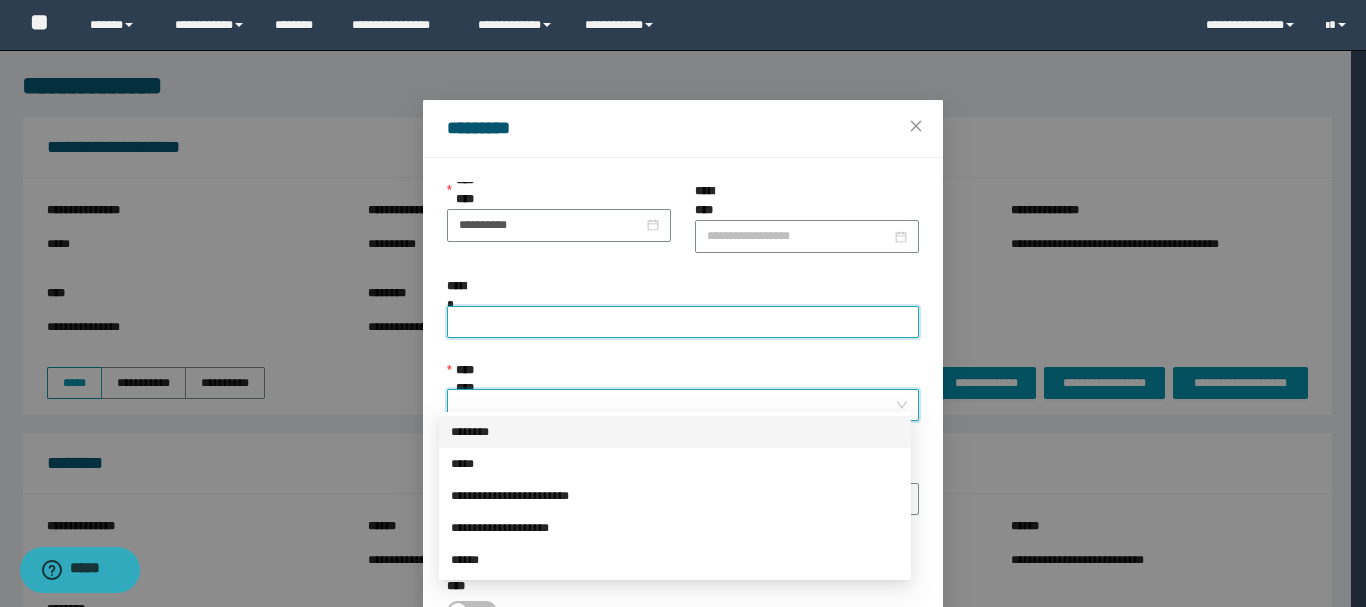 click on "******" at bounding box center (683, 322) 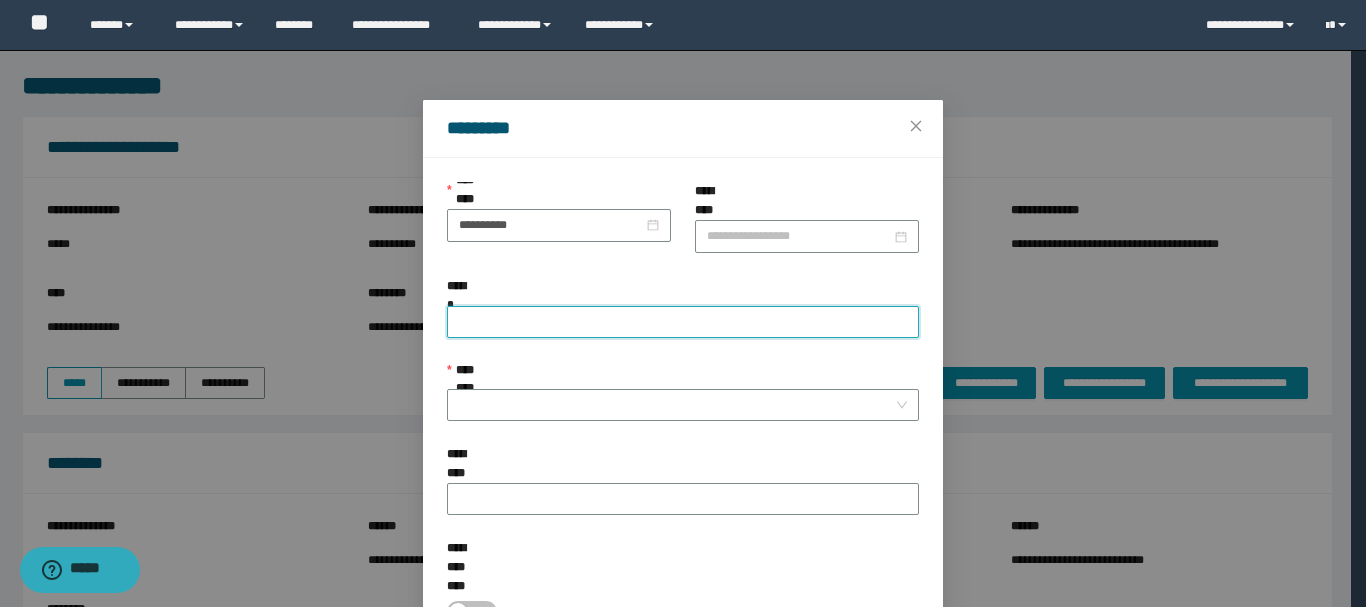 paste on "**********" 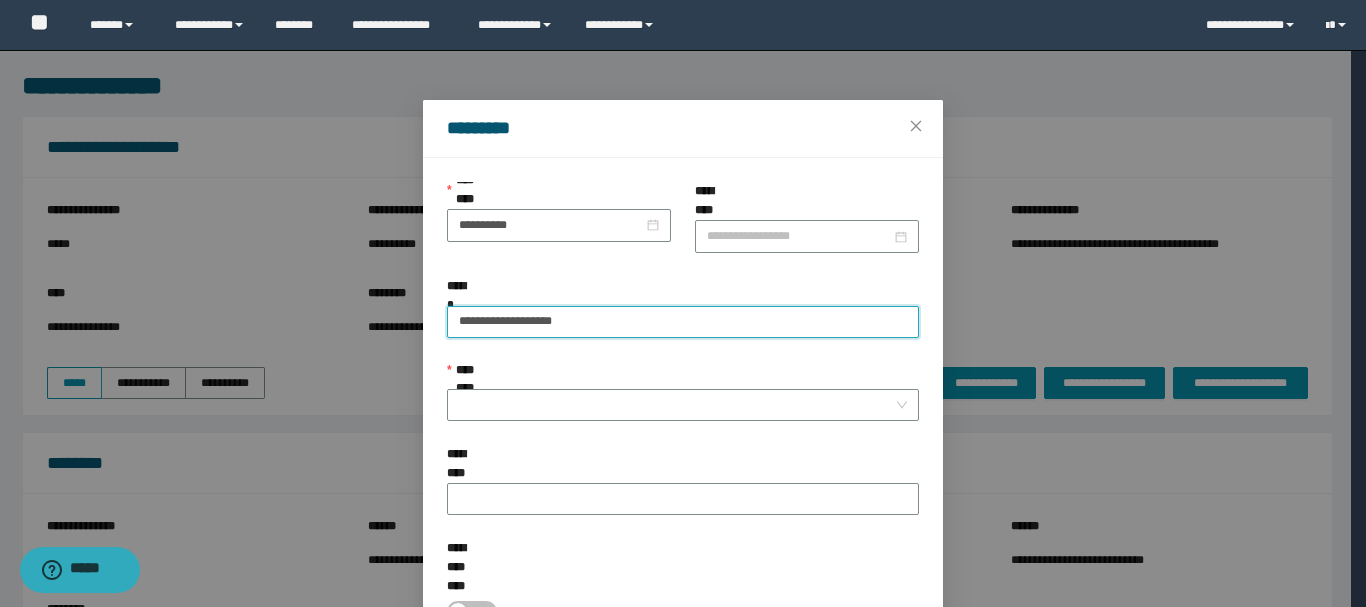 click at bounding box center [683, 405] 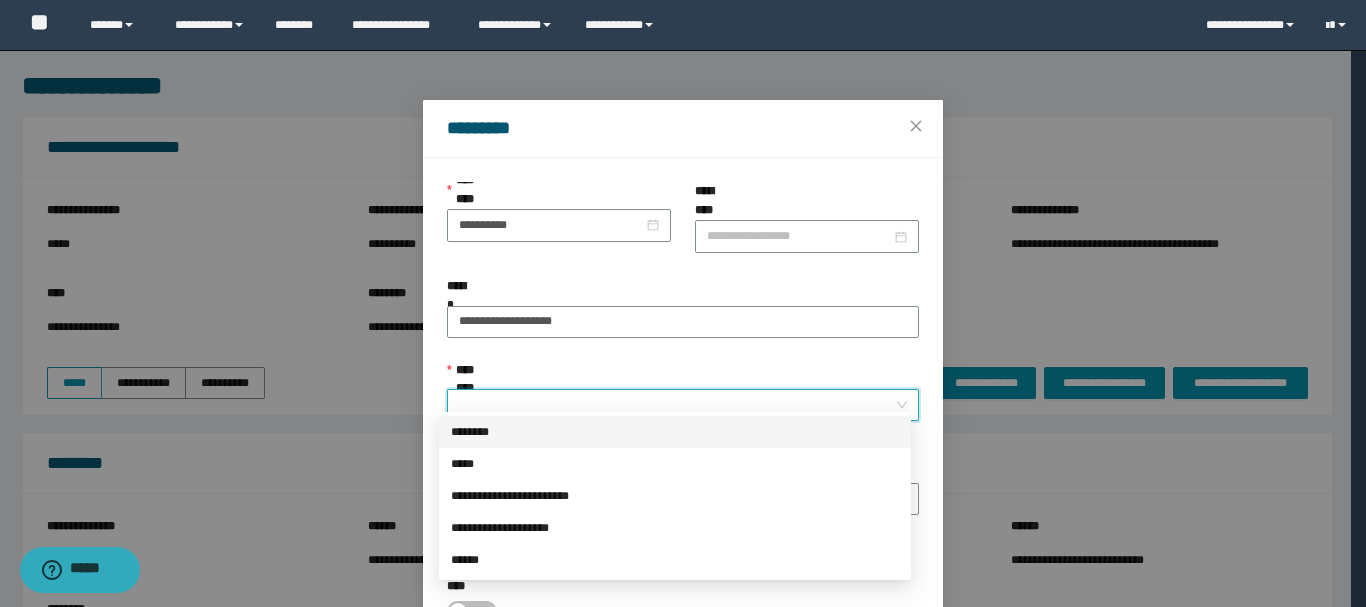 click on "********" at bounding box center [675, 432] 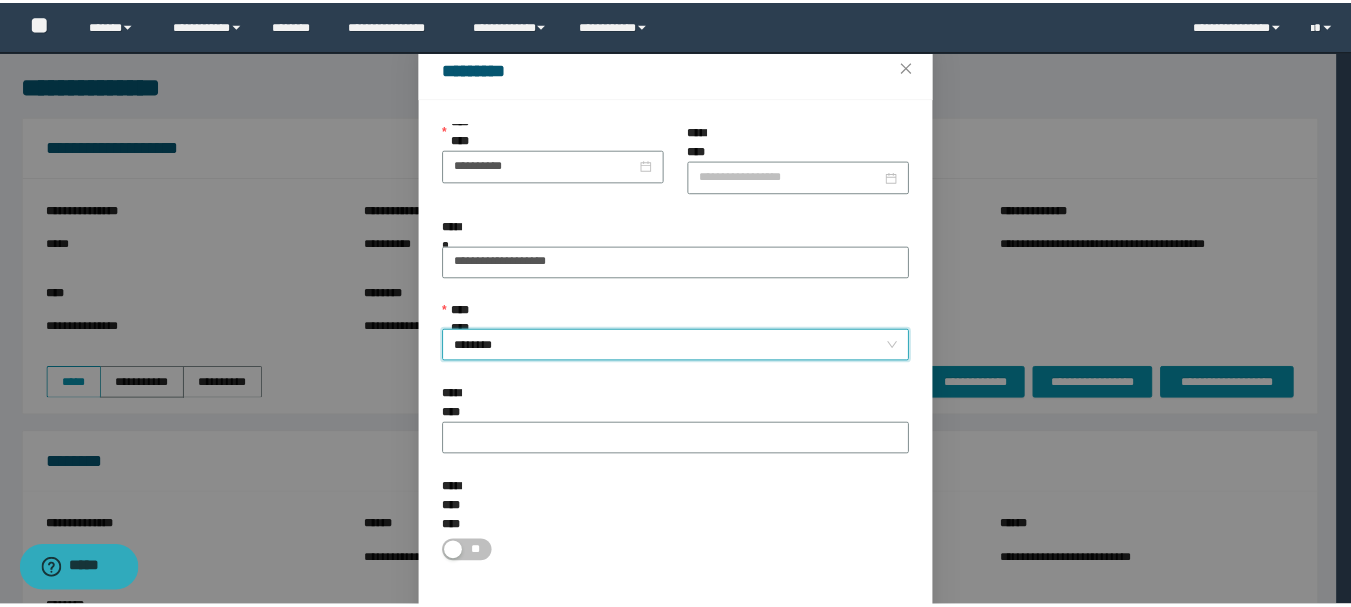 scroll, scrollTop: 92, scrollLeft: 0, axis: vertical 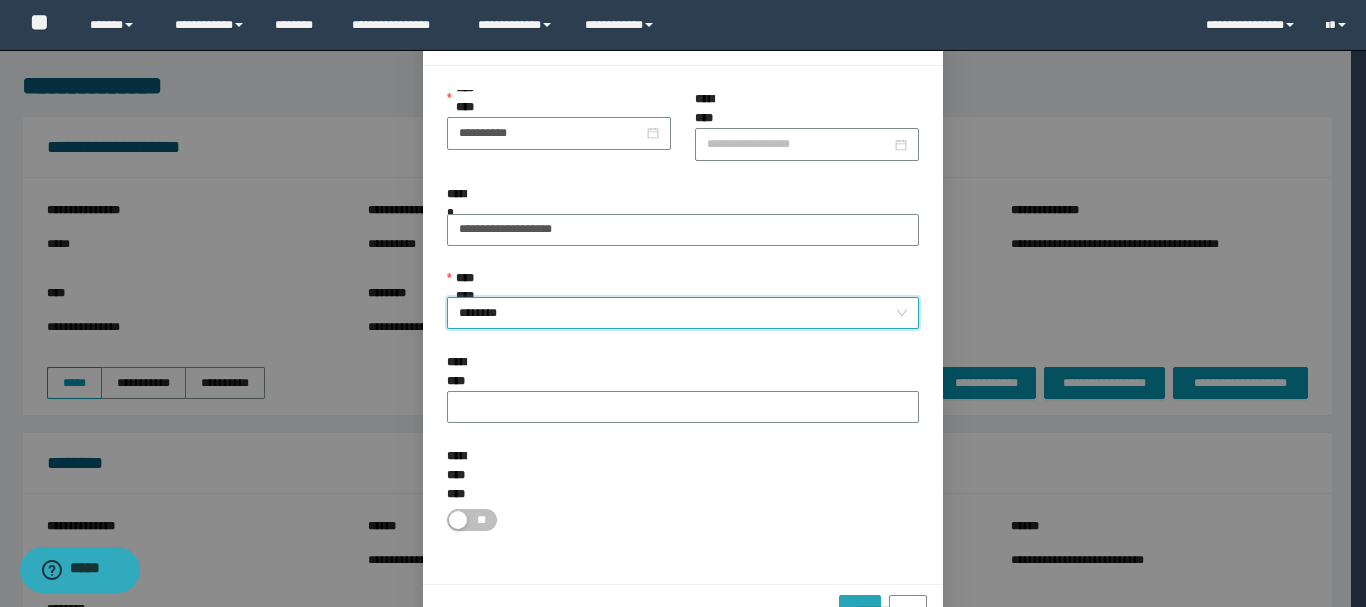 click on "*********" at bounding box center (859, 604) 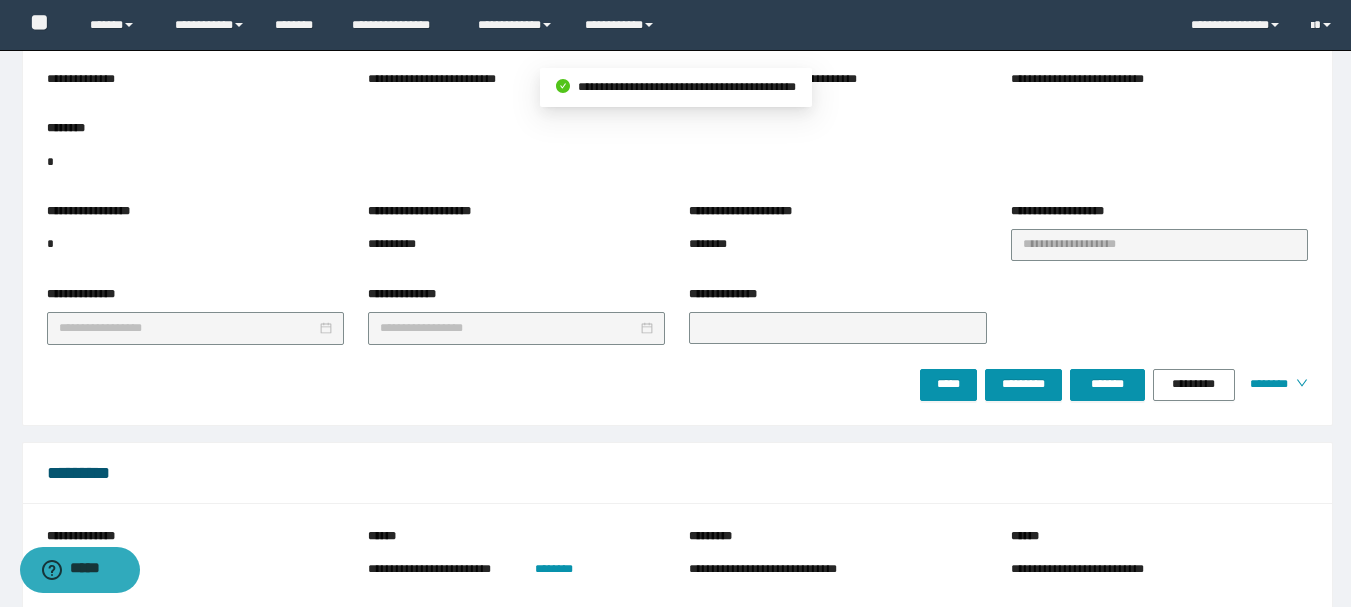 scroll, scrollTop: 500, scrollLeft: 0, axis: vertical 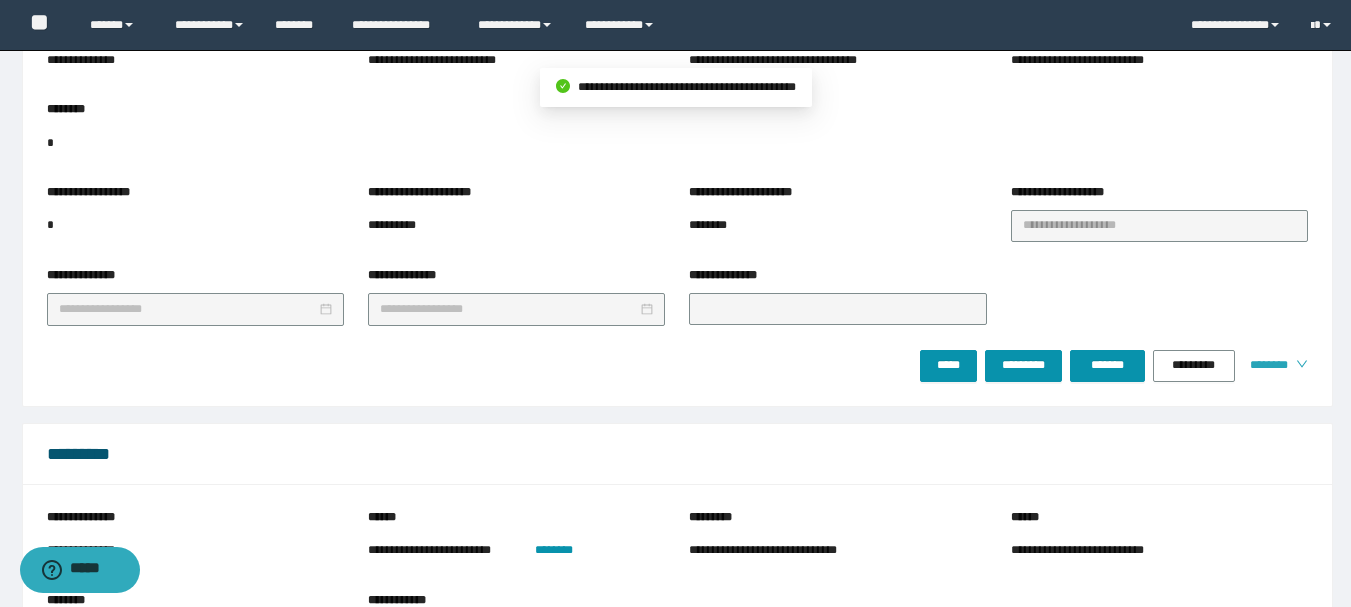 click on "********" at bounding box center [1265, 365] 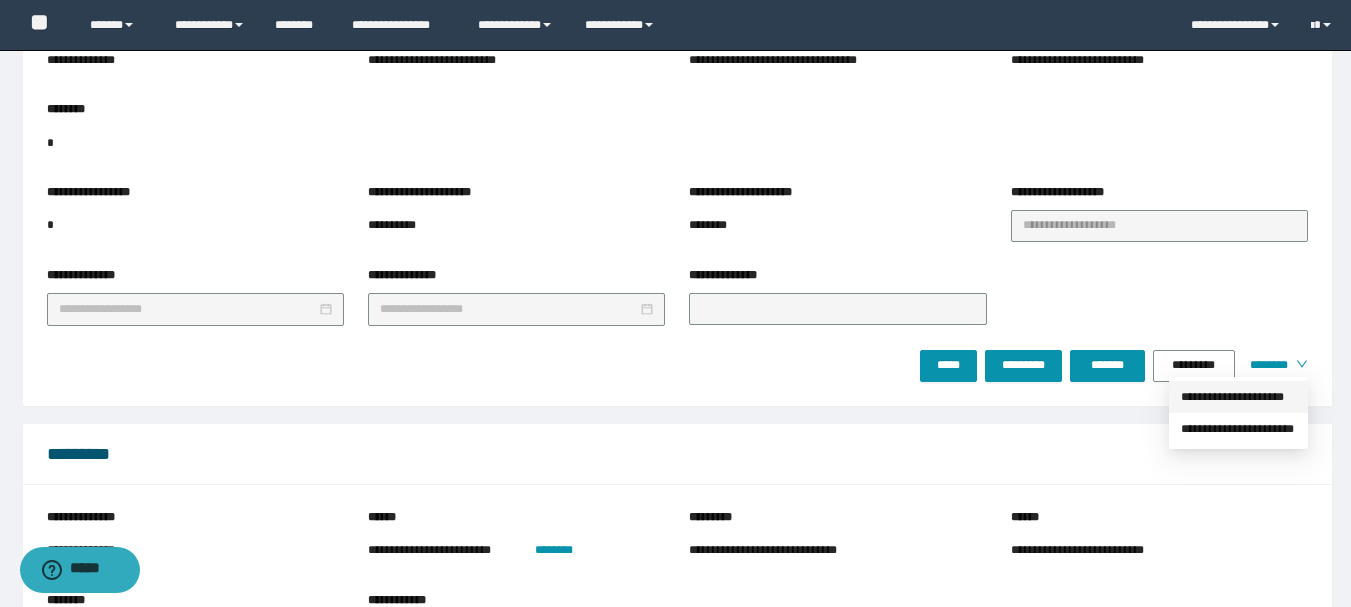 click on "**********" at bounding box center (1238, 397) 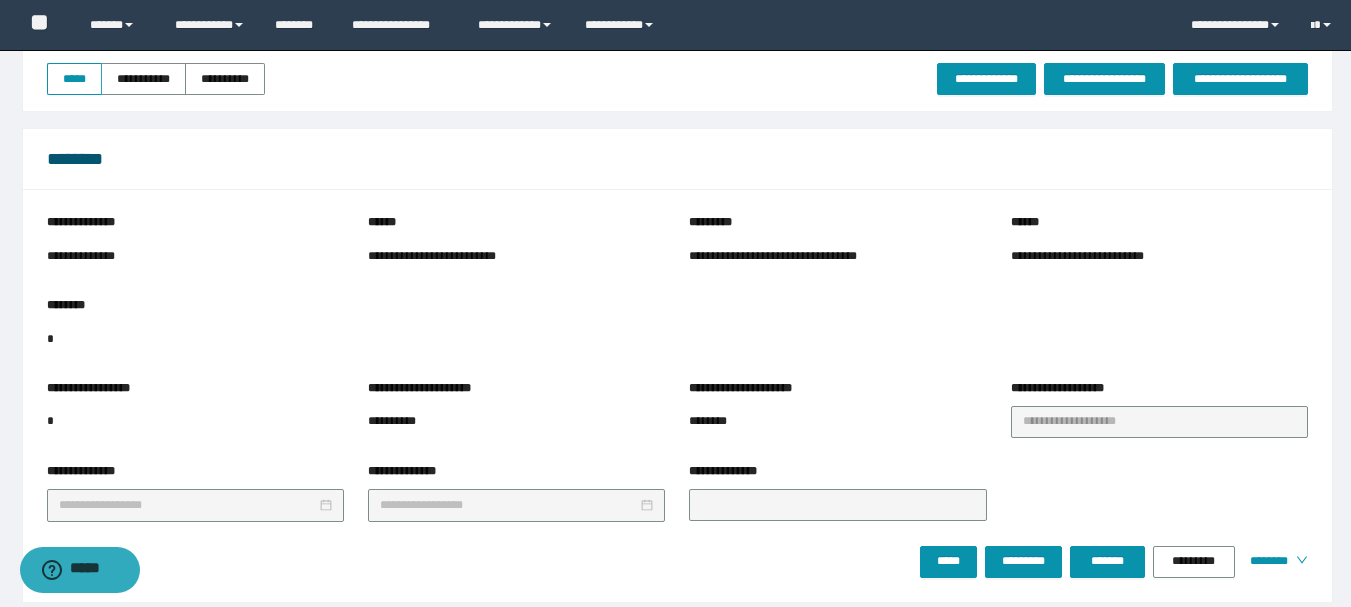 scroll, scrollTop: 300, scrollLeft: 0, axis: vertical 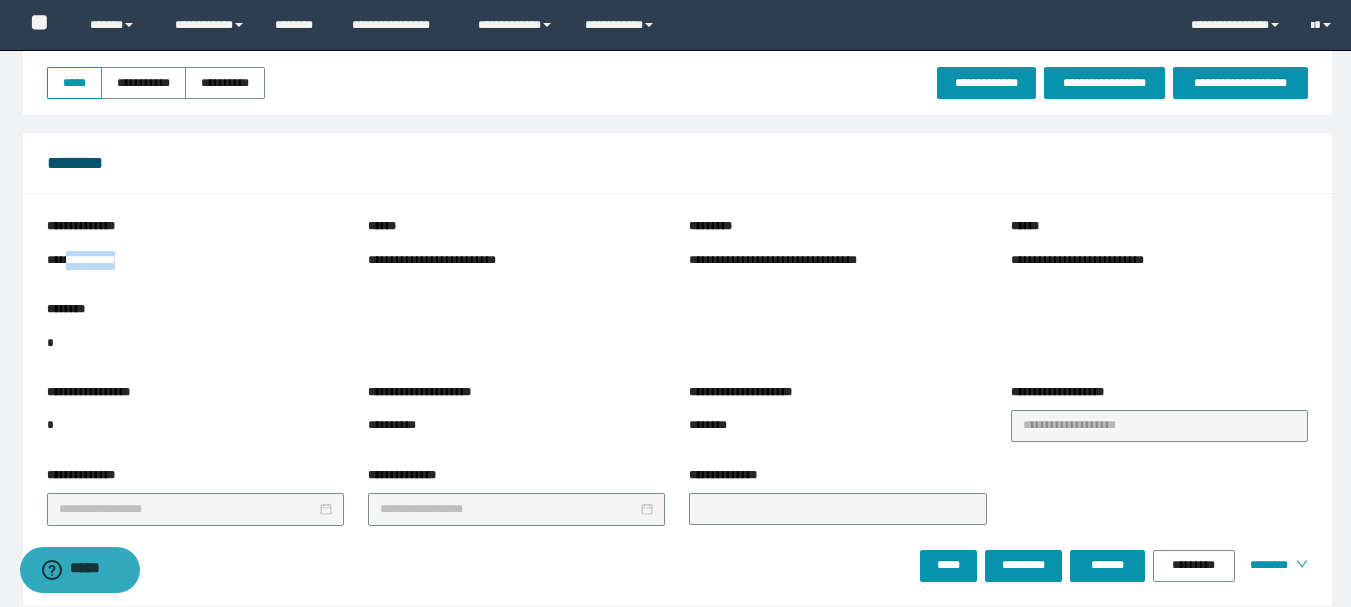 drag, startPoint x: 131, startPoint y: 257, endPoint x: 70, endPoint y: 259, distance: 61.03278 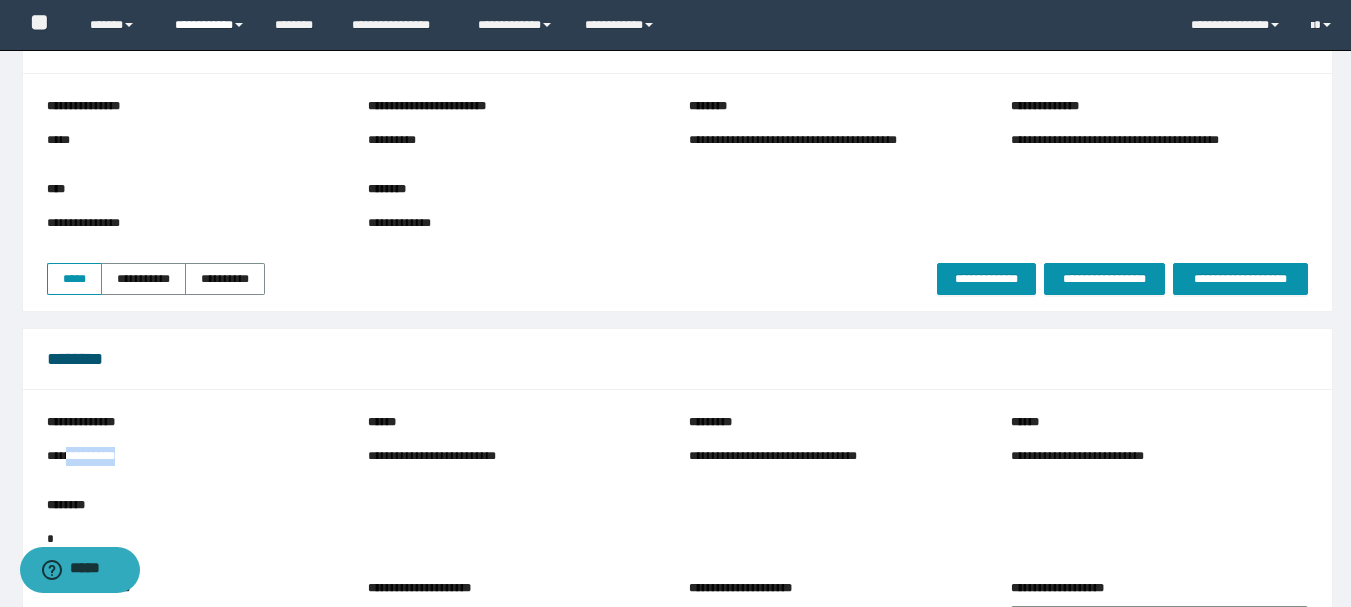 scroll, scrollTop: 100, scrollLeft: 0, axis: vertical 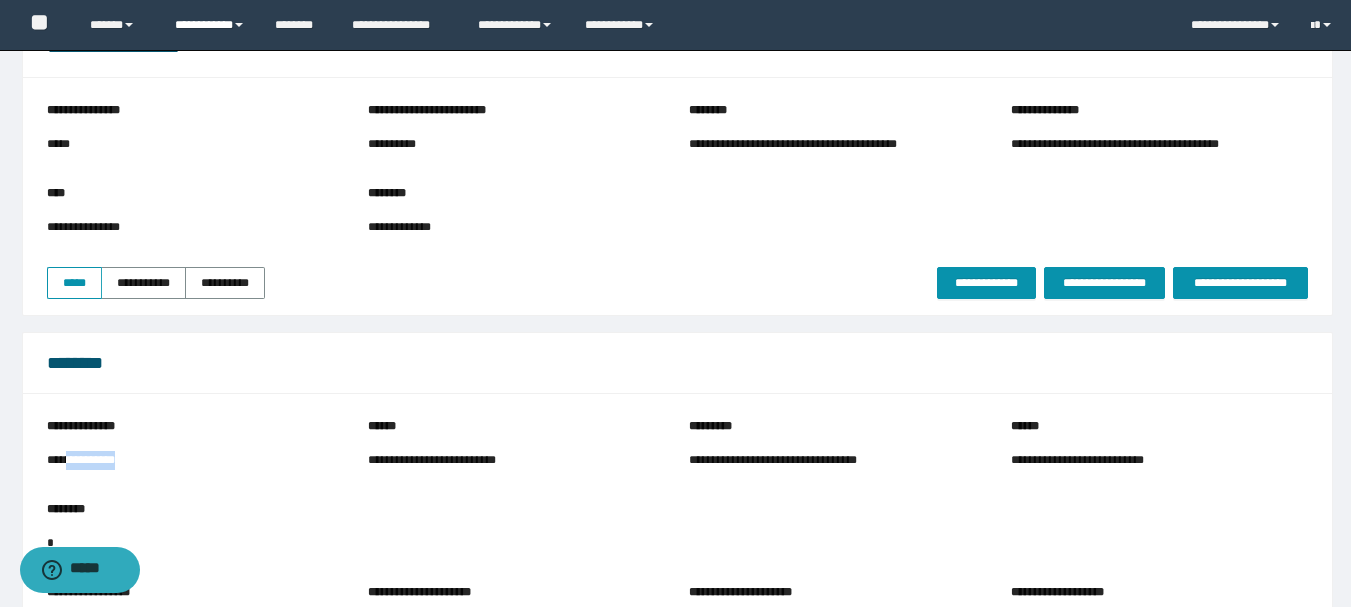 click on "**********" at bounding box center [210, 25] 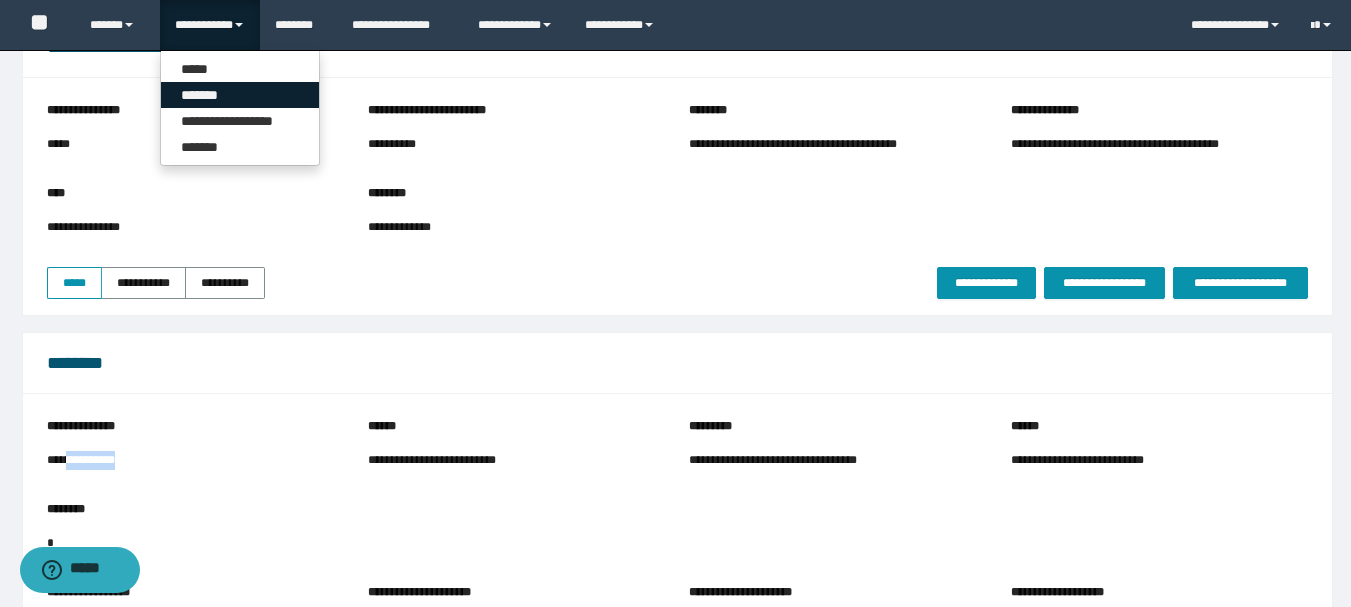 click on "*******" at bounding box center [240, 95] 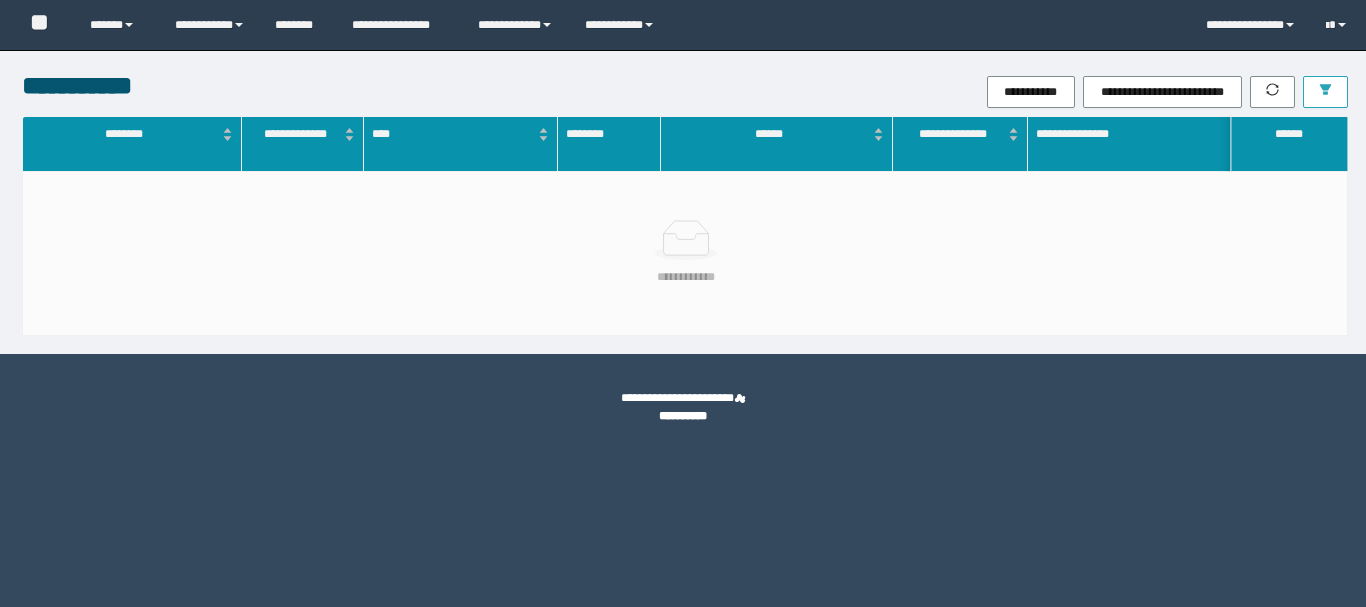 scroll, scrollTop: 0, scrollLeft: 0, axis: both 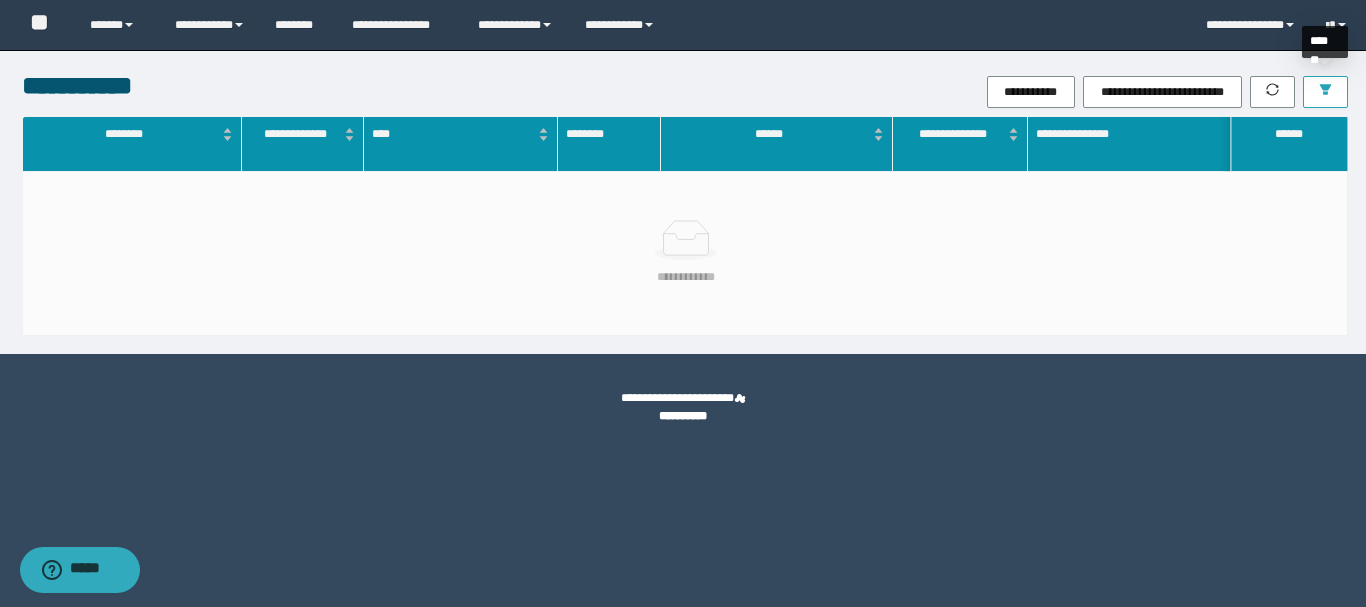 click 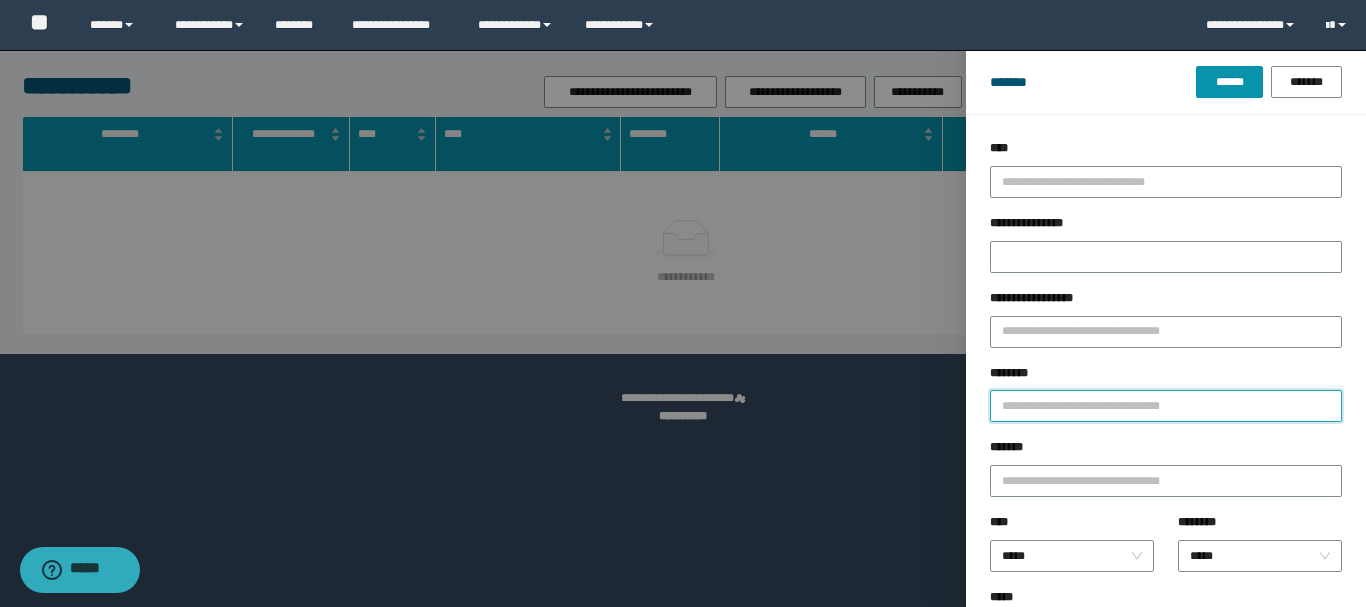 click on "********" at bounding box center [1166, 406] 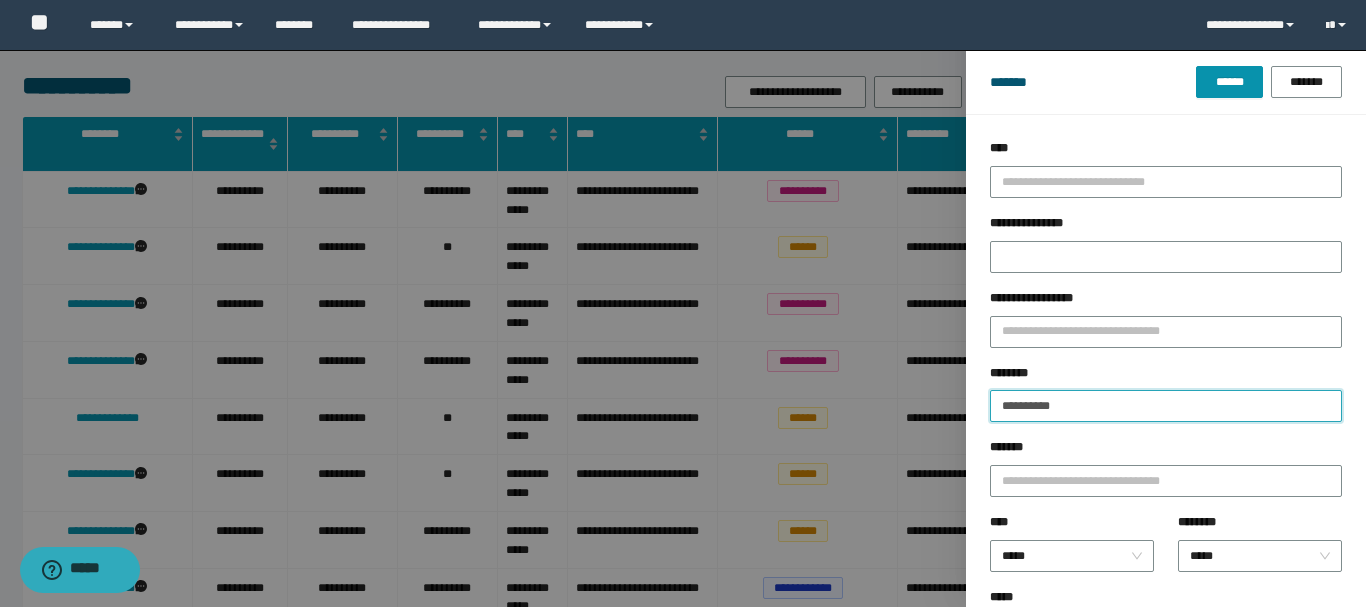 click on "**********" at bounding box center (1166, 406) 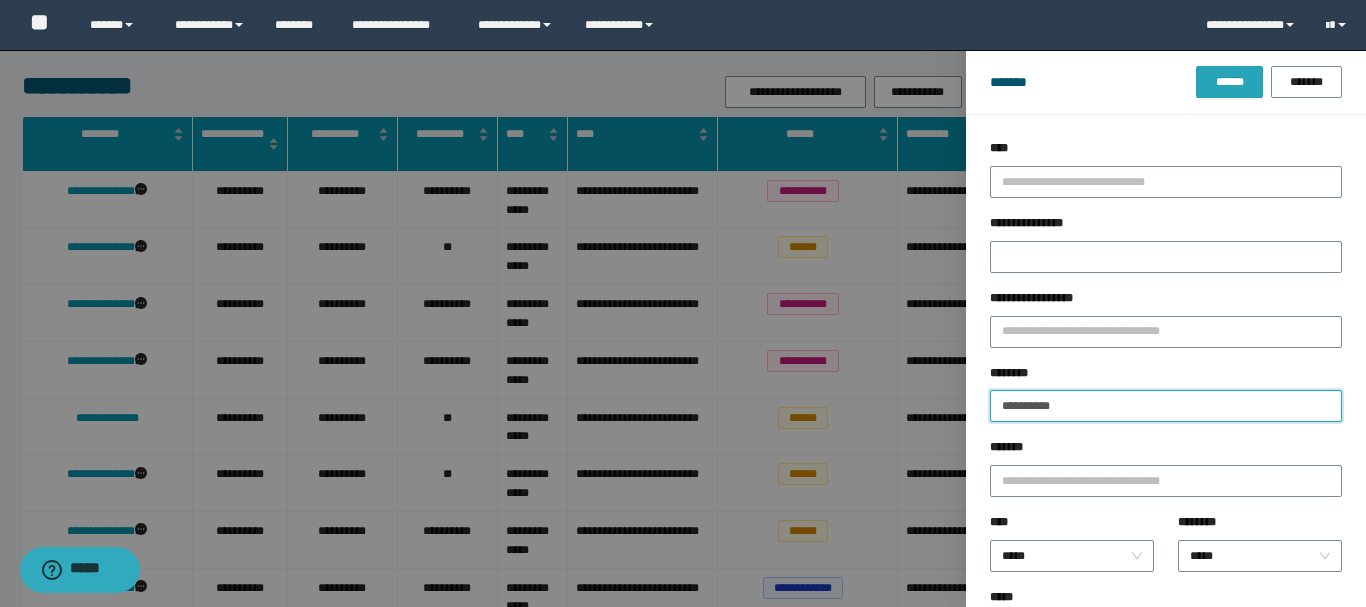 type on "**********" 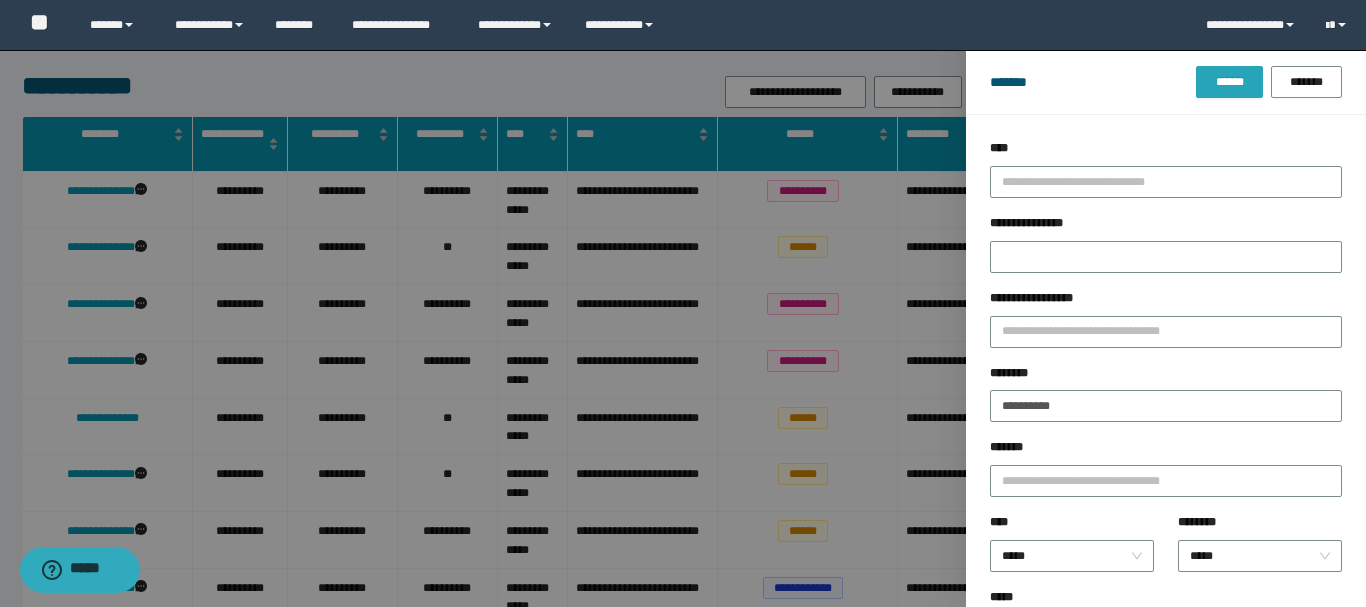 click on "******" at bounding box center (1229, 82) 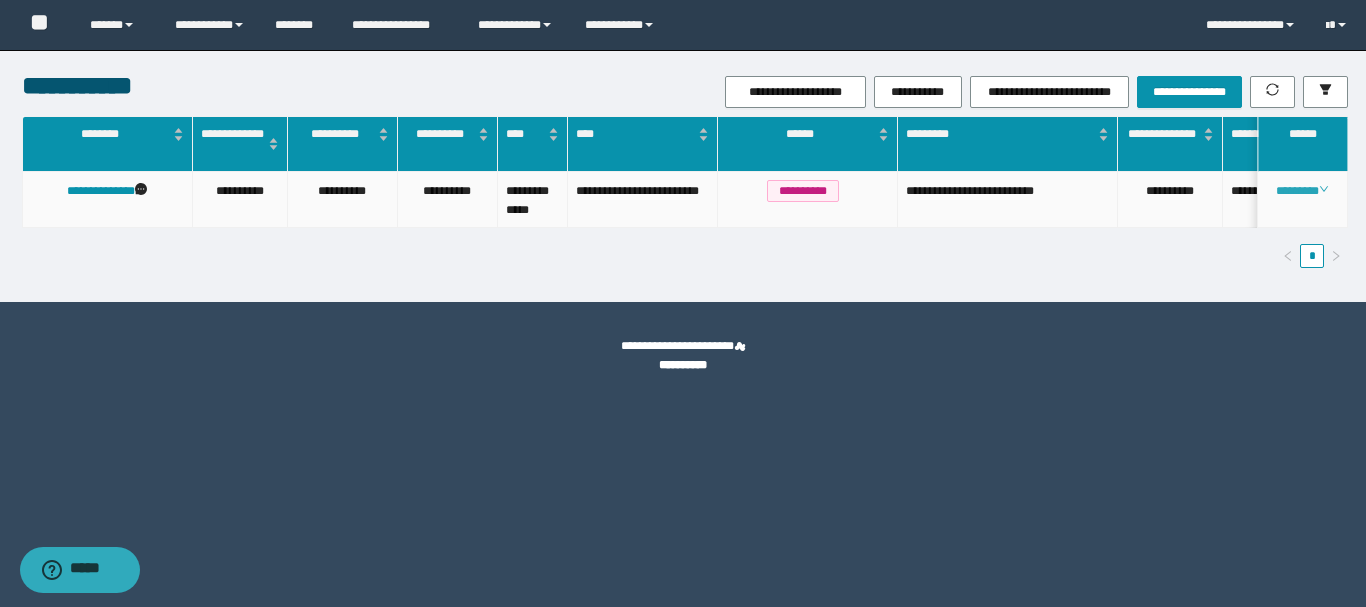 click on "********" at bounding box center (1302, 191) 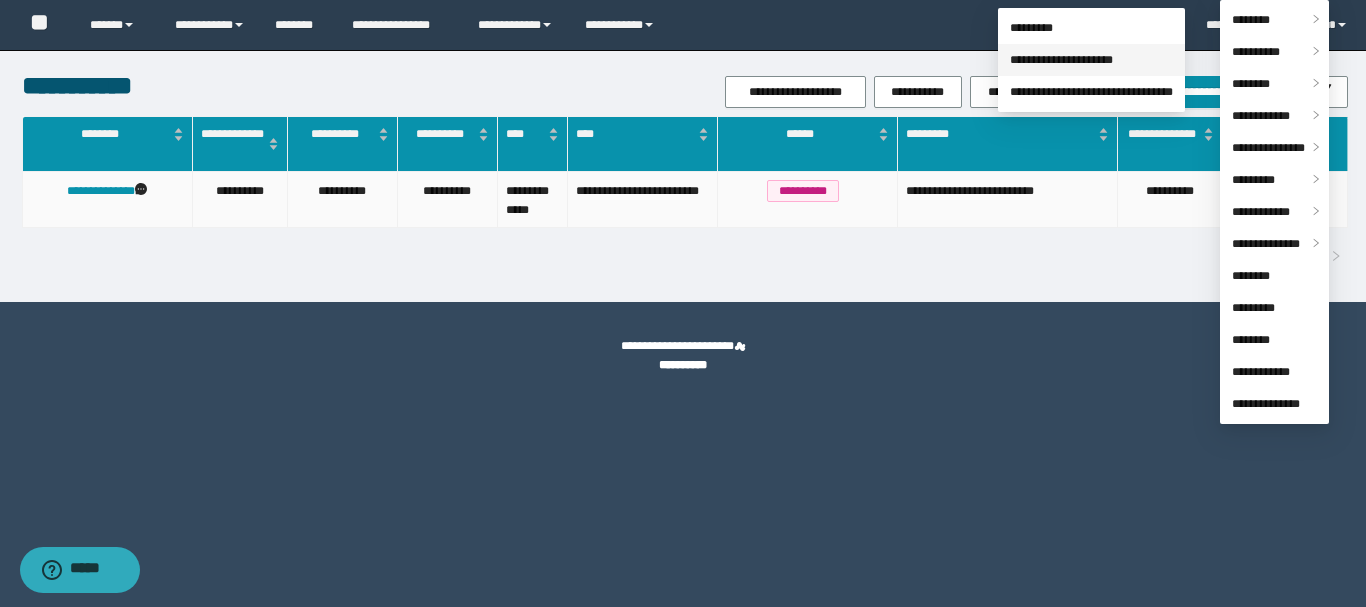 click on "**********" at bounding box center [1061, 60] 